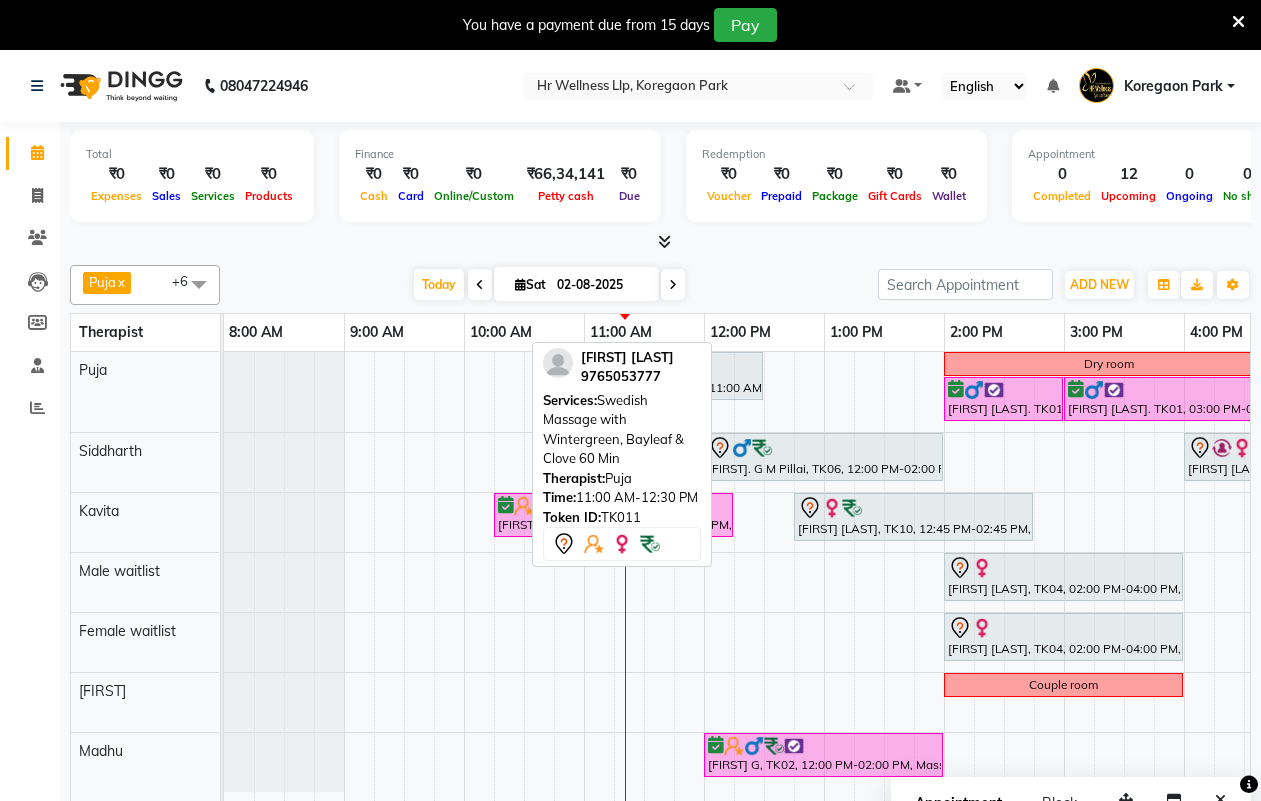 scroll, scrollTop: 50, scrollLeft: 0, axis: vertical 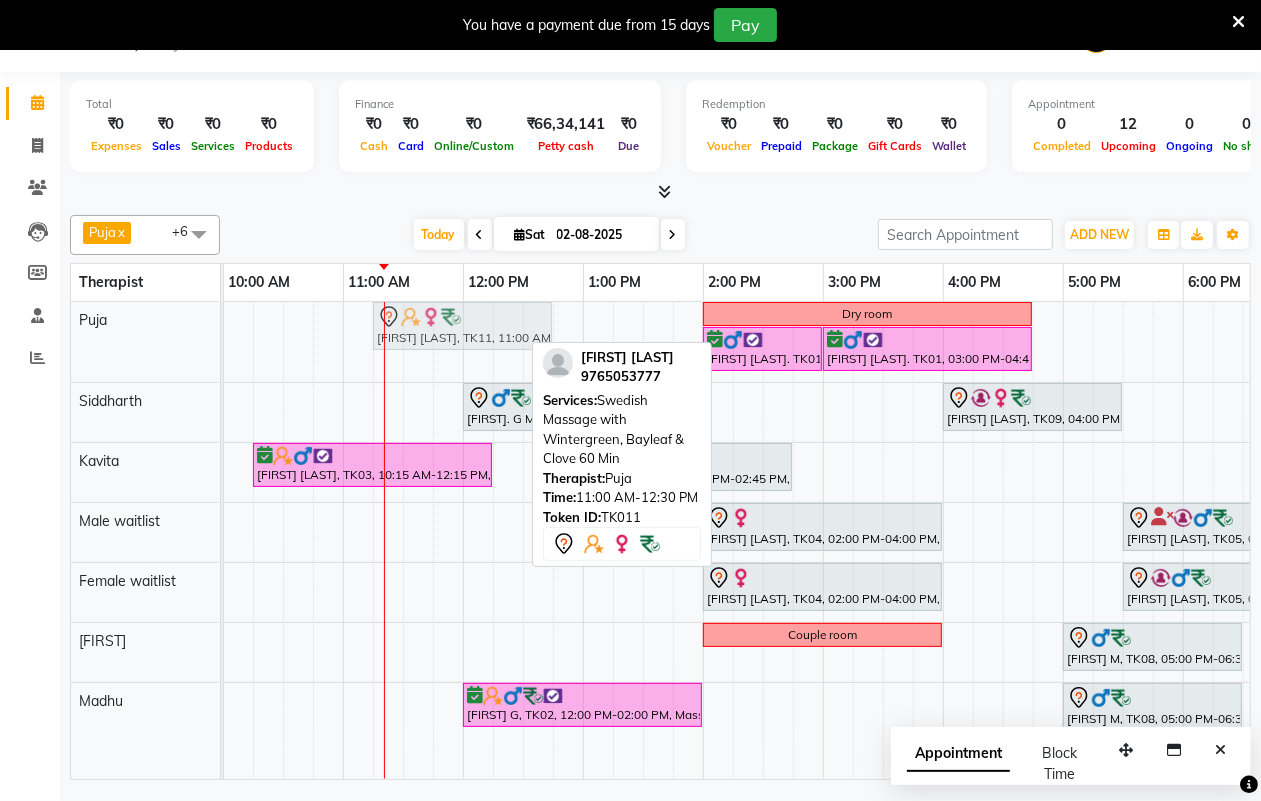 drag, startPoint x: 423, startPoint y: 318, endPoint x: 466, endPoint y: 321, distance: 43.104523 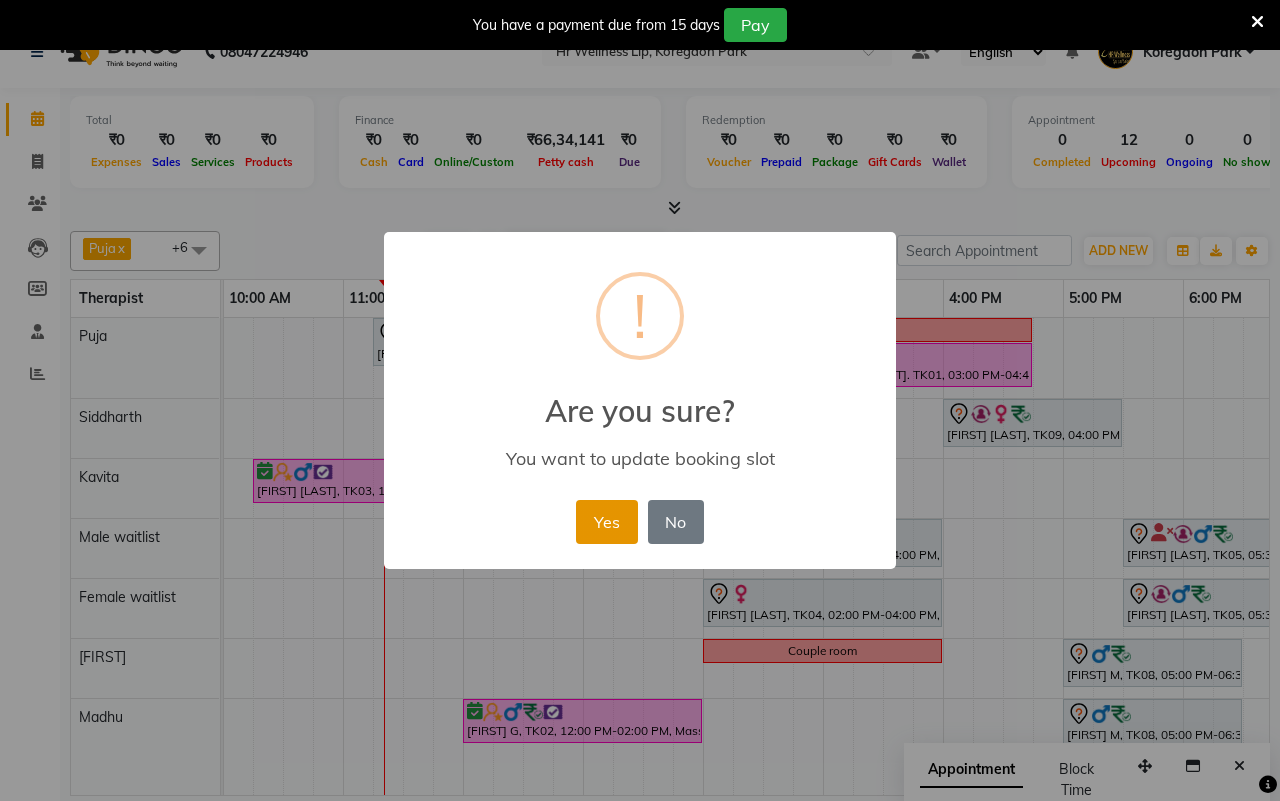 click on "Yes" at bounding box center [606, 522] 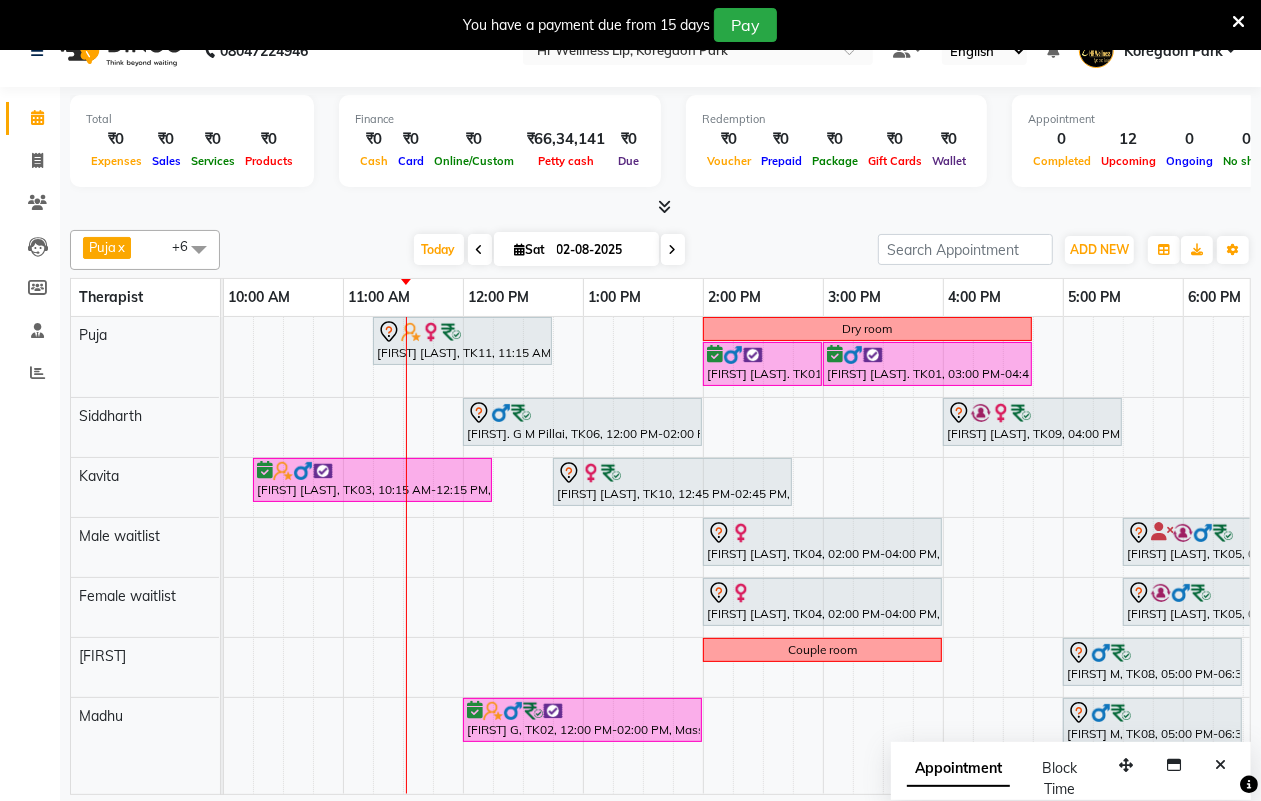 click on "12:00 PM" at bounding box center (499, 297) 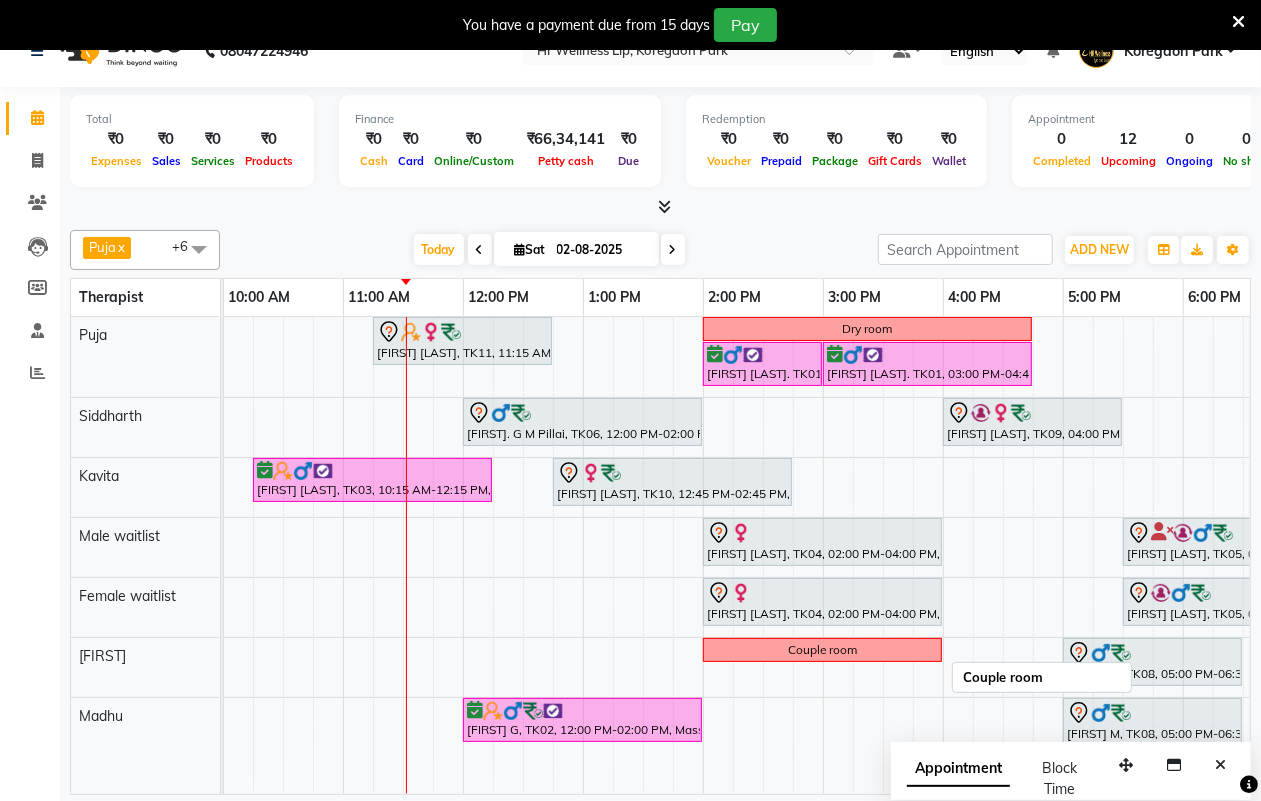 scroll, scrollTop: 50, scrollLeft: 0, axis: vertical 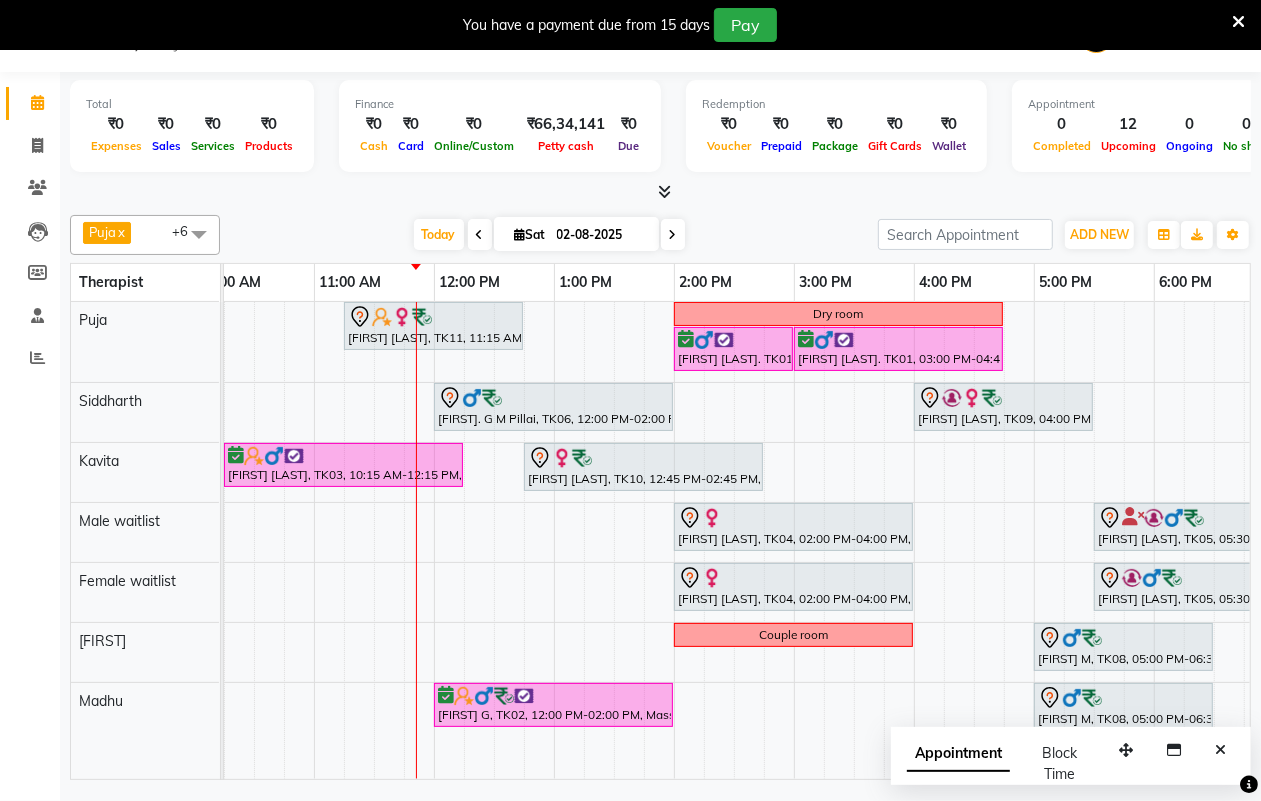 click at bounding box center (1220, 750) 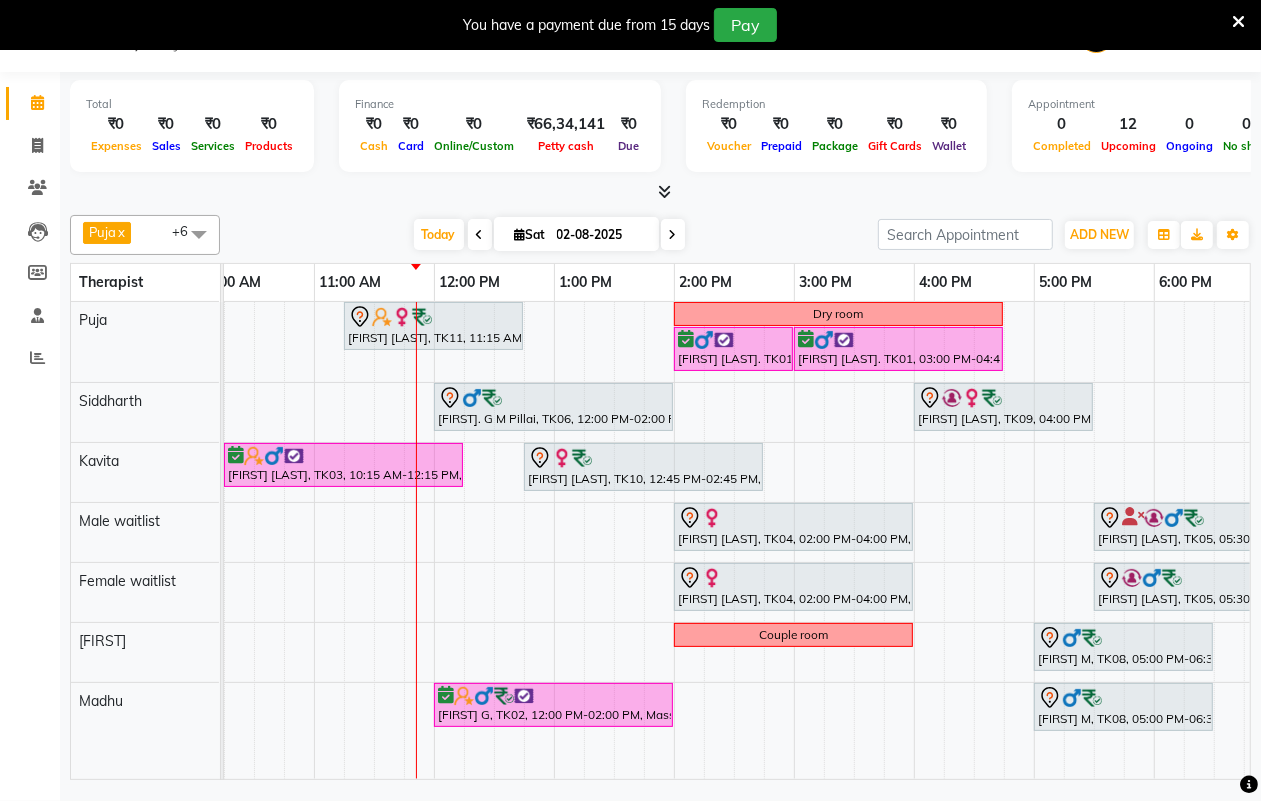 scroll, scrollTop: 0, scrollLeft: 533, axis: horizontal 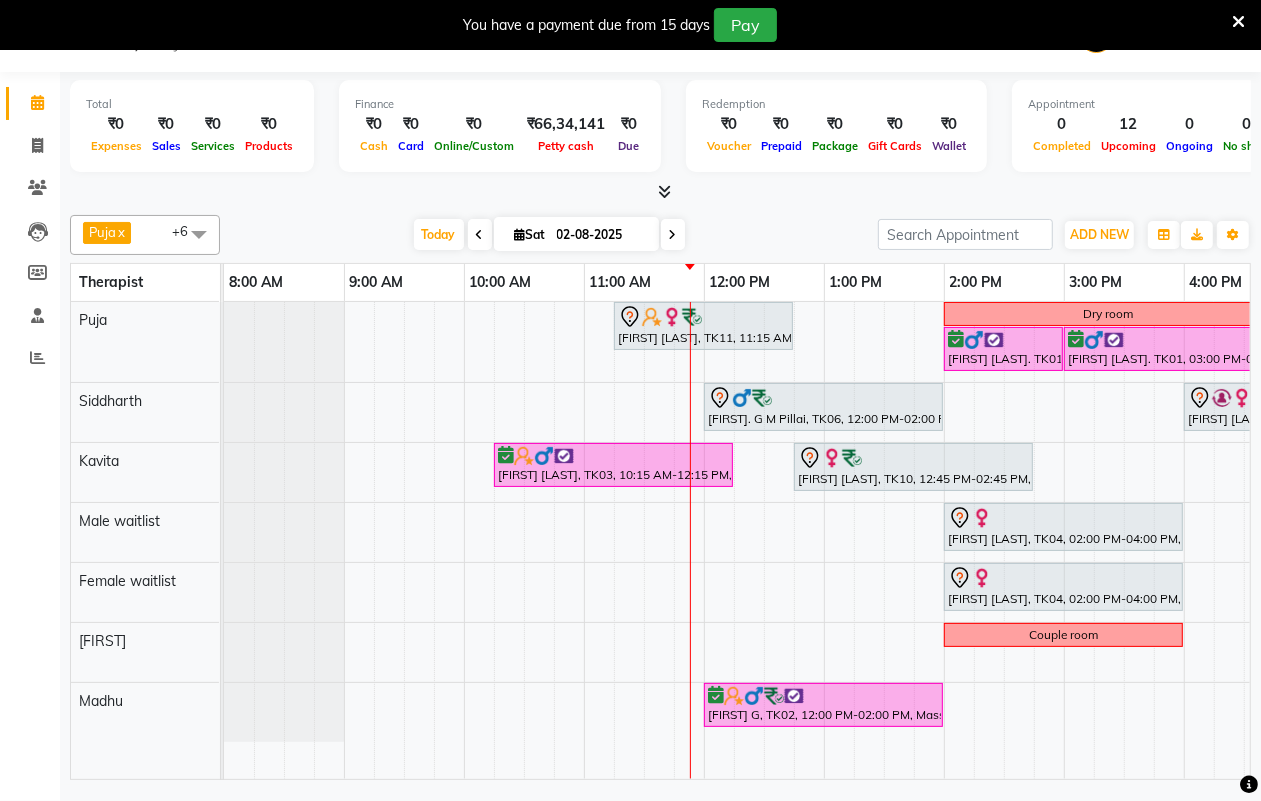 click on "Total ₹0 Expenses ₹0 Sales ₹0 Services ₹0 Products Finance ₹0 Cash ₹0 Card ₹0 Online/Custom ₹66,34,141 Petty cash ₹0 Due Redemption ₹0 Voucher ₹0 Prepaid ₹0 Package ₹0 Gift Cards ₹0 Wallet Appointment 0 Completed 12 Upcoming 0 Ongoing 0 No show Other sales ₹0 Packages ₹0 Memberships ₹0 Vouchers ₹0 Prepaids ₹0 Gift Cards Puja x Siddharth x Kavita x Male waitlist x Female waitlist x Kevin x Madhu x +6 Select All Puja Siddharth Kavita Kevin Madhu Male waitlist Female waitlist Female waitlist 1 Lucy Sharad Bhil Today Sat 02-08-2025 Toggle Dropdown Add Appointment Add Invoice Add Expense Add Attendance Add Client Toggle Dropdown Add Appointment Add Invoice Add Expense Add Attendance Add Client ADD NEW Toggle Dropdown Add Appointment Add Invoice Add Expense Add Attendance Add Client Puja x Siddharth x Kavita x Male waitlist x Female waitlist x Kevin x Madhu x +6 Select All Puja Siddharth Kavita Kevin Madhu Male waitlist" 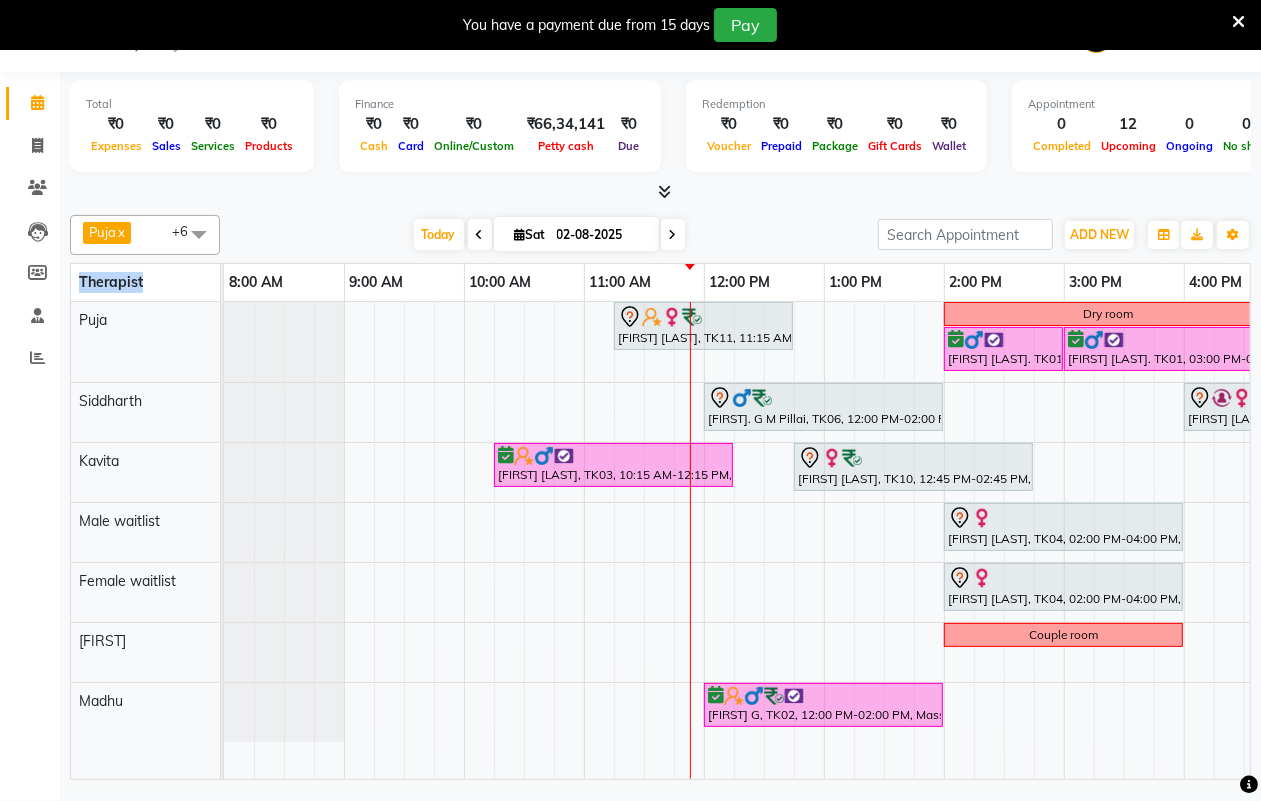 click on "Total ₹0 Expenses ₹0 Sales ₹0 Services ₹0 Products Finance ₹0 Cash ₹0 Card ₹0 Online/Custom ₹66,34,141 Petty cash ₹0 Due Redemption ₹0 Voucher ₹0 Prepaid ₹0 Package ₹0 Gift Cards ₹0 Wallet Appointment 0 Completed 12 Upcoming 0 Ongoing 0 No show Other sales ₹0 Packages ₹0 Memberships ₹0 Vouchers ₹0 Prepaids ₹0 Gift Cards Puja x Siddharth x Kavita x Male waitlist x Female waitlist x Kevin x Madhu x +6 Select All Puja Siddharth Kavita Kevin Madhu Male waitlist Female waitlist Female waitlist 1 Lucy Sharad Bhil Today Sat 02-08-2025 Toggle Dropdown Add Appointment Add Invoice Add Expense Add Attendance Add Client Toggle Dropdown Add Appointment Add Invoice Add Expense Add Attendance Add Client ADD NEW Toggle Dropdown Add Appointment Add Invoice Add Expense Add Attendance Add Client Puja x Siddharth x Kavita x Male waitlist x Female waitlist x Kevin x Madhu x +6 Select All Puja Siddharth Kavita Kevin Madhu Male waitlist" 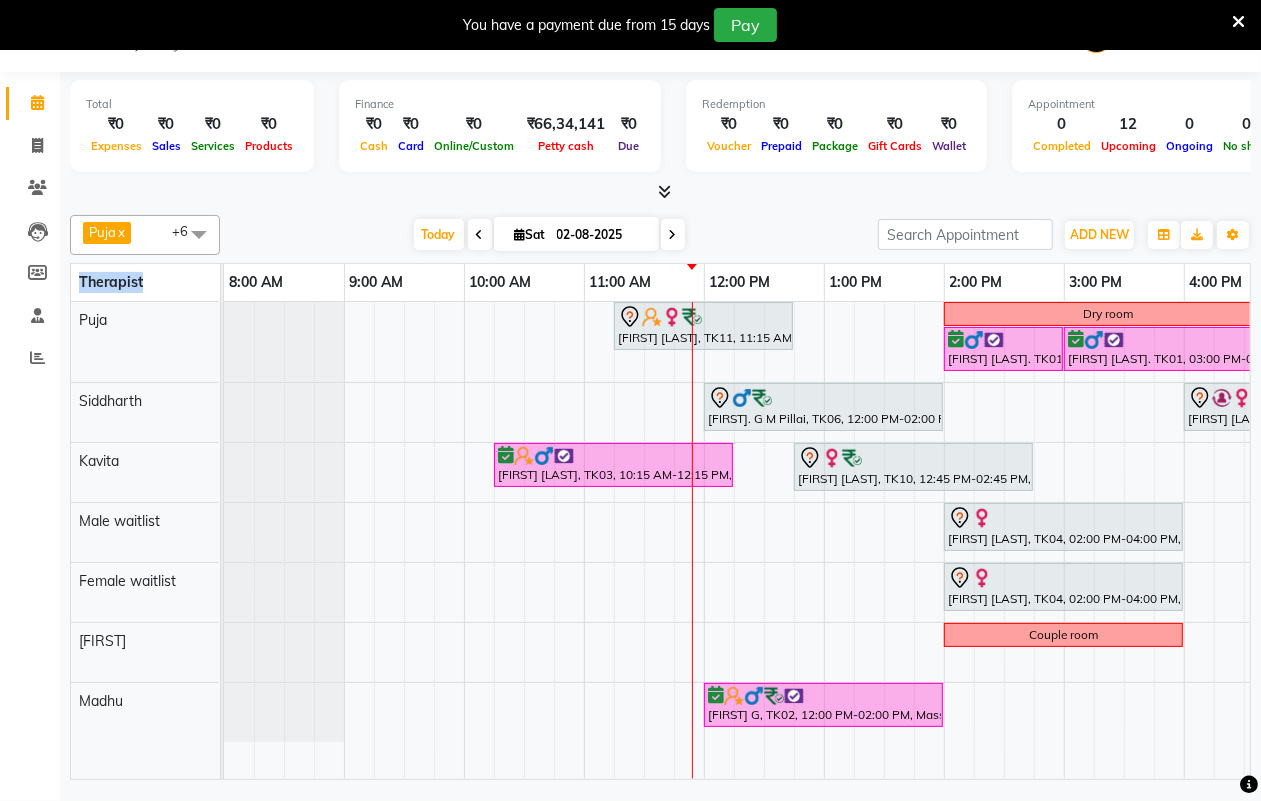 scroll, scrollTop: 0, scrollLeft: 533, axis: horizontal 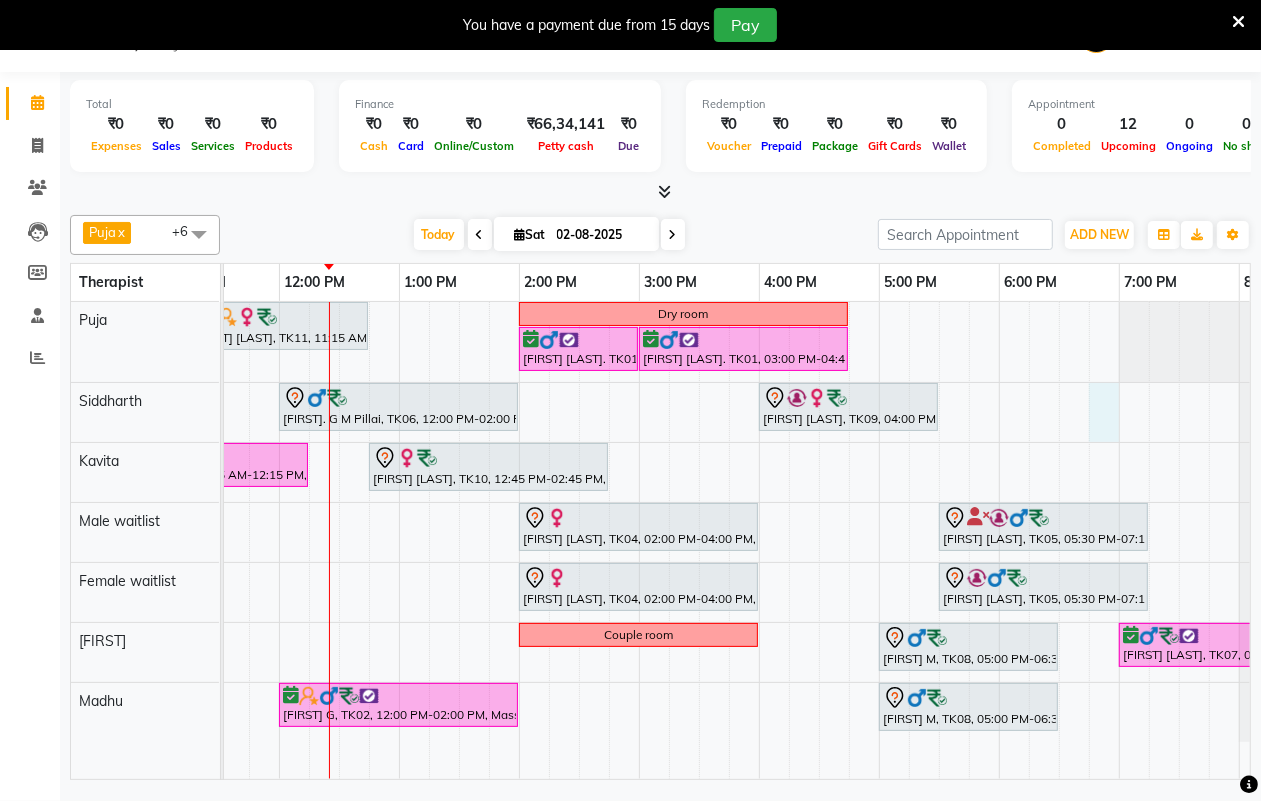 click on "[FIRST] [LAST], TK11, 11:15 AM-12:45 PM, Swedish Massage with Wintergreen, Bayleaf & Clove 60 Min Dry room Deepak Bhatia., TK01, 02:00 PM-03:00 PM, Massage 60 Min Deepak Bhatia., TK01, 03:00 PM-04:45 PM, Massage 60 Min Mr. G M Pillai, TK06, 12:00 PM-02:00 PM, Swedish Massage with Wintergreen, Bayleaf & Clove 90 Min Amit Nagpal, TK09, 04:00 PM-05:30 PM, Swedish Massage with Wintergreen, Bayleaf & Clove 60 Min Neeraj Jaiswal, TK03, 10:15 AM-12:15 PM, Swedish Massage 90 Min Pratibha Nerlekar, TK10, 12:45 PM-02:45 PM, Swedish Massage with Wintergreen, Bayleaf & Clove 90 Min khusboo agarwal, TK04, 02:00 PM-04:00 PM, Swedish Massage with Wintergreen, Bayleaf & Clove 60 Min Amit Talwar., TK05, 05:30 PM-07:15 PM, Deep Tissue Massage with Wintergreen oil 60 Min khusboo agarwal, TK04, 02:00 PM-04:00 PM, Swedish Massage with Wintergreen, Bayleaf & Clove 60 Min Couple room" at bounding box center [579, 540] 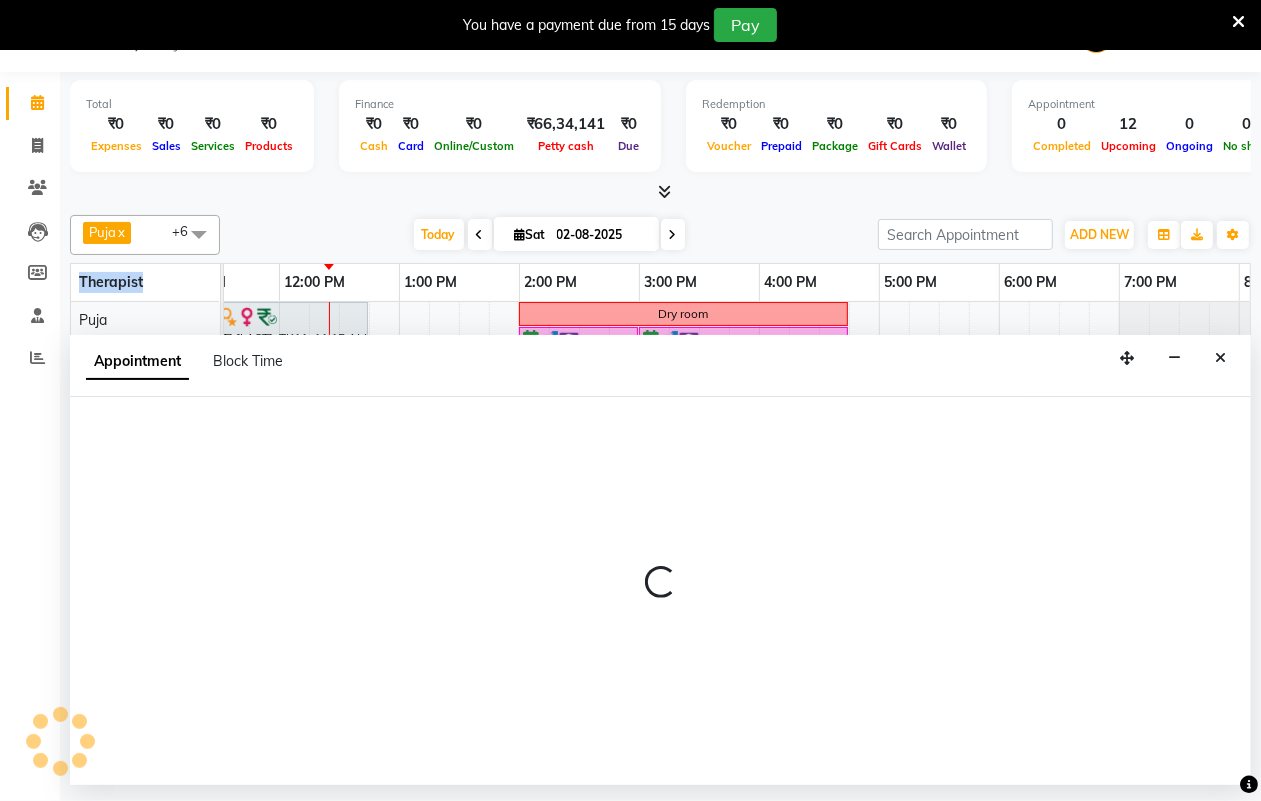 select on "16489" 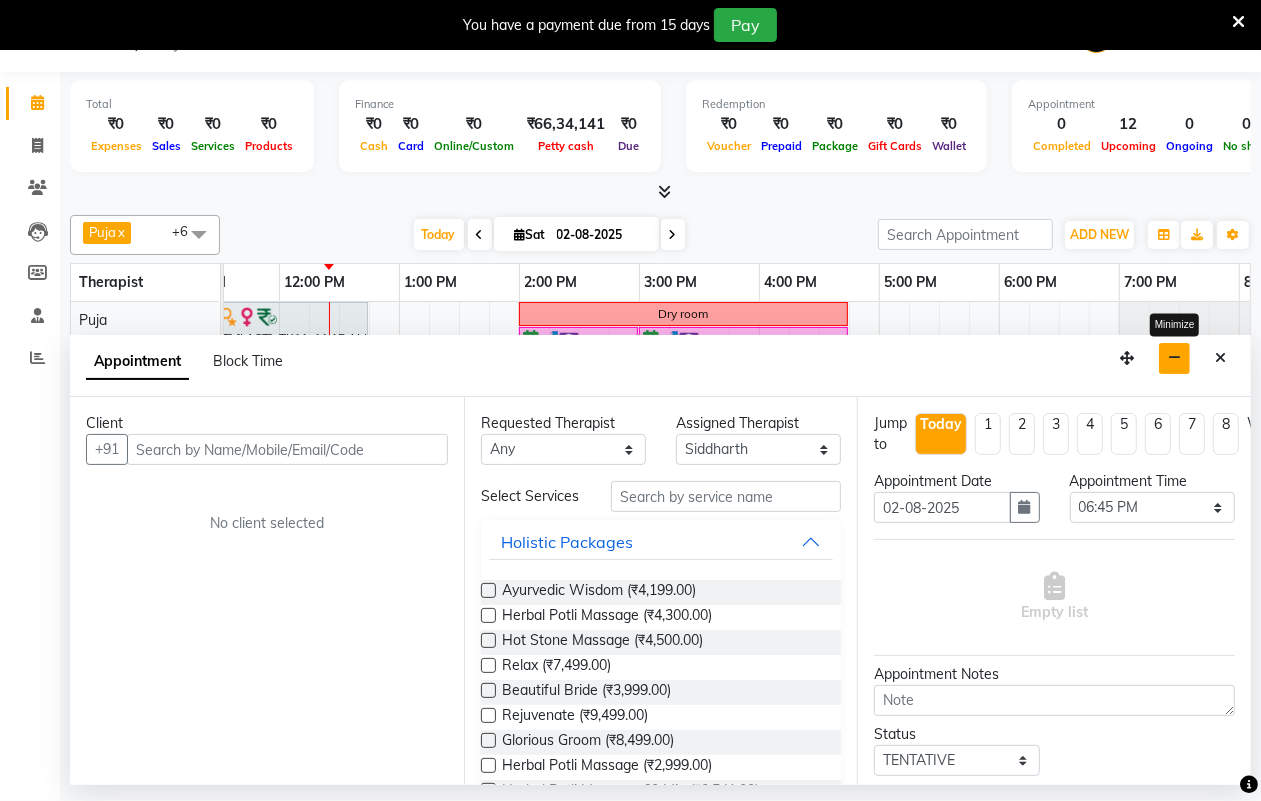 click at bounding box center [1174, 358] 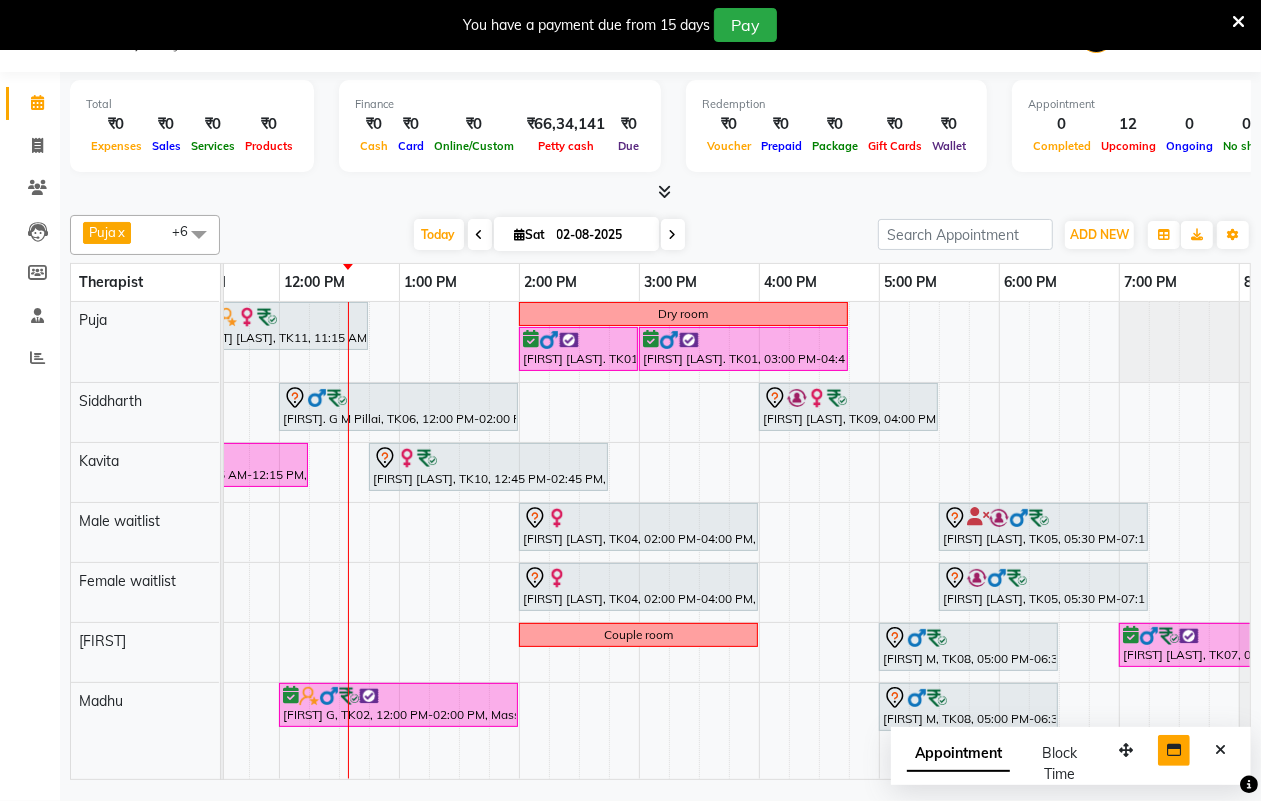 scroll, scrollTop: 0, scrollLeft: 436, axis: horizontal 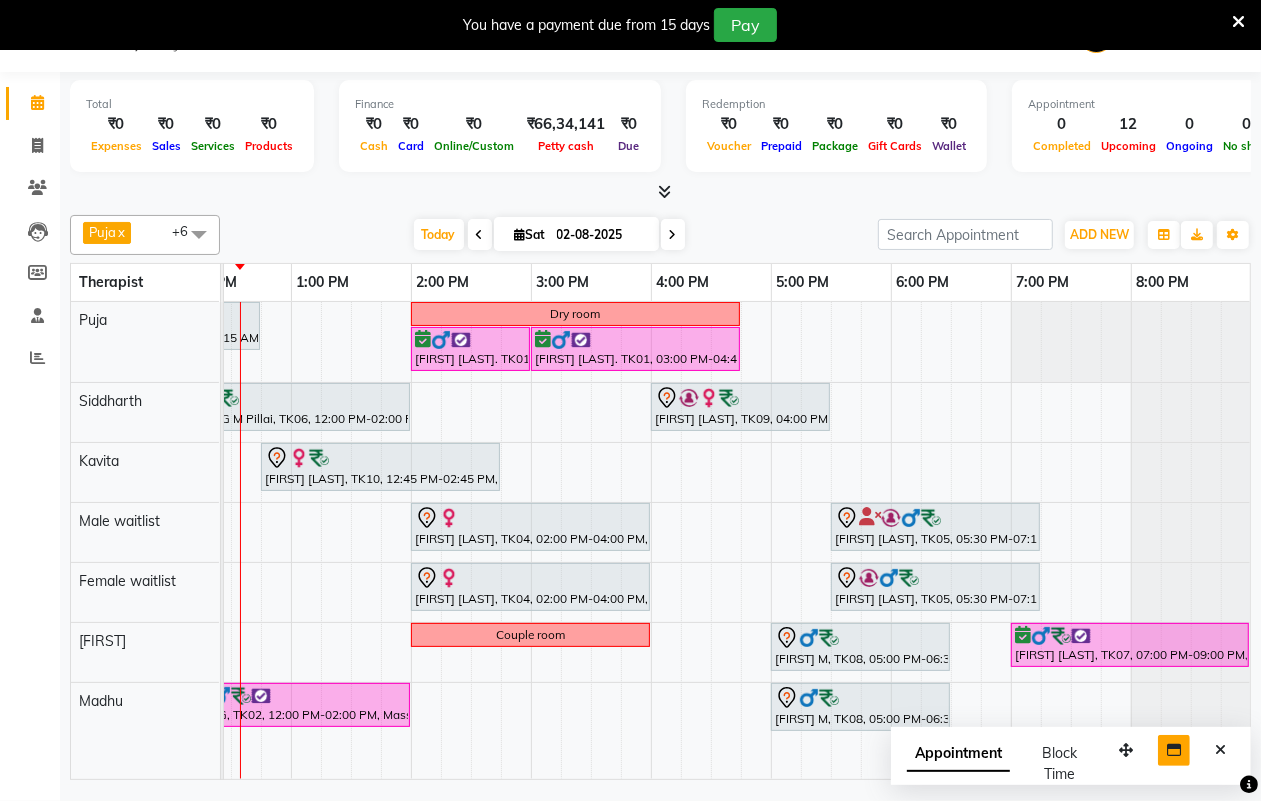 click at bounding box center [673, 235] 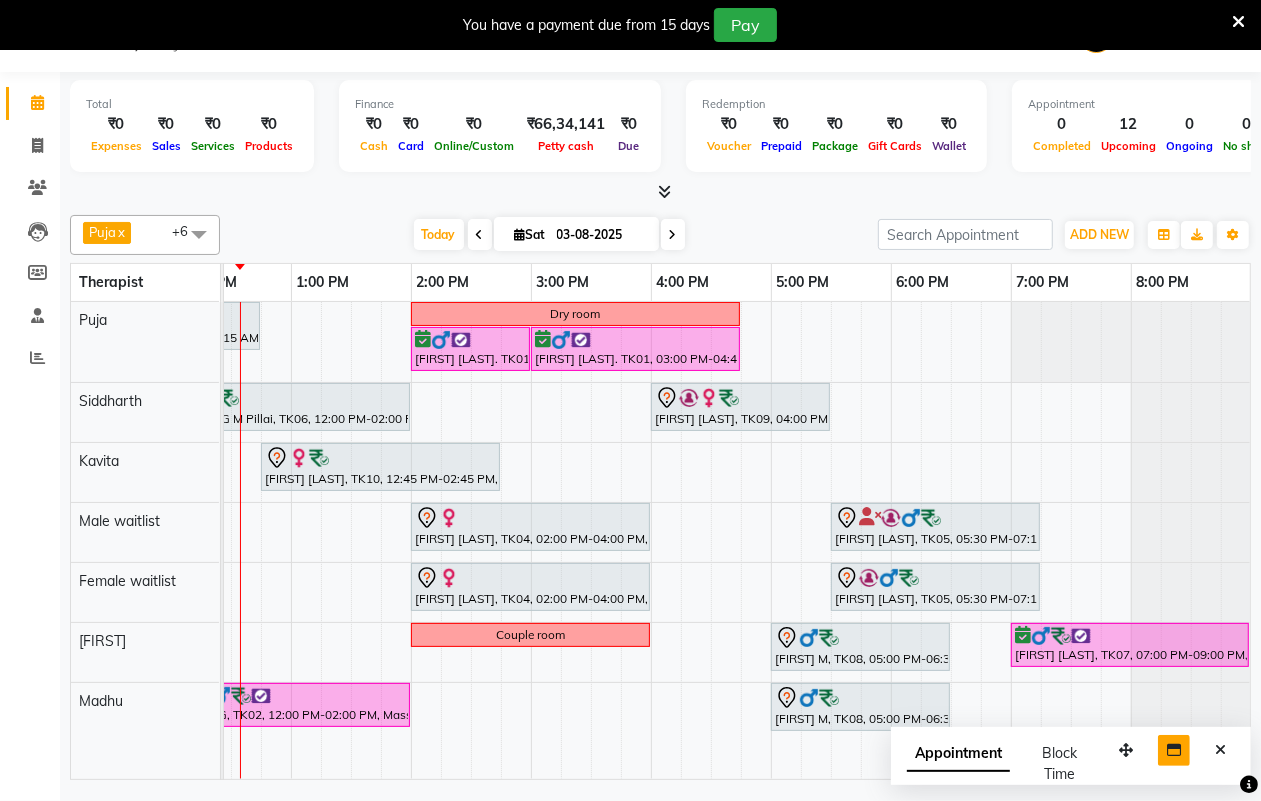 scroll, scrollTop: 0, scrollLeft: 481, axis: horizontal 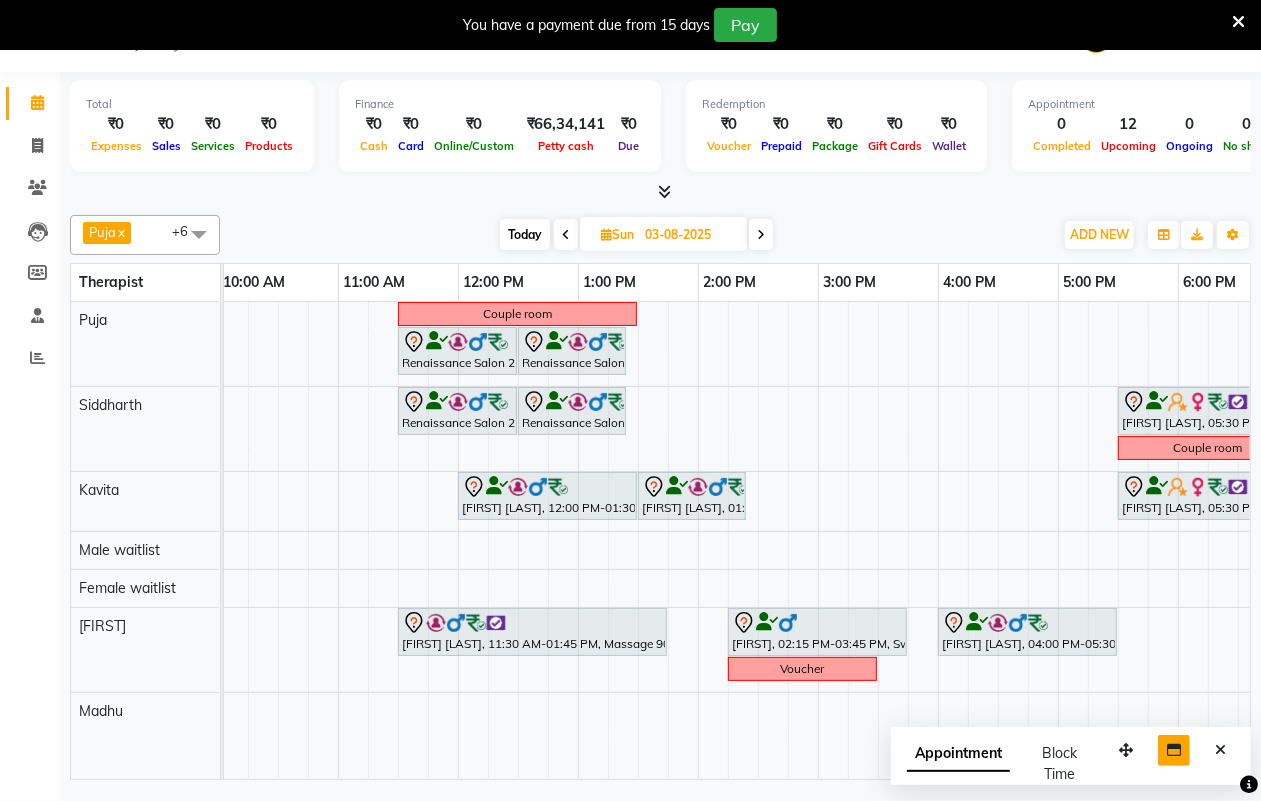 click at bounding box center [566, 235] 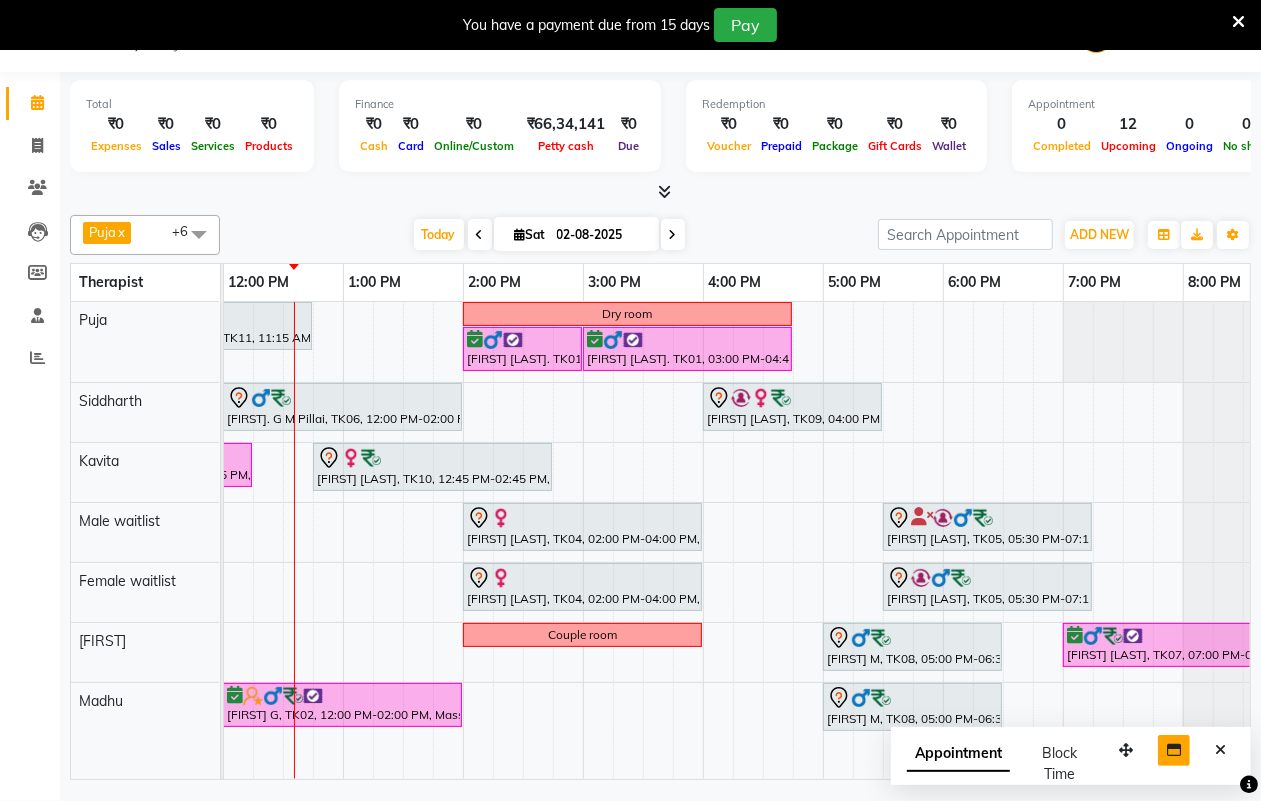 click at bounding box center [673, 235] 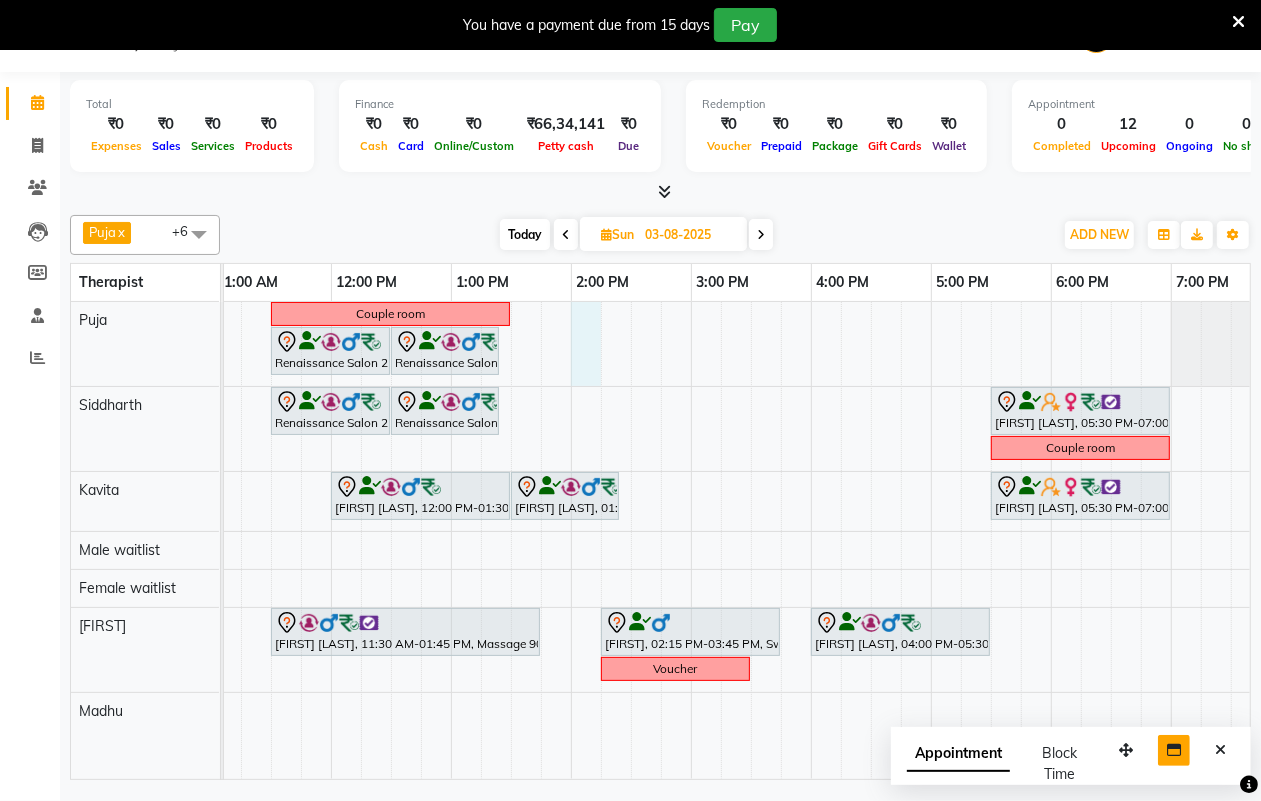 click on "Couple room              Renaissance Salon [LICENSE], 11:30 AM-12:30 PM, Massage 60 Min             Renaissance Salon [LICENSE], 12:30 PM-01:25 PM, 10 mins complimentary Service             Renaissance Salon [LICENSE], 11:30 AM-12:30 PM, Massage 60 Min             Renaissance Salon [LICENSE], 12:30 PM-01:25 PM, 10 mins complimentary Service             [FIRST] [LAST], 05:30 PM-07:00 PM, Massage 60 Min  Couple room              [FIRST] [LAST], 12:00 PM-01:30 PM, Massage 90 Min             [FIRST] [LAST], 01:30 PM-02:25 PM, 10 mins complimentary Service             [FIRST] [LAST], 05:30 PM-07:00 PM, Massage 60 Min             [FIRST] [LAST], 11:30 AM-01:45 PM, Massage 90 Min             [FIRST], 02:15 PM-03:45 PM, Swedish Massage 60 Min             [FIRST] [LAST], 04:00 PM-05:30 PM, Massage 60 Min  Voucher" at bounding box center (631, 540) 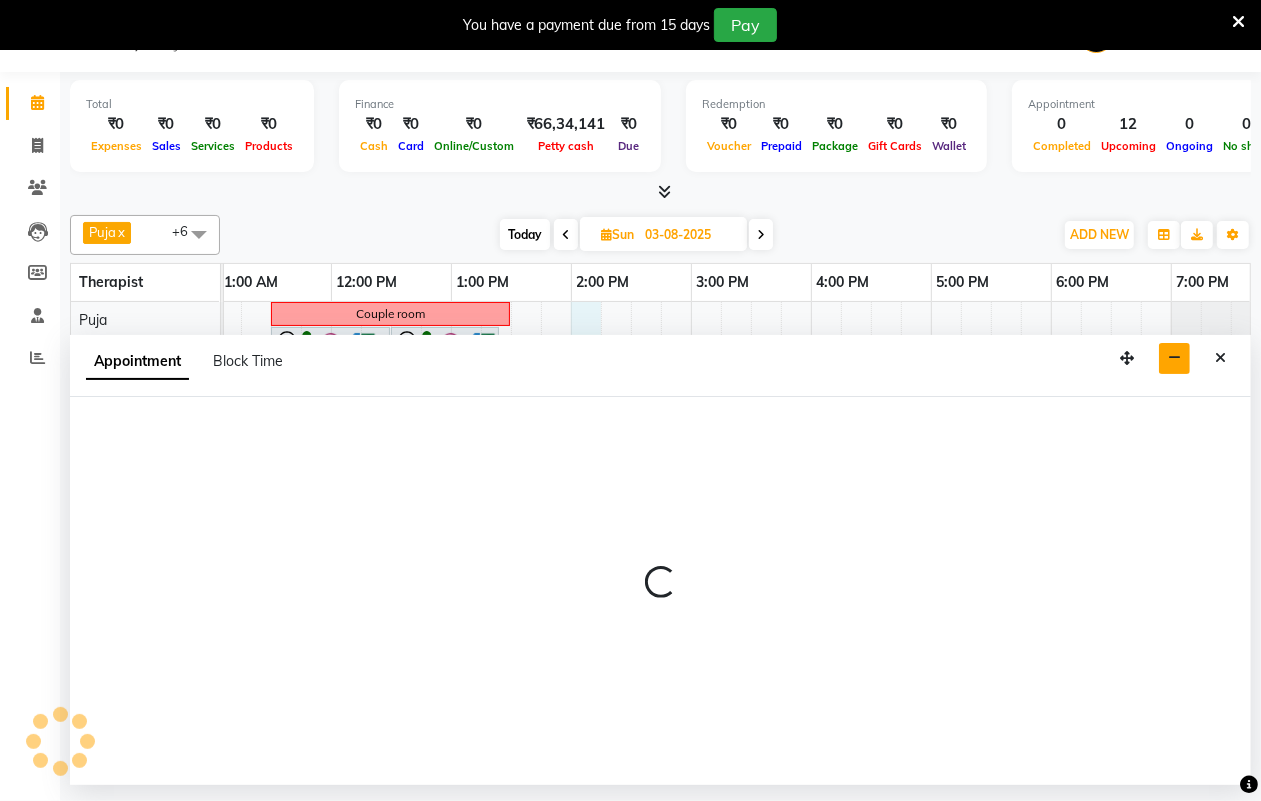 select on "16488" 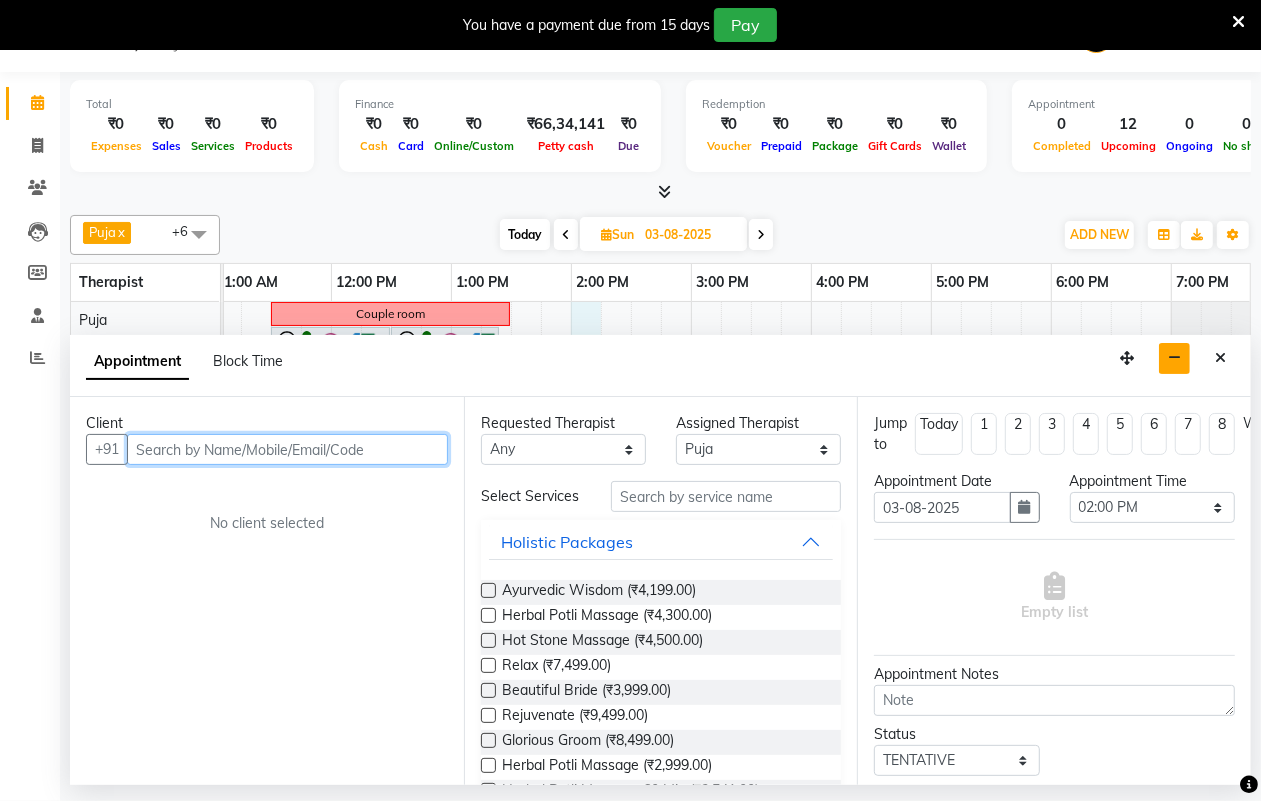 click at bounding box center [287, 449] 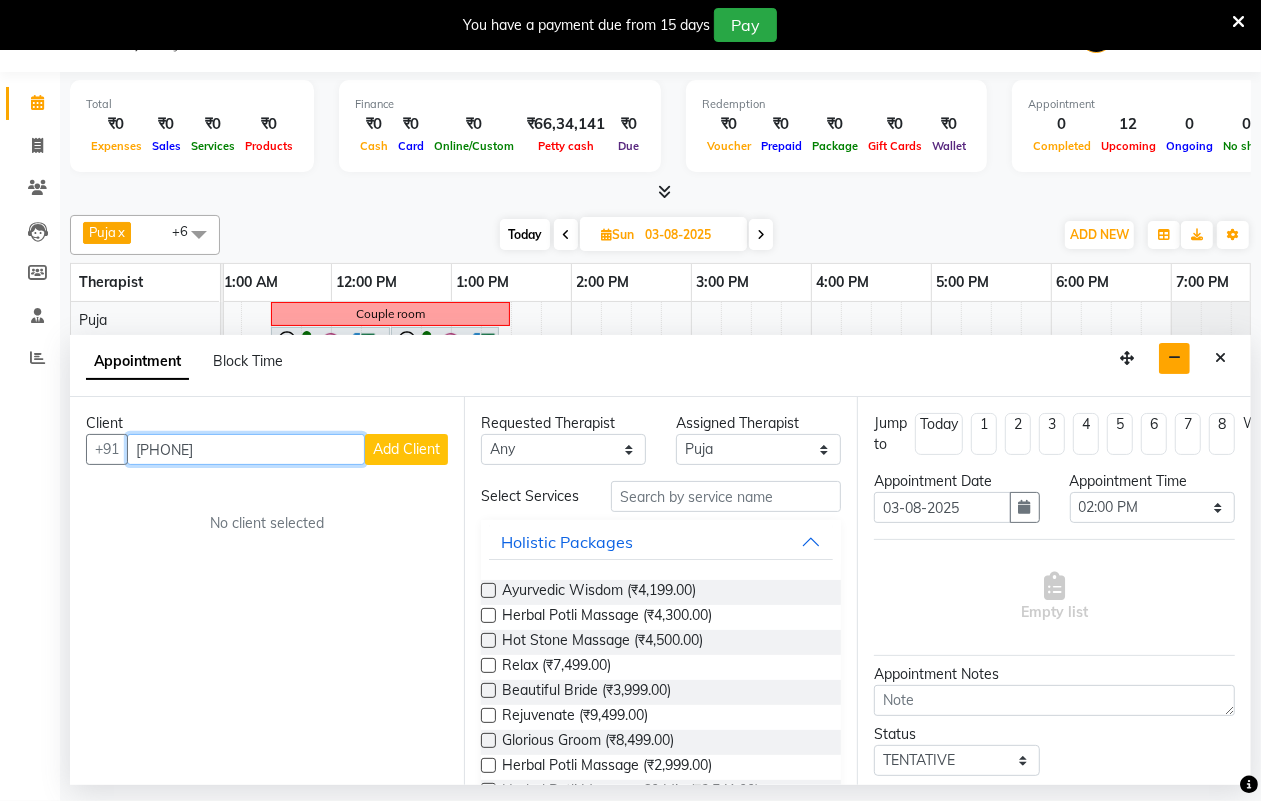 click on "[PHONE]" at bounding box center (246, 449) 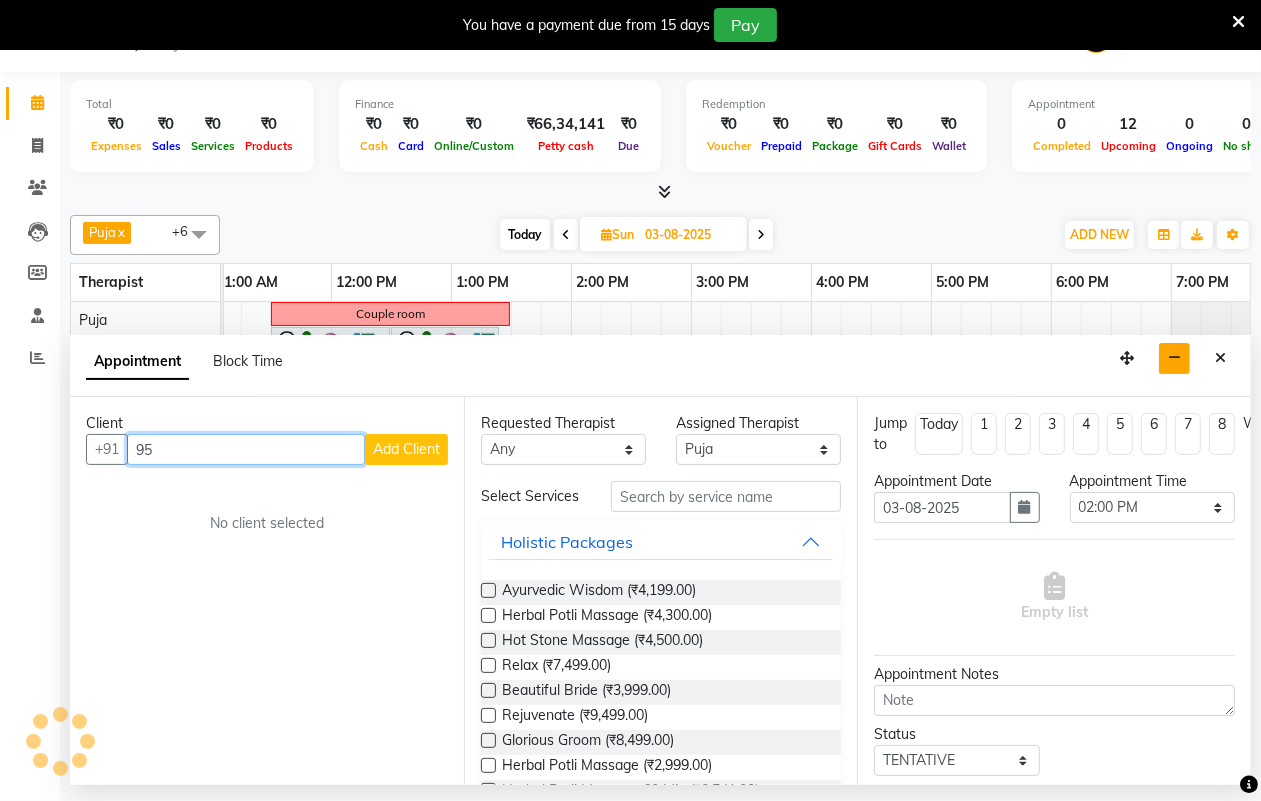 type on "9" 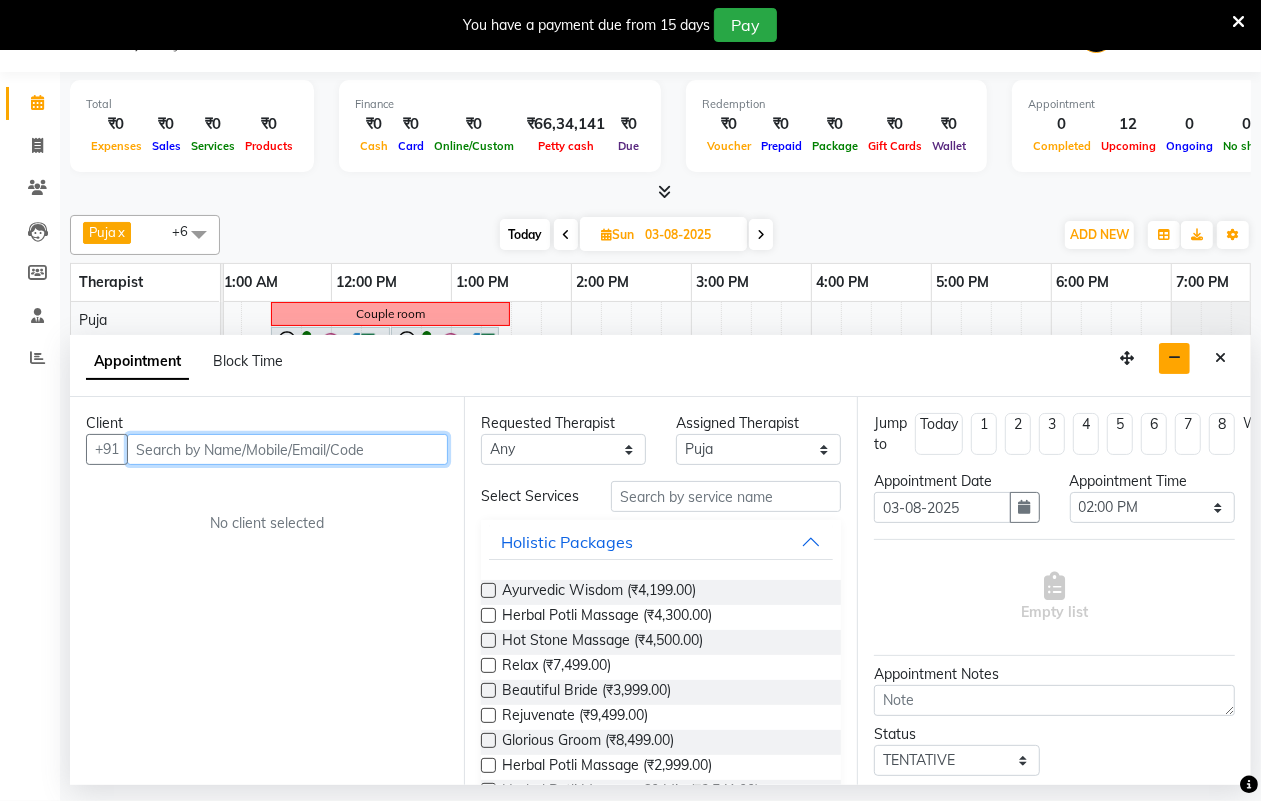 type on "a" 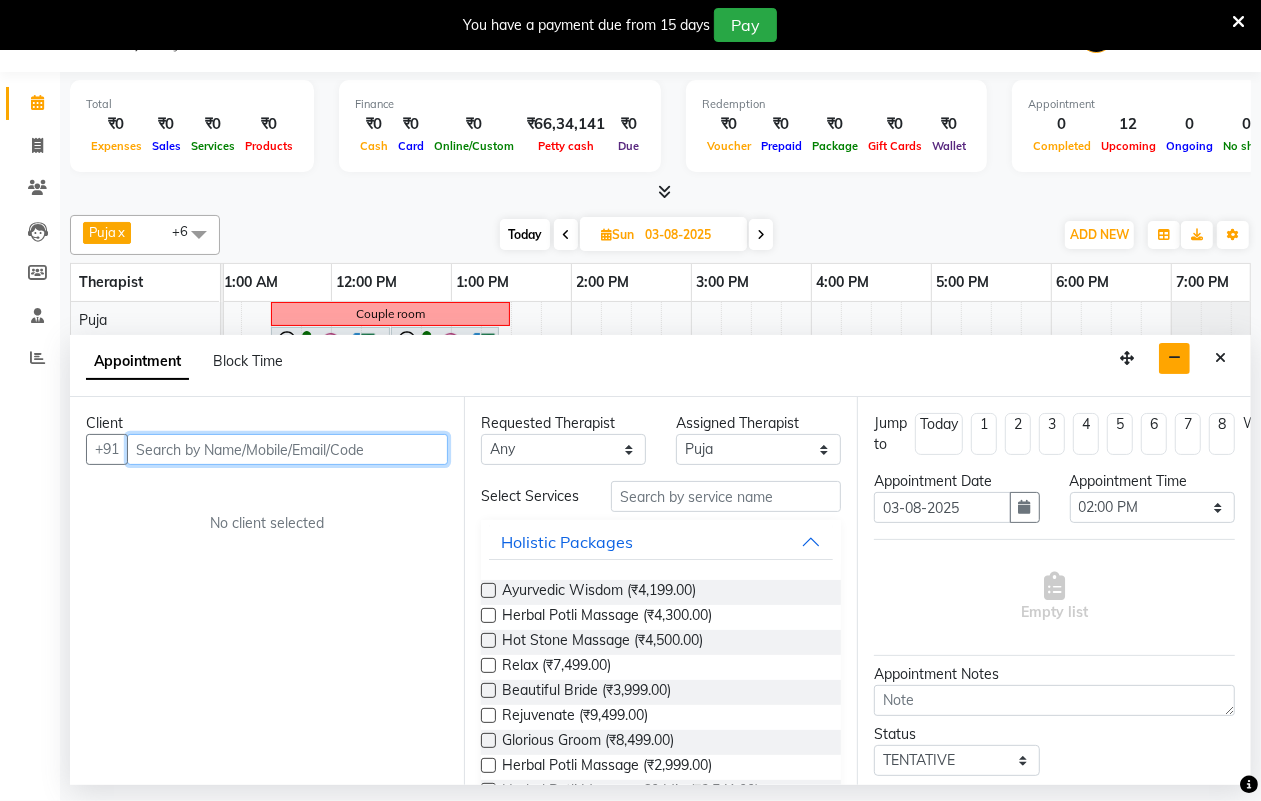 click at bounding box center (287, 449) 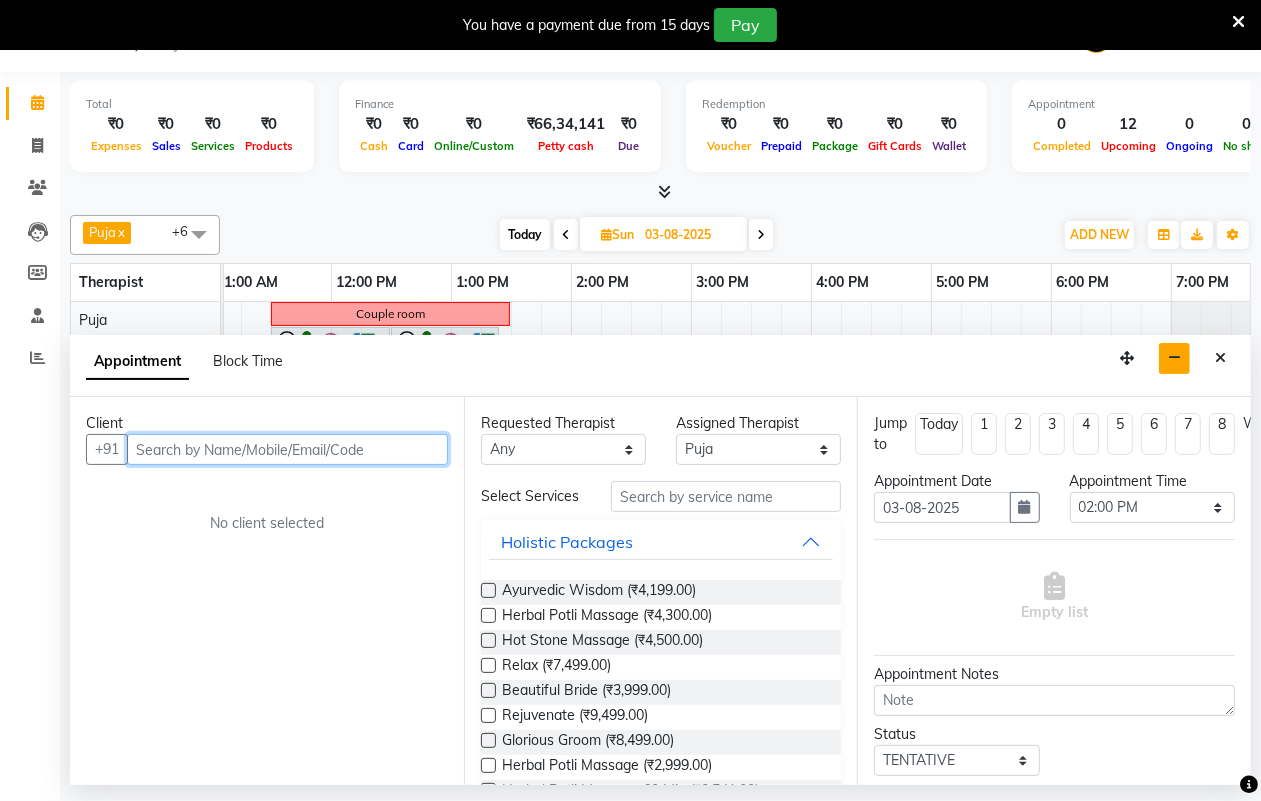 type on "a" 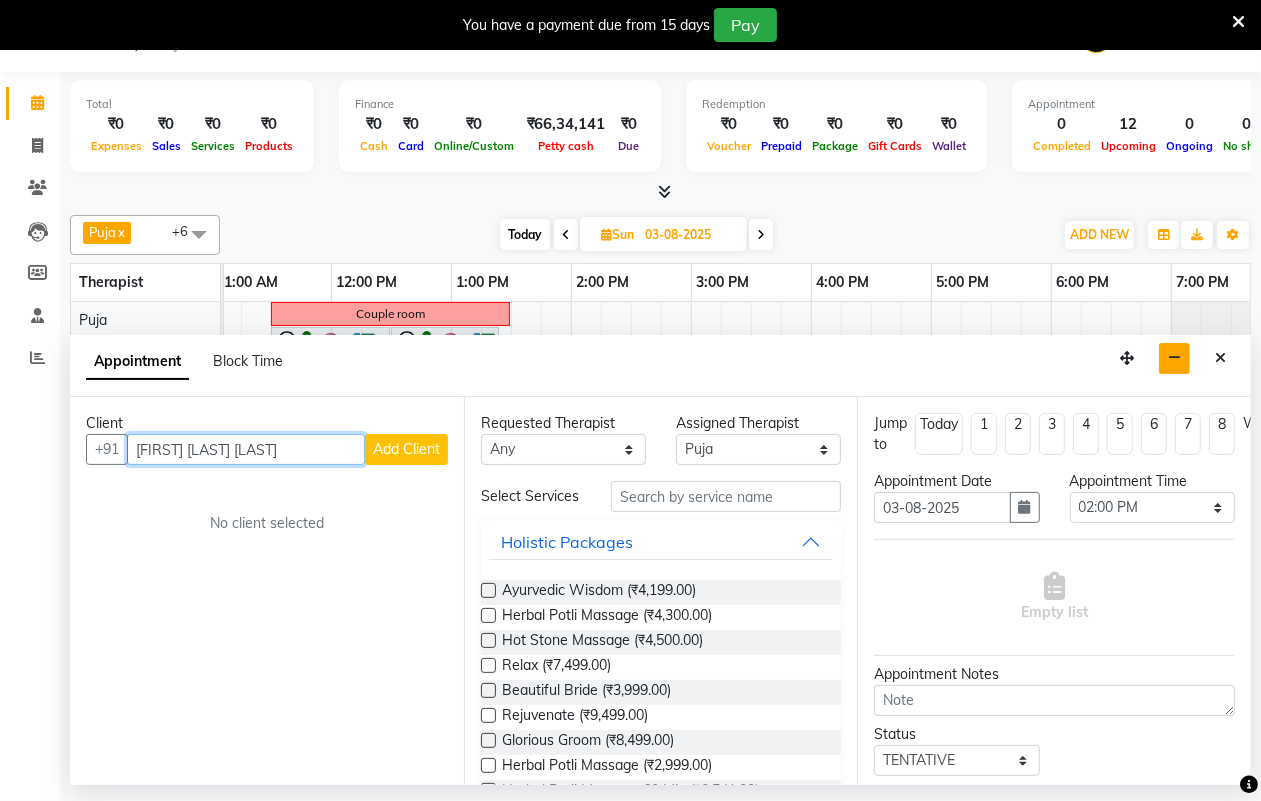type on "[FIRST] [LAST] [LAST]" 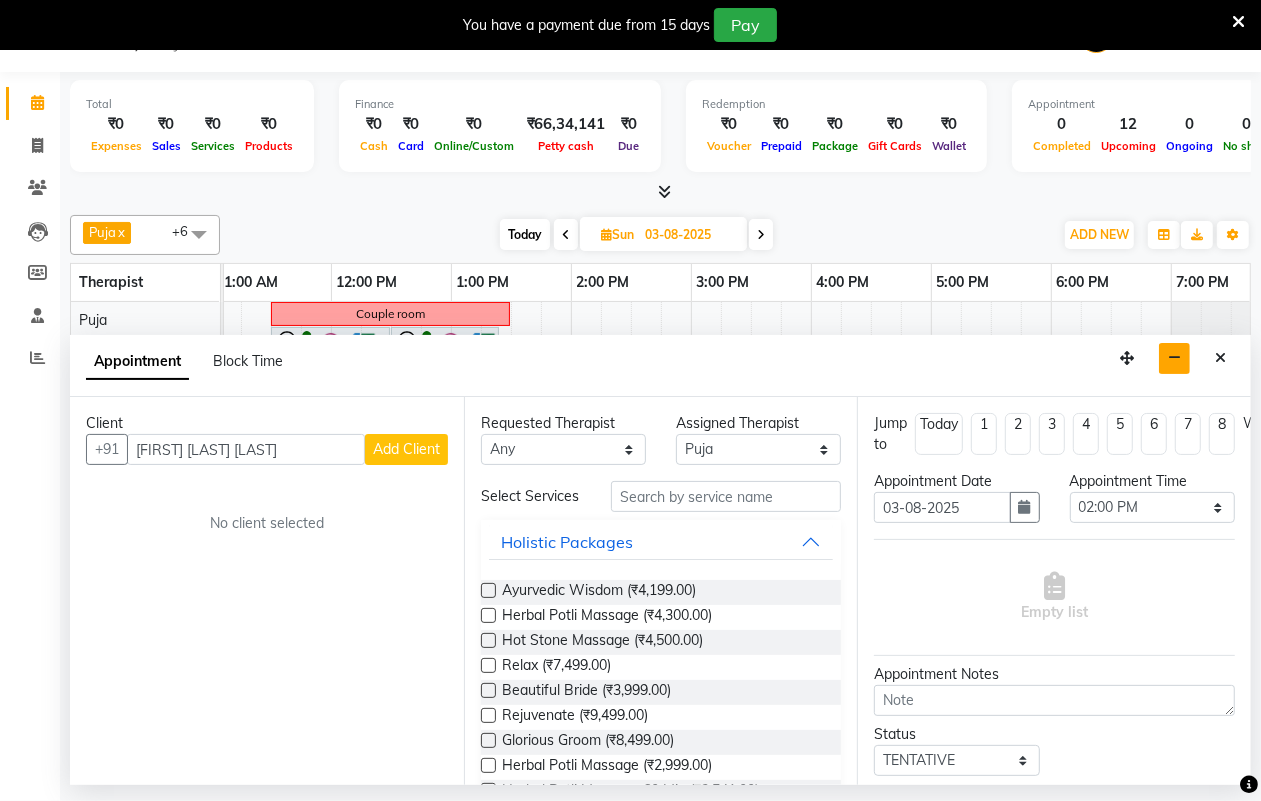 click on "Add Client" at bounding box center (406, 449) 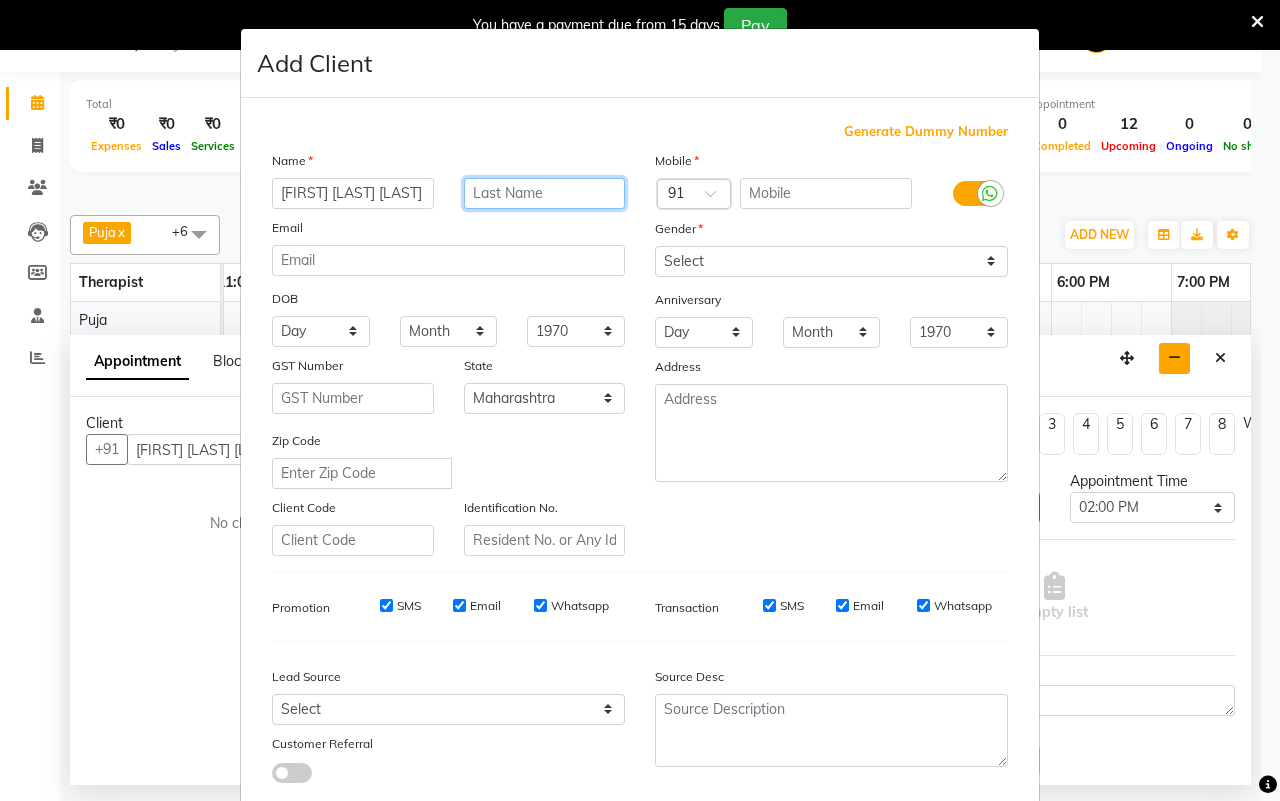 click at bounding box center (545, 193) 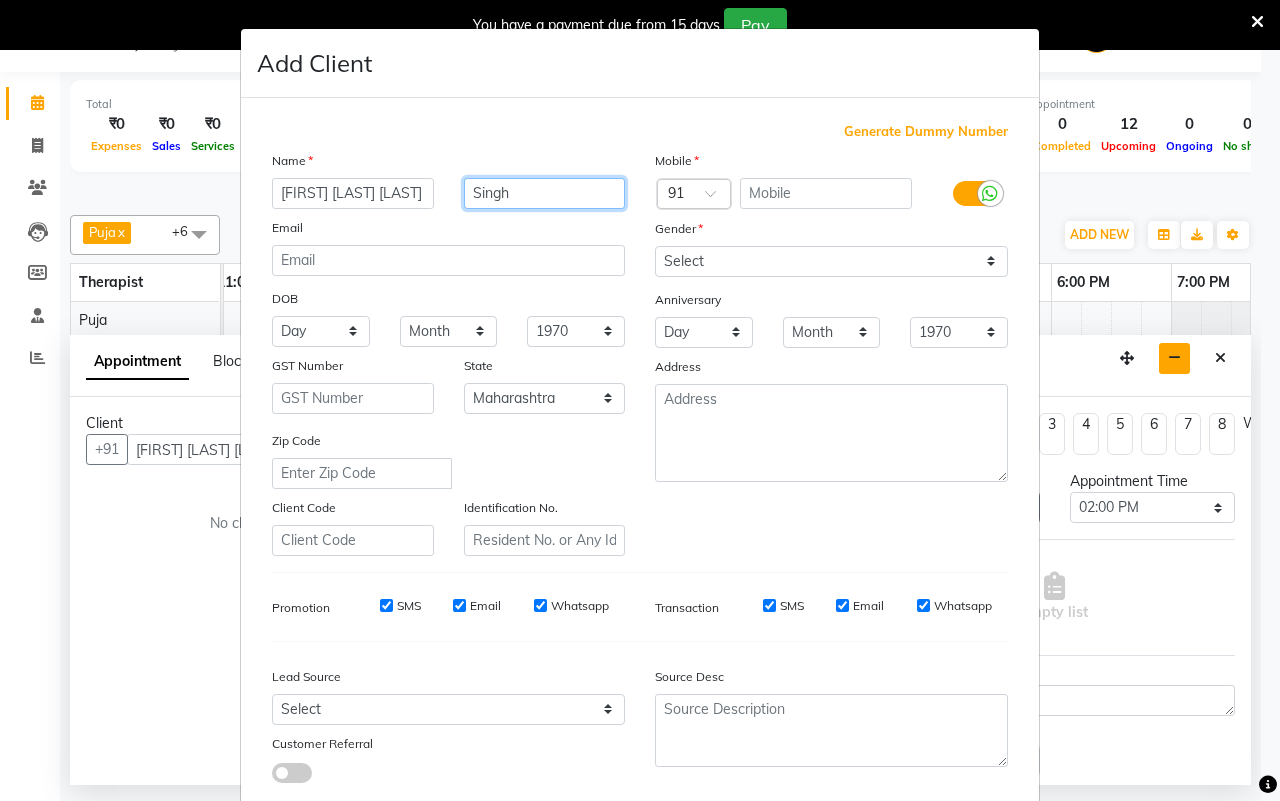 type on "Singh" 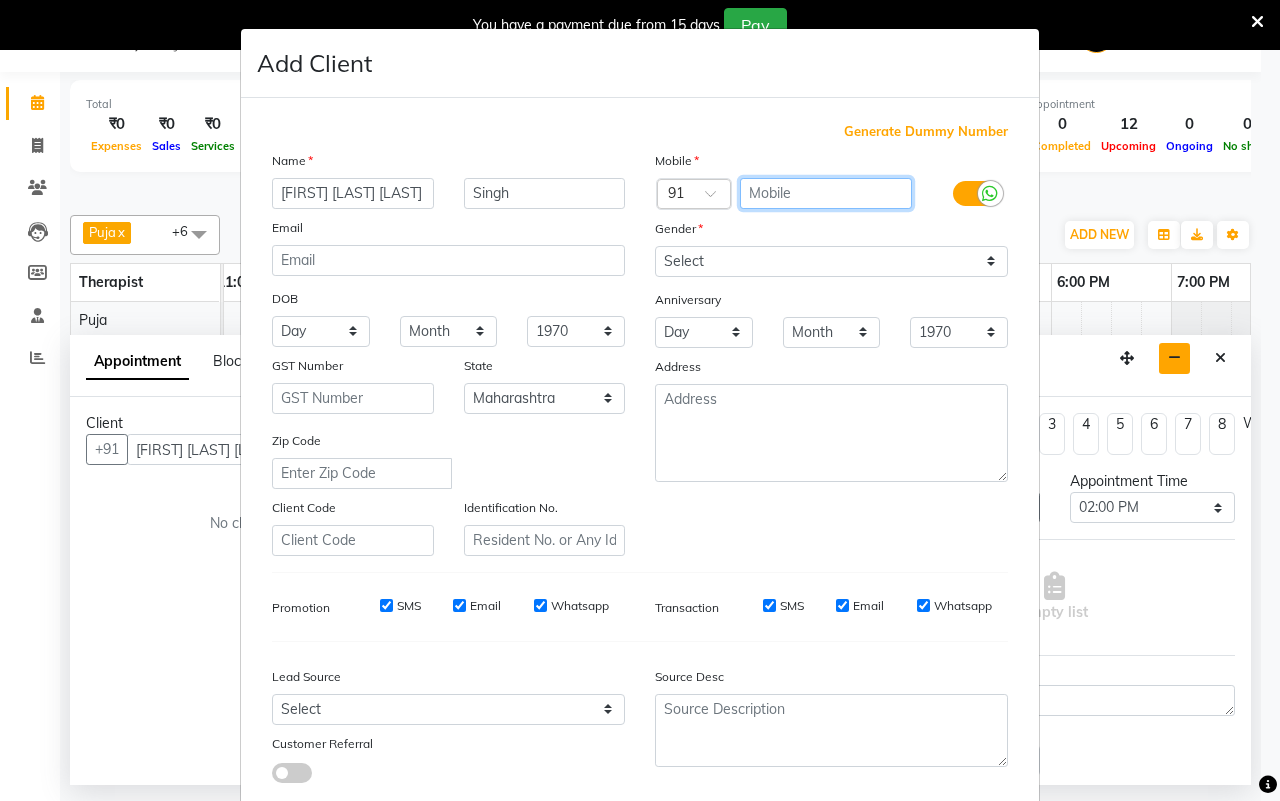 click at bounding box center (826, 193) 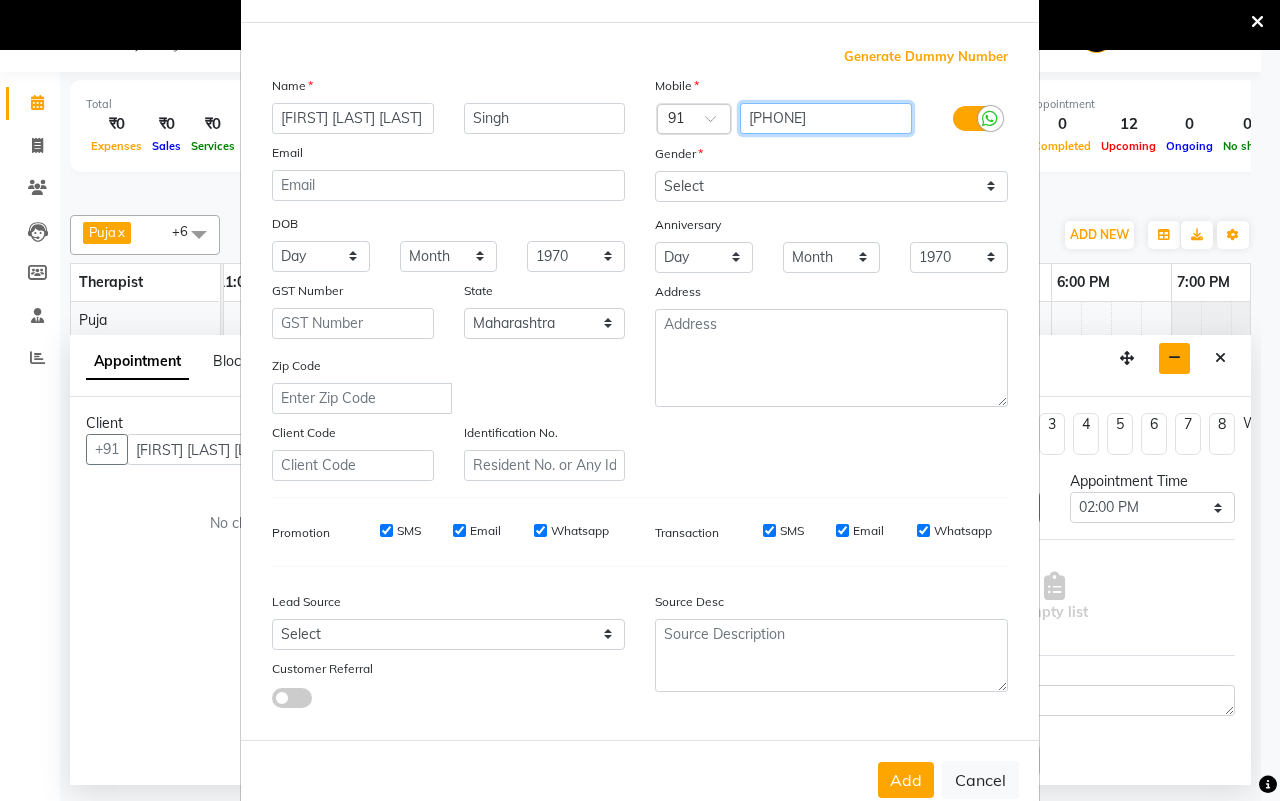 scroll, scrollTop: 115, scrollLeft: 0, axis: vertical 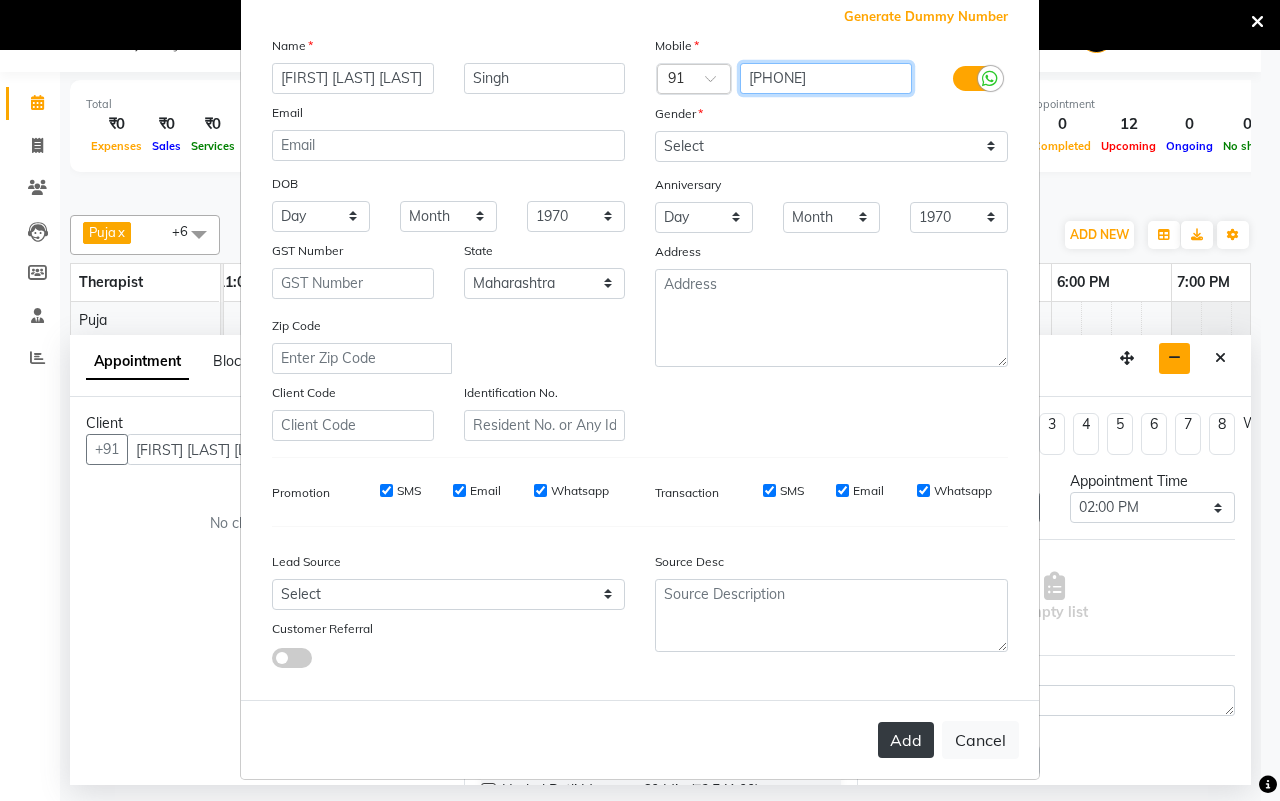 type on "[PHONE]" 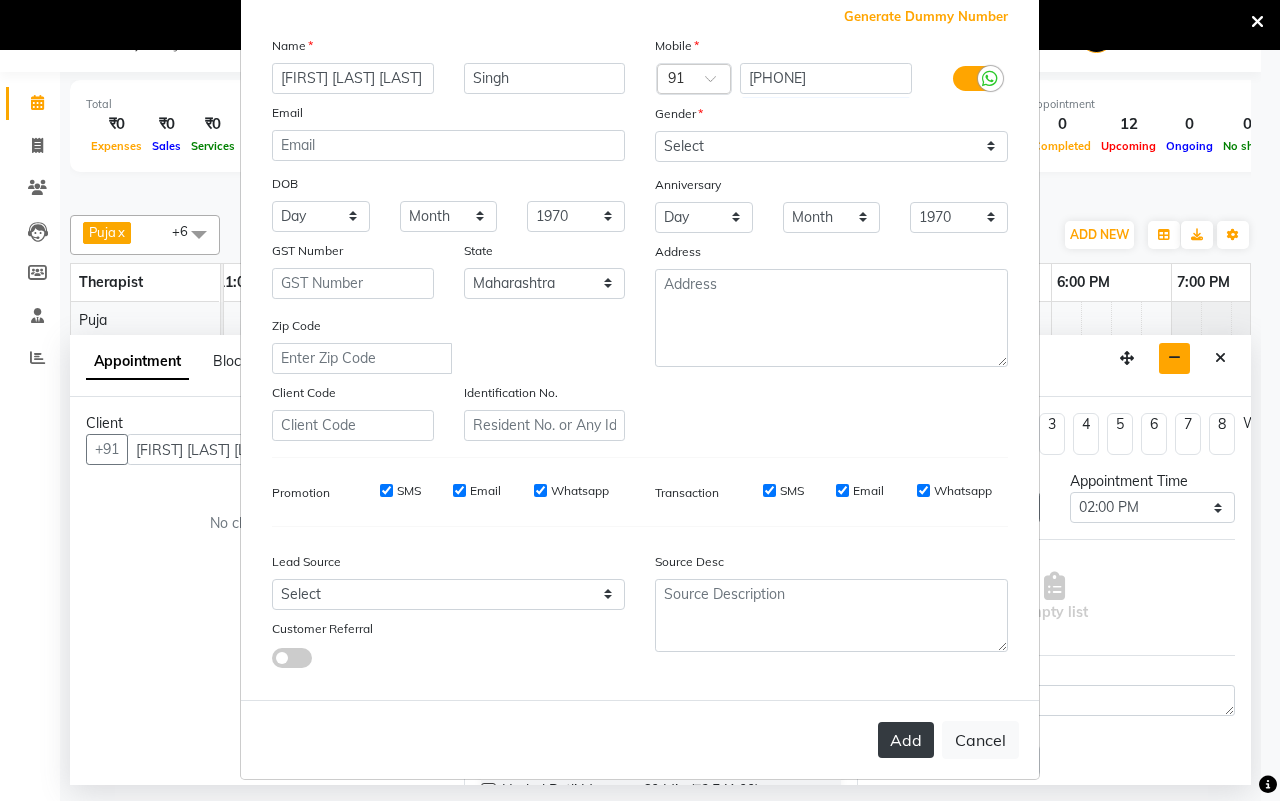 click on "Add" at bounding box center [906, 740] 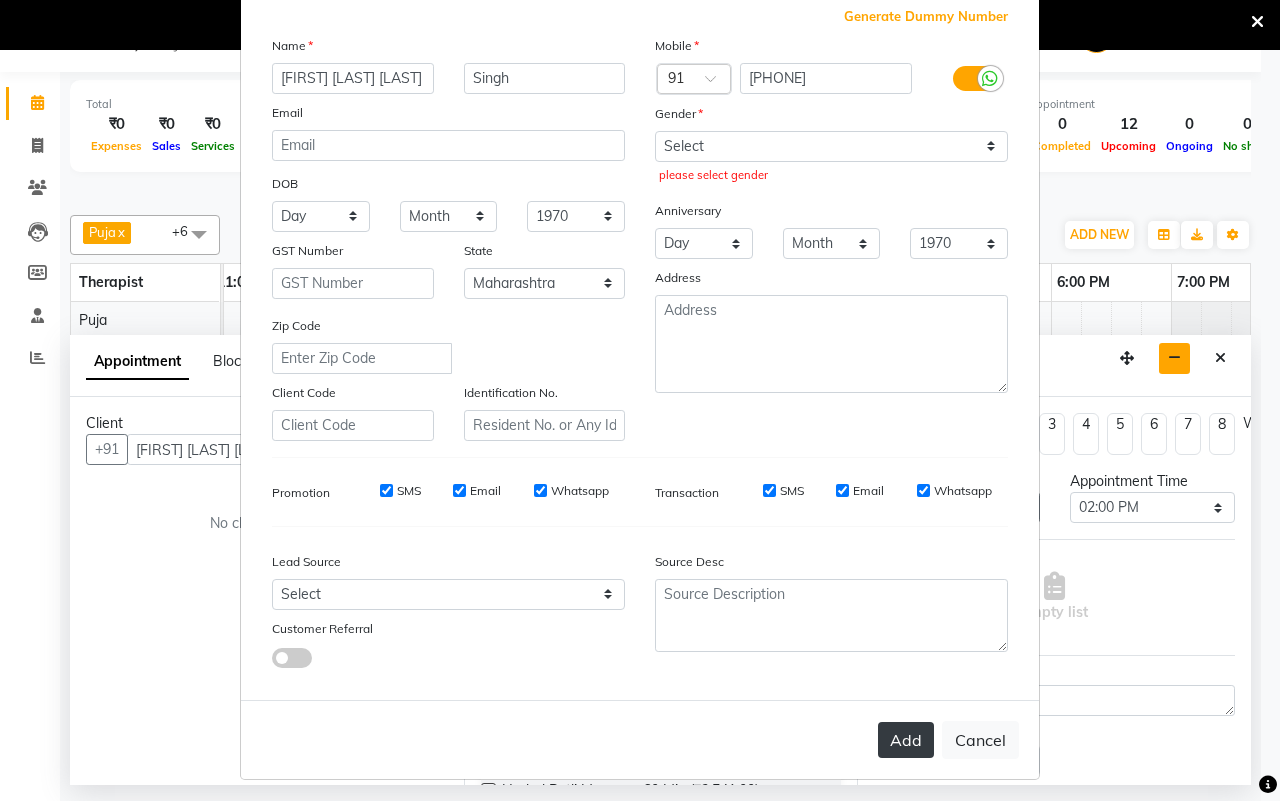 click on "Add" at bounding box center (906, 740) 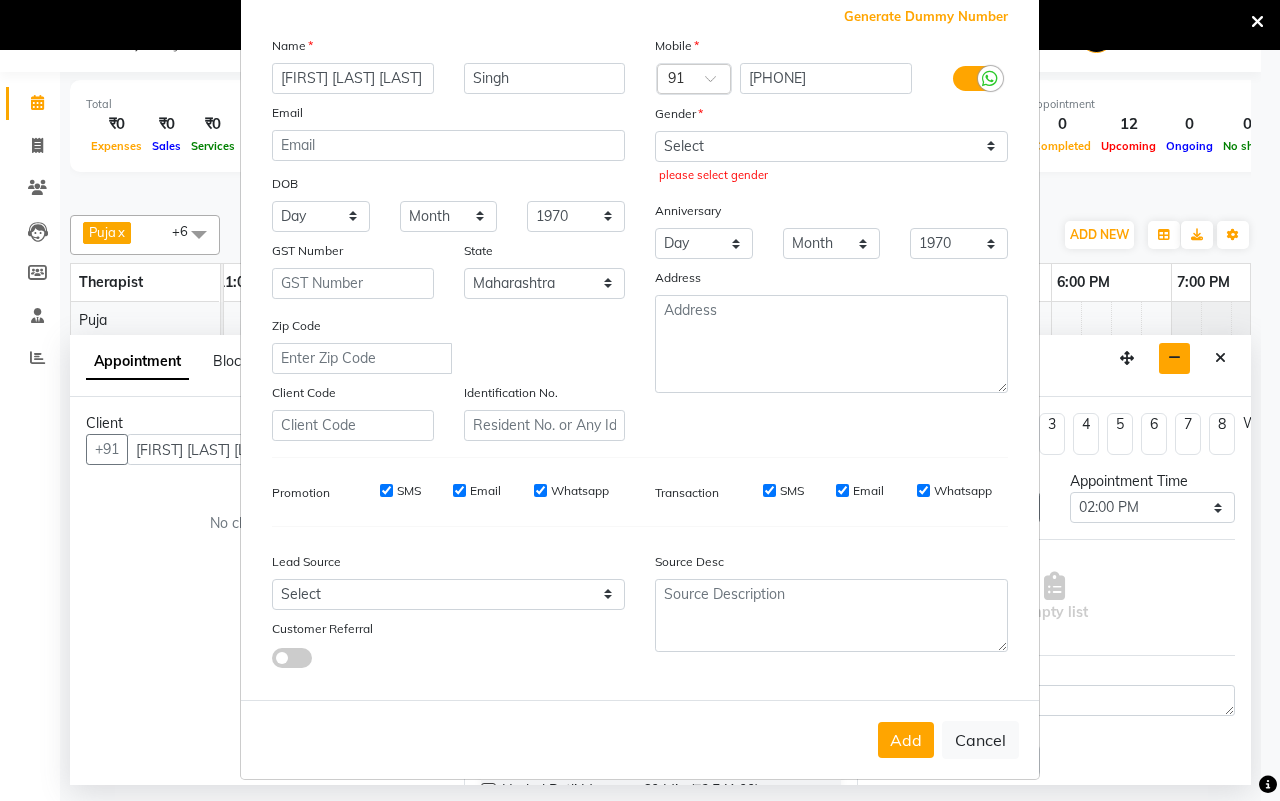 scroll, scrollTop: 0, scrollLeft: 0, axis: both 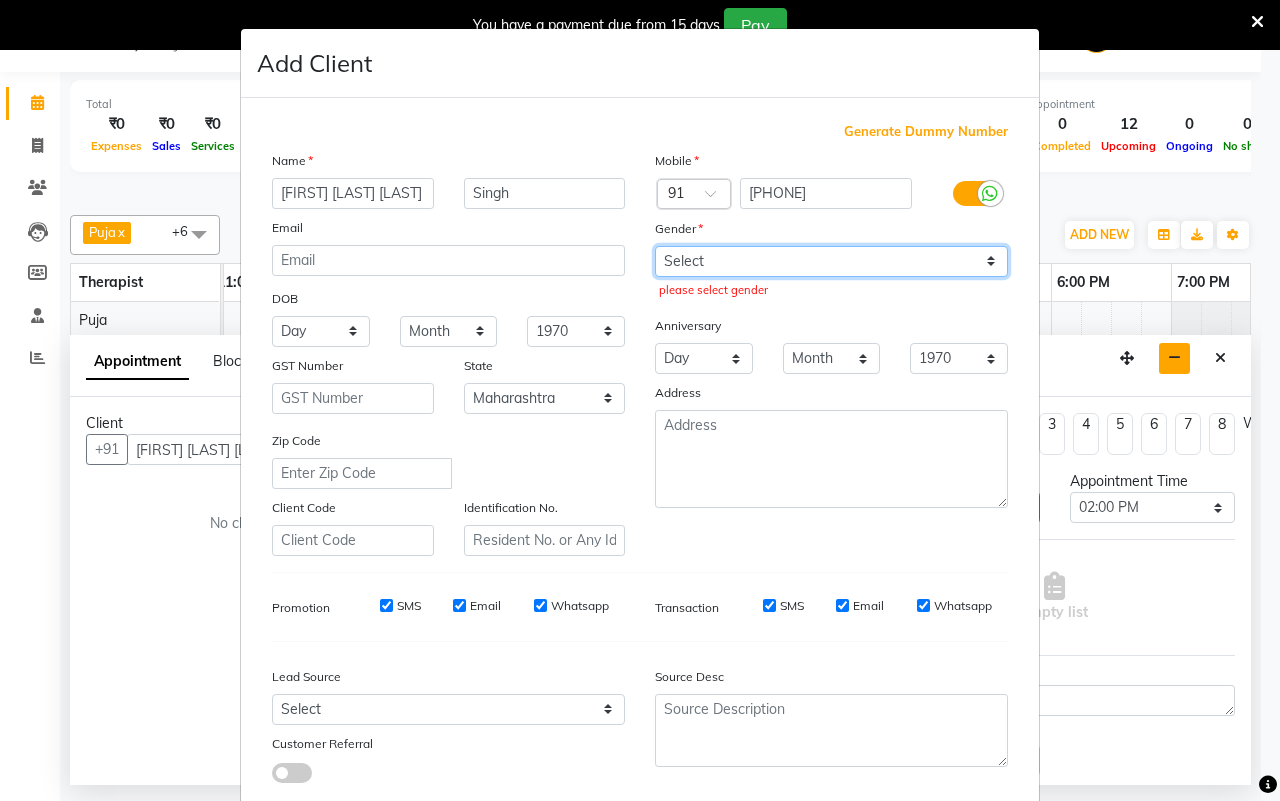 click on "Select Male Female Other Prefer Not To Say" at bounding box center (831, 261) 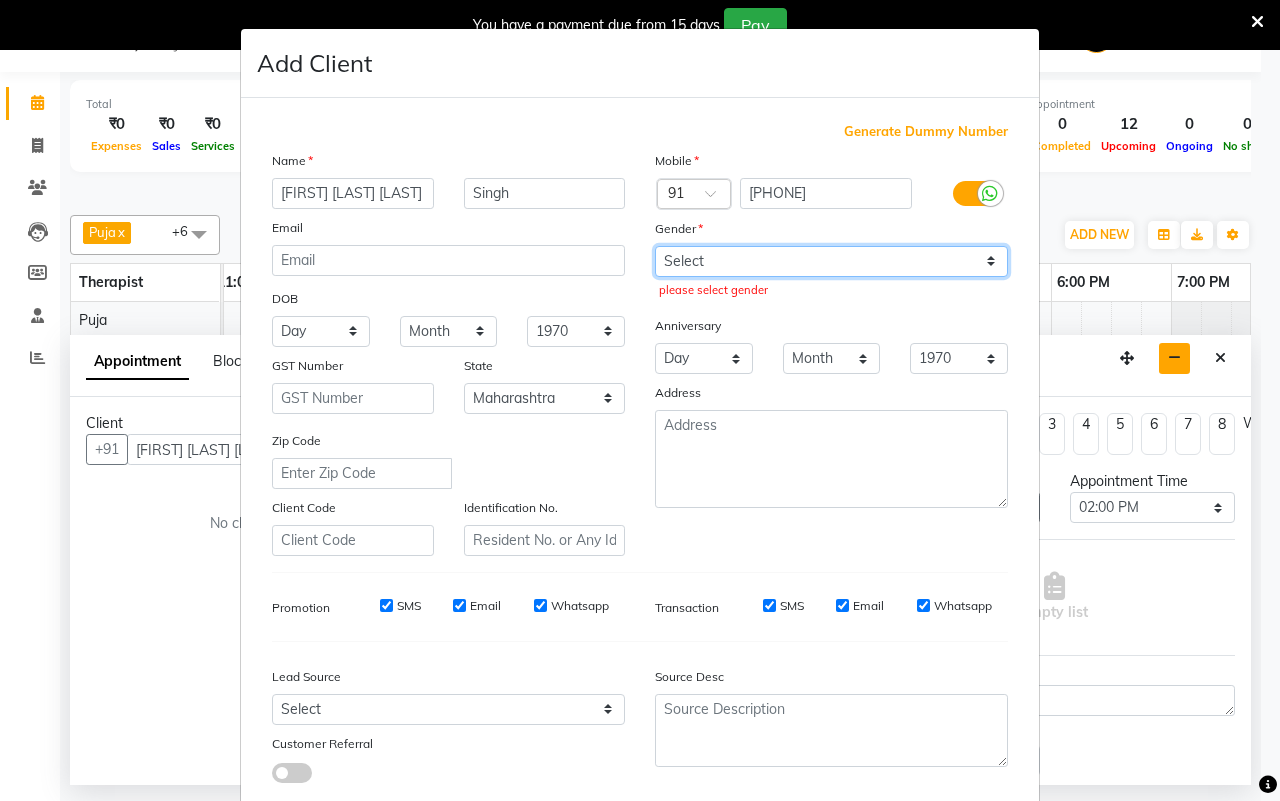 select on "male" 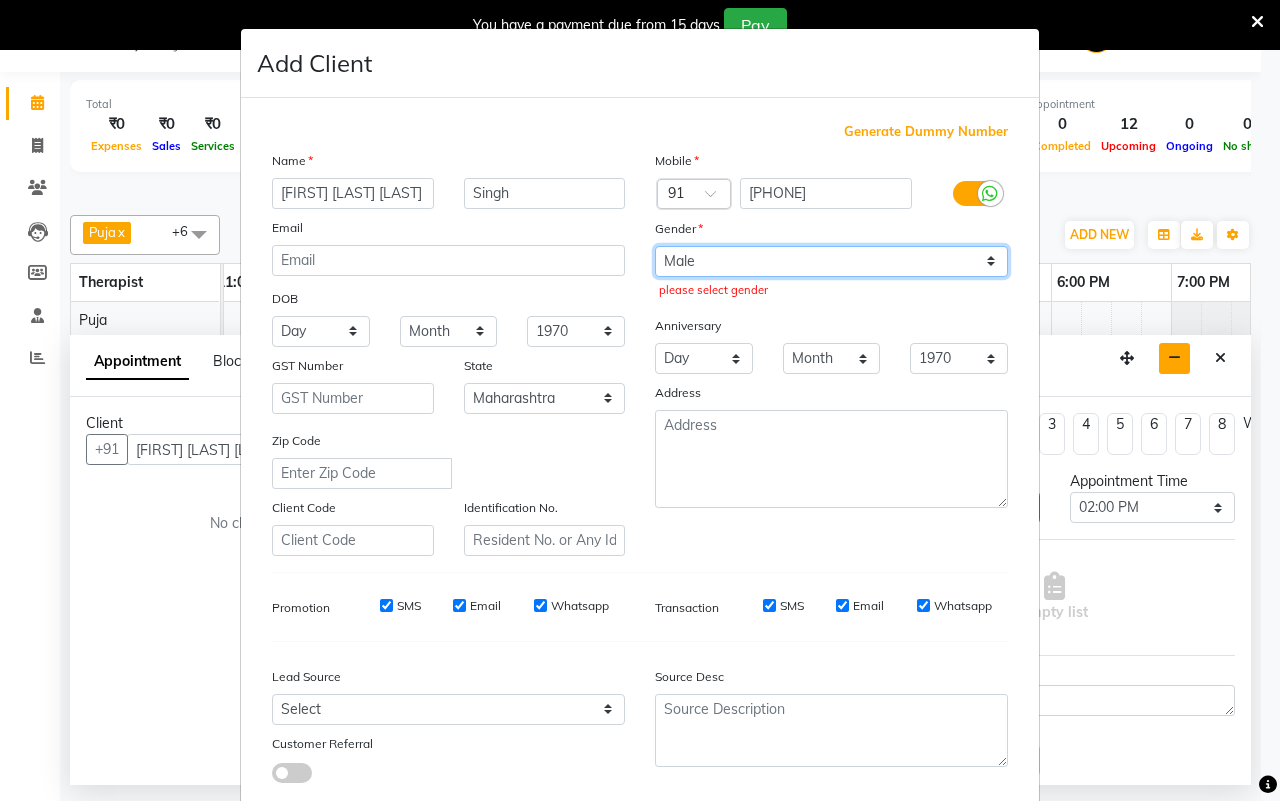 click on "Select Male Female Other Prefer Not To Say" at bounding box center (831, 261) 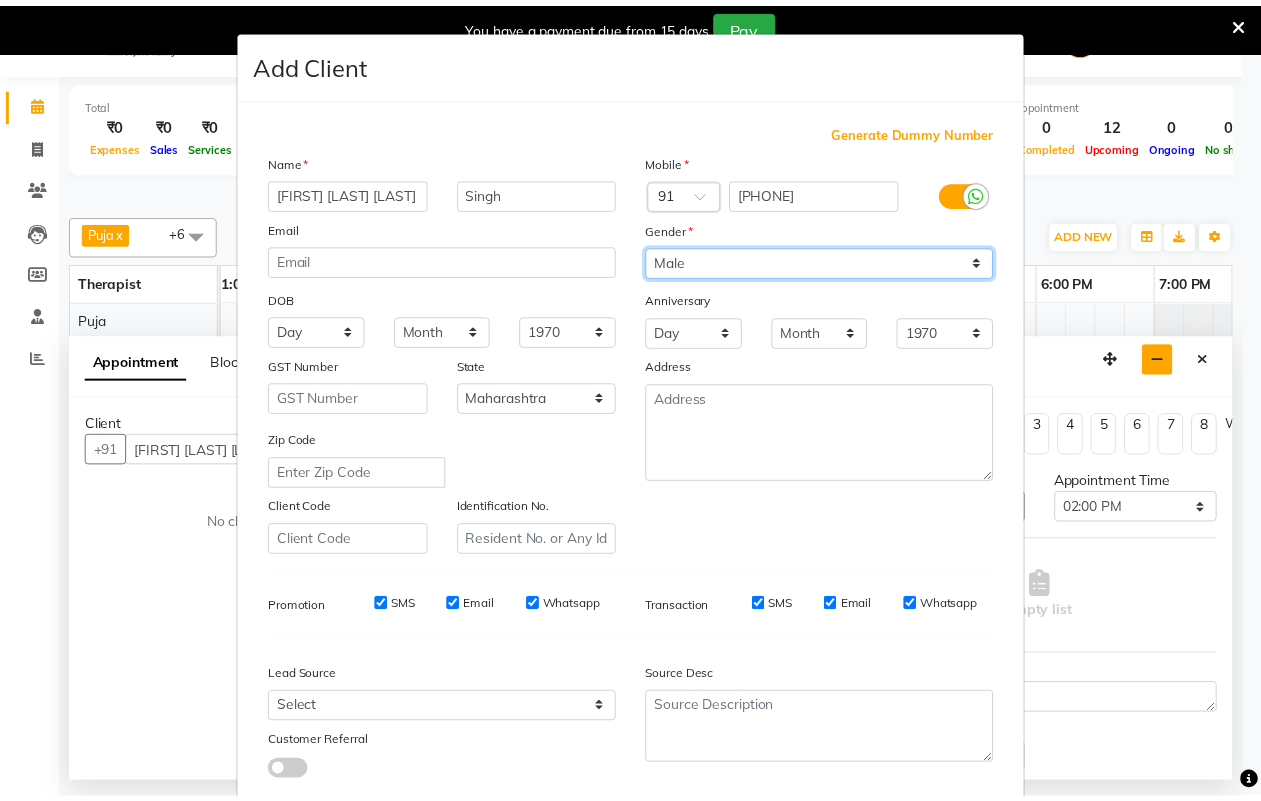 scroll, scrollTop: 115, scrollLeft: 0, axis: vertical 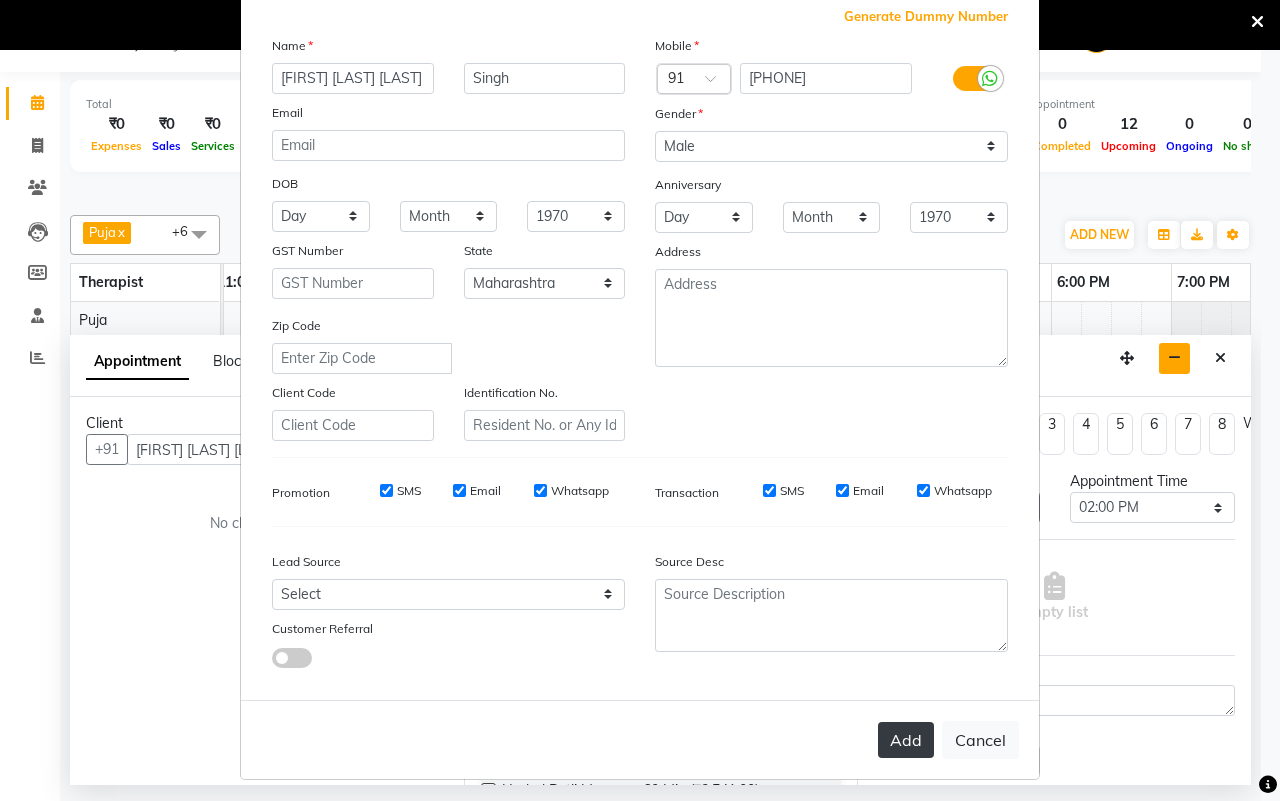 click on "Add" at bounding box center [906, 740] 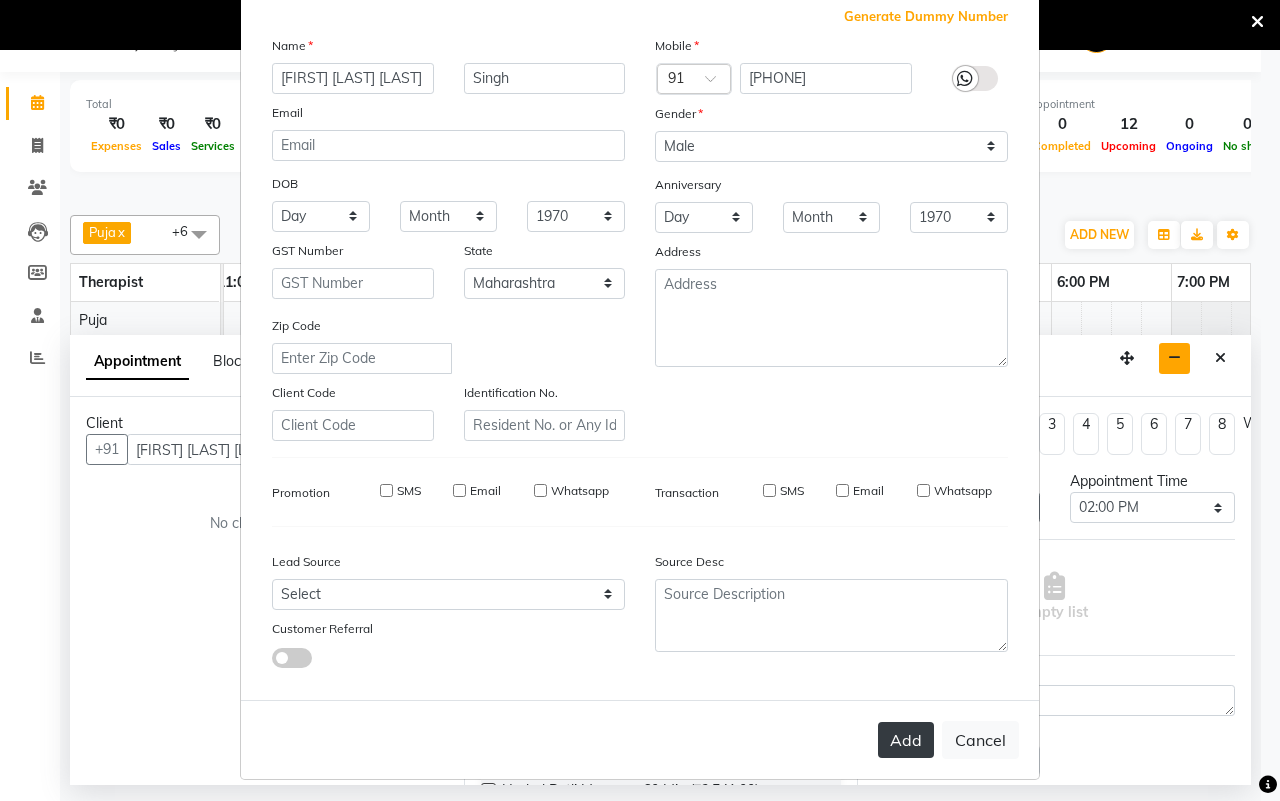type on "[PHONE]" 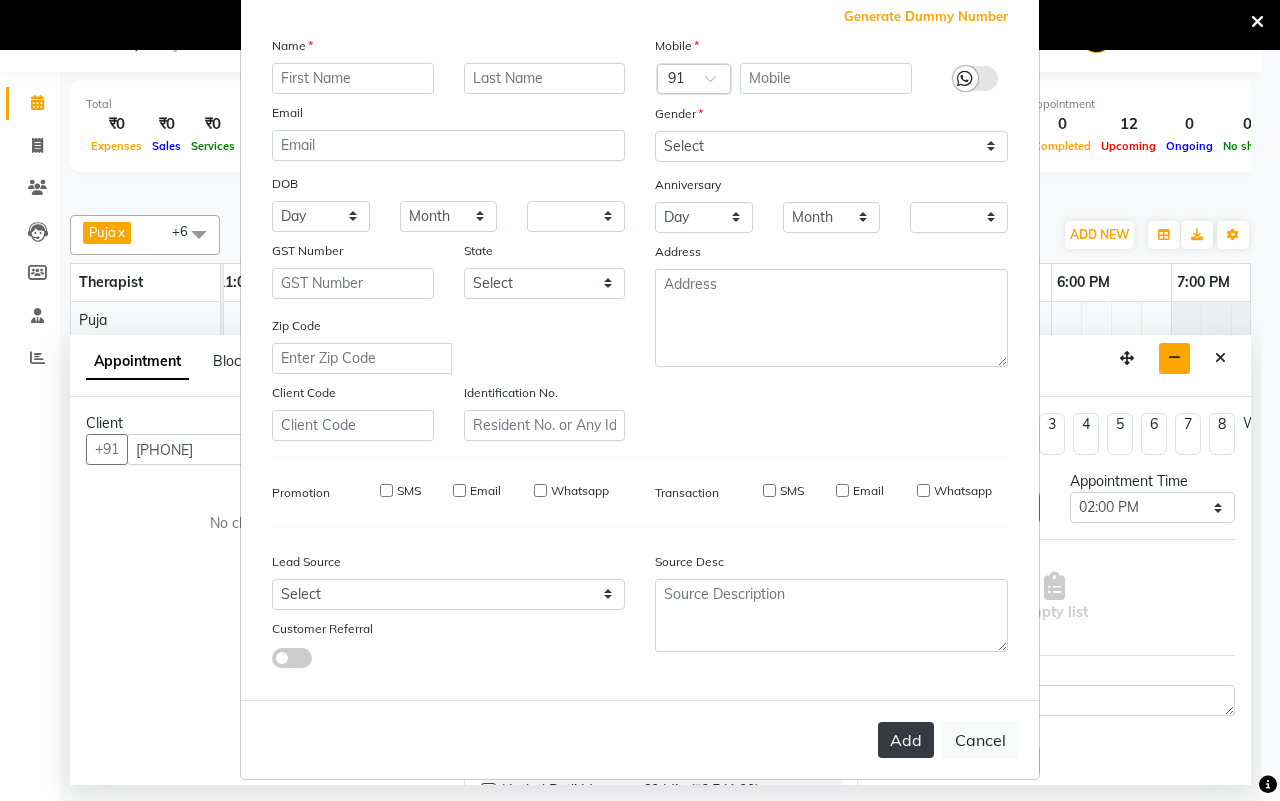 checkbox on "false" 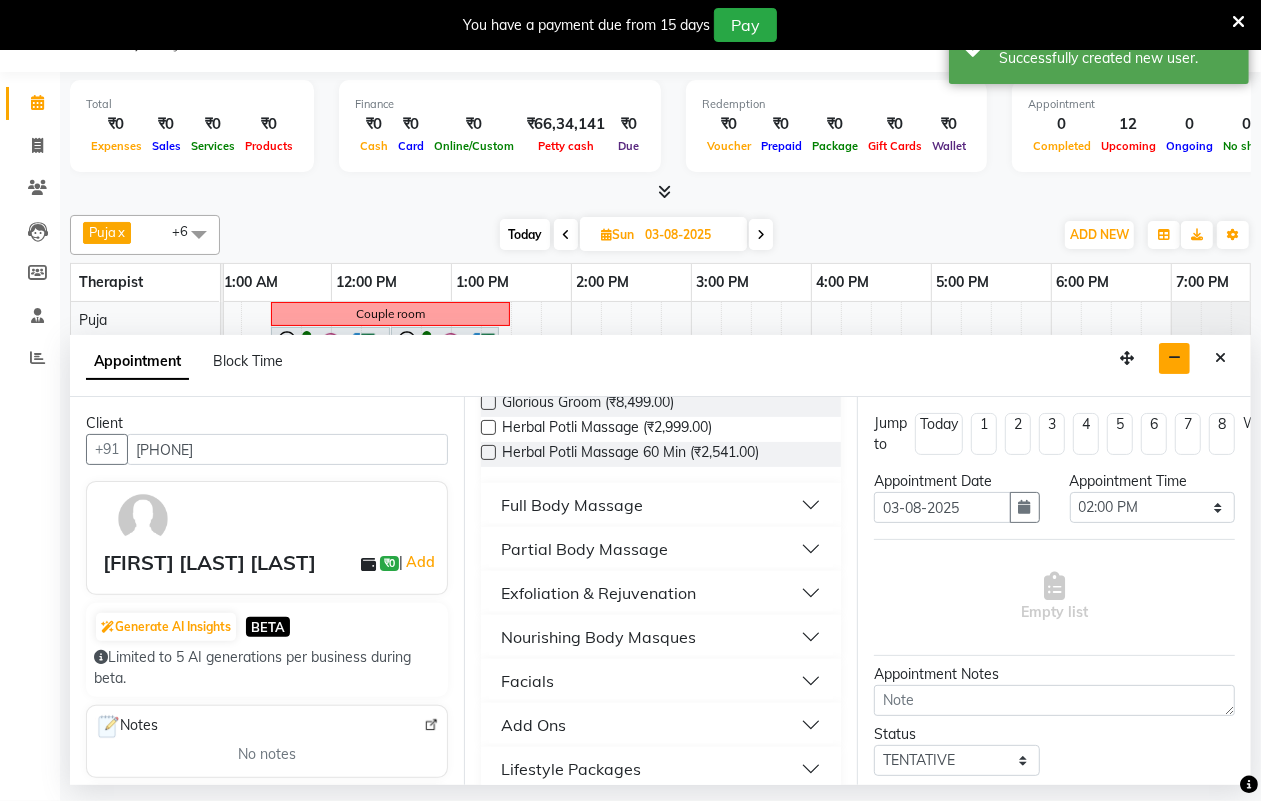 scroll, scrollTop: 375, scrollLeft: 0, axis: vertical 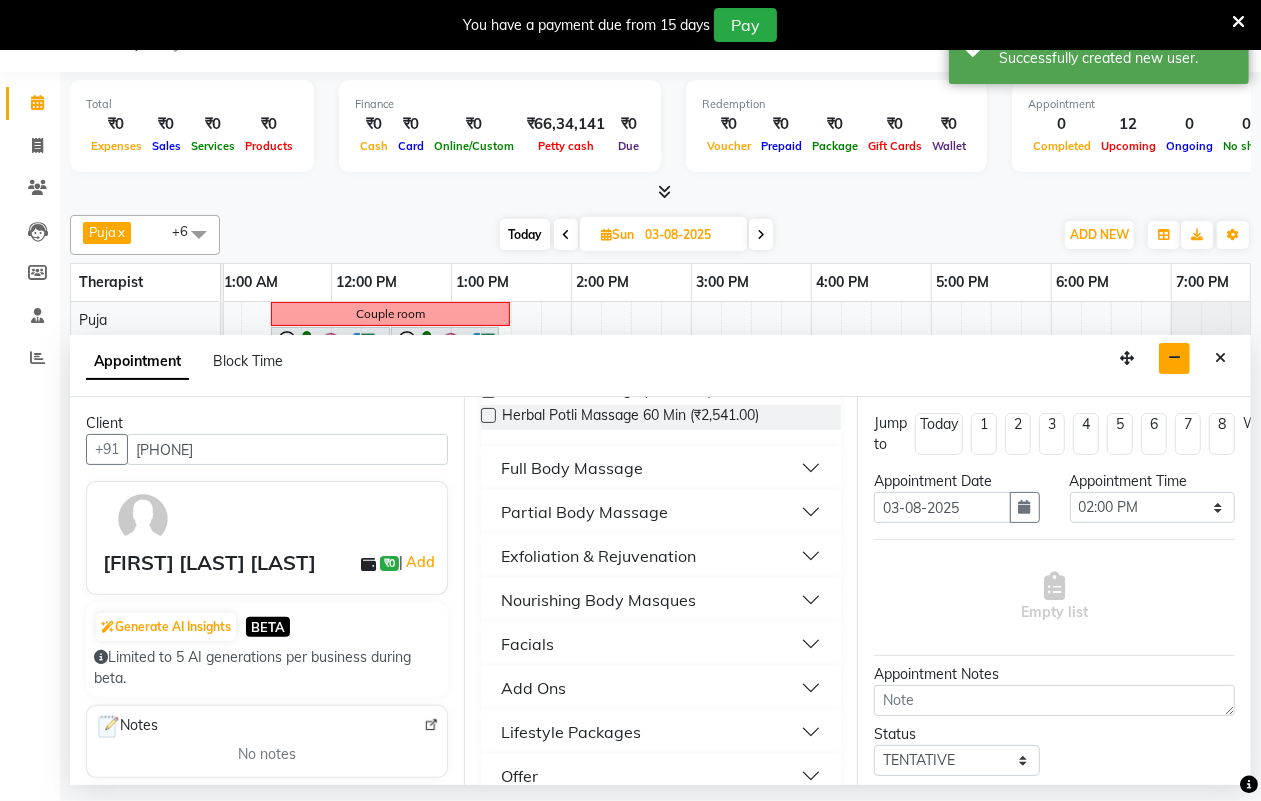 click on "Full Body Massage" at bounding box center (661, 468) 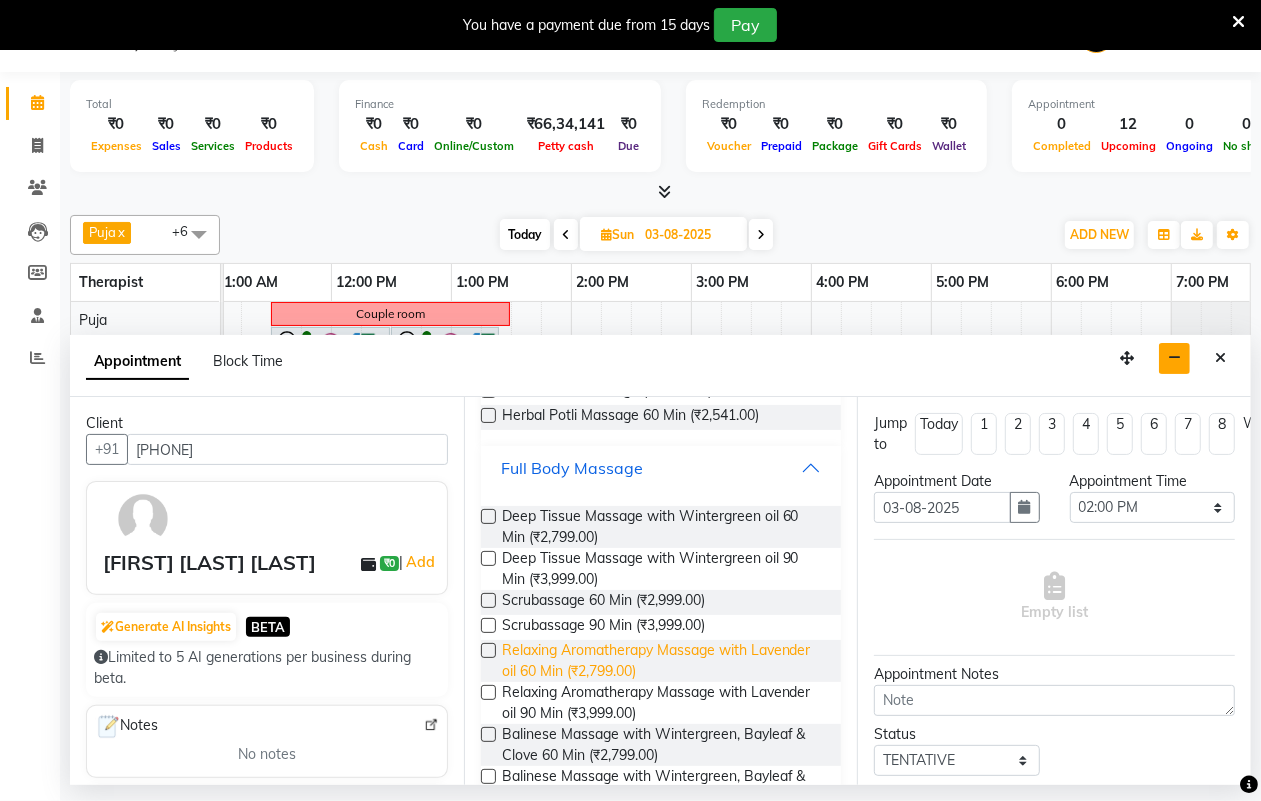 scroll, scrollTop: 500, scrollLeft: 0, axis: vertical 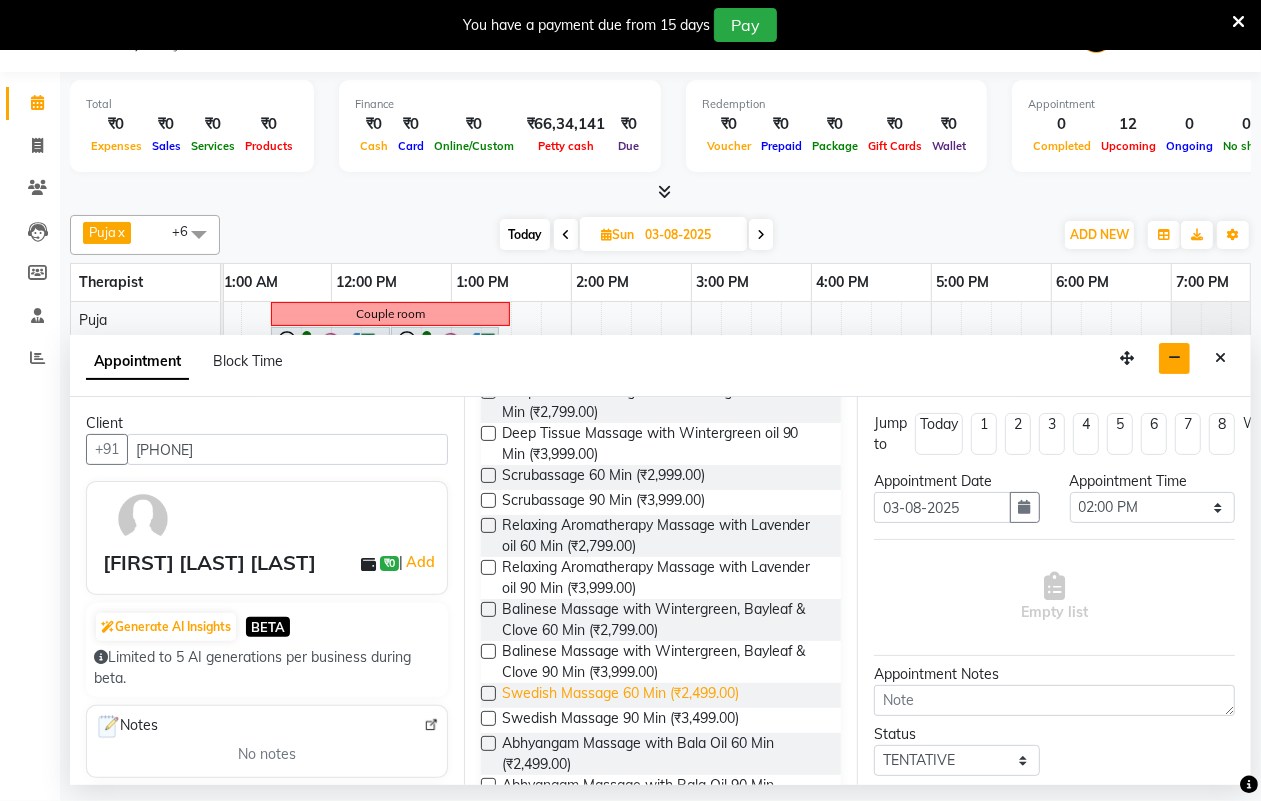 click on "Swedish Massage 60 Min (₹2,499.00)" at bounding box center (620, 695) 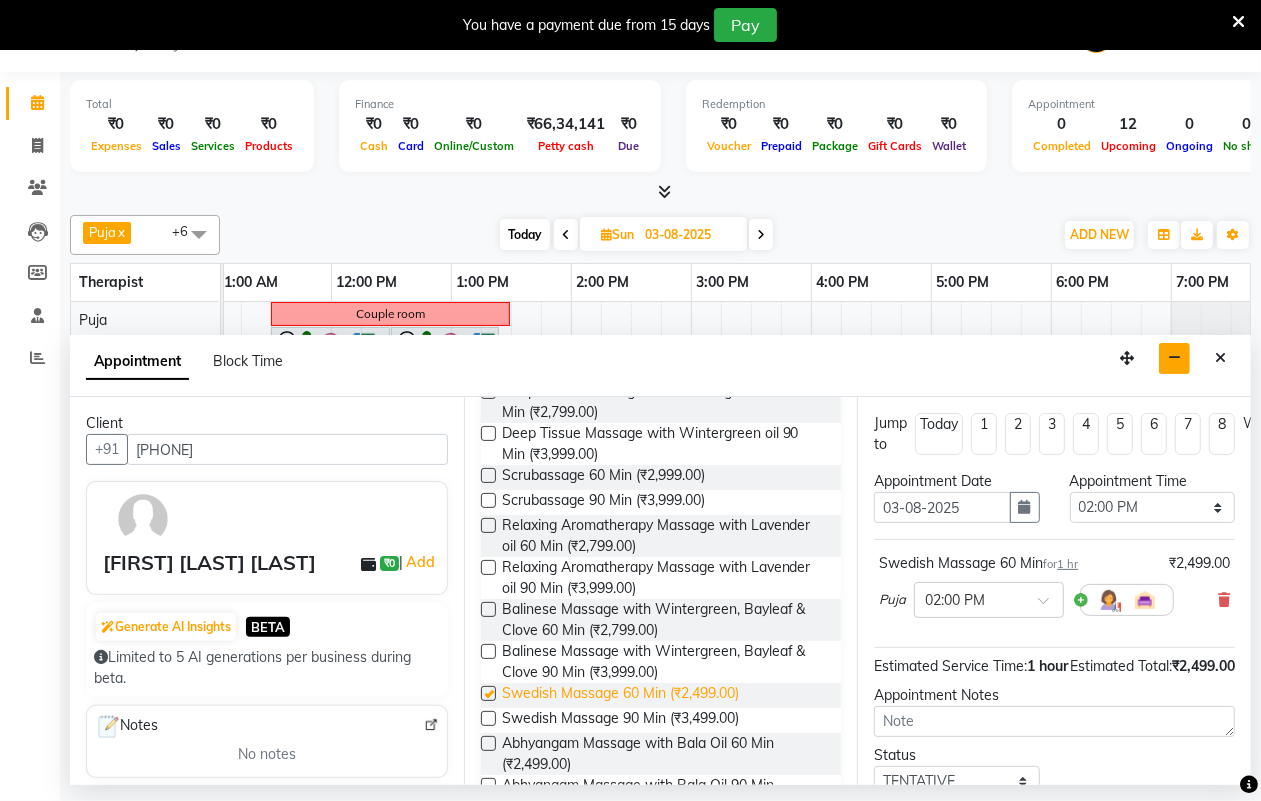 checkbox on "false" 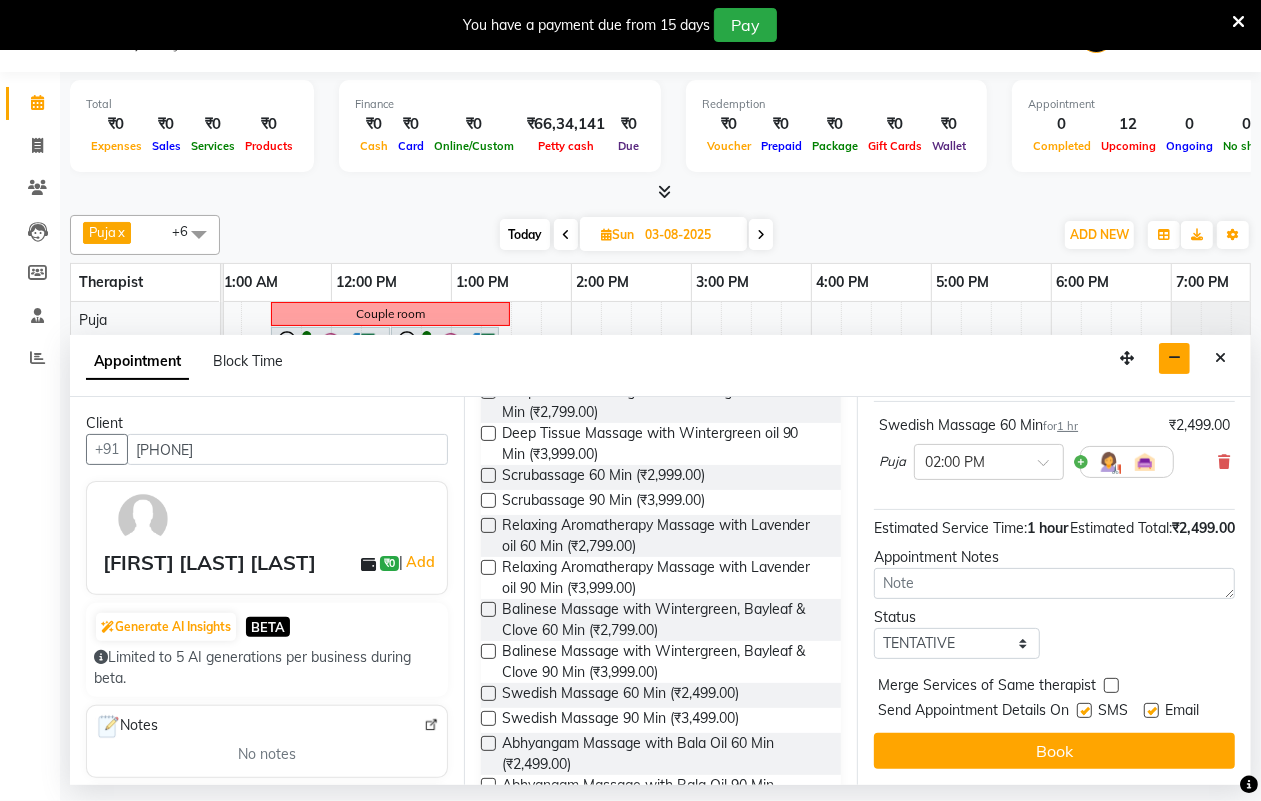 scroll, scrollTop: 196, scrollLeft: 0, axis: vertical 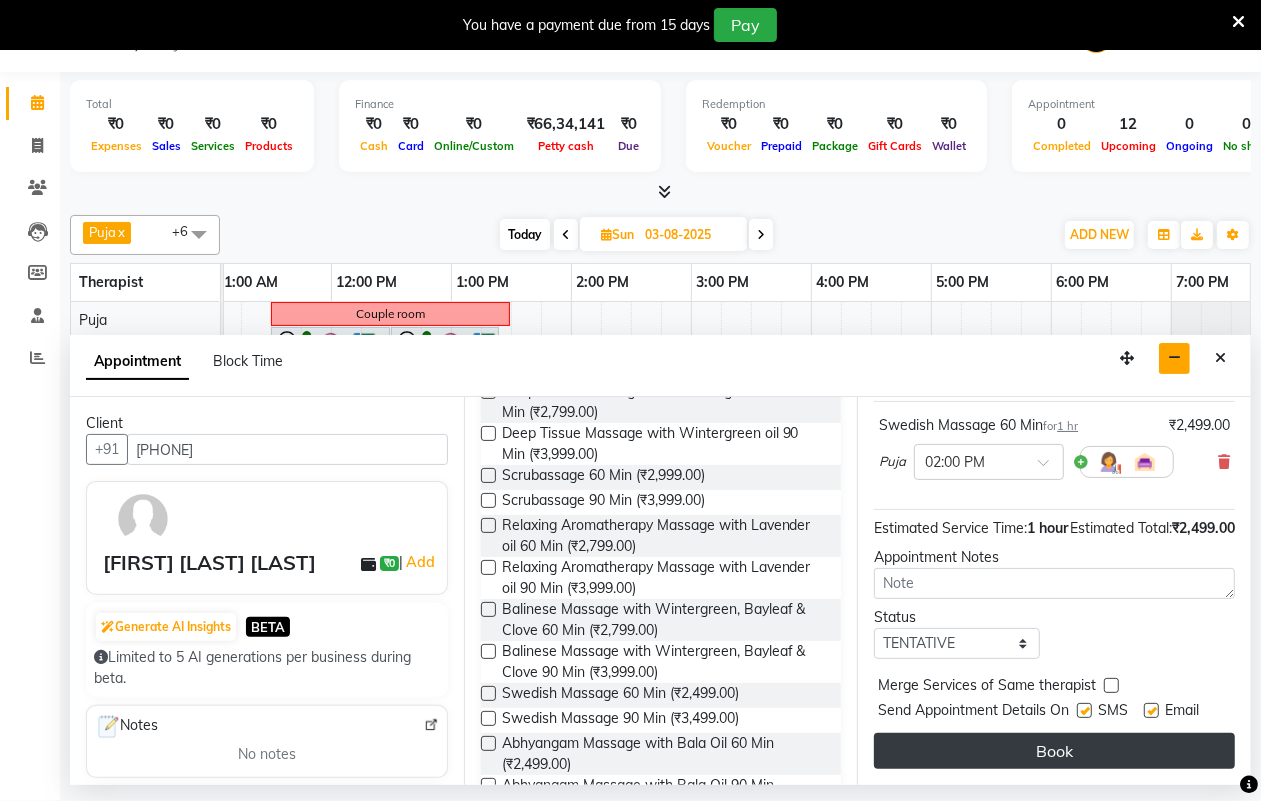 click on "Book" at bounding box center (1054, 751) 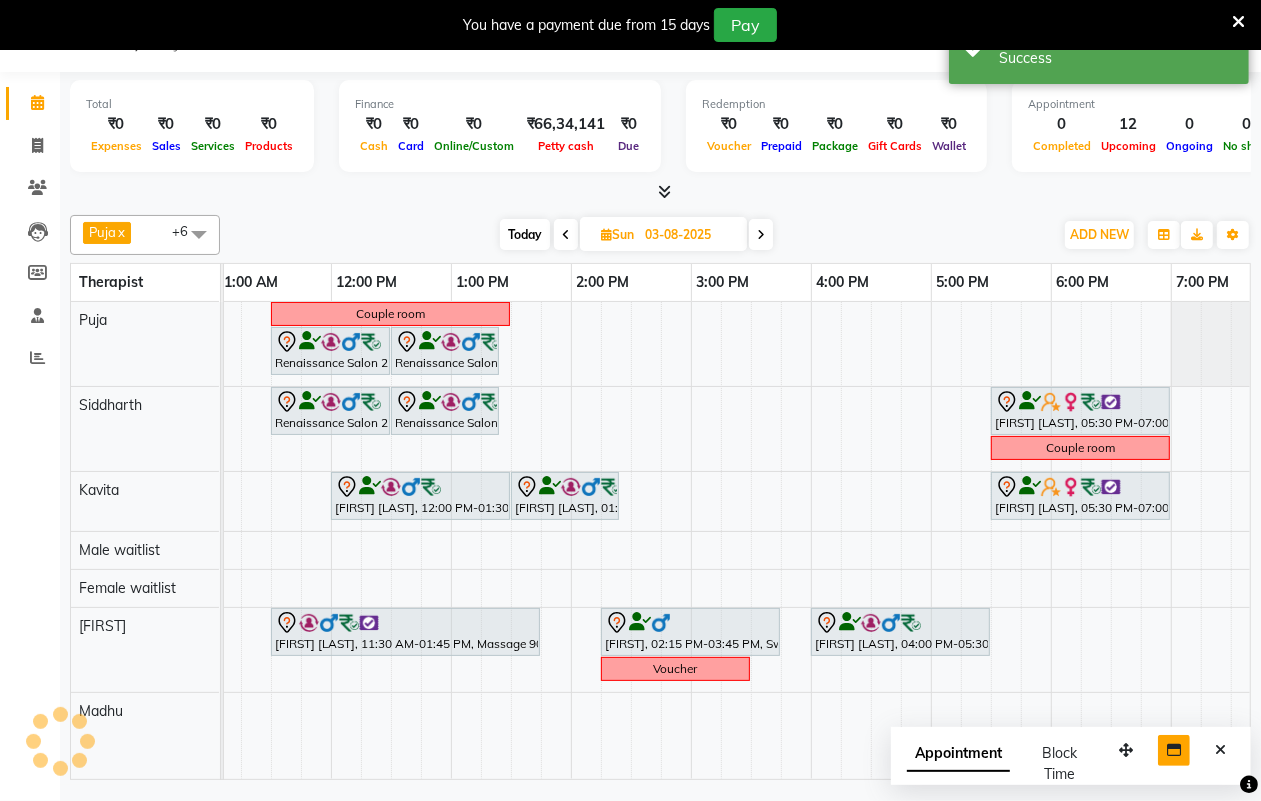 scroll, scrollTop: 0, scrollLeft: 0, axis: both 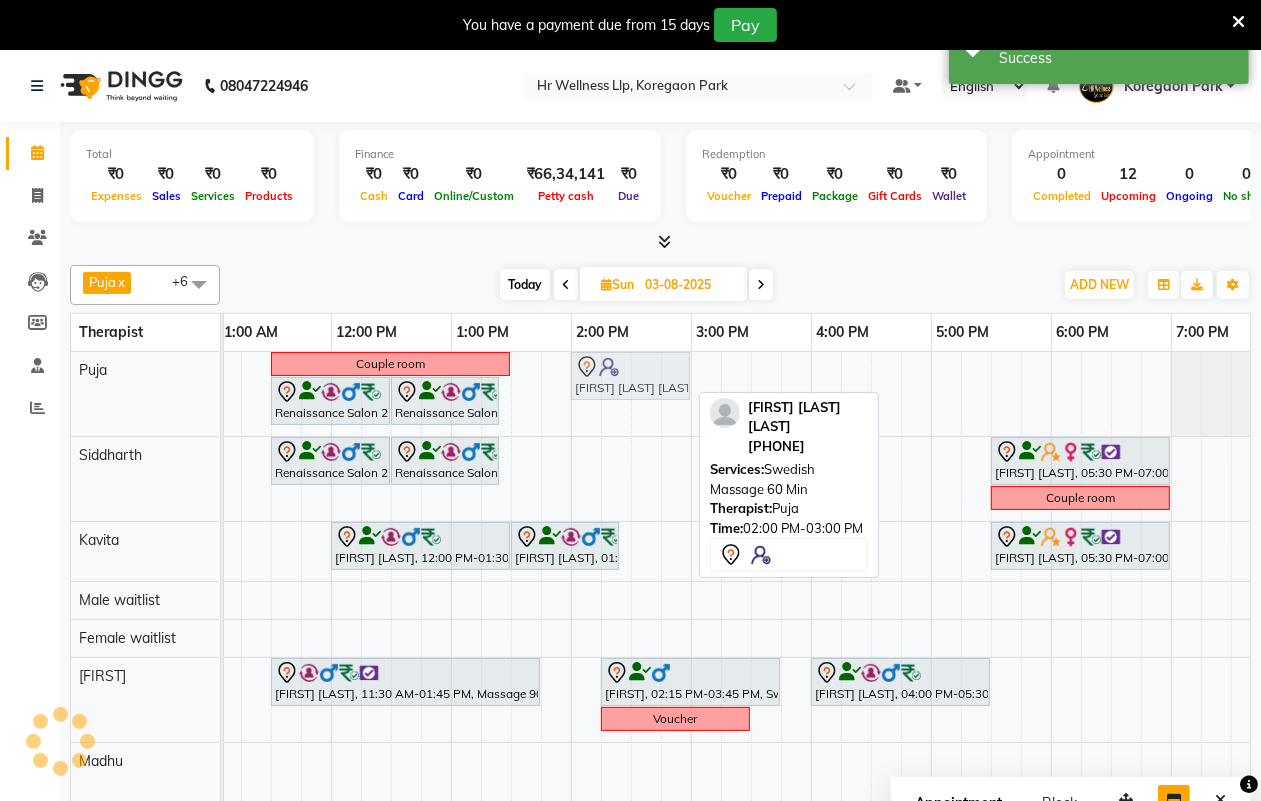 drag, startPoint x: 650, startPoint y: 371, endPoint x: 660, endPoint y: 376, distance: 11.18034 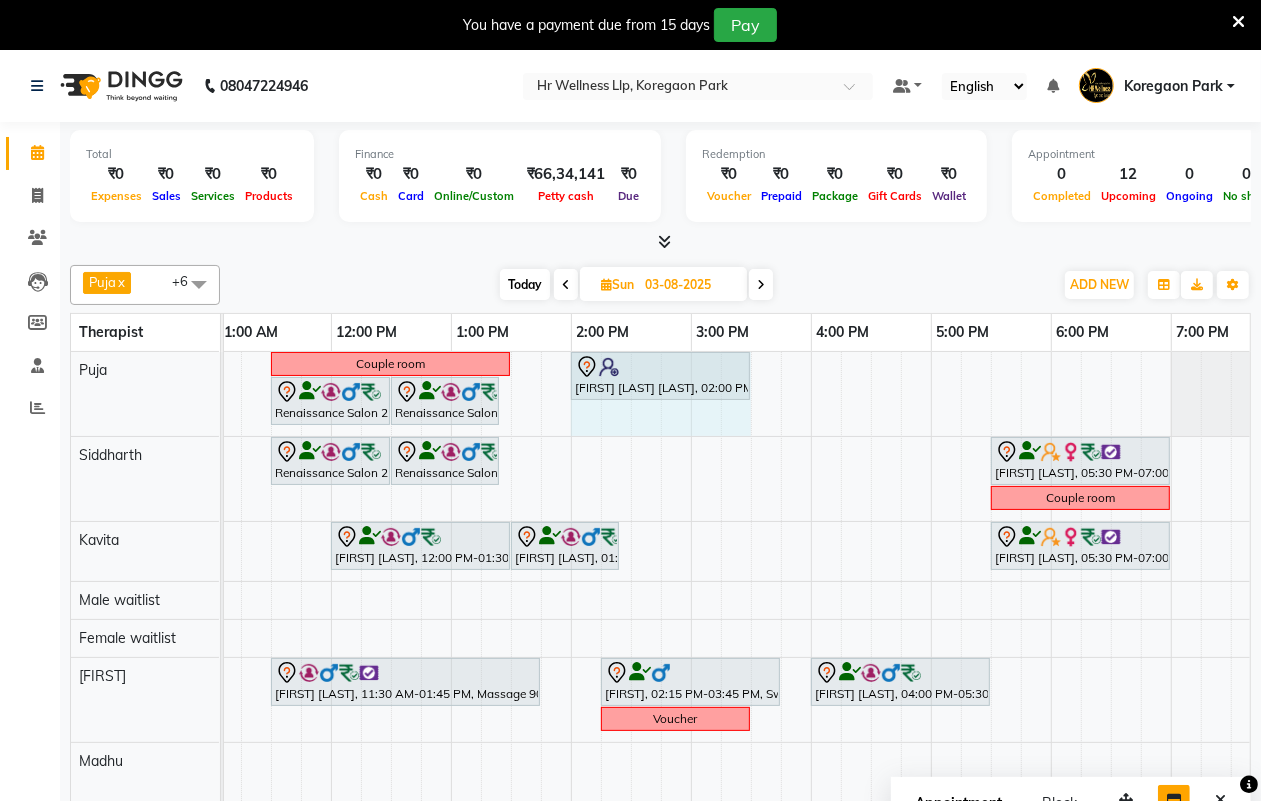 drag, startPoint x: 687, startPoint y: 370, endPoint x: 745, endPoint y: 355, distance: 59.908264 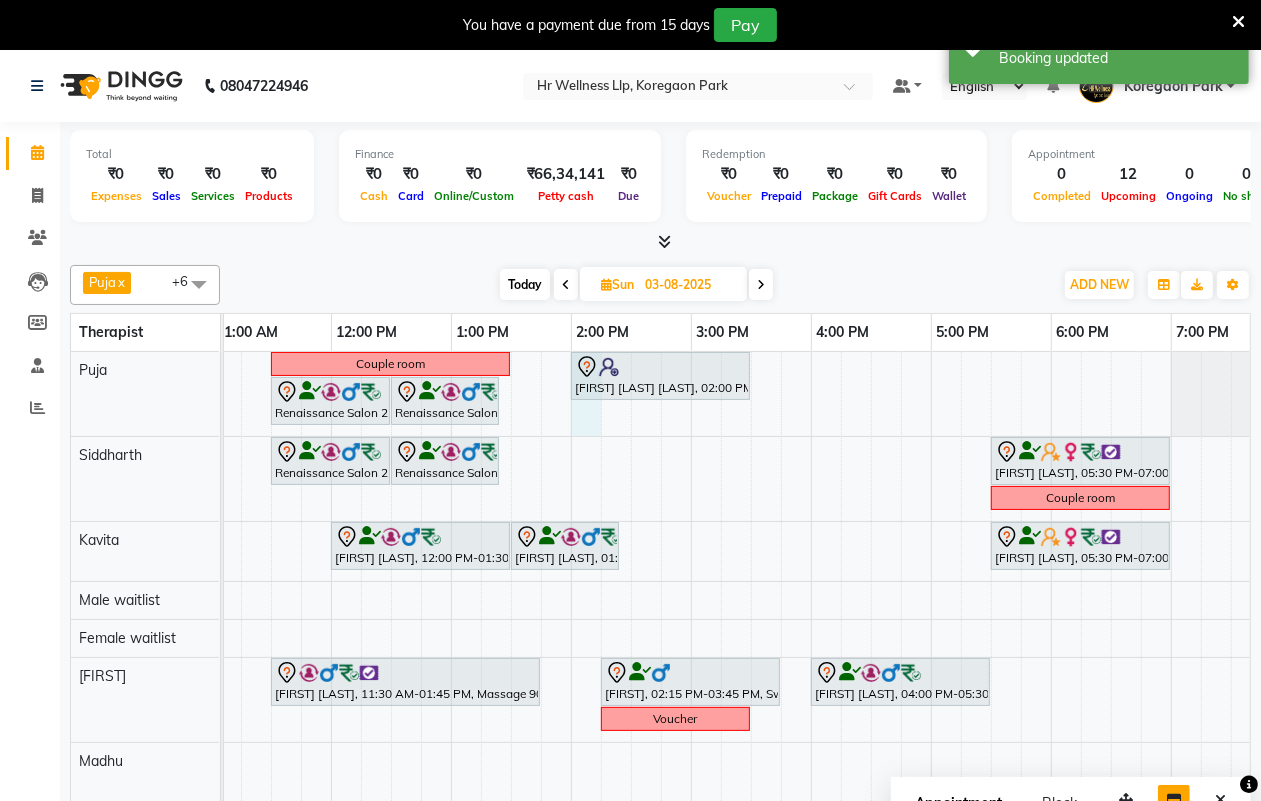 click on "Couple room              [FIRST] [LAST] [LAST], 02:00 PM-03:30 PM, Swedish Massage 60 Min             Renaissance Salon [LICENSE], 11:30 AM-12:30 PM, Massage 60 Min             Renaissance Salon [LICENSE], 12:30 PM-01:25 PM, 10 mins complimentary Service             Renaissance Salon [LICENSE], 11:30 AM-12:30 PM, Massage 60 Min             Renaissance Salon [LICENSE], 12:30 PM-01:25 PM, 10 mins complimentary Service             [FIRST] [LAST], 05:30 PM-07:00 PM, Massage 60 Min  Couple room              [FIRST] [LAST], 12:00 PM-01:30 PM, Massage 90 Min             [FIRST] [LAST], 01:30 PM-02:25 PM, 10 mins complimentary Service             [FIRST] [LAST], 05:30 PM-07:00 PM, Massage 60 Min             [FIRST] [LAST], 11:30 AM-01:45 PM, Massage 90 Min             [FIRST], 02:15 PM-03:45 PM, Swedish Massage 60 Min             [FIRST] [LAST], 04:00 PM-05:30 PM, Massage 60 Min  Voucher" at bounding box center [631, 590] 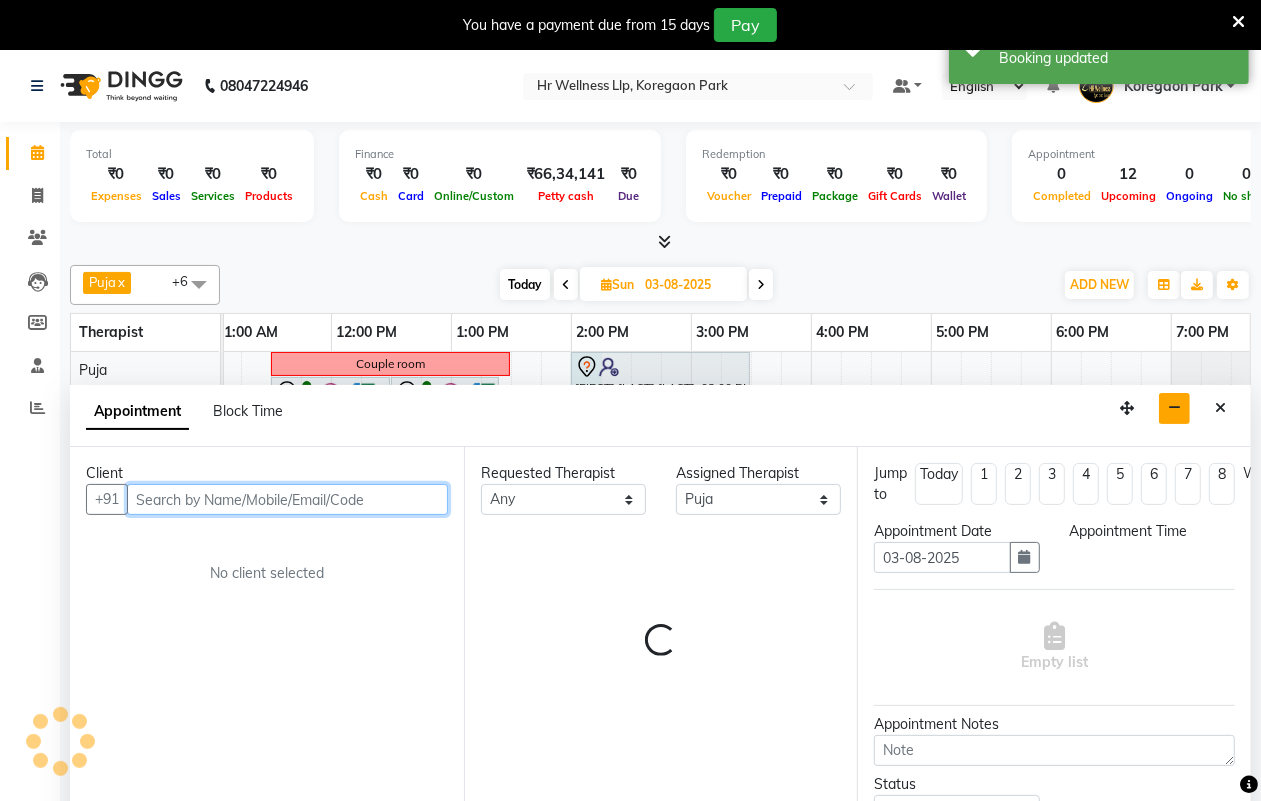 select on "840" 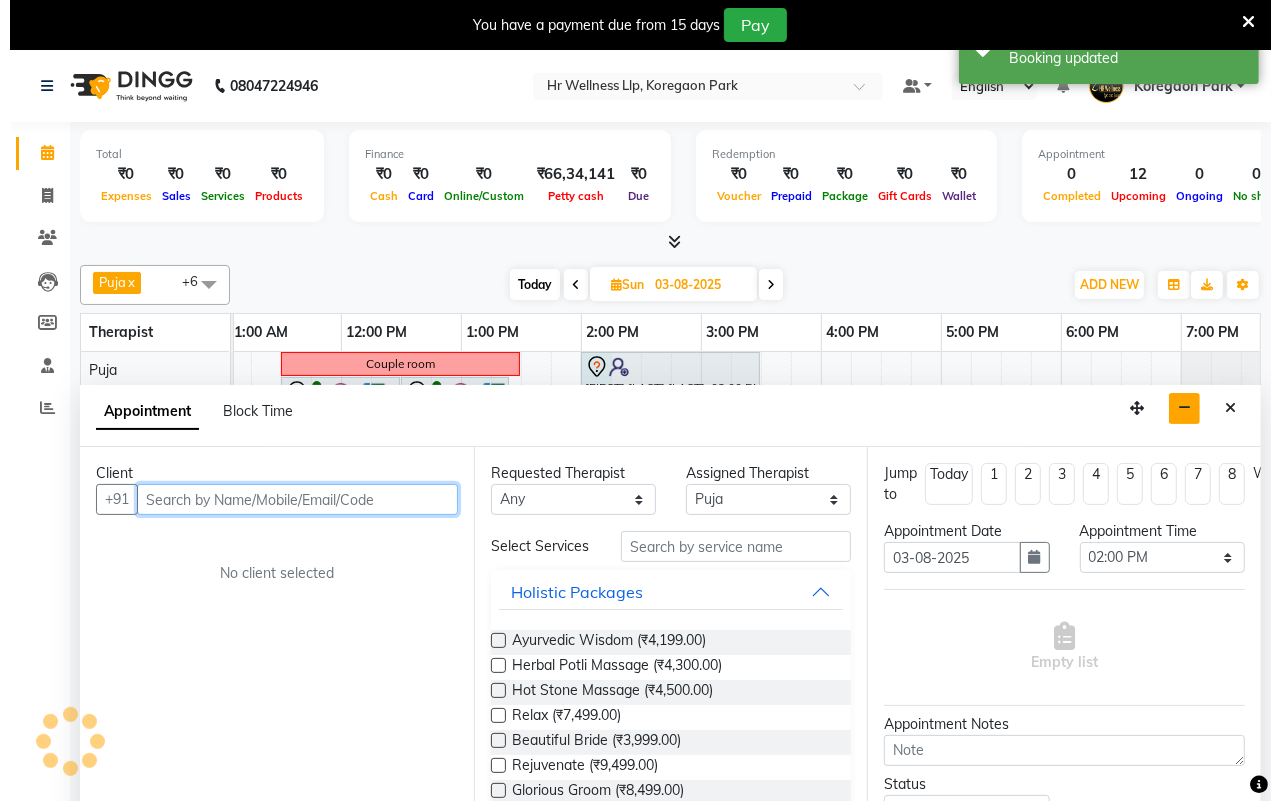 scroll, scrollTop: 50, scrollLeft: 0, axis: vertical 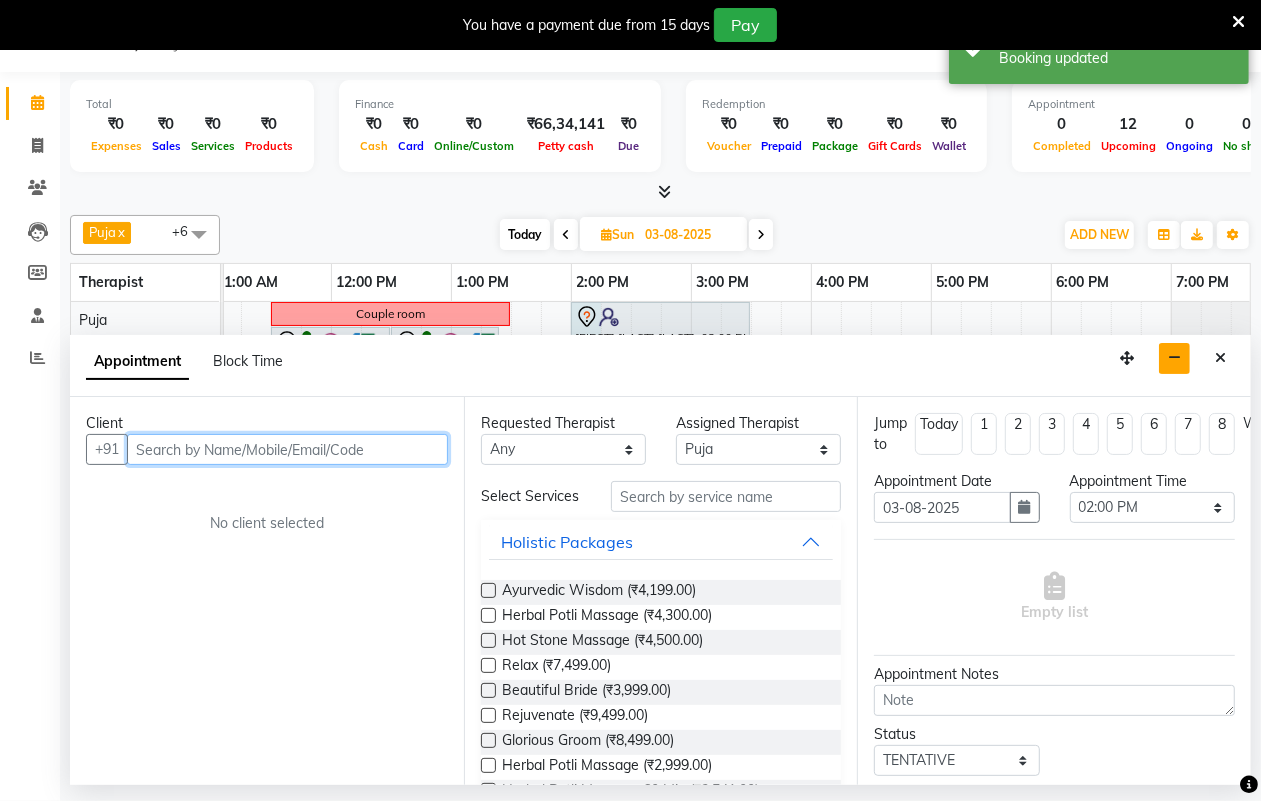 click at bounding box center (287, 449) 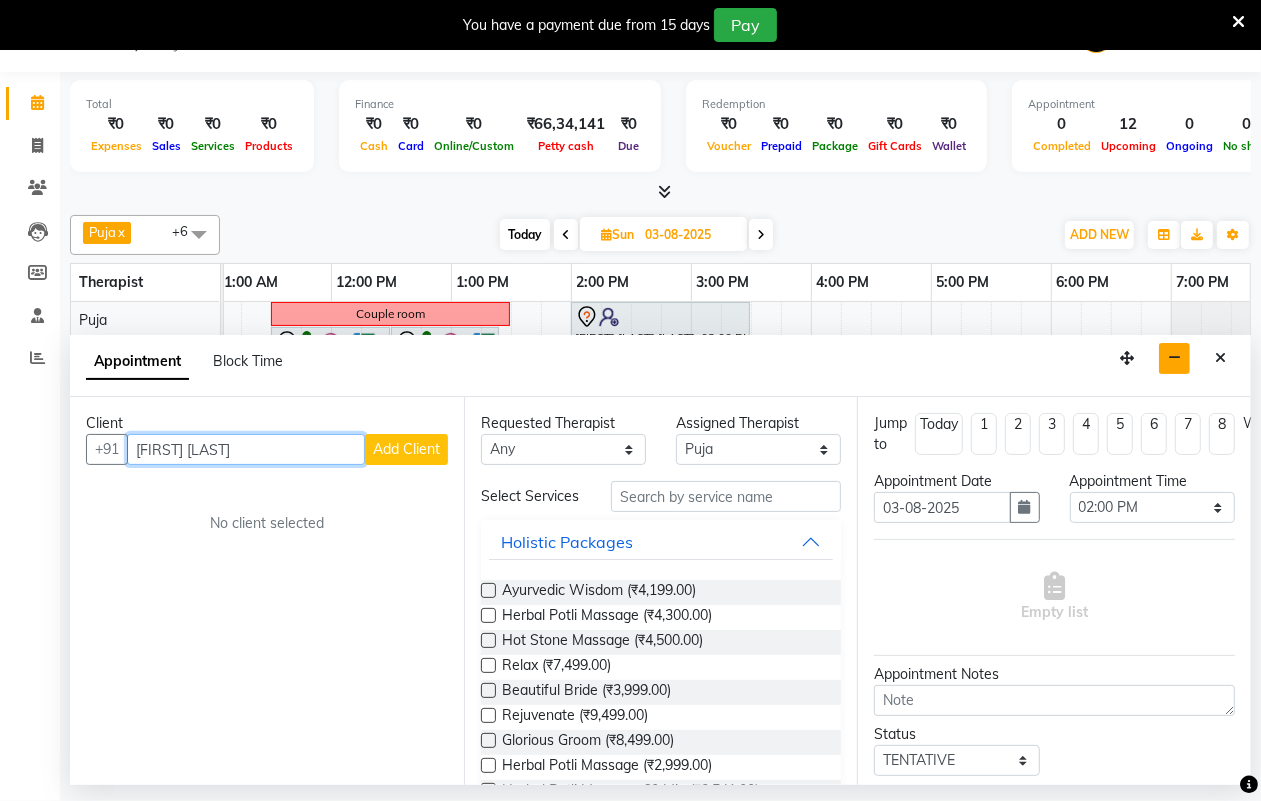type on "[FIRST] [LAST]" 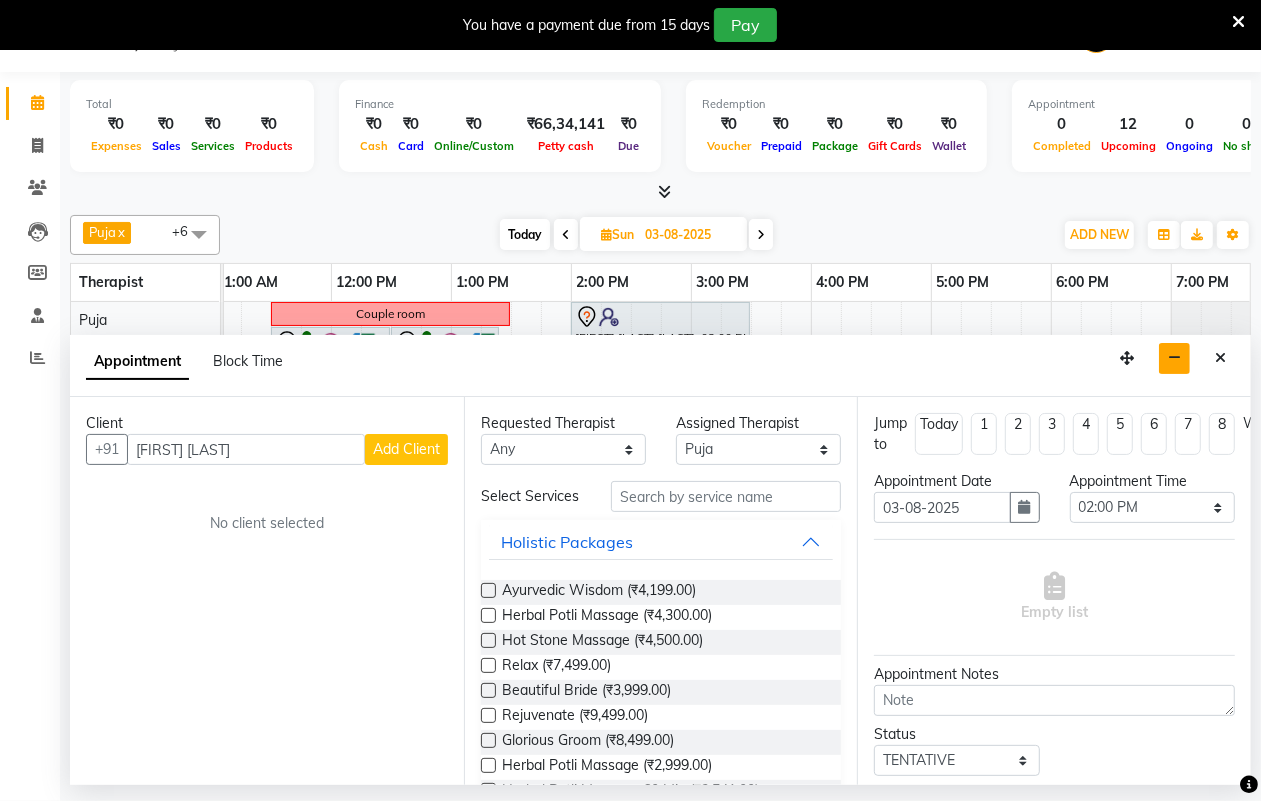 click on "Add Client" at bounding box center [406, 449] 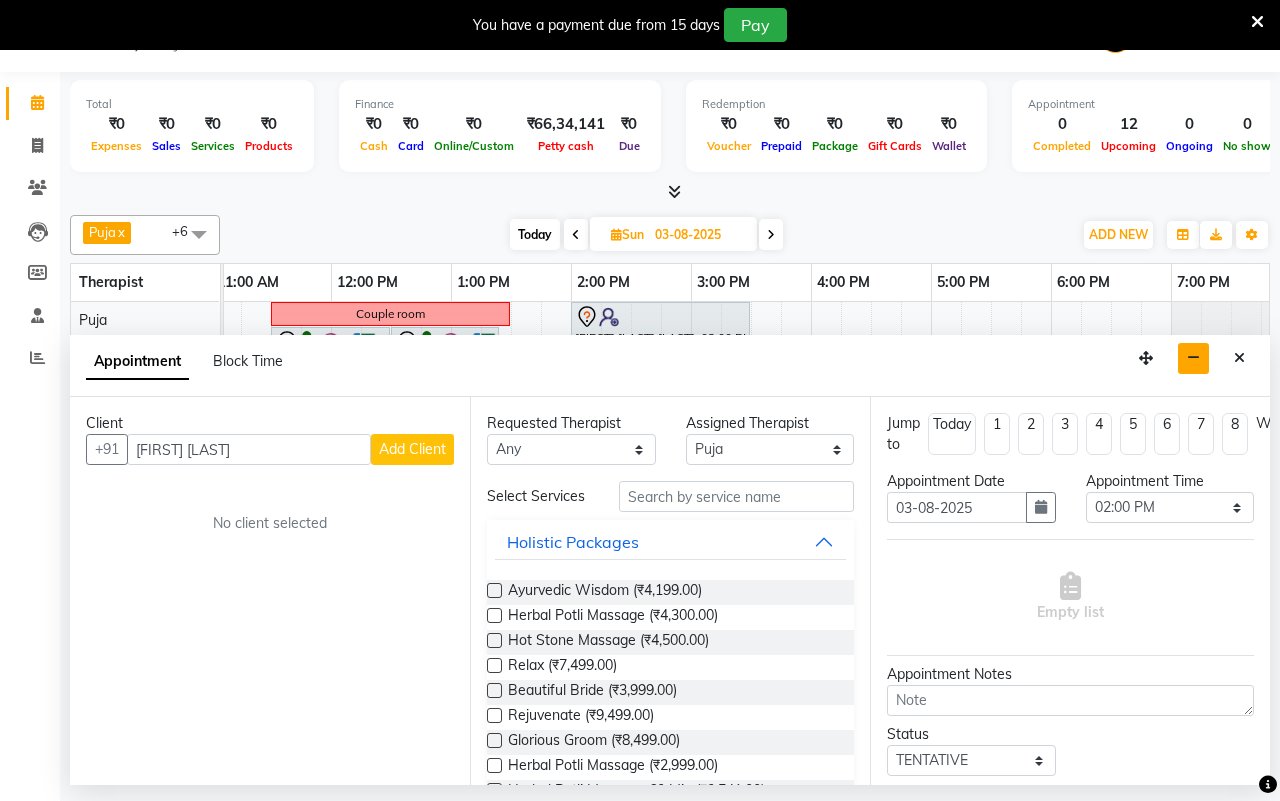 select on "22" 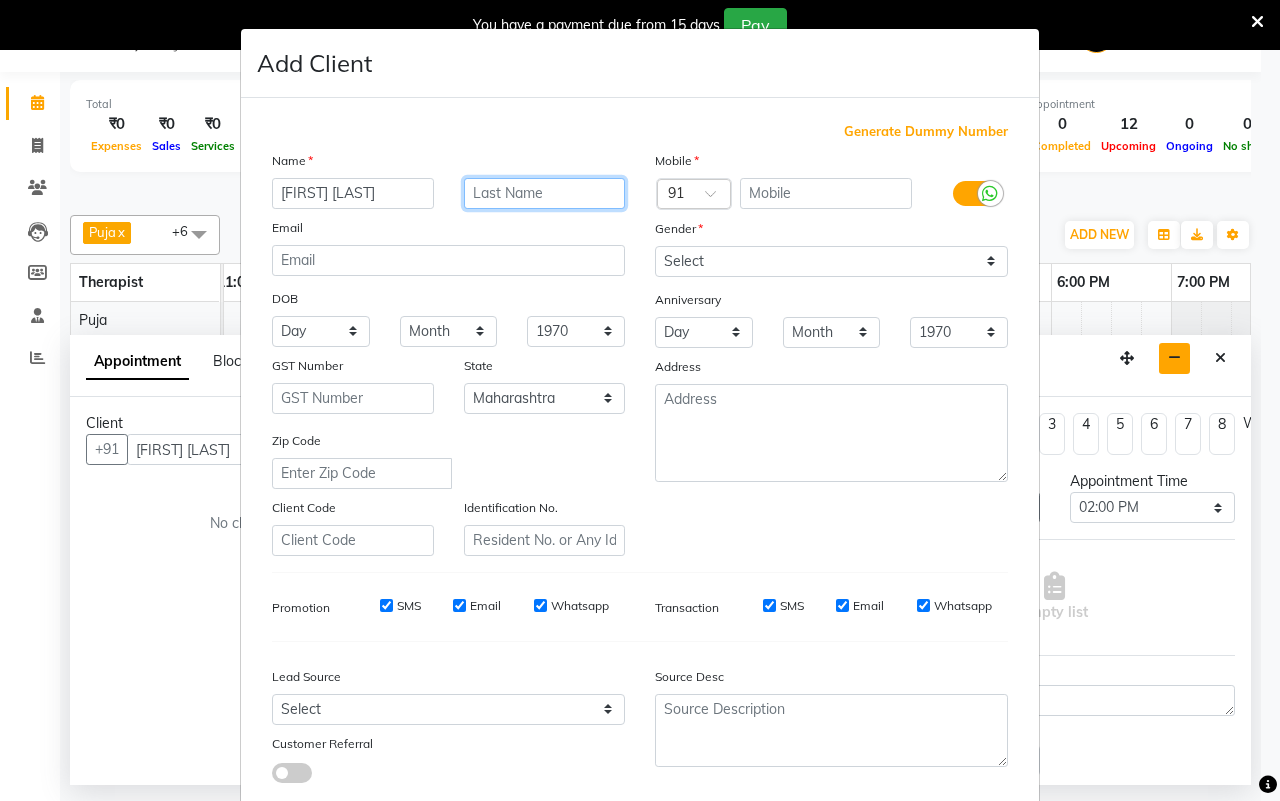 click at bounding box center (545, 193) 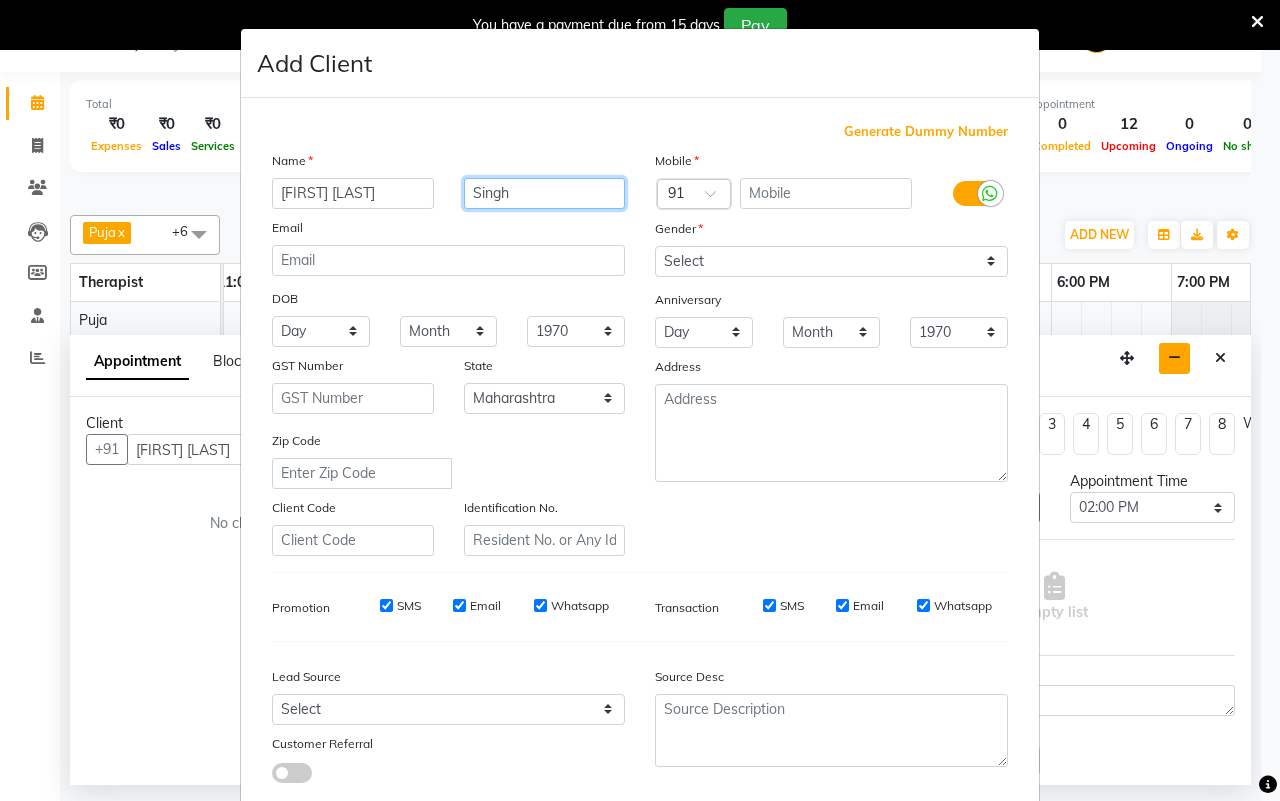 type on "Singh" 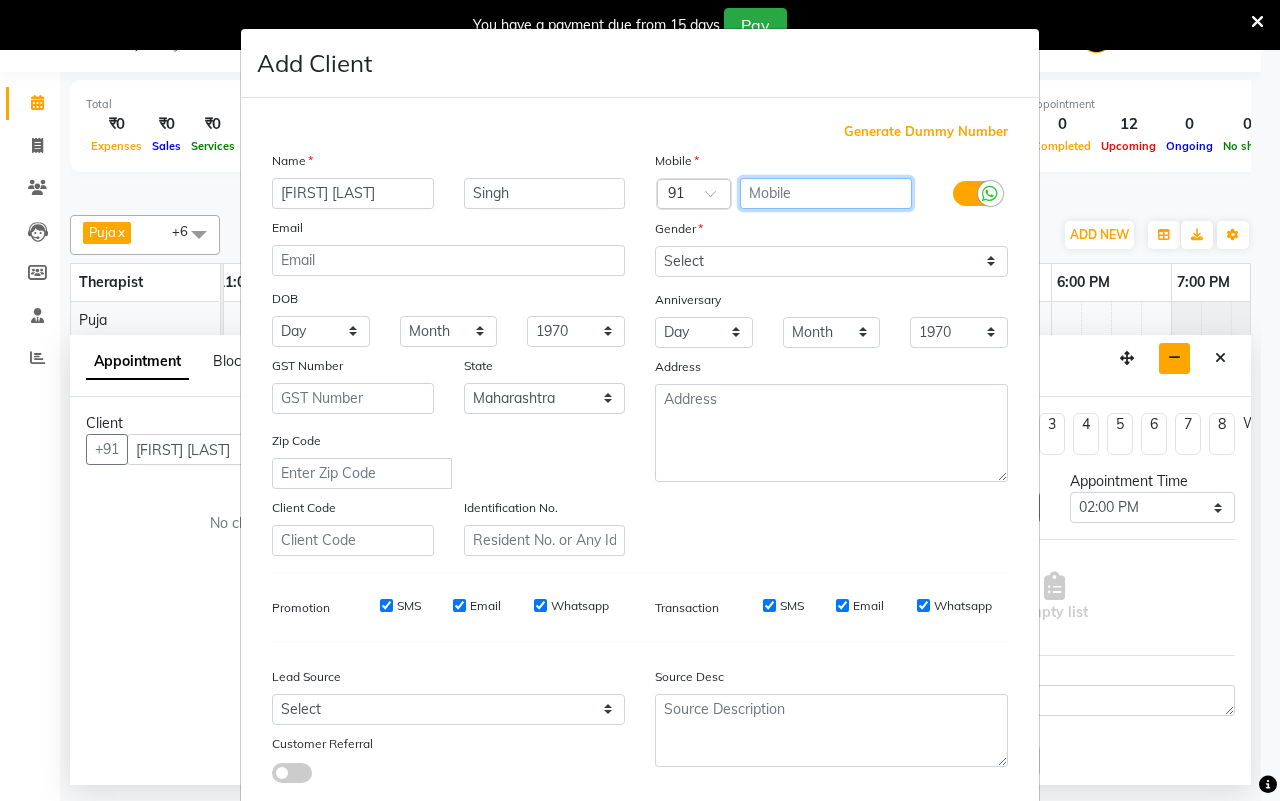 click at bounding box center [826, 193] 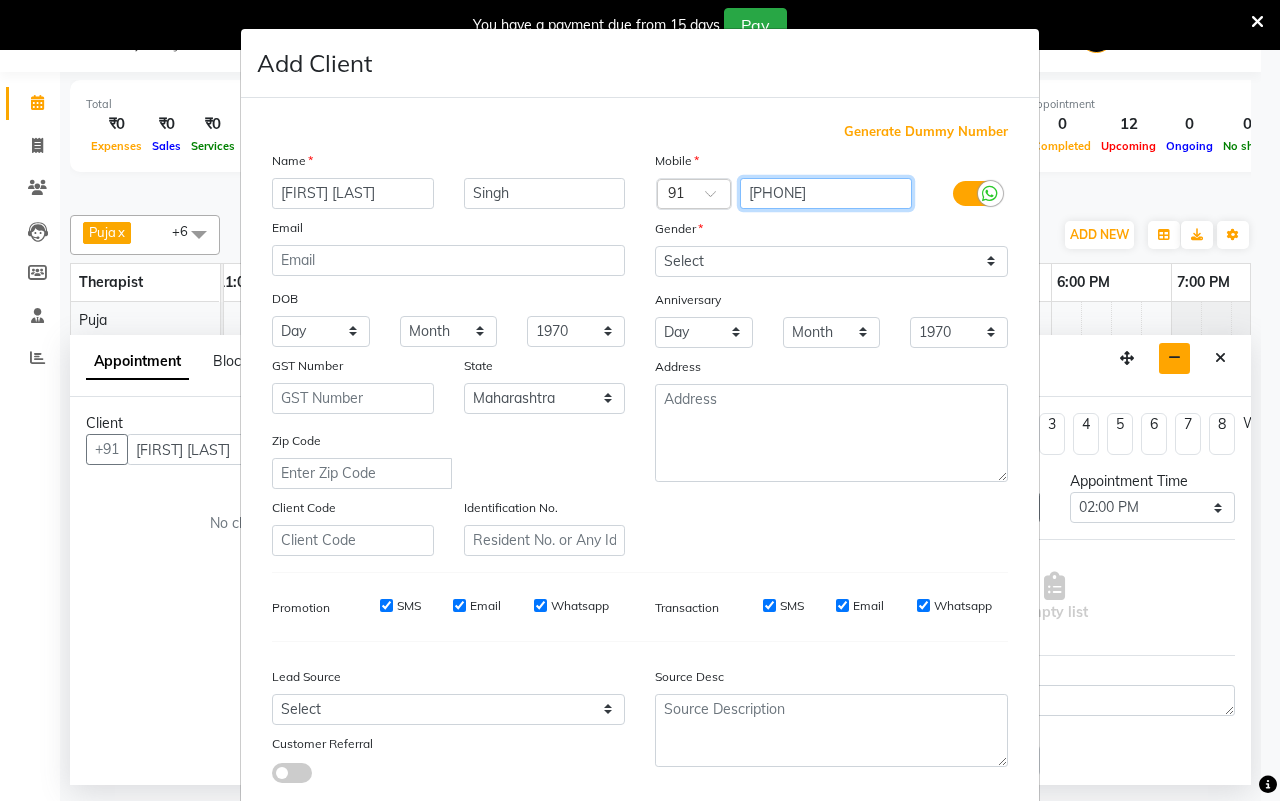 type on "[PHONE]" 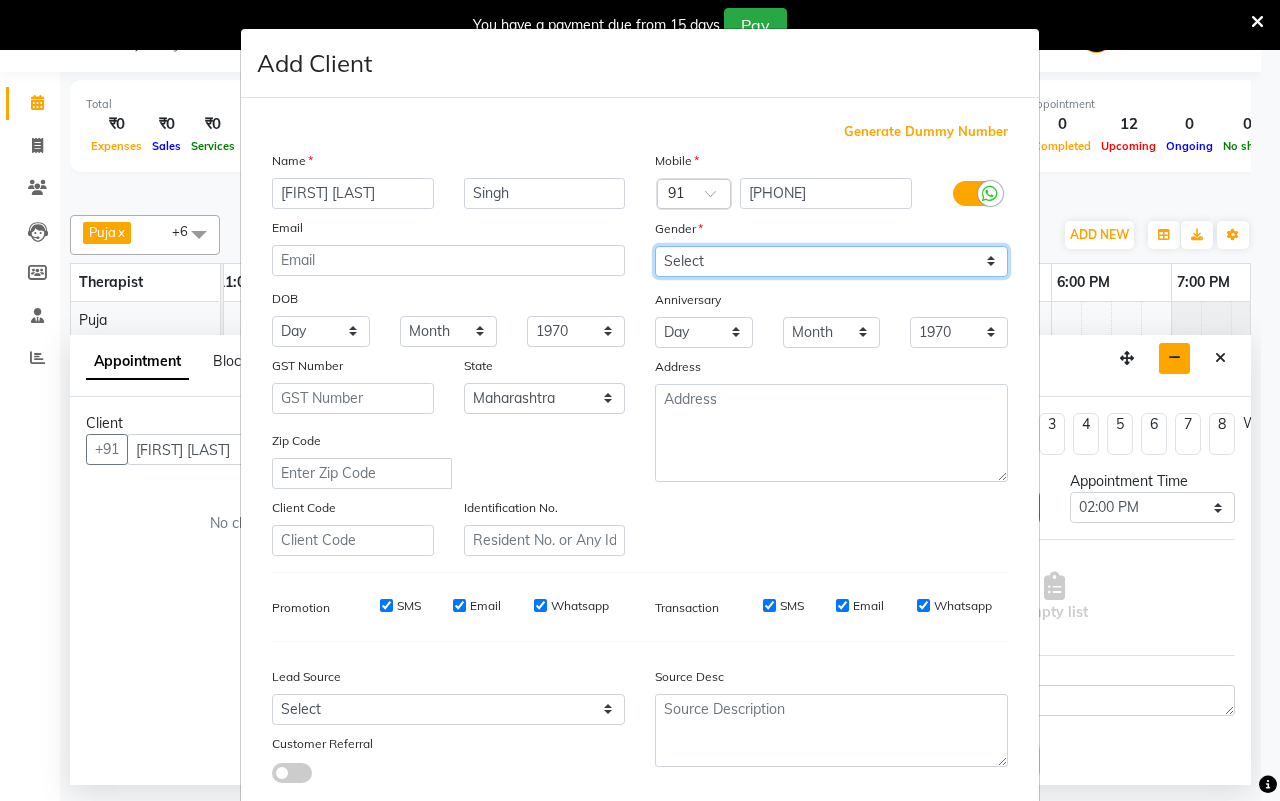 click on "Mobile Country Code × 91 [PHONE] Gender Select Male Female Other Prefer Not To Say Anniversary Day 01 02 03 04 05 06 07 08 09 10 11 12 13 14 15 16 17 18 19 20 21 22 23 24 25 26 27 28 29 30 31 Month January February March April May June July August September October November December 1970 1971 1972 1973 1974 1975 1976 1977 1978 1979 1980 1981 1982 1983 1984 1985 1986 1987 1988 1989 1990 1991 1992 1993 1994 1995 1996 1997 1998 1999 2000 2001 2002 2003 2004 2005 2006 2007 2008 2009 2010 2011 2012 2013 2014 2015 2016 2017 2018 2019 2020 2021 2022 2023 2024 2025 [ADDRESS]" at bounding box center (831, 353) 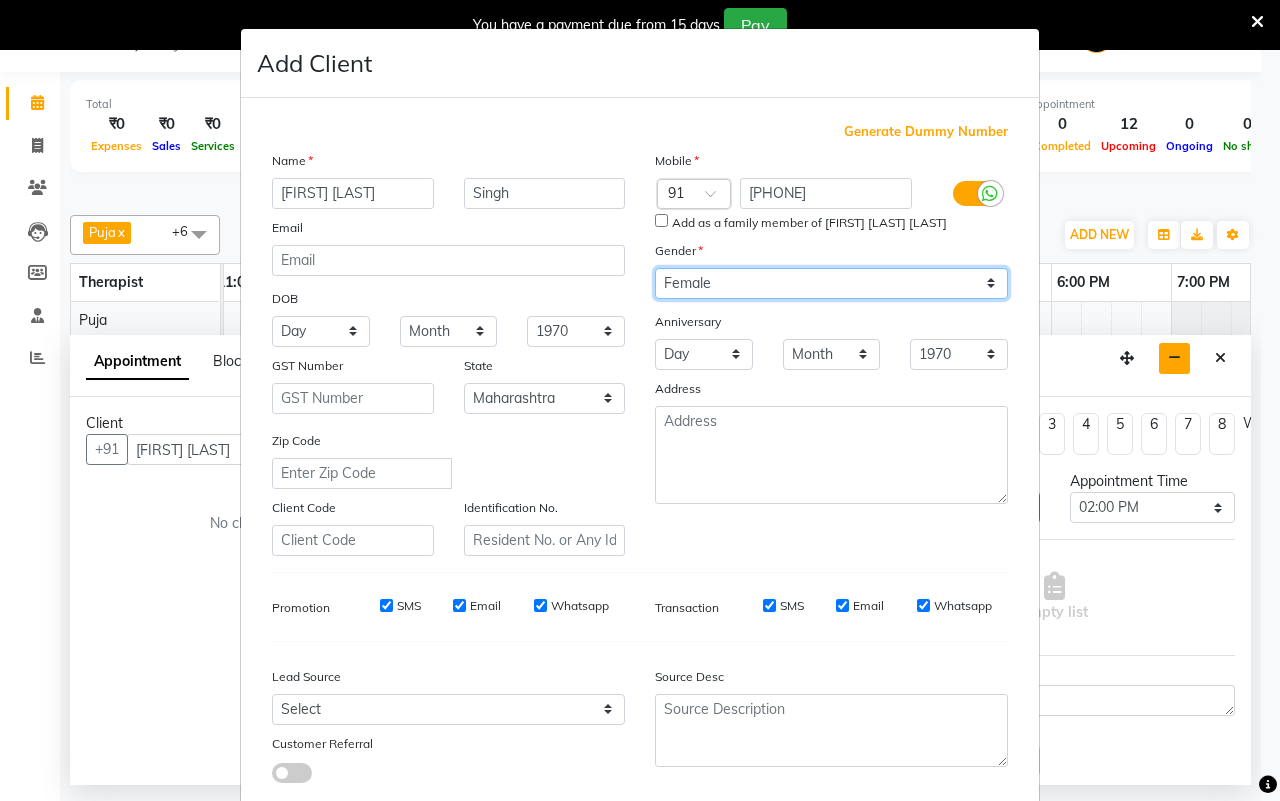 click on "Select Male Female Other Prefer Not To Say" at bounding box center [831, 283] 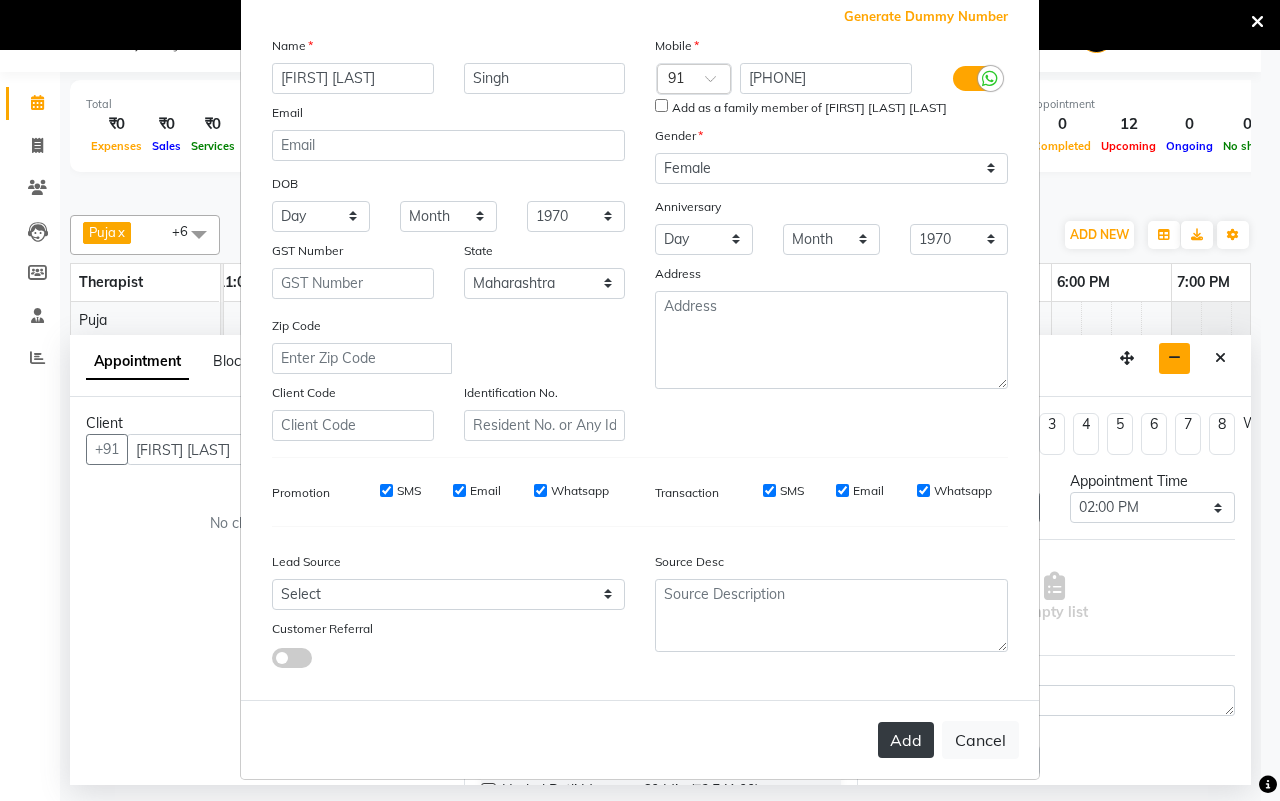 click on "Add" at bounding box center [906, 740] 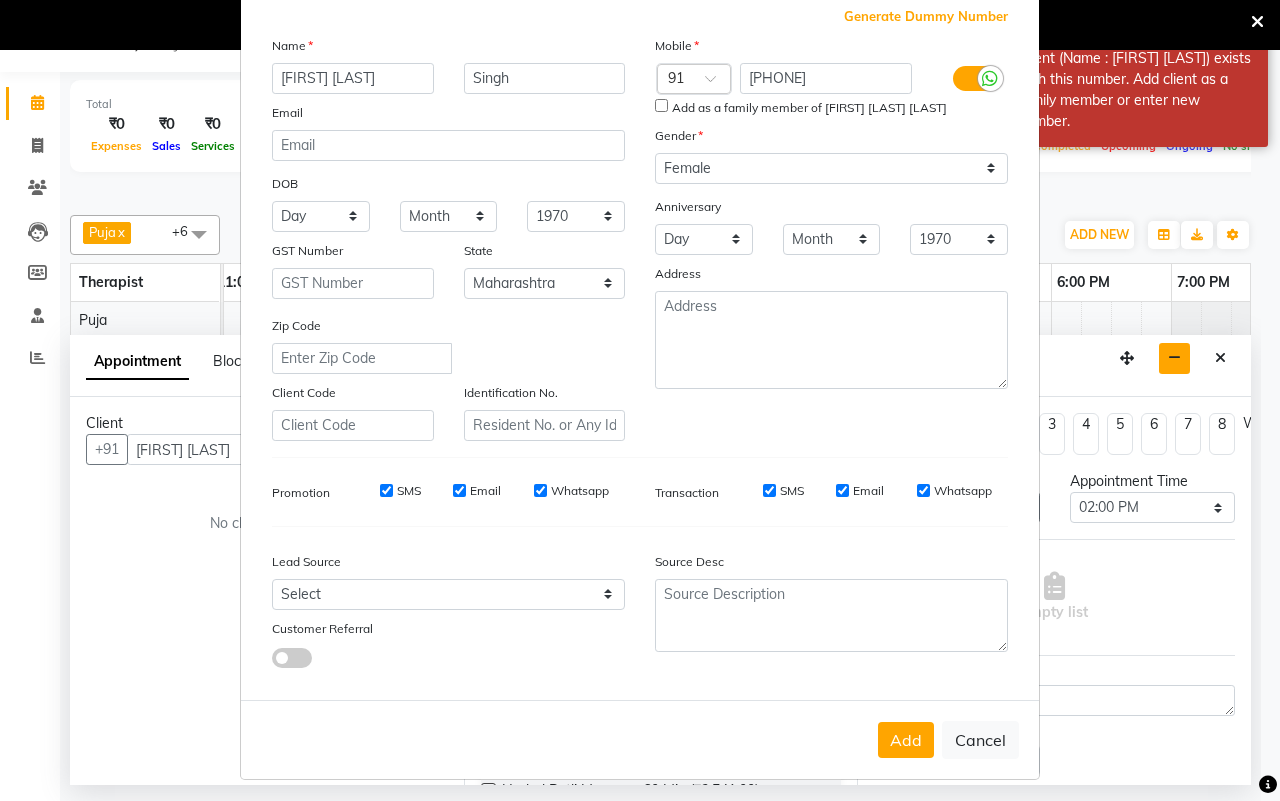 scroll, scrollTop: 0, scrollLeft: 0, axis: both 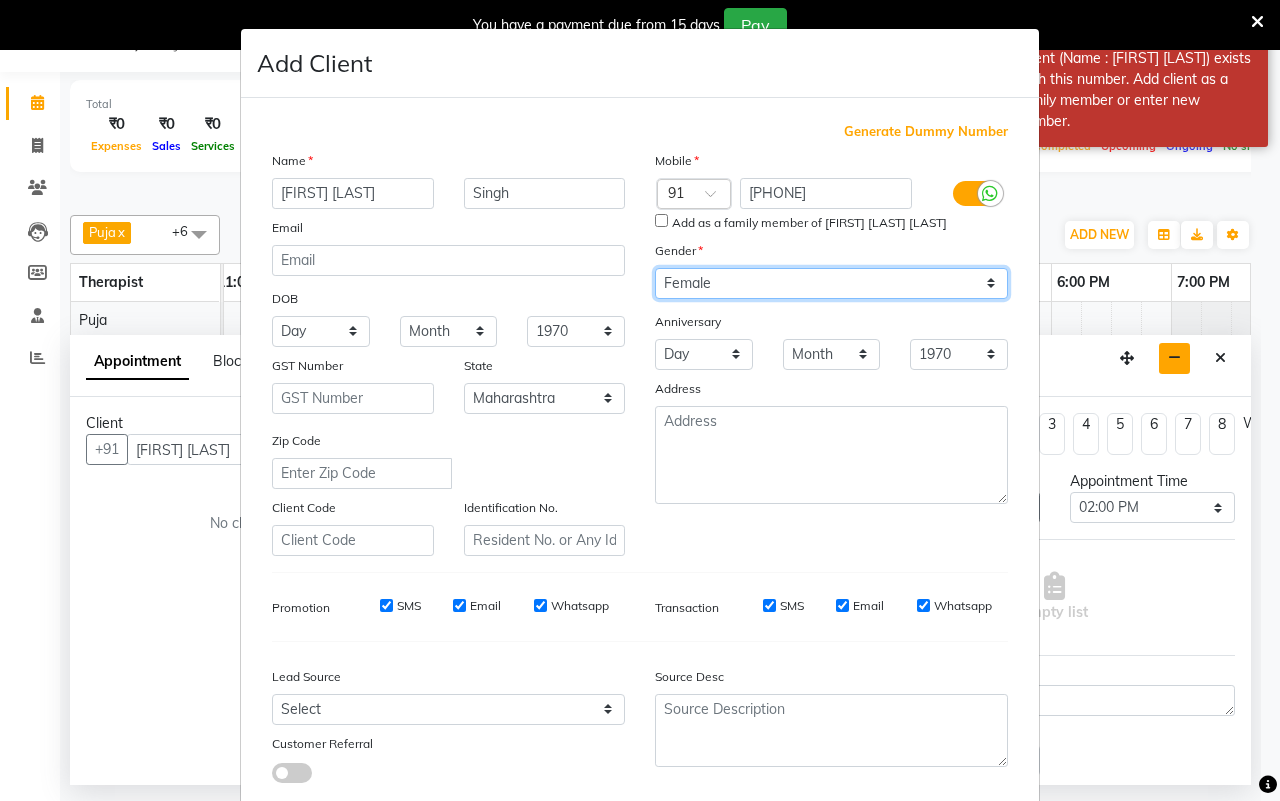 click on "Select Male Female Other Prefer Not To Say" at bounding box center [831, 283] 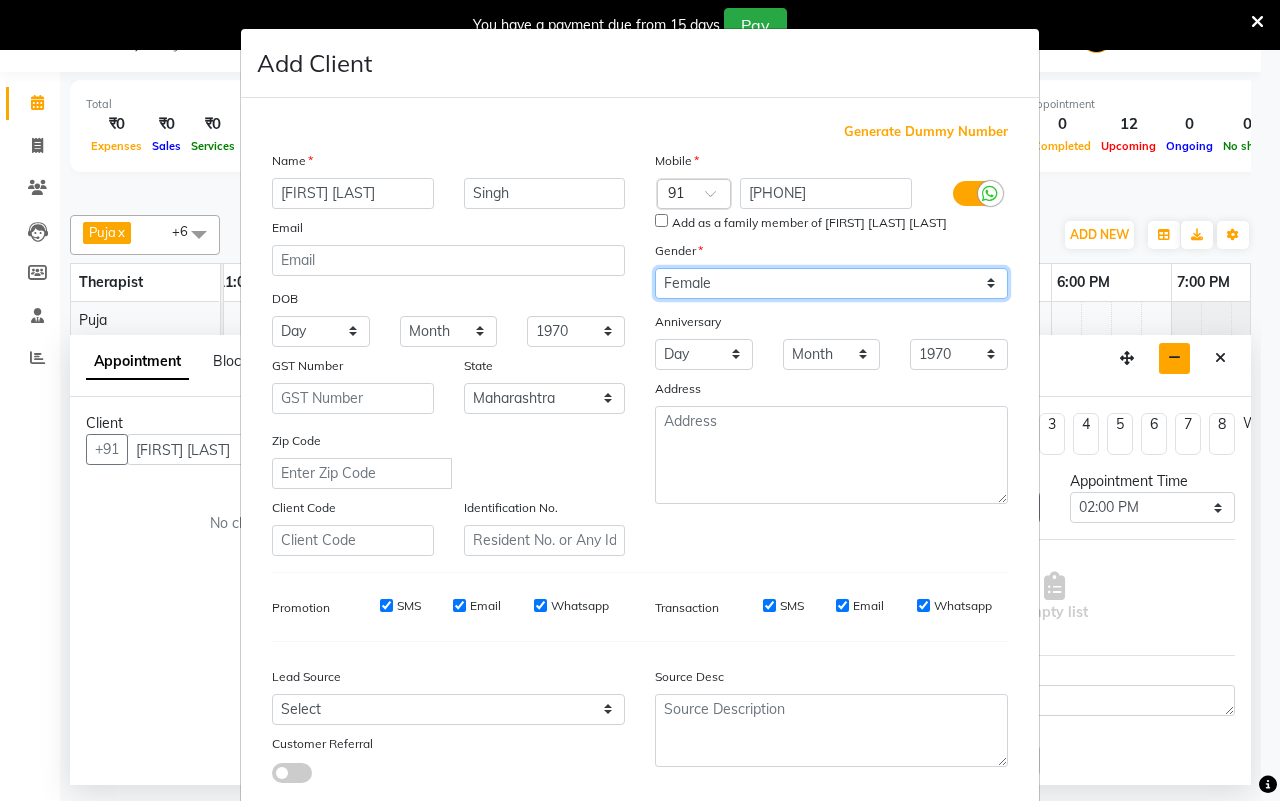 select on "male" 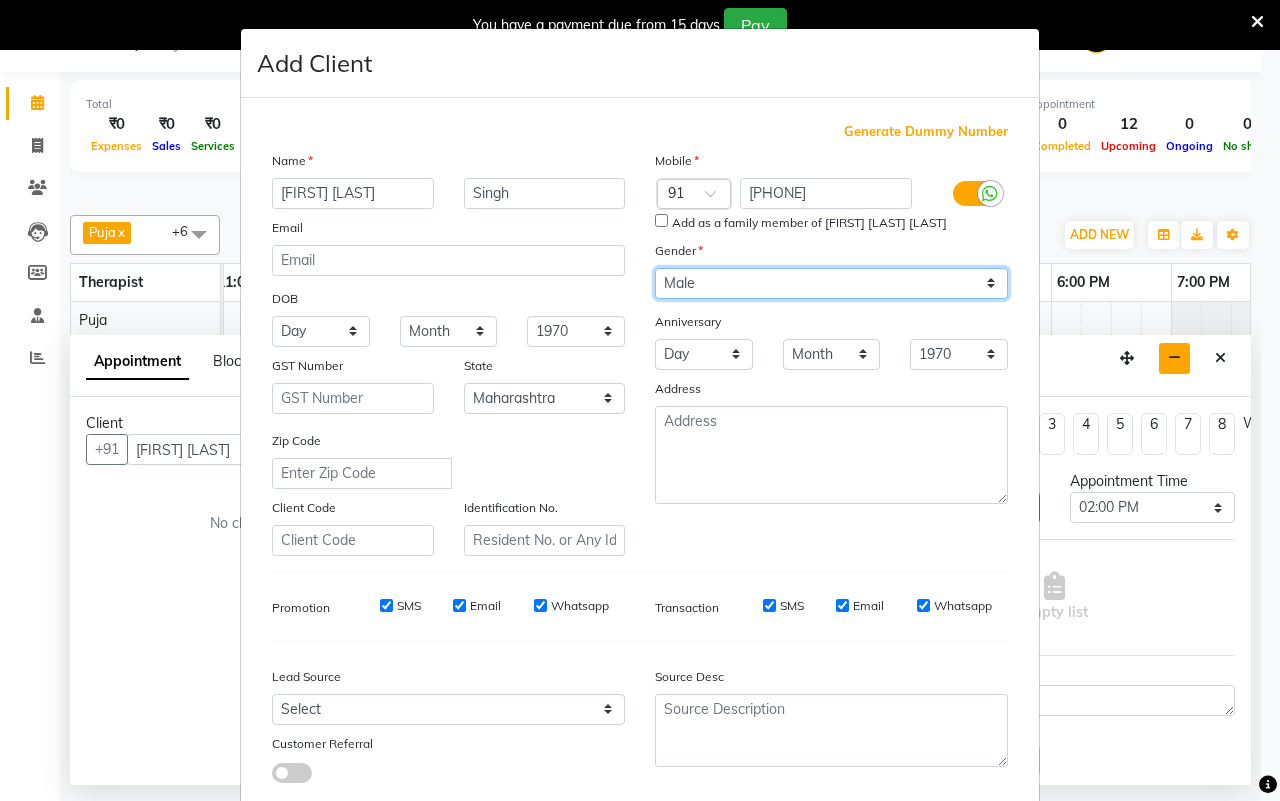 click on "Select Male Female Other Prefer Not To Say" at bounding box center (831, 283) 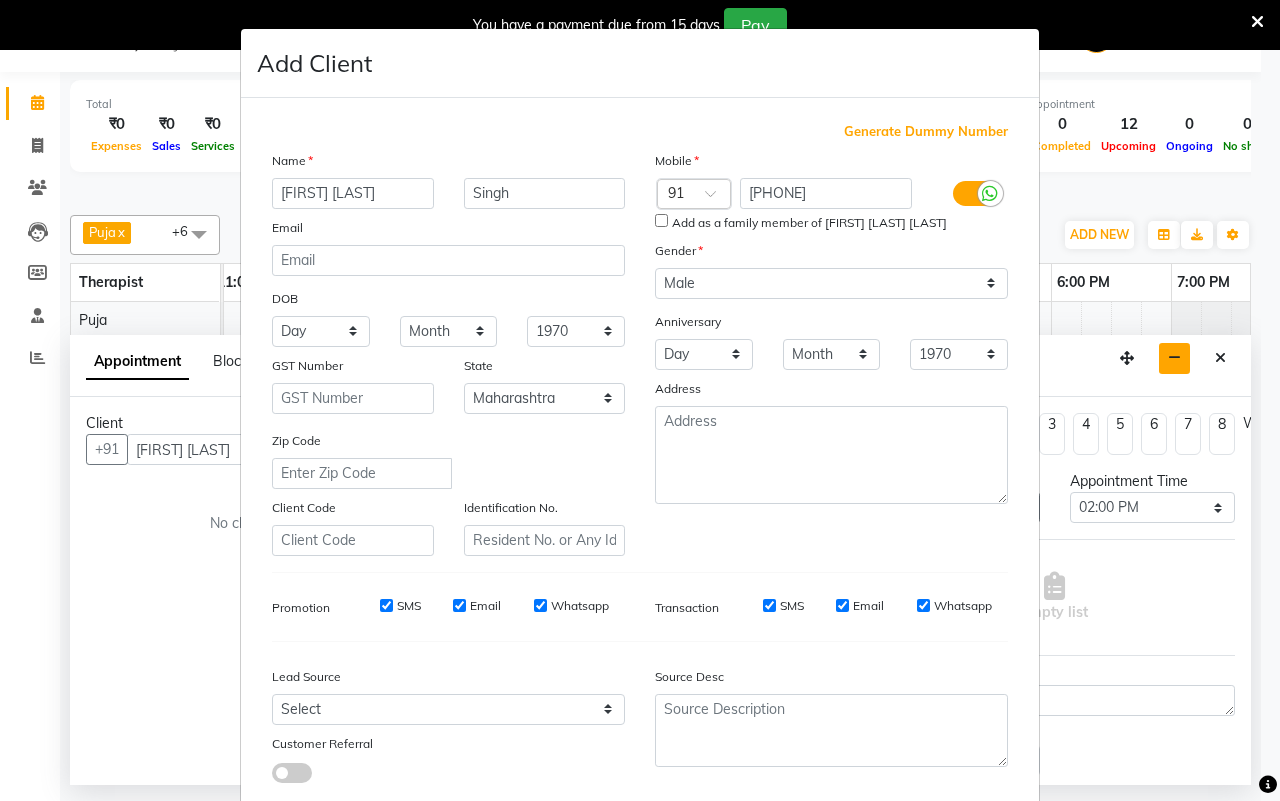 drag, startPoint x: 1240, startPoint y: 578, endPoint x: 1217, endPoint y: 681, distance: 105.53672 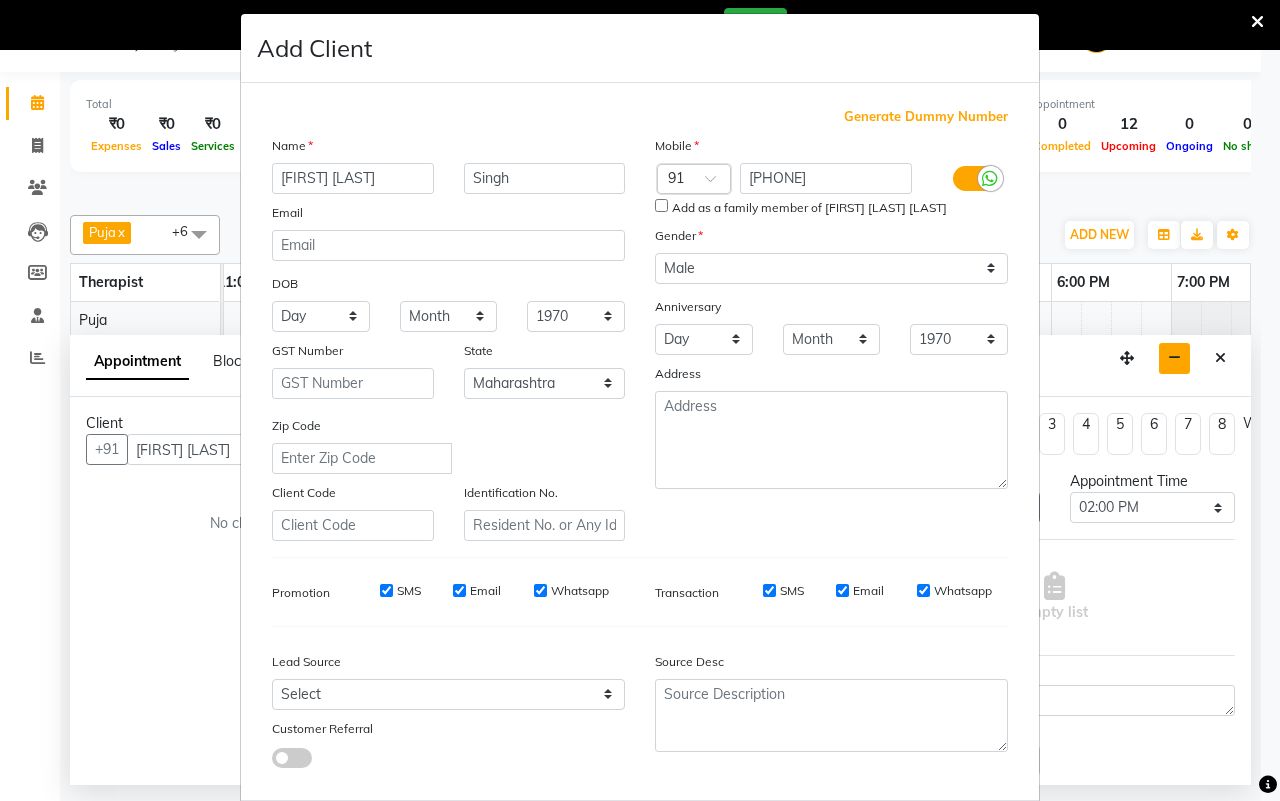 scroll, scrollTop: 18, scrollLeft: 0, axis: vertical 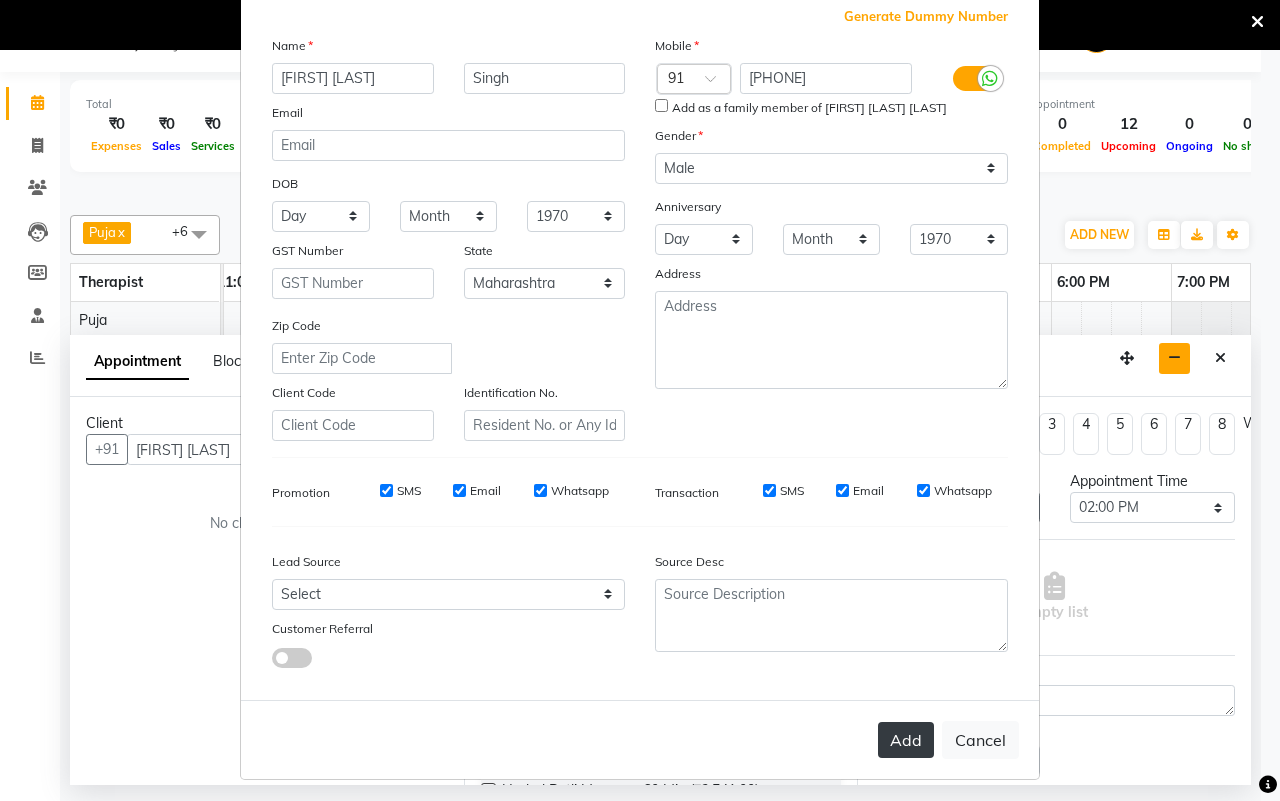 click on "Add" at bounding box center (906, 740) 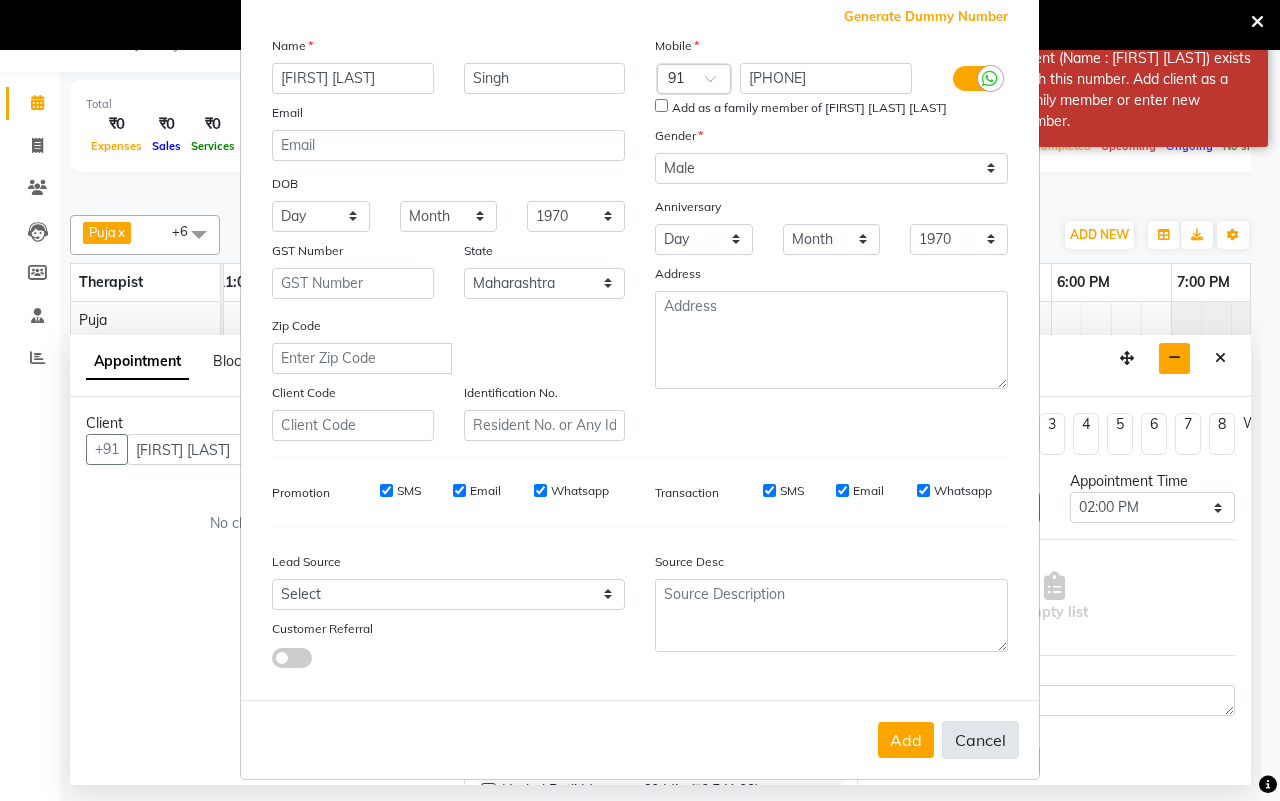 click on "Cancel" at bounding box center (980, 740) 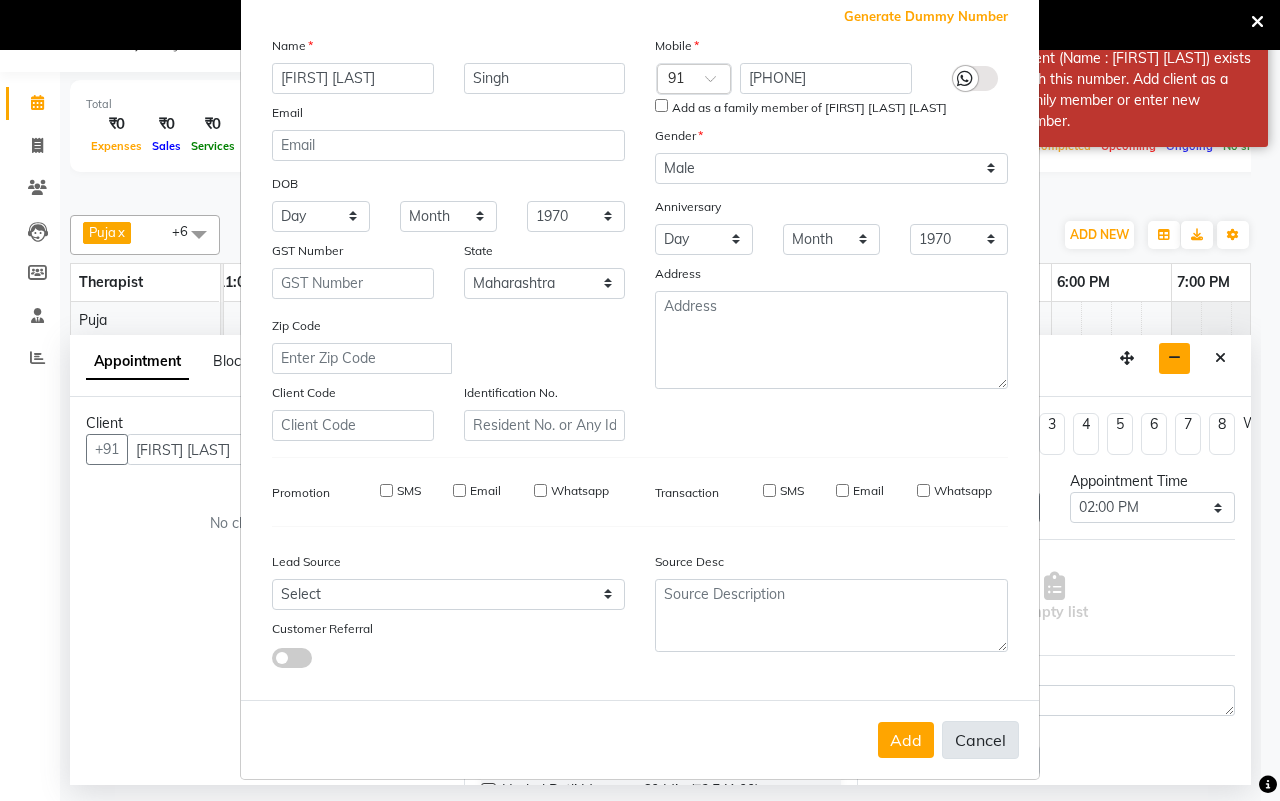 type 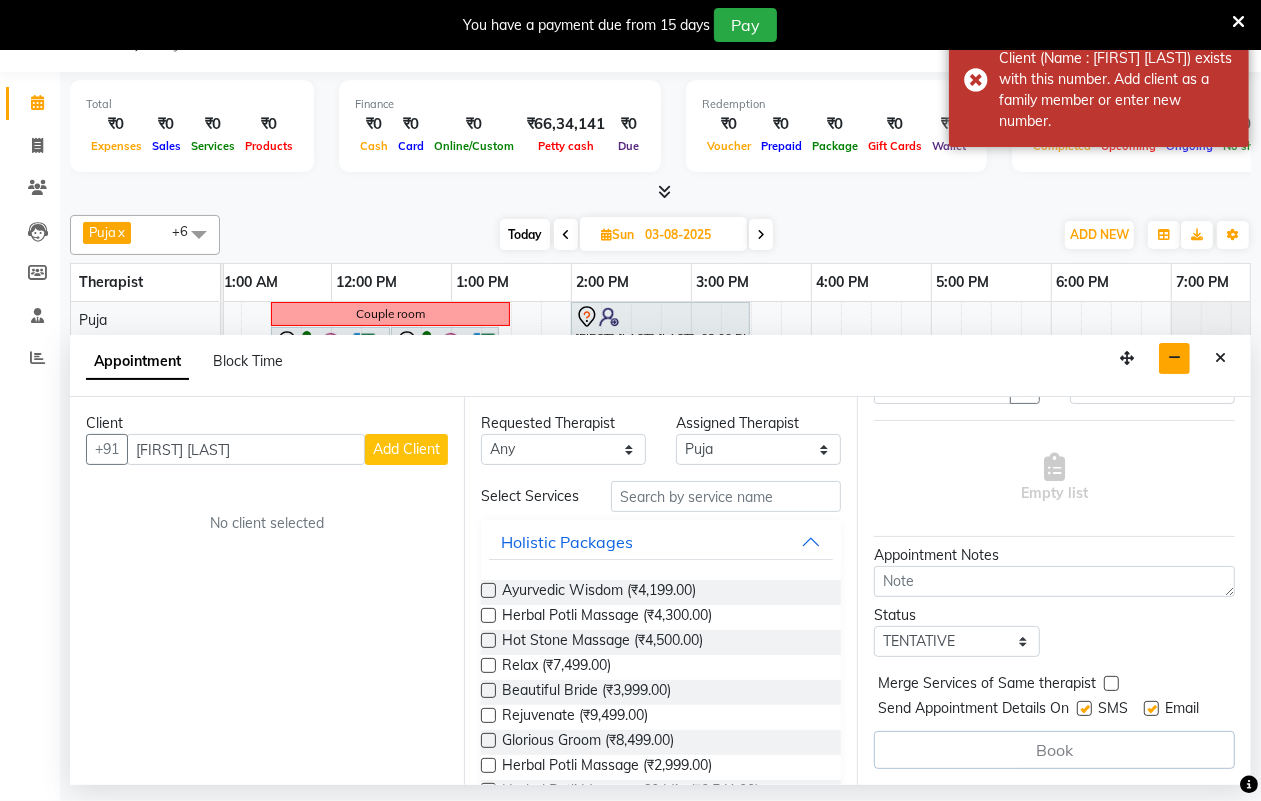 scroll, scrollTop: 156, scrollLeft: 0, axis: vertical 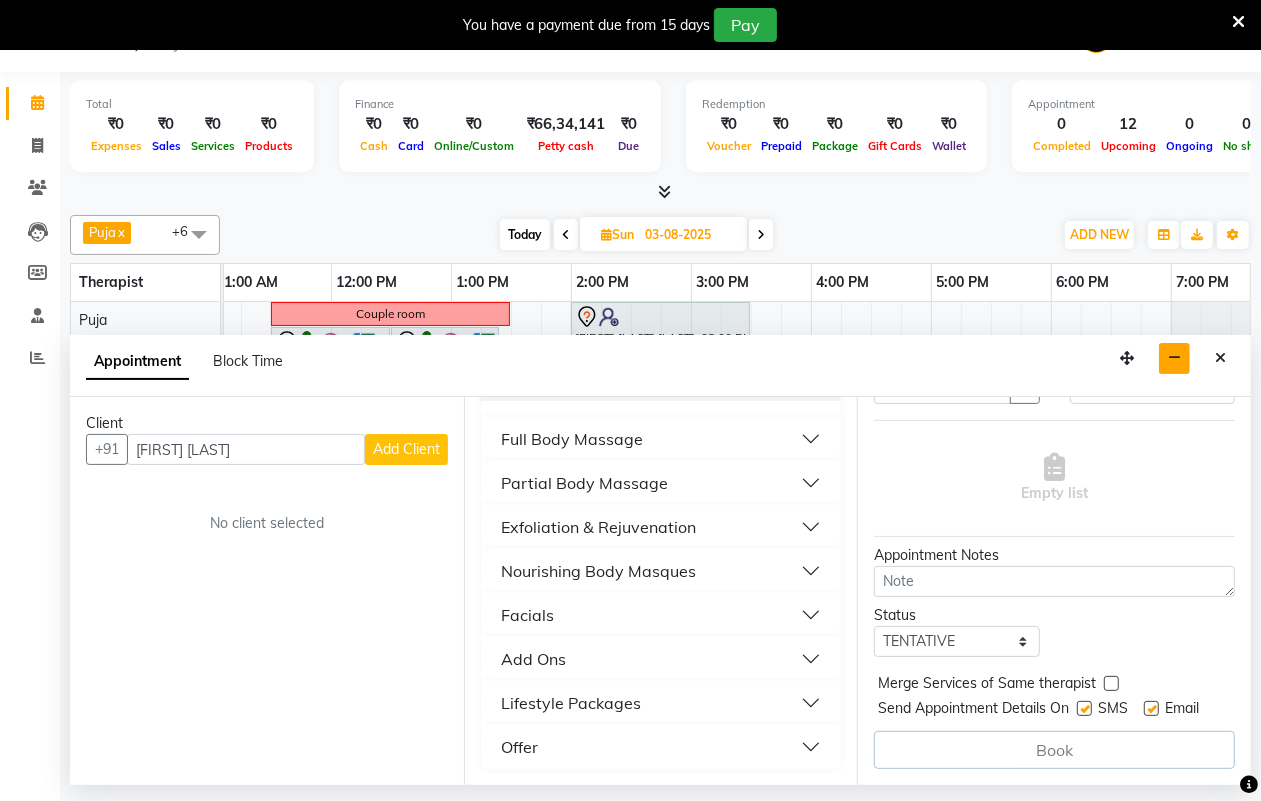 click on "Full Body Massage" at bounding box center (661, 439) 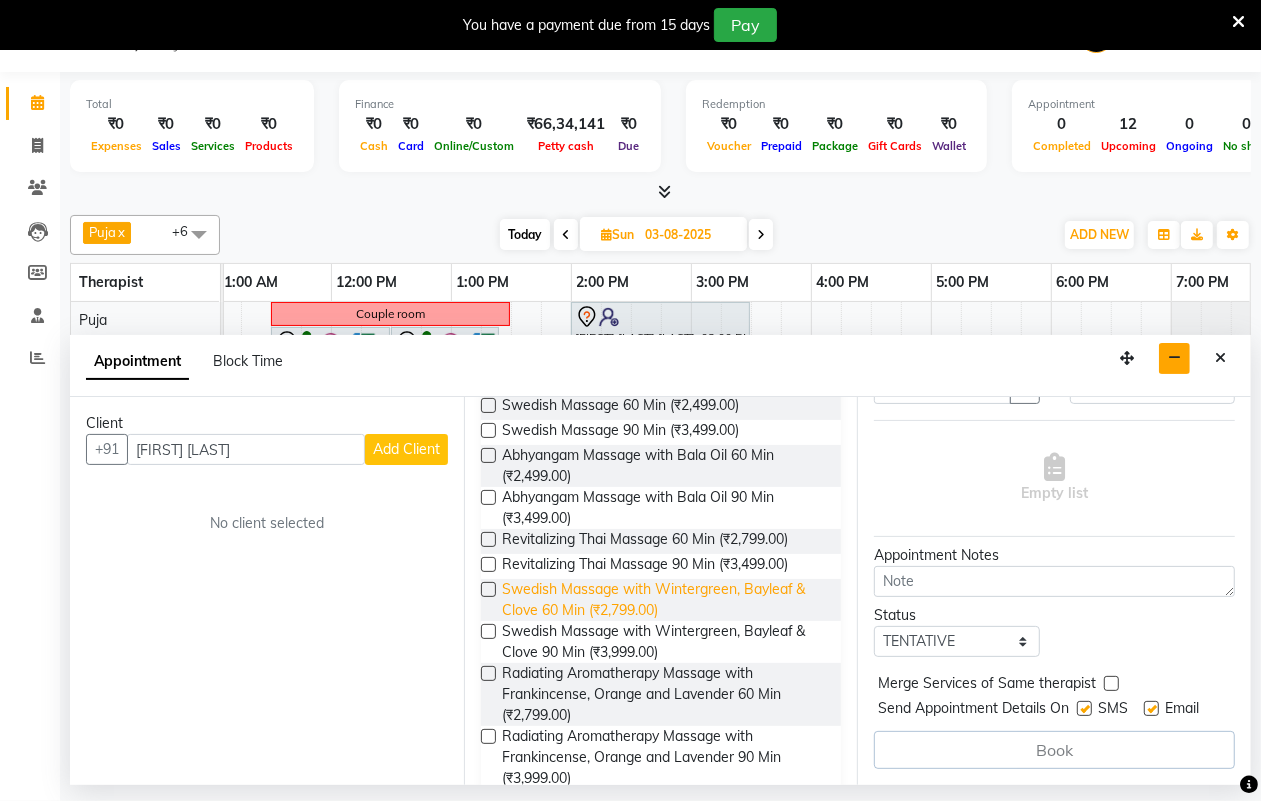 scroll, scrollTop: 663, scrollLeft: 0, axis: vertical 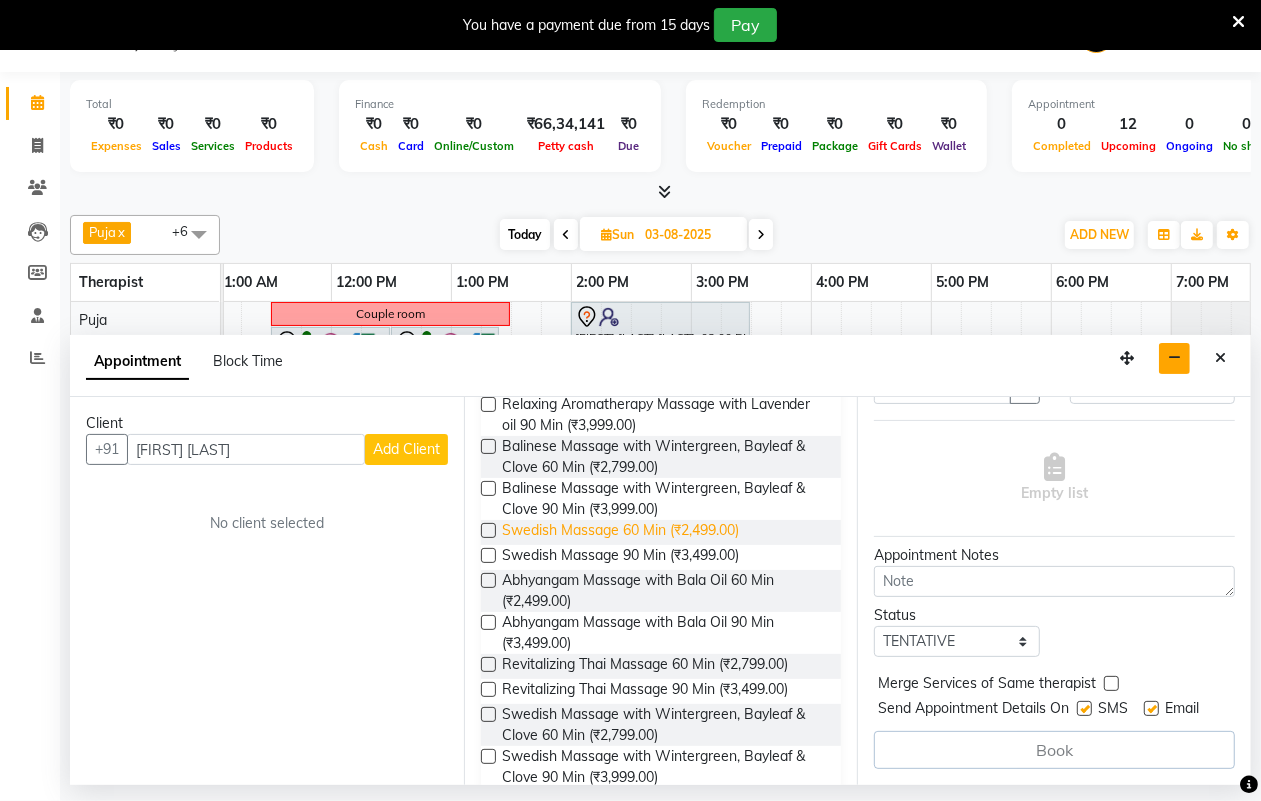 click on "Swedish Massage 60 Min (₹2,499.00)" at bounding box center (620, 532) 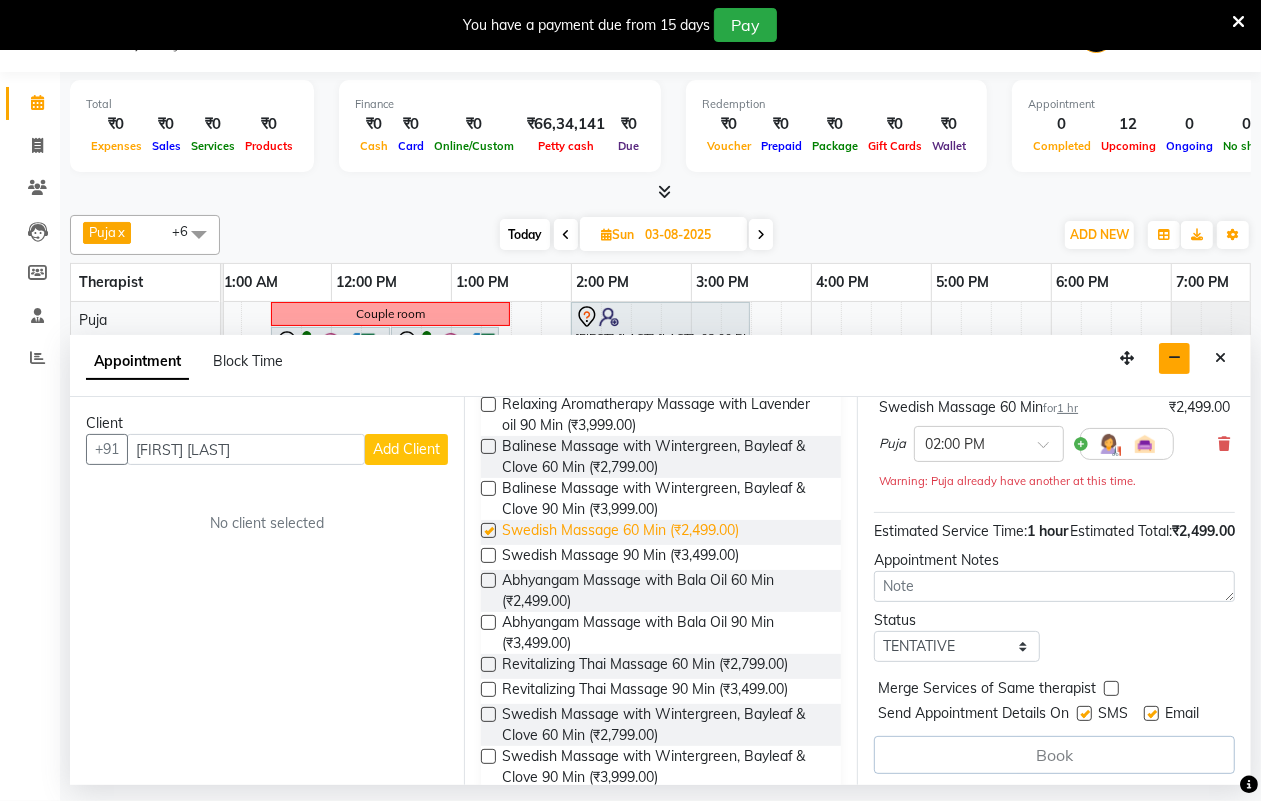 checkbox on "false" 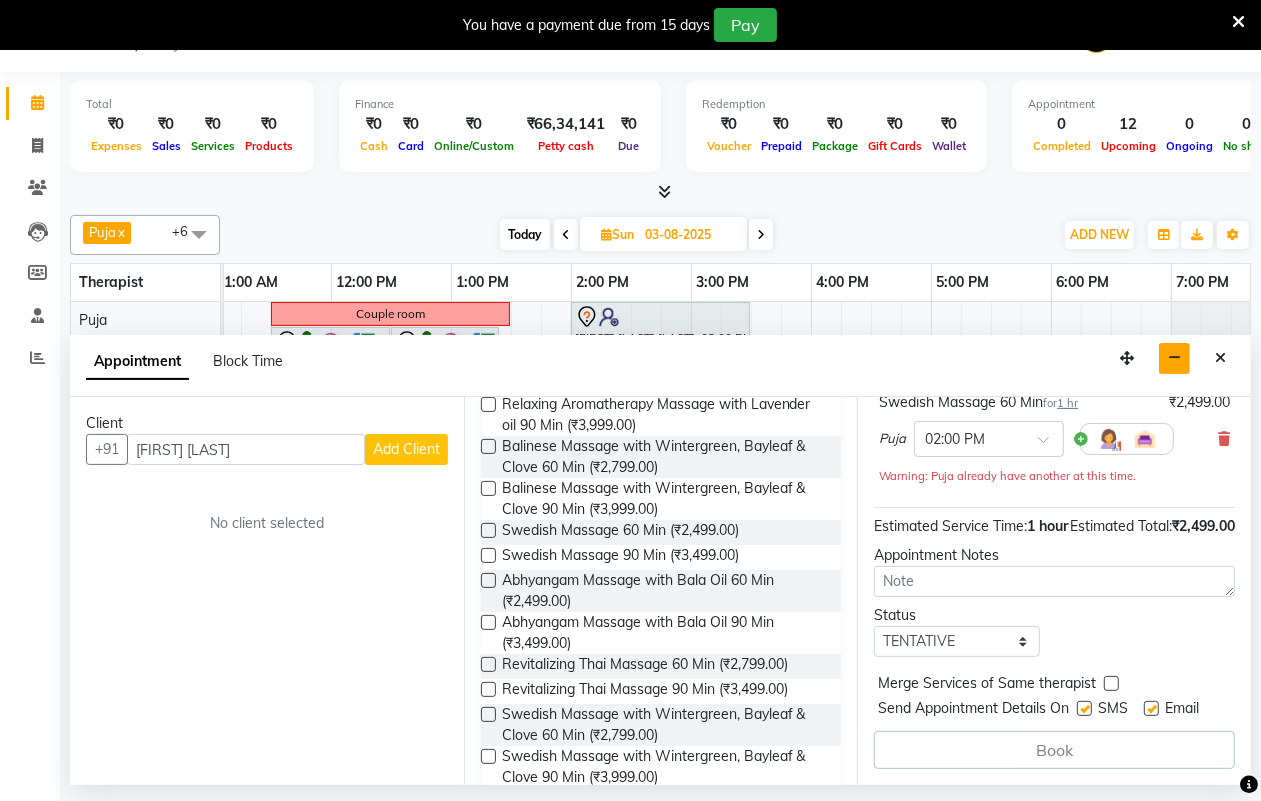 scroll, scrollTop: 218, scrollLeft: 0, axis: vertical 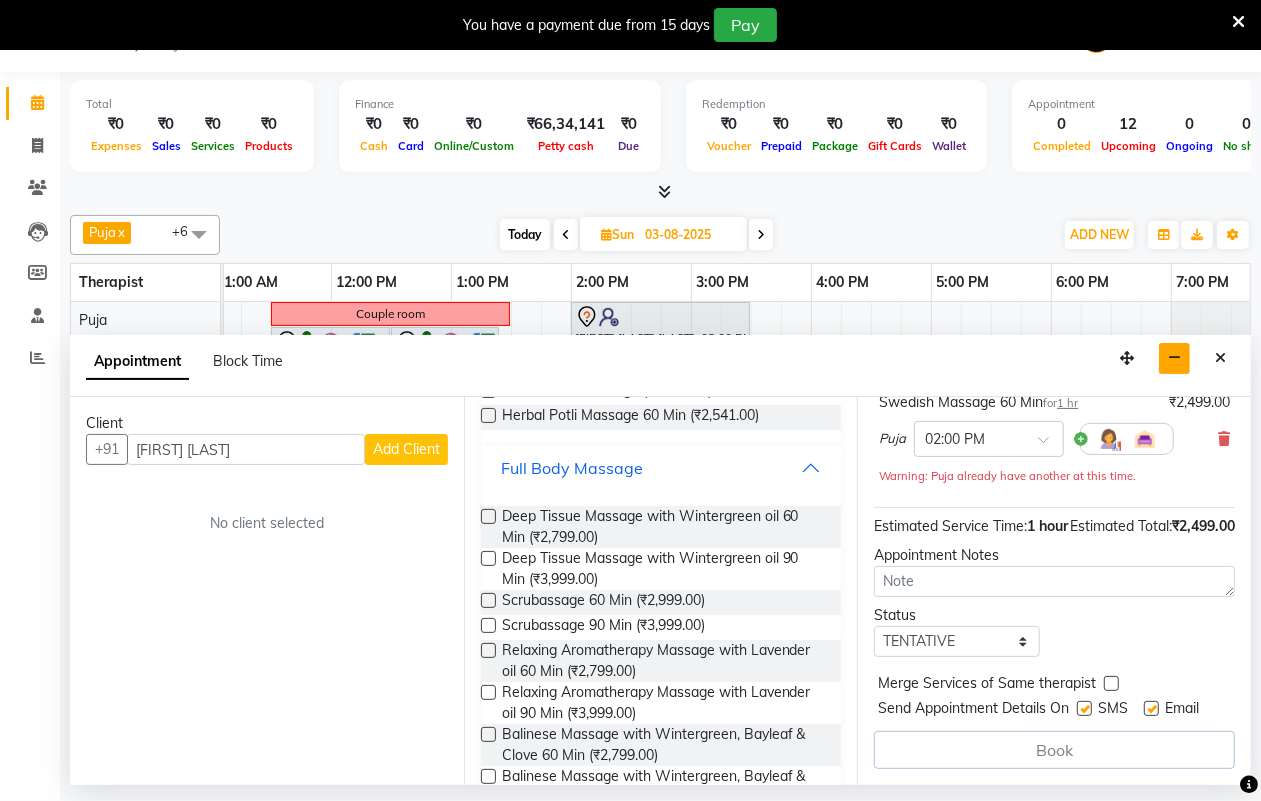 click on "Full Body Massage" at bounding box center (661, 468) 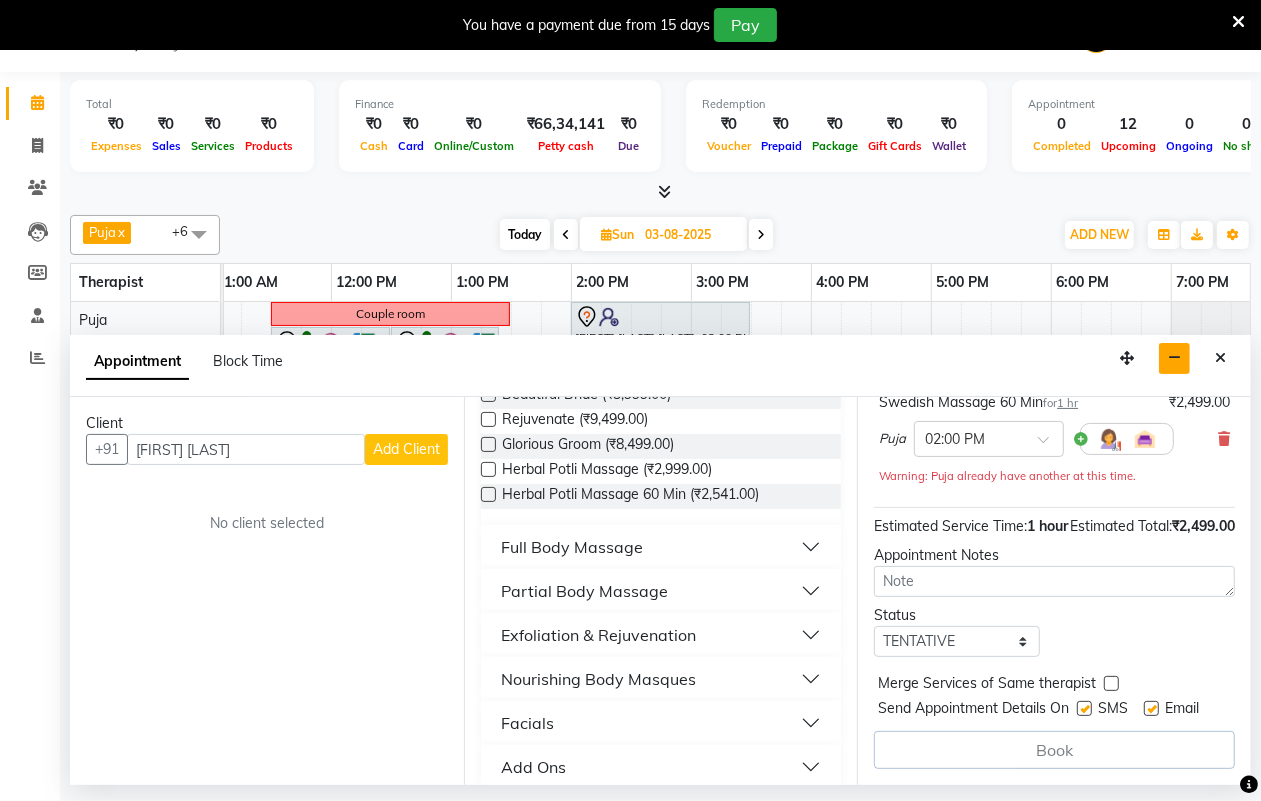 scroll, scrollTop: 250, scrollLeft: 0, axis: vertical 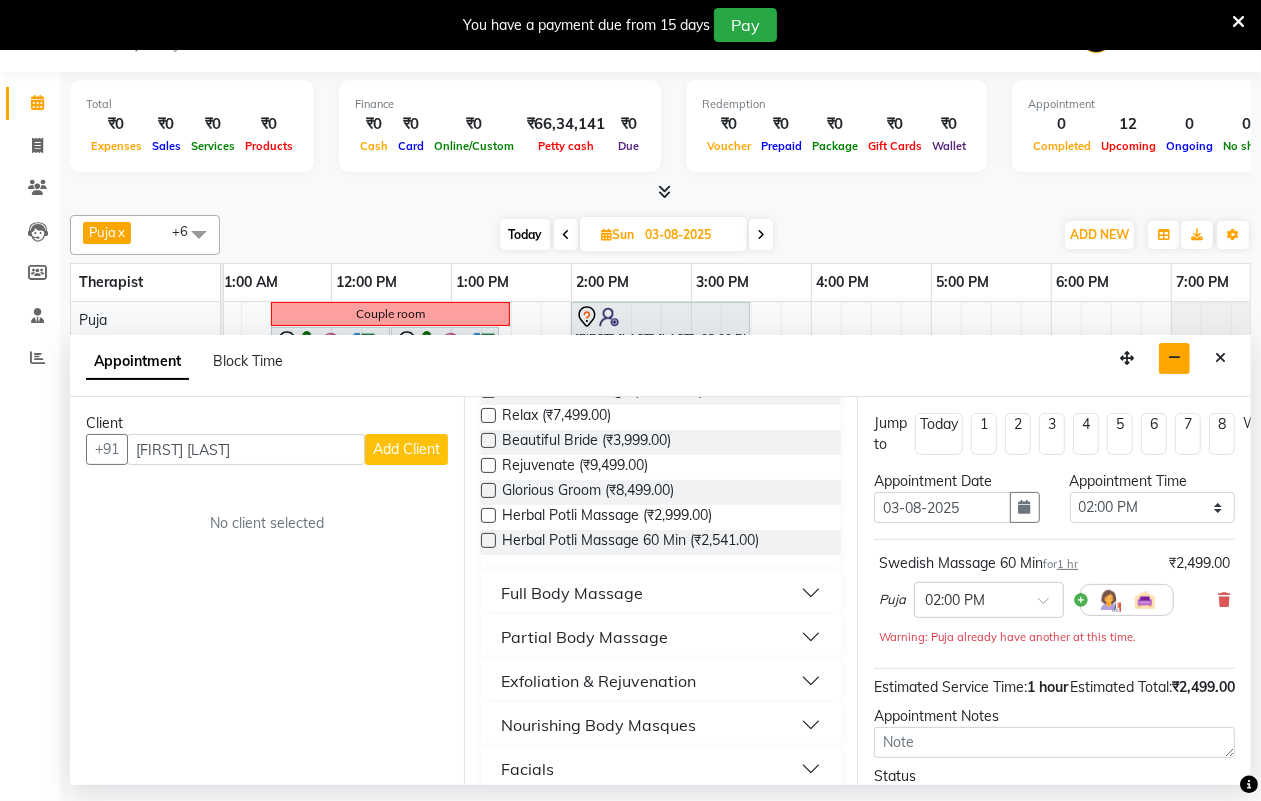 click on "Puja" at bounding box center (892, 600) 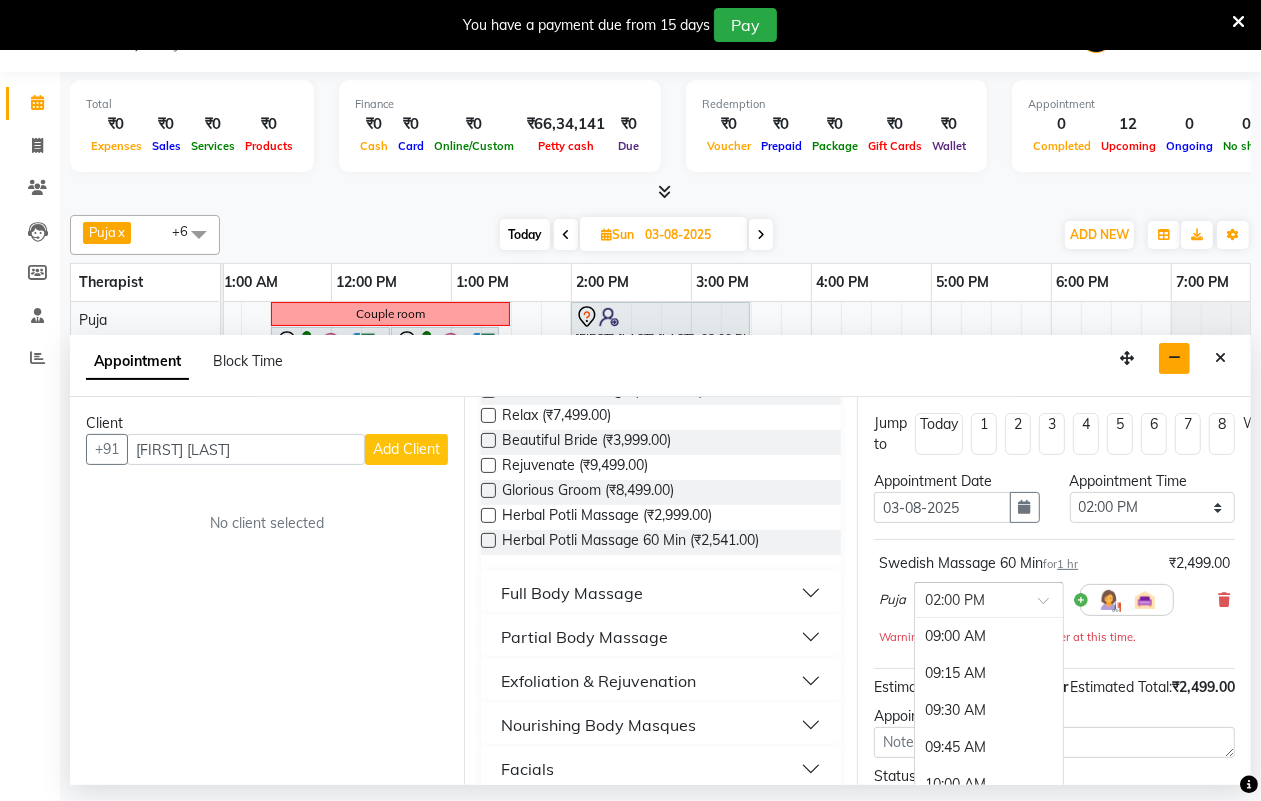 click at bounding box center [1050, 606] 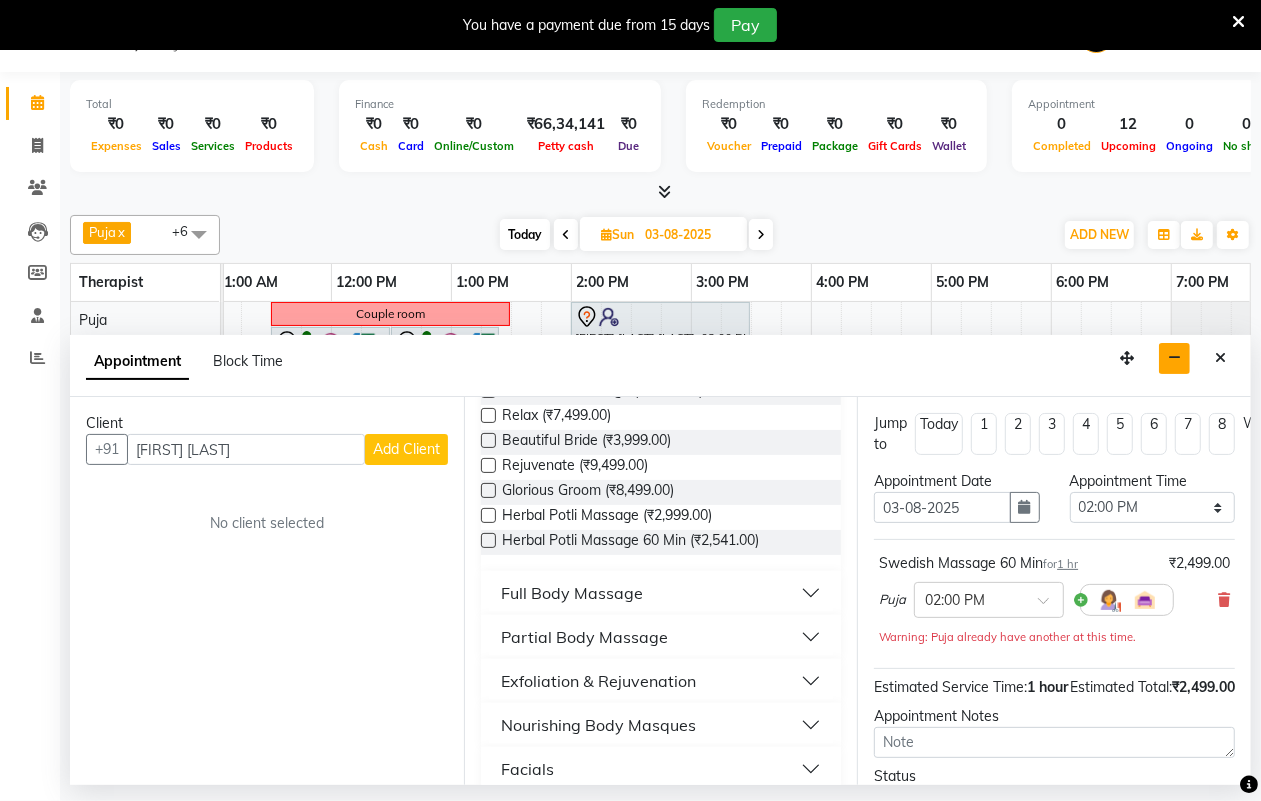 click on "Swedish Massage 60 Min   for  1 hr ₹2,499.00 Puja × 02:00 PM Warning: Puja already have another at this time." at bounding box center (1054, 604) 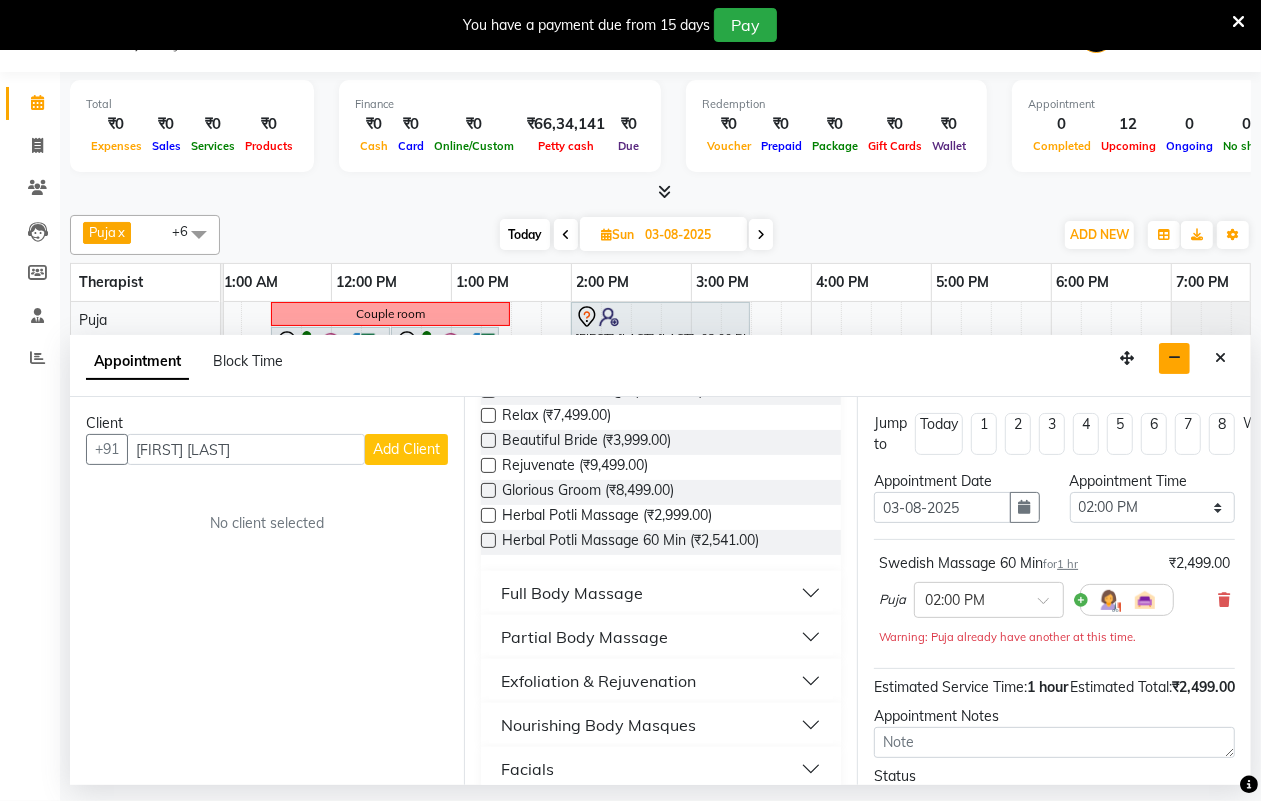 scroll, scrollTop: 218, scrollLeft: 0, axis: vertical 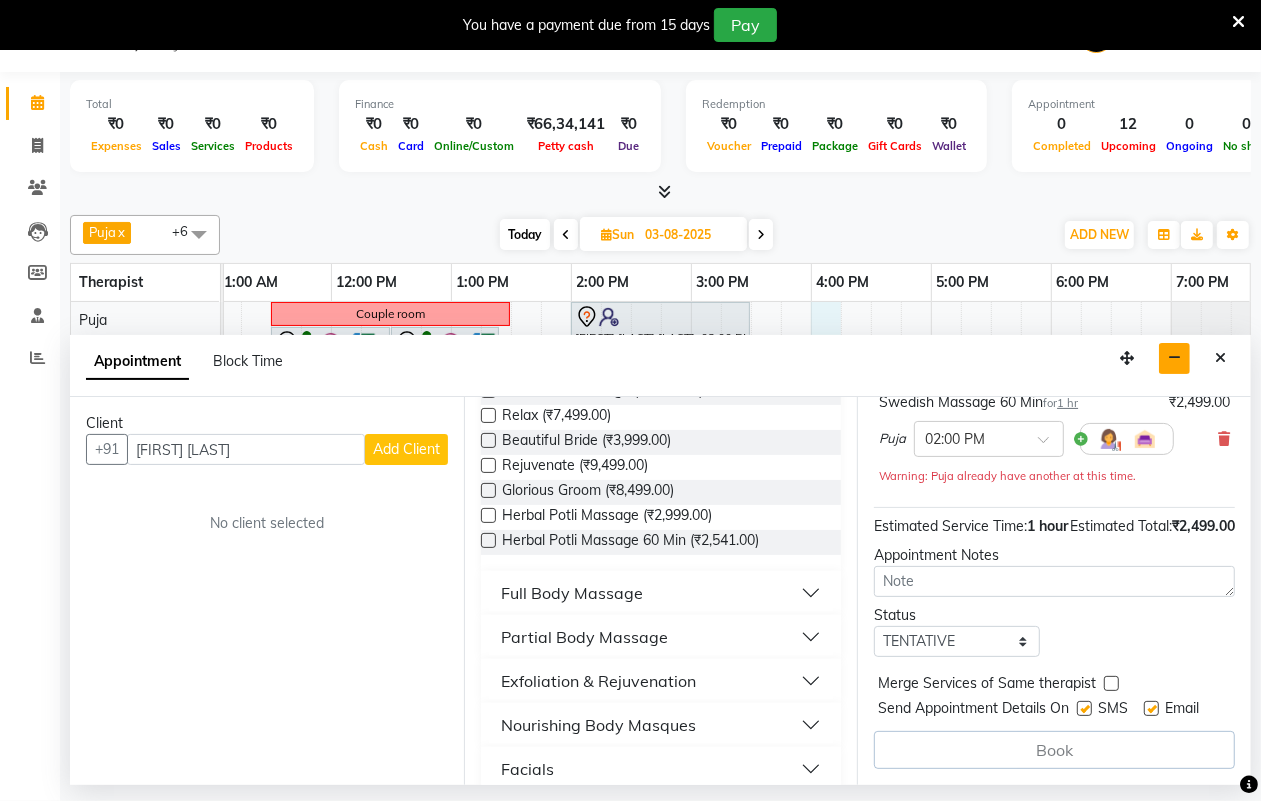 click on "Couple room              [FIRST] [LAST] [LAST], 02:00 PM-03:30 PM, Swedish Massage 60 Min             Renaissance Salon [LICENSE], 11:30 AM-12:30 PM, Massage 60 Min             Renaissance Salon [LICENSE], 12:30 PM-01:25 PM, 10 mins complimentary Service             Renaissance Salon [LICENSE], 11:30 AM-12:30 PM, Massage 60 Min             Renaissance Salon [LICENSE], 12:30 PM-01:25 PM, 10 mins complimentary Service             [FIRST] [LAST], 05:30 PM-07:00 PM, Massage 60 Min  Couple room              [FIRST] [LAST], 12:00 PM-01:30 PM, Massage 90 Min             [FIRST] [LAST], 01:30 PM-02:25 PM, 10 mins complimentary Service             [FIRST] [LAST], 05:30 PM-07:00 PM, Massage 60 Min             [FIRST] [LAST], 11:30 AM-01:45 PM, Massage 90 Min             [FIRST], 02:15 PM-03:45 PM, Swedish Massage 60 Min             [FIRST] [LAST], 04:00 PM-05:30 PM, Massage 60 Min  Voucher" at bounding box center (631, 540) 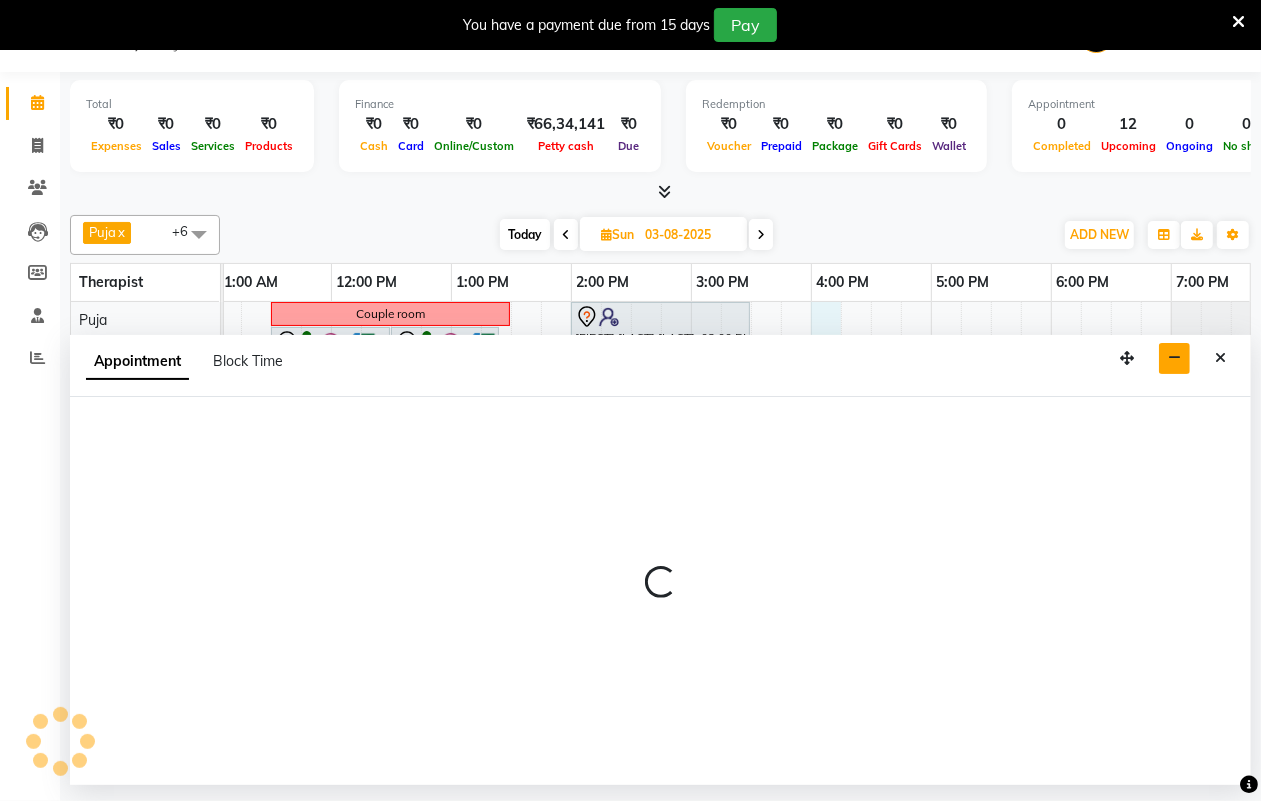 select on "16488" 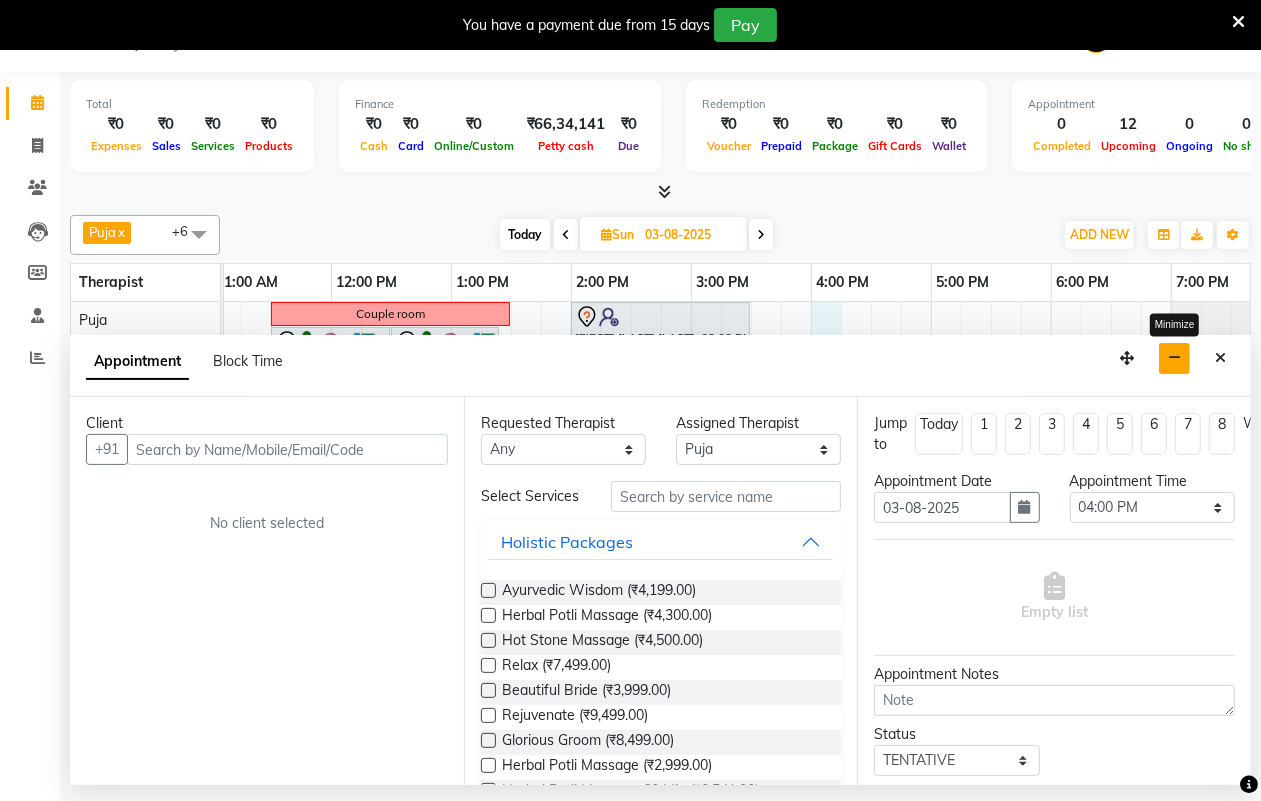 click at bounding box center [1174, 358] 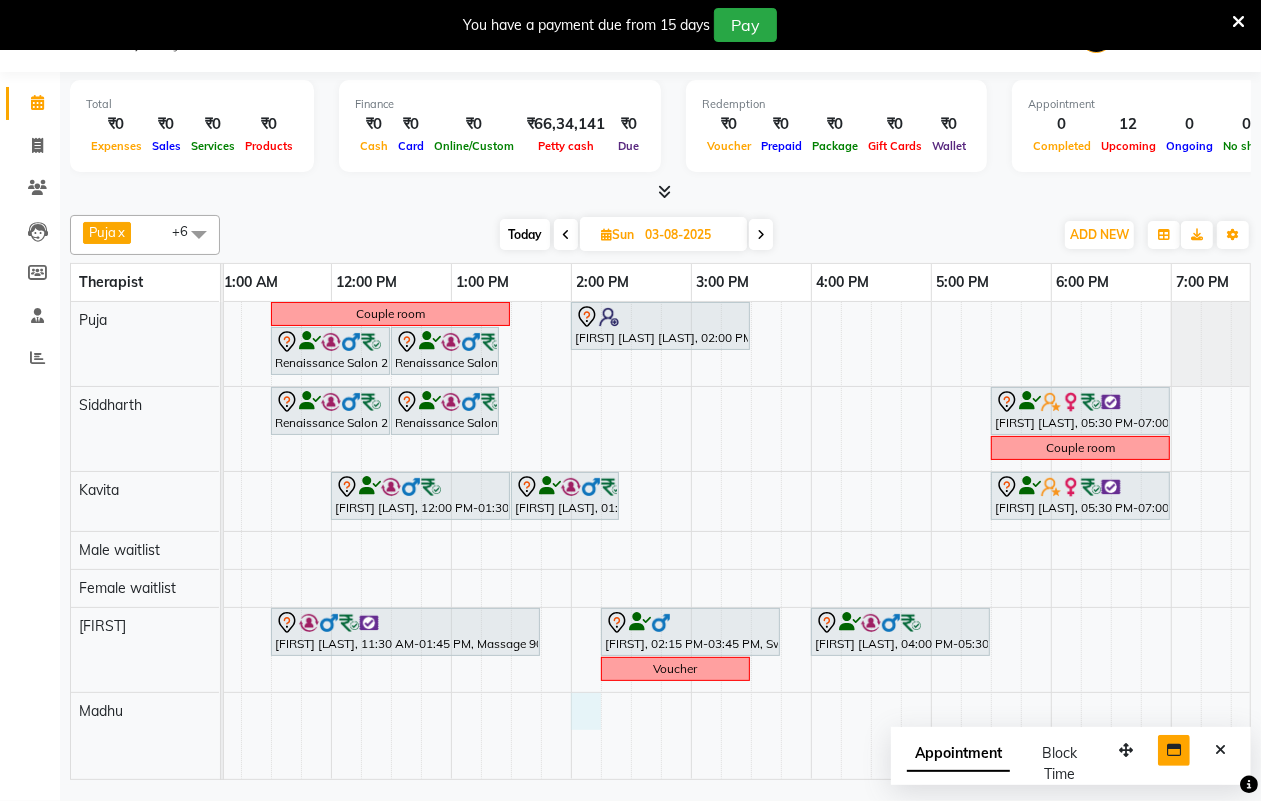 click on "Couple room              [FIRST] [LAST] [LAST], 02:00 PM-03:30 PM, Swedish Massage 60 Min             Renaissance Salon [LICENSE], 11:30 AM-12:30 PM, Massage 60 Min             Renaissance Salon [LICENSE], 12:30 PM-01:25 PM, 10 mins complimentary Service             Renaissance Salon [LICENSE], 11:30 AM-12:30 PM, Massage 60 Min             Renaissance Salon [LICENSE], 12:30 PM-01:25 PM, 10 mins complimentary Service             [FIRST] [LAST], 05:30 PM-07:00 PM, Massage 60 Min  Couple room              [FIRST] [LAST], 12:00 PM-01:30 PM, Massage 90 Min             [FIRST] [LAST], 01:30 PM-02:25 PM, 10 mins complimentary Service             [FIRST] [LAST], 05:30 PM-07:00 PM, Massage 60 Min             [FIRST] [LAST], 11:30 AM-01:45 PM, Massage 90 Min             [FIRST], 02:15 PM-03:45 PM, Swedish Massage 60 Min             [FIRST] [LAST], 04:00 PM-05:30 PM, Massage 60 Min  Voucher" at bounding box center [631, 540] 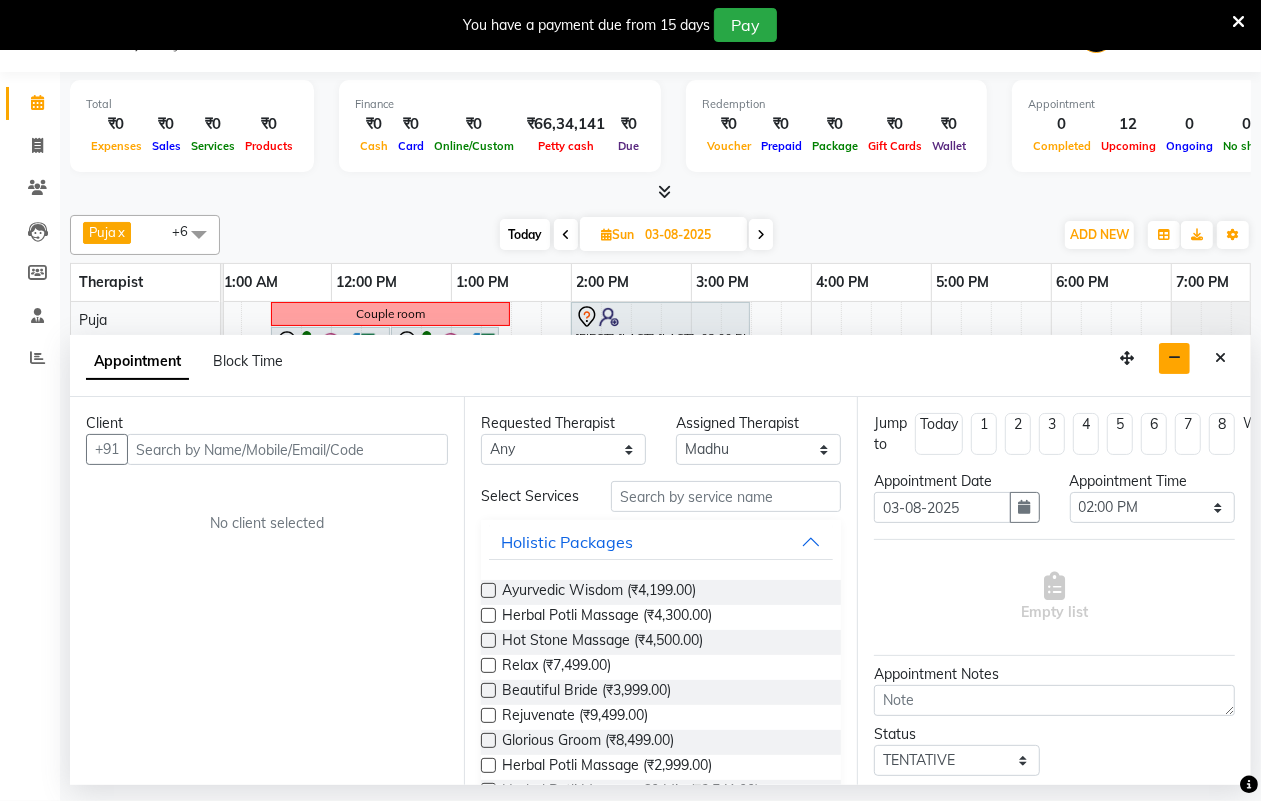 click at bounding box center (287, 449) 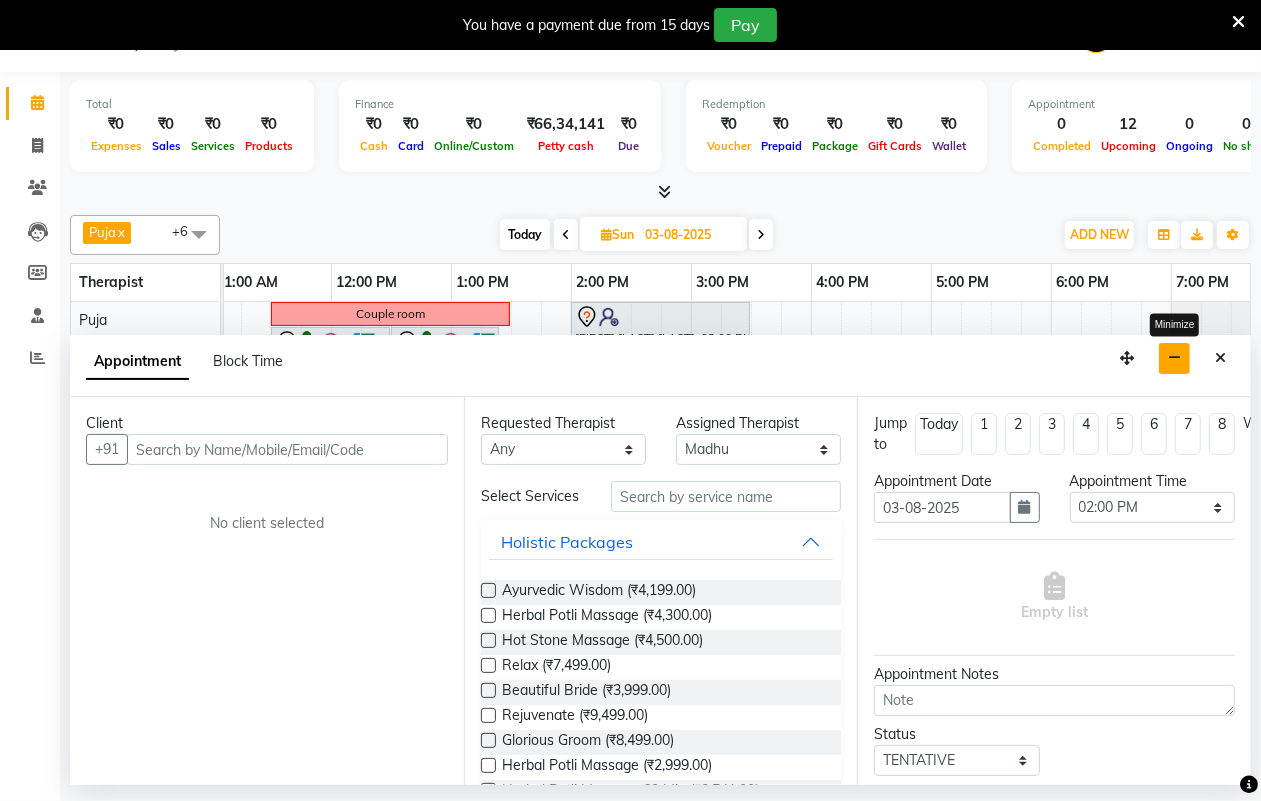 click at bounding box center (1174, 358) 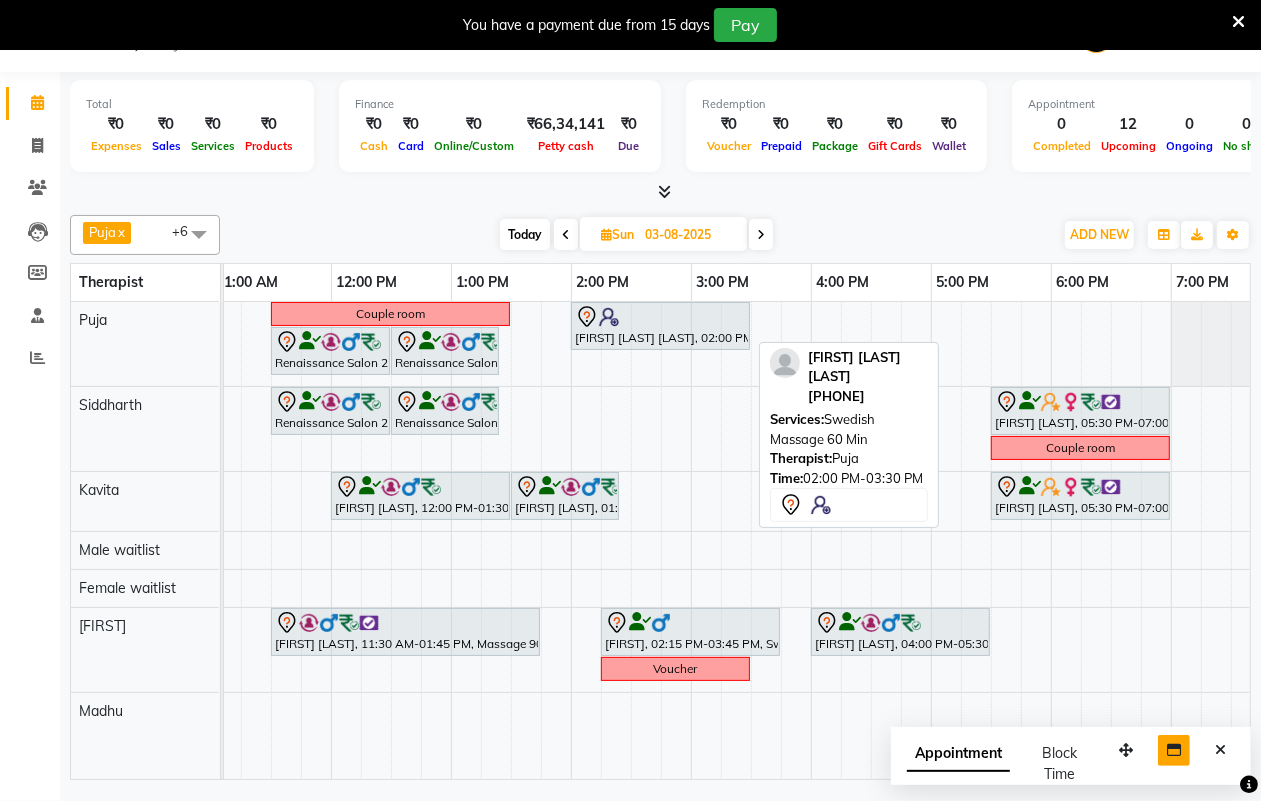 type 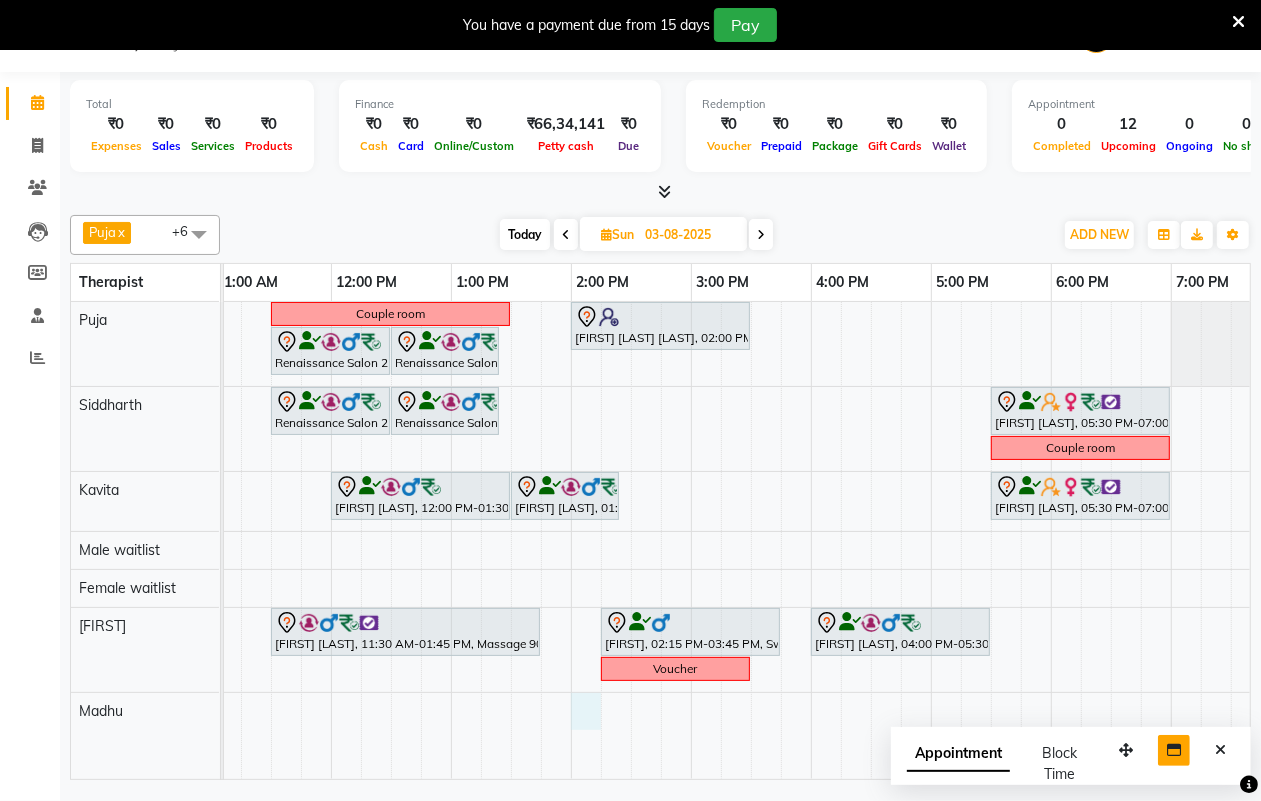 click on "Couple room              [FIRST] [LAST] [LAST], 02:00 PM-03:30 PM, Swedish Massage 60 Min             Renaissance Salon [LICENSE], 11:30 AM-12:30 PM, Massage 60 Min             Renaissance Salon [LICENSE], 12:30 PM-01:25 PM, 10 mins complimentary Service             Renaissance Salon [LICENSE], 11:30 AM-12:30 PM, Massage 60 Min             Renaissance Salon [LICENSE], 12:30 PM-01:25 PM, 10 mins complimentary Service             [FIRST] [LAST], 05:30 PM-07:00 PM, Massage 60 Min  Couple room              [FIRST] [LAST], 12:00 PM-01:30 PM, Massage 90 Min             [FIRST] [LAST], 01:30 PM-02:25 PM, 10 mins complimentary Service             [FIRST] [LAST], 05:30 PM-07:00 PM, Massage 60 Min             [FIRST] [LAST], 11:30 AM-01:45 PM, Massage 90 Min             [FIRST], 02:15 PM-03:45 PM, Swedish Massage 60 Min             [FIRST] [LAST], 04:00 PM-05:30 PM, Massage 60 Min  Voucher" at bounding box center (631, 540) 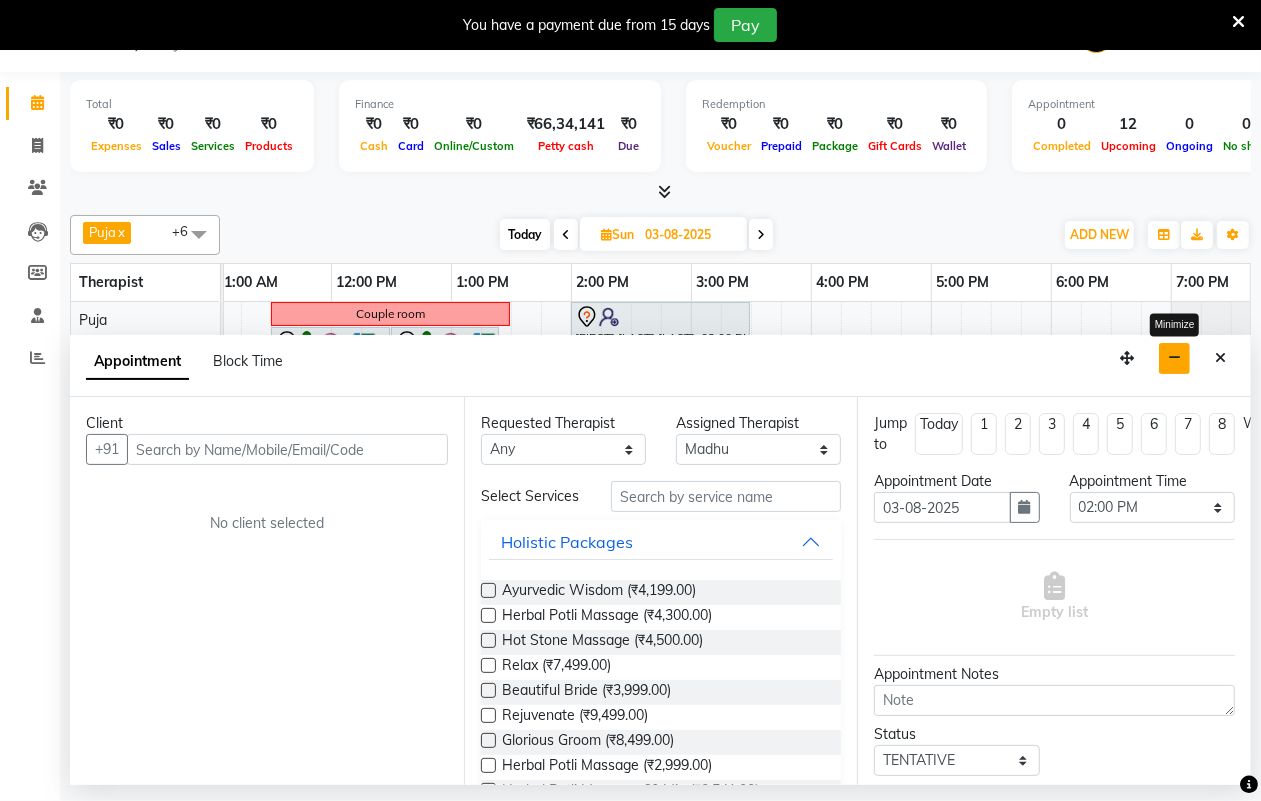 click at bounding box center [1174, 358] 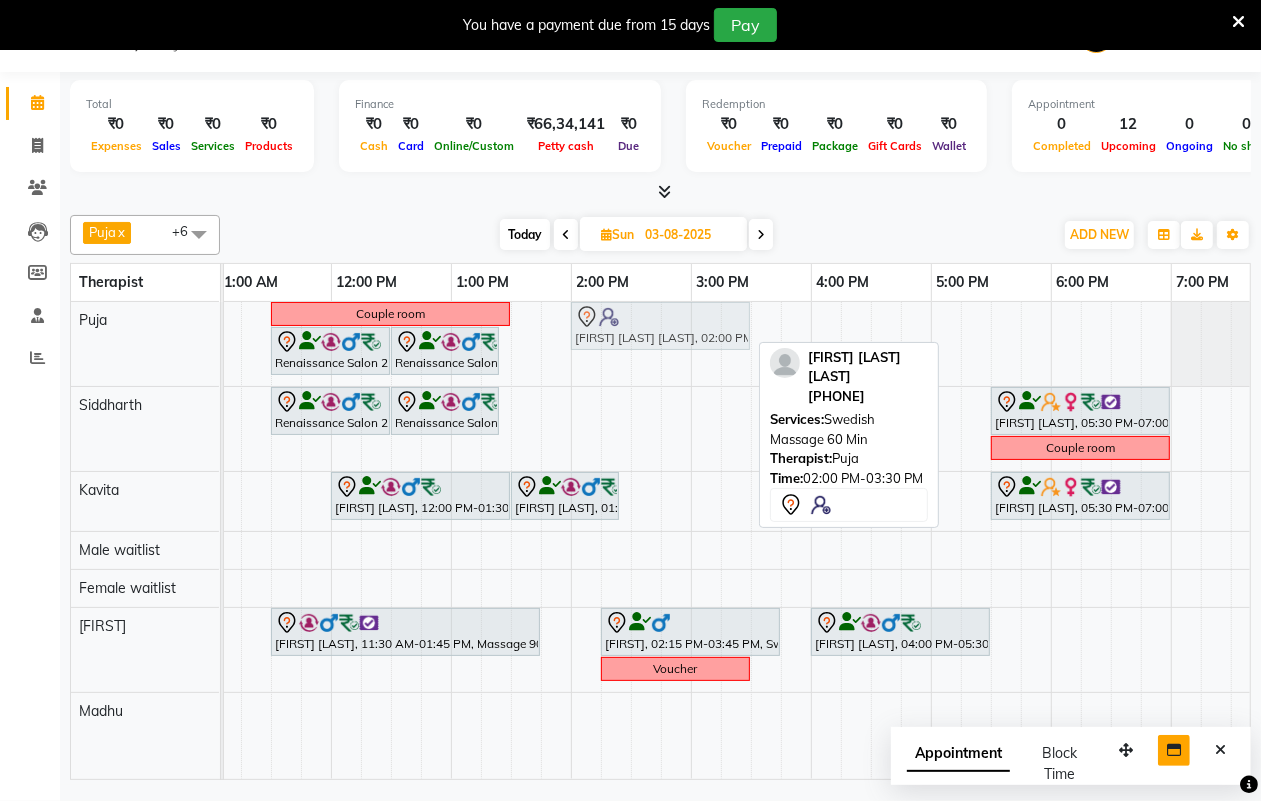 drag, startPoint x: 576, startPoint y: 331, endPoint x: 585, endPoint y: 336, distance: 10.29563 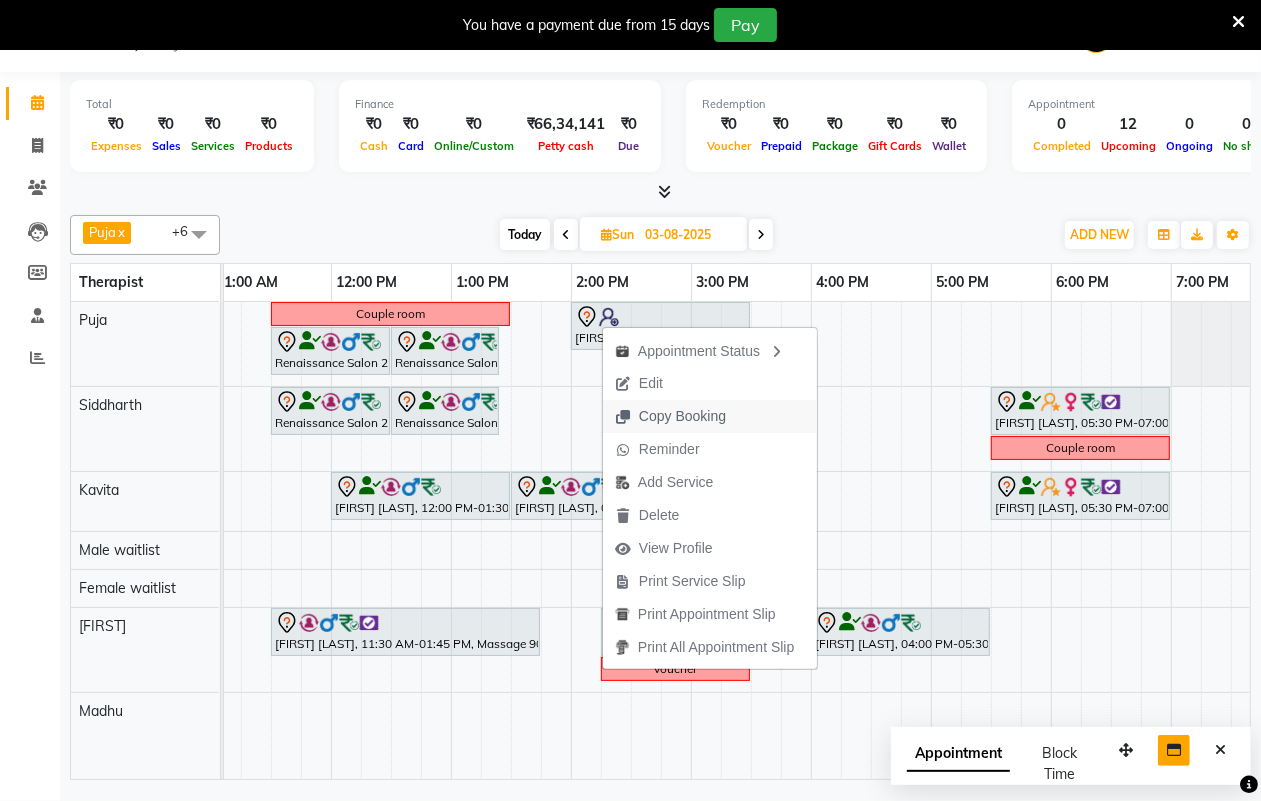 click on "Copy Booking" at bounding box center [682, 416] 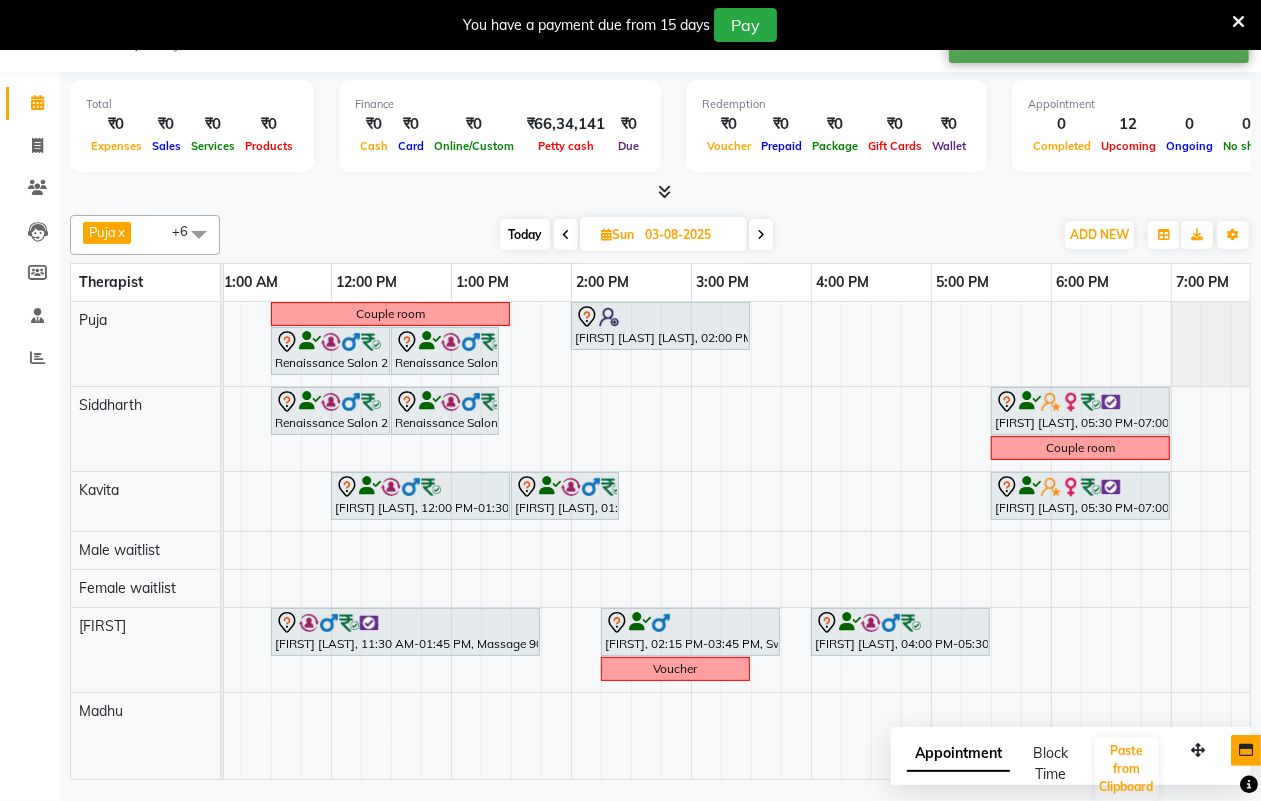 click on "Couple room              [FIRST] [LAST] [LAST], 02:00 PM-03:30 PM, Swedish Massage 60 Min             Renaissance Salon [LICENSE], 11:30 AM-12:30 PM, Massage 60 Min             Renaissance Salon [LICENSE], 12:30 PM-01:25 PM, 10 mins complimentary Service             Renaissance Salon [LICENSE], 11:30 AM-12:30 PM, Massage 60 Min             Renaissance Salon [LICENSE], 12:30 PM-01:25 PM, 10 mins complimentary Service             [FIRST] [LAST], 05:30 PM-07:00 PM, Massage 60 Min  Couple room              [FIRST] [LAST], 12:00 PM-01:30 PM, Massage 90 Min             [FIRST] [LAST], 01:30 PM-02:25 PM, 10 mins complimentary Service             [FIRST] [LAST], 05:30 PM-07:00 PM, Massage 60 Min             [FIRST] [LAST], 11:30 AM-01:45 PM, Massage 90 Min             [FIRST], 02:15 PM-03:45 PM, Swedish Massage 60 Min             [FIRST] [LAST], 04:00 PM-05:30 PM, Massage 60 Min  Voucher" at bounding box center (631, 540) 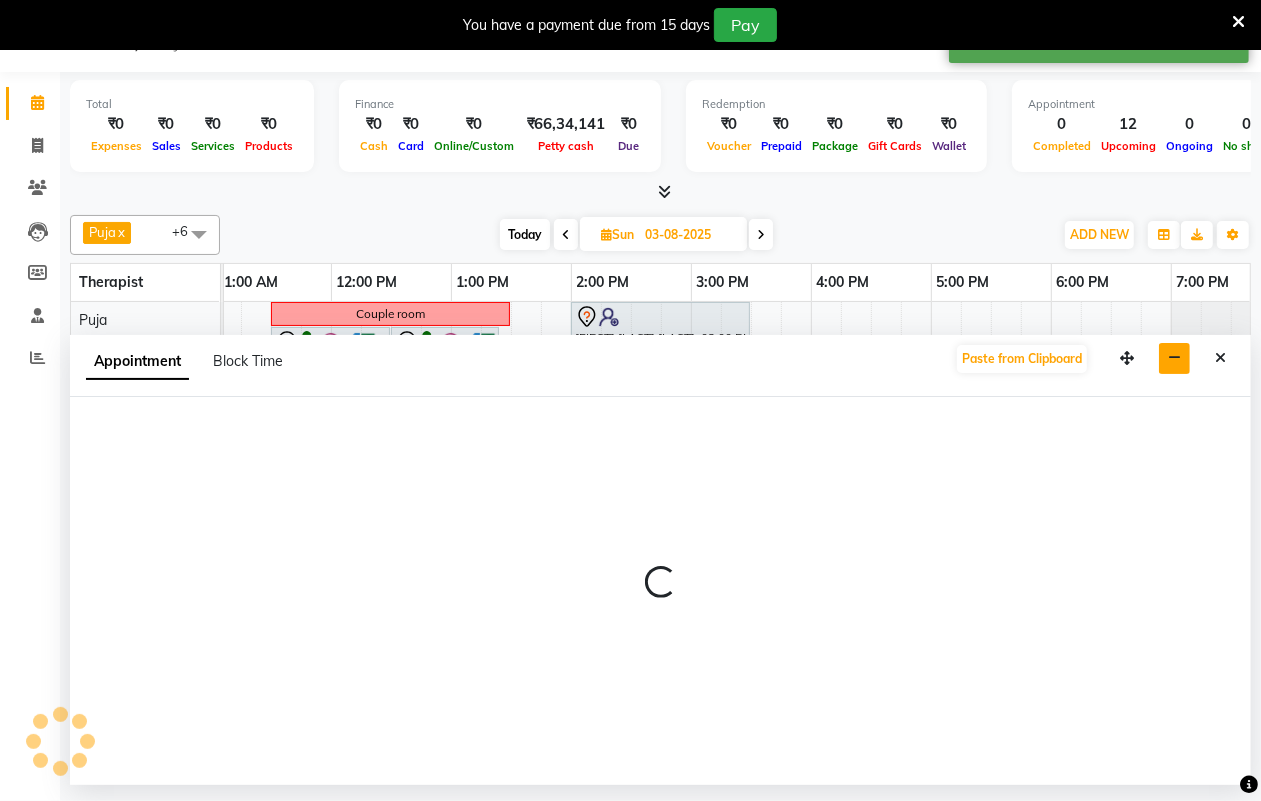select on "86787" 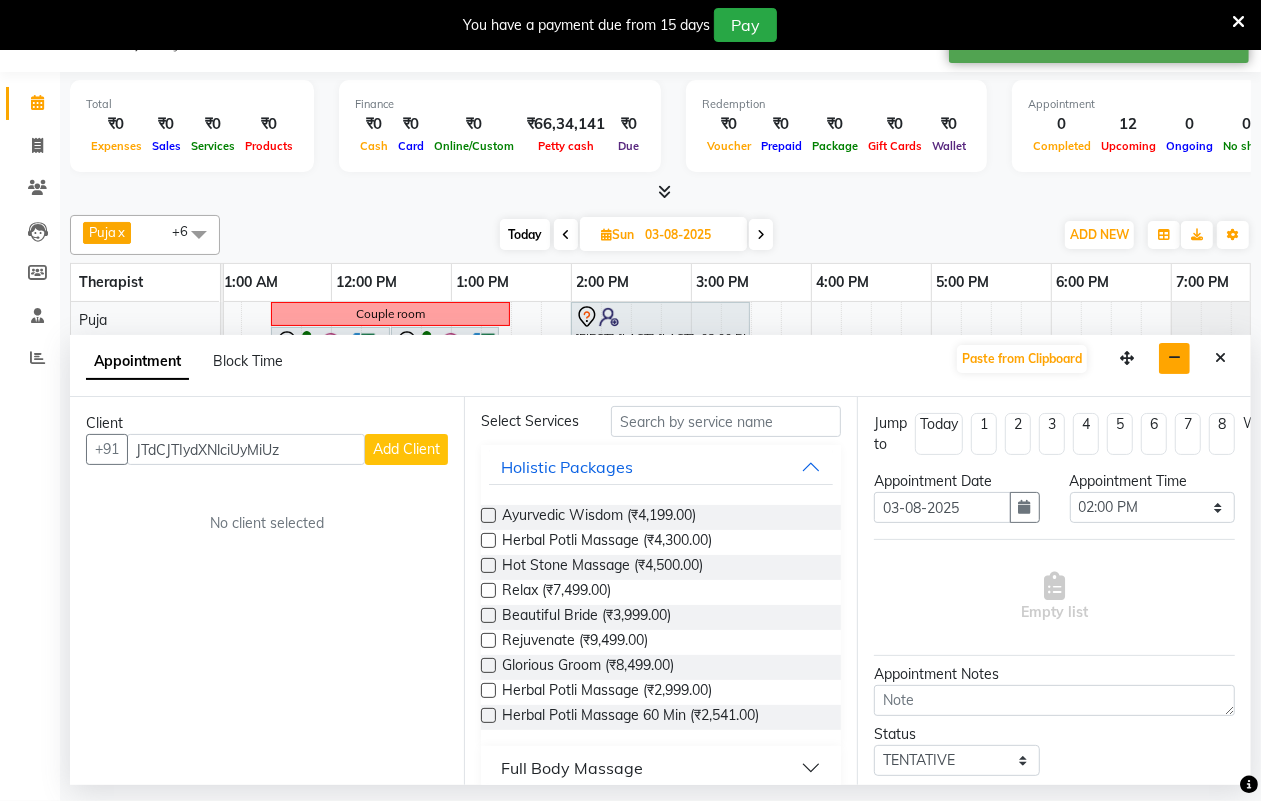 scroll, scrollTop: 125, scrollLeft: 0, axis: vertical 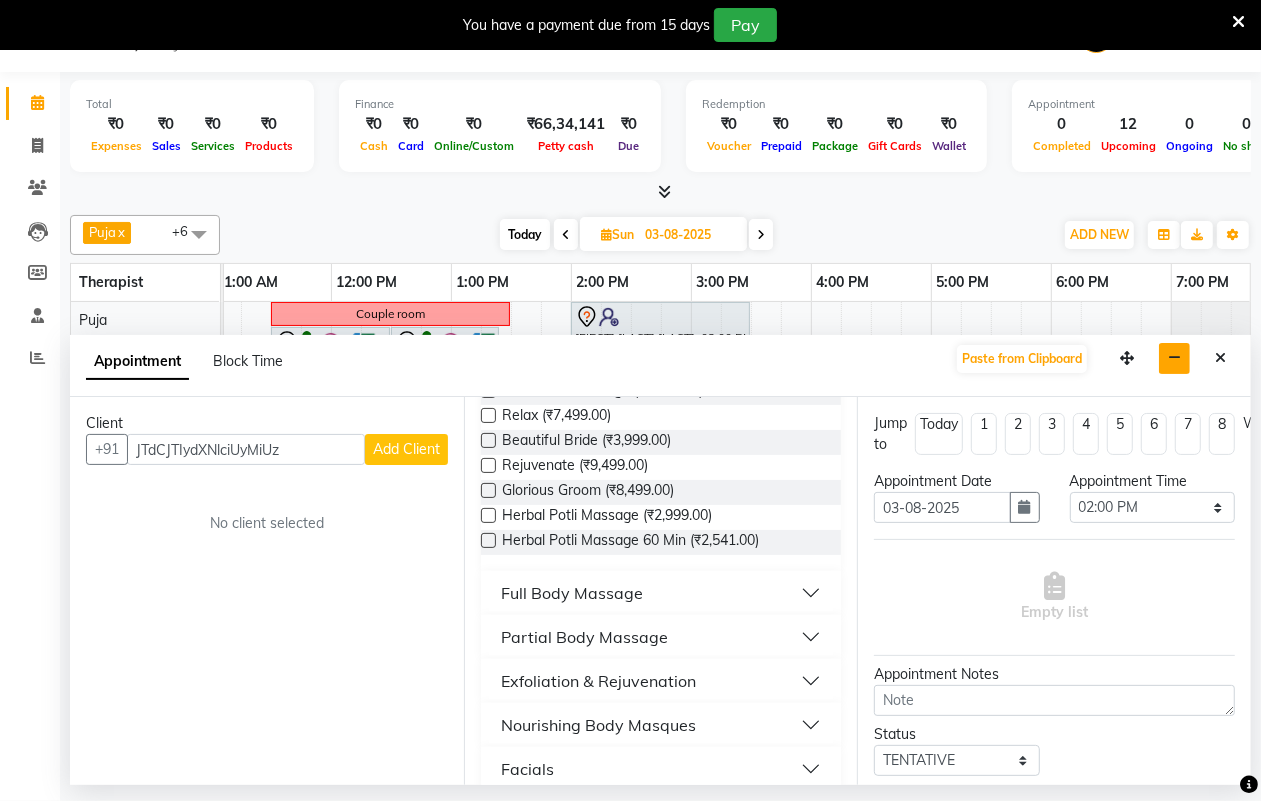 type on "JTdCJTIydXNlciUyMiUz" 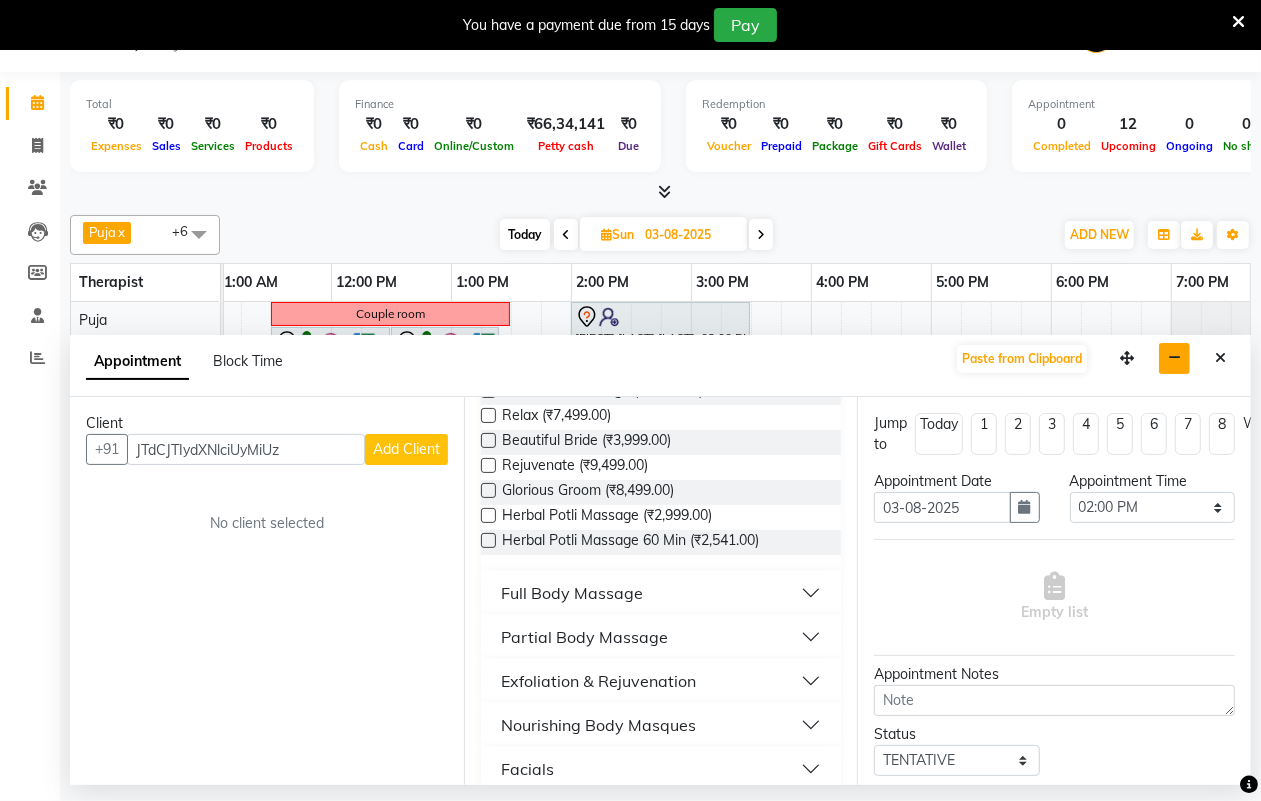 click on "Full Body Massage" at bounding box center (661, 593) 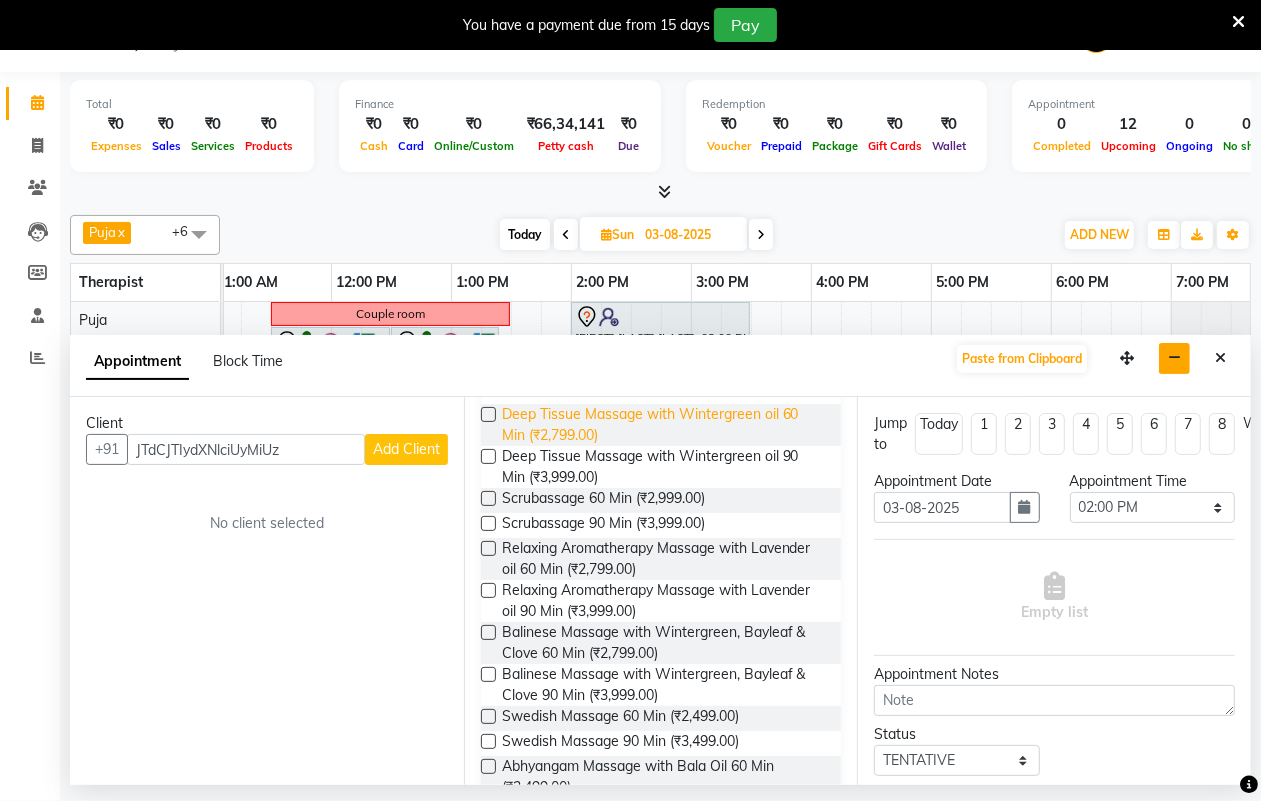 scroll, scrollTop: 500, scrollLeft: 0, axis: vertical 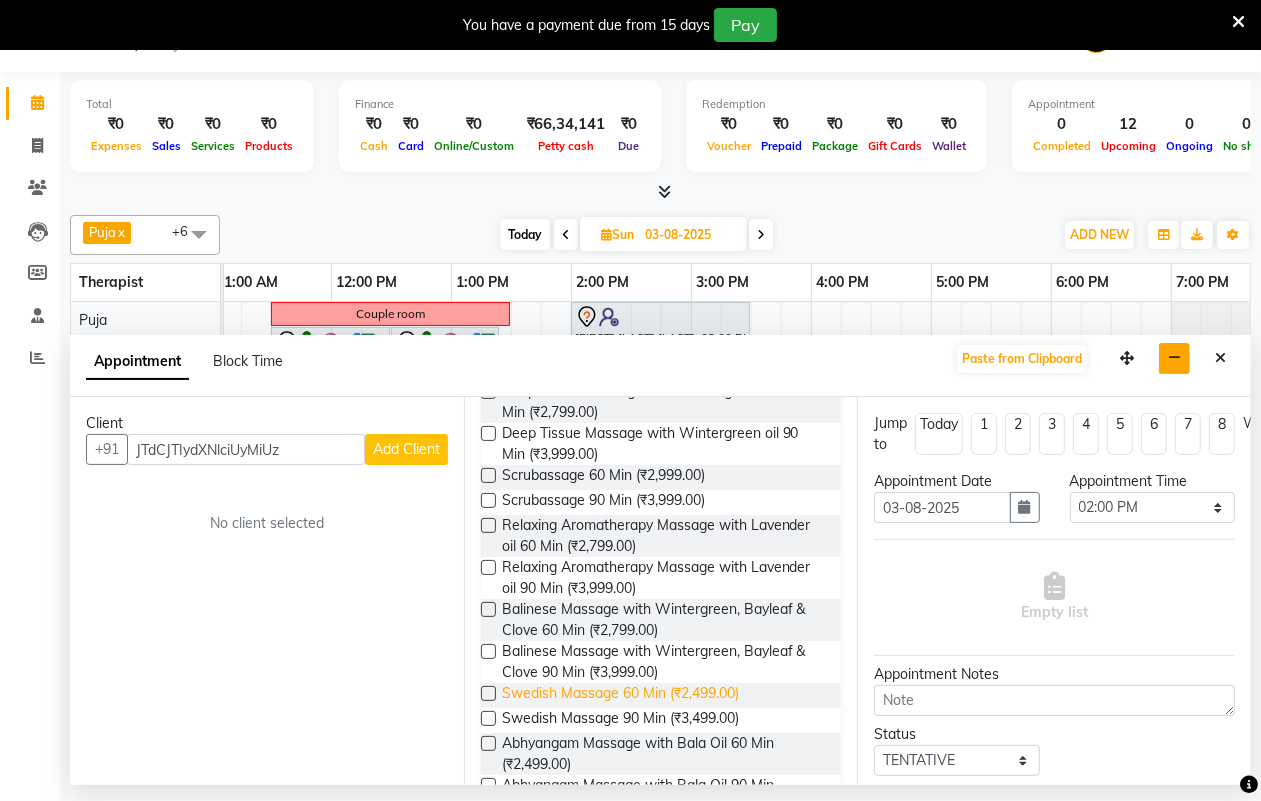 click on "Swedish Massage 60 Min (₹2,499.00)" at bounding box center [620, 695] 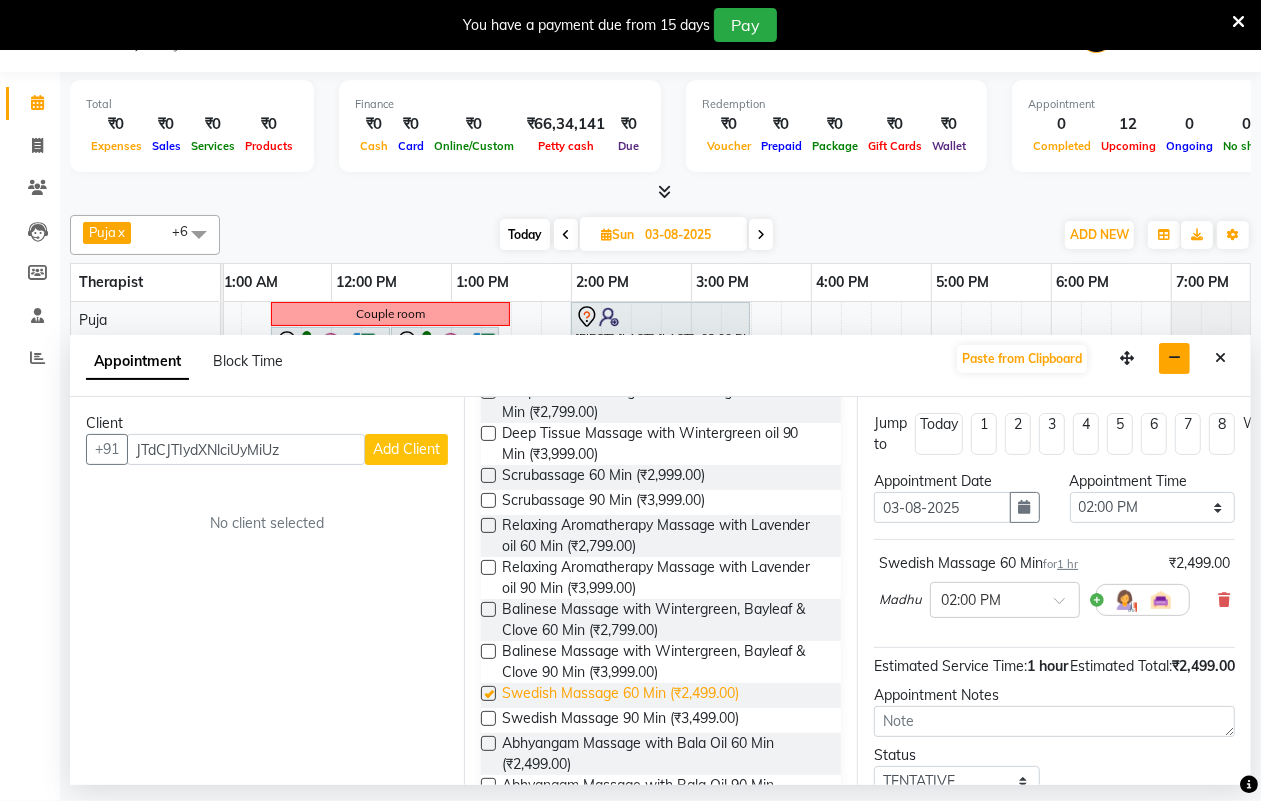 checkbox on "false" 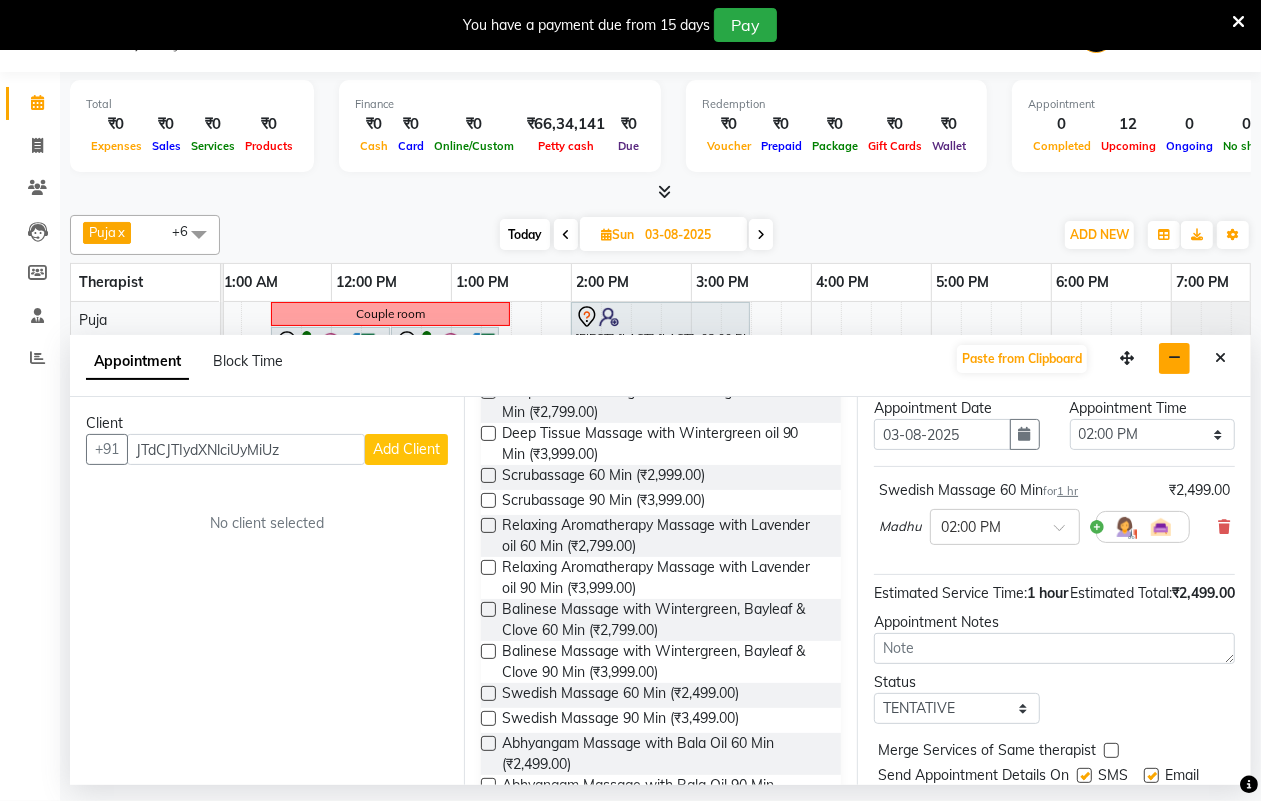scroll, scrollTop: 198, scrollLeft: 0, axis: vertical 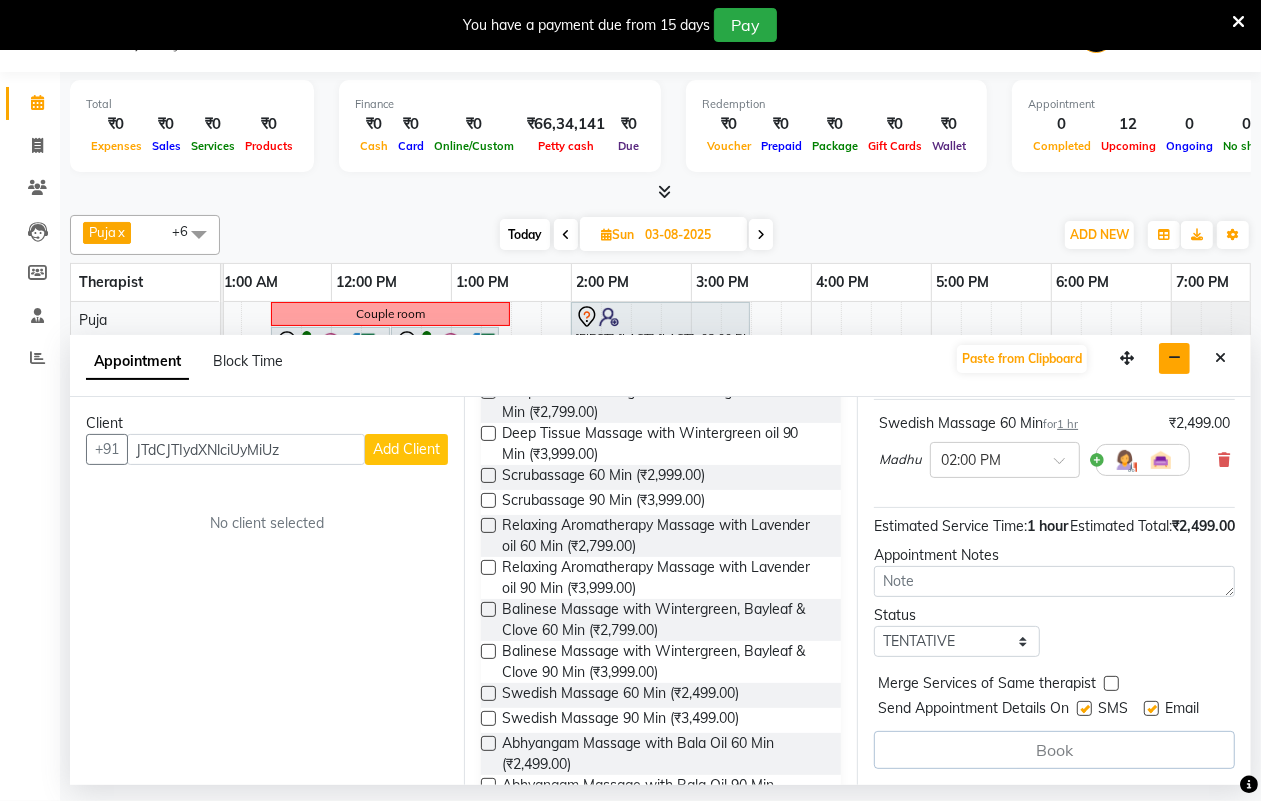 click at bounding box center (1111, 683) 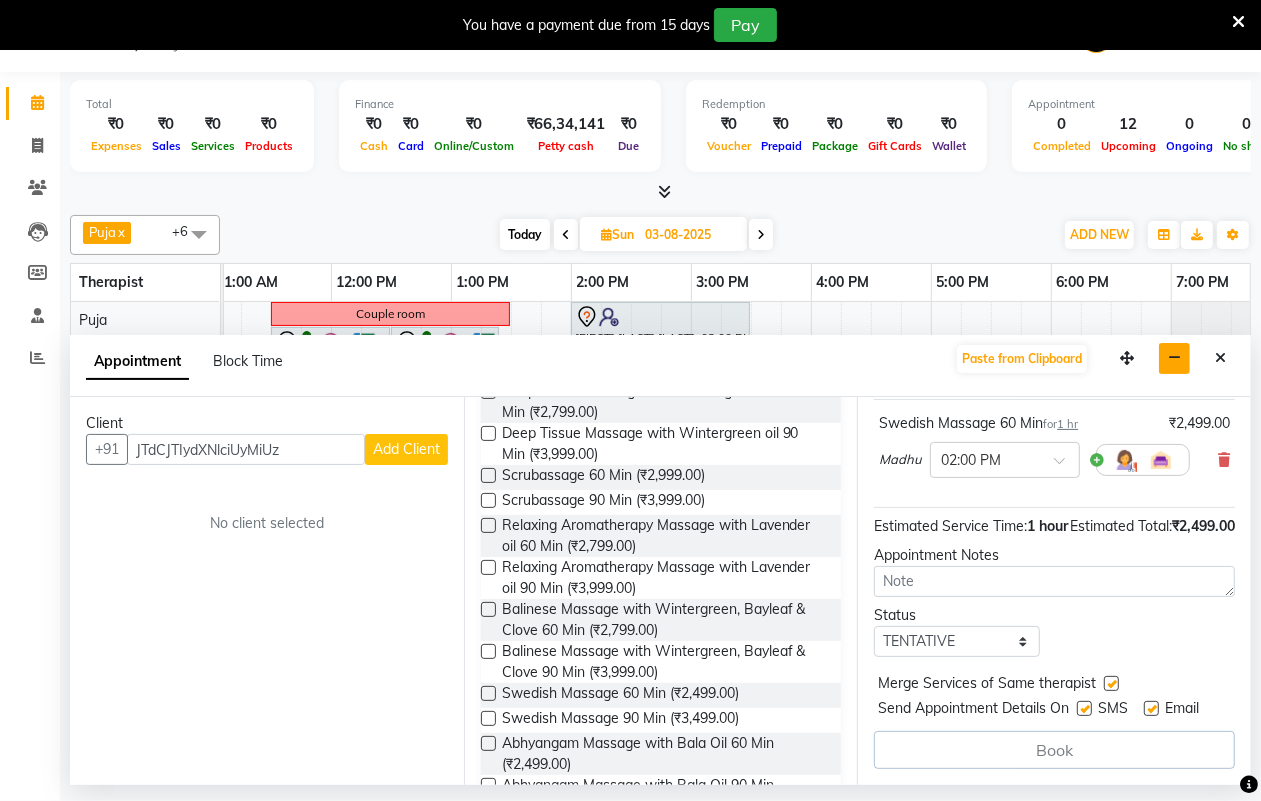 scroll, scrollTop: 198, scrollLeft: 0, axis: vertical 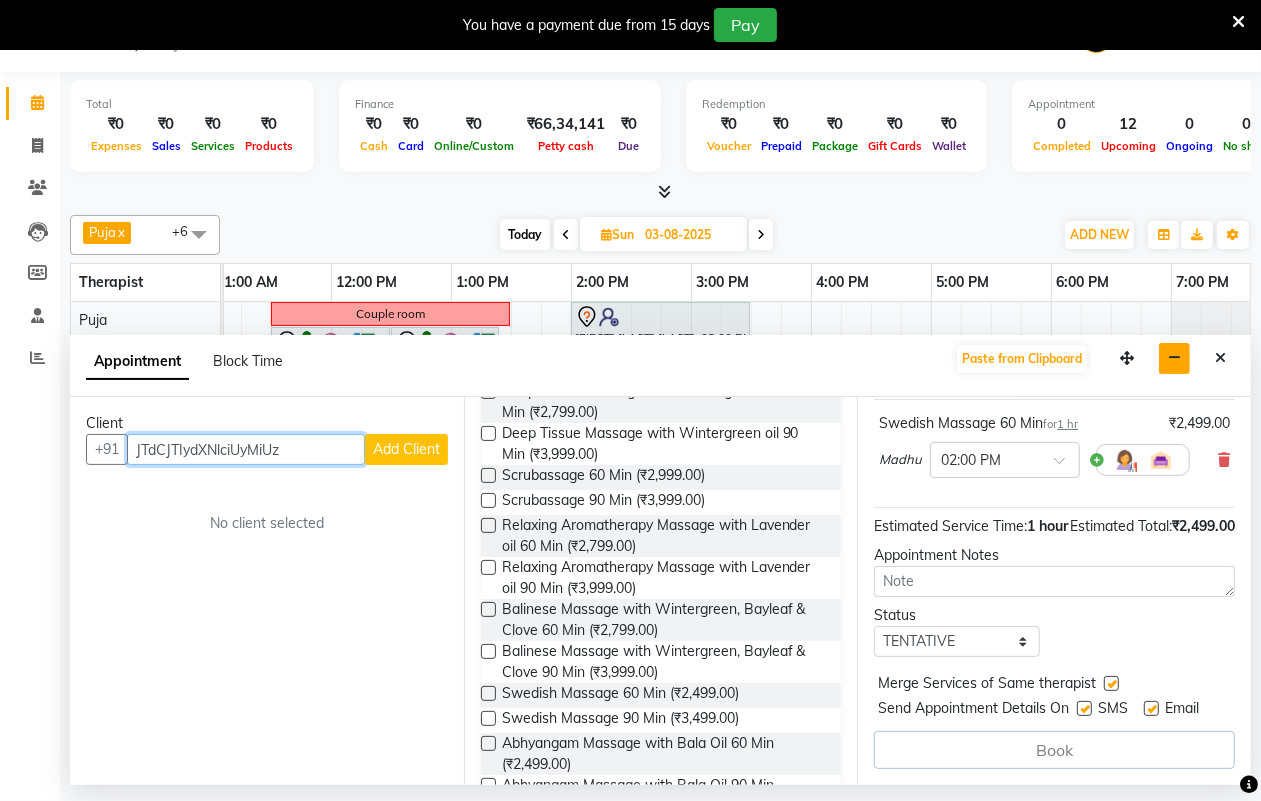 click on "JTdCJTIydXNlciUyMiUz" at bounding box center (246, 449) 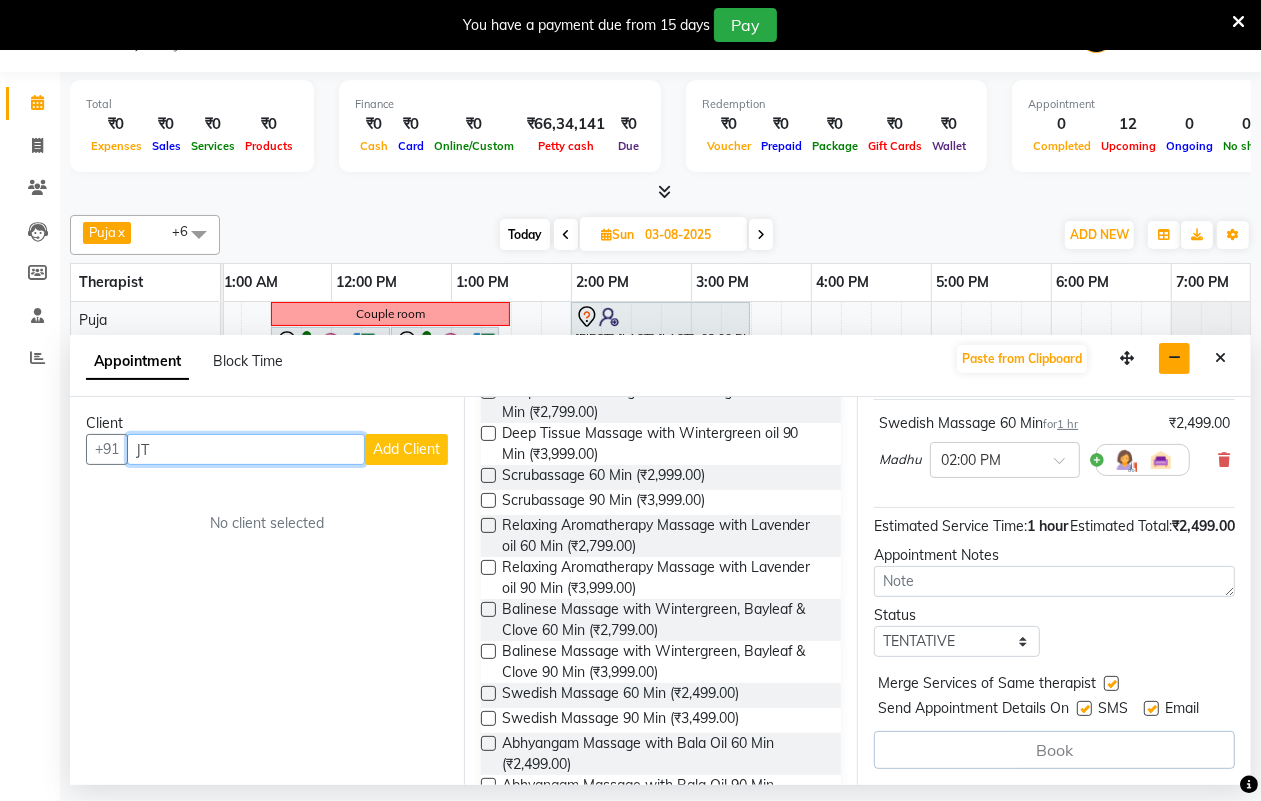 type on "J" 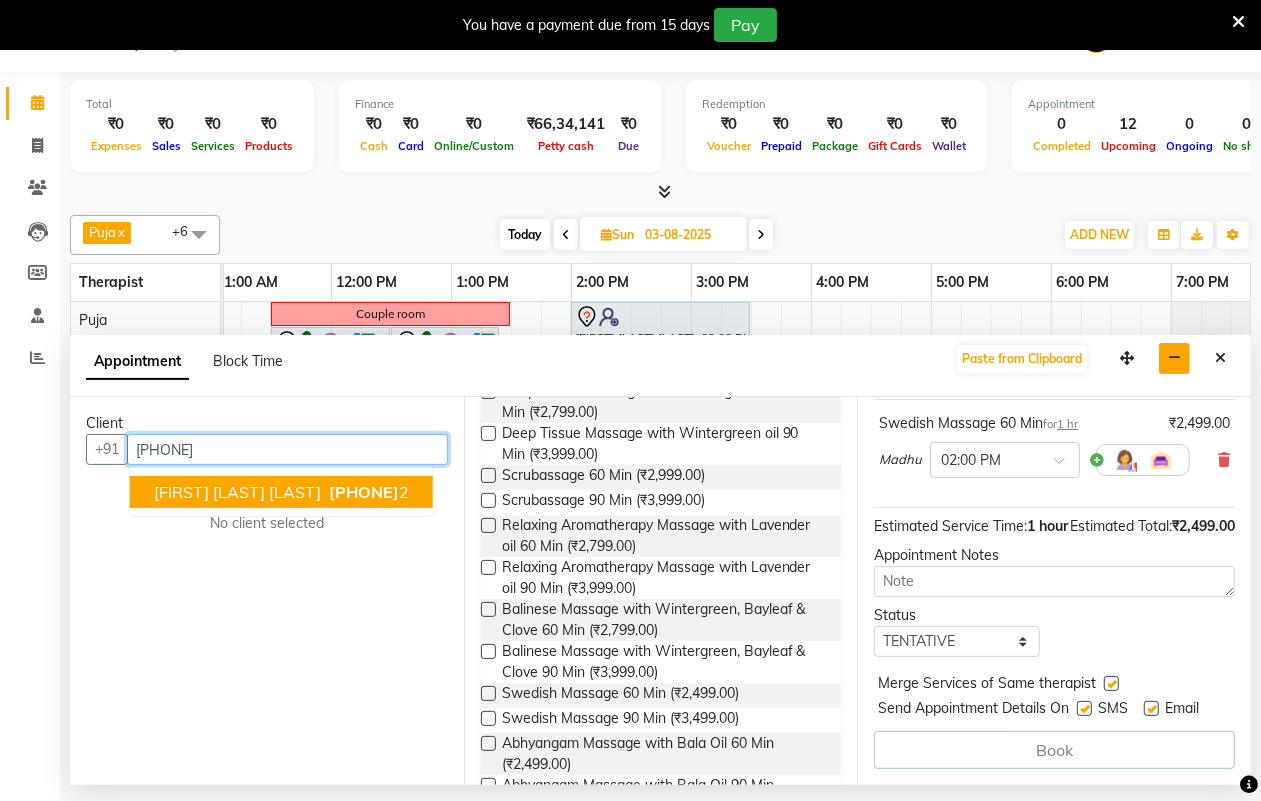 scroll, scrollTop: 196, scrollLeft: 0, axis: vertical 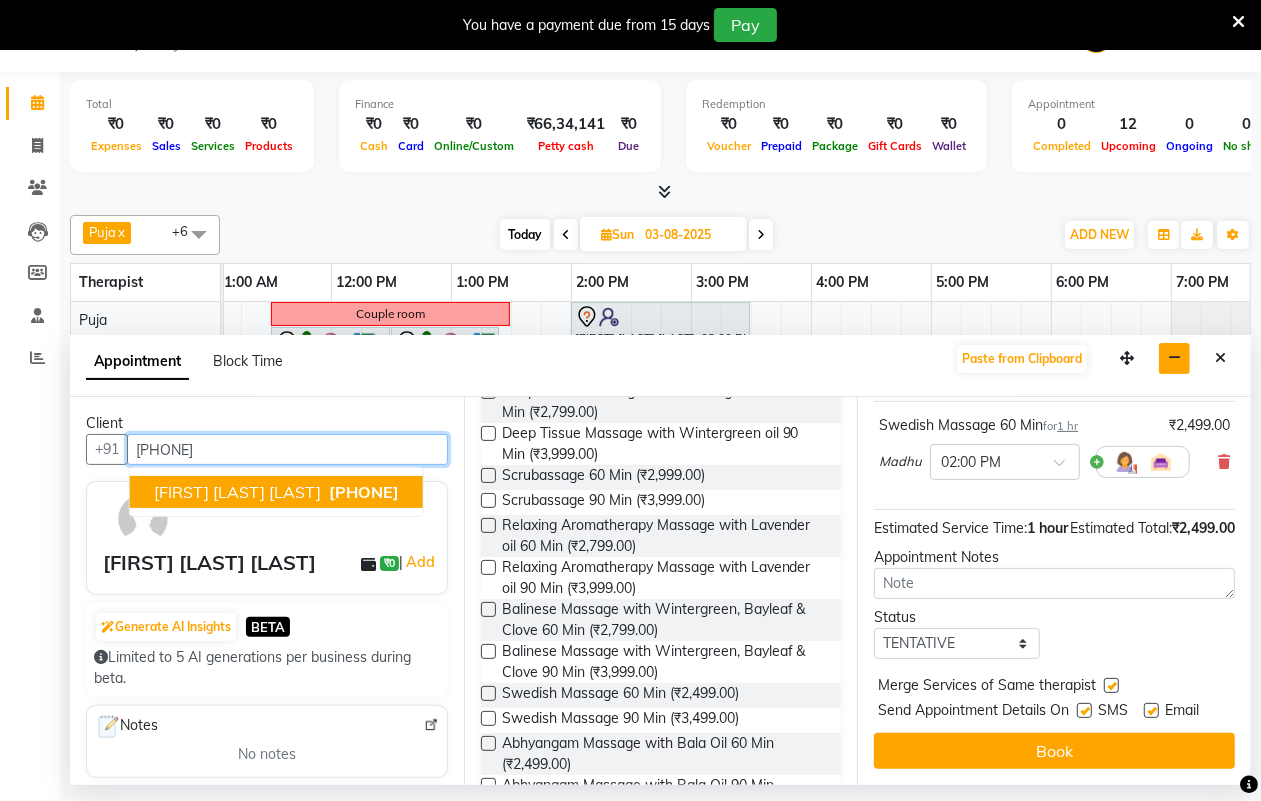 click on "[FIRST] [LAST] [LAST]" at bounding box center [237, 492] 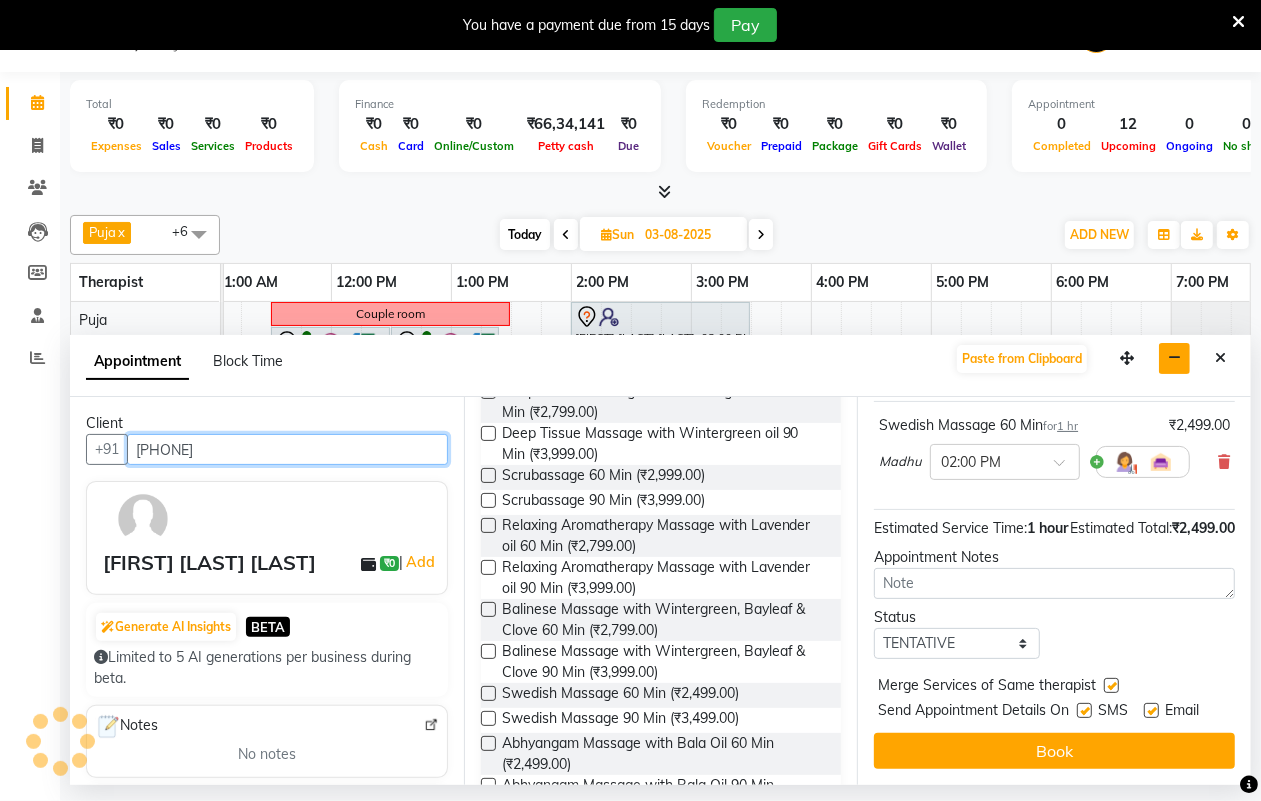 scroll, scrollTop: 196, scrollLeft: 0, axis: vertical 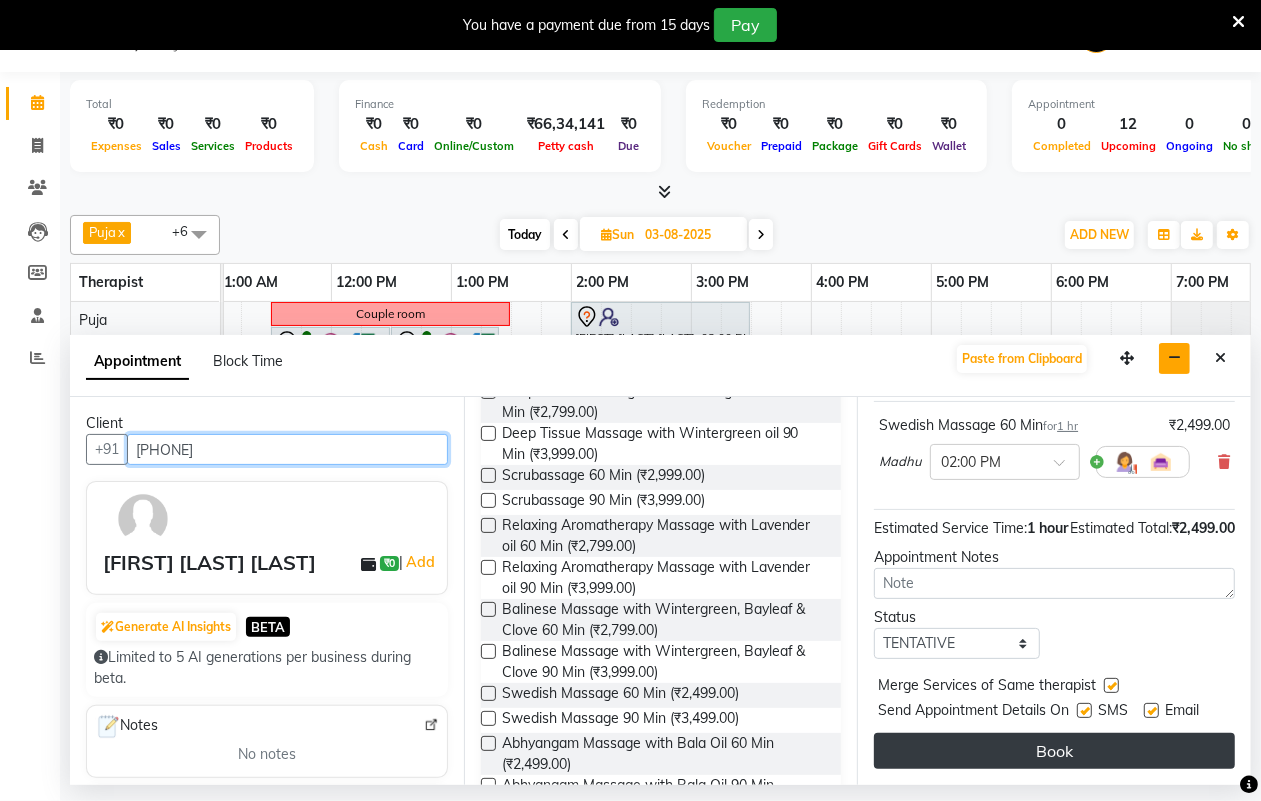 type on "[PHONE]" 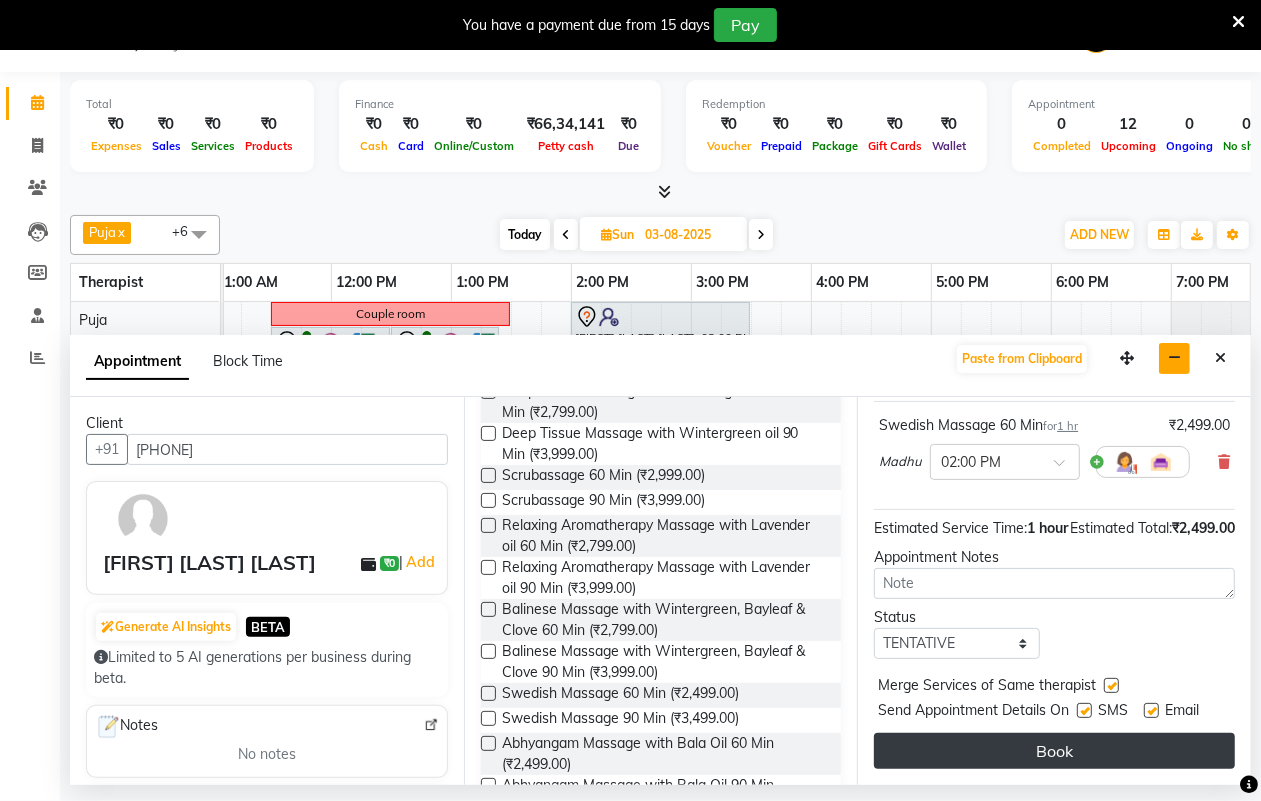 click on "Book" at bounding box center (1054, 751) 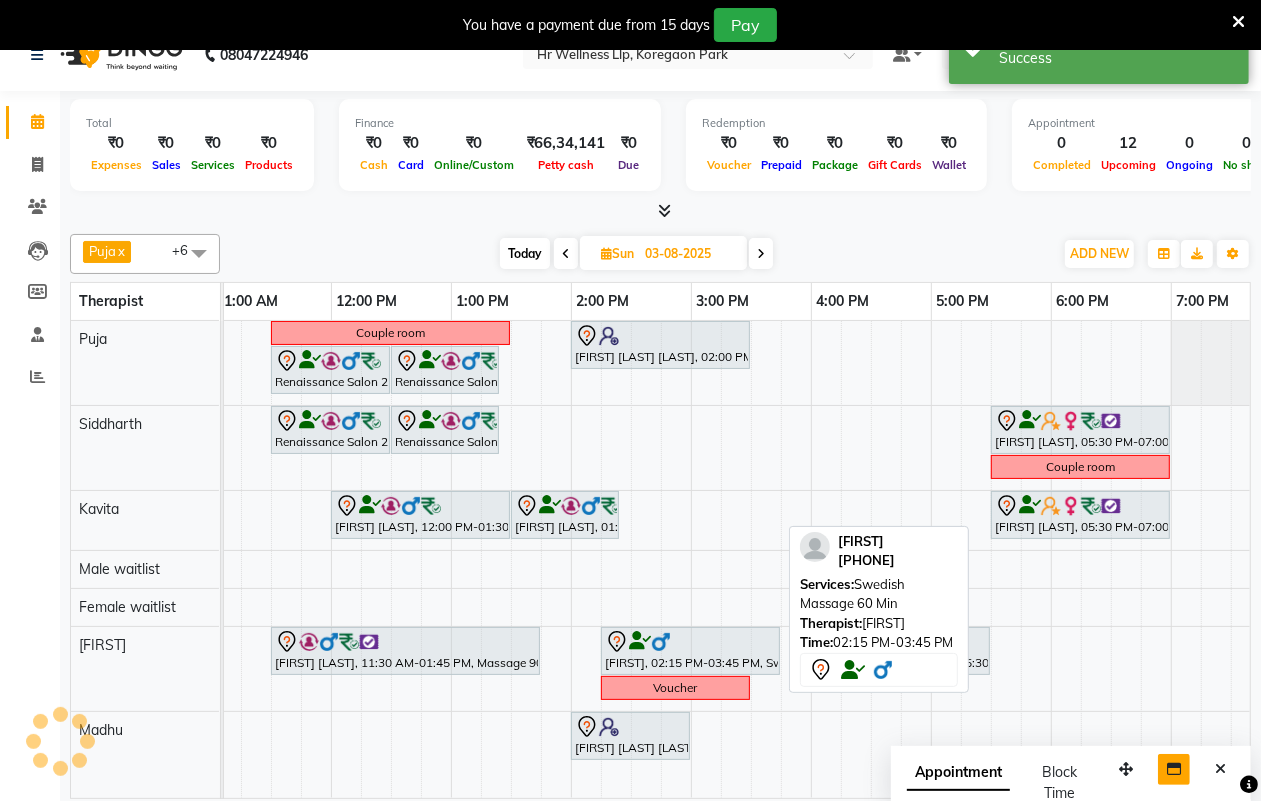 scroll, scrollTop: 50, scrollLeft: 0, axis: vertical 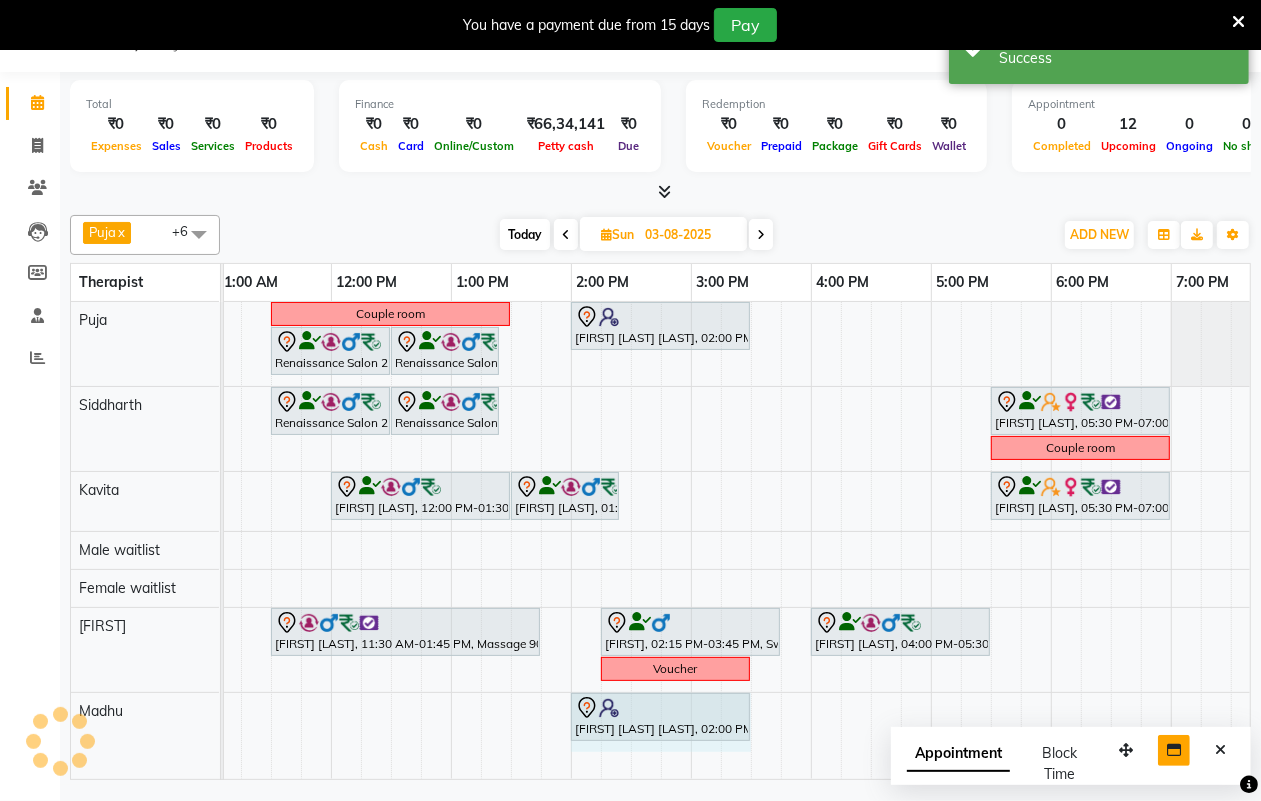drag, startPoint x: 687, startPoint y: 726, endPoint x: 725, endPoint y: 718, distance: 38.832977 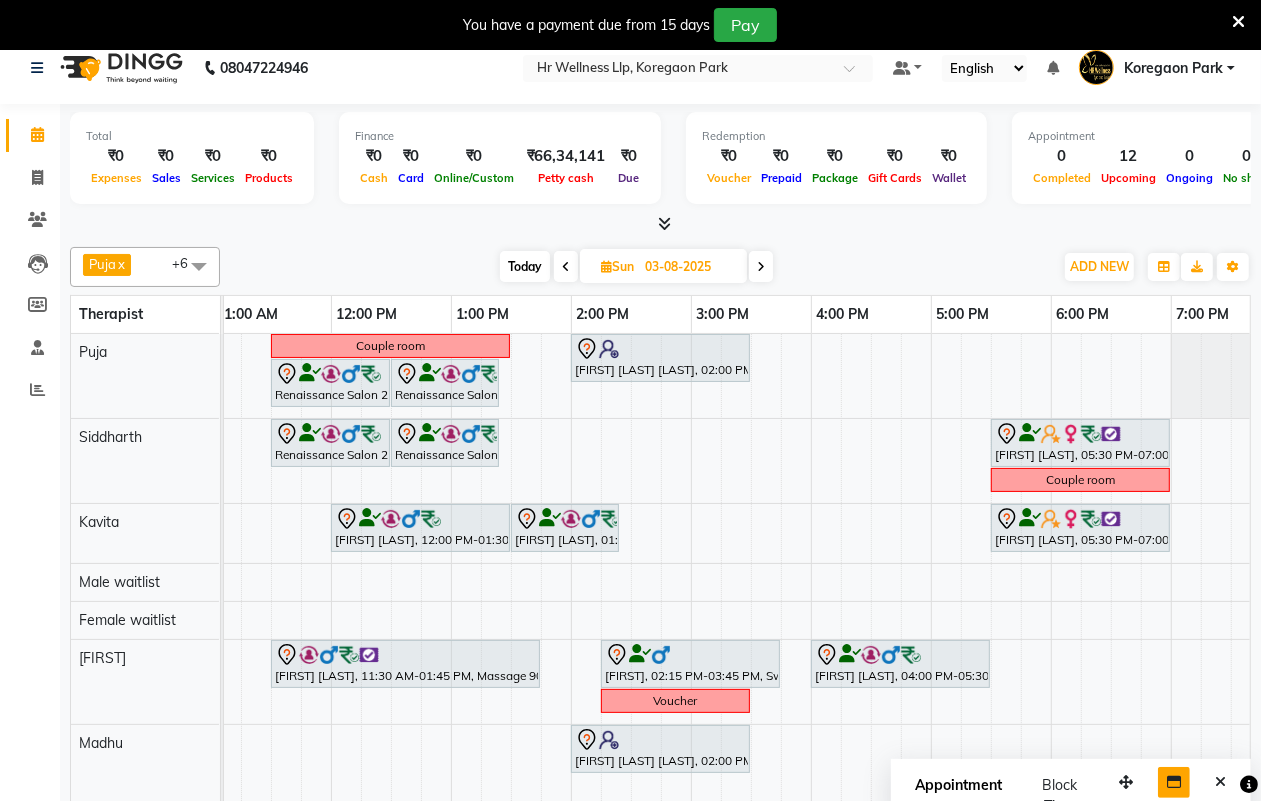 scroll, scrollTop: 0, scrollLeft: 0, axis: both 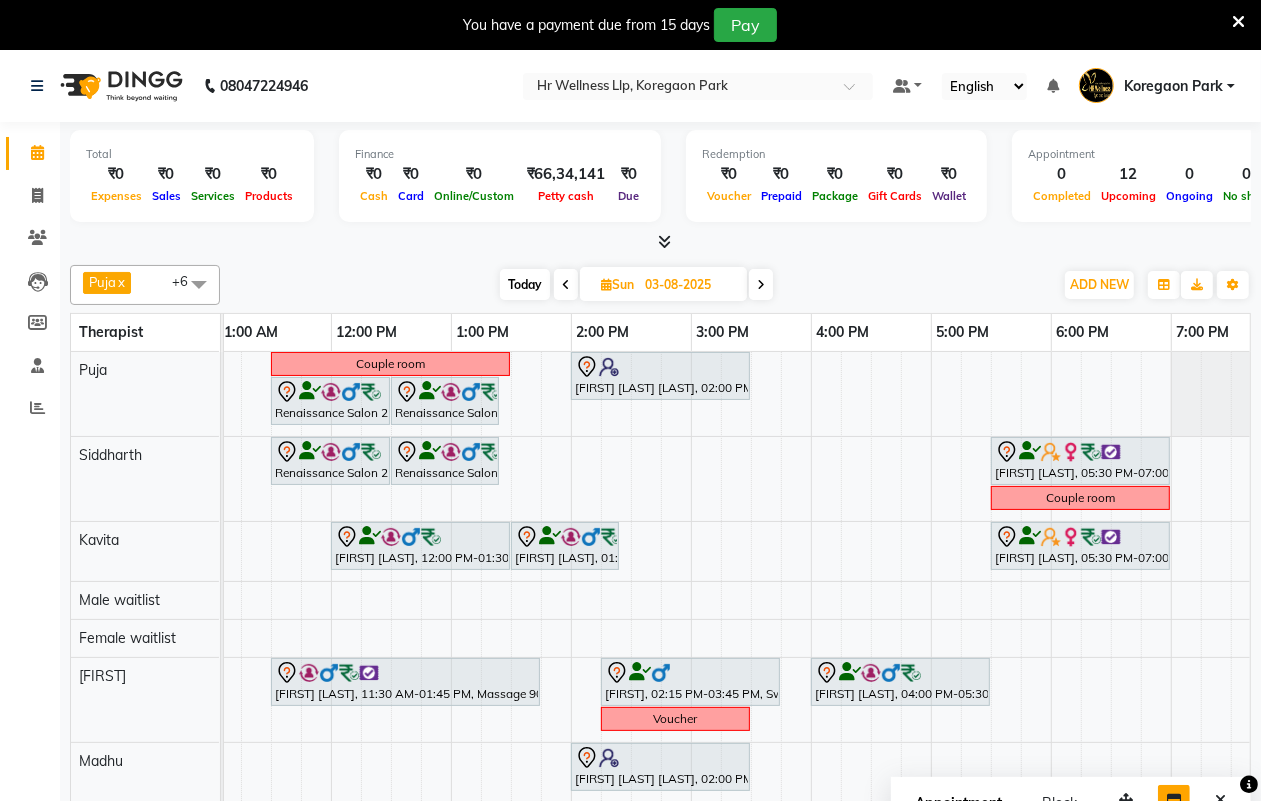 click at bounding box center (566, 285) 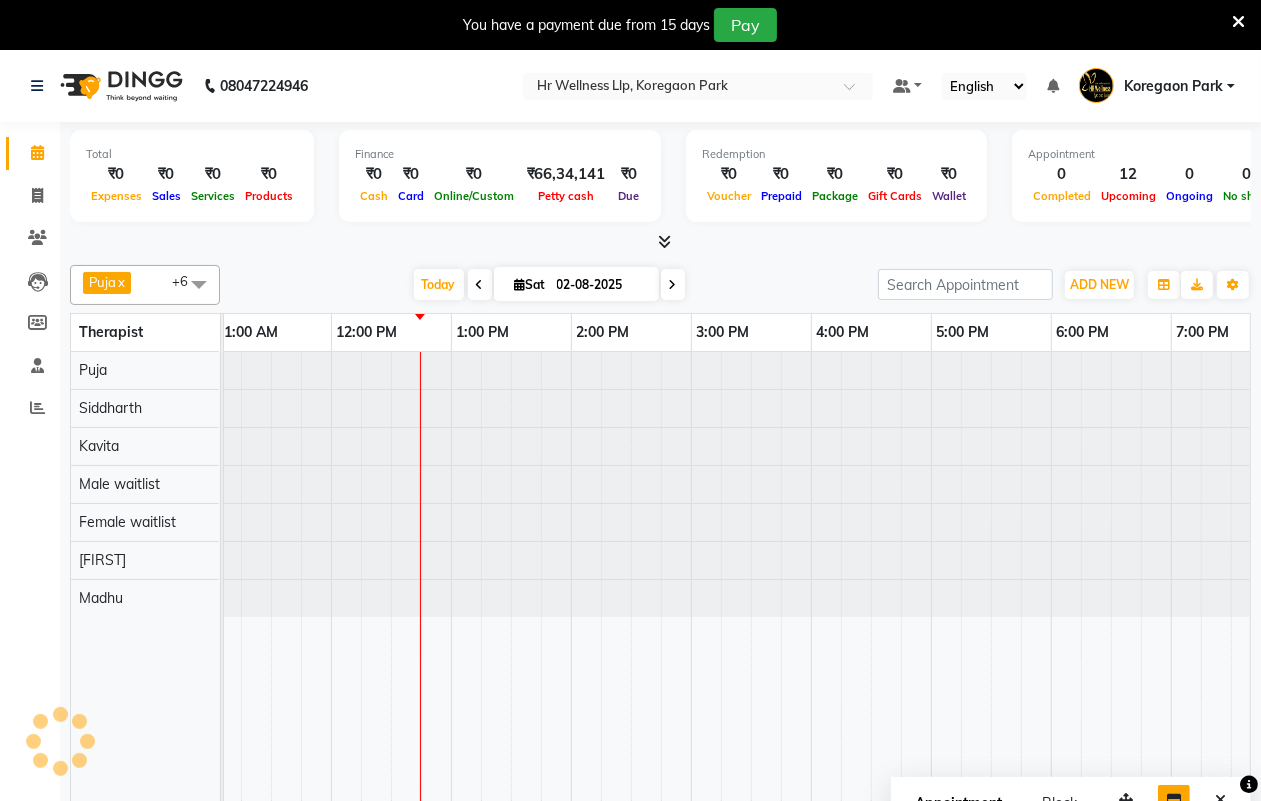 scroll, scrollTop: 0, scrollLeft: 481, axis: horizontal 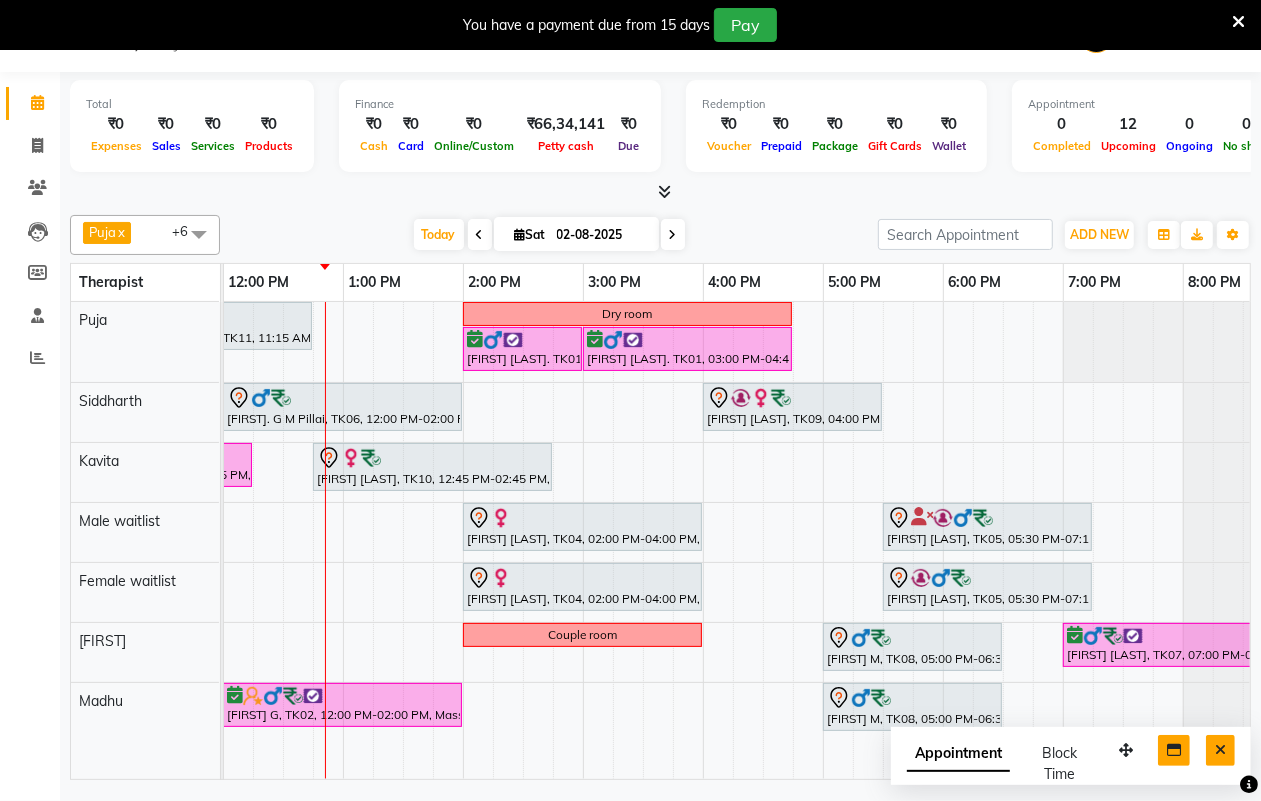 click at bounding box center (1220, 750) 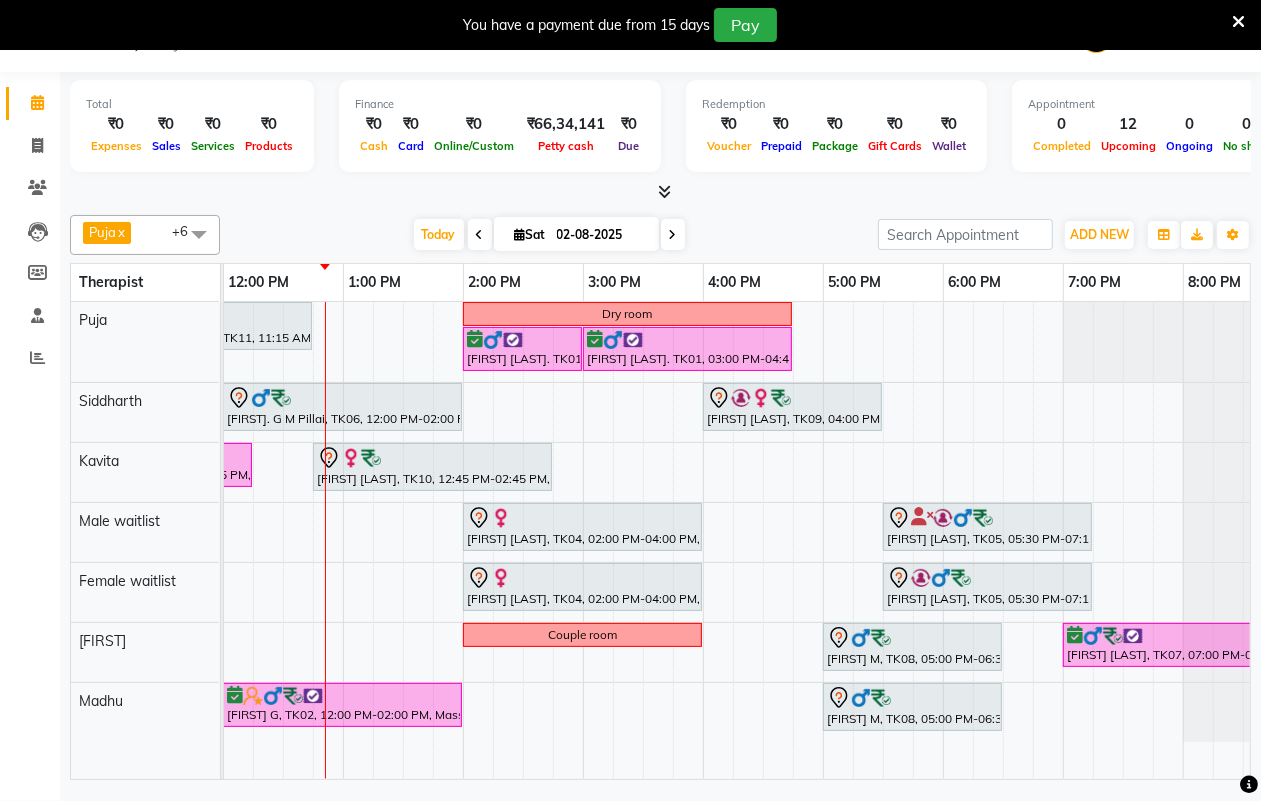 scroll, scrollTop: 0, scrollLeft: 533, axis: horizontal 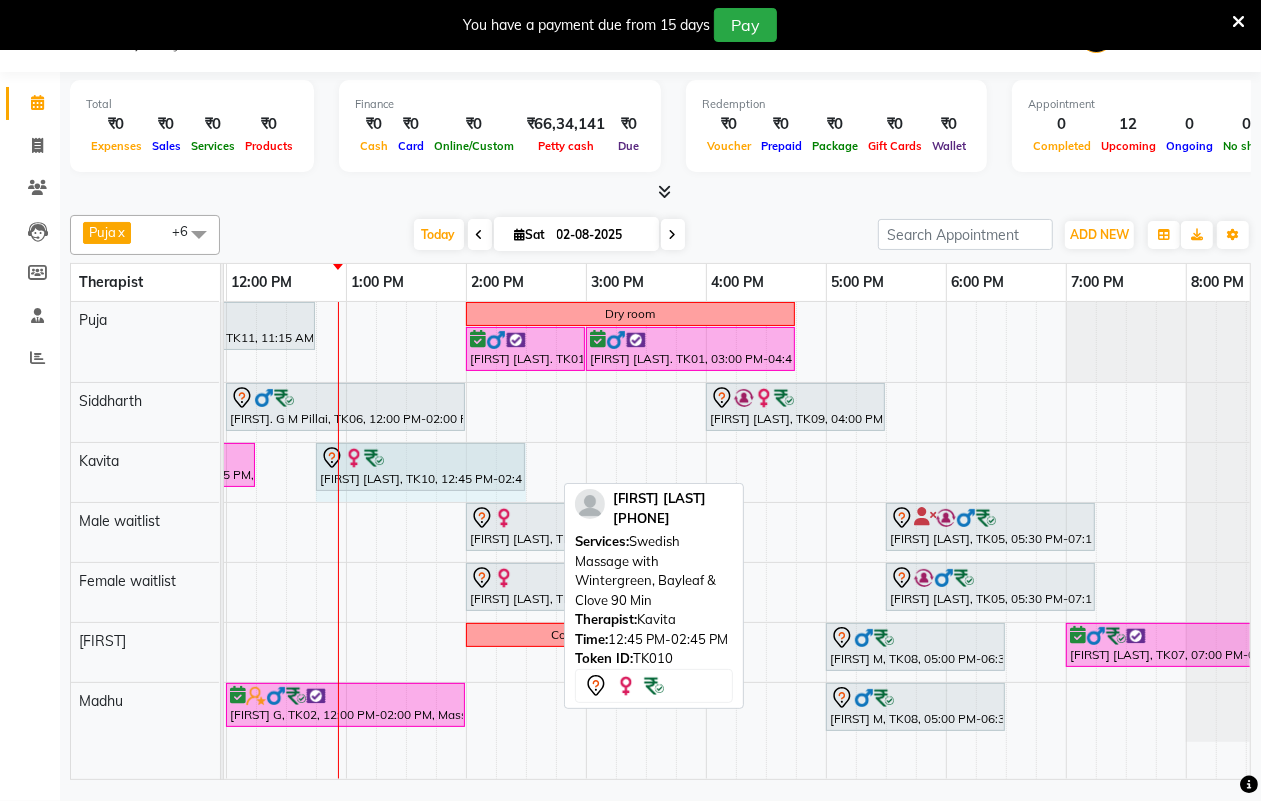 drag, startPoint x: 555, startPoint y: 455, endPoint x: 498, endPoint y: 456, distance: 57.00877 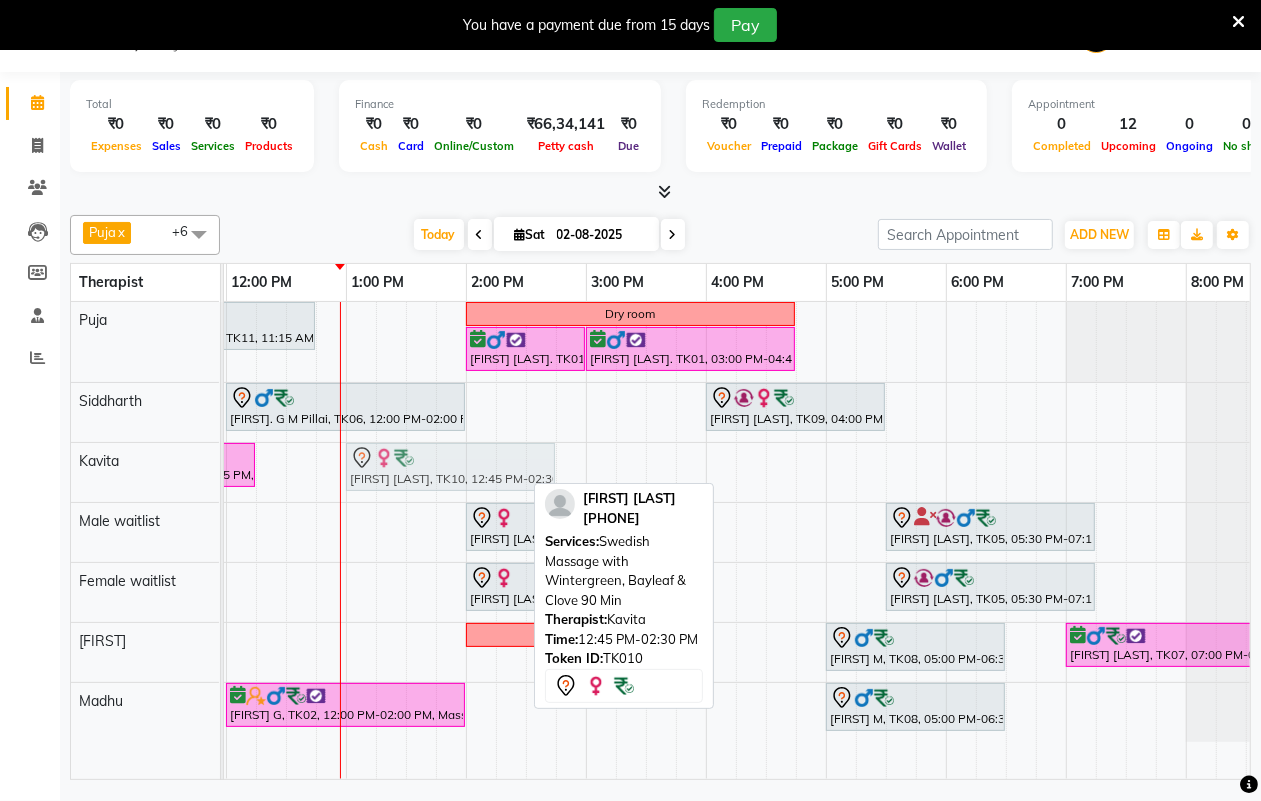 drag, startPoint x: 355, startPoint y: 460, endPoint x: 380, endPoint y: 453, distance: 25.96151 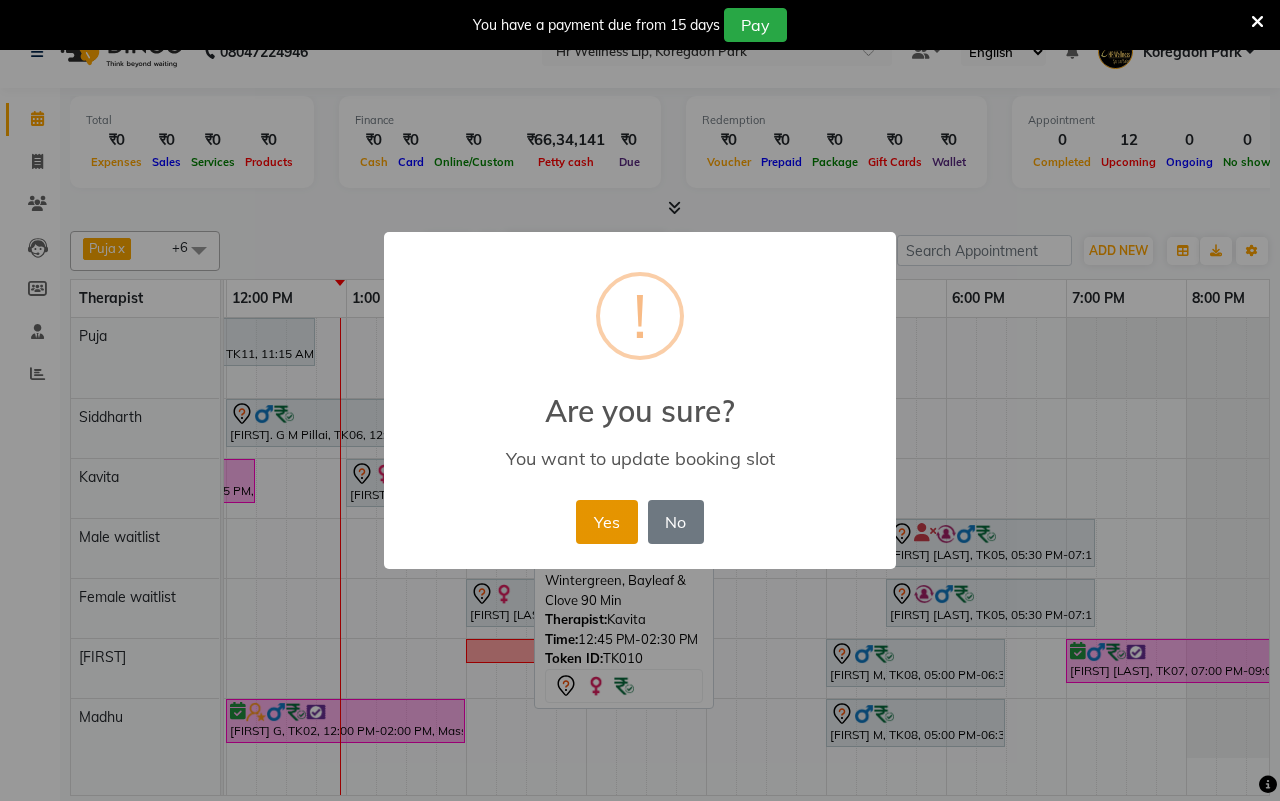 click on "Yes" at bounding box center (606, 522) 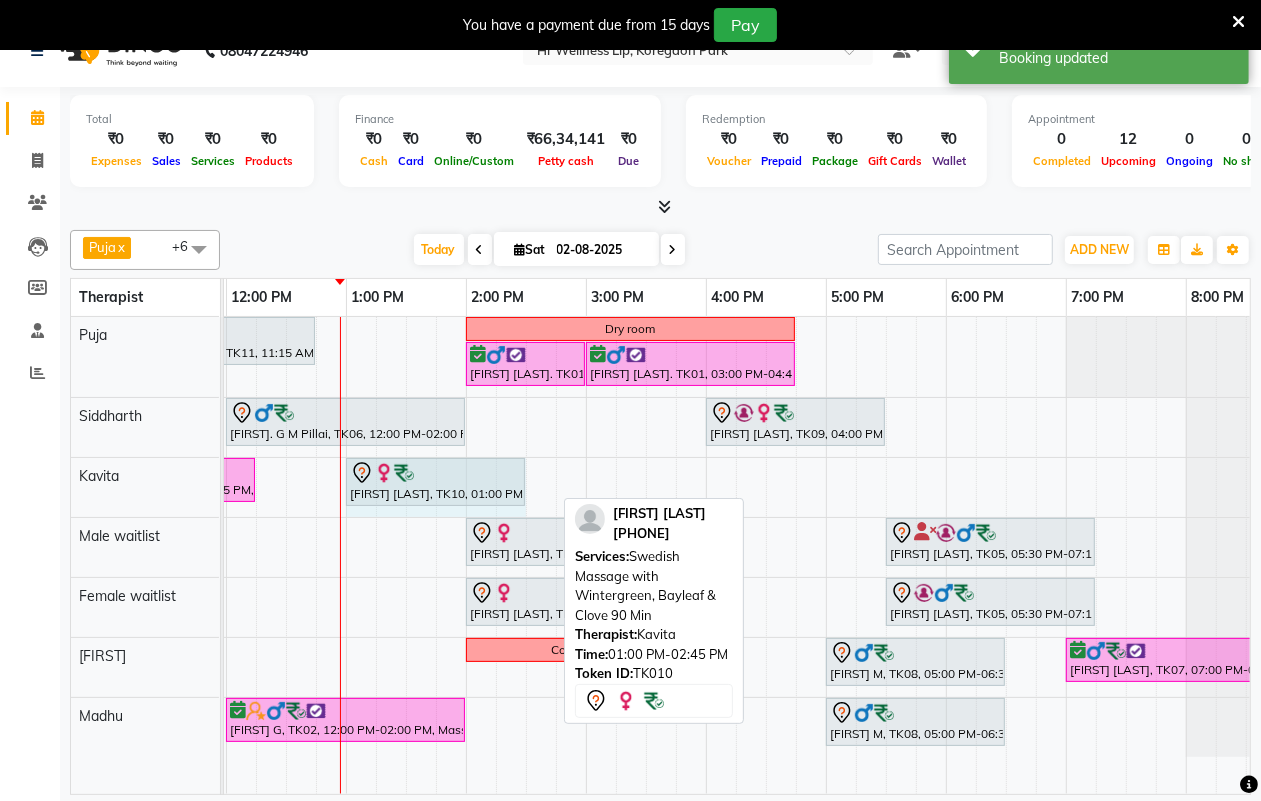 drag, startPoint x: 552, startPoint y: 478, endPoint x: 523, endPoint y: 481, distance: 29.15476 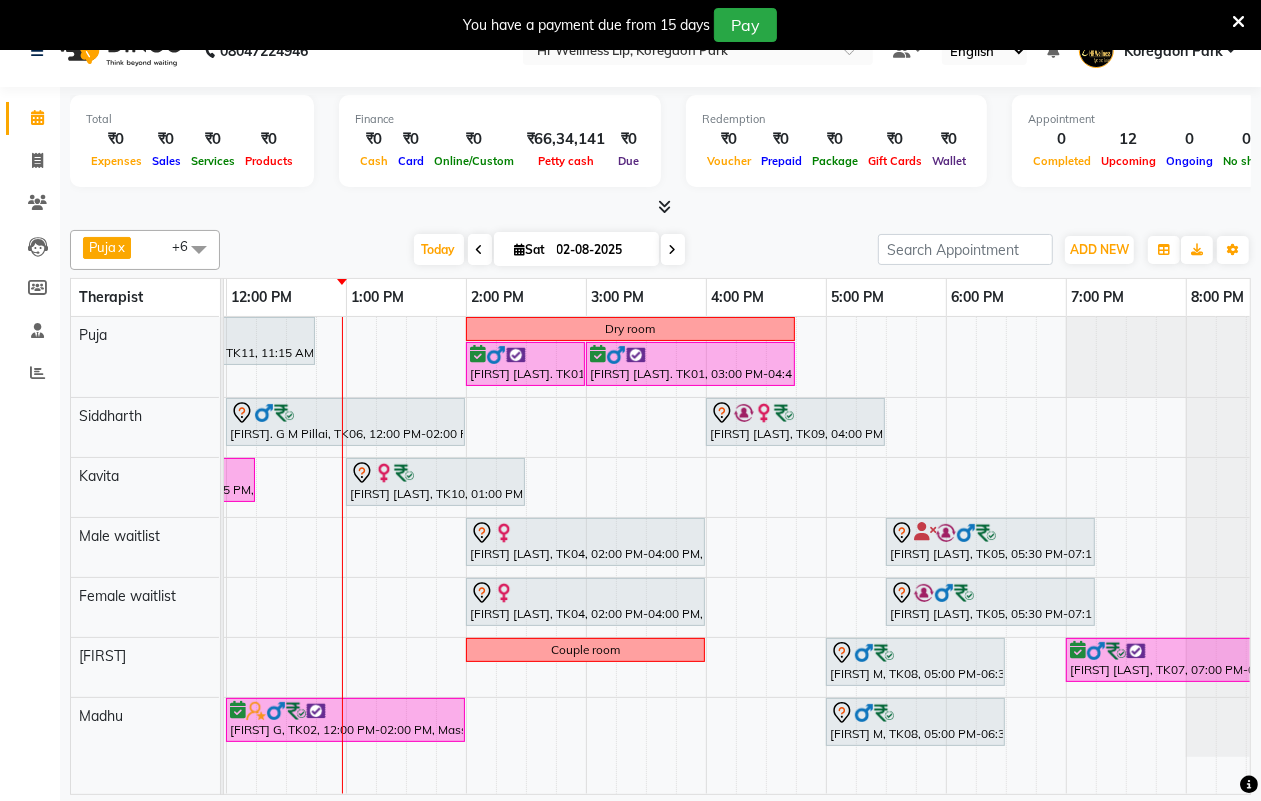 scroll, scrollTop: 50, scrollLeft: 0, axis: vertical 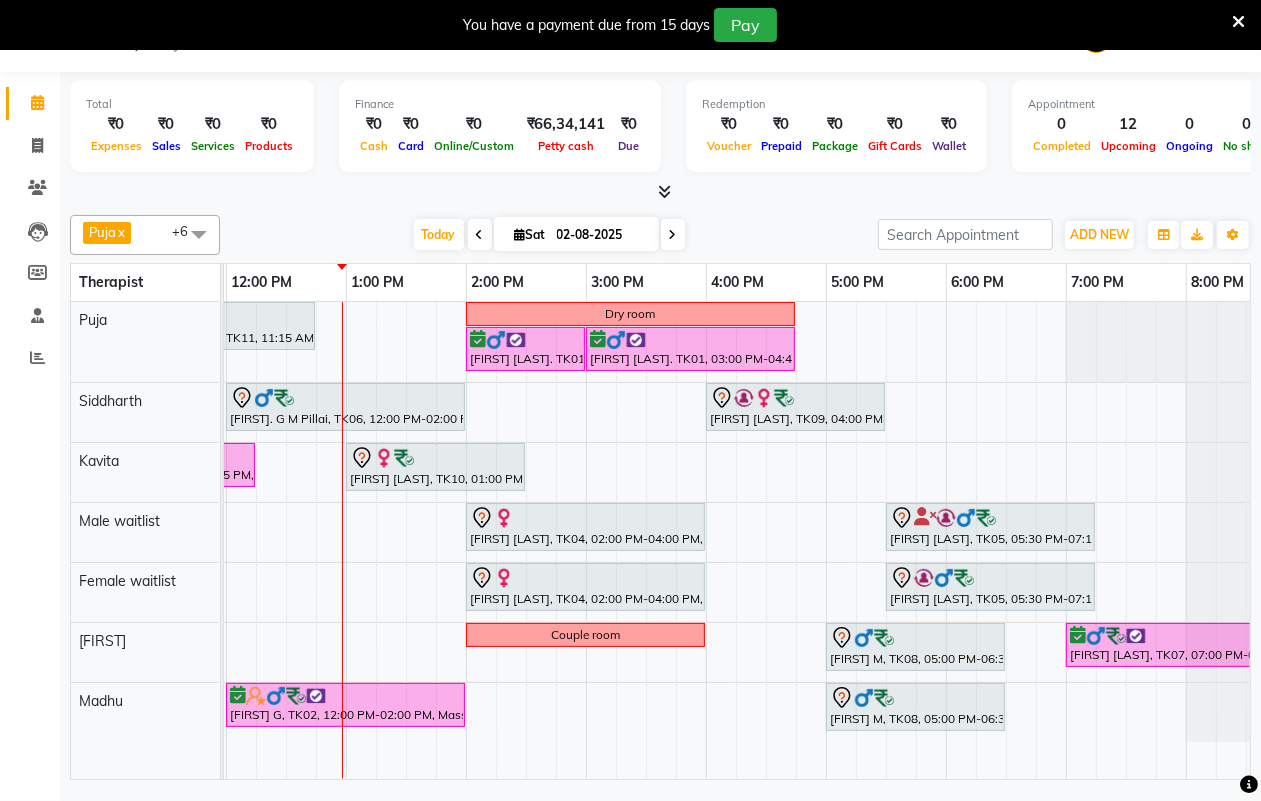 drag, startPoint x: 783, startPoint y: 797, endPoint x: 1057, endPoint y: 786, distance: 274.2207 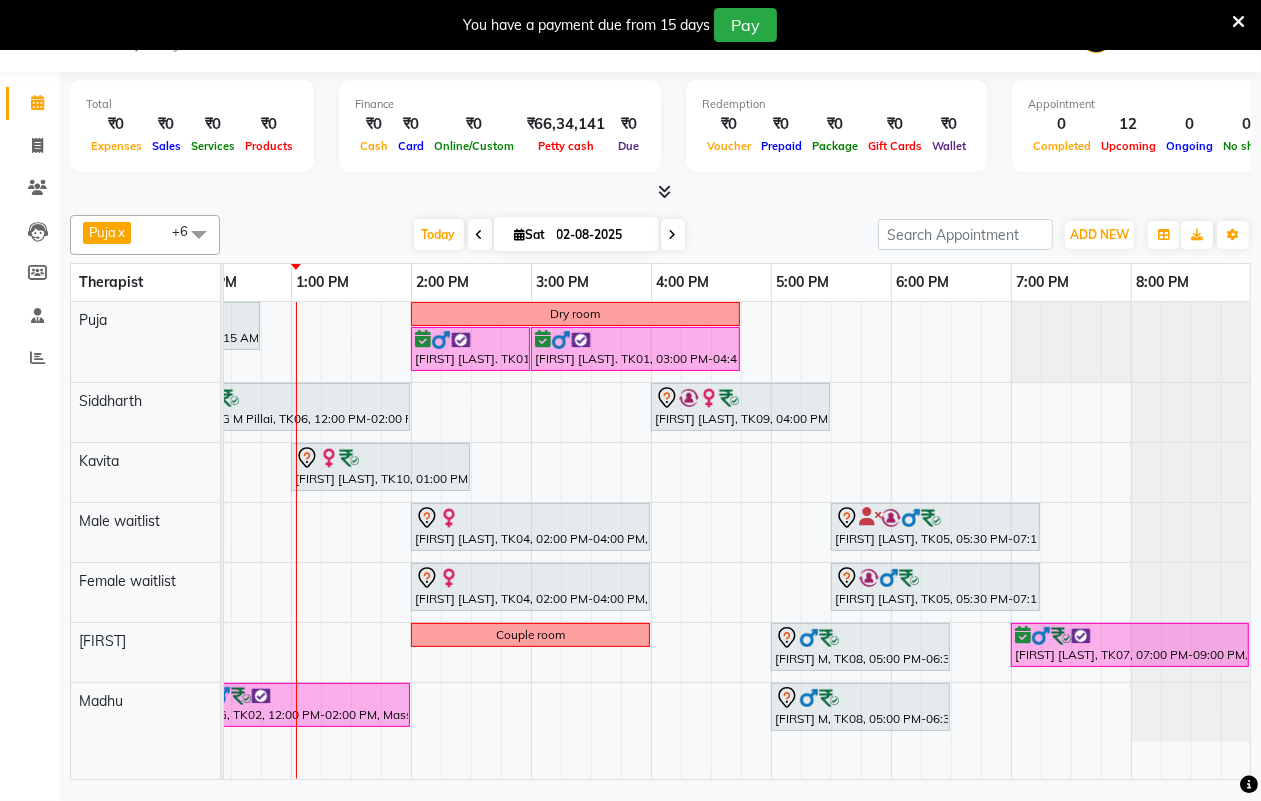 click at bounding box center [673, 234] 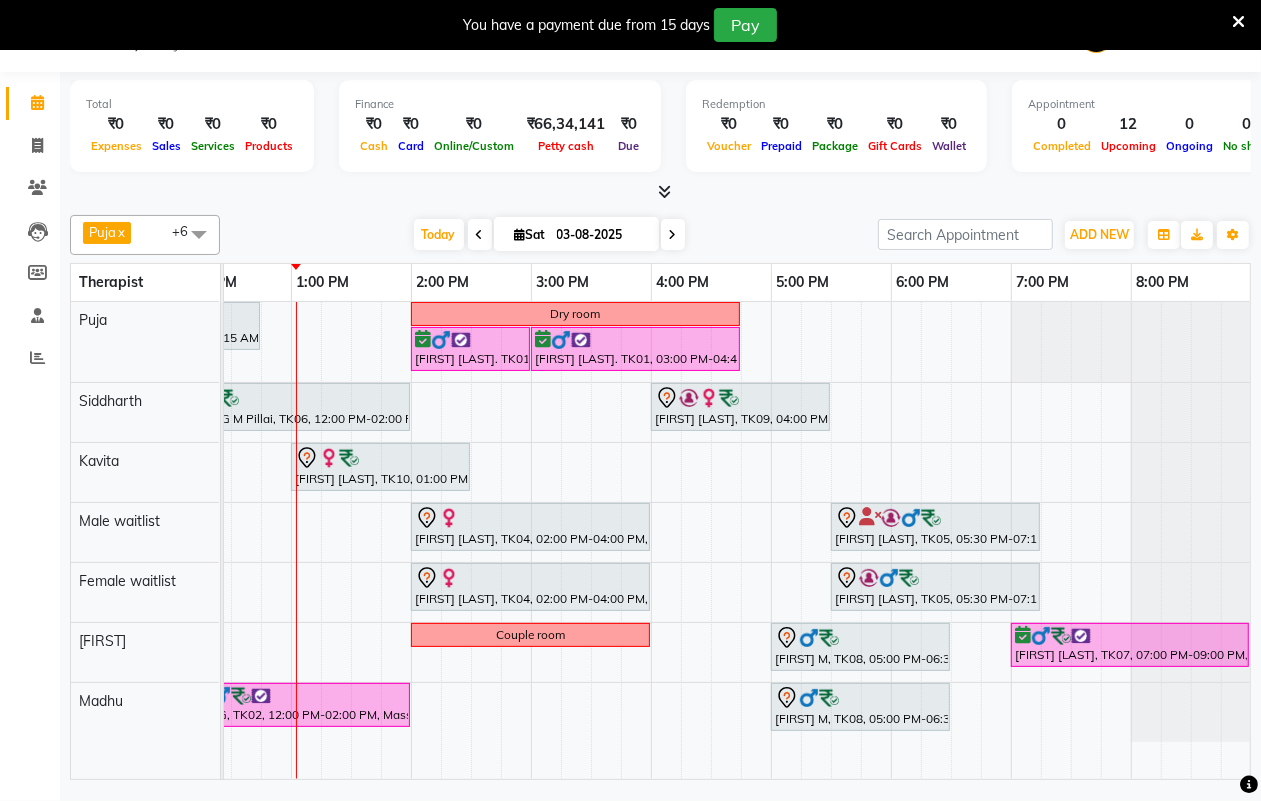 scroll, scrollTop: 0, scrollLeft: 533, axis: horizontal 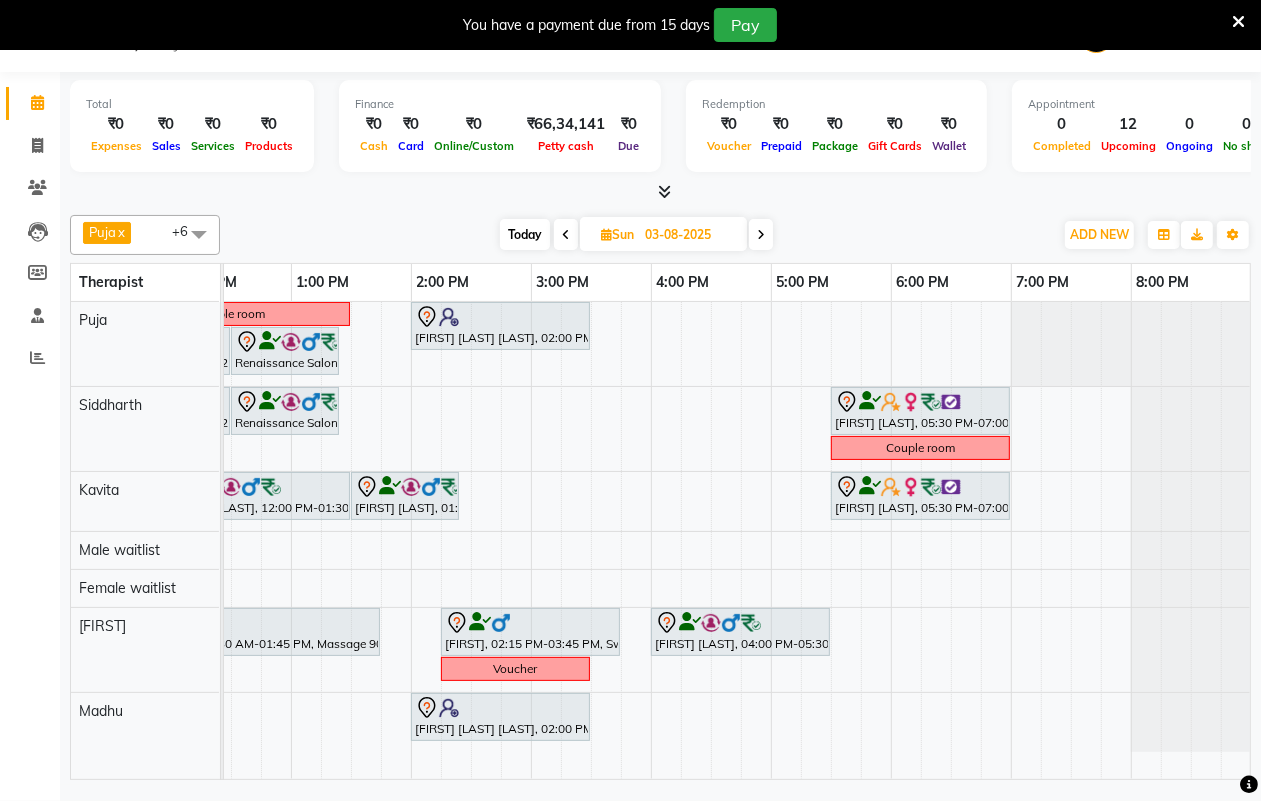 click at bounding box center [566, 235] 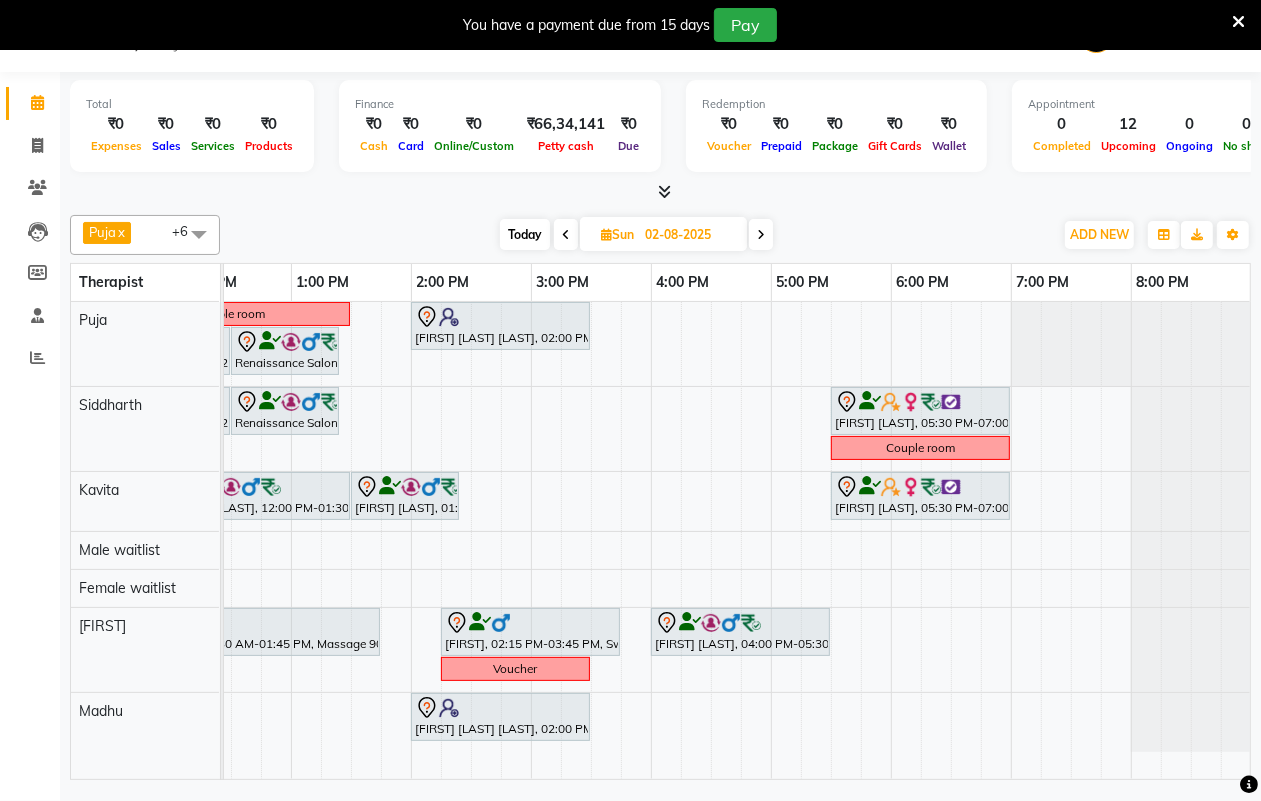 scroll, scrollTop: 0, scrollLeft: 533, axis: horizontal 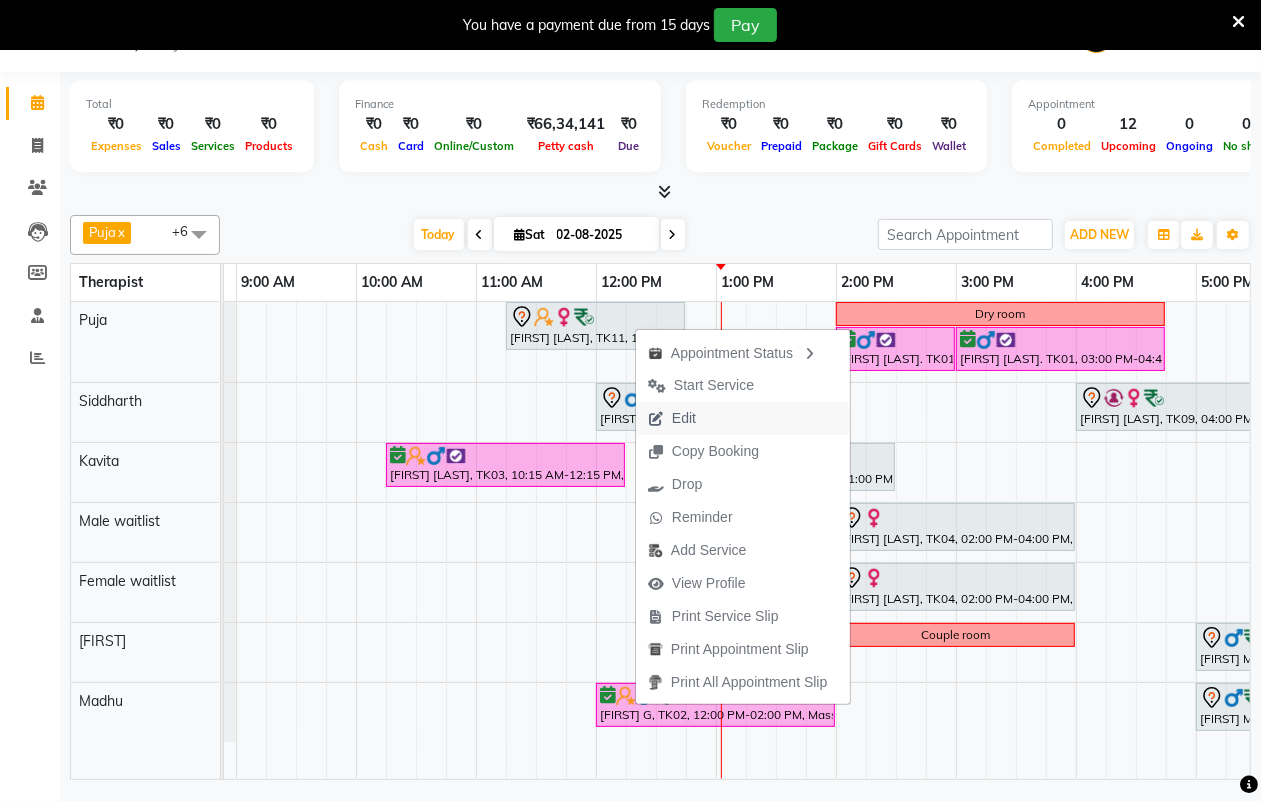 click at bounding box center [656, 419] 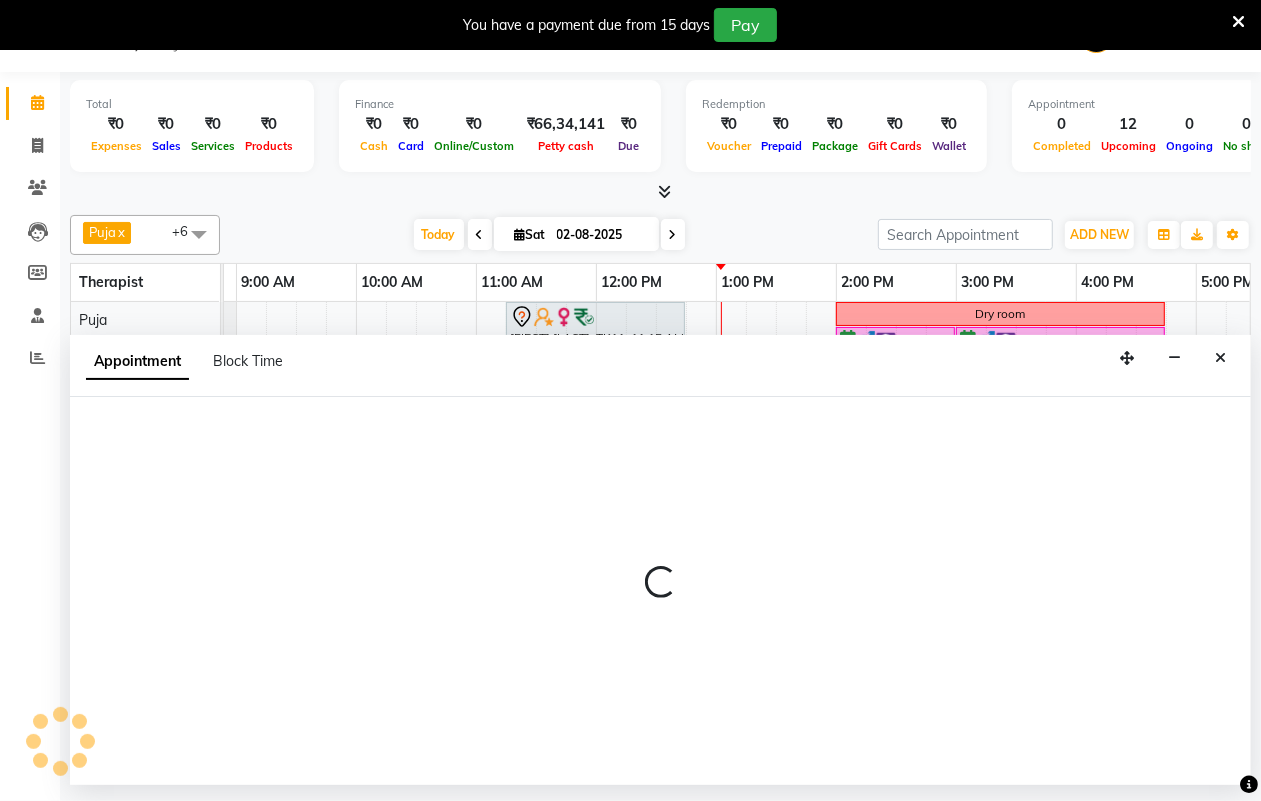 select on "tentative" 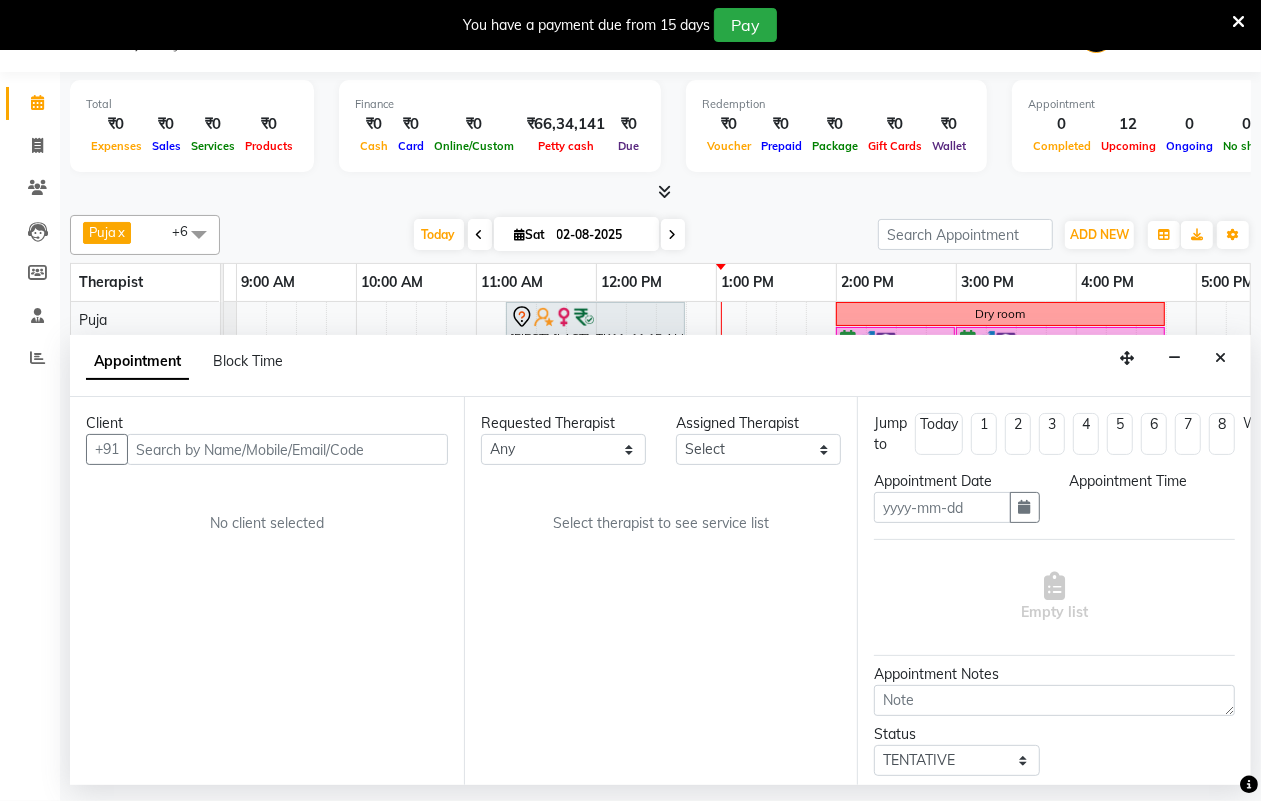 type on "02-08-2025" 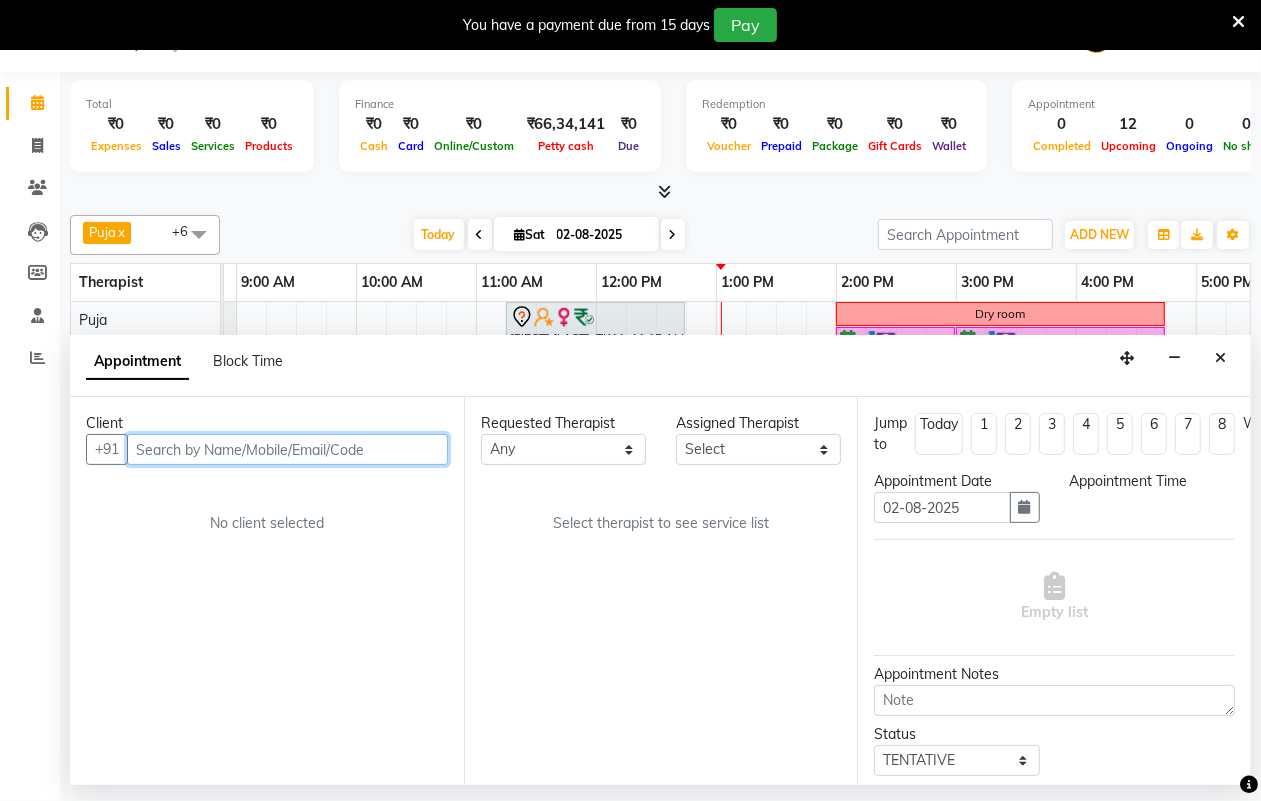 select on "16488" 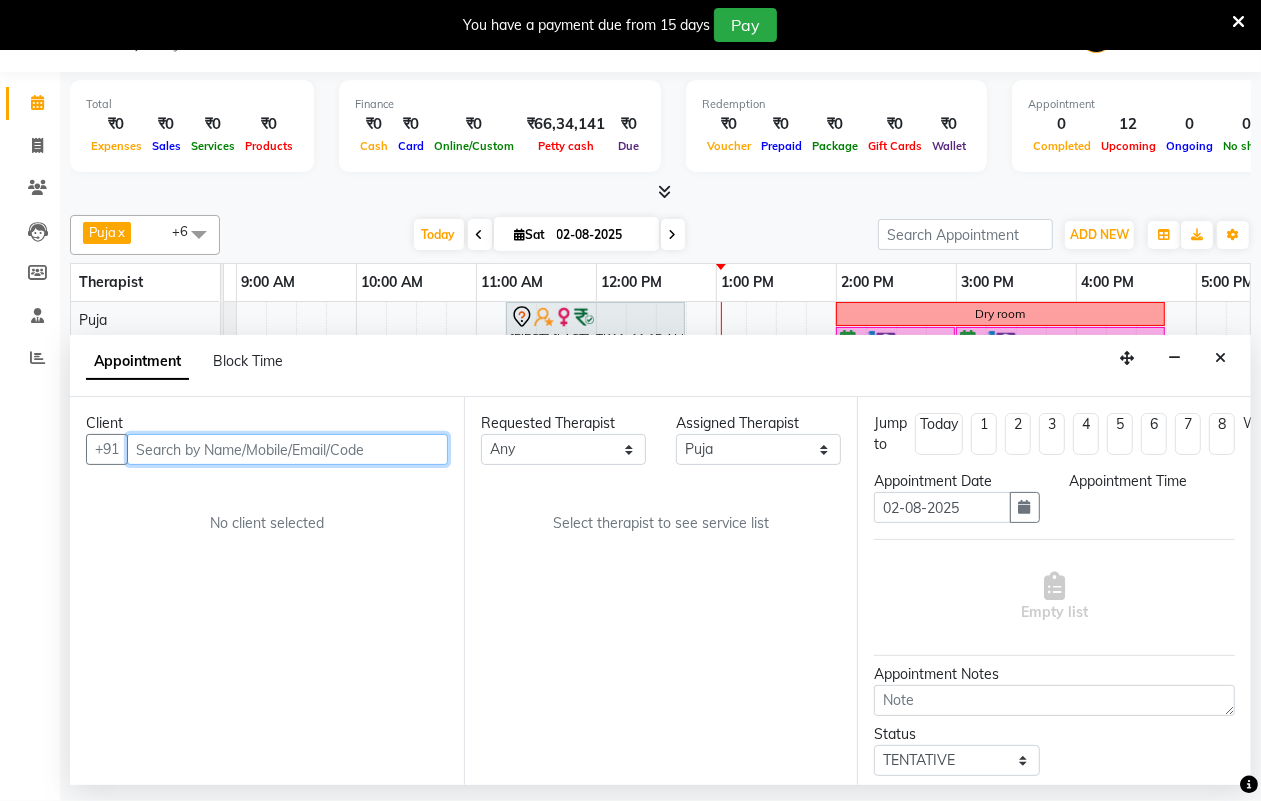 select on "675" 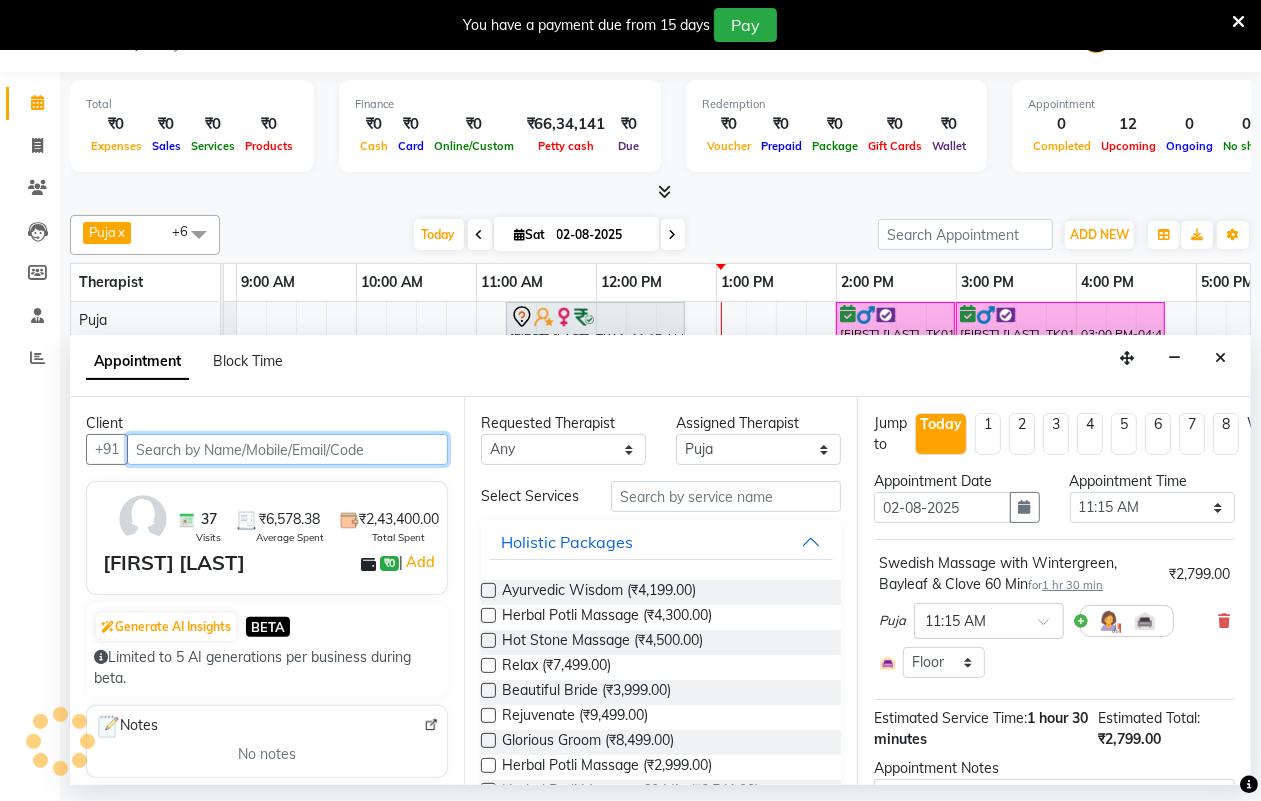 scroll, scrollTop: 0, scrollLeft: 533, axis: horizontal 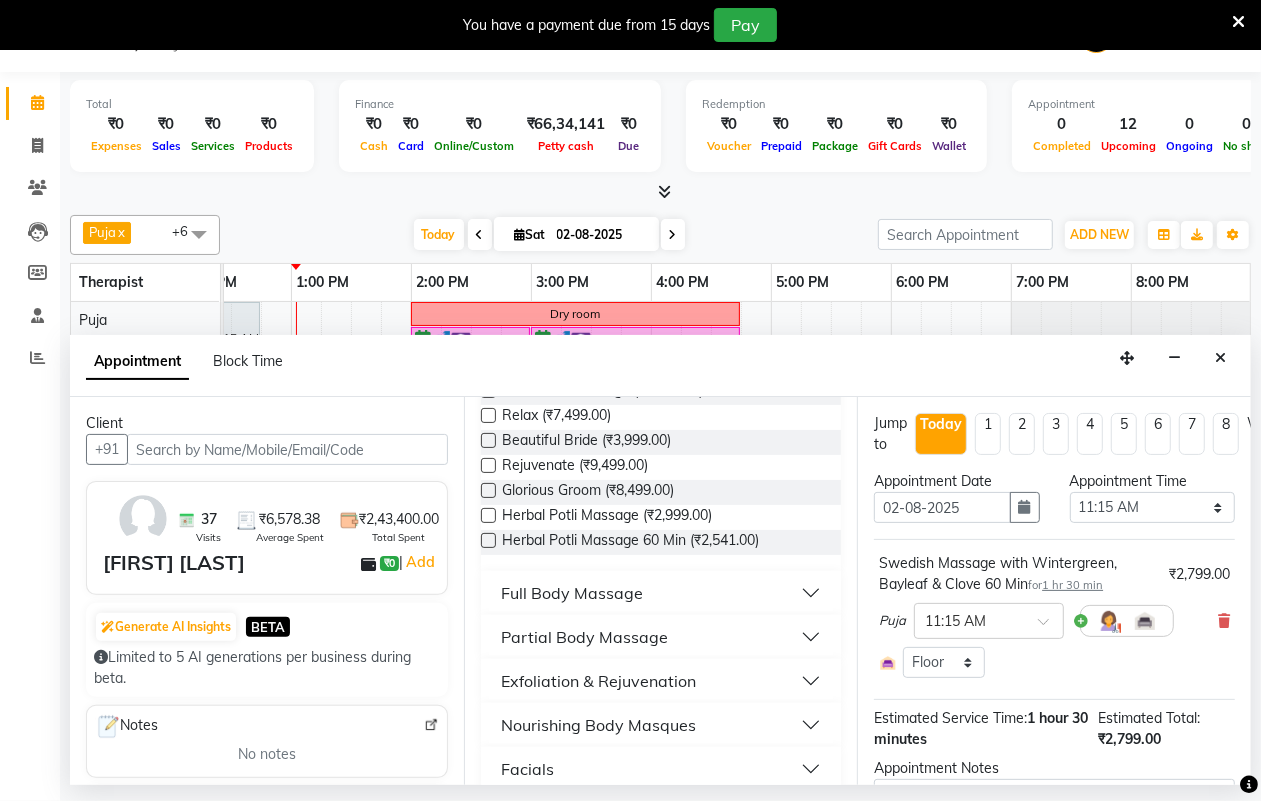click on "Full Body Massage" at bounding box center [661, 593] 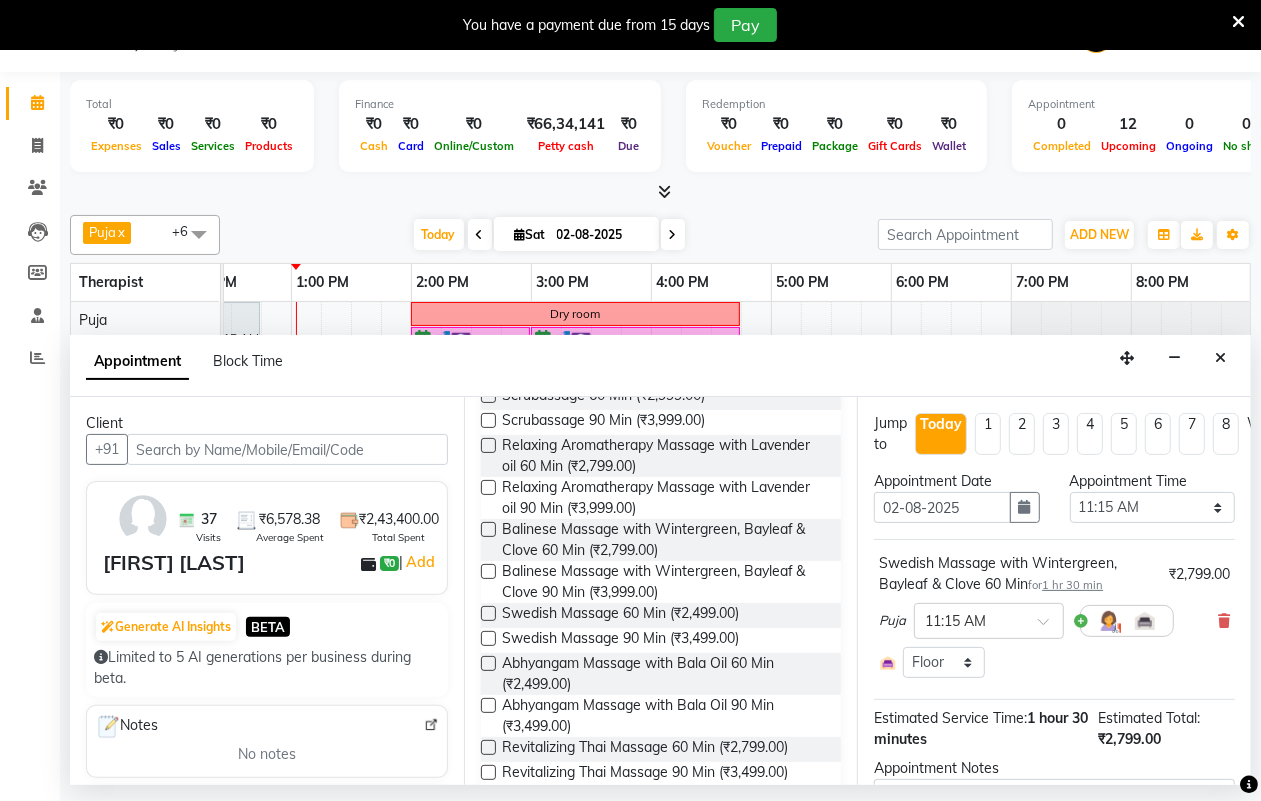 scroll, scrollTop: 625, scrollLeft: 0, axis: vertical 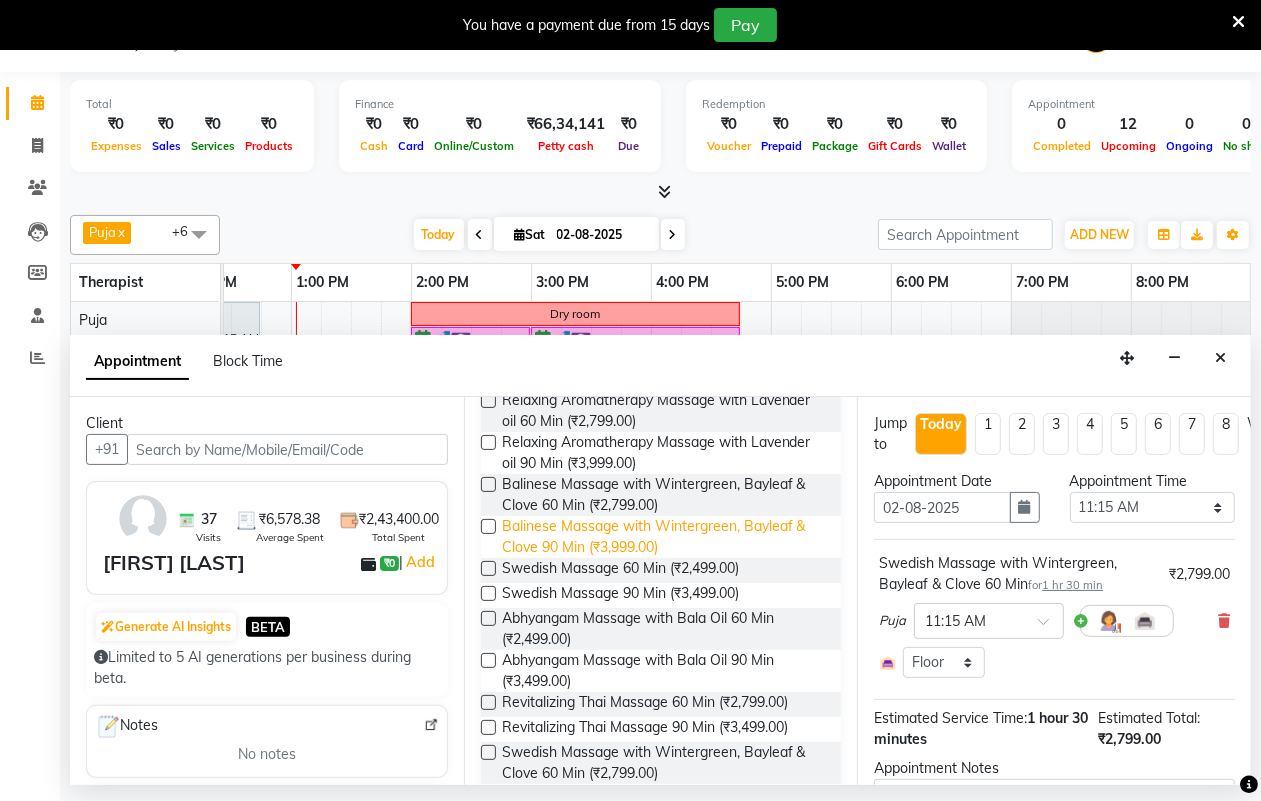 click on "Balinese Massage with Wintergreen, Bayleaf & Clove 90 Min (₹3,999.00)" at bounding box center (664, 537) 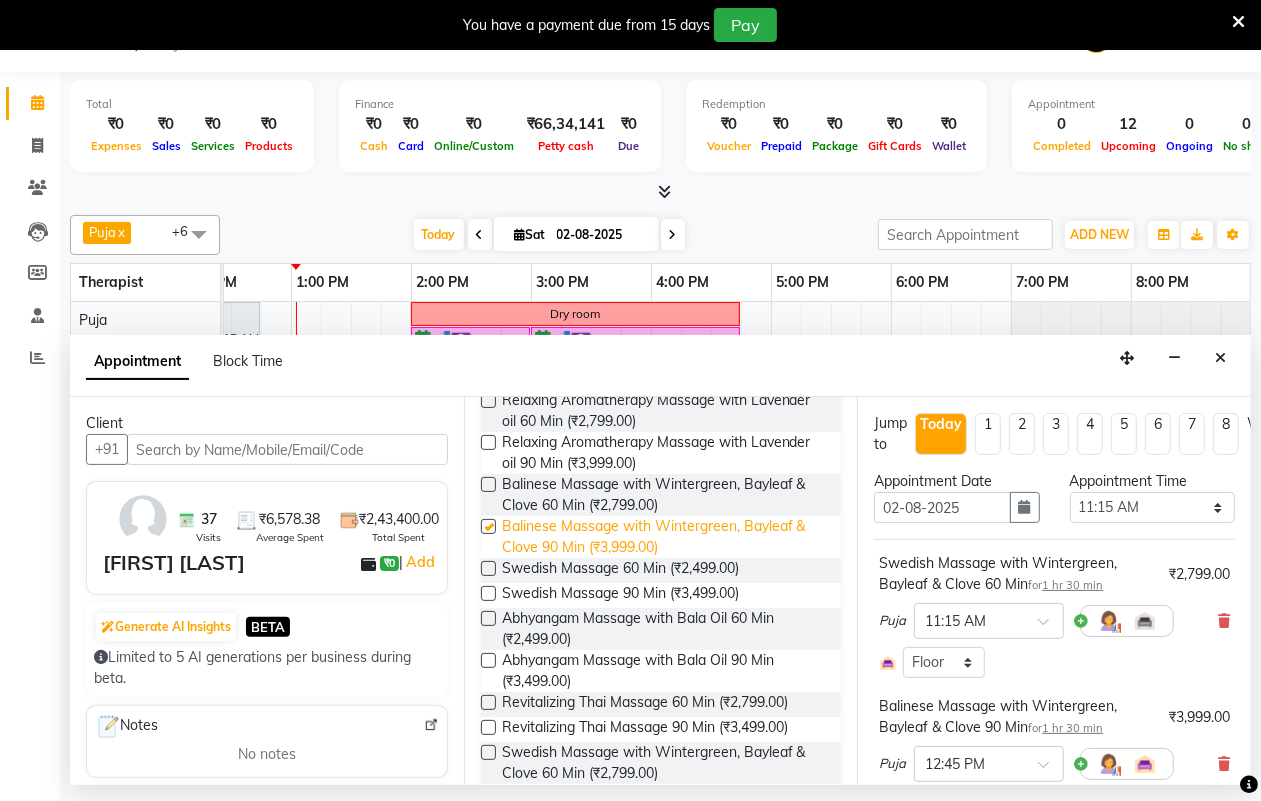 checkbox on "false" 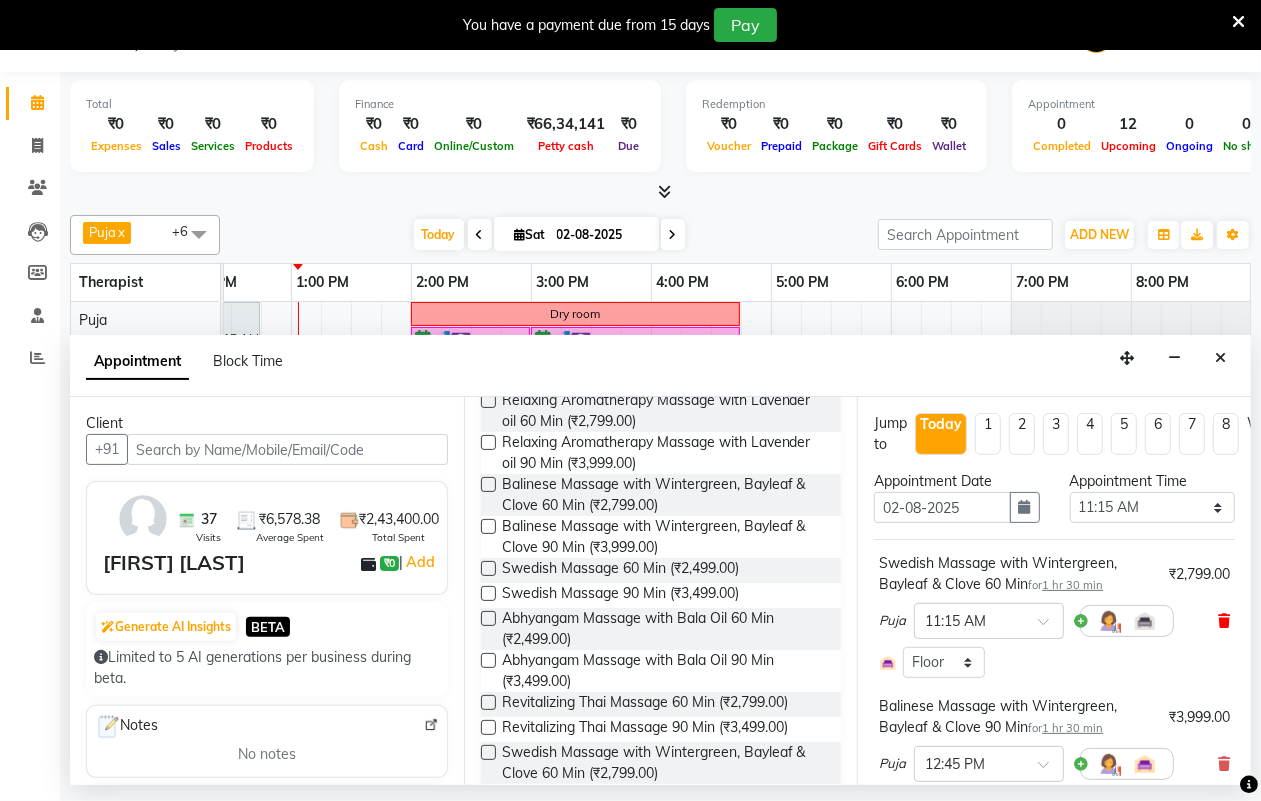 click at bounding box center (1224, 621) 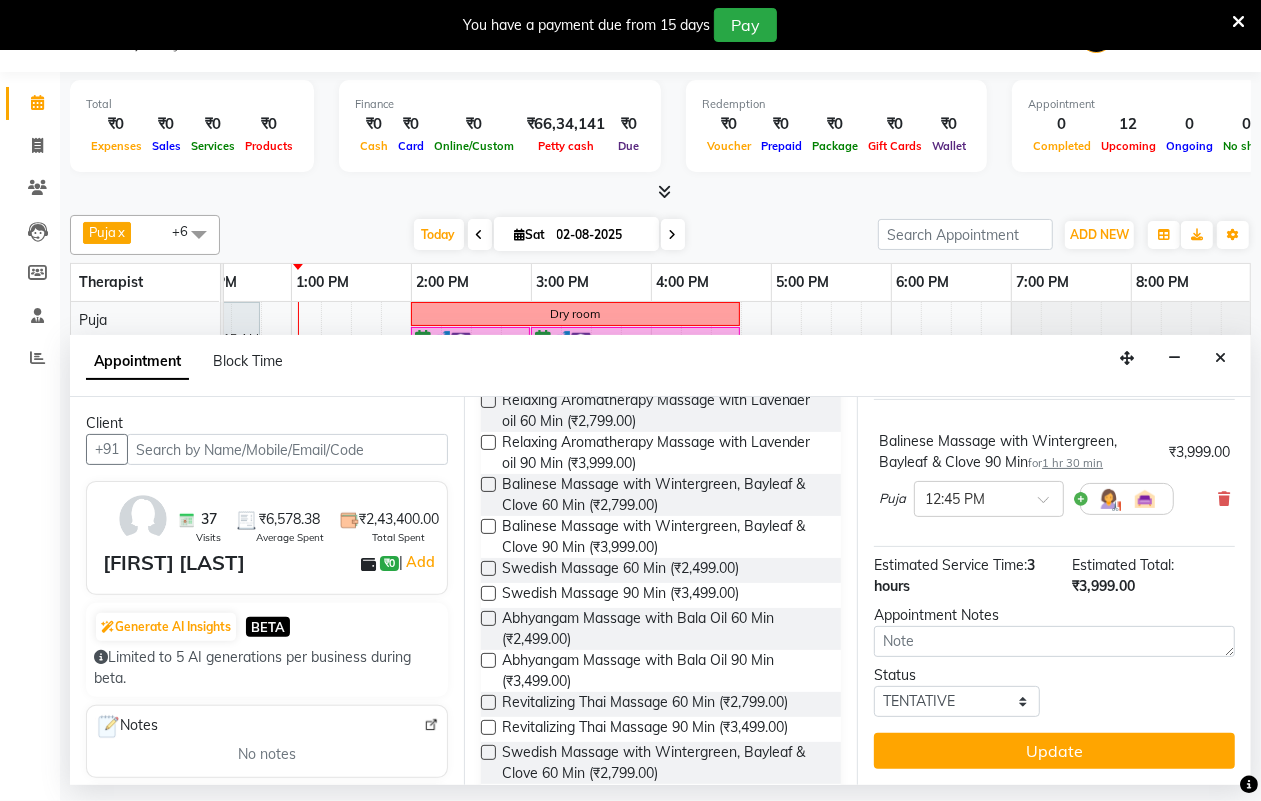 scroll, scrollTop: 160, scrollLeft: 0, axis: vertical 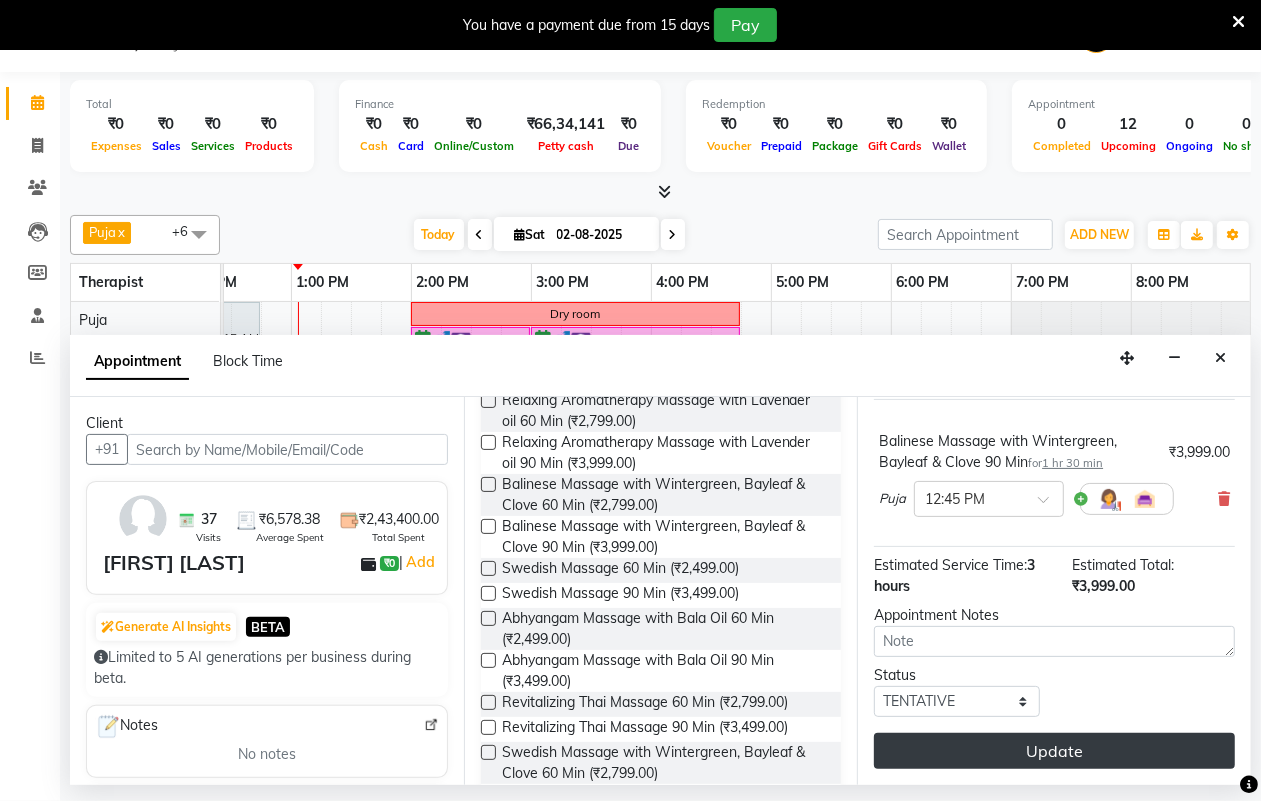 click on "Update" at bounding box center (1054, 751) 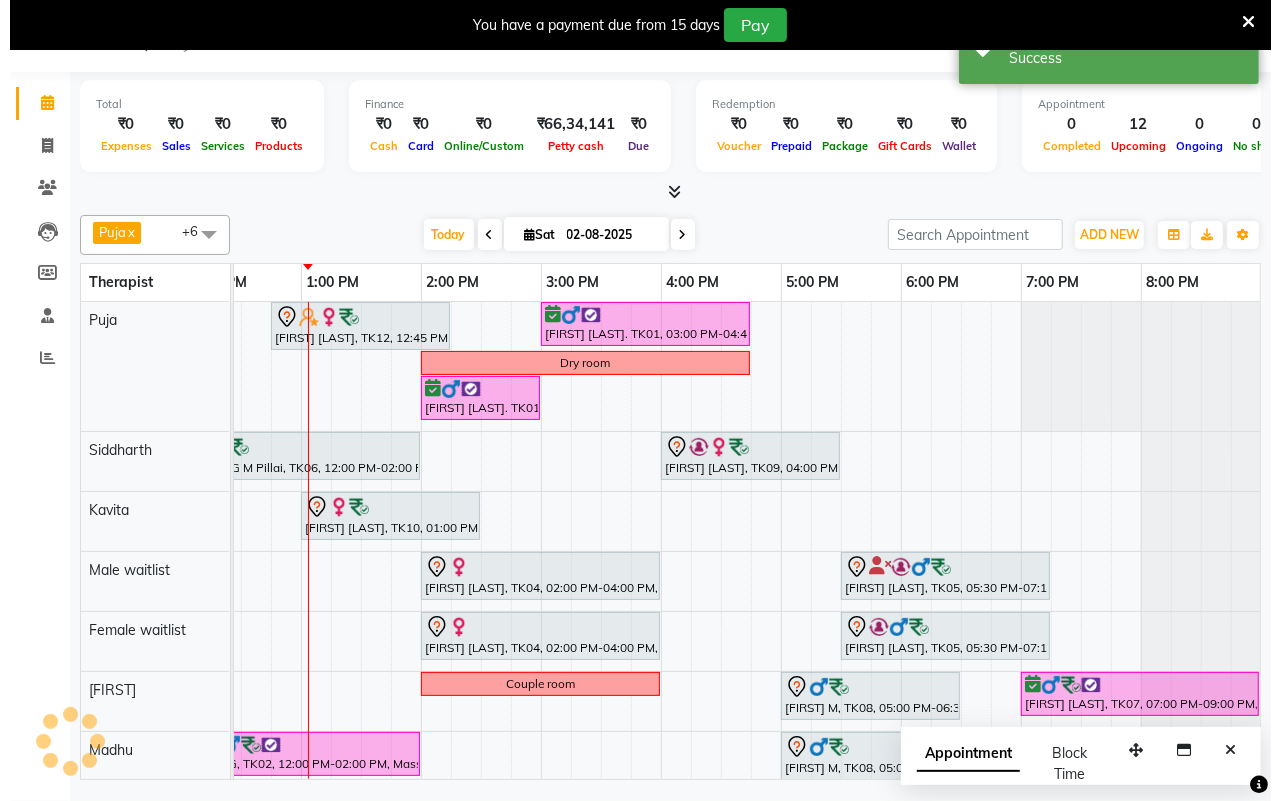 scroll, scrollTop: 0, scrollLeft: 0, axis: both 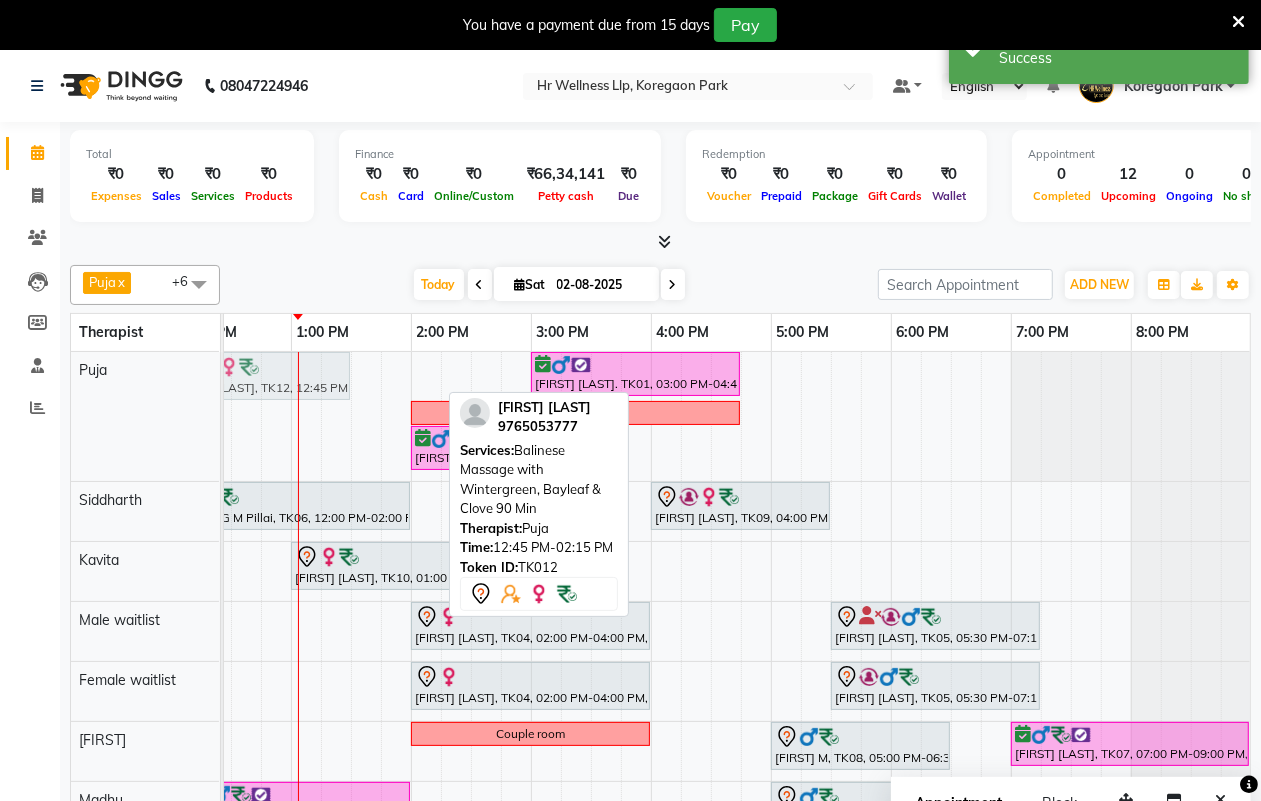 drag, startPoint x: 387, startPoint y: 380, endPoint x: 305, endPoint y: 380, distance: 82 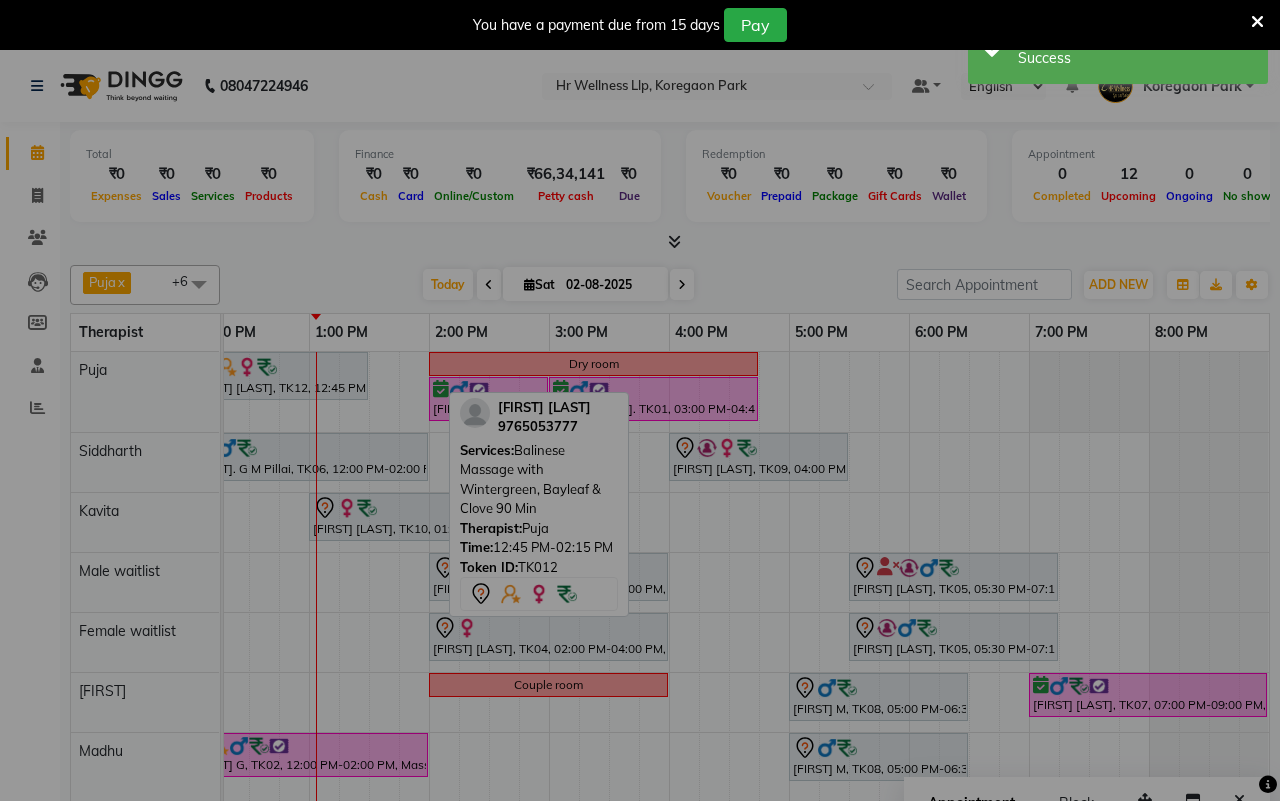 scroll, scrollTop: 0, scrollLeft: 515, axis: horizontal 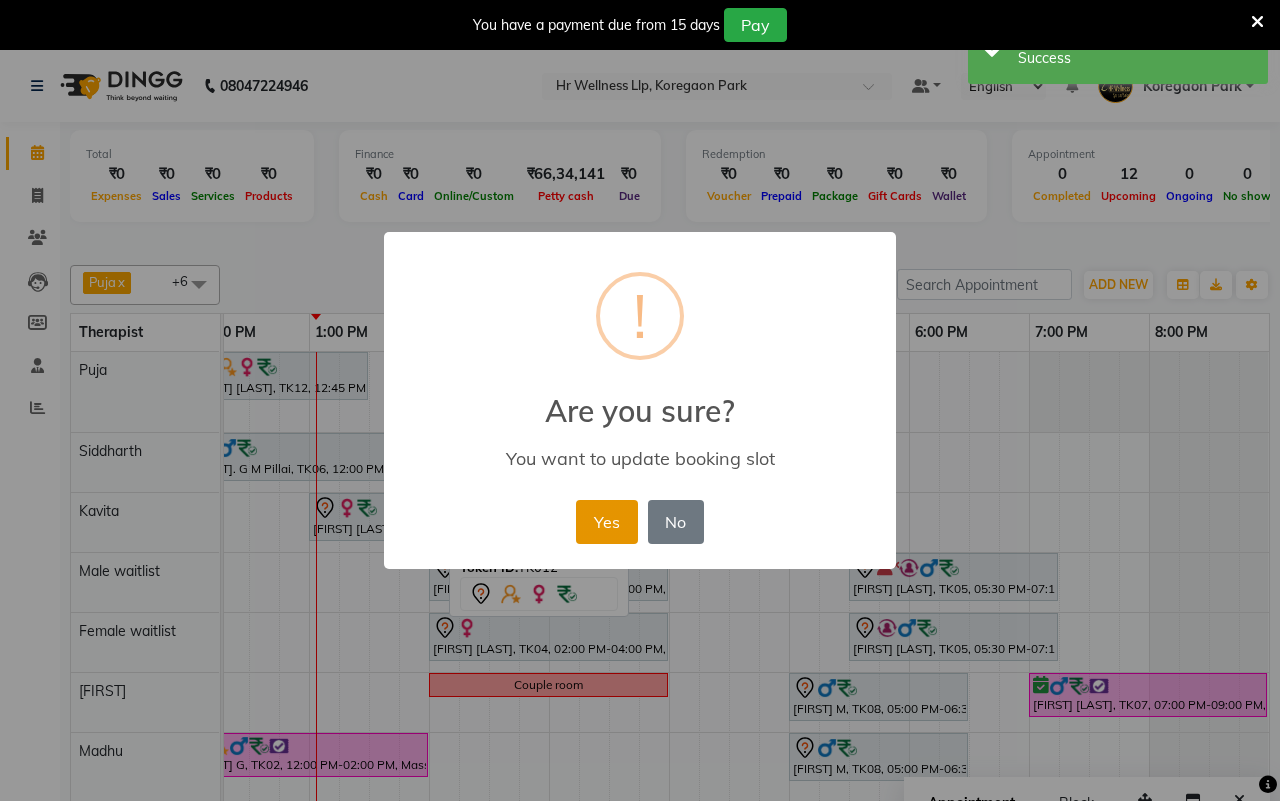 click on "Yes" at bounding box center (606, 522) 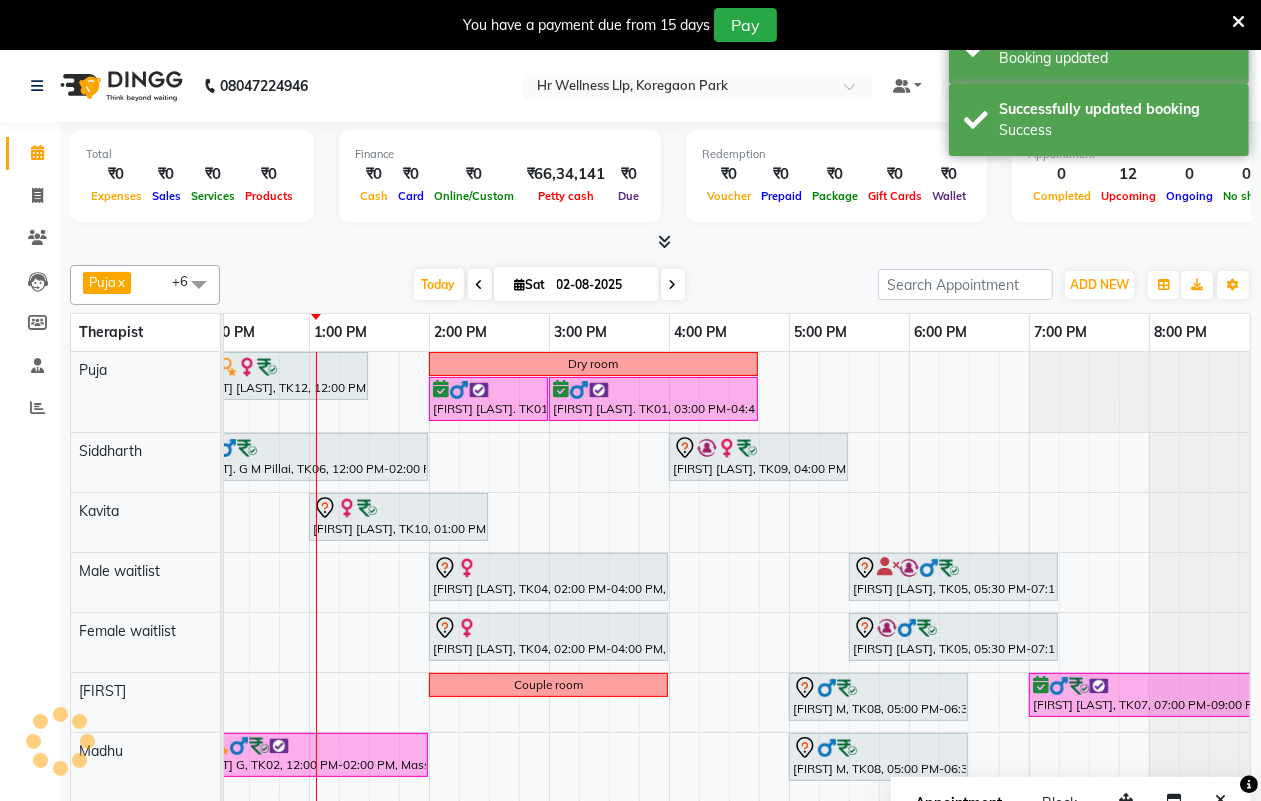 scroll, scrollTop: 50, scrollLeft: 0, axis: vertical 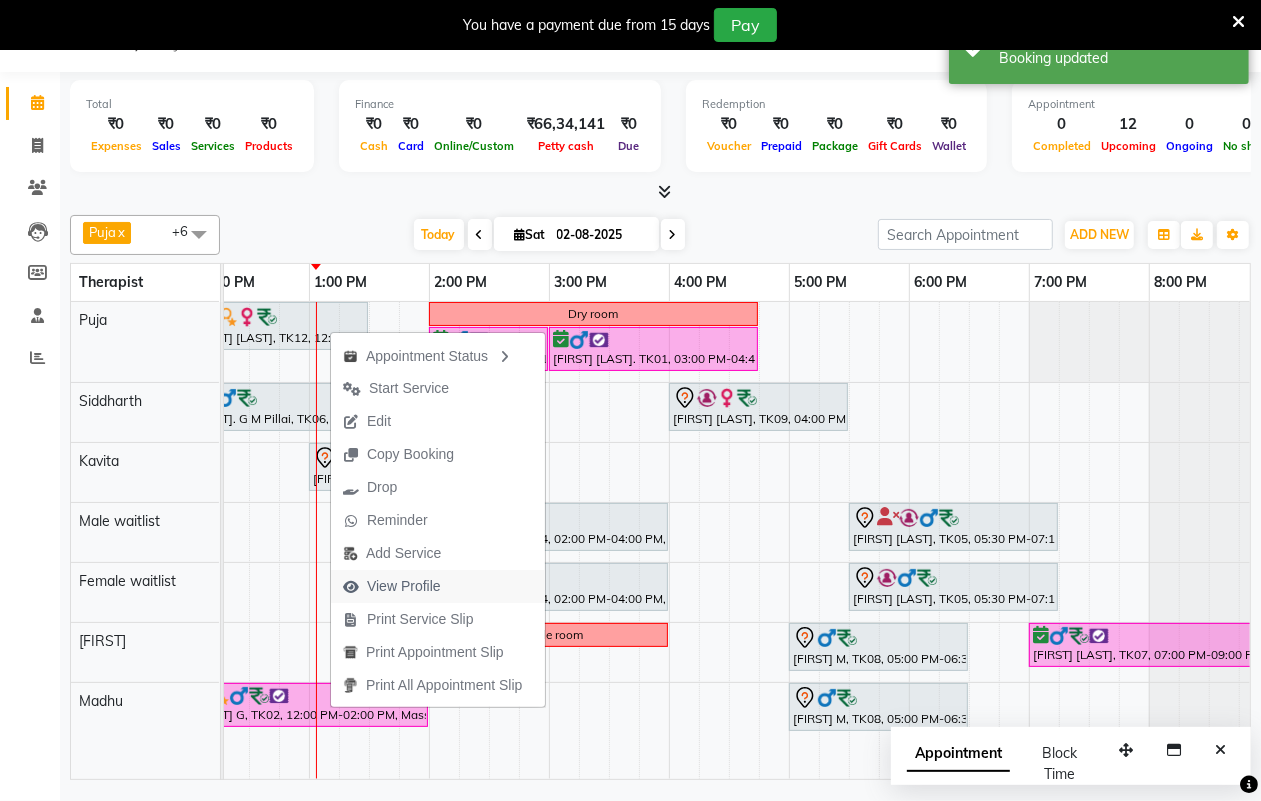 click on "View Profile" at bounding box center [404, 586] 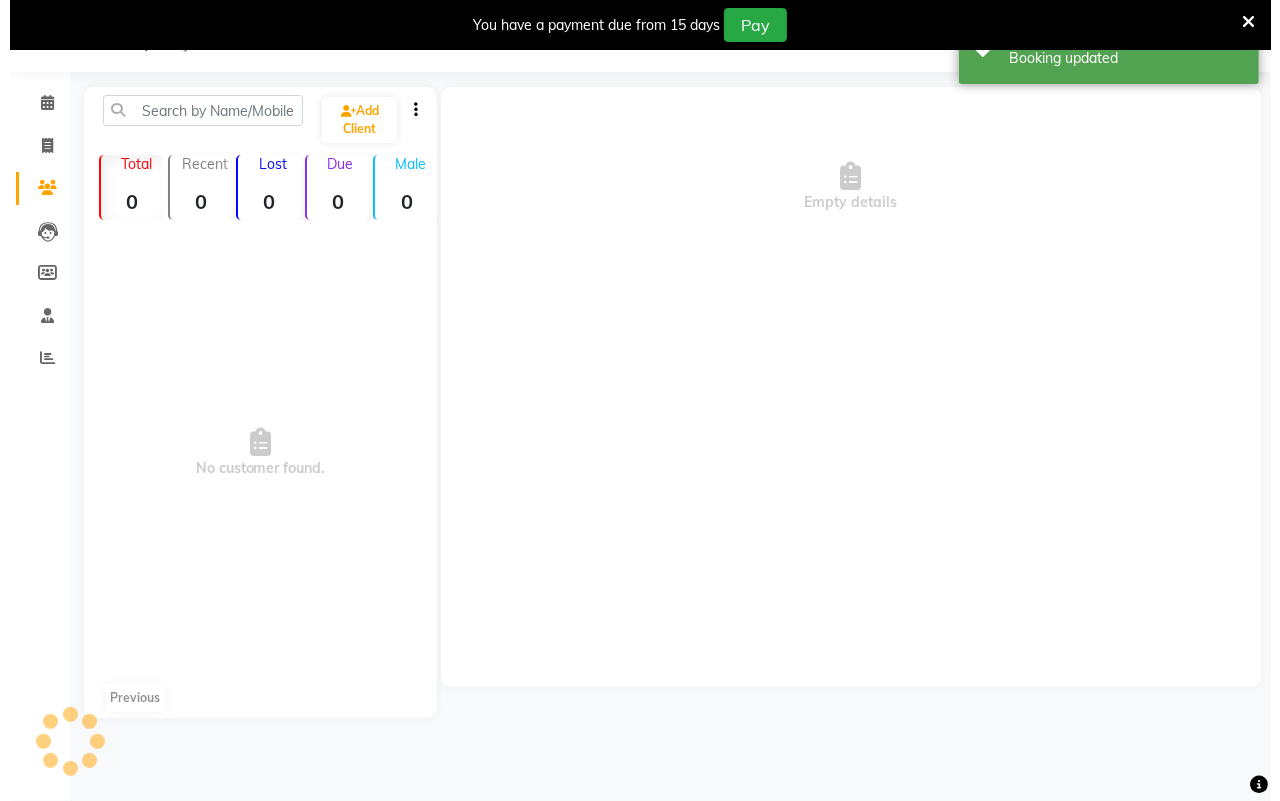 scroll, scrollTop: 0, scrollLeft: 0, axis: both 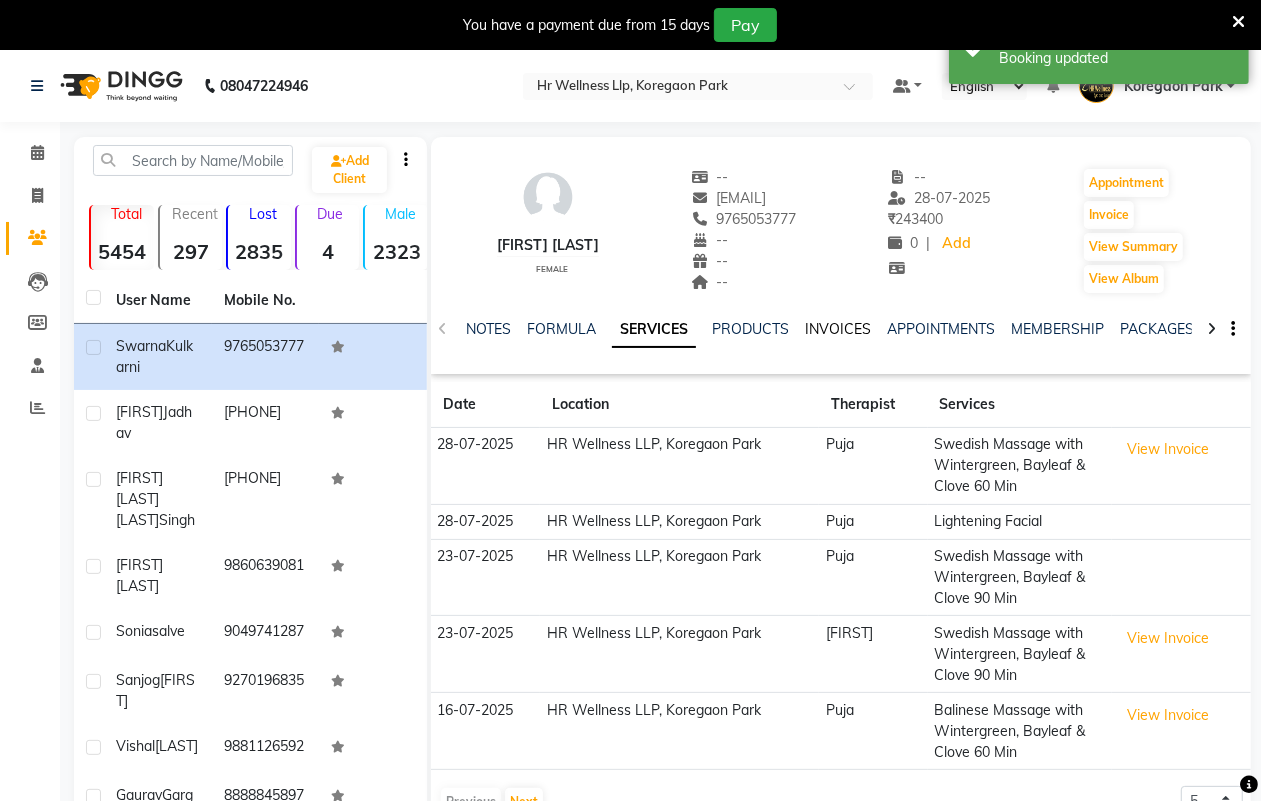 click on "INVOICES" 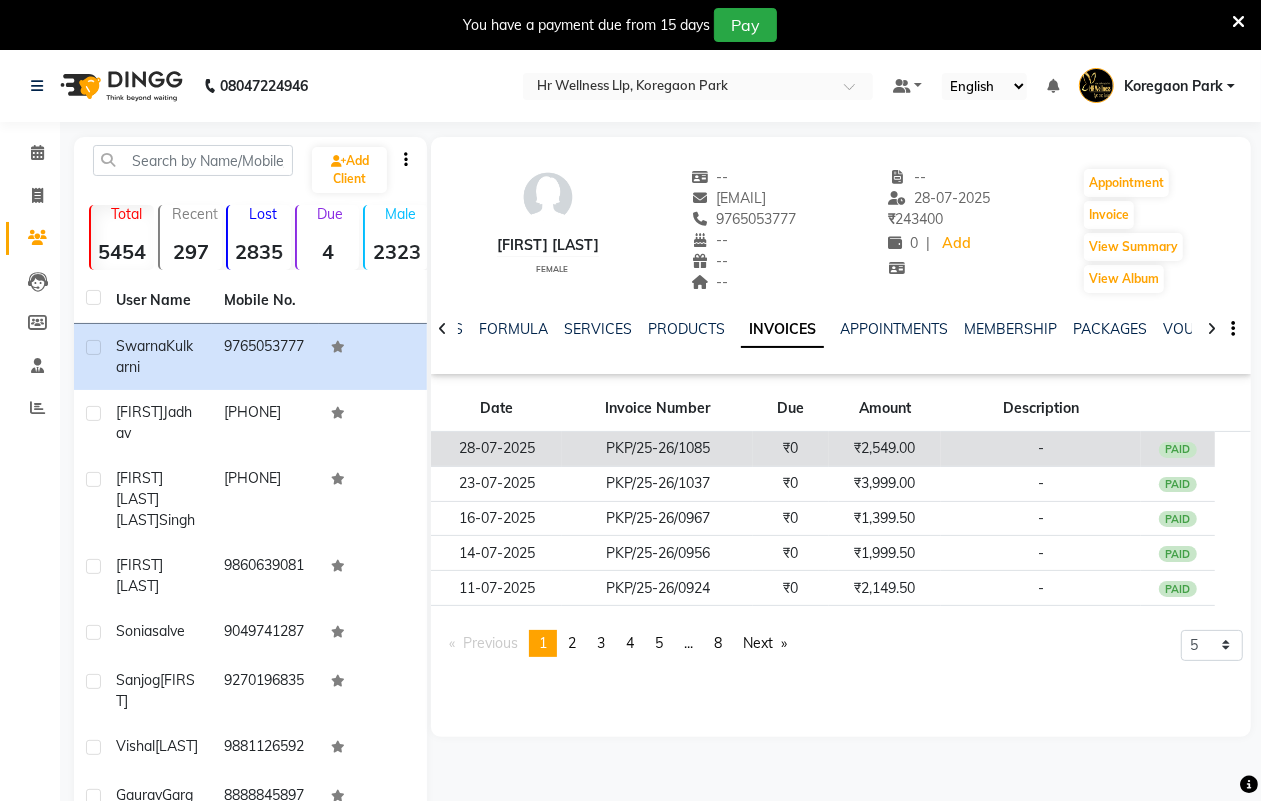 click on "₹2,549.00" 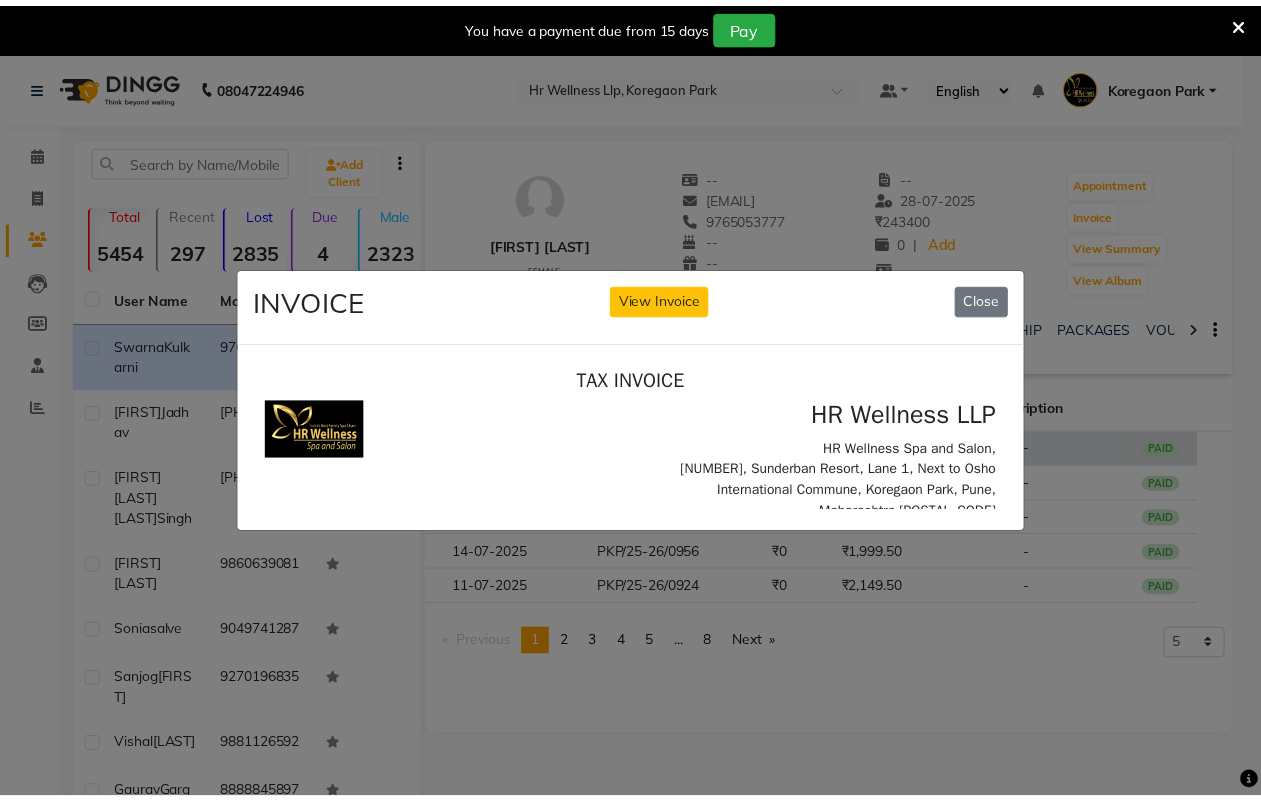 scroll, scrollTop: 0, scrollLeft: 0, axis: both 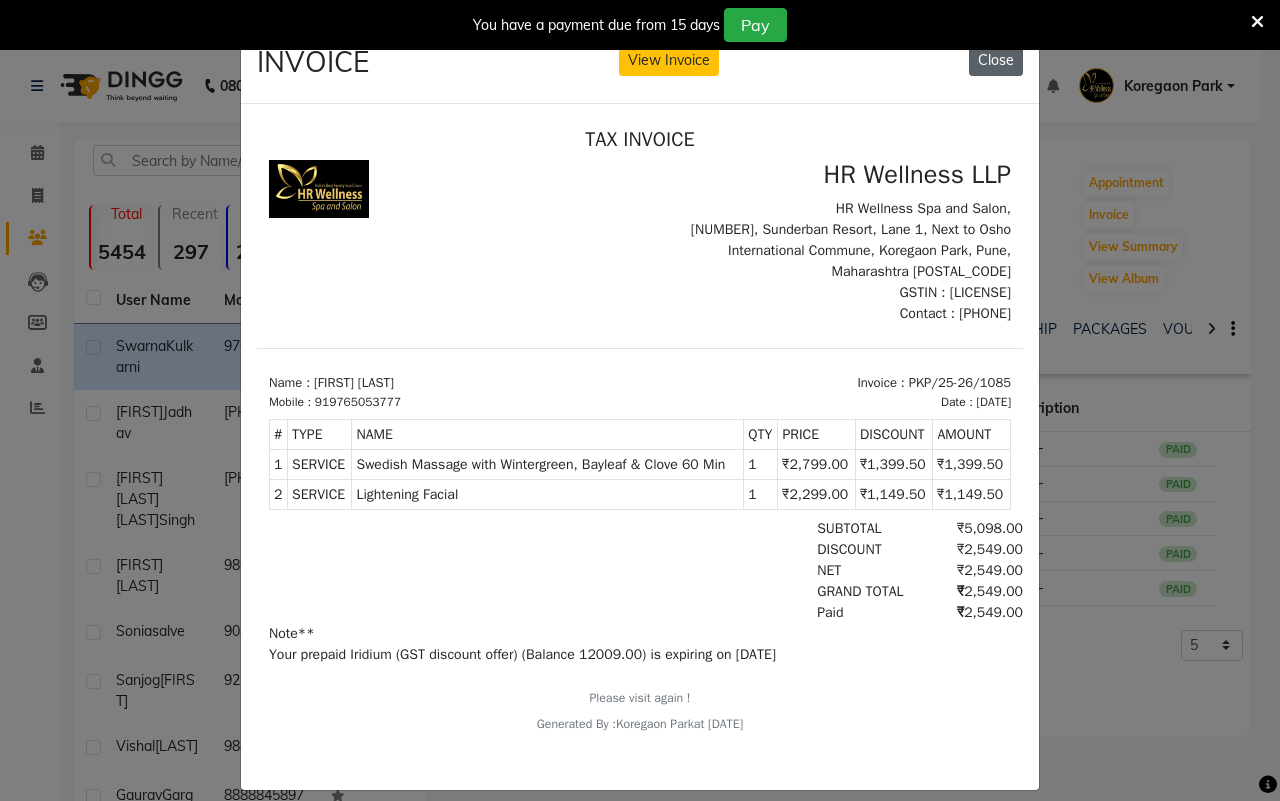 click on "Close" 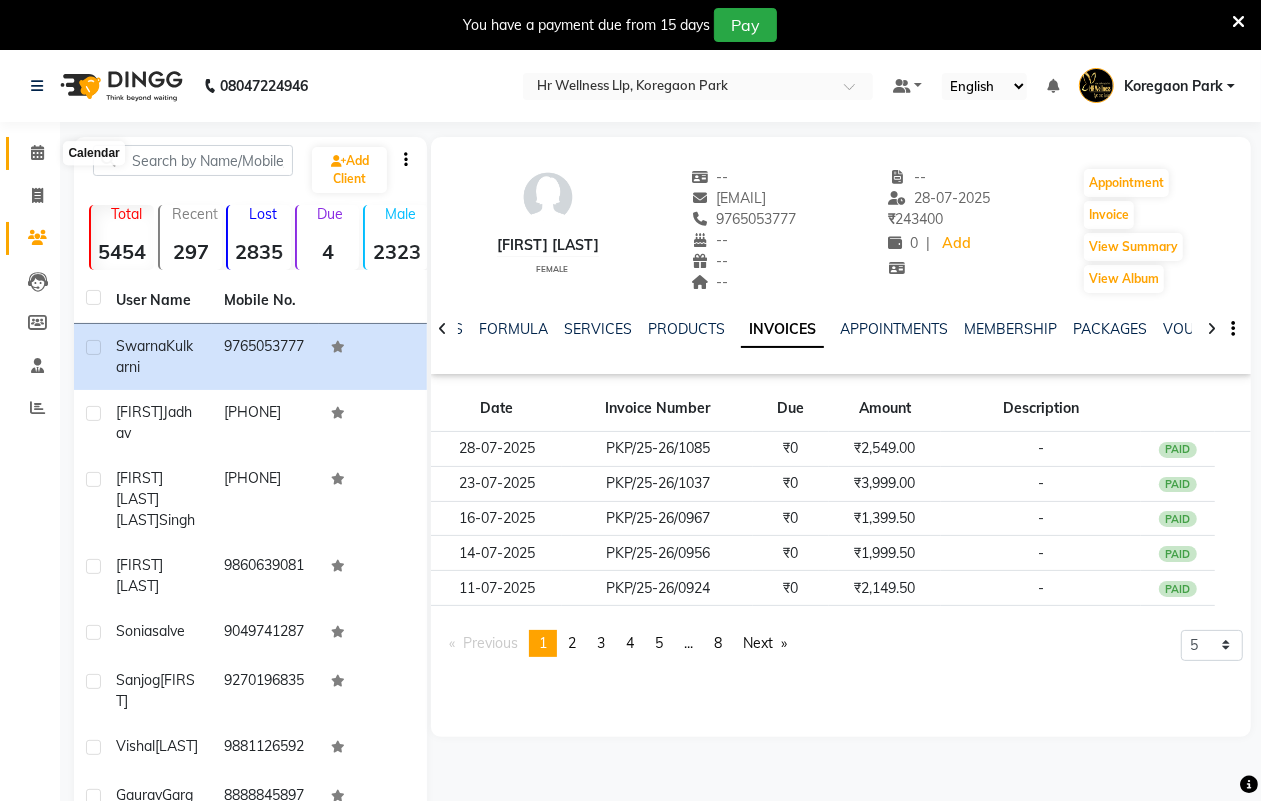 click 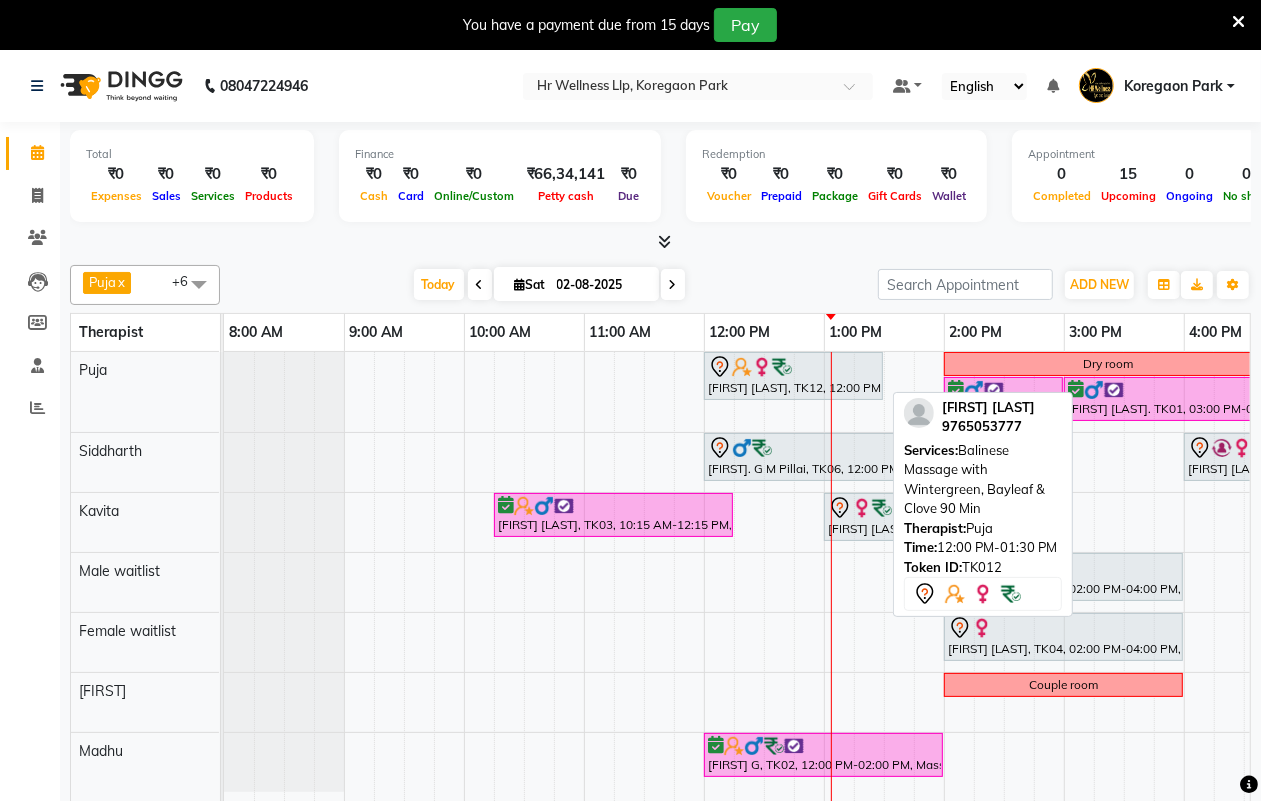 click at bounding box center (793, 367) 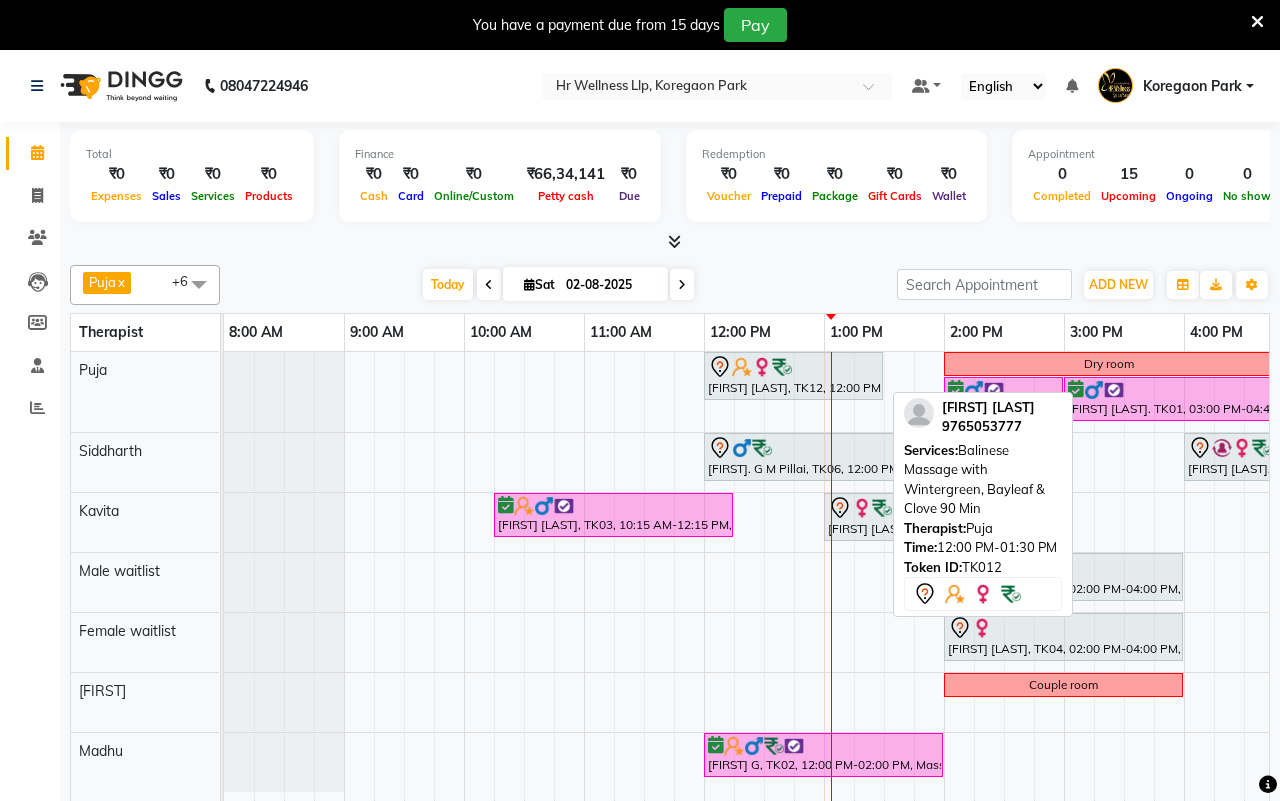 select on "7" 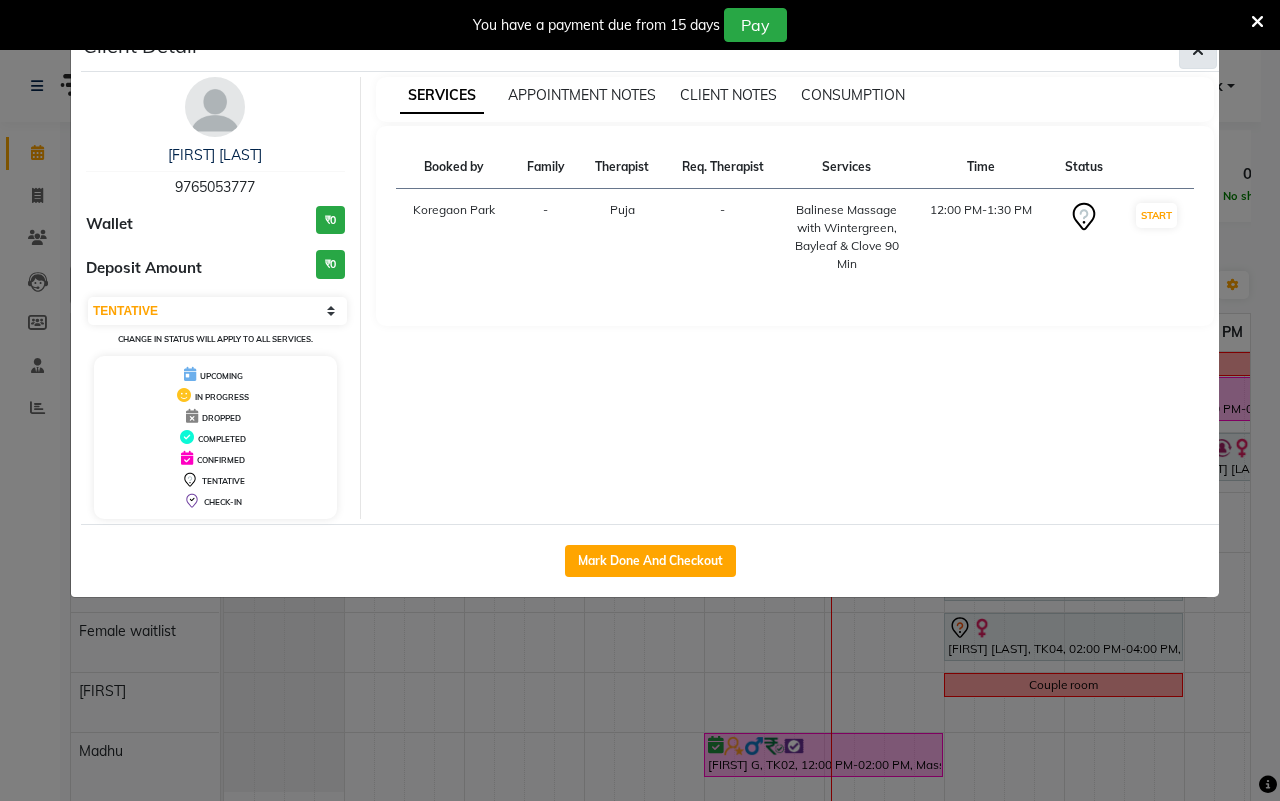 click 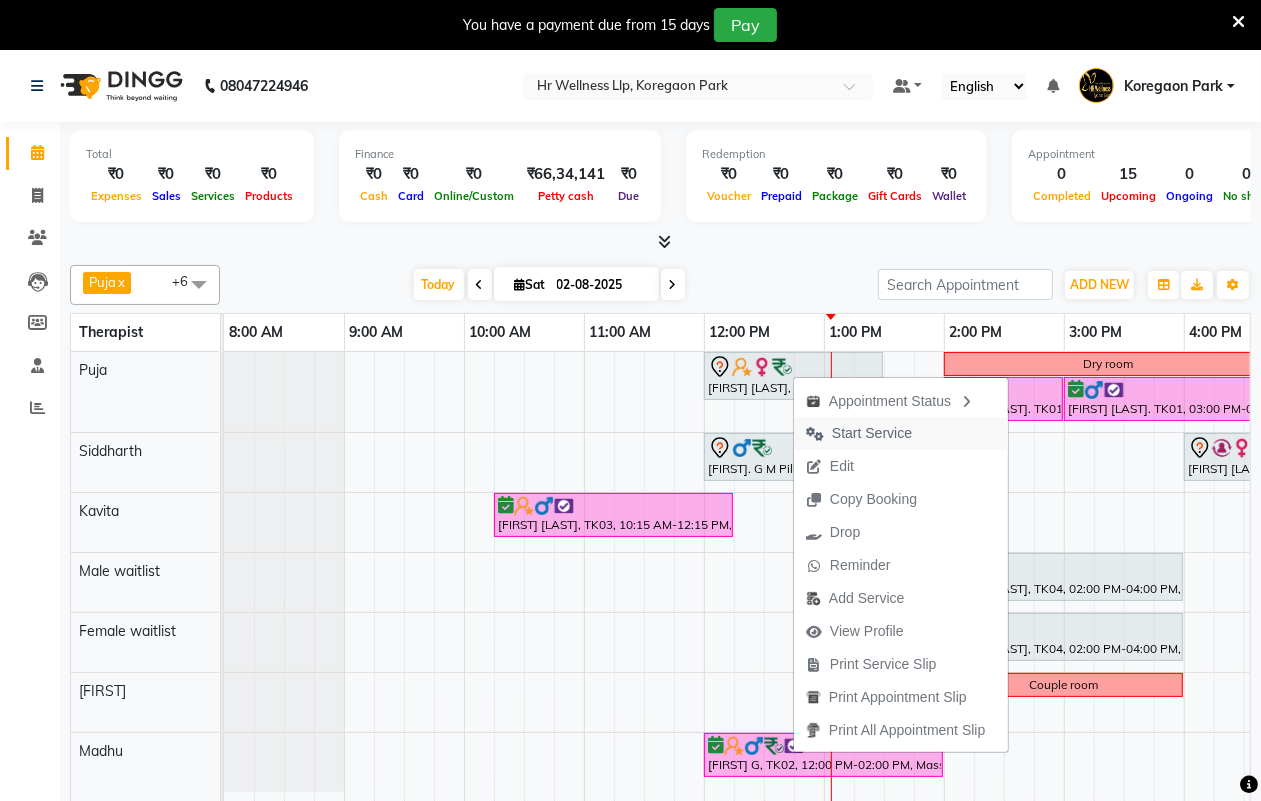 click on "Start Service" at bounding box center (872, 433) 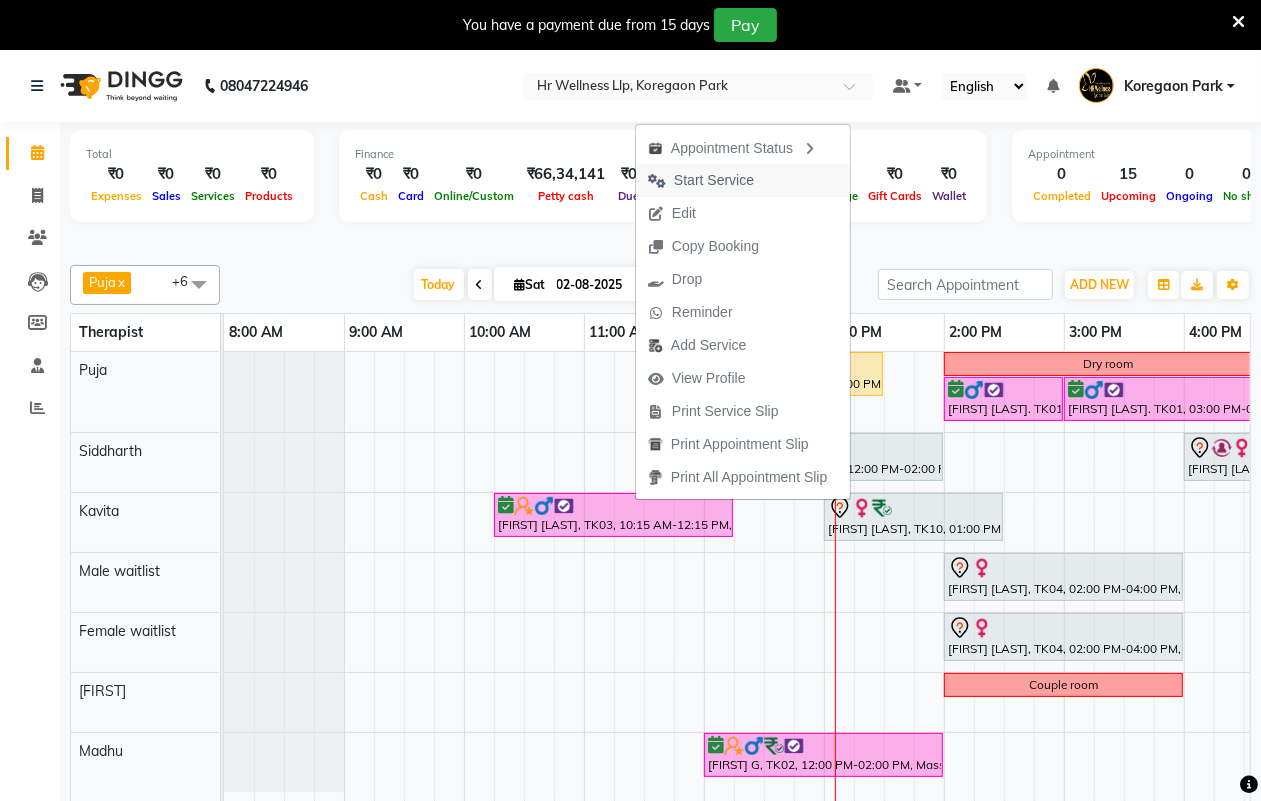 click on "Start Service" at bounding box center [743, 180] 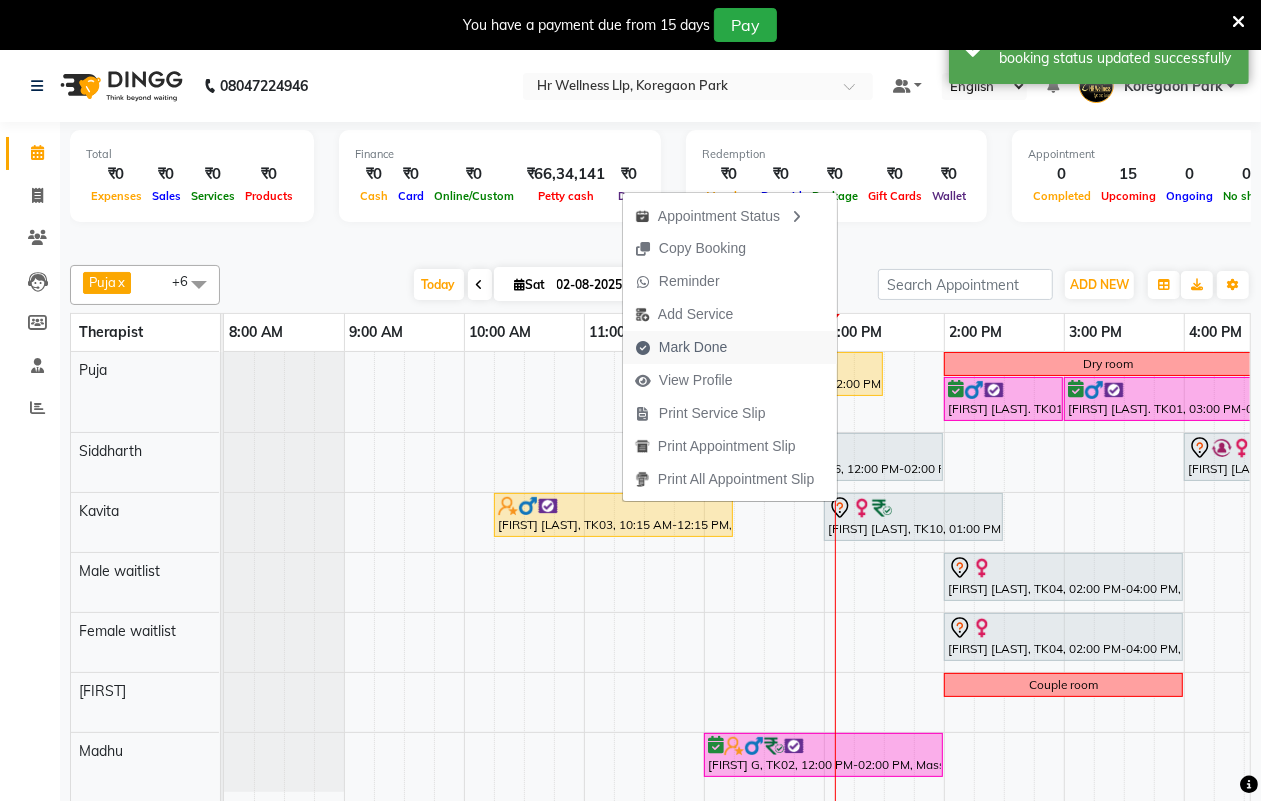 click on "Mark Done" at bounding box center [693, 347] 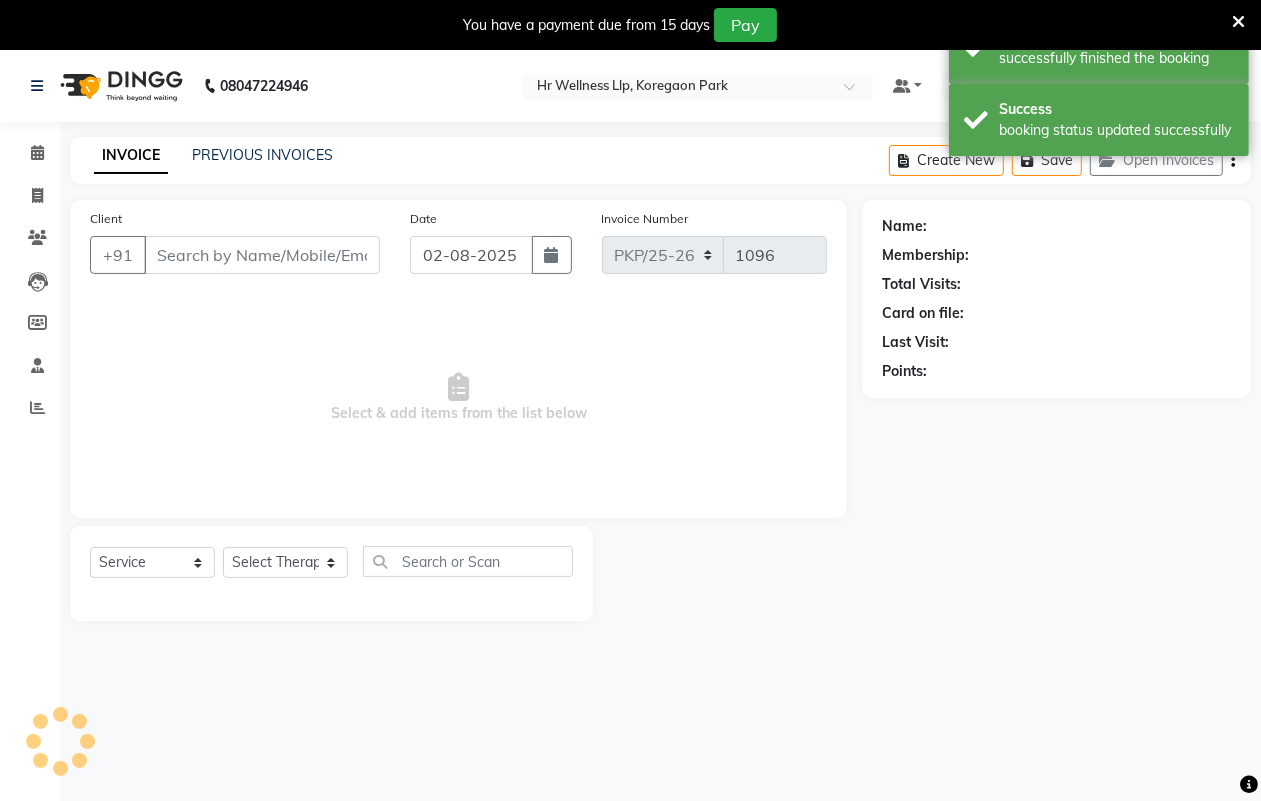 type on "[PHONE]" 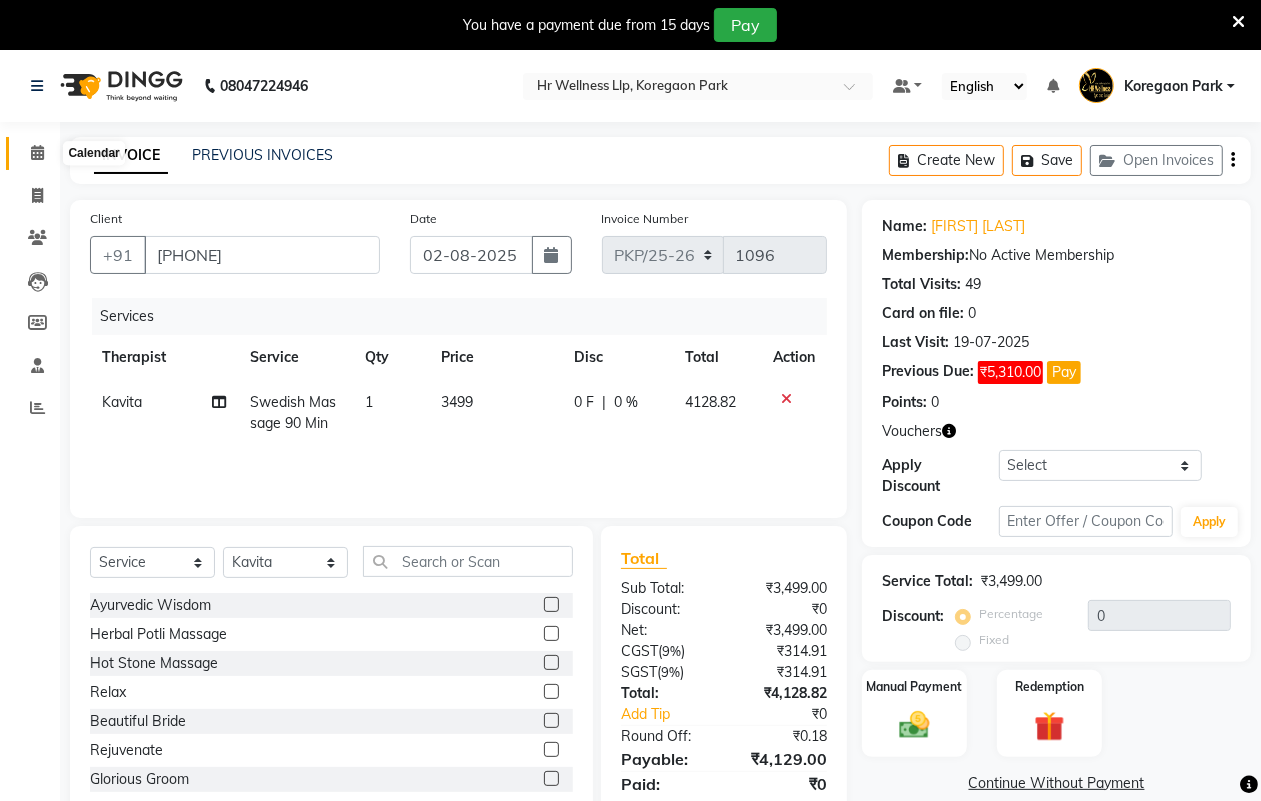 click 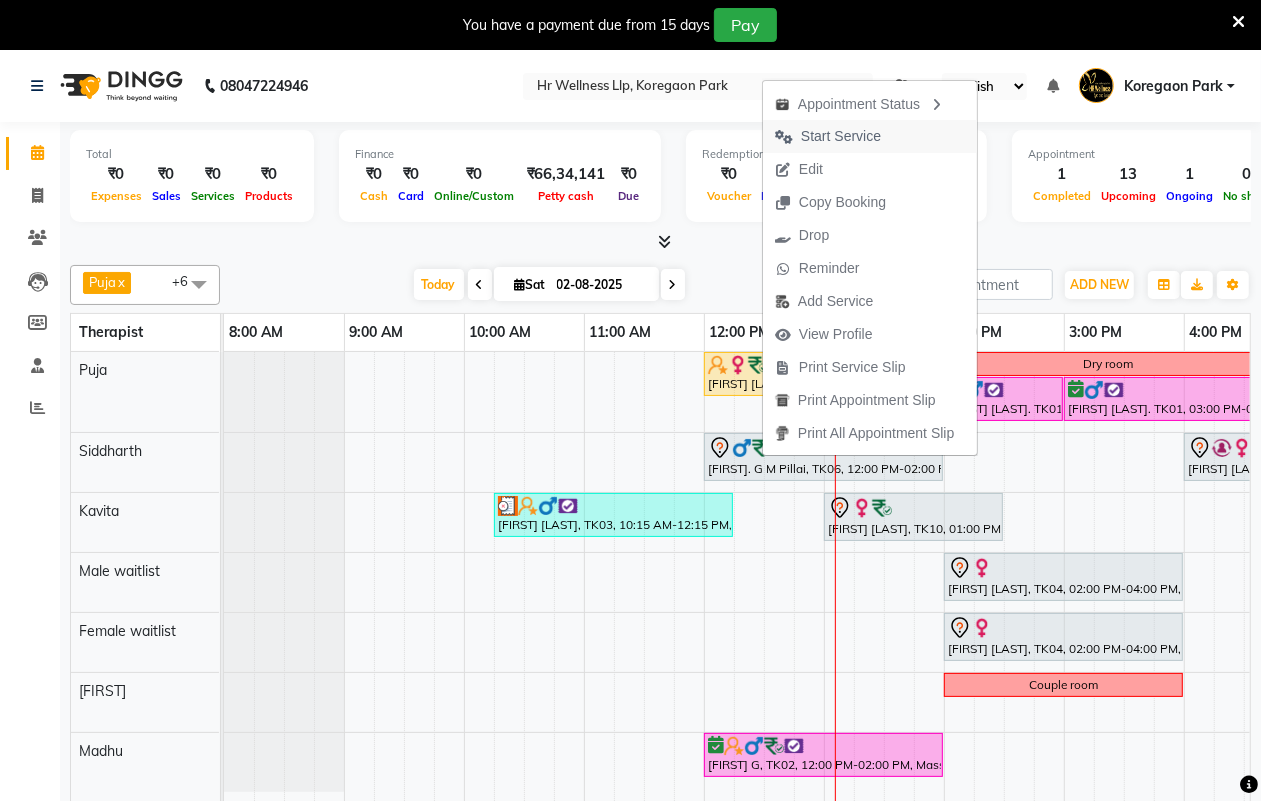 click on "Start Service" at bounding box center [841, 136] 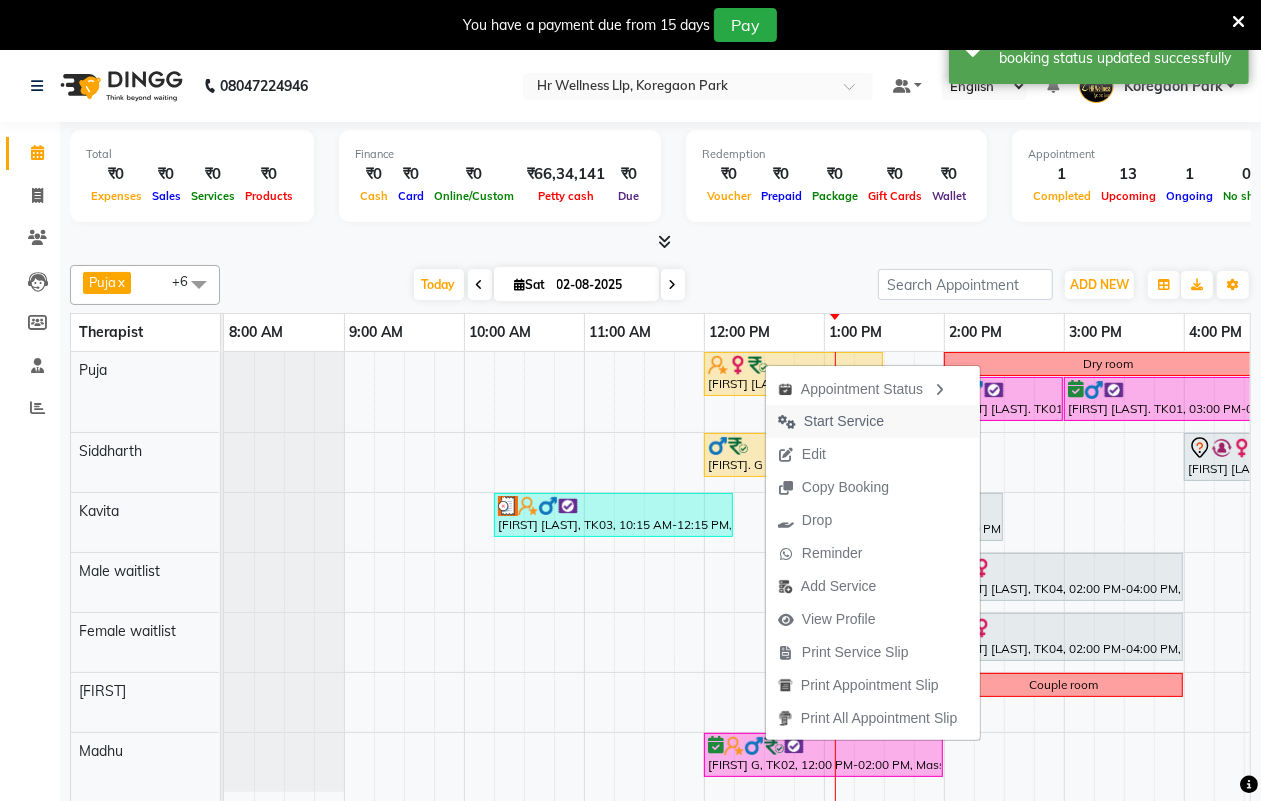 click on "Start Service" at bounding box center (844, 421) 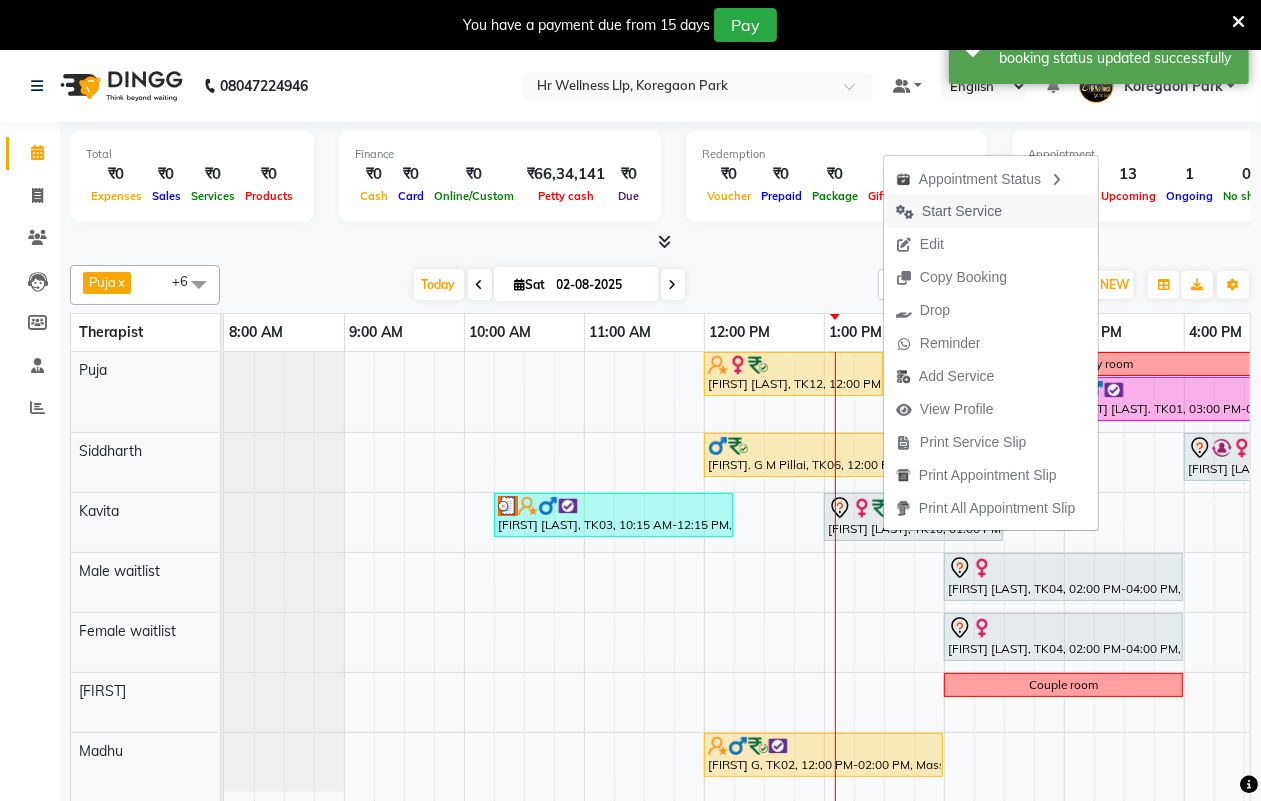 click on "Start Service" at bounding box center [962, 211] 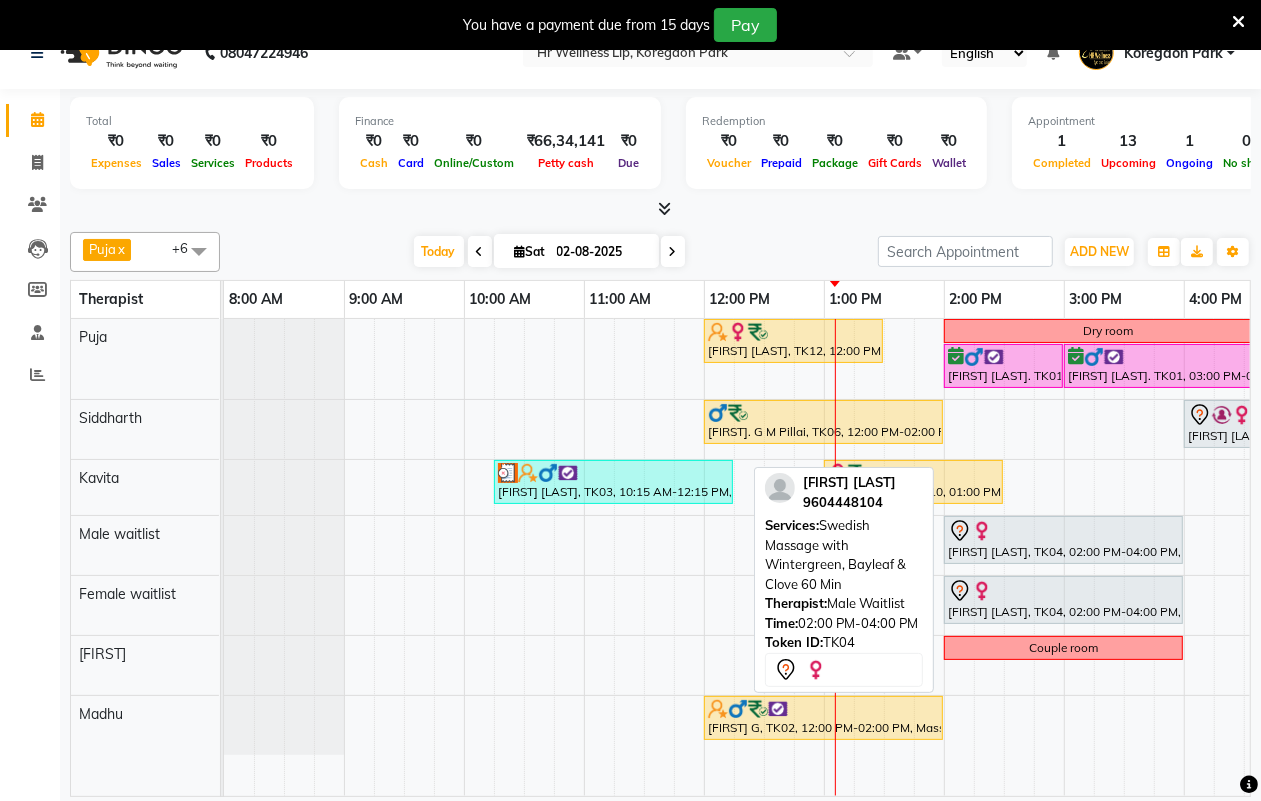 scroll, scrollTop: 50, scrollLeft: 0, axis: vertical 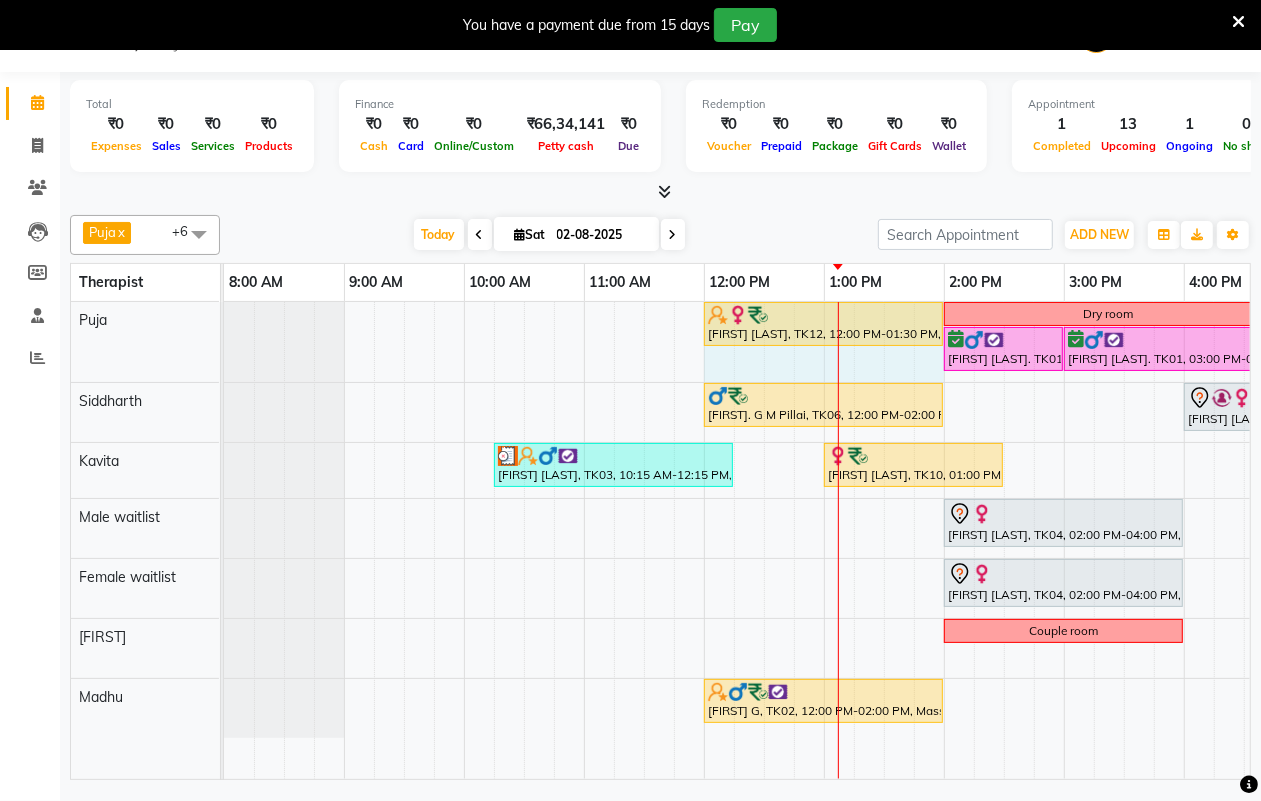 drag, startPoint x: 880, startPoint y: 315, endPoint x: 957, endPoint y: 315, distance: 77 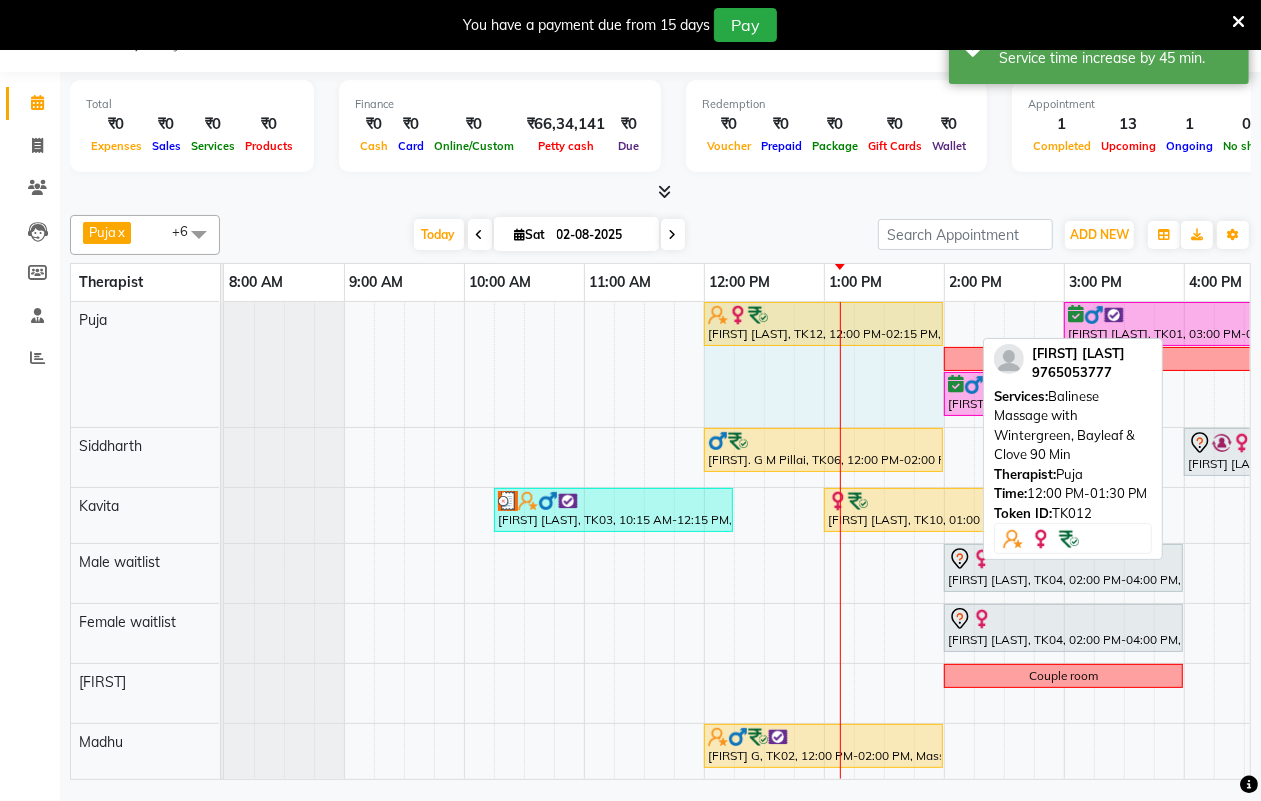 drag, startPoint x: 970, startPoint y: 313, endPoint x: 926, endPoint y: 316, distance: 44.102154 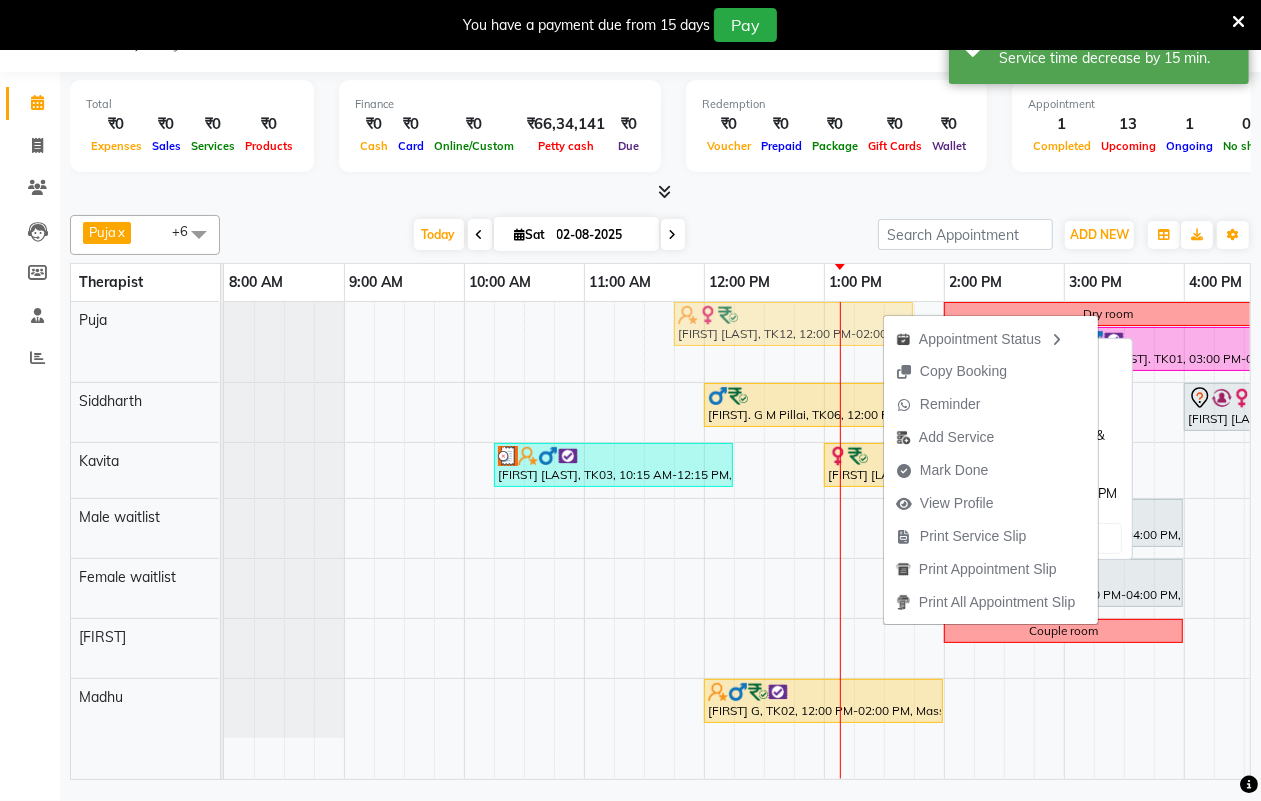 drag, startPoint x: 783, startPoint y: 322, endPoint x: 745, endPoint y: 335, distance: 40.16217 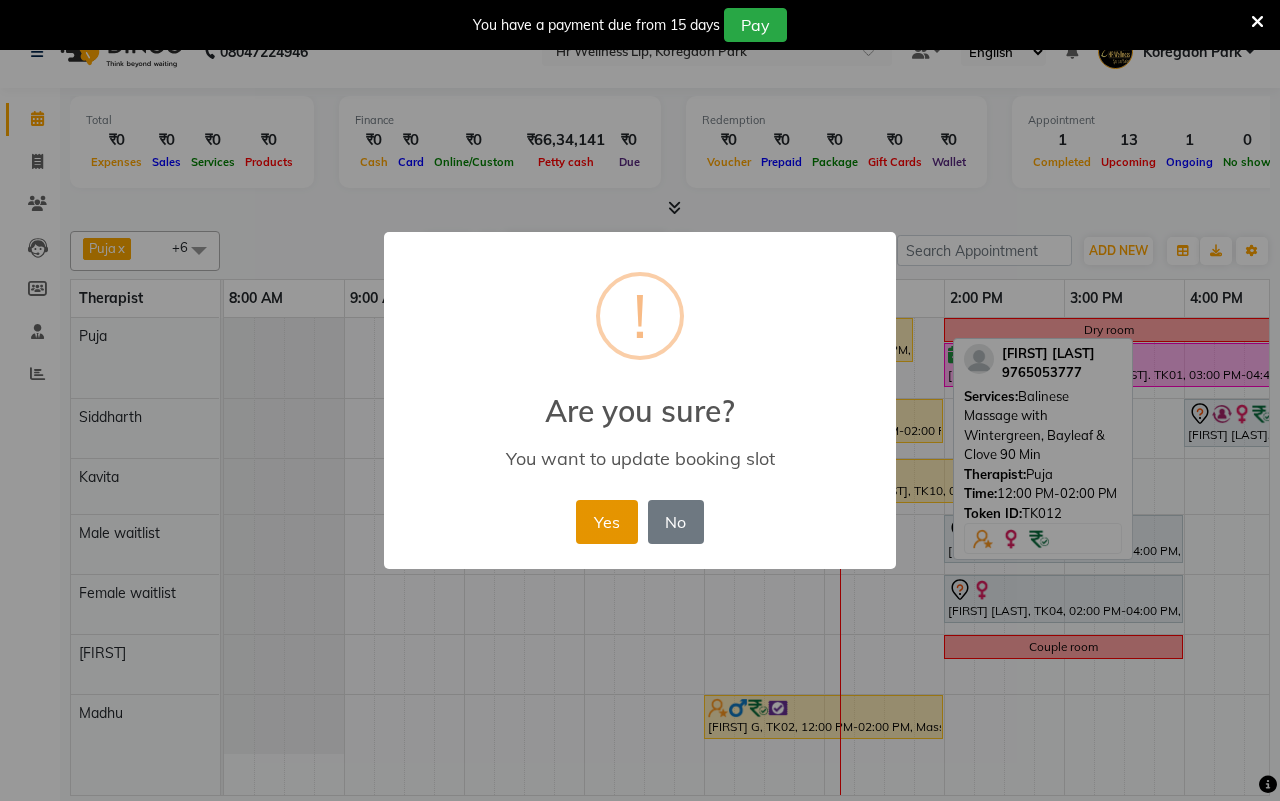 click on "Yes" at bounding box center (606, 522) 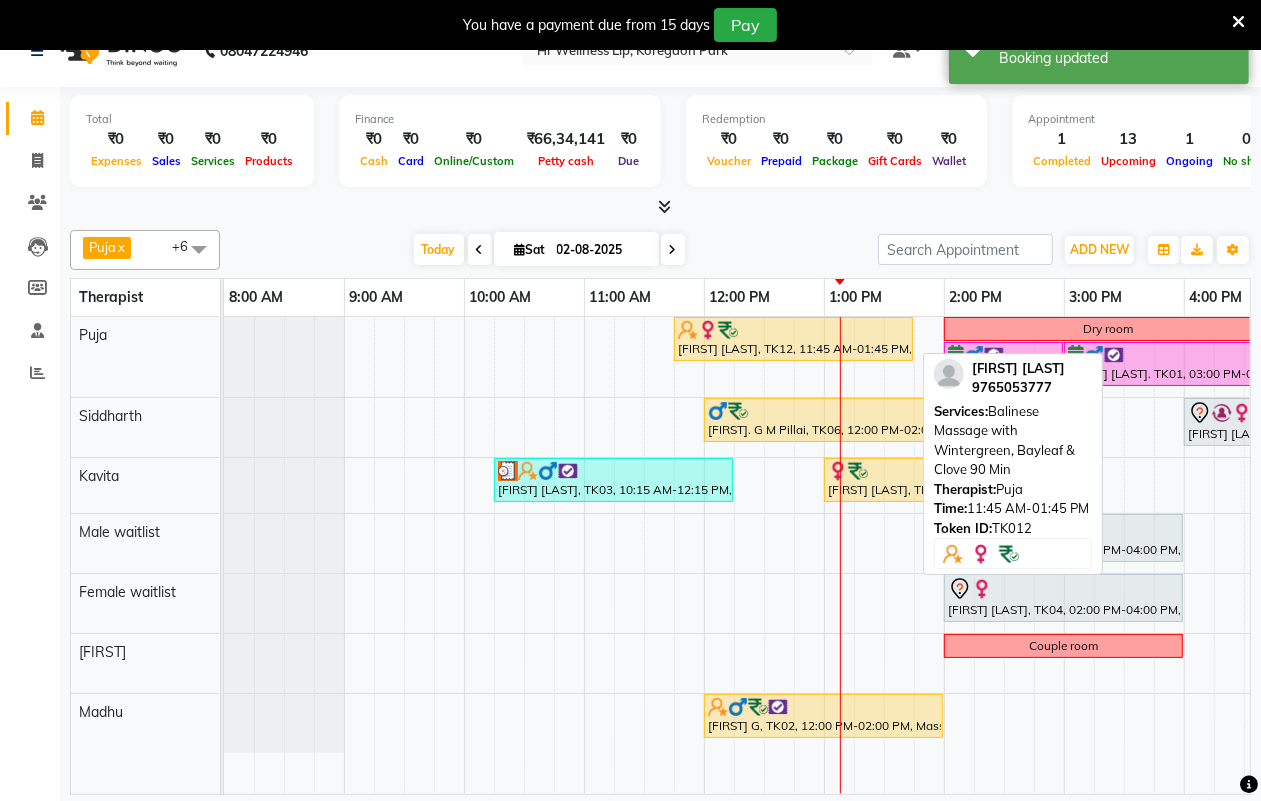 click on "[FIRST] [LAST], TK12, 11:45 AM-01:45 PM, Balinese Massage with Wintergreen, Bayleaf & Clove 90 Min" at bounding box center (793, 339) 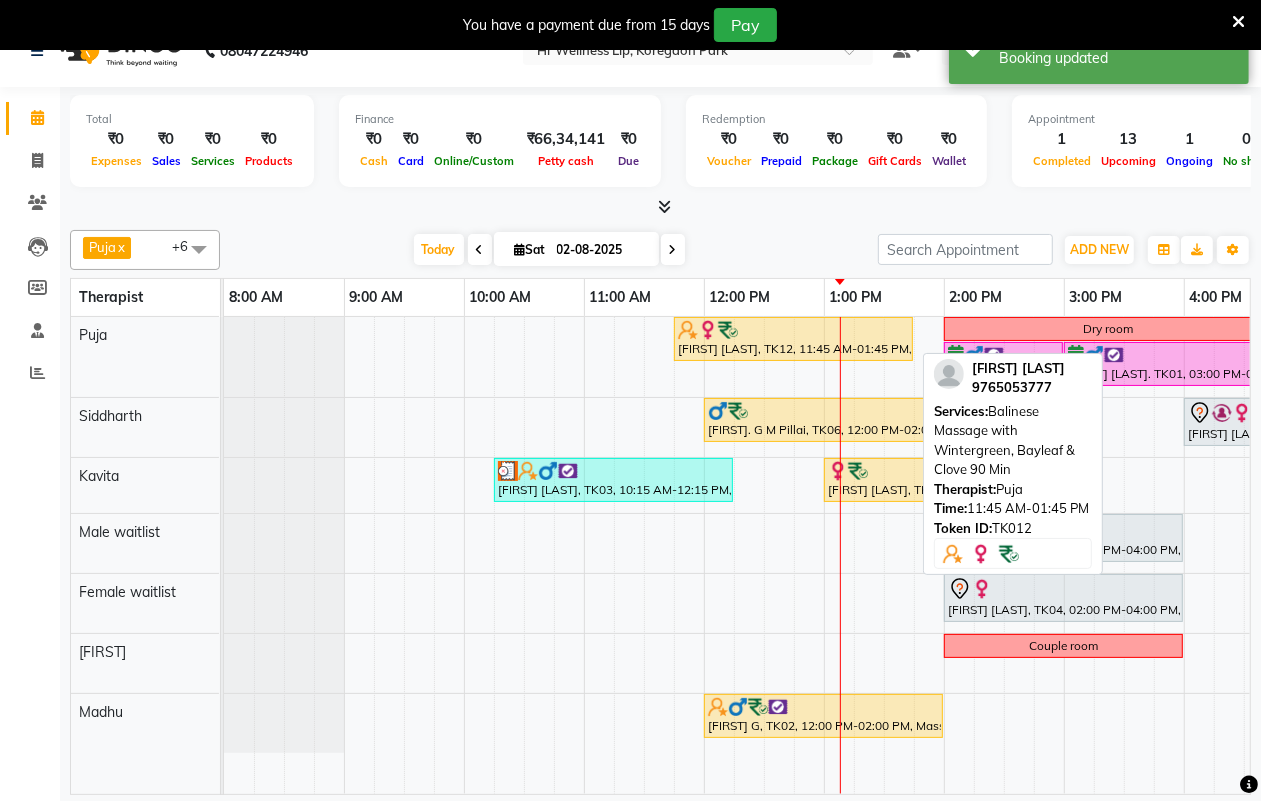 click at bounding box center (793, 330) 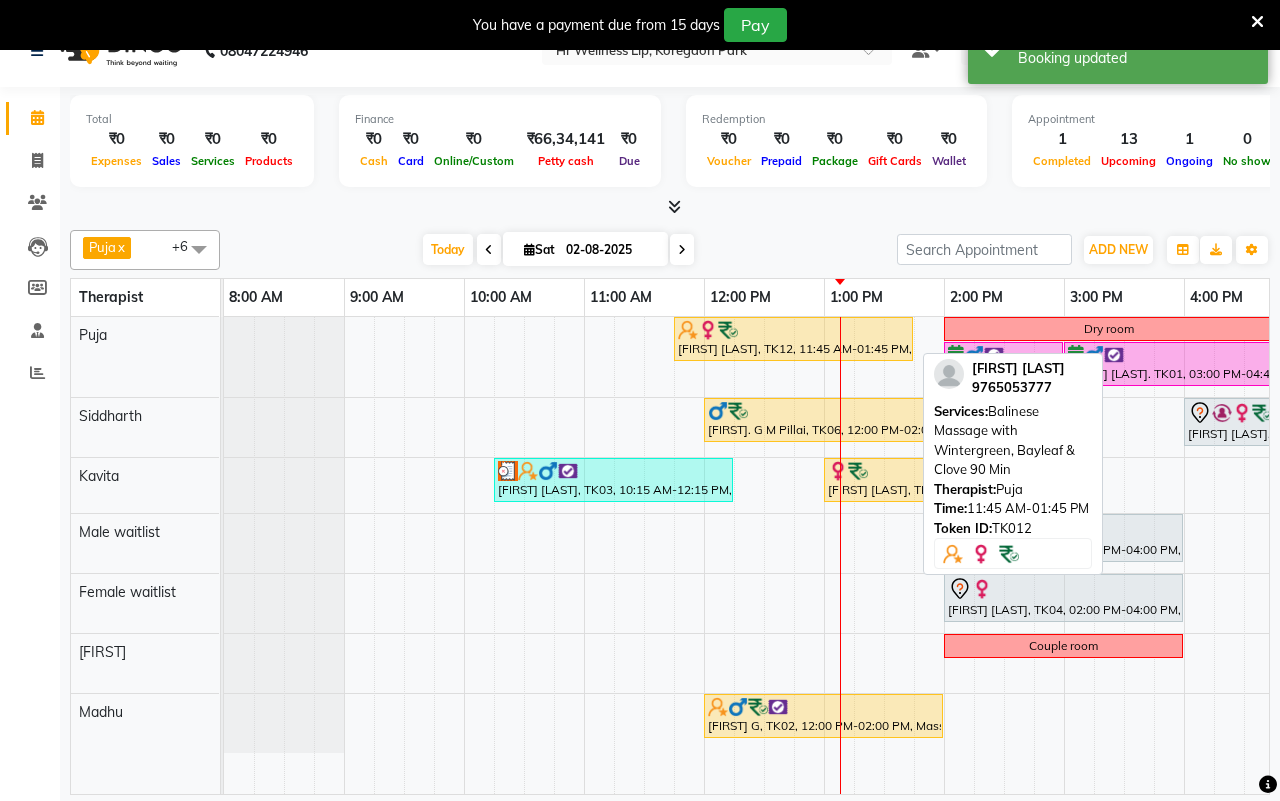 select on "1" 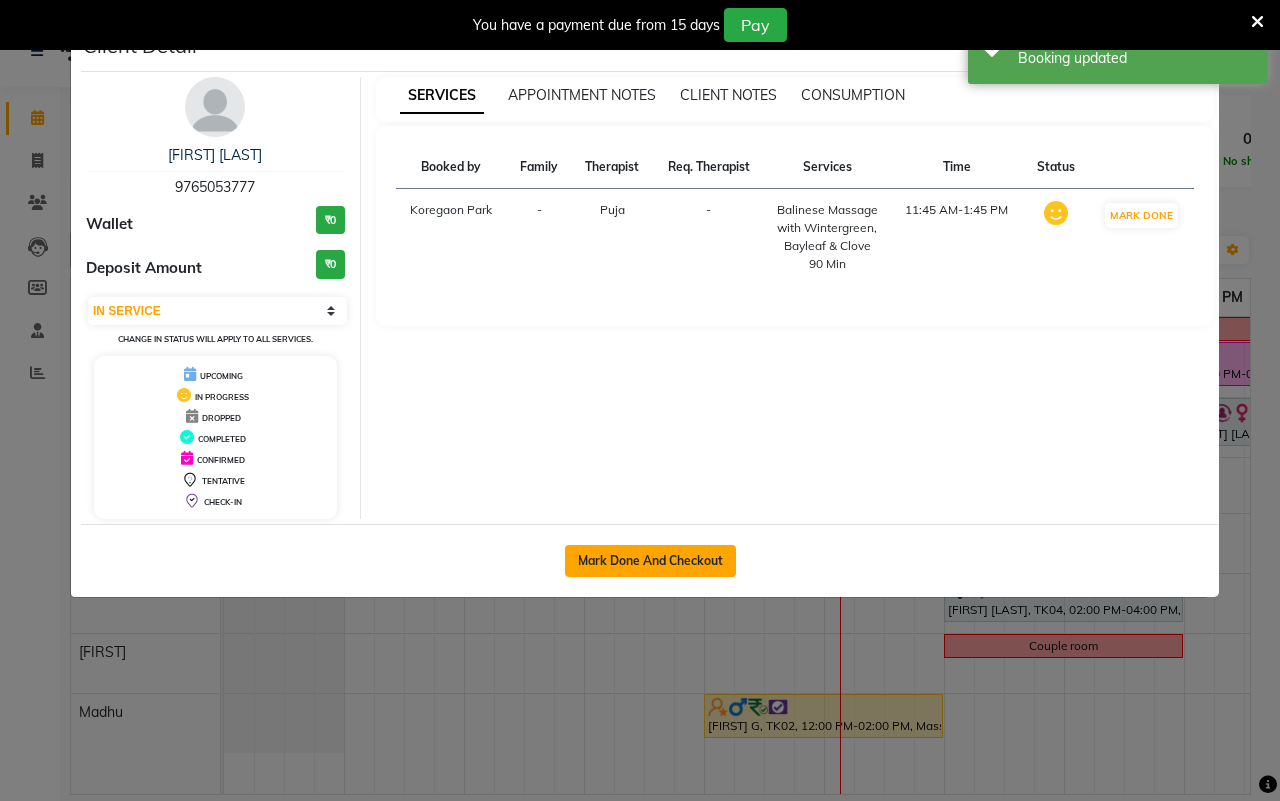 click on "Mark Done And Checkout" 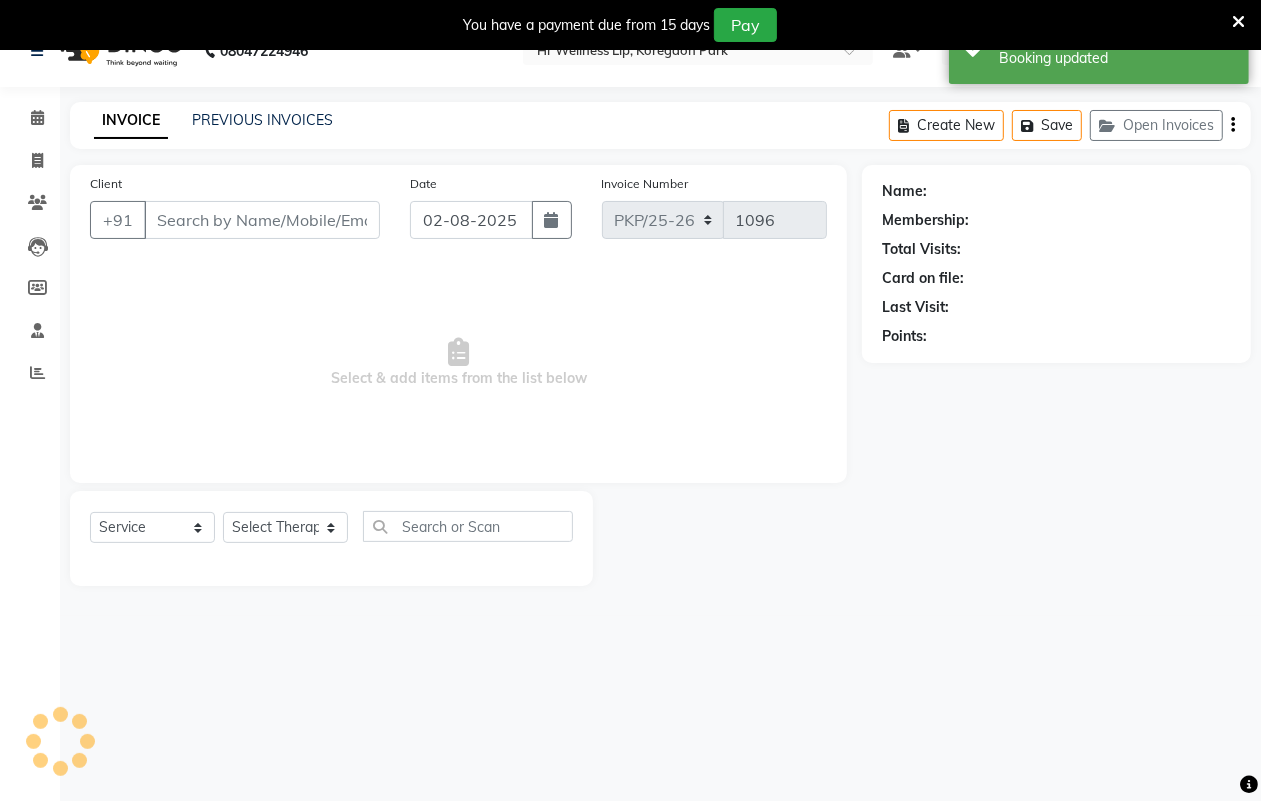 type on "9765053777" 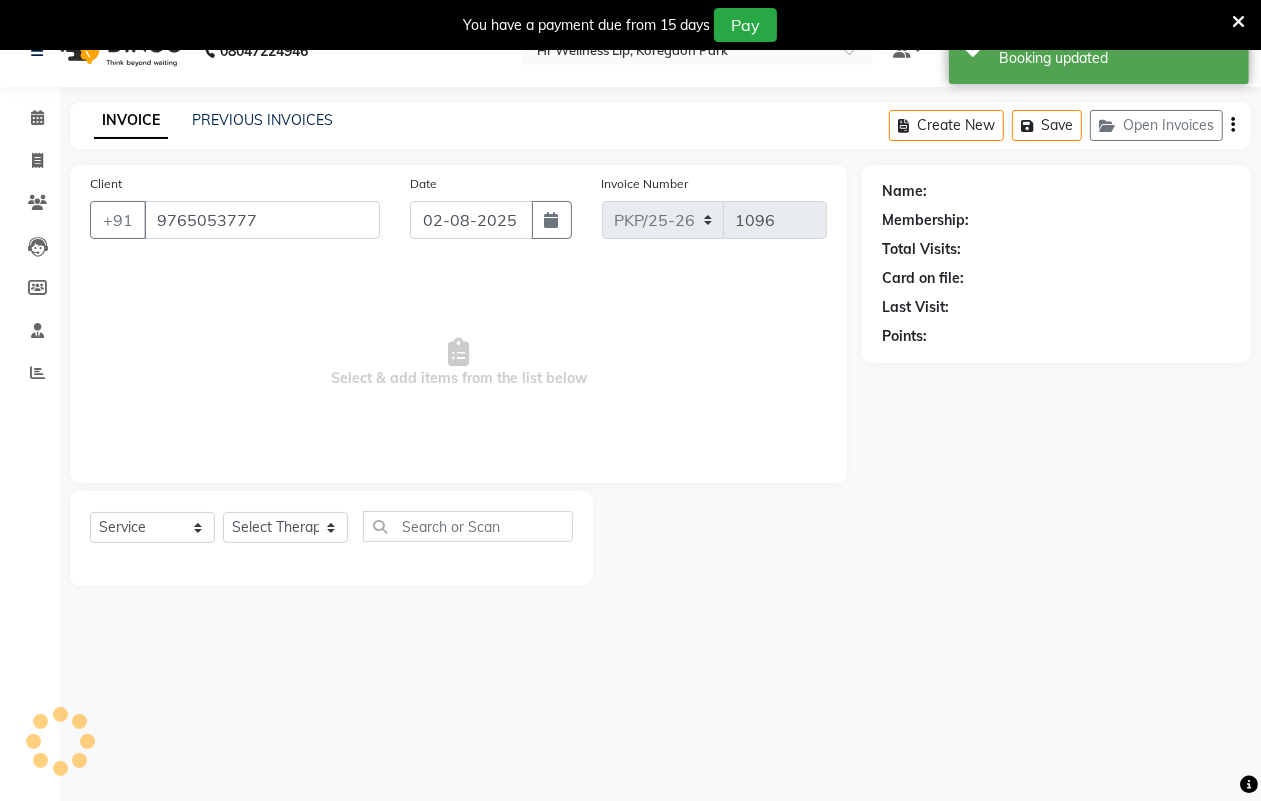 select on "16488" 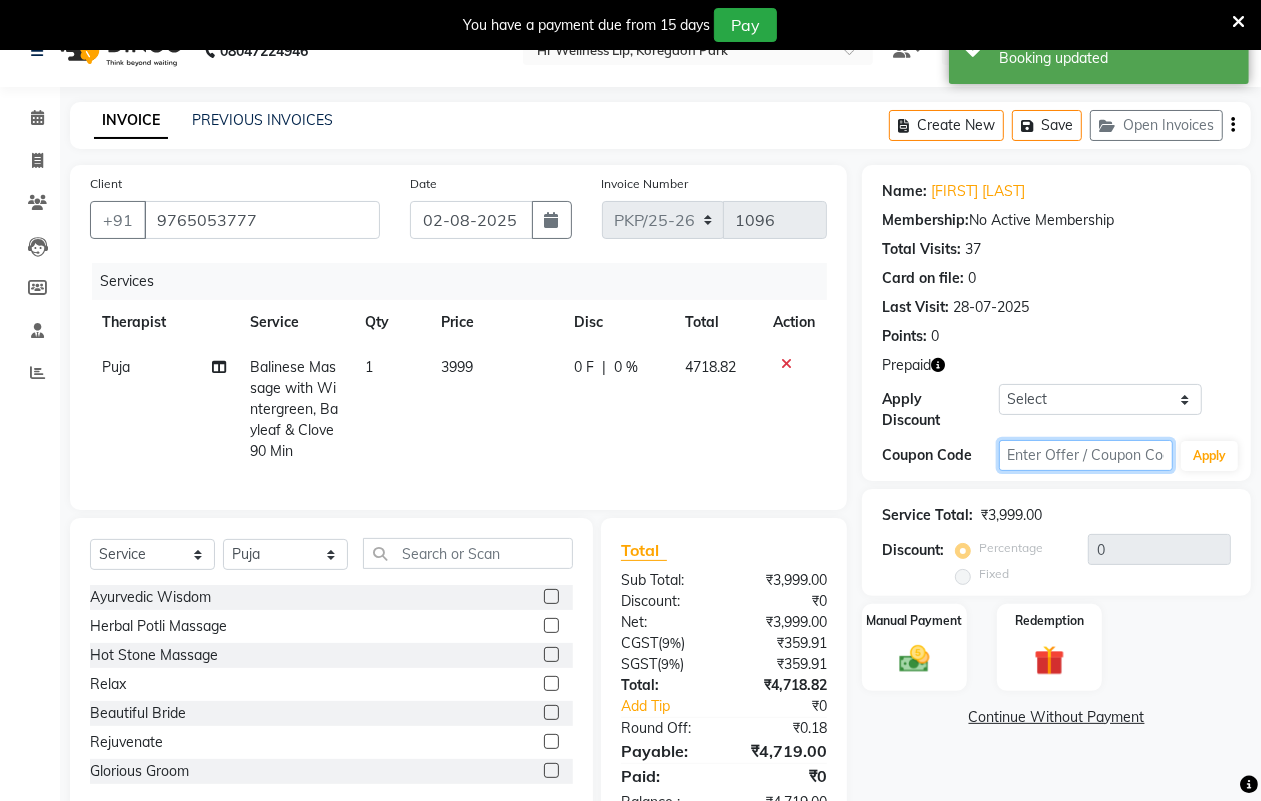 click 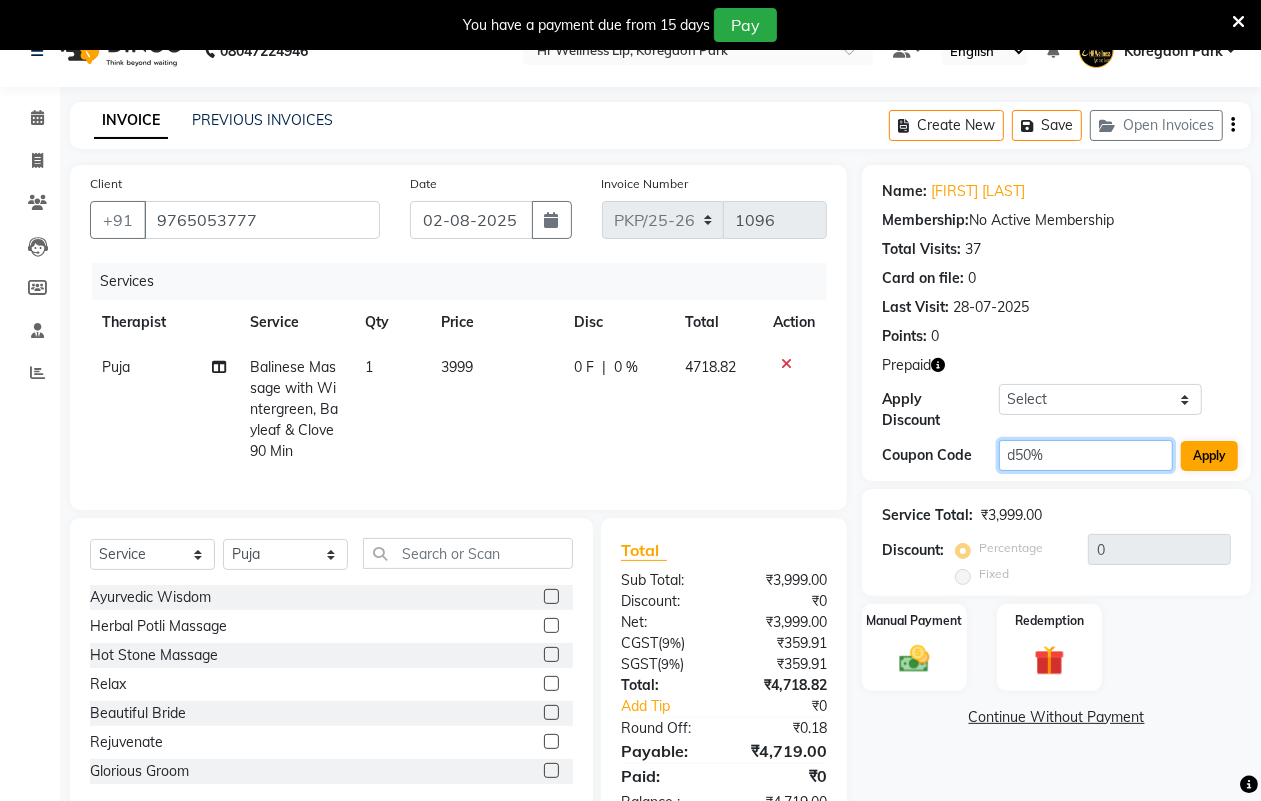 type on "d50%" 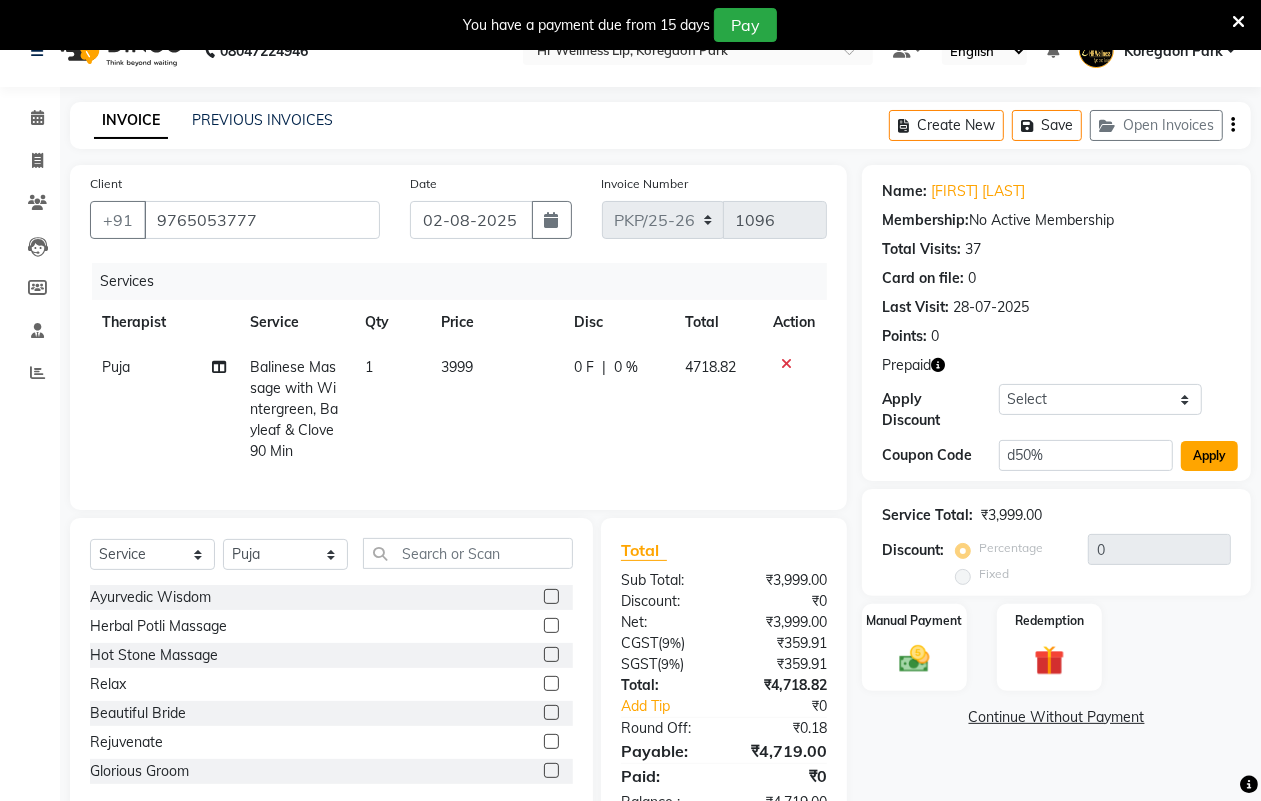 click on "Apply" 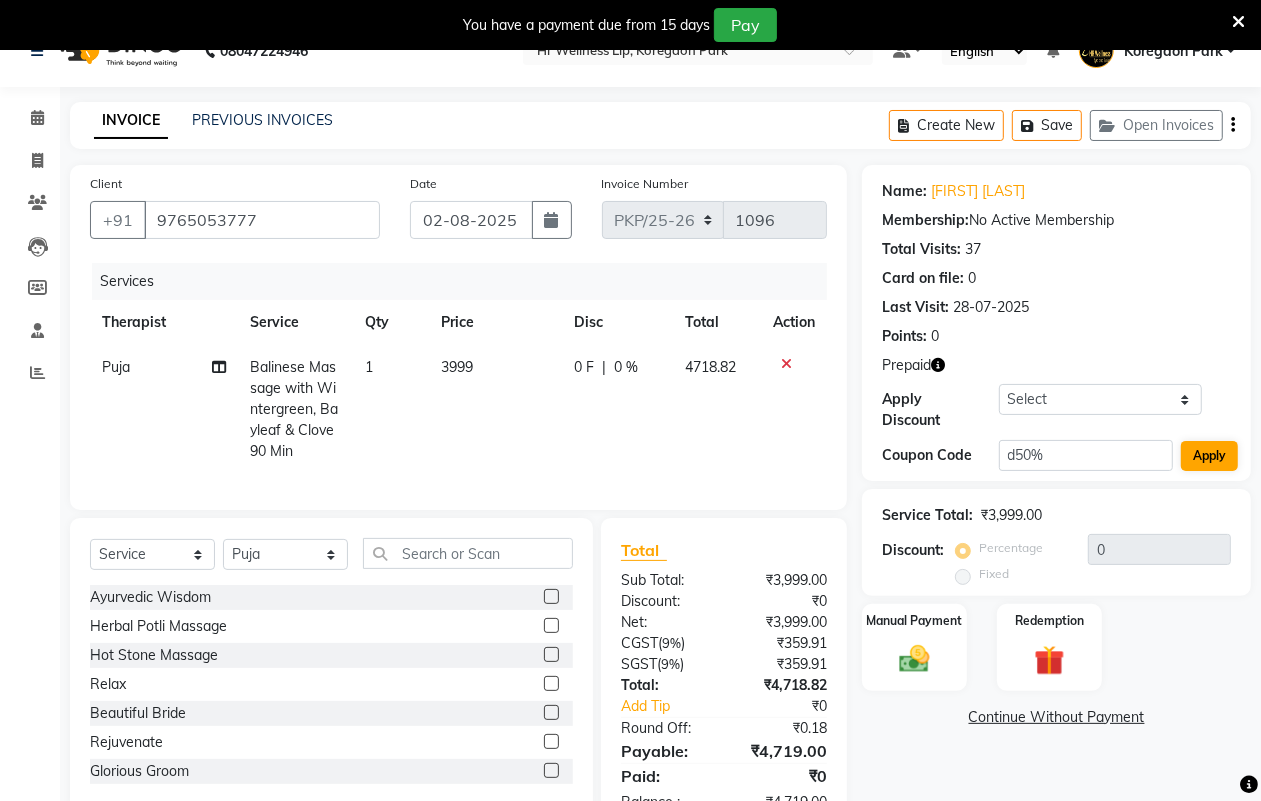 type on "50" 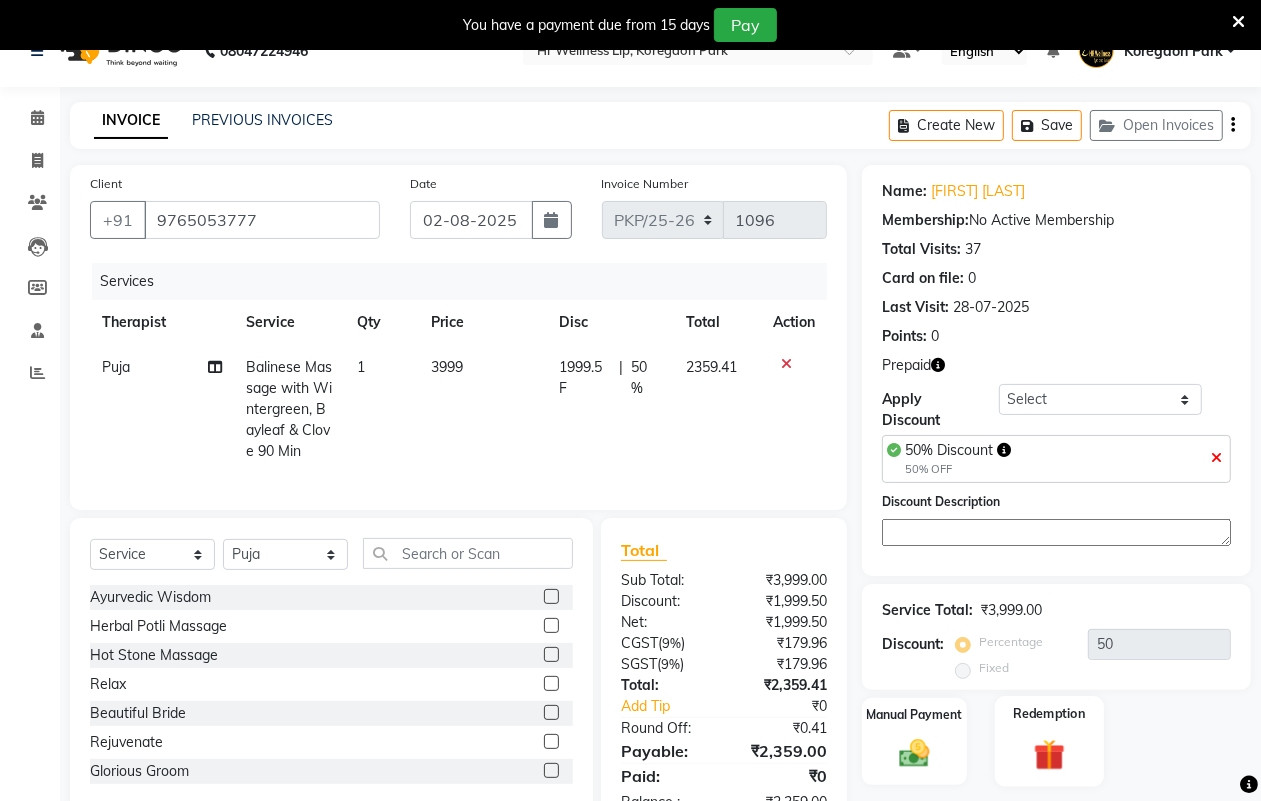 click on "Redemption" 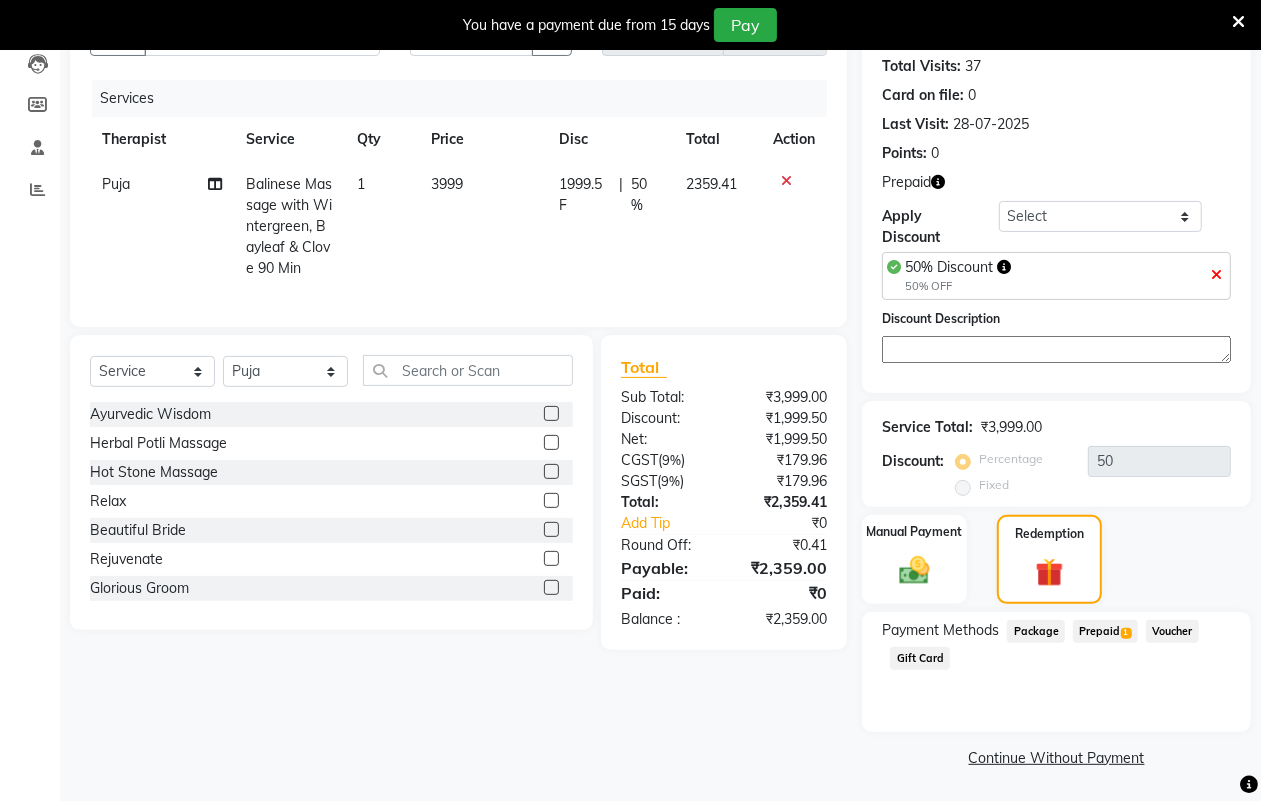 scroll, scrollTop: 220, scrollLeft: 0, axis: vertical 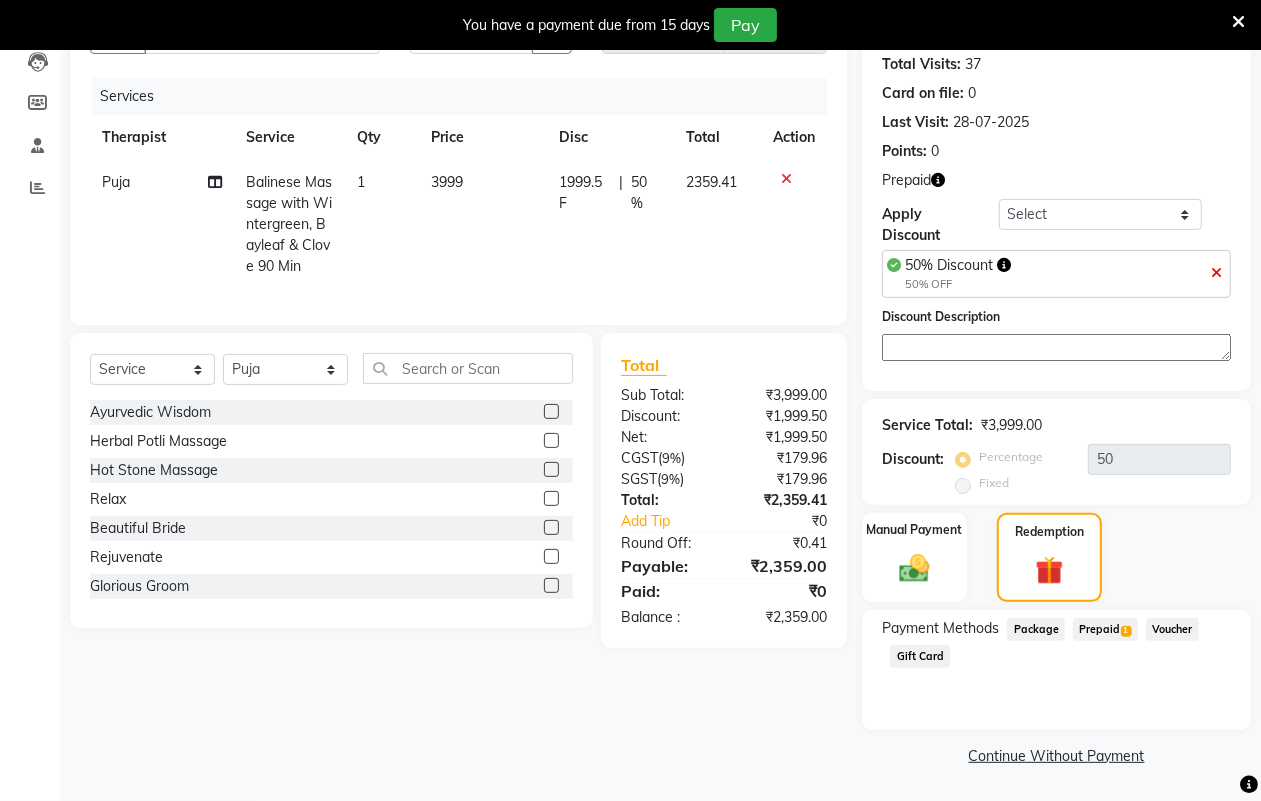 click on "Prepaid  1" 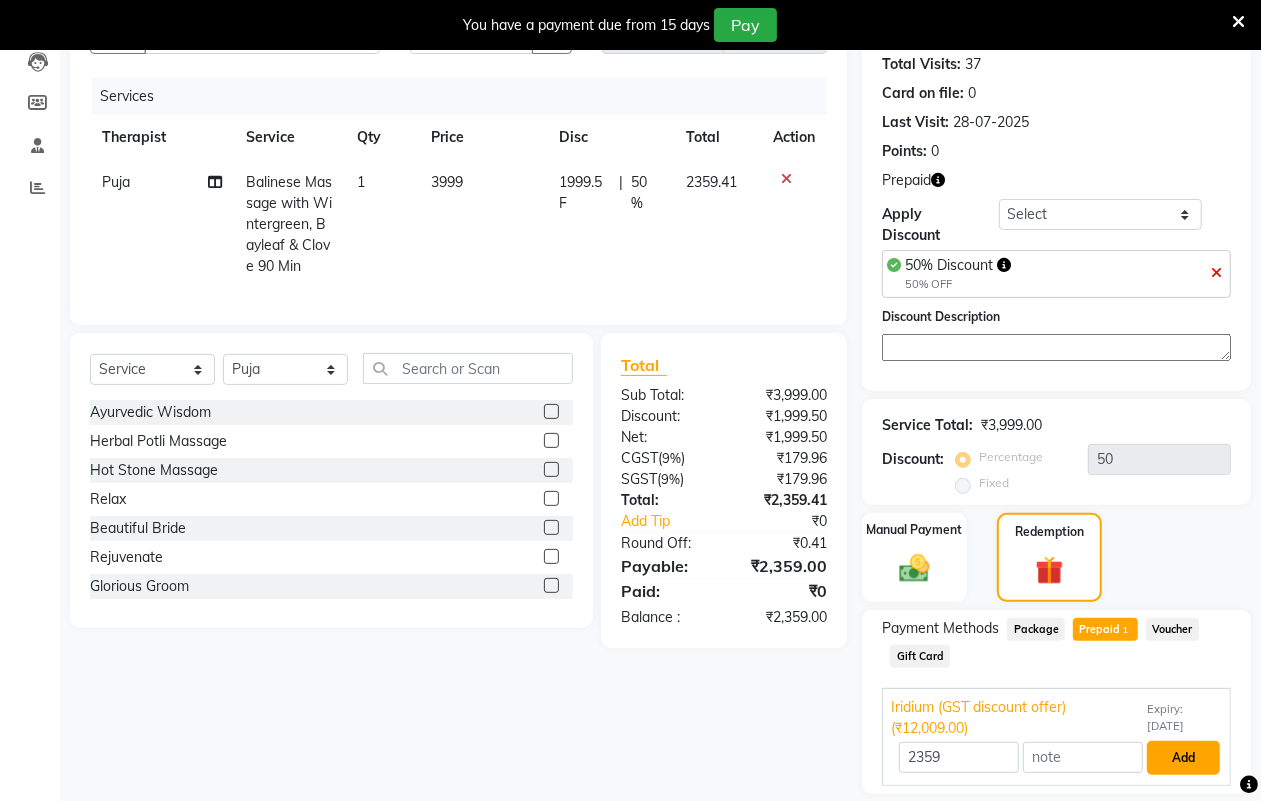 click on "Add" at bounding box center (1183, 758) 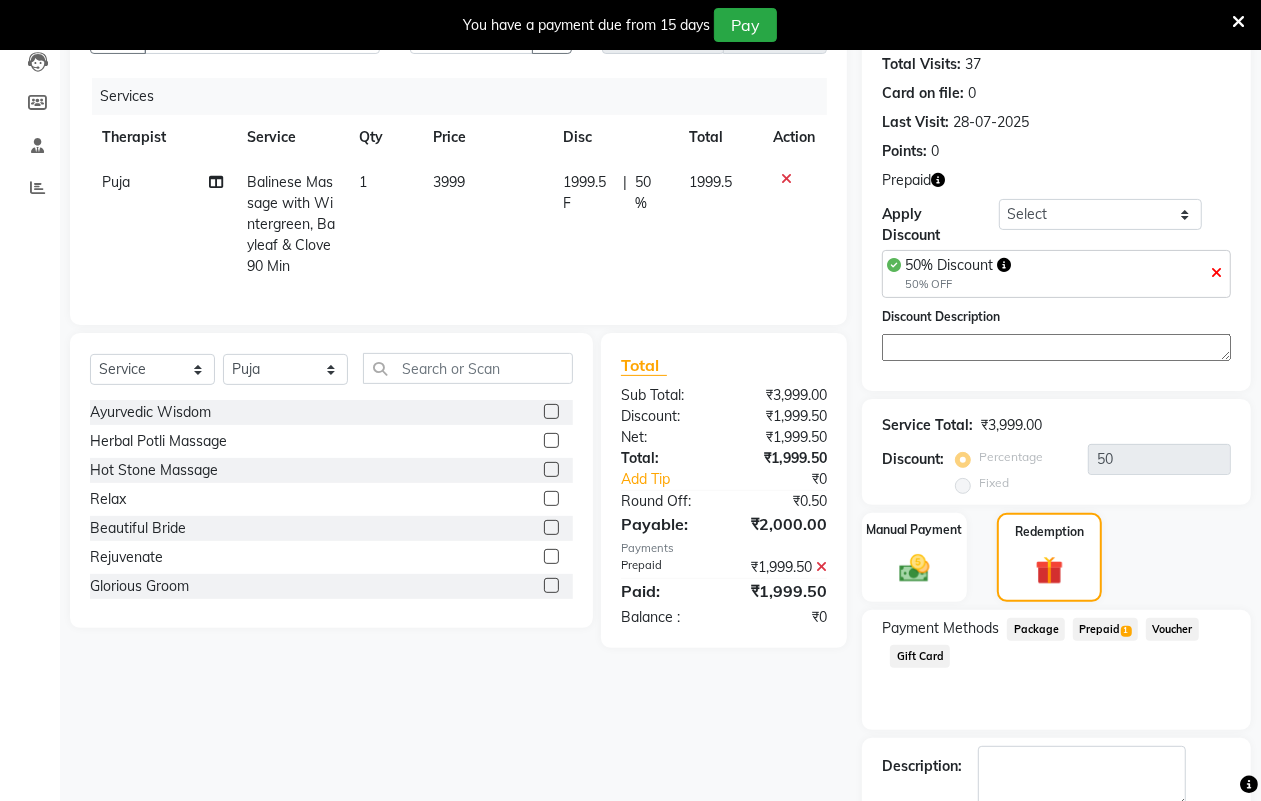 scroll, scrollTop: 333, scrollLeft: 0, axis: vertical 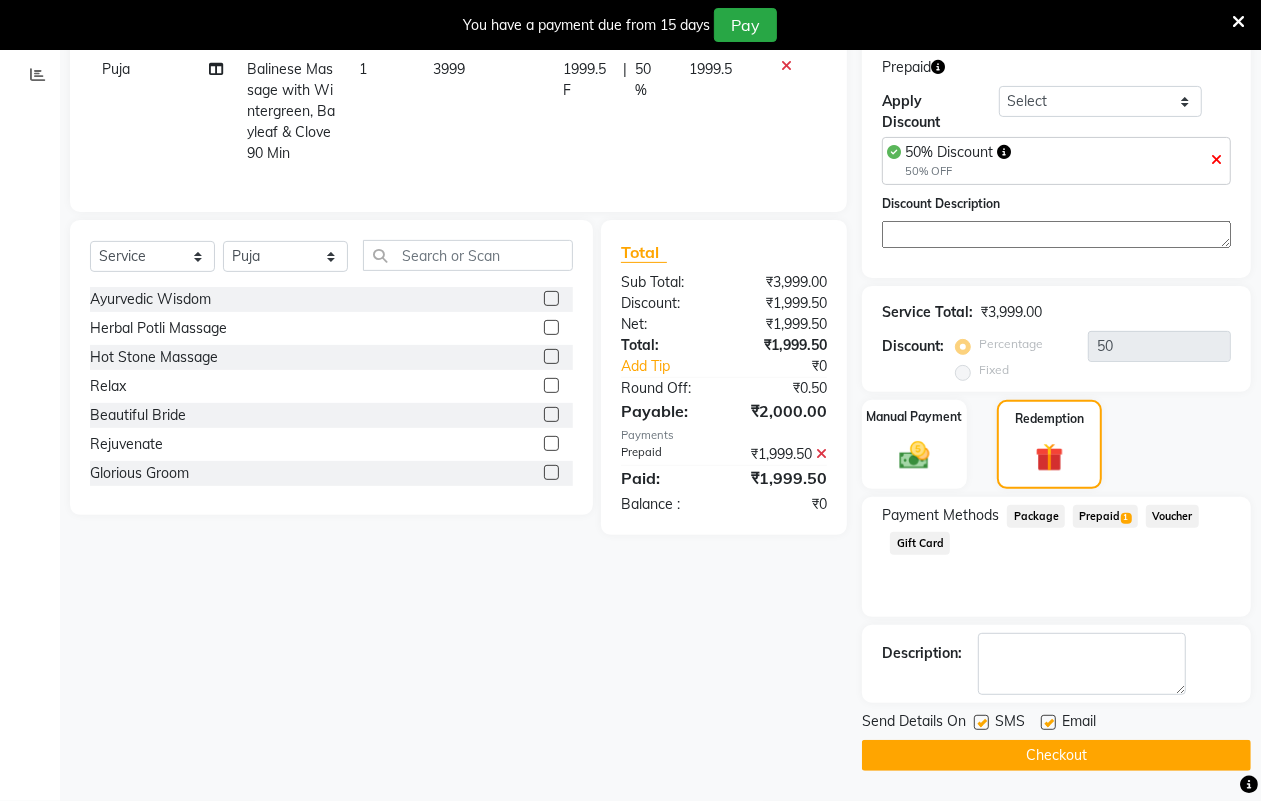 click on "Checkout" 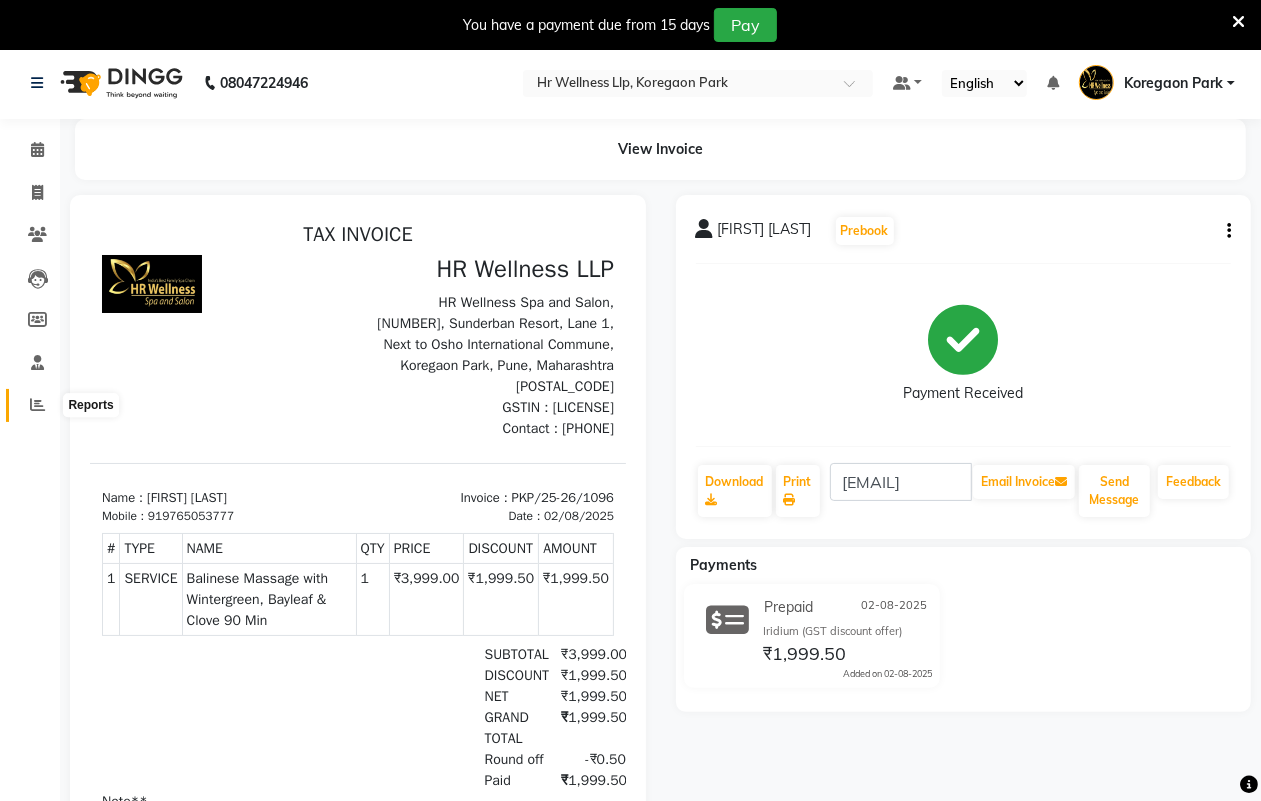 scroll, scrollTop: 0, scrollLeft: 0, axis: both 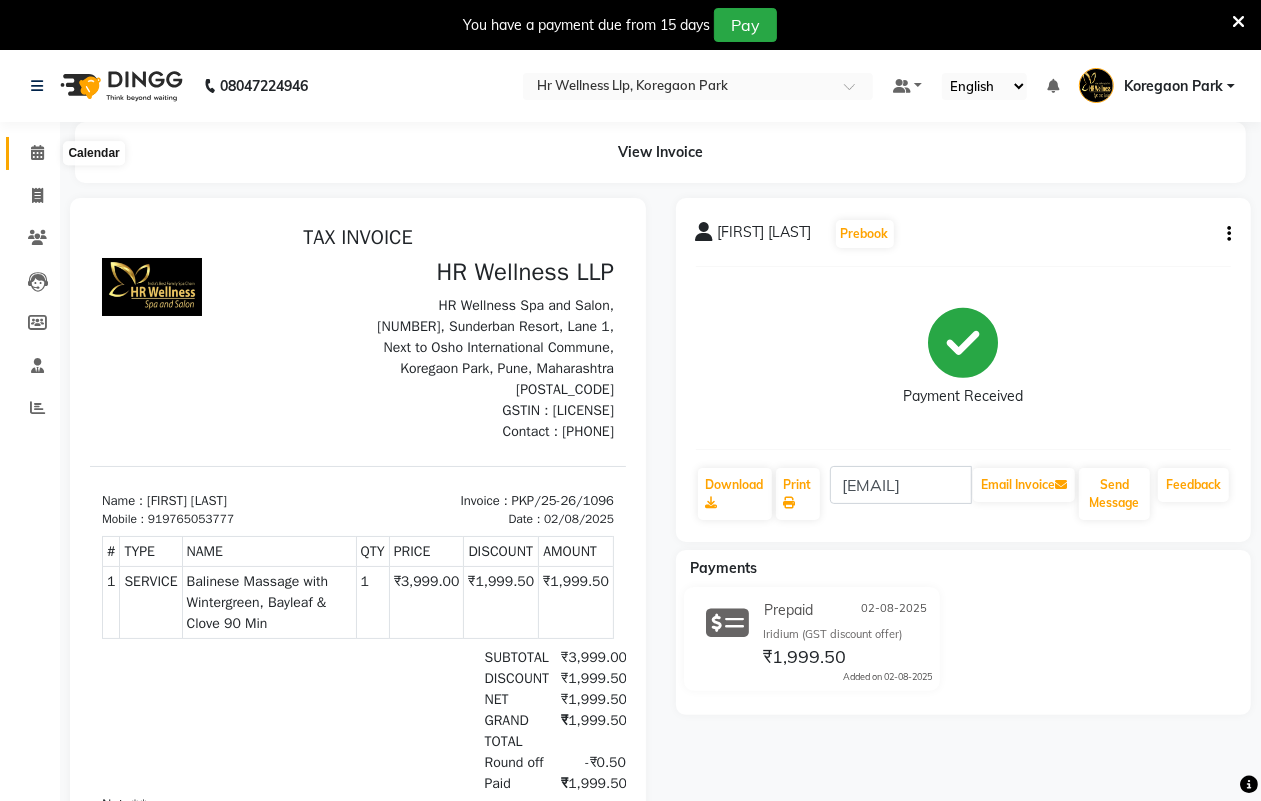 click 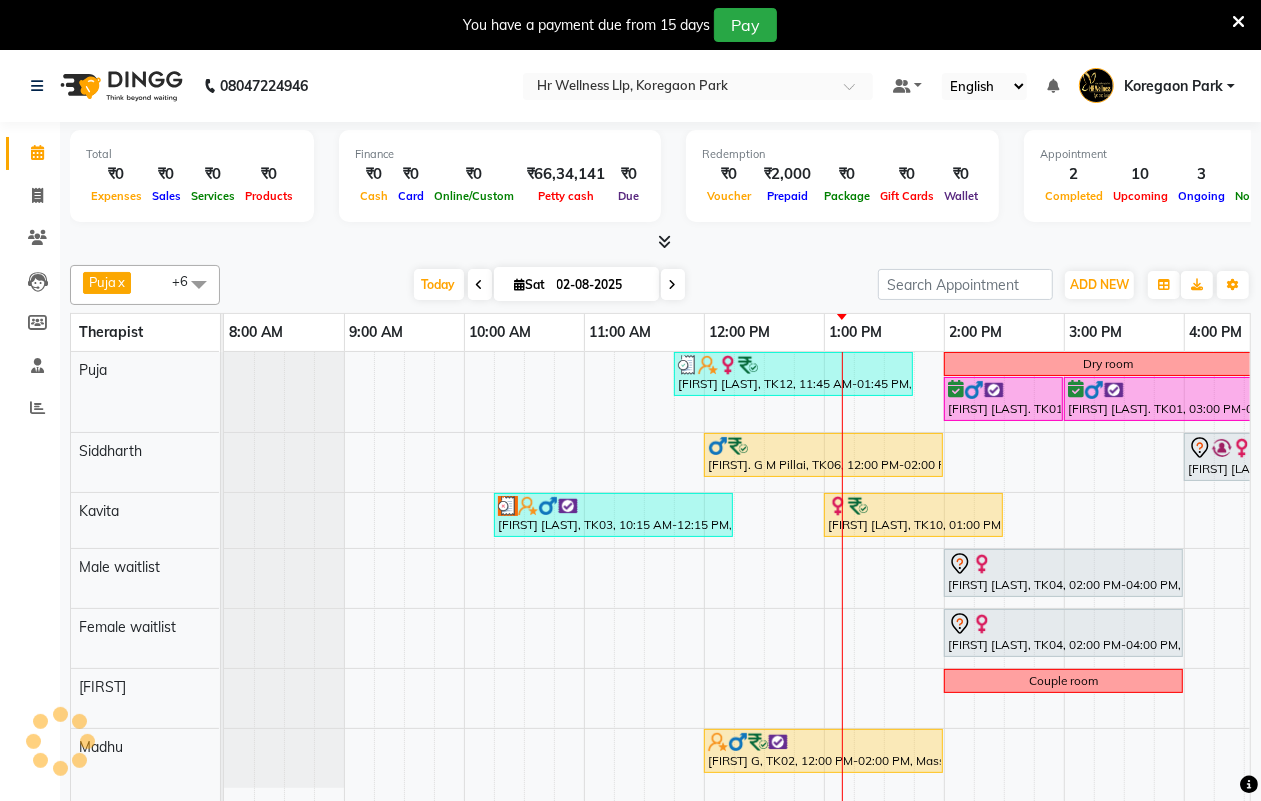 scroll, scrollTop: 0, scrollLeft: 0, axis: both 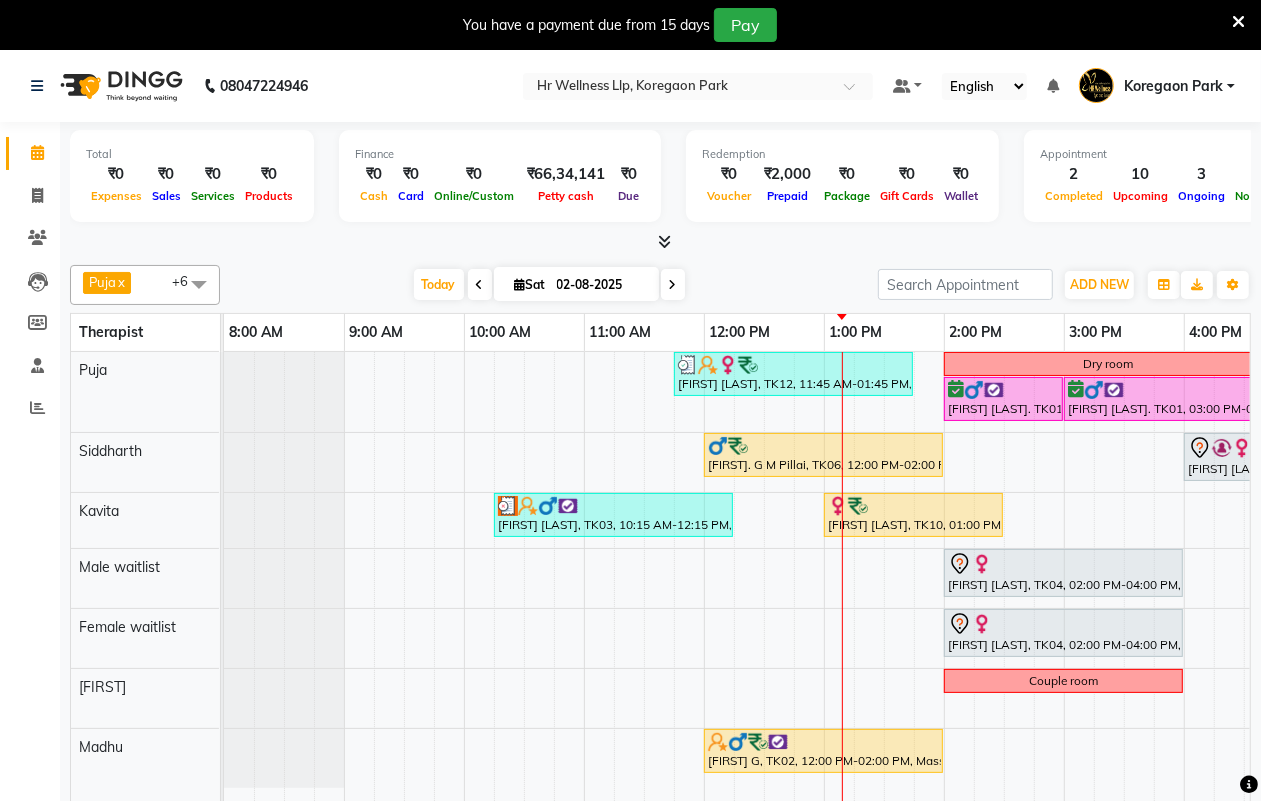 click at bounding box center (673, 285) 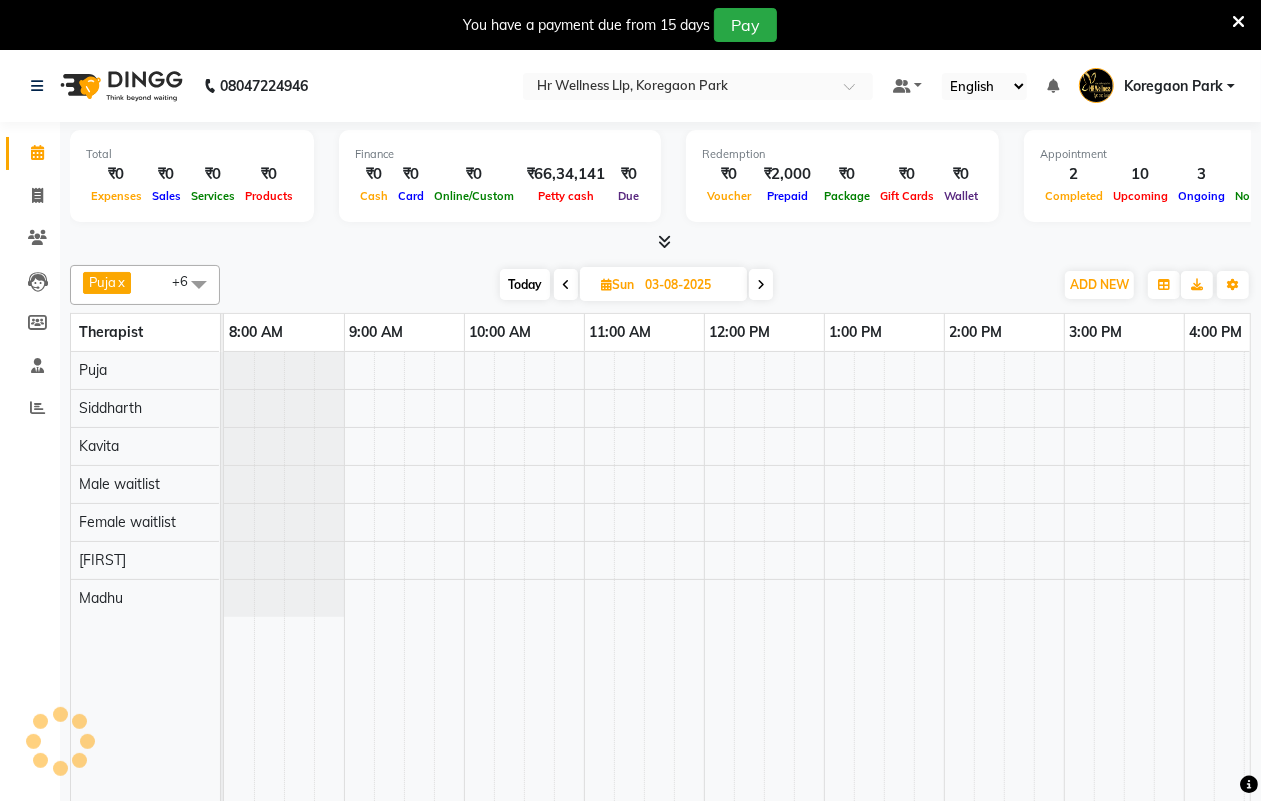 scroll, scrollTop: 0, scrollLeft: 533, axis: horizontal 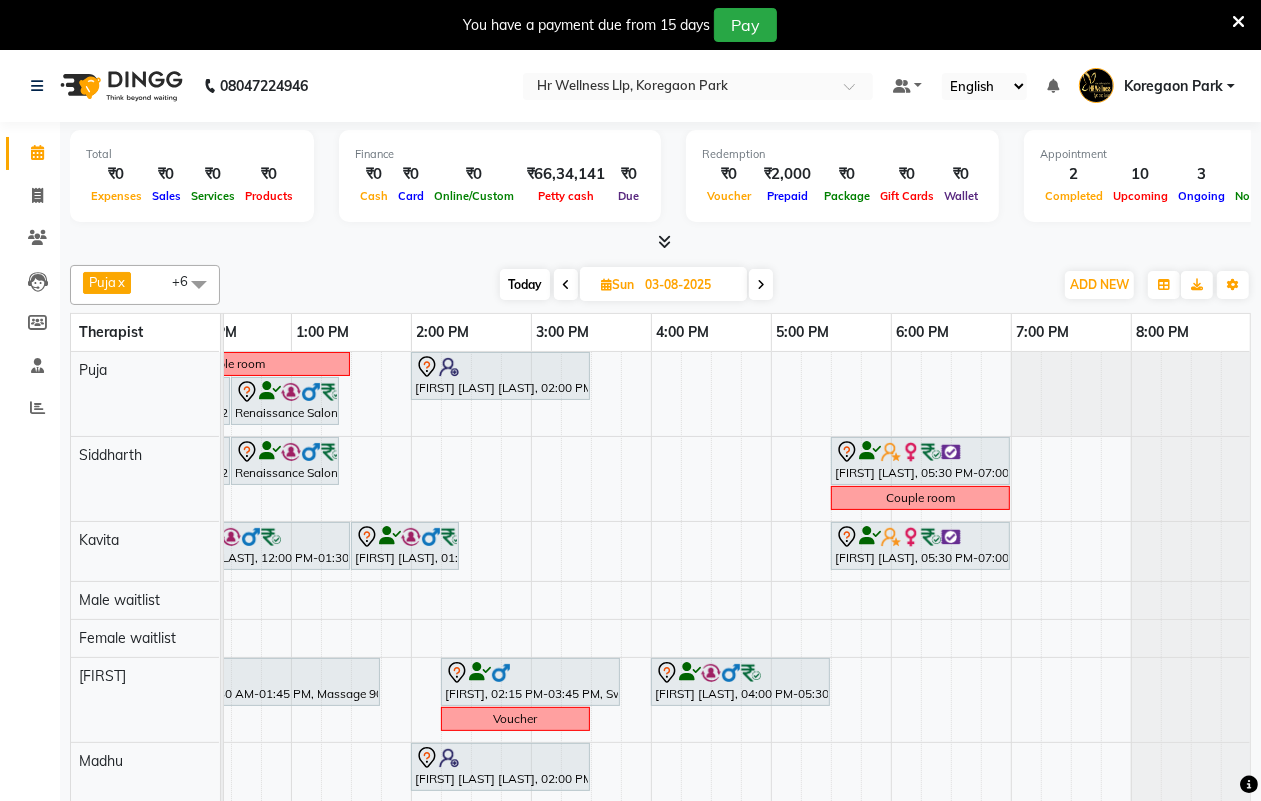 click at bounding box center [761, 285] 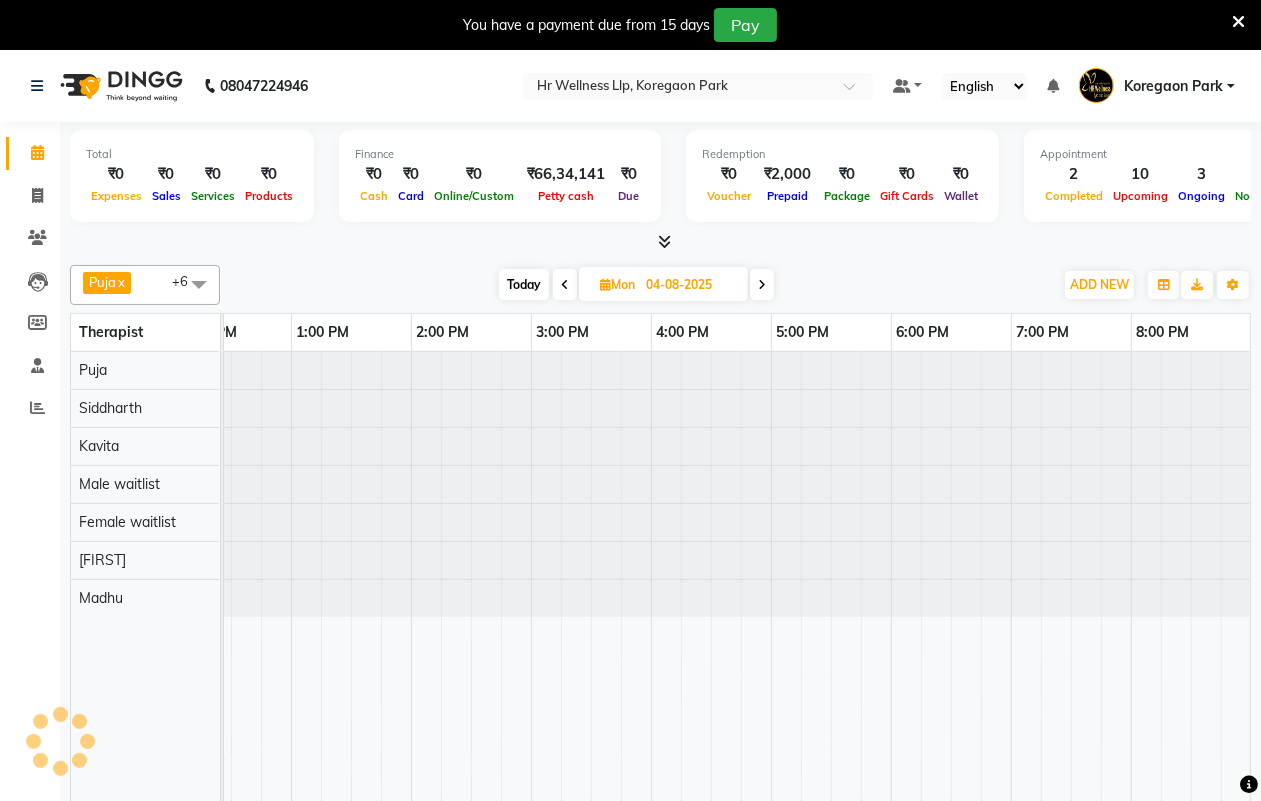 scroll, scrollTop: 0, scrollLeft: 0, axis: both 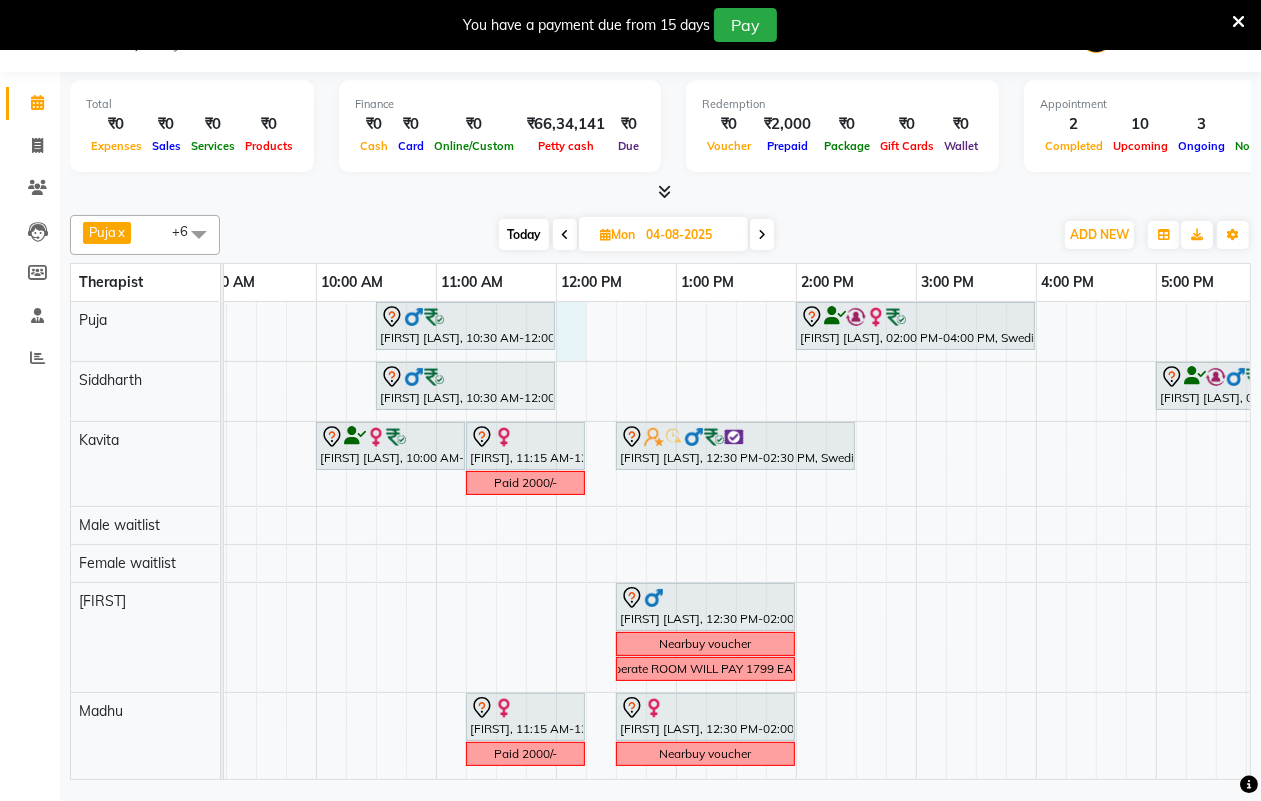 click on "Shishir V, 10:30 AM-12:00 PM, Swedish Massage 60 Min             Kirti Sirasala, 02:00 PM-04:00 PM, Swedish Massage with Wintergreen, Bayleaf & Clove 90 Min             Shishir V, 10:30 AM-12:00 PM, Swedish Massage with Wintergreen, Bayleaf & Clove 60 Min             Chetan Patwardhan, 05:00 PM-06:30 PM, Massage 90 Min             Chetan Patwardhan, 06:30 PM-07:10 PM, 10 mins complimentary Service             Preeti Kothari, 10:00 AM-11:15 AM, Deep Tissue Massage with Wintergreen oil 60 Min             Sharayu, 11:15 AM-12:15 PM, Swedish Massage 60 Min             K C Joshi, 12:30 PM-02:30 PM, Swedish Massage with Wintergreen, Bayleaf & Clove 90 Min  Paid 2000/-              Nitesh Shinde, 12:30 PM-02:00 PM, Swedish Massage 60 Min  Nearbuy voucher   Seperate ROOM WILL PAY 1799 EACH              Sharayu, 11:15 AM-12:15 PM, Swedish Massage 60 Min             Swati singh, 12:30 PM-02:00 PM, Swedish Massage 60 Min  Paid 2000/-   Nearbuy voucher" at bounding box center (856, 540) 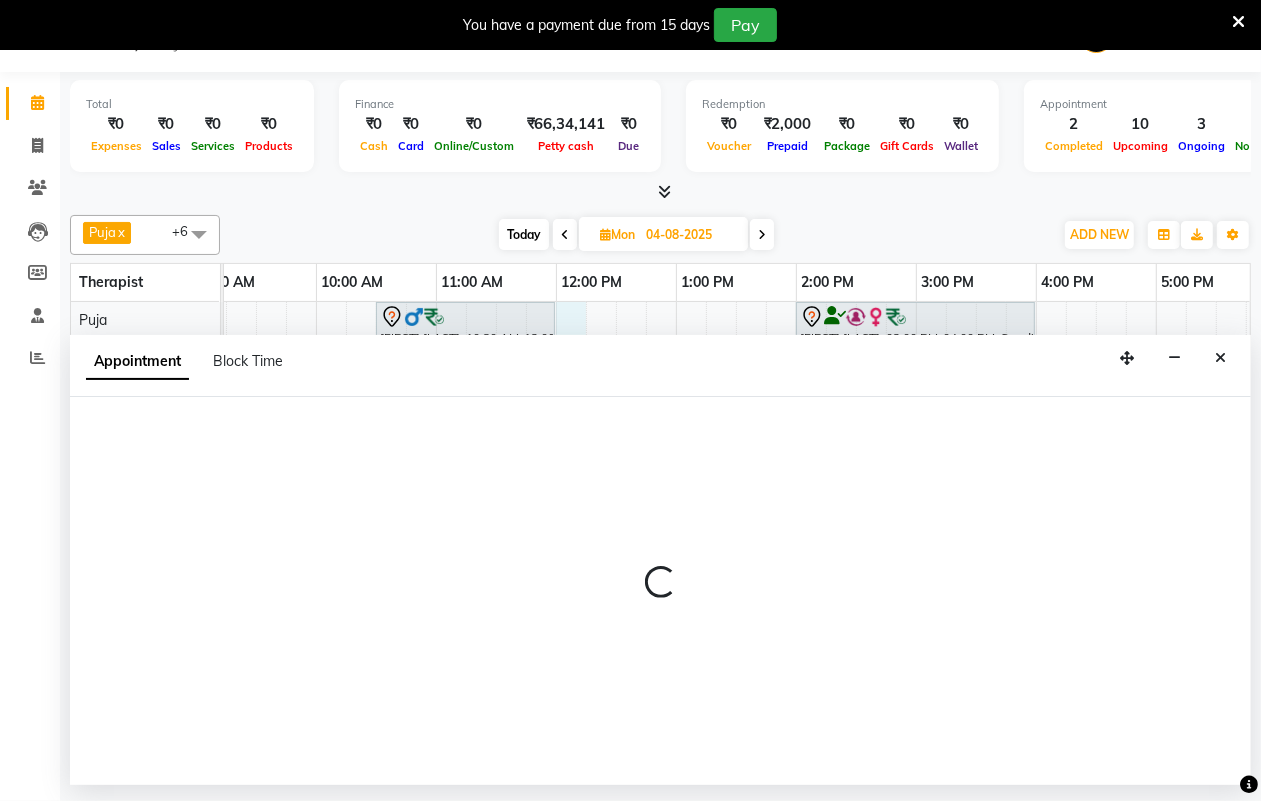 select on "16488" 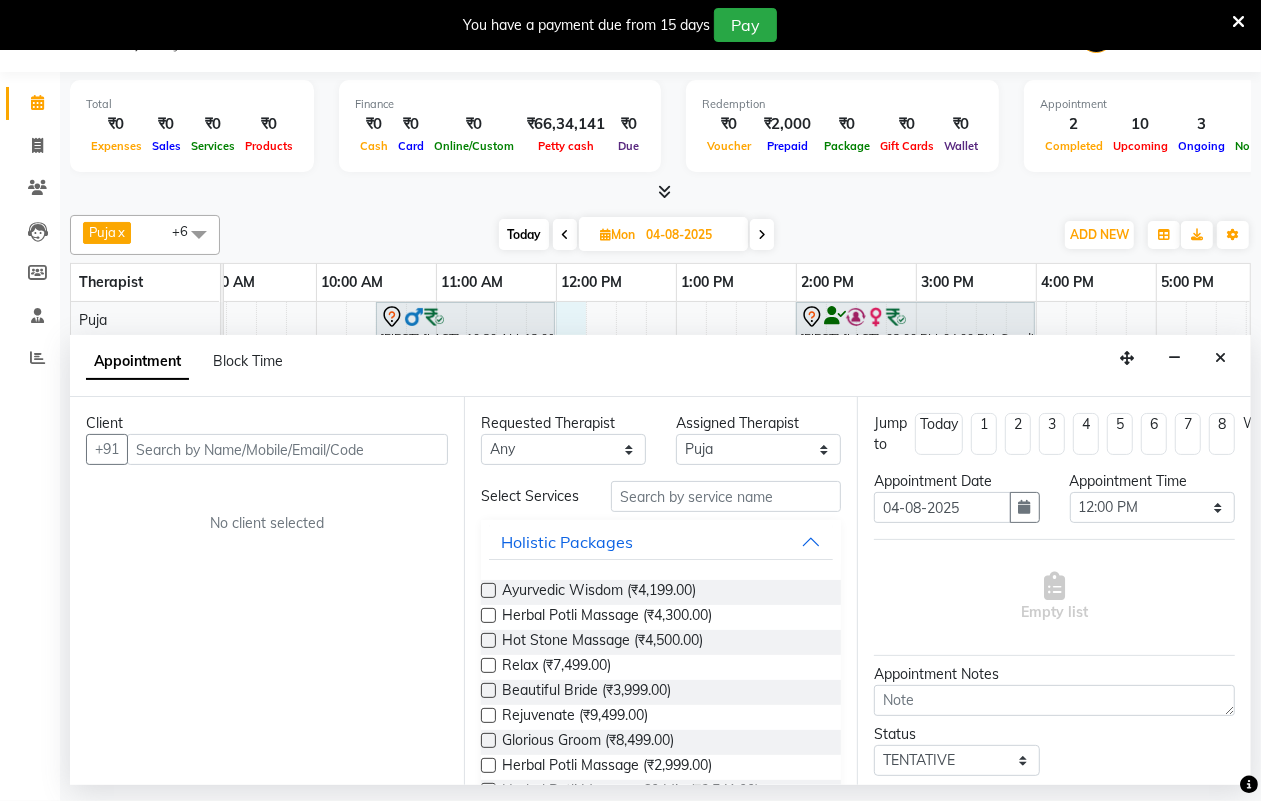 click at bounding box center [287, 449] 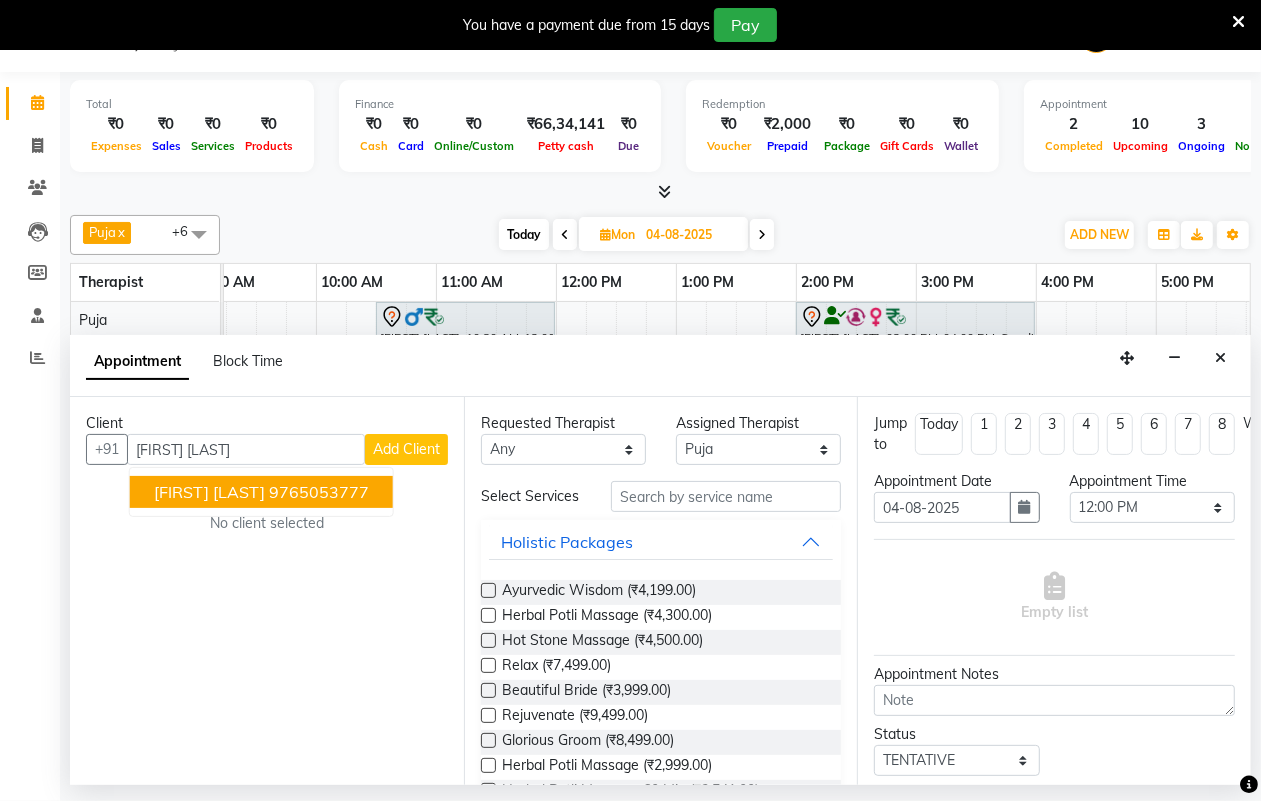 click on "9765053777" at bounding box center [319, 492] 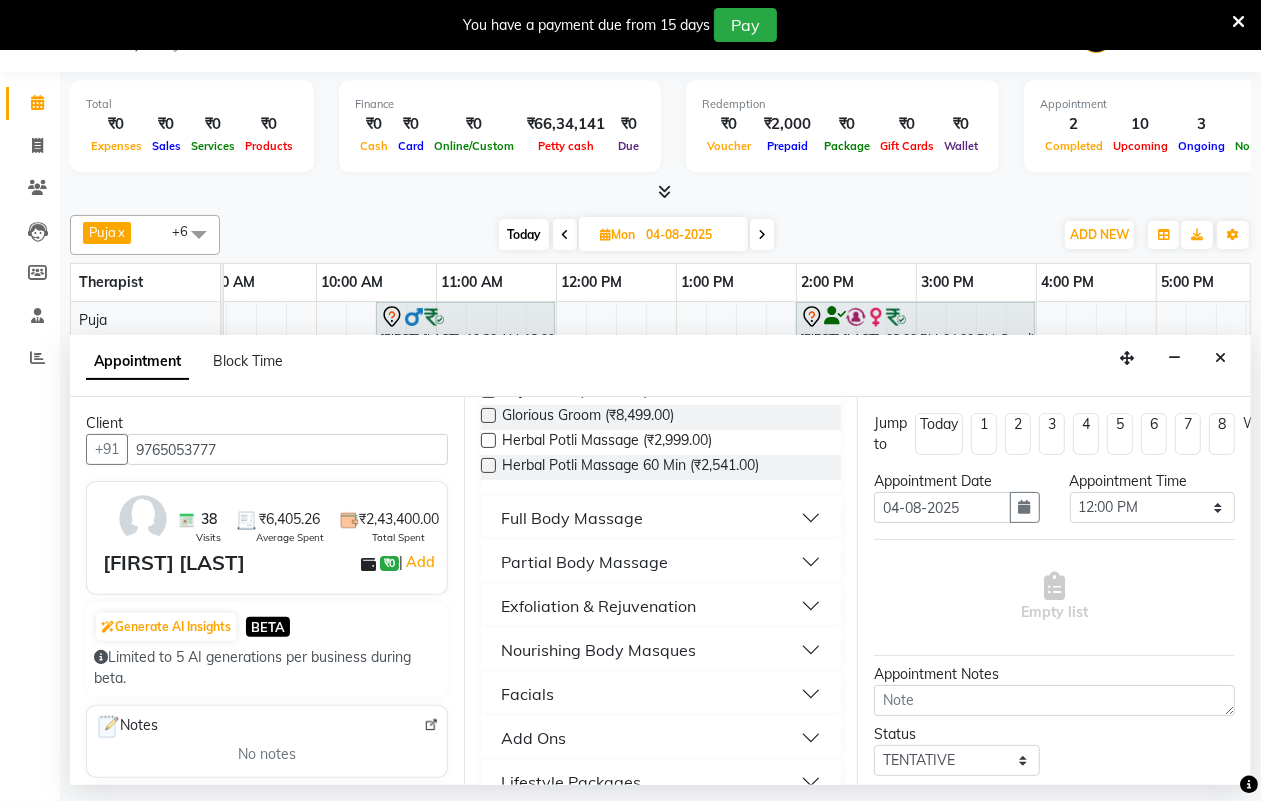 scroll, scrollTop: 375, scrollLeft: 0, axis: vertical 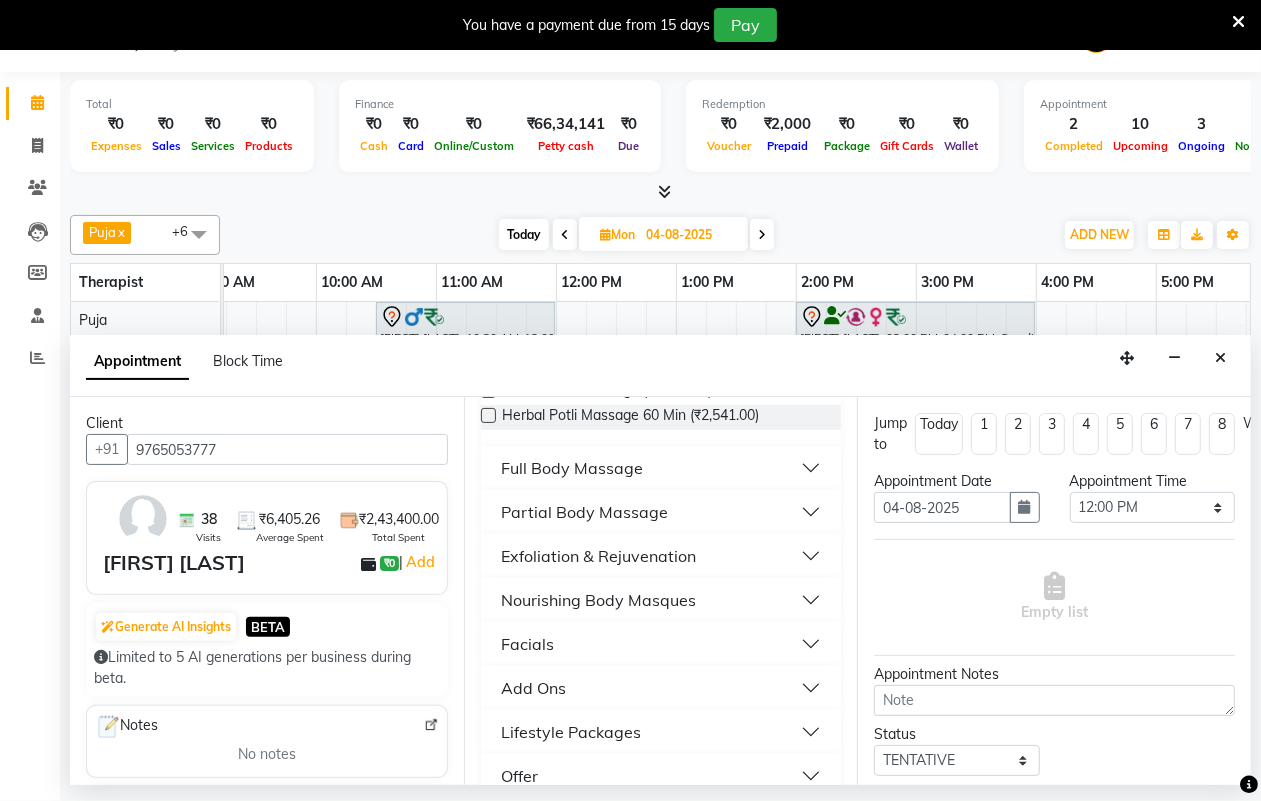 type on "9765053777" 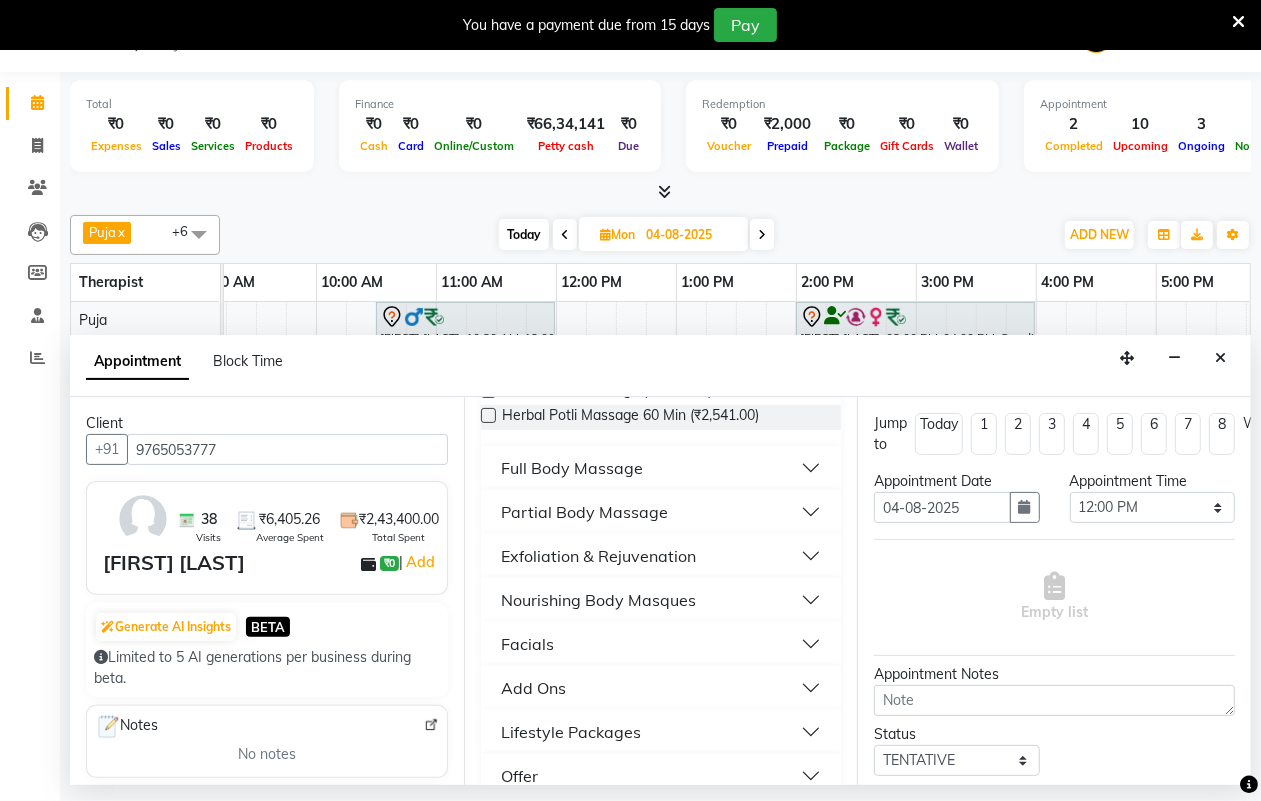 click on "Full Body Massage" at bounding box center (661, 468) 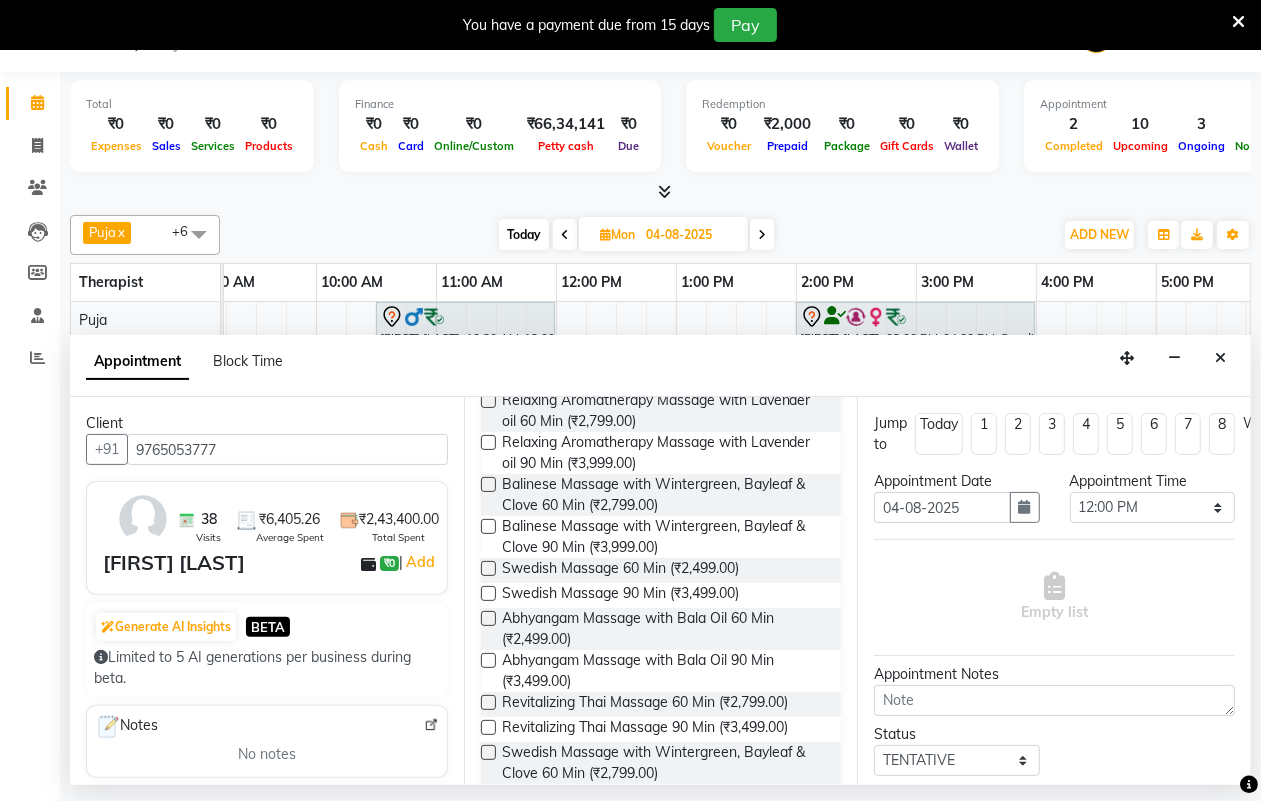 scroll, scrollTop: 750, scrollLeft: 0, axis: vertical 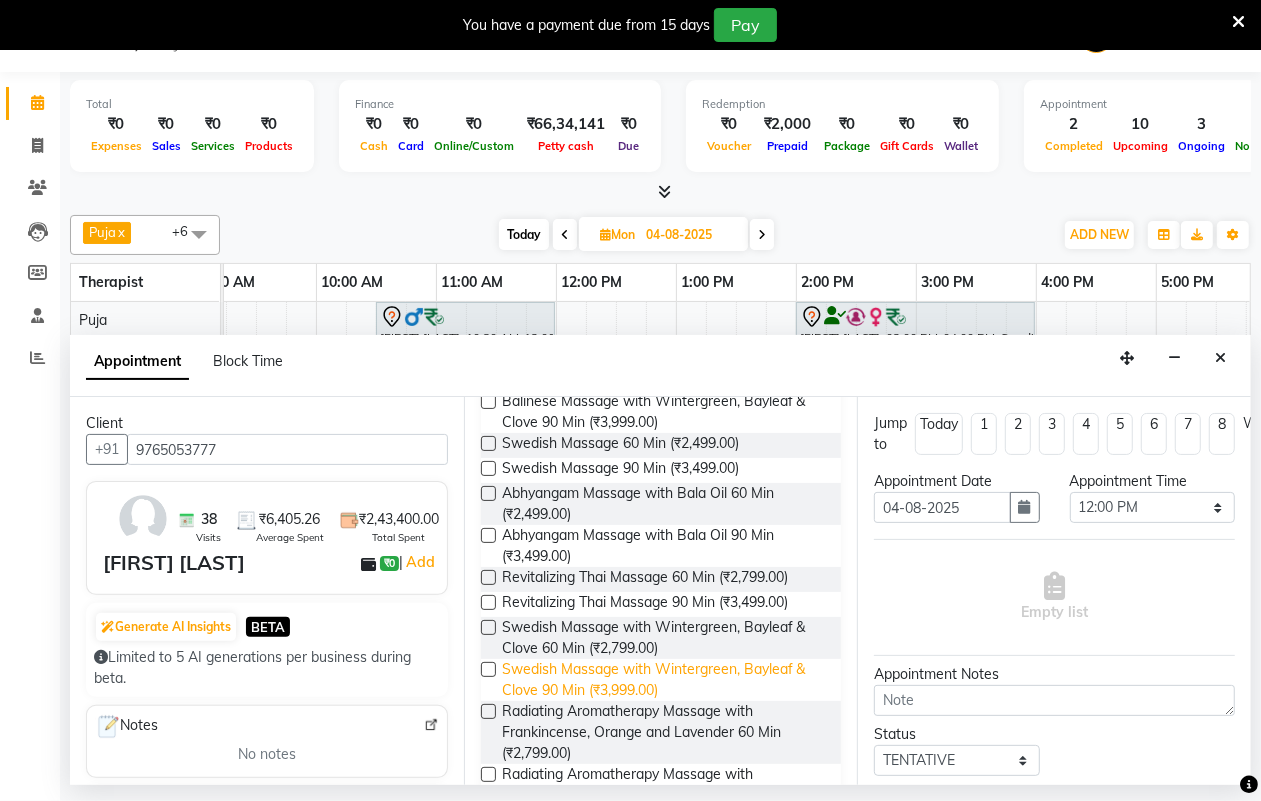 click on "Swedish Massage with Wintergreen, Bayleaf & Clove 90 Min (₹3,999.00)" at bounding box center [664, 680] 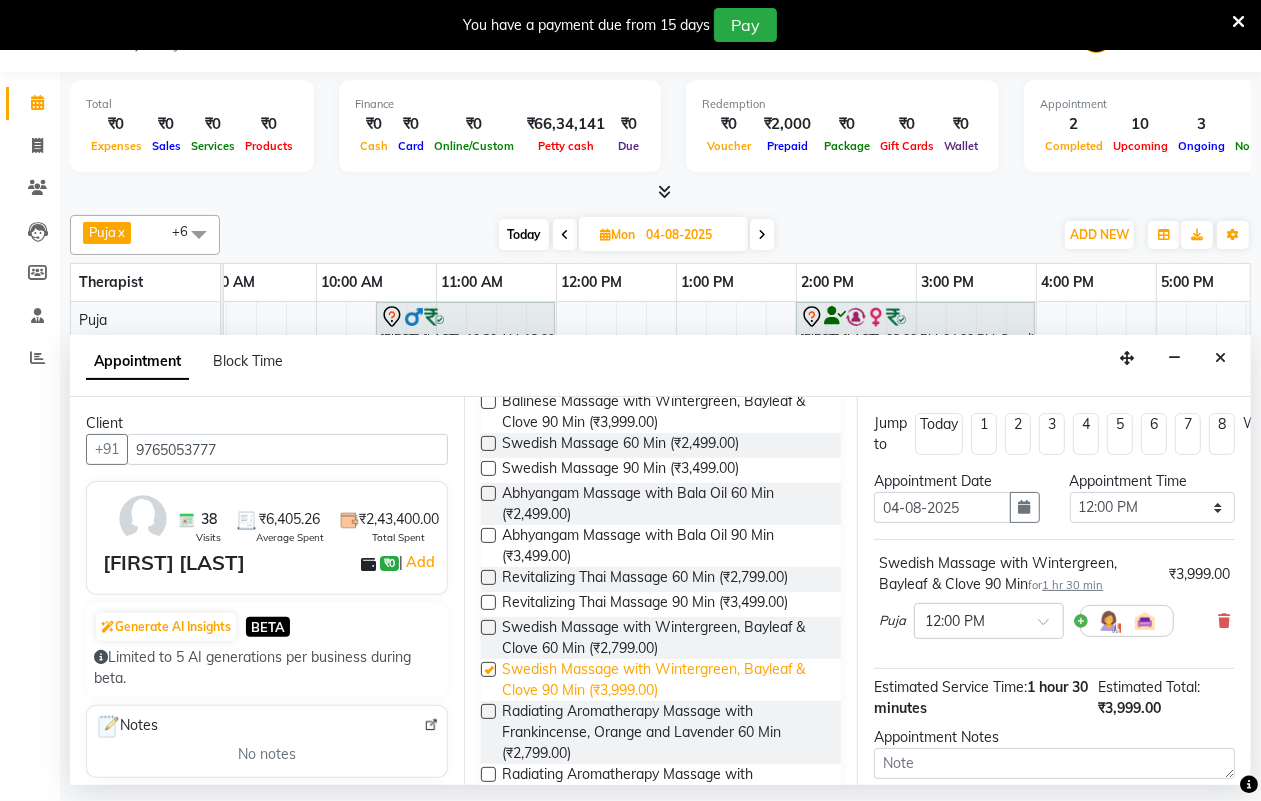 checkbox on "false" 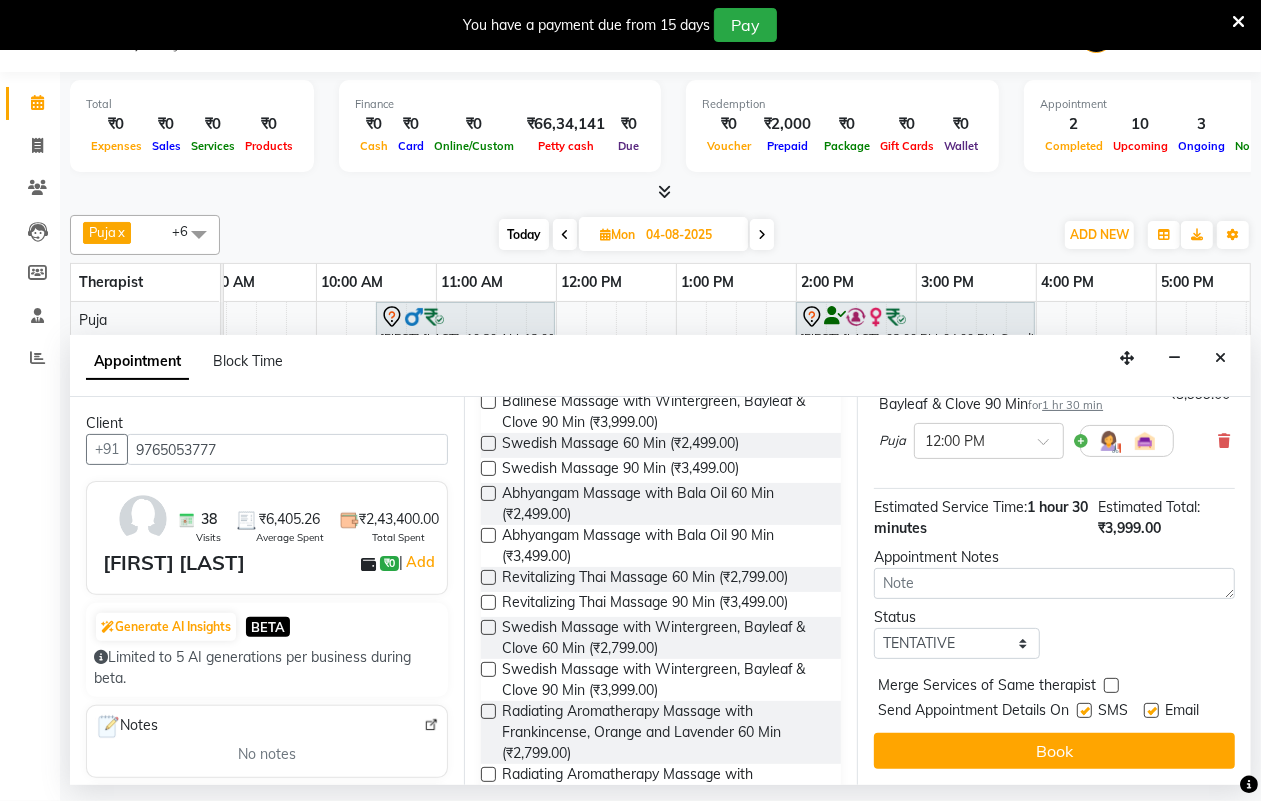 scroll, scrollTop: 216, scrollLeft: 0, axis: vertical 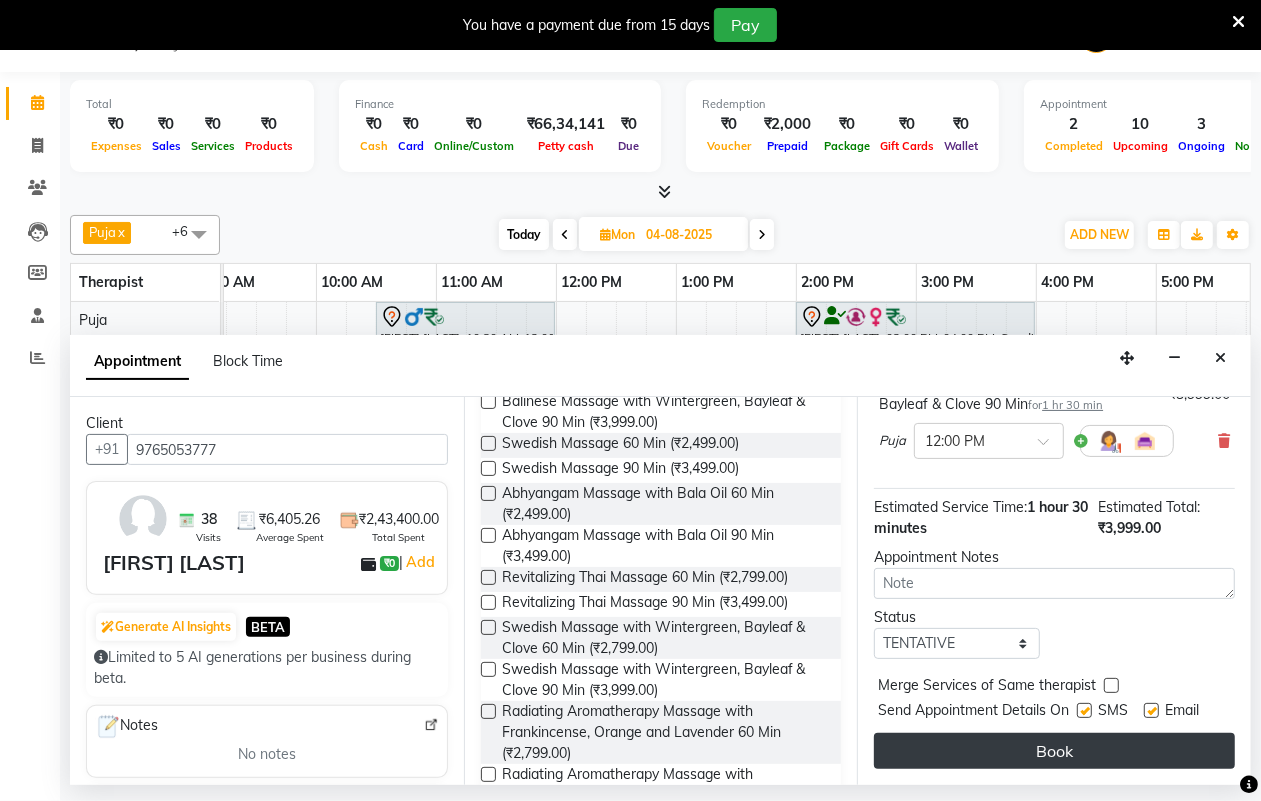 click on "Book" at bounding box center [1054, 751] 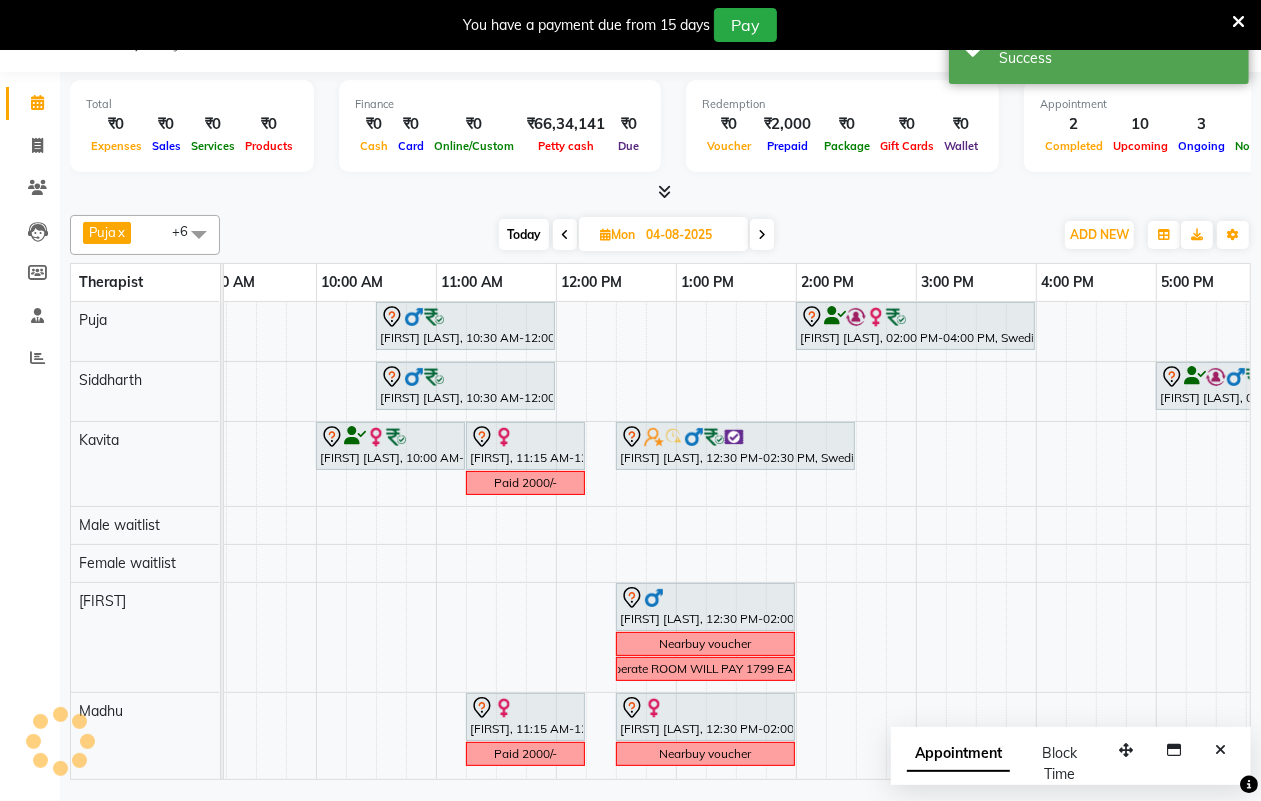 scroll, scrollTop: 0, scrollLeft: 0, axis: both 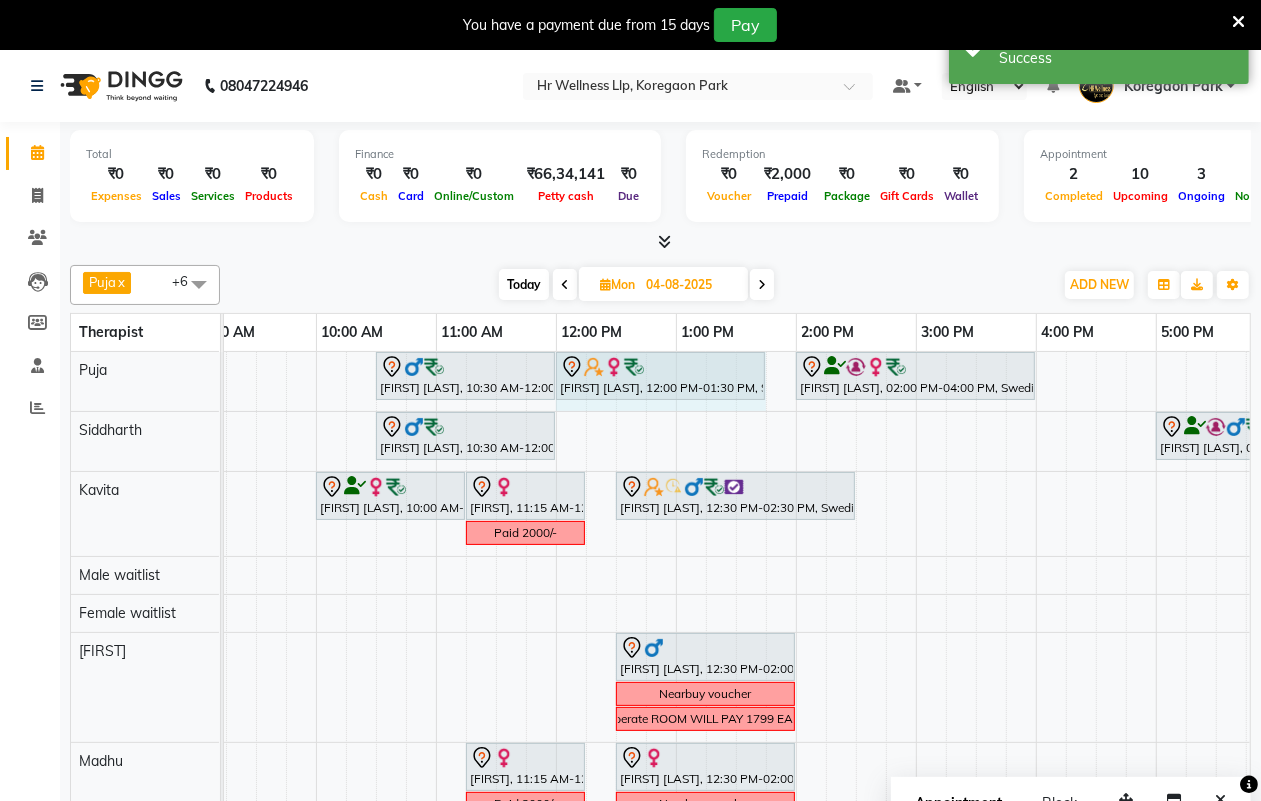 drag, startPoint x: 736, startPoint y: 357, endPoint x: 793, endPoint y: 367, distance: 57.870544 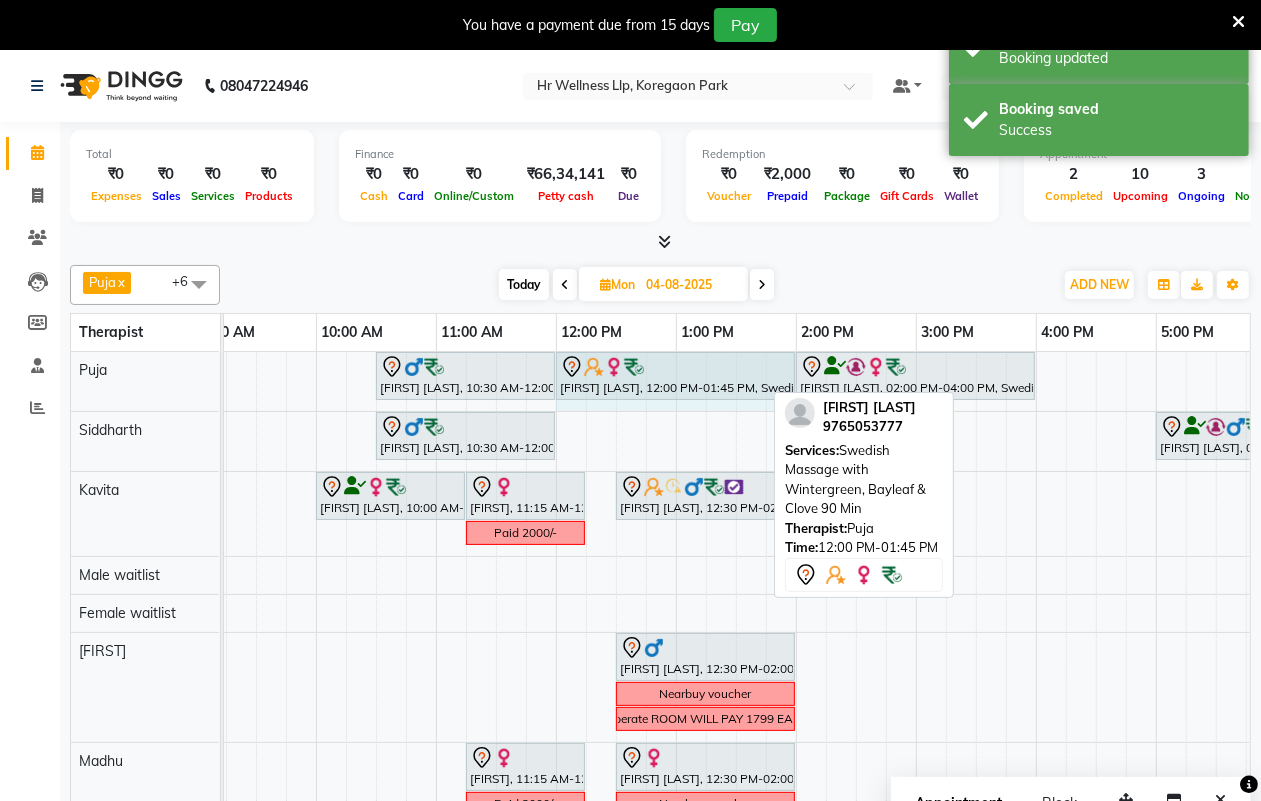 click on "Shishir V, 10:30 AM-12:00 PM, Swedish Massage 60 Min             Swarna Kulkarni, 12:00 PM-01:45 PM, Swedish Massage with Wintergreen, Bayleaf & Clove 90 Min             Kirti Sirasala, 02:00 PM-04:00 PM, Swedish Massage with Wintergreen, Bayleaf & Clove 90 Min             Swarna Kulkarni, 12:00 PM-01:45 PM, Swedish Massage with Wintergreen, Bayleaf & Clove 90 Min" at bounding box center (76, 381) 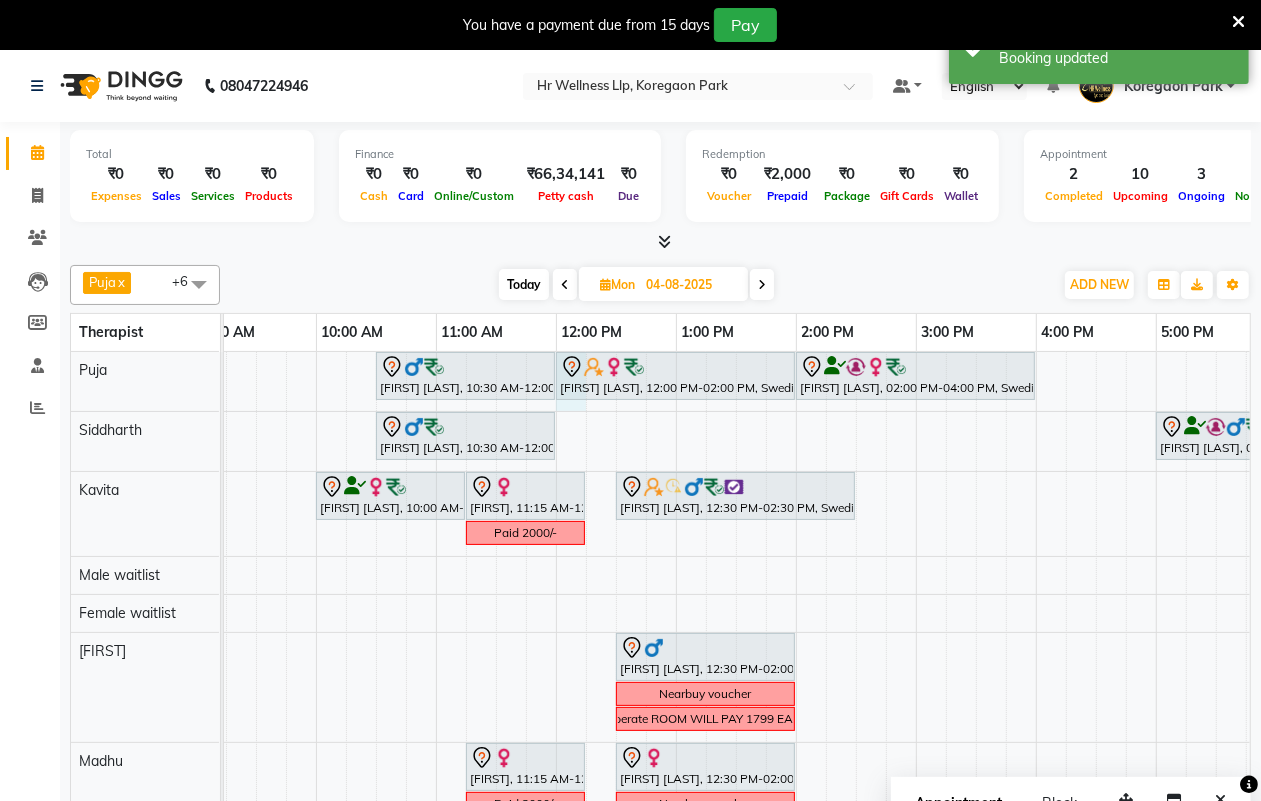 click on "Shishir V, 10:30 AM-12:00 PM, Swedish Massage 60 Min             Swarna Kulkarni, 12:00 PM-02:00 PM, Swedish Massage with Wintergreen, Bayleaf & Clove 90 Min             Kirti Sirasala, 02:00 PM-04:00 PM, Swedish Massage with Wintergreen, Bayleaf & Clove 90 Min             Shishir V, 10:30 AM-12:00 PM, Swedish Massage with Wintergreen, Bayleaf & Clove 60 Min             Chetan Patwardhan, 05:00 PM-06:30 PM, Massage 90 Min             Chetan Patwardhan, 06:30 PM-07:10 PM, 10 mins complimentary Service             Preeti Kothari, 10:00 AM-11:15 AM, Deep Tissue Massage with Wintergreen oil 60 Min             Sharayu, 11:15 AM-12:15 PM, Swedish Massage 60 Min             K C Joshi, 12:30 PM-02:30 PM, Swedish Massage with Wintergreen, Bayleaf & Clove 90 Min  Paid 2000/-              Nitesh Shinde, 12:30 PM-02:00 PM, Swedish Massage 60 Min  Nearbuy voucher   Seperate ROOM WILL PAY 1799 EACH              Sharayu, 11:15 AM-12:15 PM, Swedish Massage 60 Min              Paid 2000/-   Nearbuy voucher" at bounding box center [856, 590] 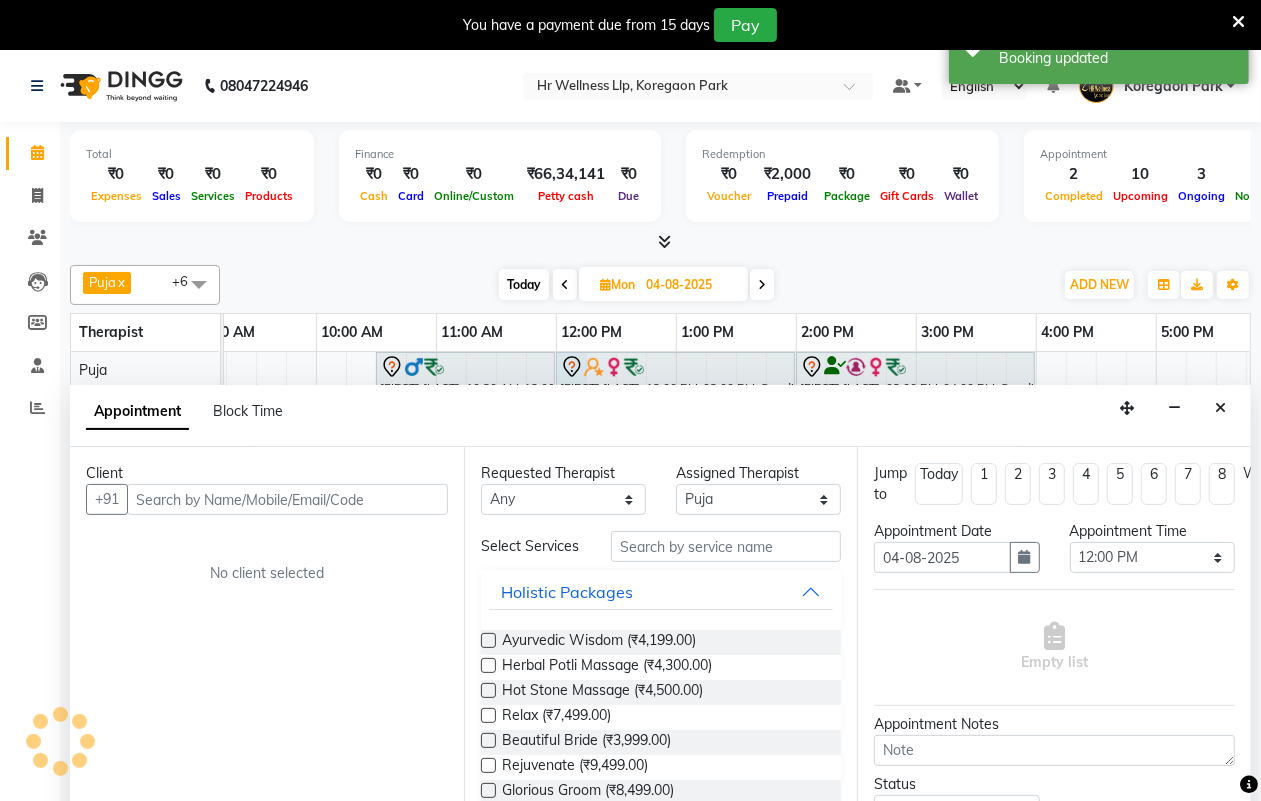 scroll, scrollTop: 50, scrollLeft: 0, axis: vertical 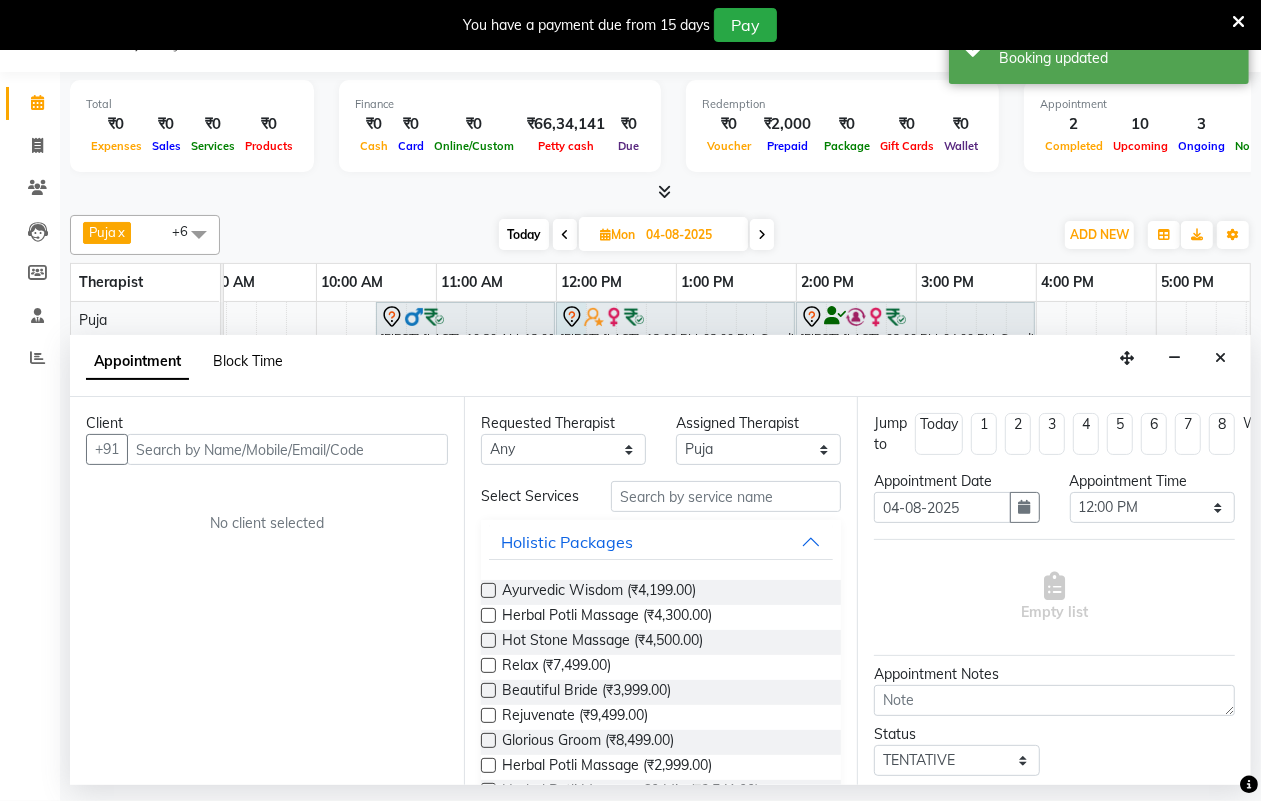 click on "Block Time" at bounding box center [248, 361] 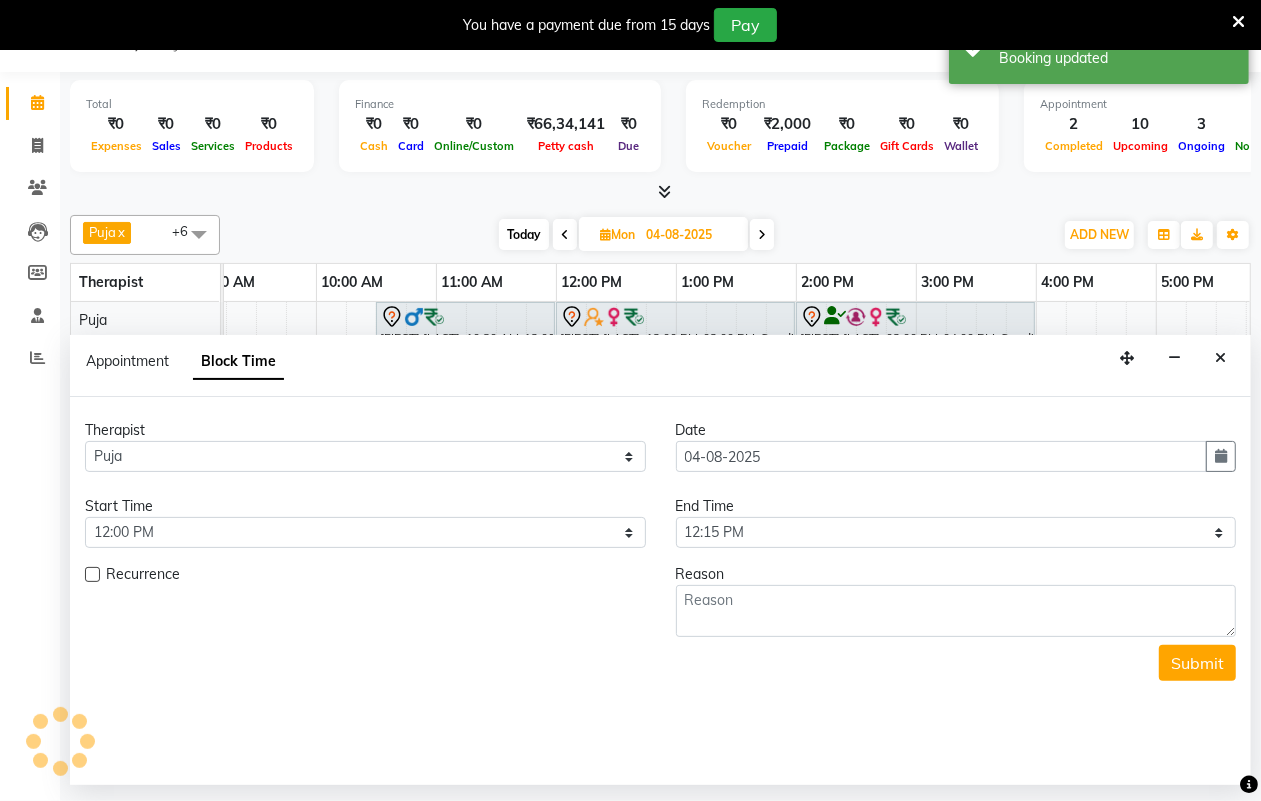 scroll, scrollTop: 0, scrollLeft: 533, axis: horizontal 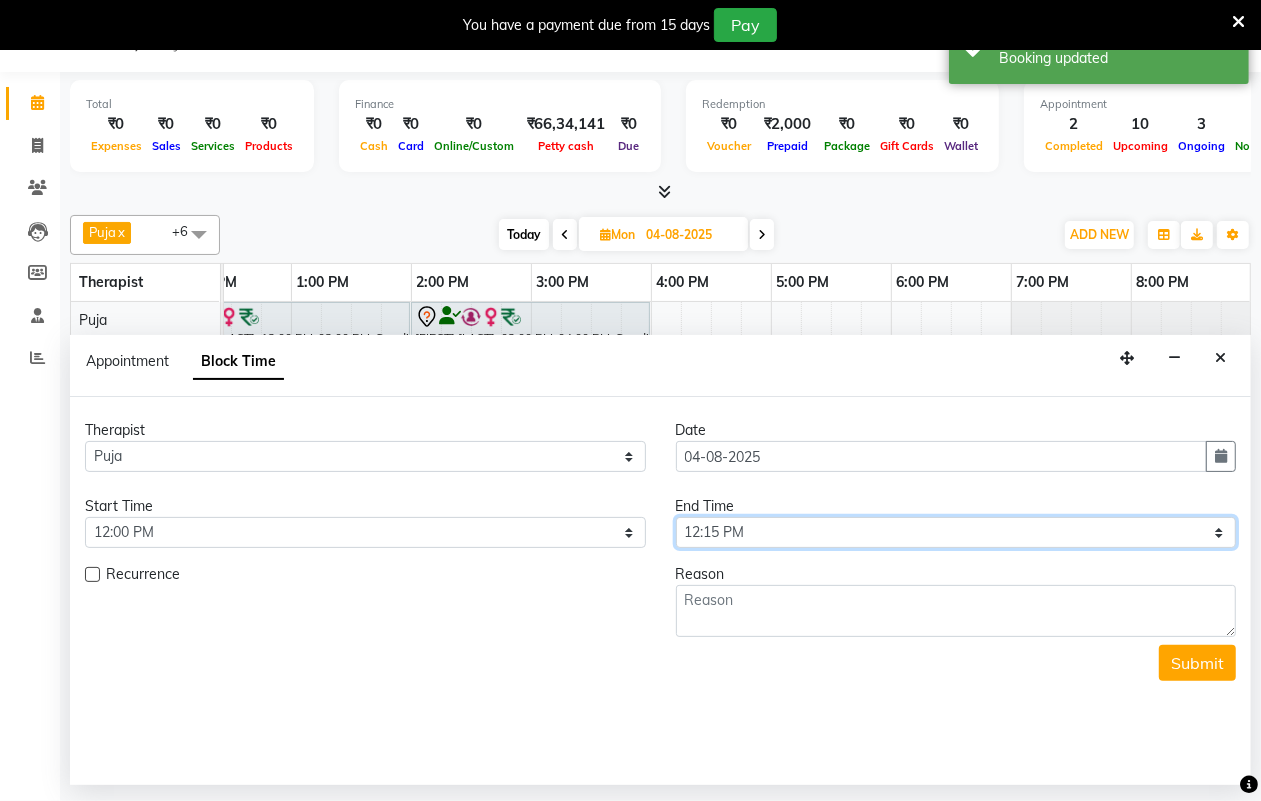 click on "Select 09:00 AM 09:15 AM 09:30 AM 09:45 AM 10:00 AM 10:15 AM 10:30 AM 10:45 AM 11:00 AM 11:15 AM 11:30 AM 11:45 AM 12:00 PM 12:15 PM 12:30 PM 12:45 PM 01:00 PM 01:15 PM 01:30 PM 01:45 PM 02:00 PM 02:15 PM 02:30 PM 02:45 PM 03:00 PM 03:15 PM 03:30 PM 03:45 PM 04:00 PM 04:15 PM 04:30 PM 04:45 PM 05:00 PM 05:15 PM 05:30 PM 05:45 PM 06:00 PM 06:15 PM 06:30 PM 06:45 PM 07:00 PM 07:15 PM 07:30 PM 07:45 PM 08:00 PM" at bounding box center [956, 532] 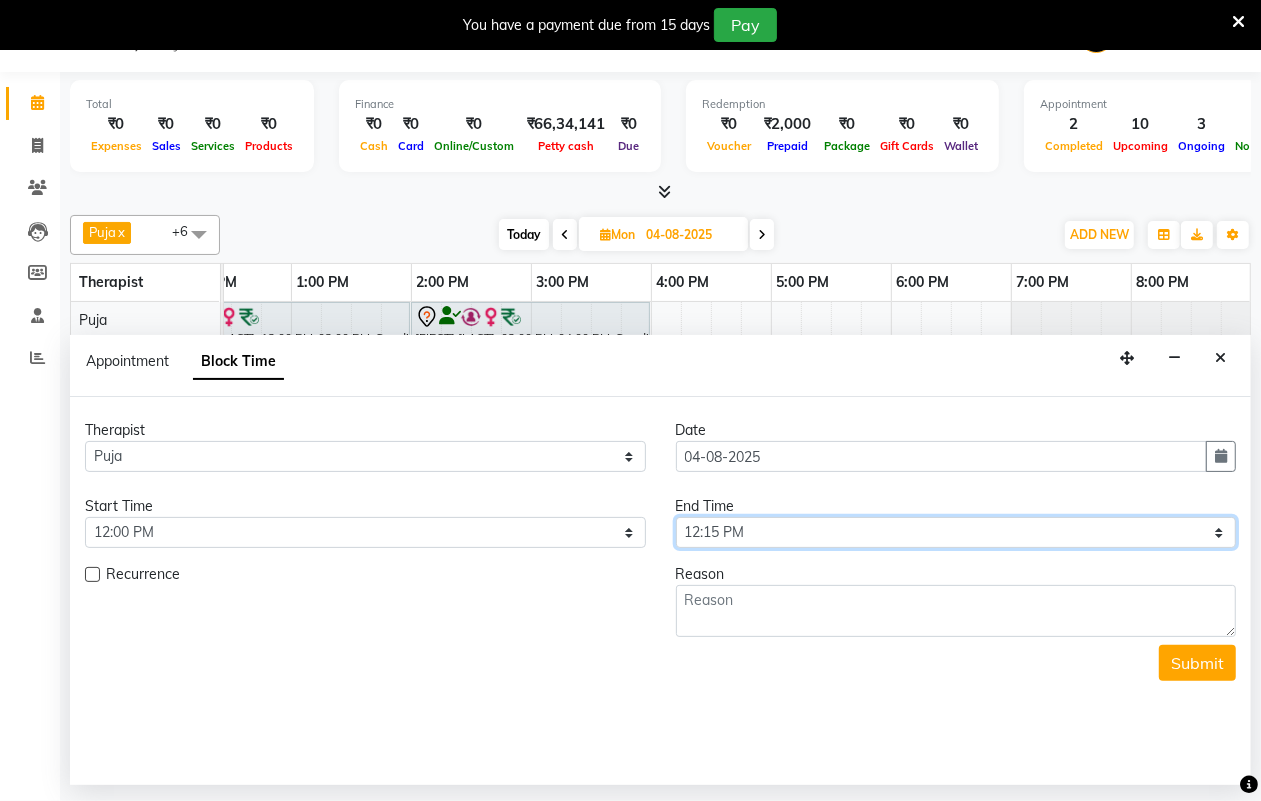 select on "810" 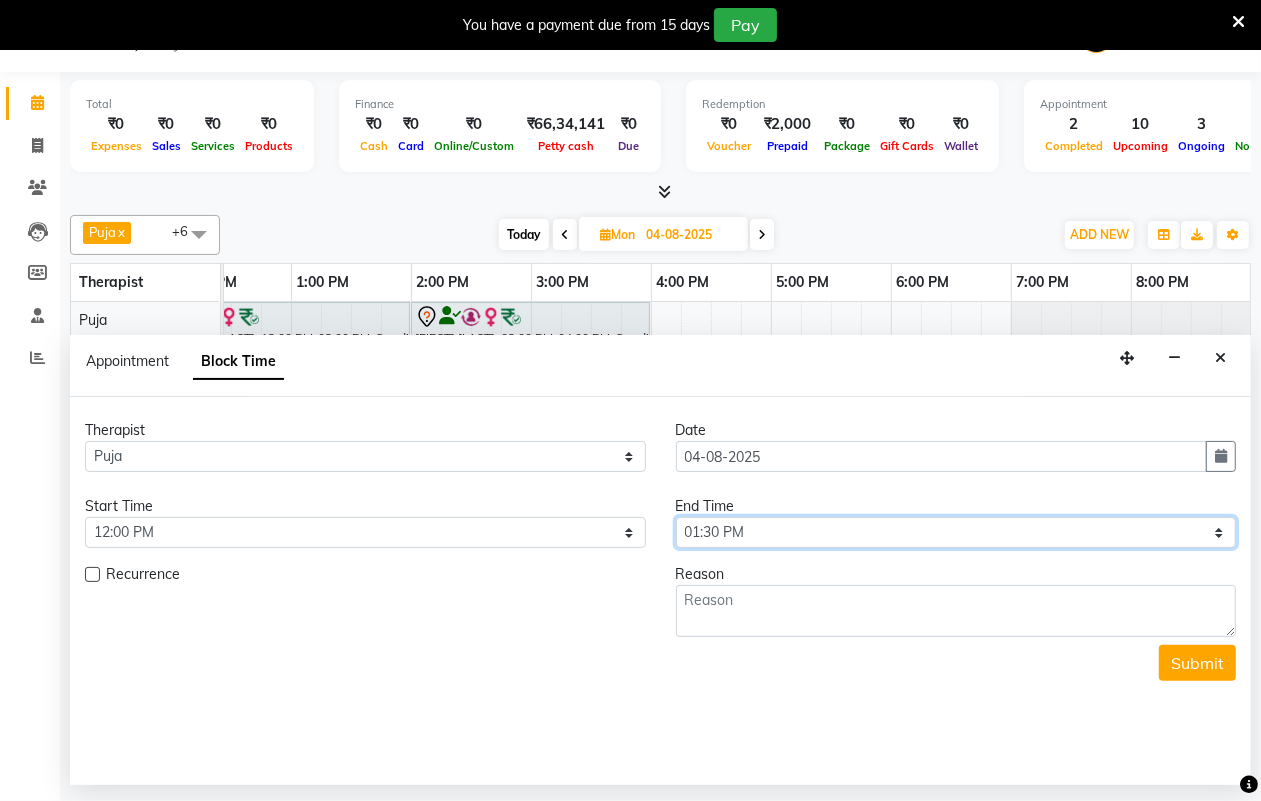 click on "Select 09:00 AM 09:15 AM 09:30 AM 09:45 AM 10:00 AM 10:15 AM 10:30 AM 10:45 AM 11:00 AM 11:15 AM 11:30 AM 11:45 AM 12:00 PM 12:15 PM 12:30 PM 12:45 PM 01:00 PM 01:15 PM 01:30 PM 01:45 PM 02:00 PM 02:15 PM 02:30 PM 02:45 PM 03:00 PM 03:15 PM 03:30 PM 03:45 PM 04:00 PM 04:15 PM 04:30 PM 04:45 PM 05:00 PM 05:15 PM 05:30 PM 05:45 PM 06:00 PM 06:15 PM 06:30 PM 06:45 PM 07:00 PM 07:15 PM 07:30 PM 07:45 PM 08:00 PM" at bounding box center (956, 532) 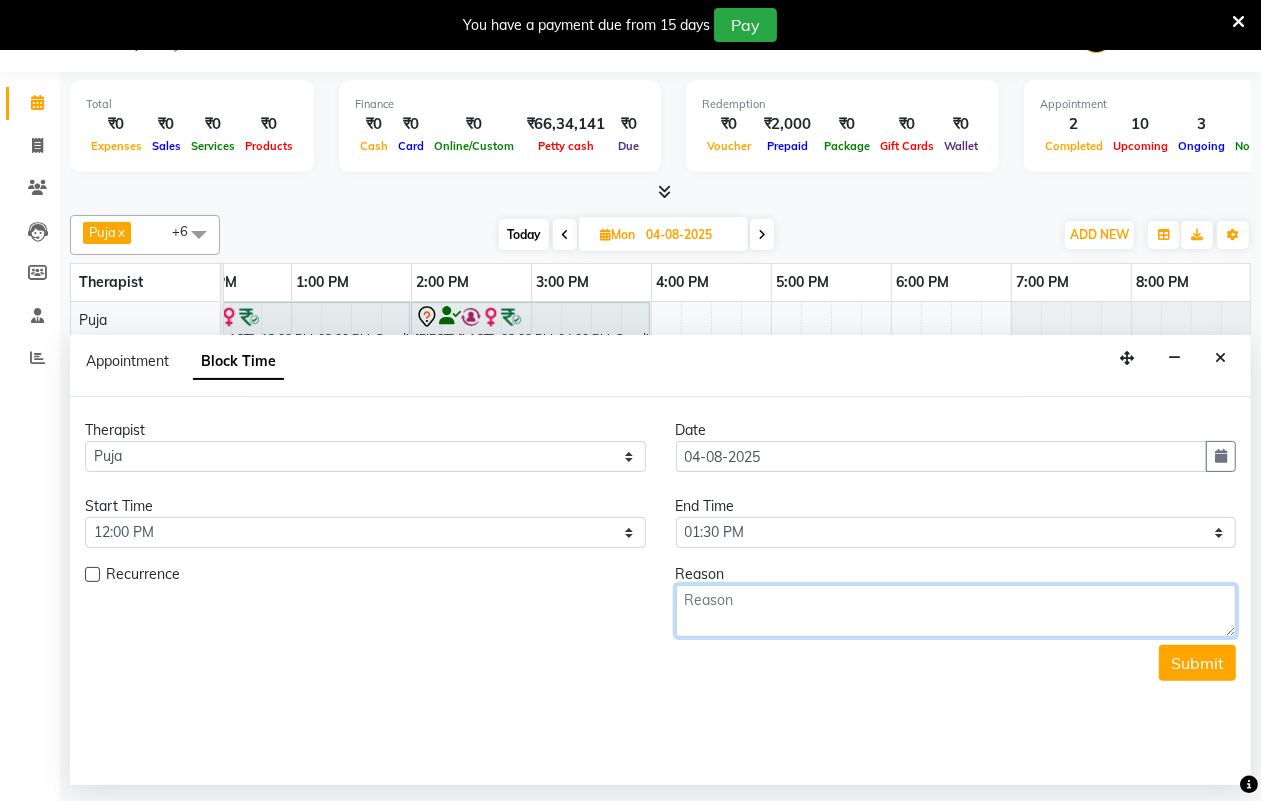 click at bounding box center (956, 611) 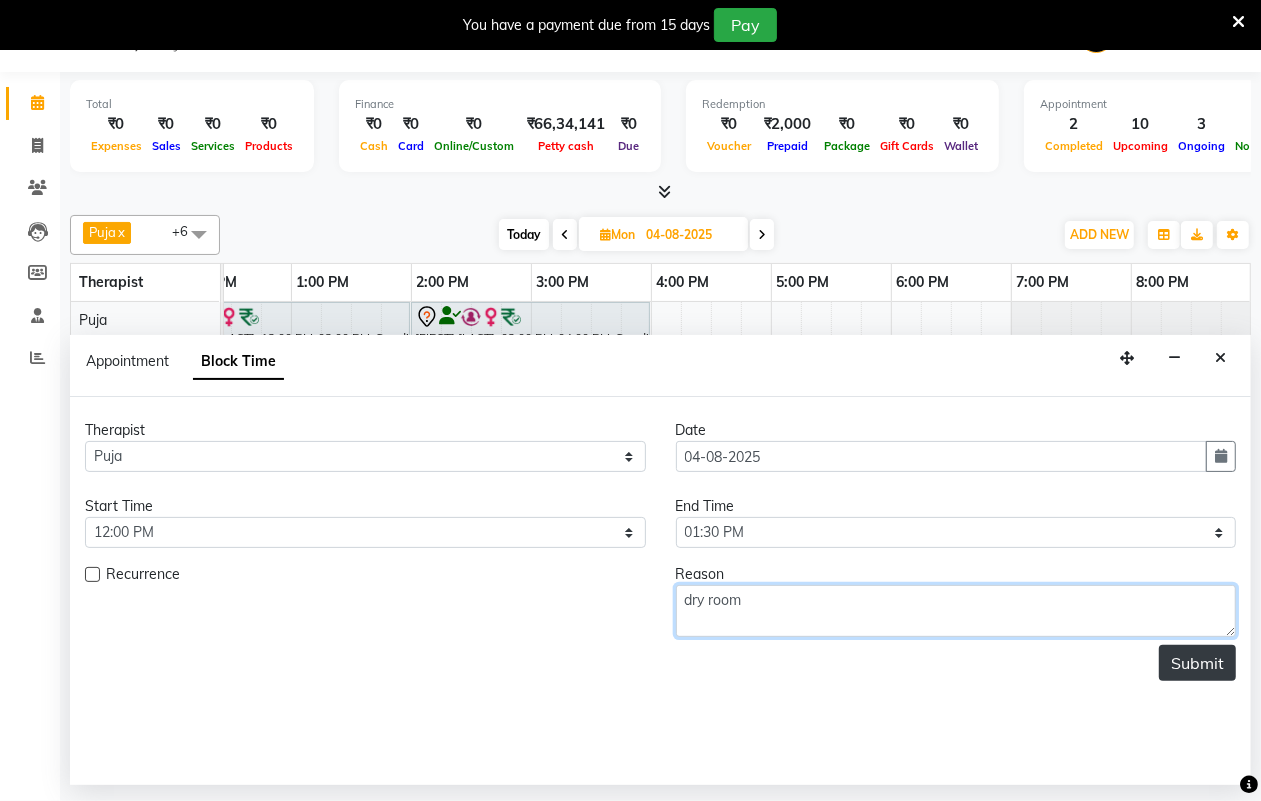 type on "dry room" 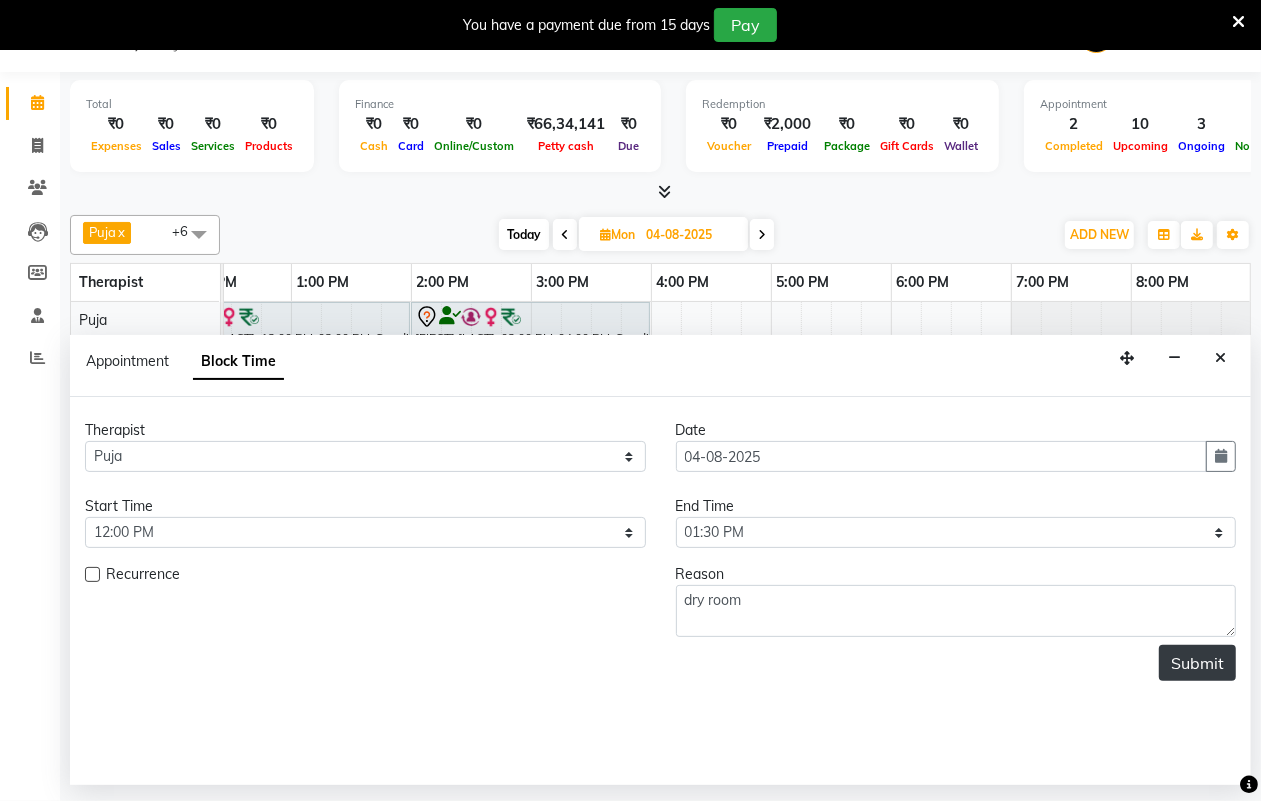 click on "Submit" at bounding box center [1197, 663] 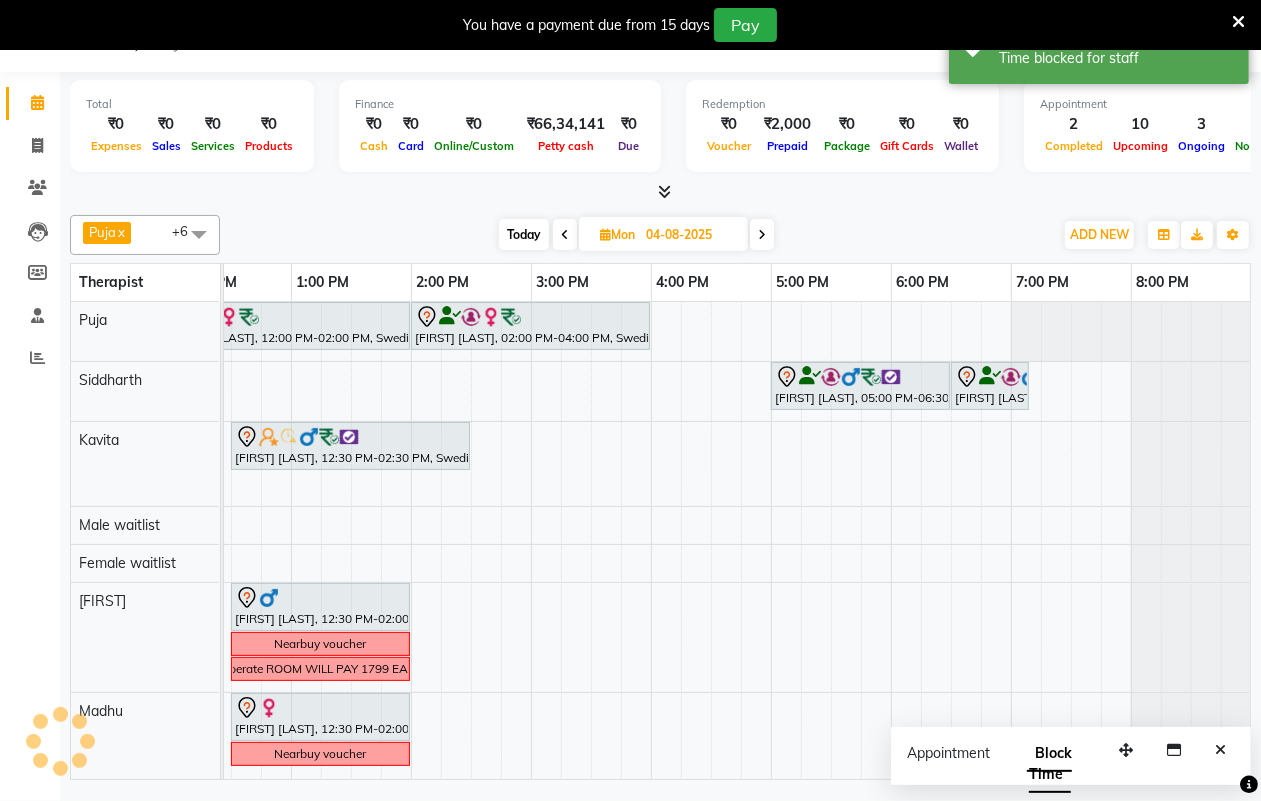 scroll, scrollTop: 0, scrollLeft: 0, axis: both 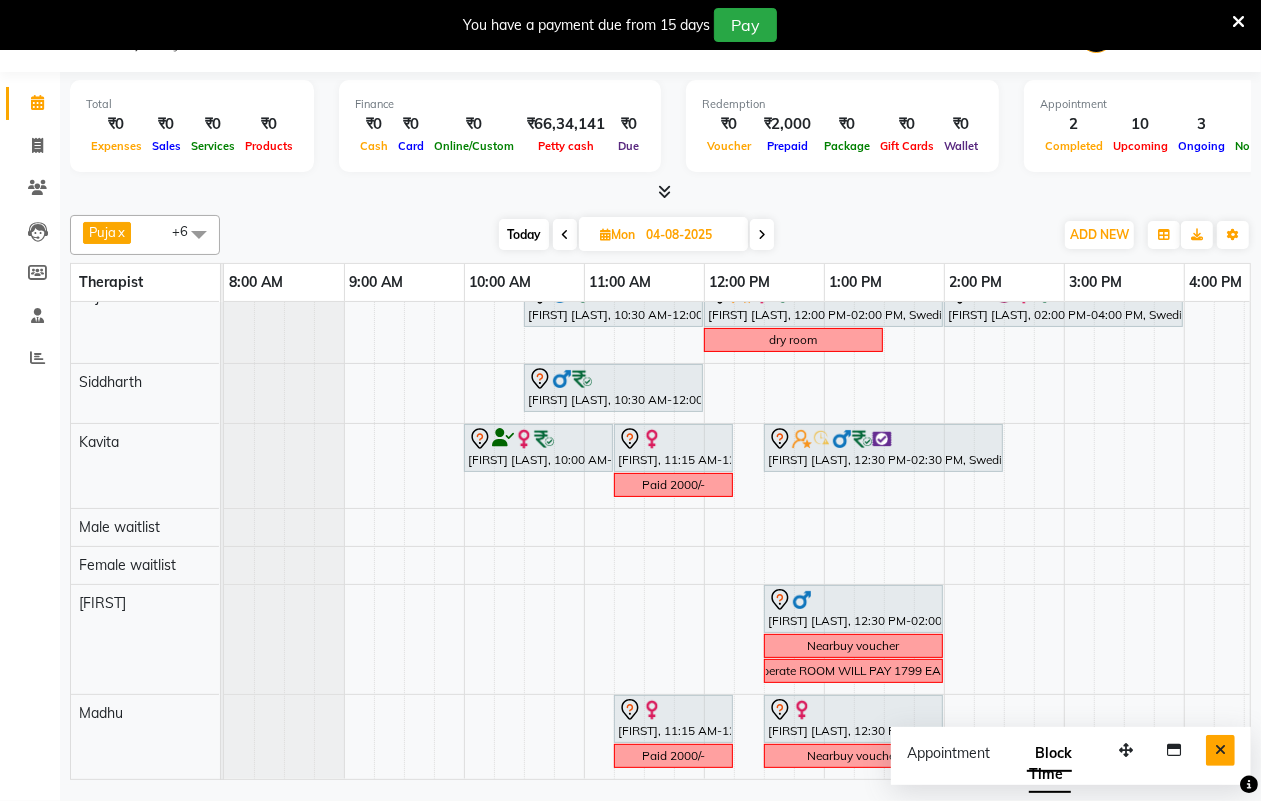 click at bounding box center [1220, 750] 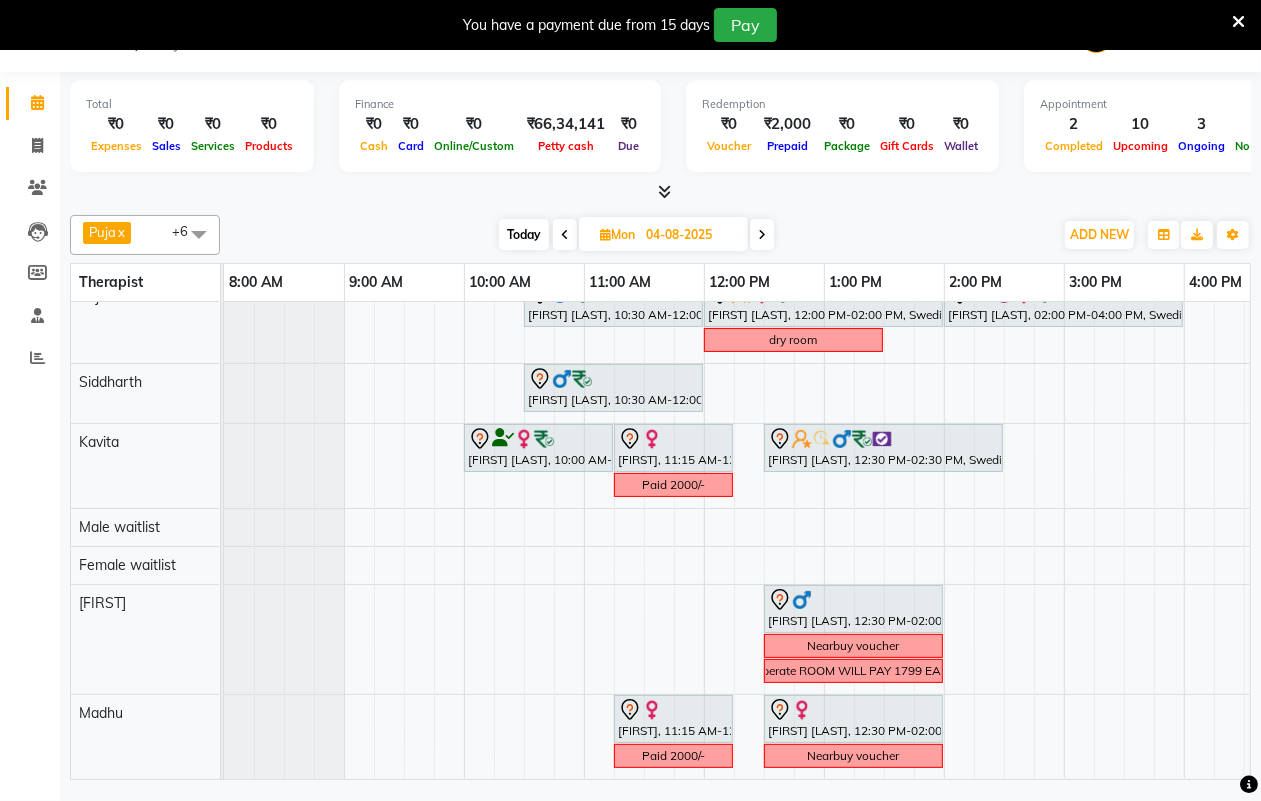 scroll, scrollTop: 0, scrollLeft: 0, axis: both 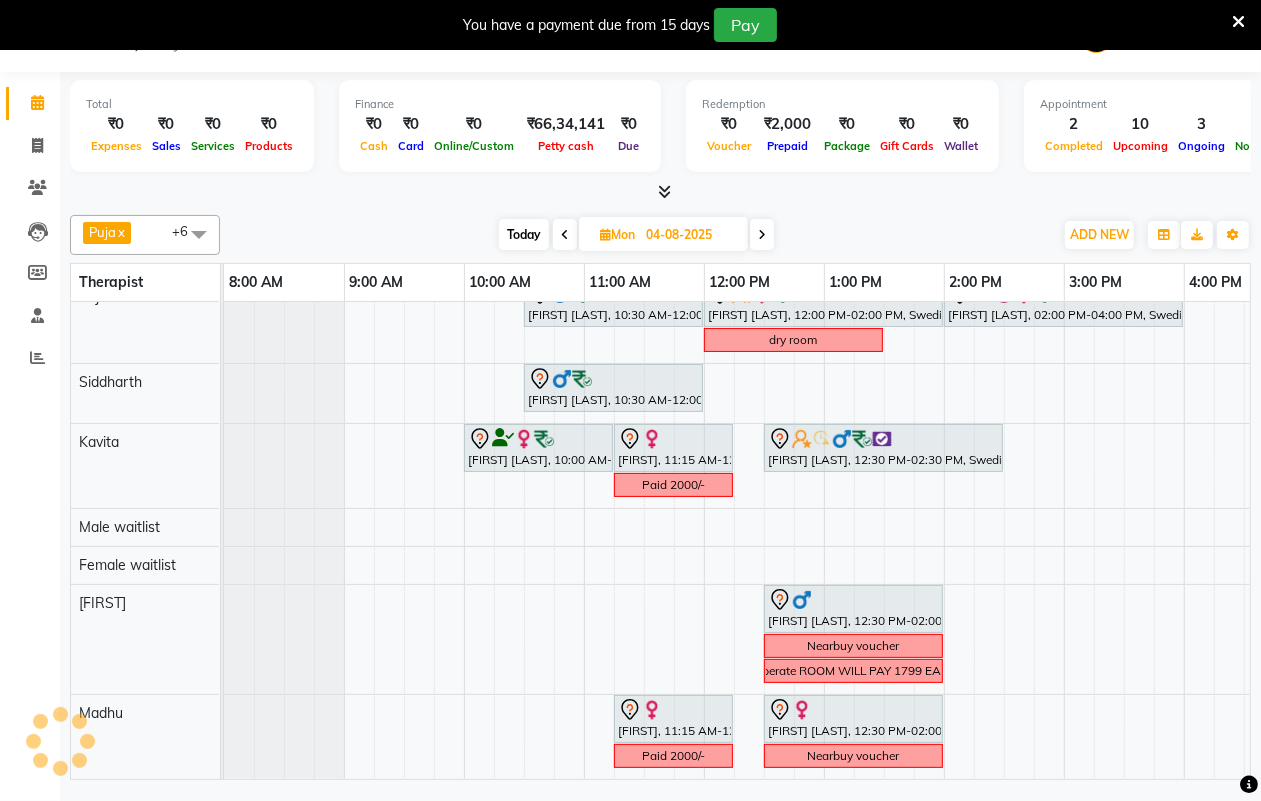 click at bounding box center [565, 235] 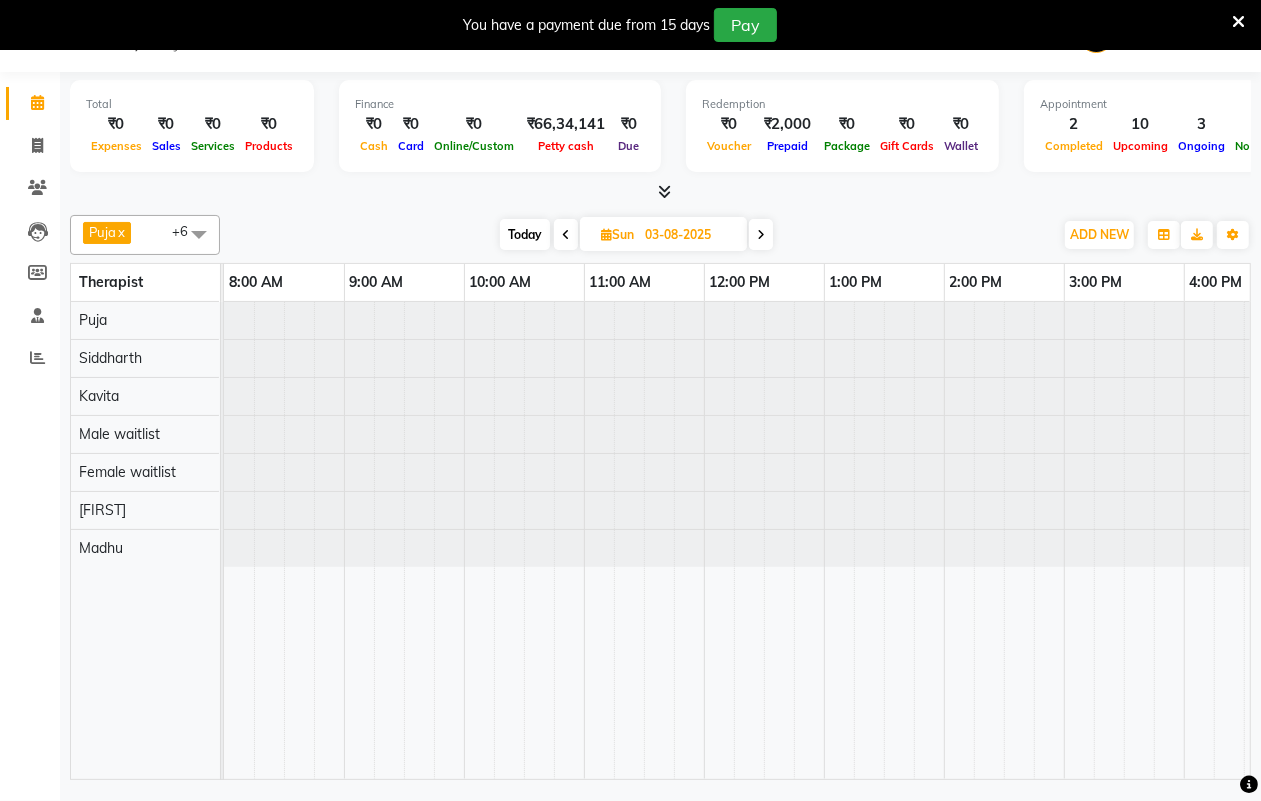 scroll, scrollTop: 0, scrollLeft: 0, axis: both 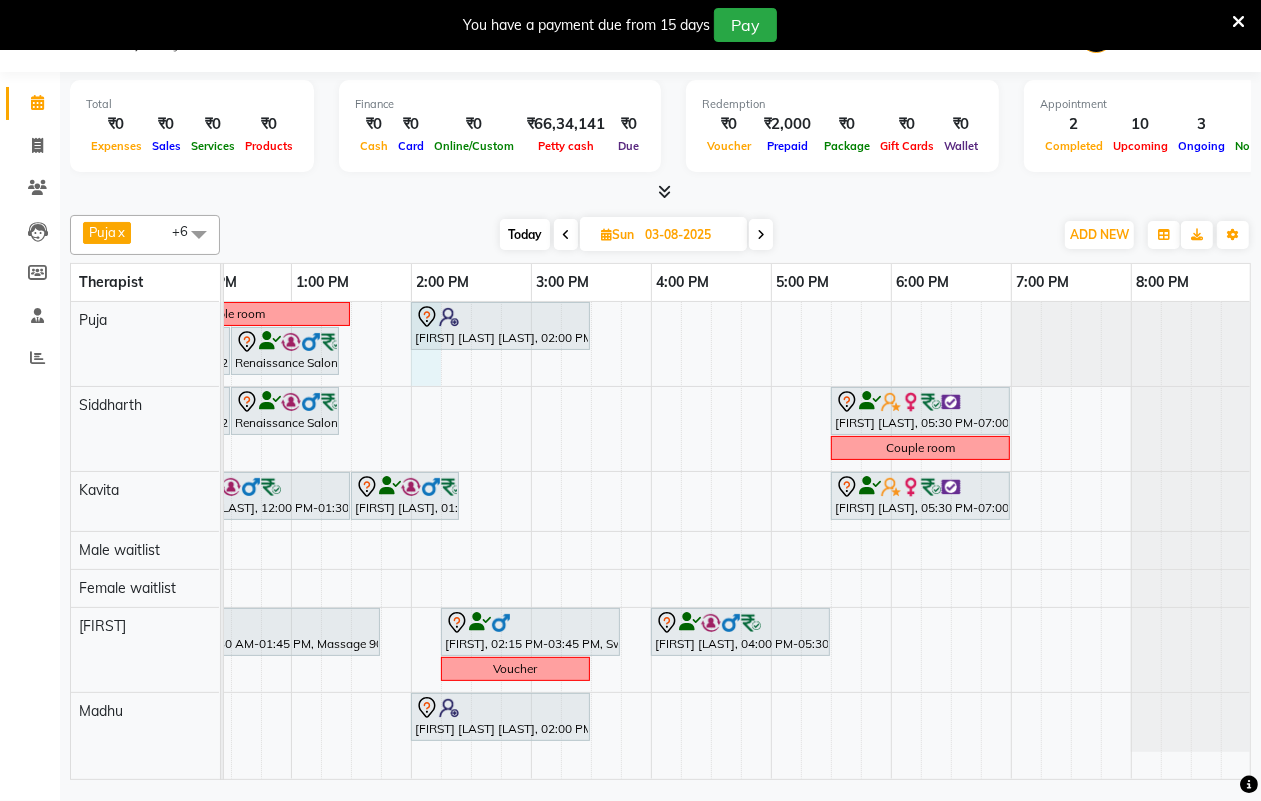 click on "Couple room              Anand  pratap singh Singh, 02:00 PM-03:30 PM, Swedish Massage 60 Min             Renaissance Salon 27AASFR5194C1ZS, 11:30 AM-12:30 PM, Massage 60 Min             Renaissance Salon 27AASFR5194C1ZS, 12:30 PM-01:25 PM, 10 mins complimentary Service             Renaissance Salon 27AASFR5194C1ZS, 11:30 AM-12:30 PM, Massage 60 Min             Renaissance Salon 27AASFR5194C1ZS, 12:30 PM-01:25 PM, 10 mins complimentary Service             Petricia Mathew, 05:30 PM-07:00 PM, Massage 60 Min  Couple room              Mouli Gupta, 12:00 PM-01:30 PM, Massage 90 Min             Mouli Gupta, 01:30 PM-02:25 PM, 10 mins complimentary Service             Petricia Mathew, 05:30 PM-07:00 PM, Massage 60 Min             Suresh Yadav, 11:30 AM-01:45 PM, Massage 90 Min             Shantanu, 02:15 PM-03:45 PM, Swedish Massage 60 Min             Ronny K, 04:00 PM-05:30 PM, Massage 60 Min  Voucher              Anand  pratap singh Singh, 02:00 PM-03:30 PM, Swedish Massage 60 Min" at bounding box center [471, 540] 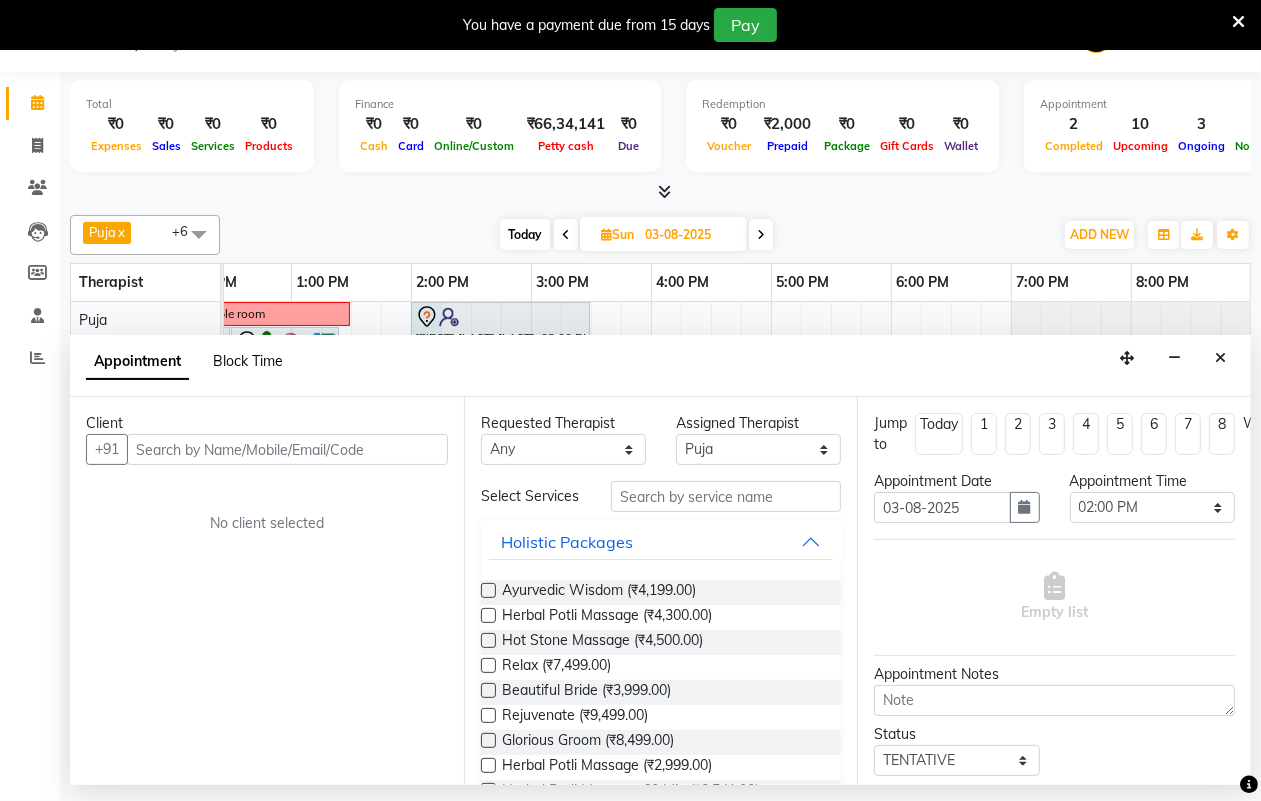 click on "Block Time" at bounding box center [248, 361] 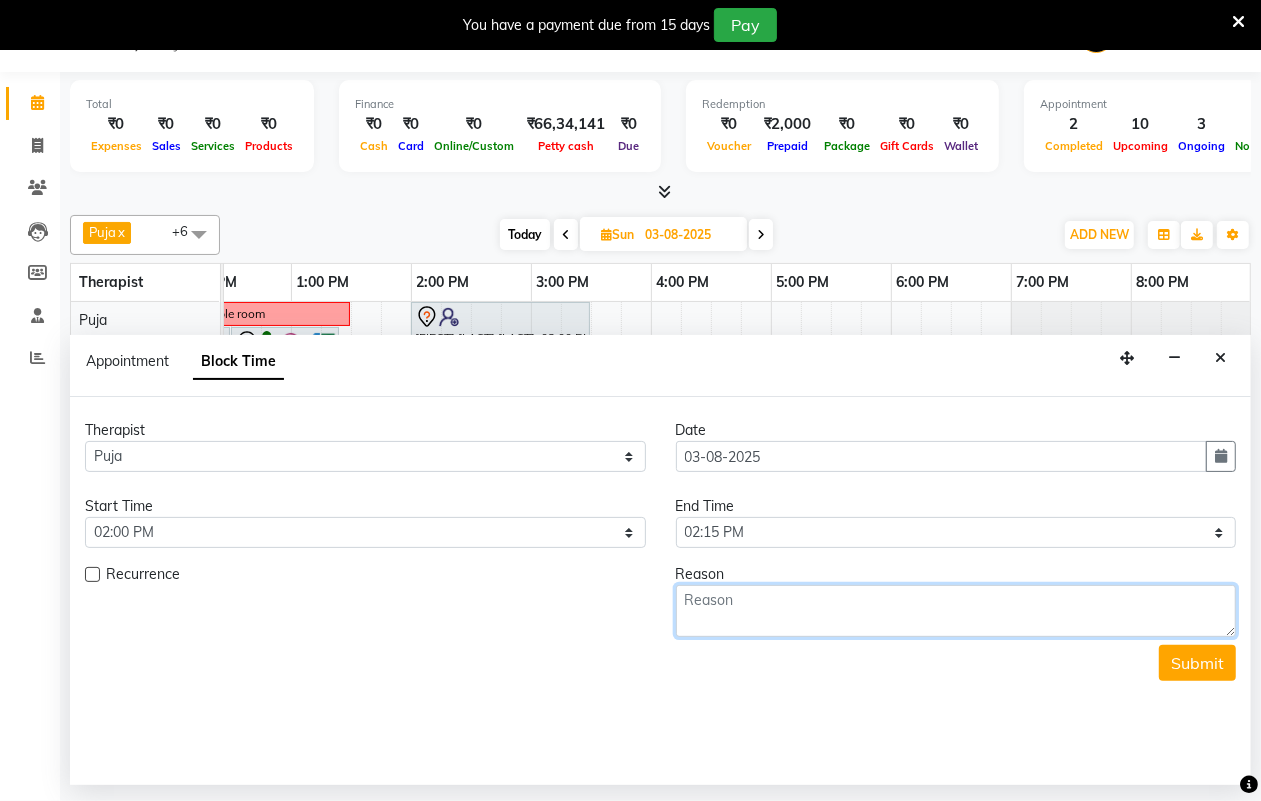 click at bounding box center (956, 611) 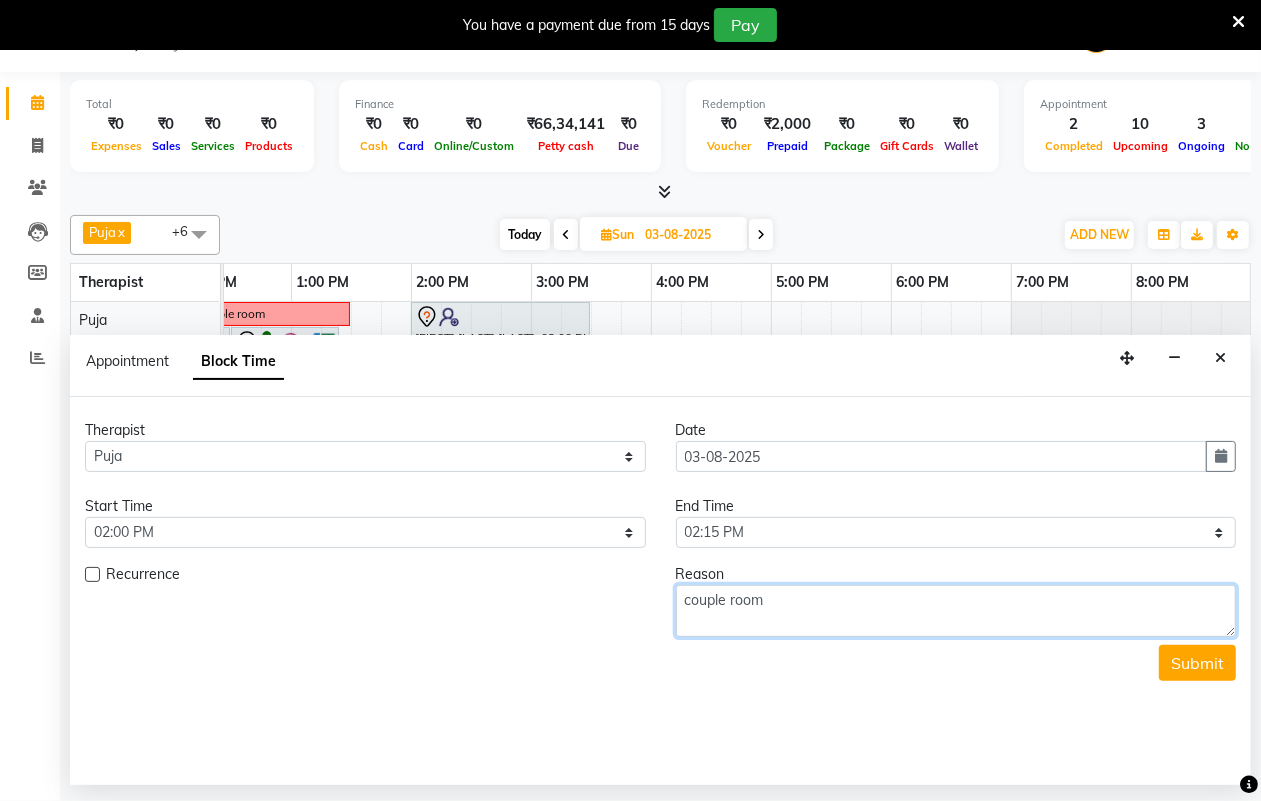 type on "couple room" 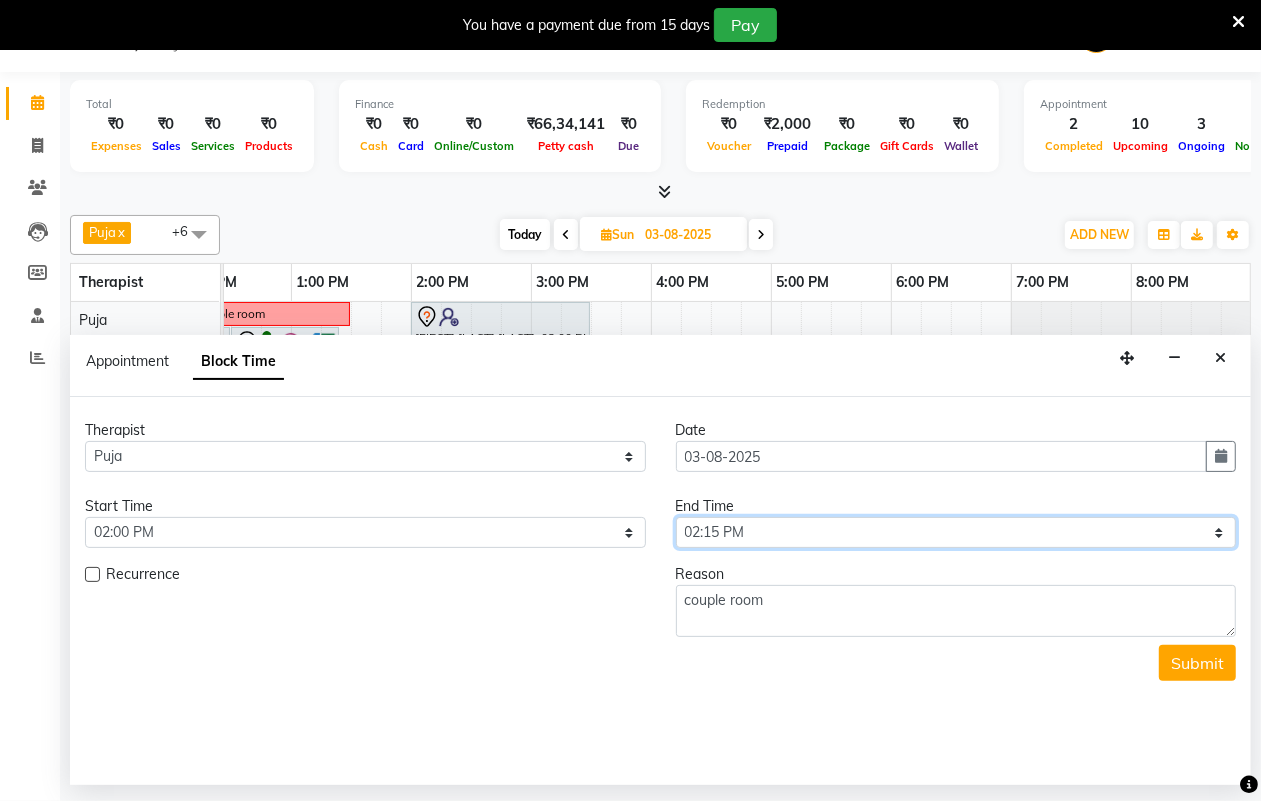 click on "Select 09:00 AM 09:15 AM 09:30 AM 09:45 AM 10:00 AM 10:15 AM 10:30 AM 10:45 AM 11:00 AM 11:15 AM 11:30 AM 11:45 AM 12:00 PM 12:15 PM 12:30 PM 12:45 PM 01:00 PM 01:15 PM 01:30 PM 01:45 PM 02:00 PM 02:15 PM 02:30 PM 02:45 PM 03:00 PM 03:15 PM 03:30 PM 03:45 PM 04:00 PM 04:15 PM 04:30 PM 04:45 PM 05:00 PM 05:15 PM 05:30 PM 05:45 PM 06:00 PM 06:15 PM 06:30 PM 06:45 PM 07:00 PM 07:15 PM 07:30 PM 07:45 PM 08:00 PM" at bounding box center [956, 532] 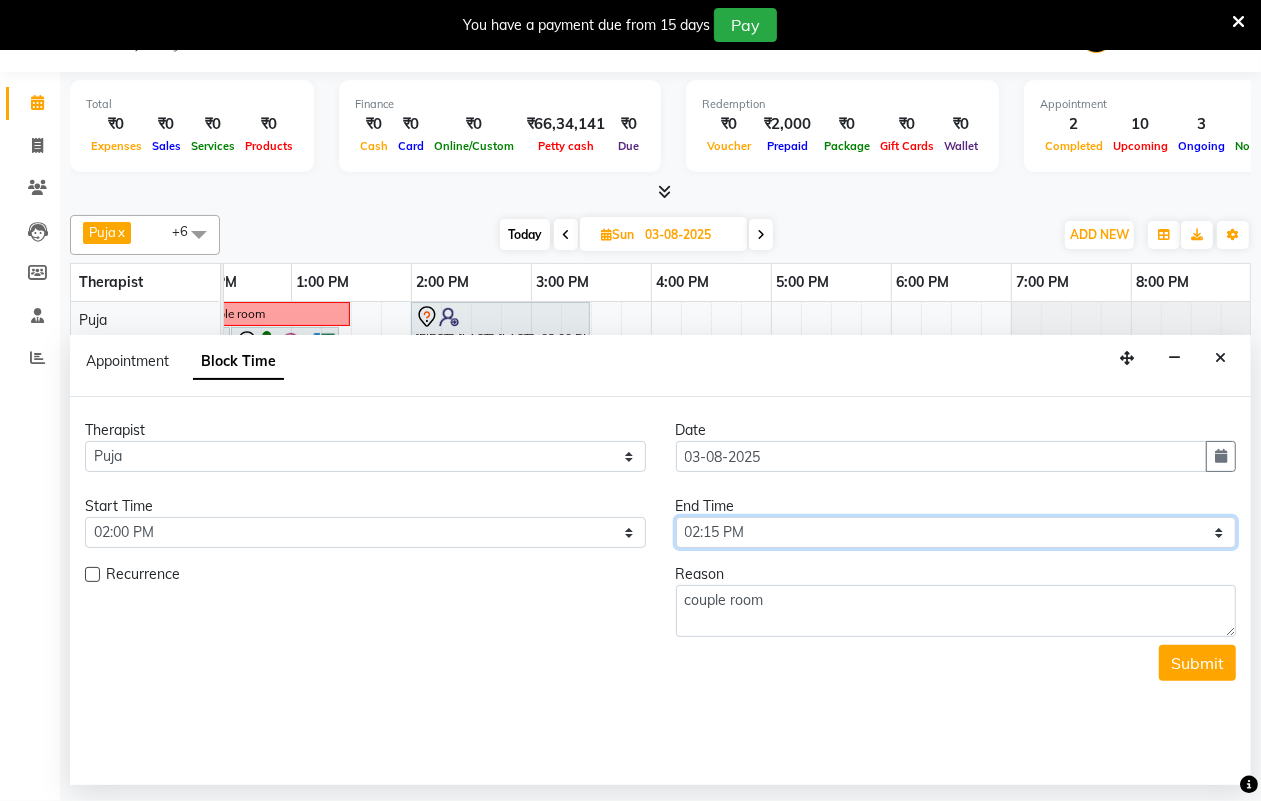 select on "870" 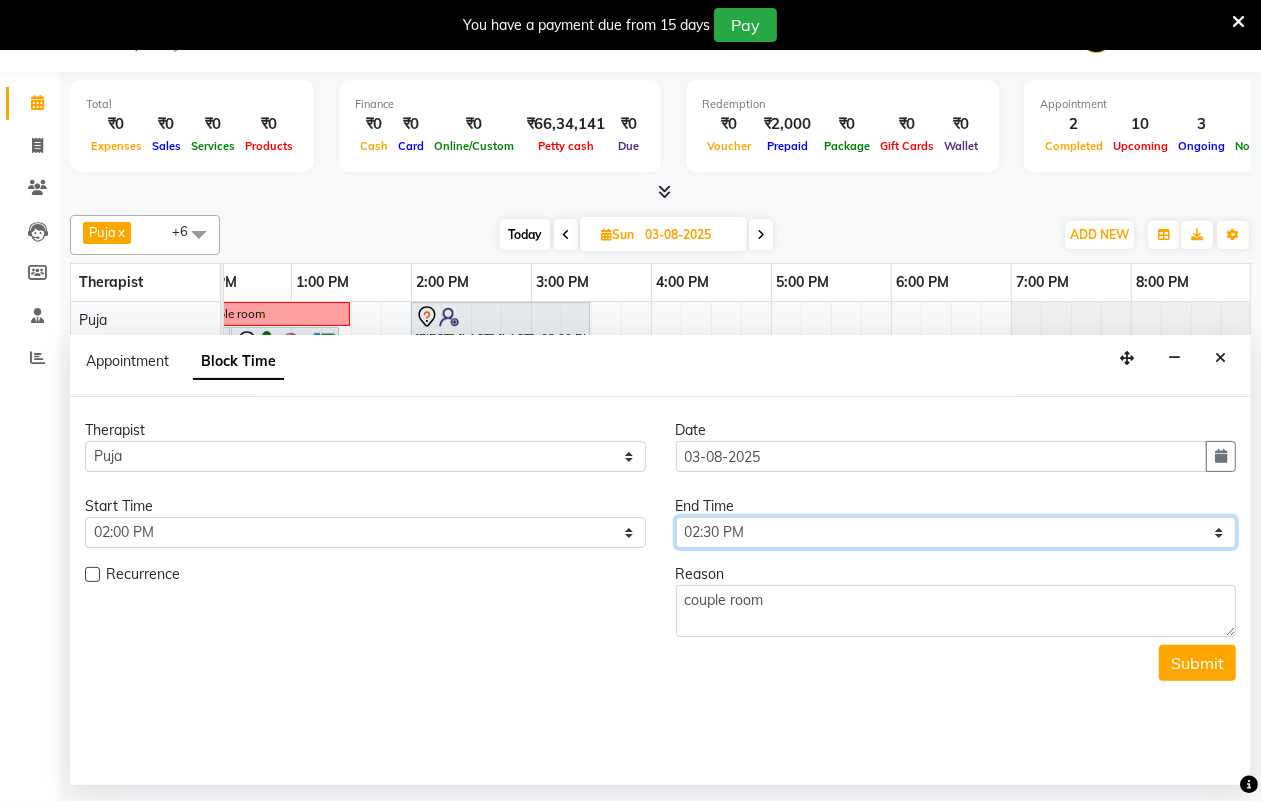 click on "Select 09:00 AM 09:15 AM 09:30 AM 09:45 AM 10:00 AM 10:15 AM 10:30 AM 10:45 AM 11:00 AM 11:15 AM 11:30 AM 11:45 AM 12:00 PM 12:15 PM 12:30 PM 12:45 PM 01:00 PM 01:15 PM 01:30 PM 01:45 PM 02:00 PM 02:15 PM 02:30 PM 02:45 PM 03:00 PM 03:15 PM 03:30 PM 03:45 PM 04:00 PM 04:15 PM 04:30 PM 04:45 PM 05:00 PM 05:15 PM 05:30 PM 05:45 PM 06:00 PM 06:15 PM 06:30 PM 06:45 PM 07:00 PM 07:15 PM 07:30 PM 07:45 PM 08:00 PM" at bounding box center (956, 532) 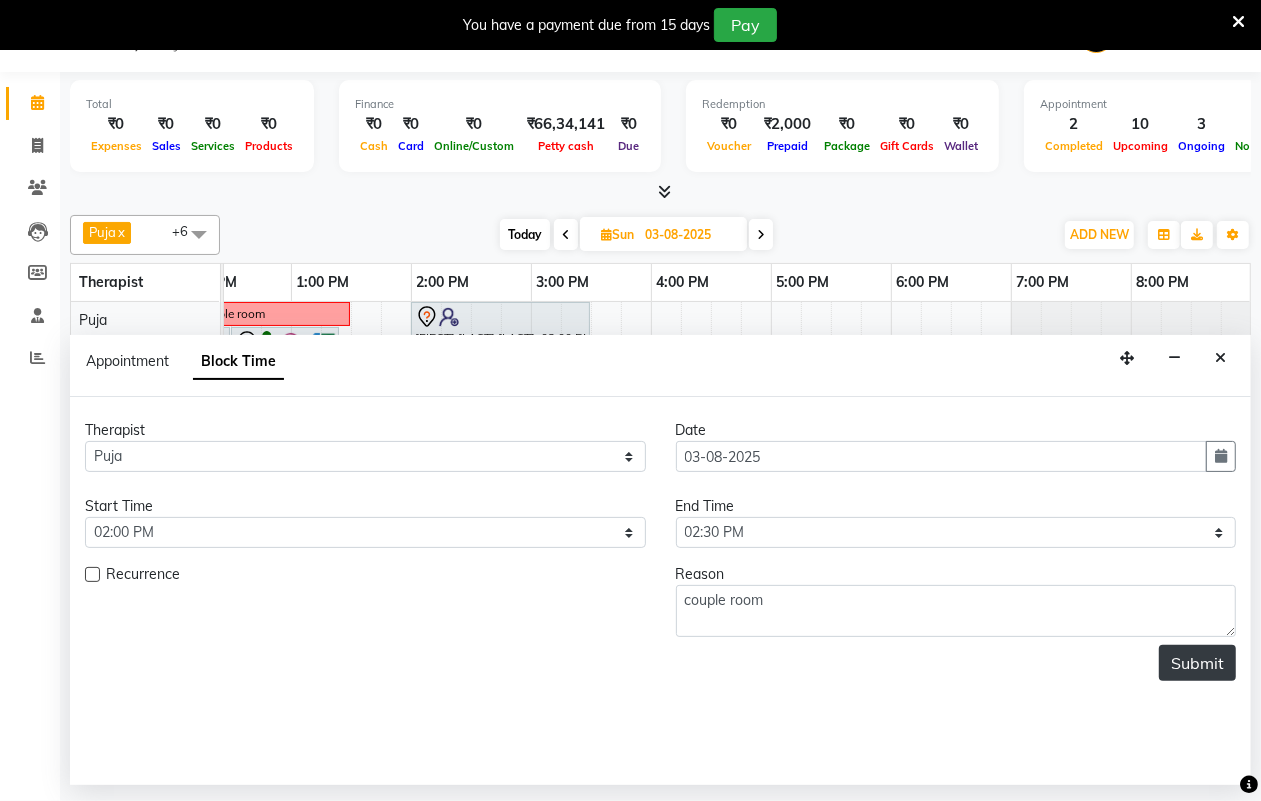 click on "Submit" at bounding box center (1197, 663) 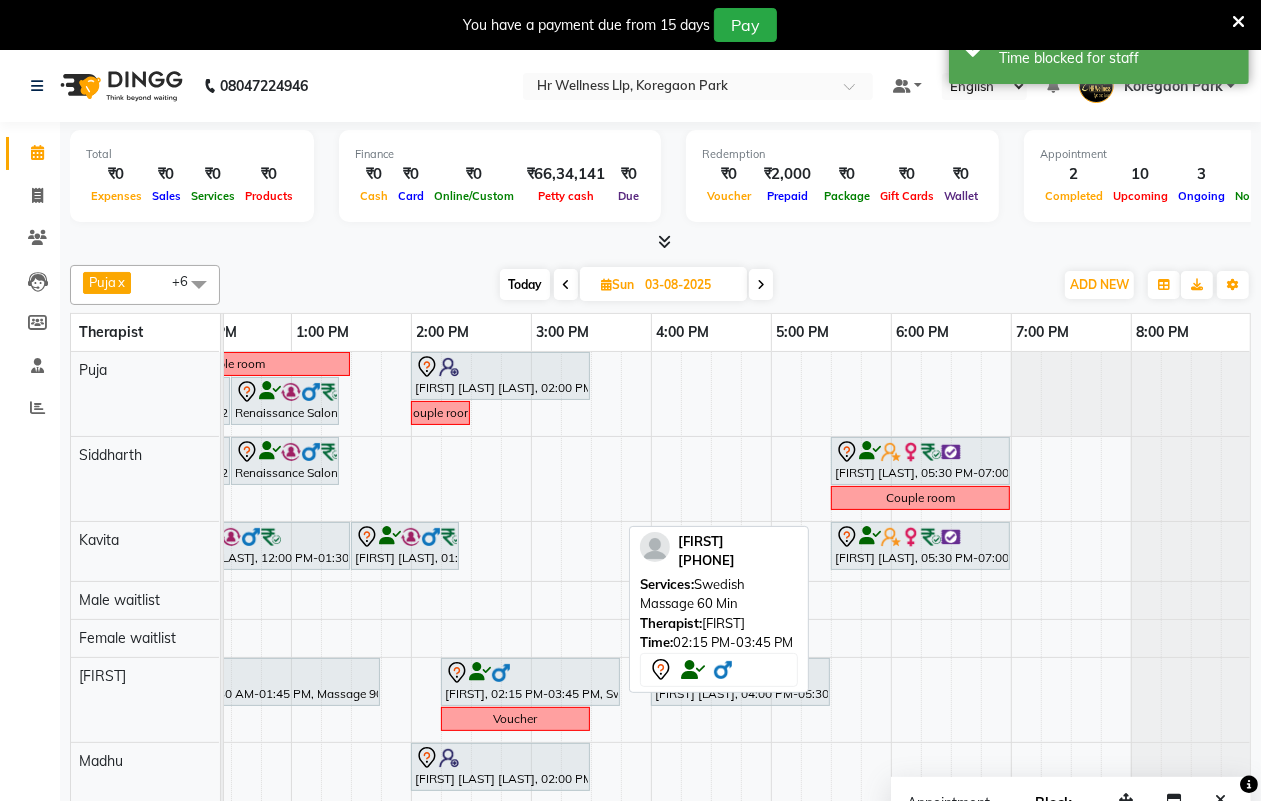 scroll, scrollTop: 50, scrollLeft: 0, axis: vertical 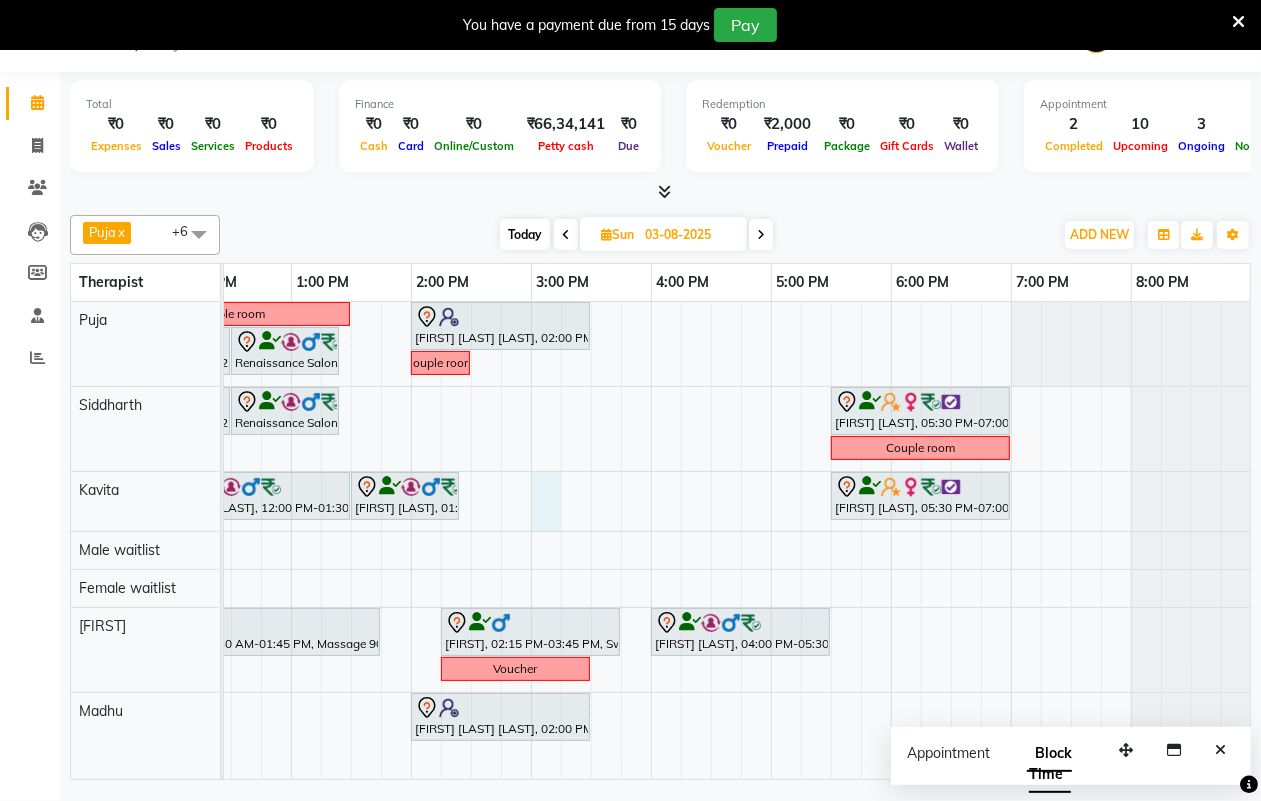 click on "Couple room              Anand  pratap singh Singh, 02:00 PM-03:30 PM, Swedish Massage 60 Min             Renaissance Salon 27AASFR5194C1ZS, 11:30 AM-12:30 PM, Massage 60 Min             Renaissance Salon 27AASFR5194C1ZS, 12:30 PM-01:25 PM, 10 mins complimentary Service  couple room              Renaissance Salon 27AASFR5194C1ZS, 11:30 AM-12:30 PM, Massage 60 Min             Renaissance Salon 27AASFR5194C1ZS, 12:30 PM-01:25 PM, 10 mins complimentary Service             Petricia Mathew, 05:30 PM-07:00 PM, Massage 60 Min  Couple room              Mouli Gupta, 12:00 PM-01:30 PM, Massage 90 Min             Mouli Gupta, 01:30 PM-02:25 PM, 10 mins complimentary Service             Petricia Mathew, 05:30 PM-07:00 PM, Massage 60 Min             Suresh Yadav, 11:30 AM-01:45 PM, Massage 90 Min             Shantanu, 02:15 PM-03:45 PM, Swedish Massage 60 Min             Ronny K, 04:00 PM-05:30 PM, Massage 60 Min  Voucher              Anand  pratap singh Singh, 02:00 PM-03:30 PM, Swedish Massage 60 Min" at bounding box center (471, 540) 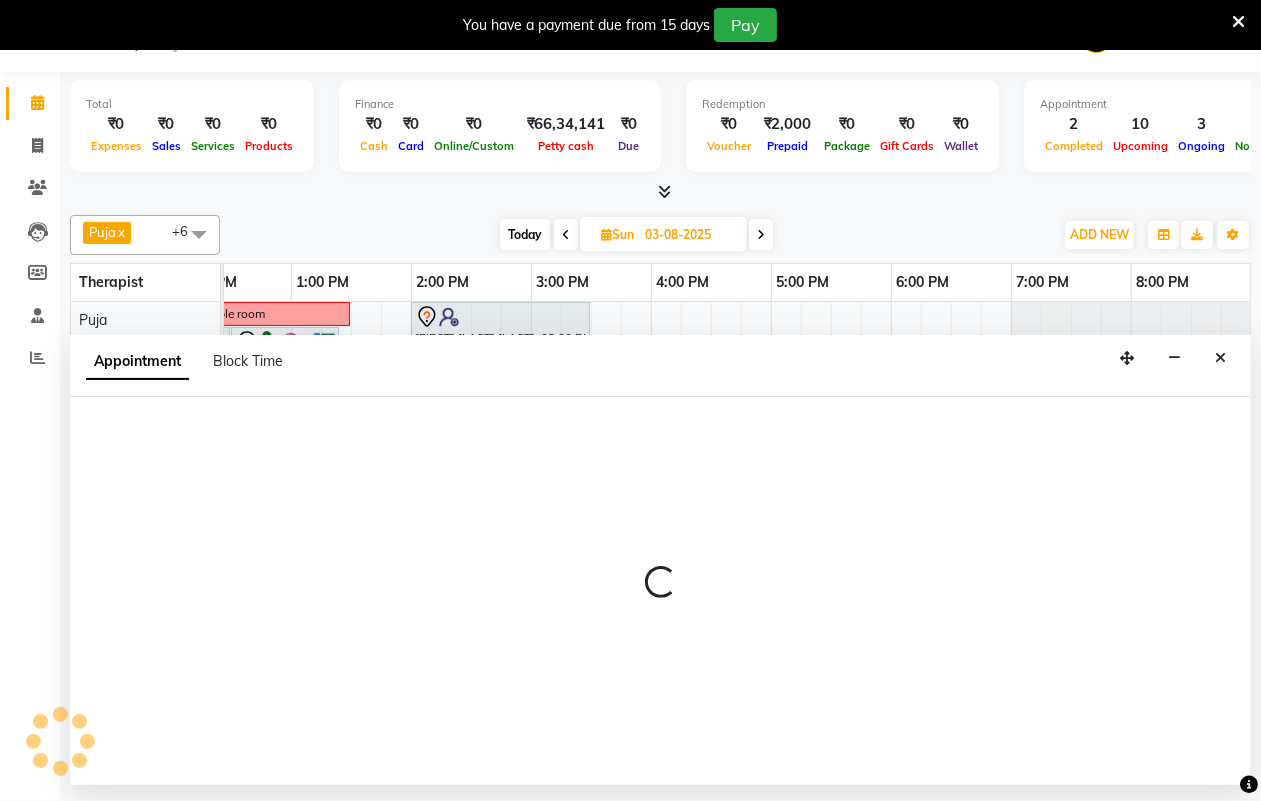 select on "19506" 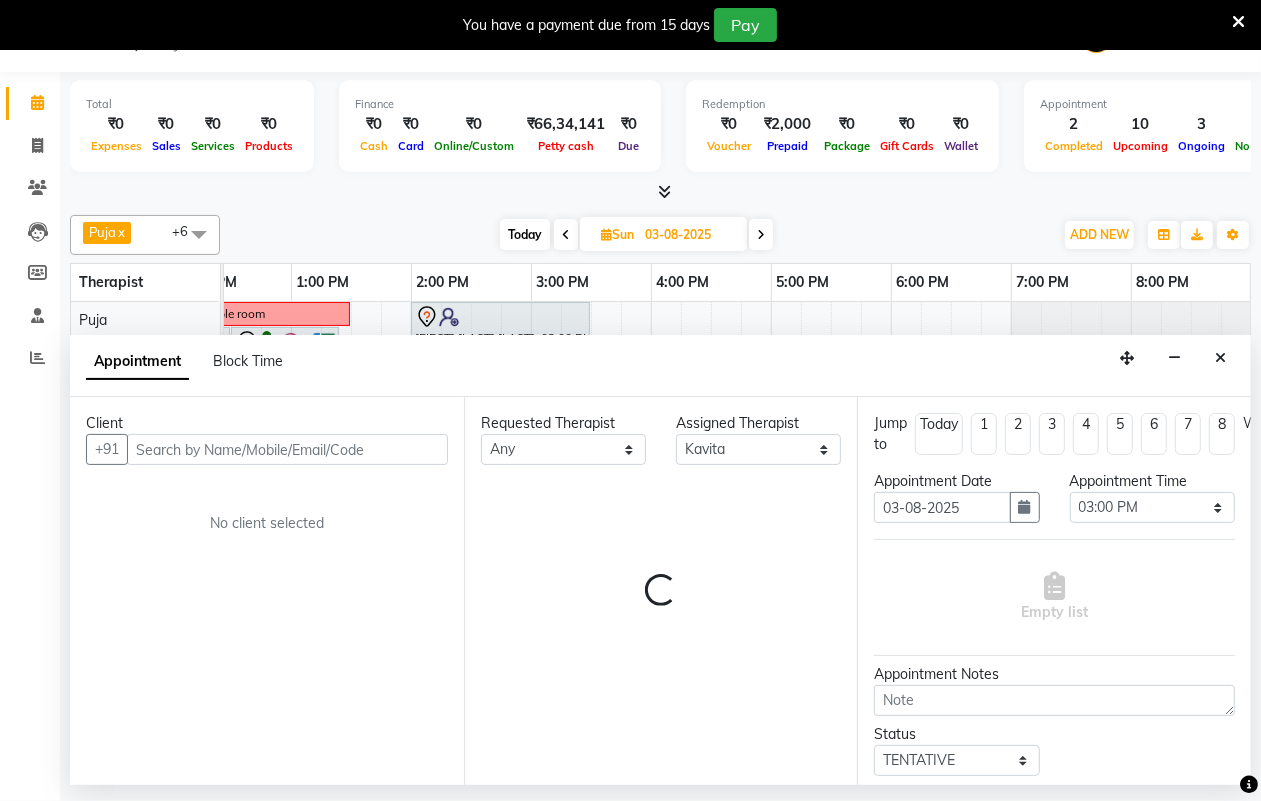 click at bounding box center (287, 449) 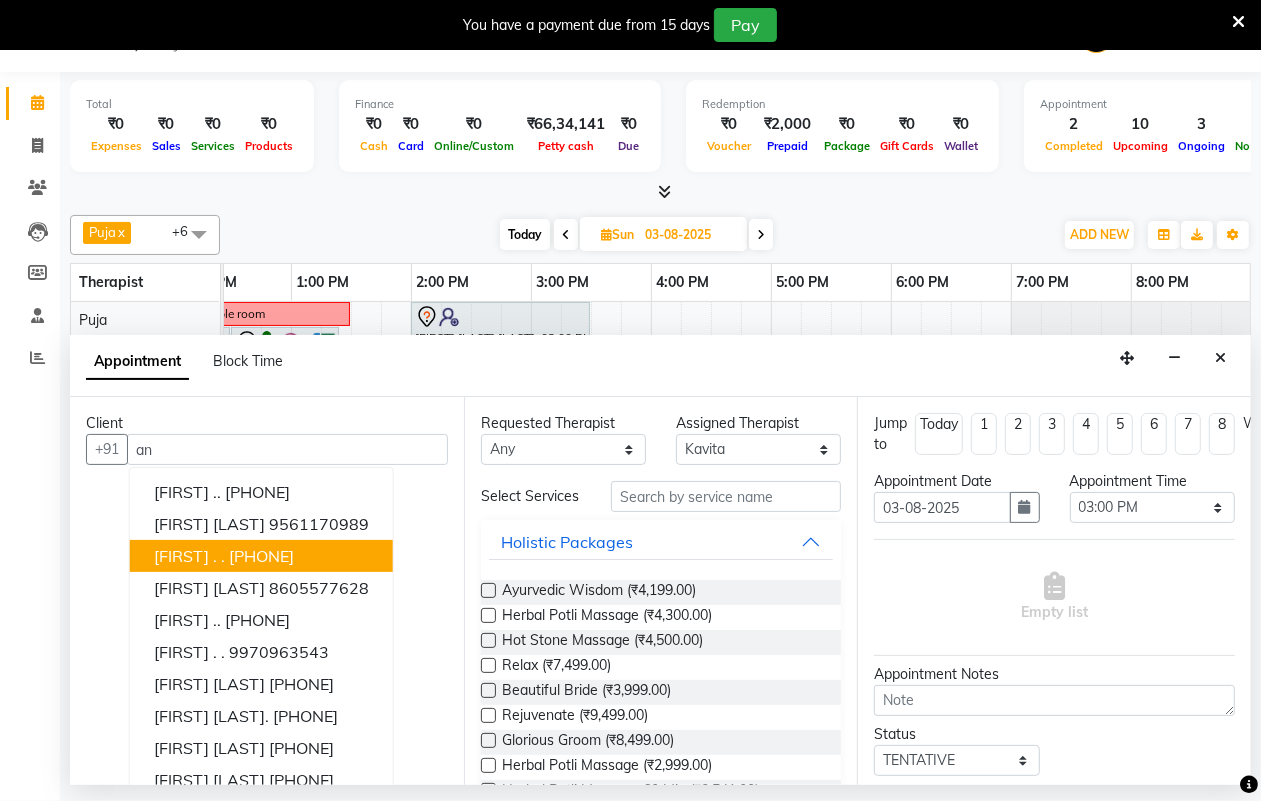 type on "a" 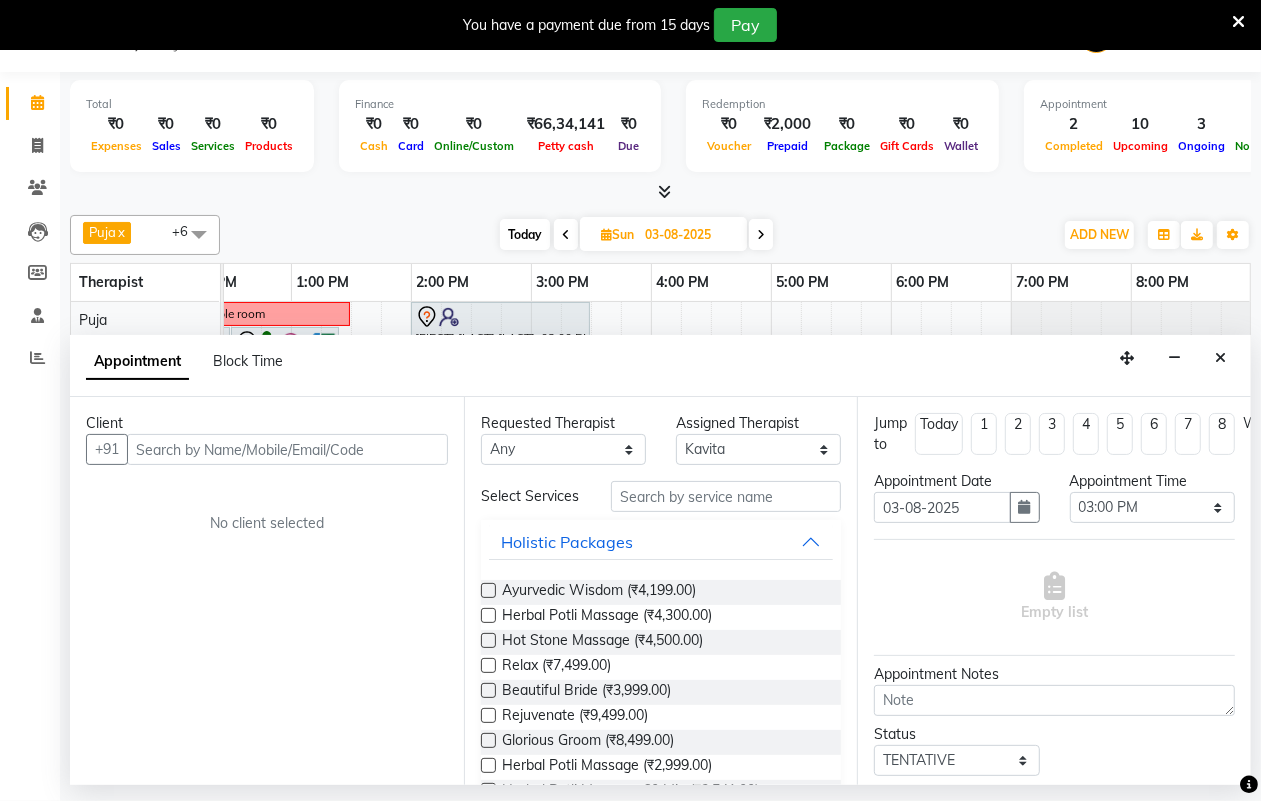 type on "0" 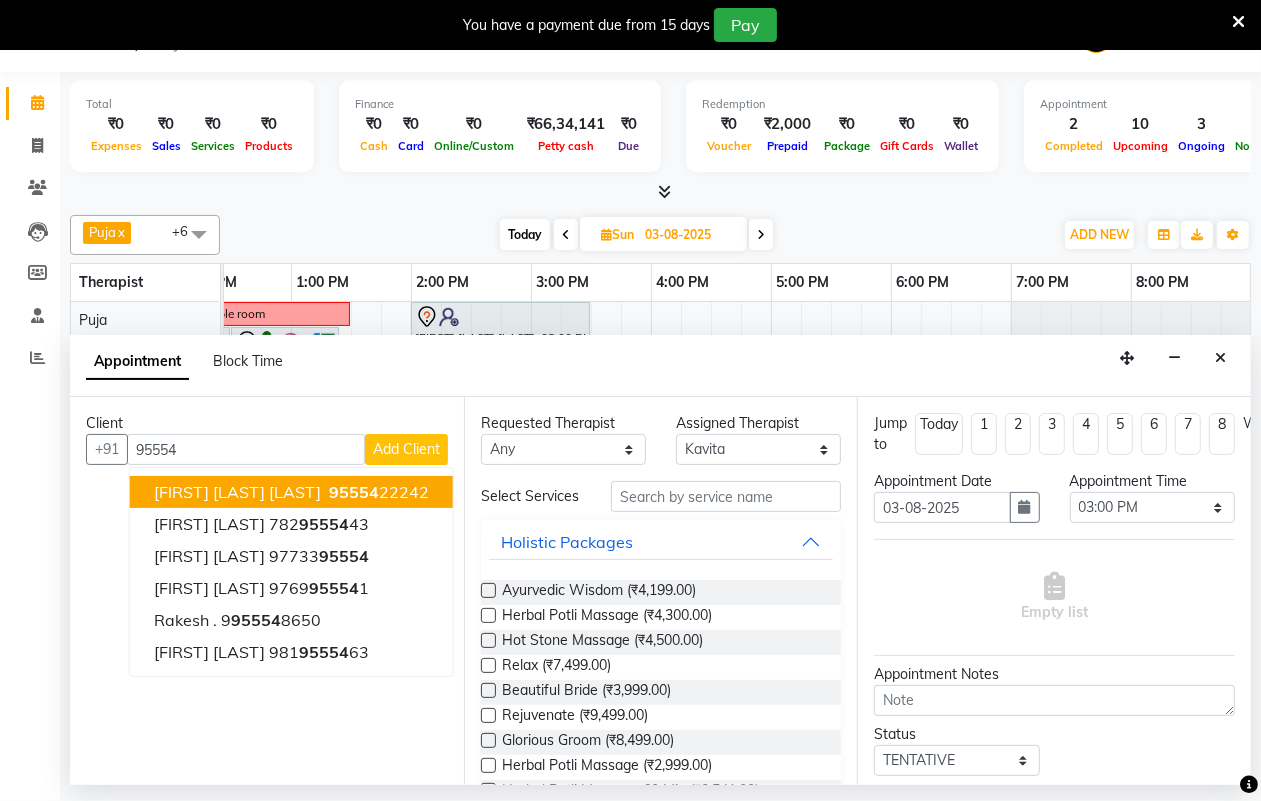 click on "Anand  pratap singh Singh" at bounding box center (237, 492) 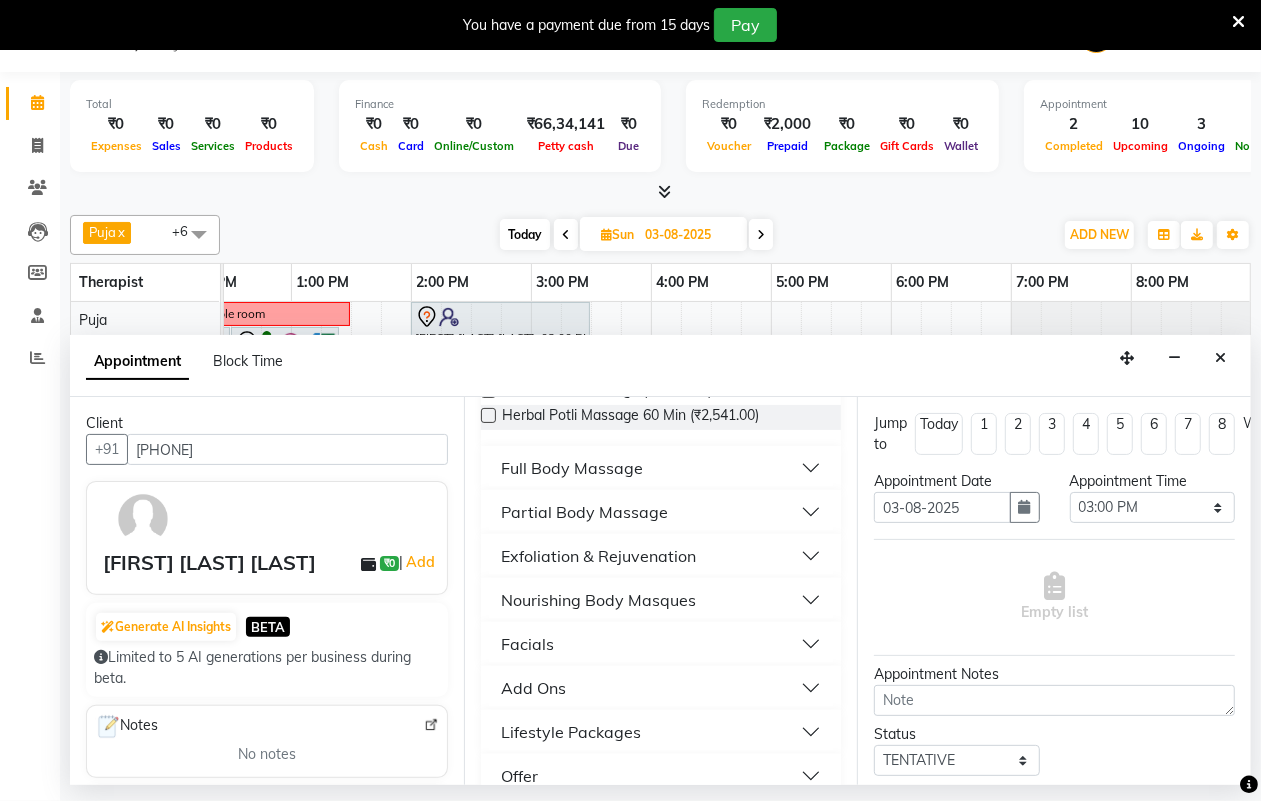 scroll, scrollTop: 413, scrollLeft: 0, axis: vertical 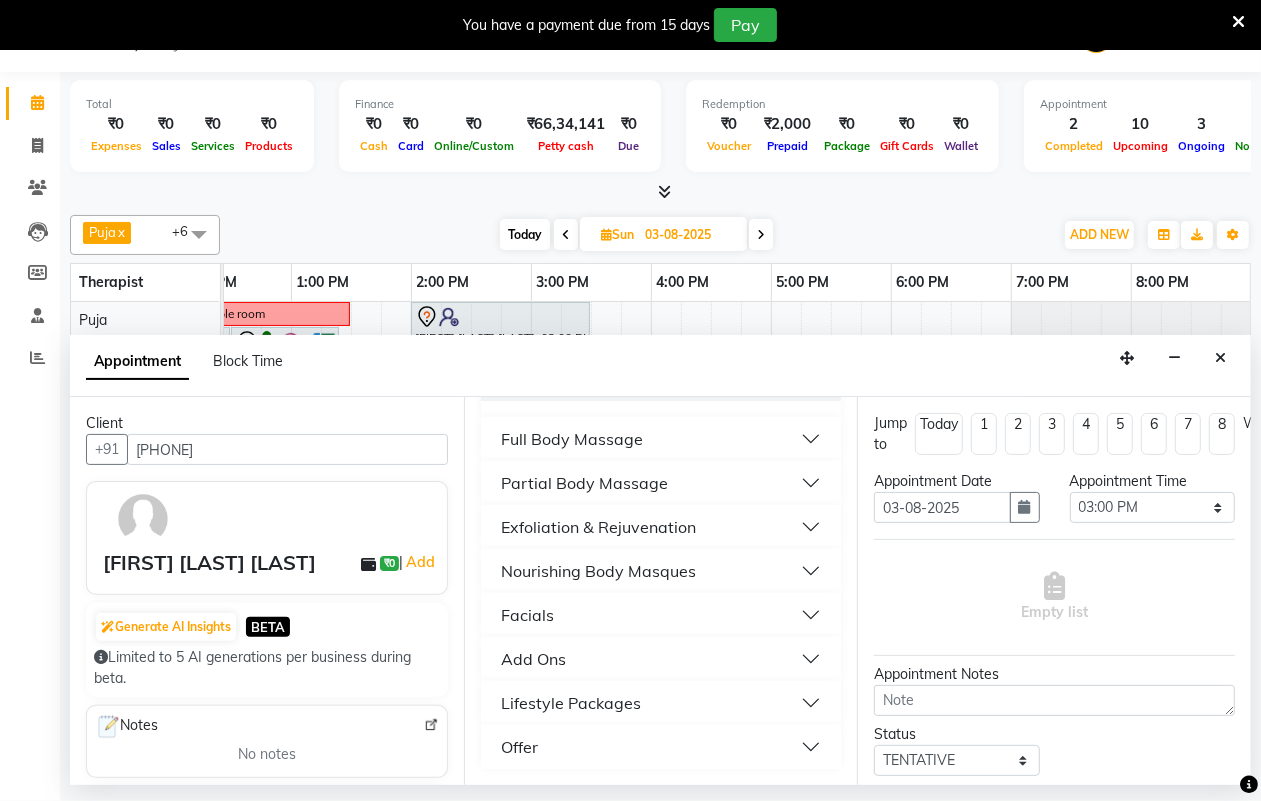 type on "[PHONE]" 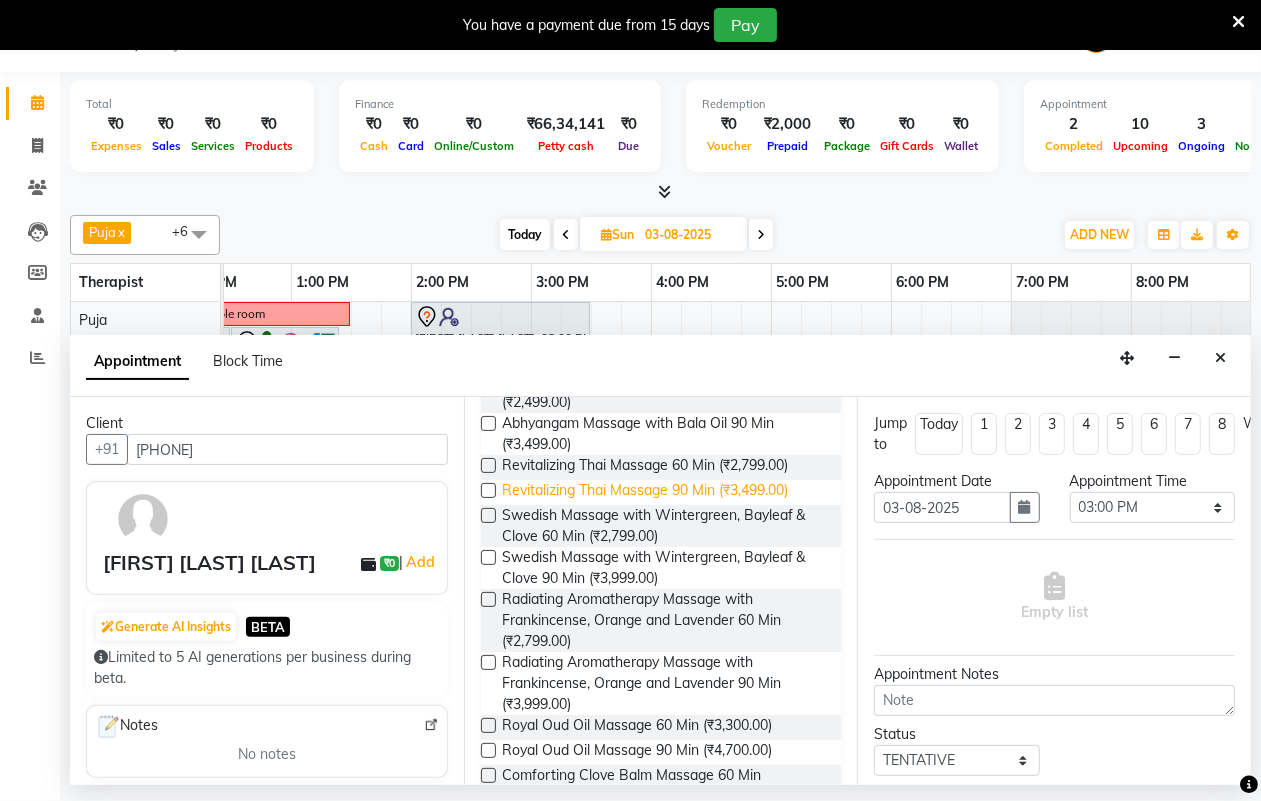 scroll, scrollTop: 913, scrollLeft: 0, axis: vertical 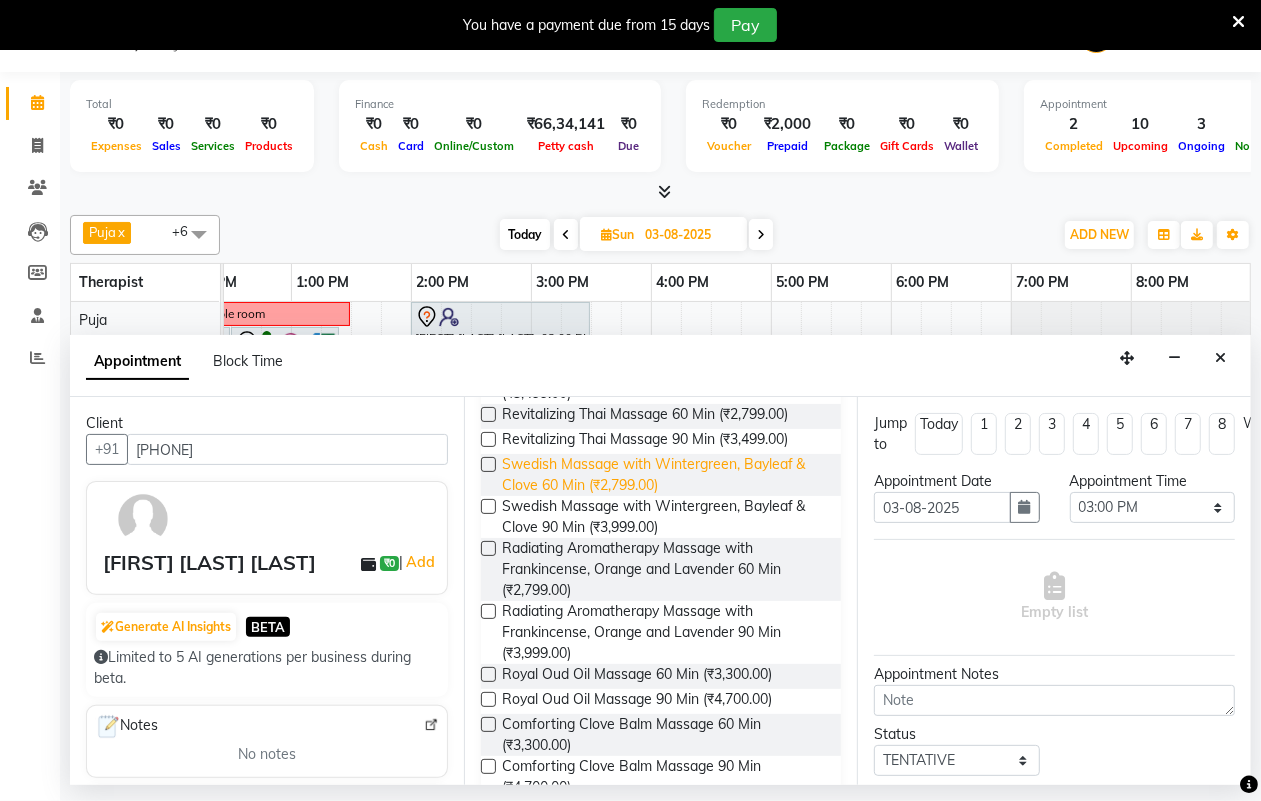 click on "Swedish Massage with Wintergreen, Bayleaf & Clove 60 Min (₹2,799.00)" at bounding box center (664, 475) 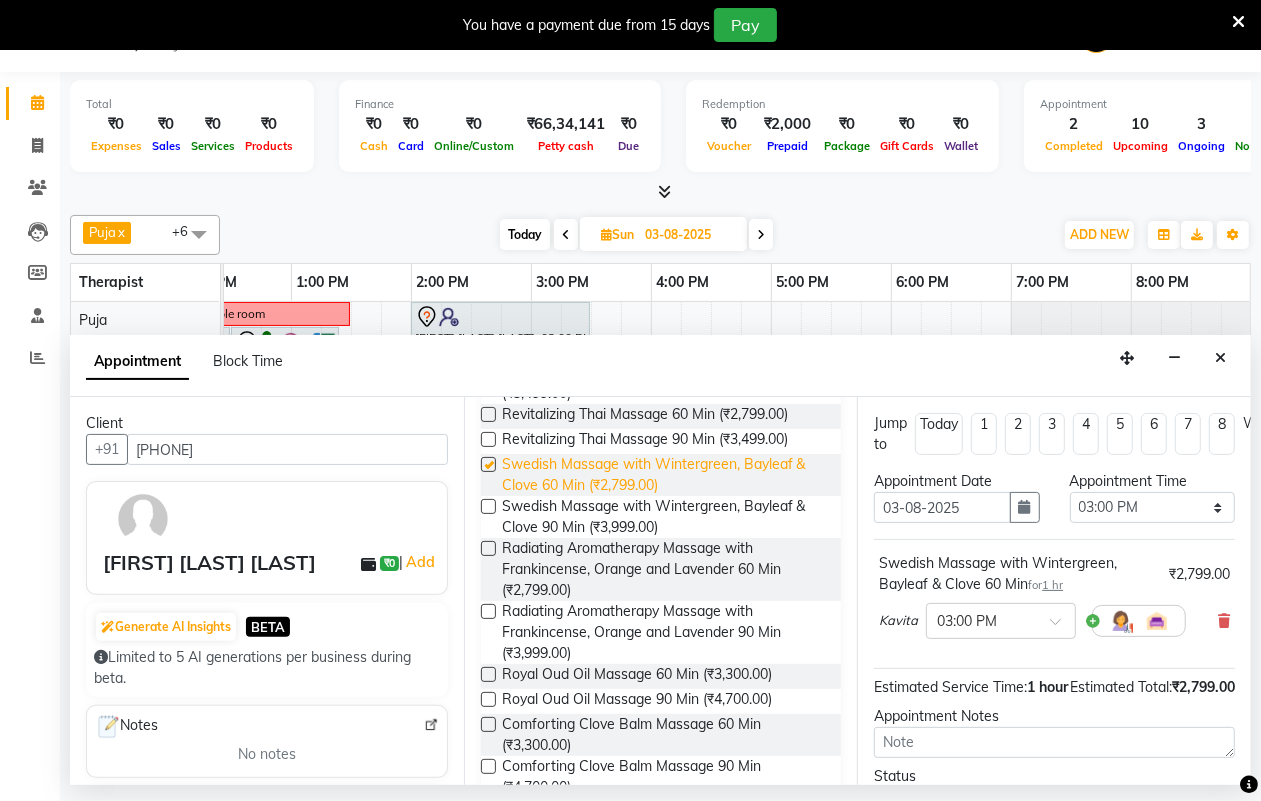 checkbox on "false" 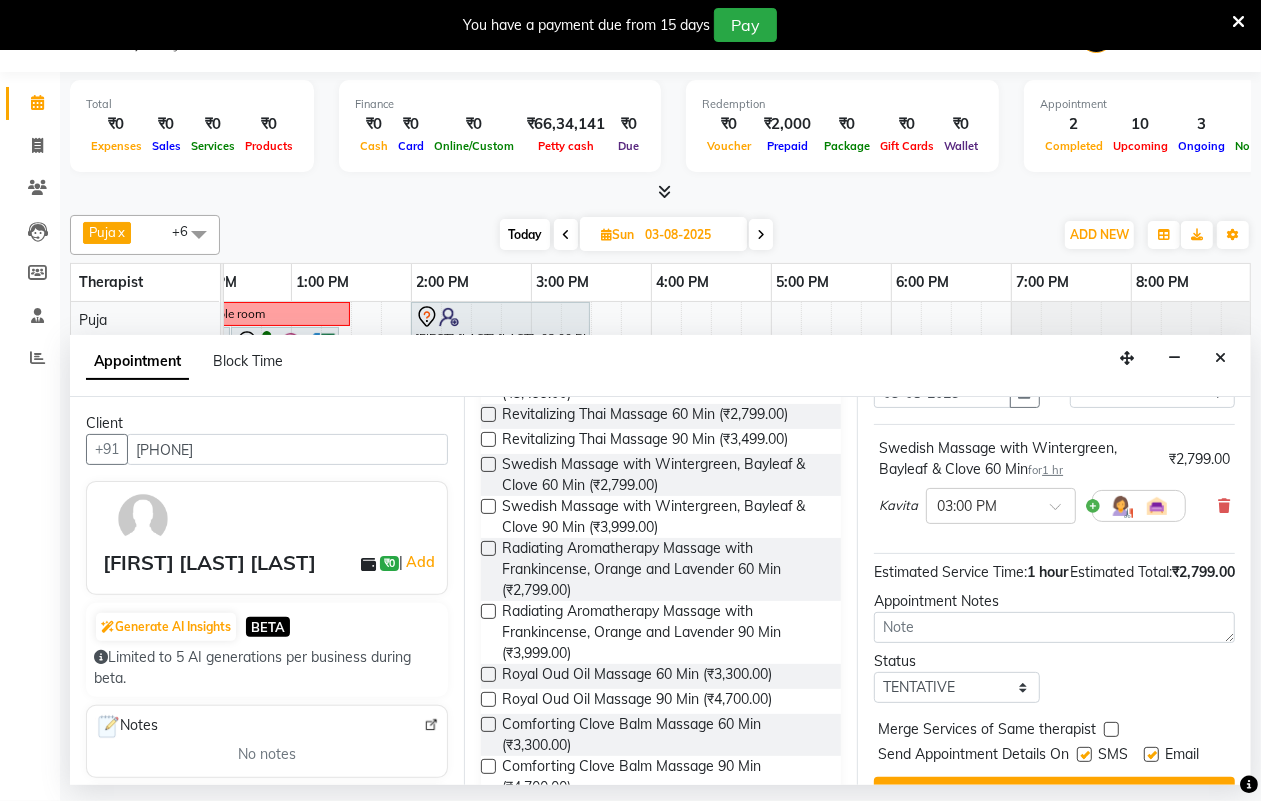 scroll, scrollTop: 216, scrollLeft: 0, axis: vertical 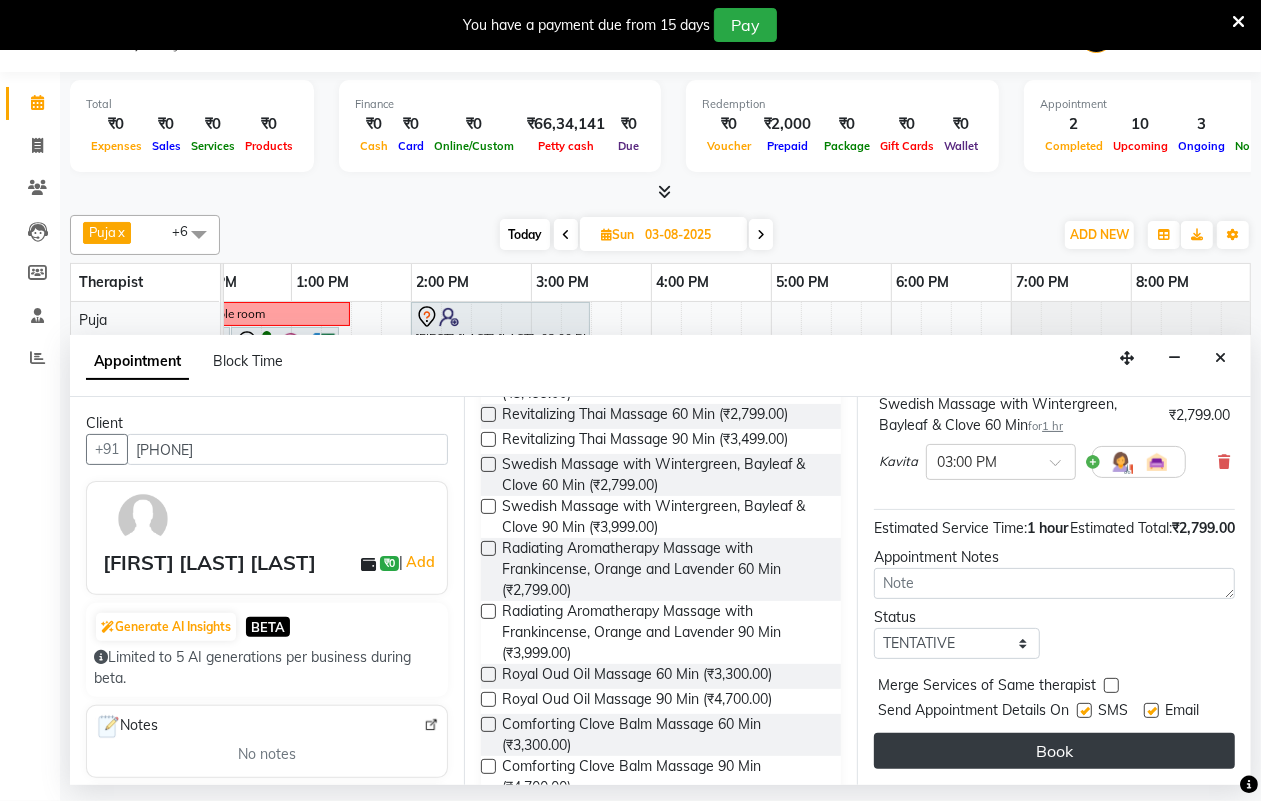 click on "Book" at bounding box center (1054, 751) 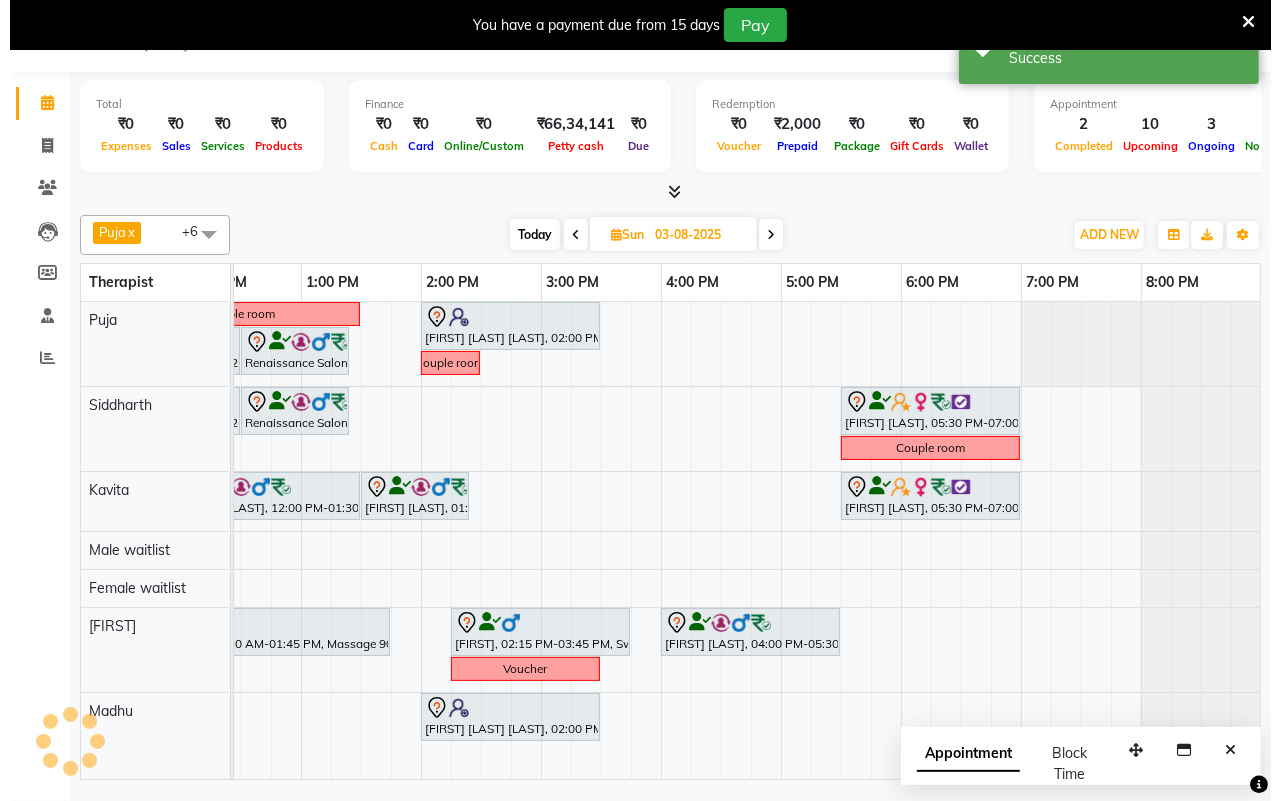 scroll, scrollTop: 0, scrollLeft: 0, axis: both 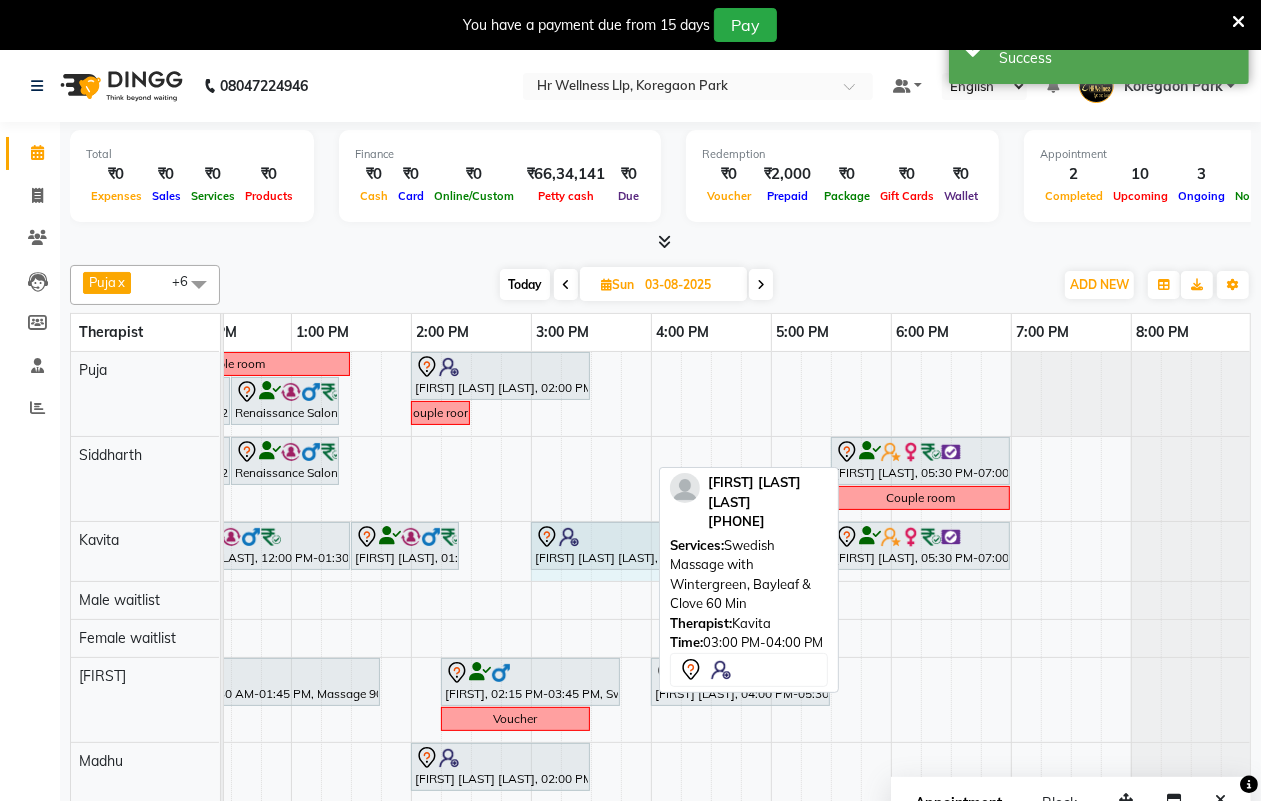 drag, startPoint x: 647, startPoint y: 541, endPoint x: 687, endPoint y: 542, distance: 40.012497 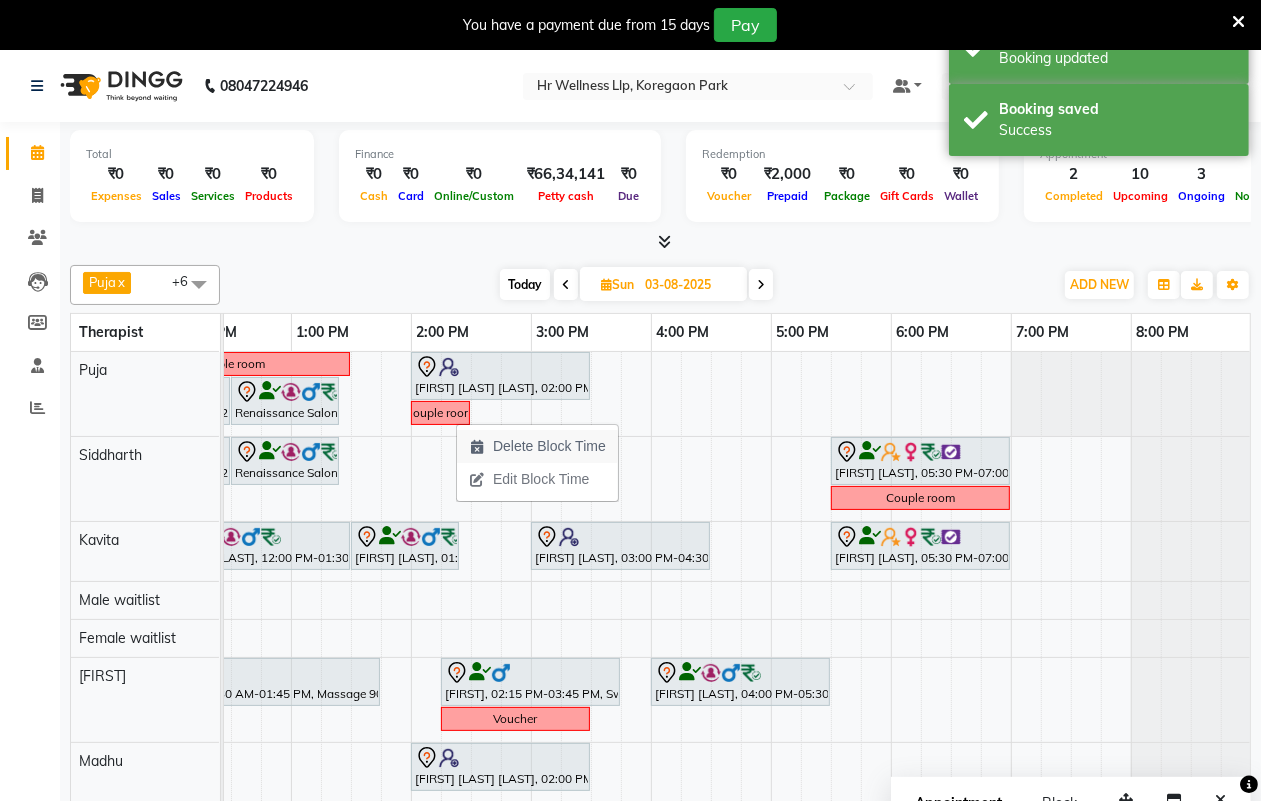 click on "Delete Block Time" at bounding box center [549, 446] 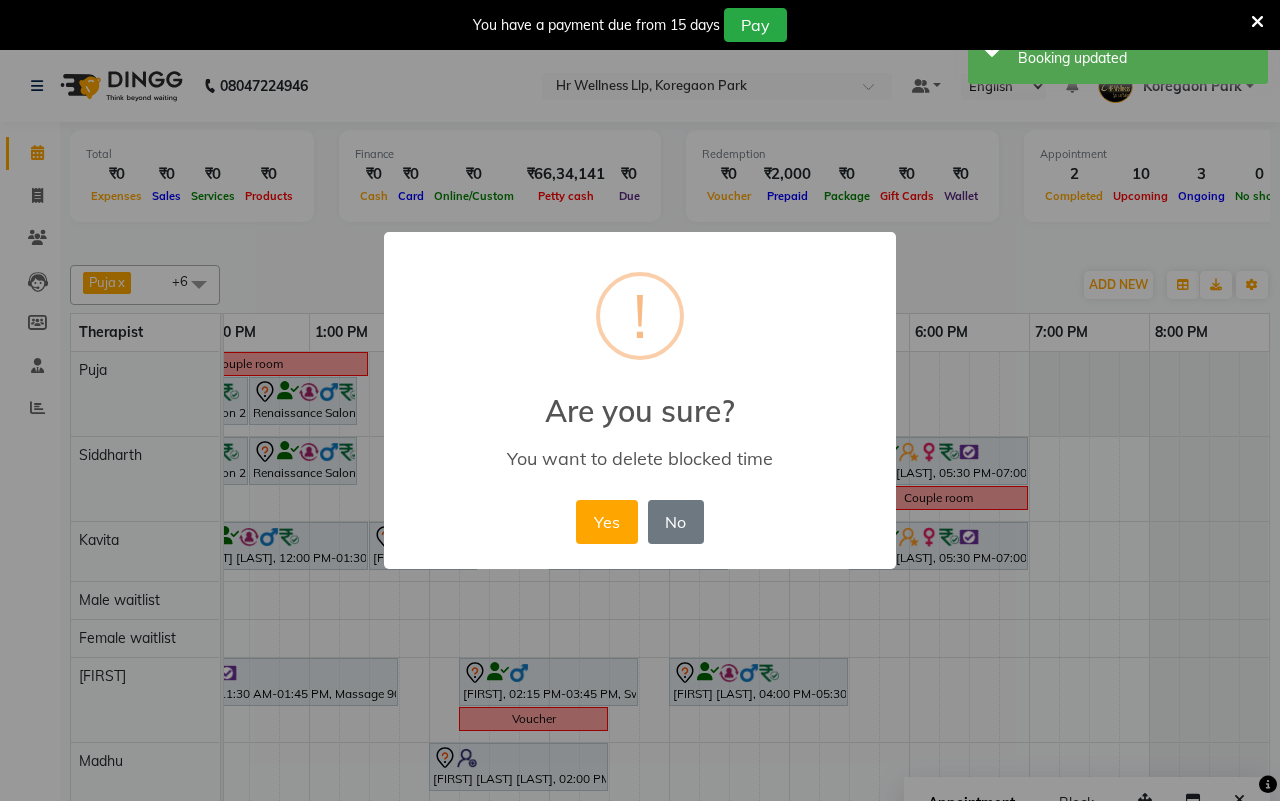 scroll, scrollTop: 0, scrollLeft: 515, axis: horizontal 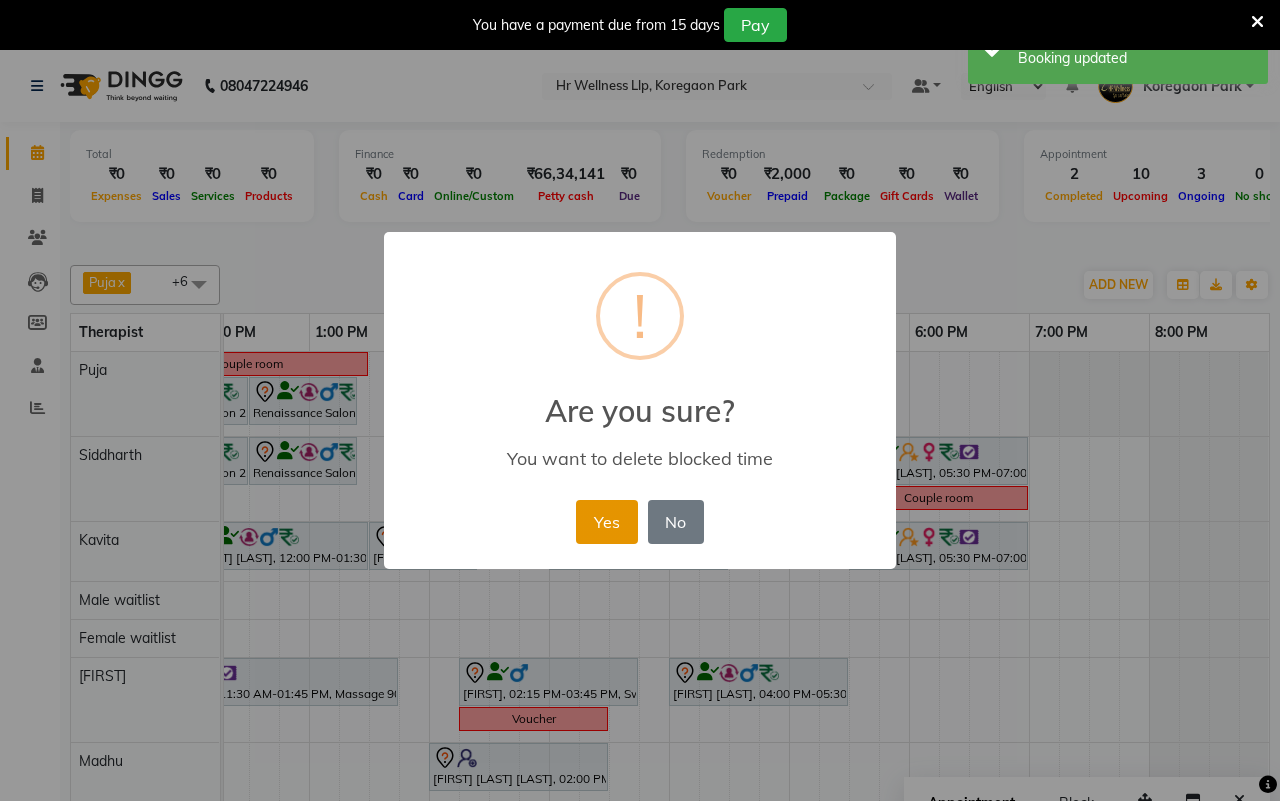 click on "Yes" at bounding box center [606, 522] 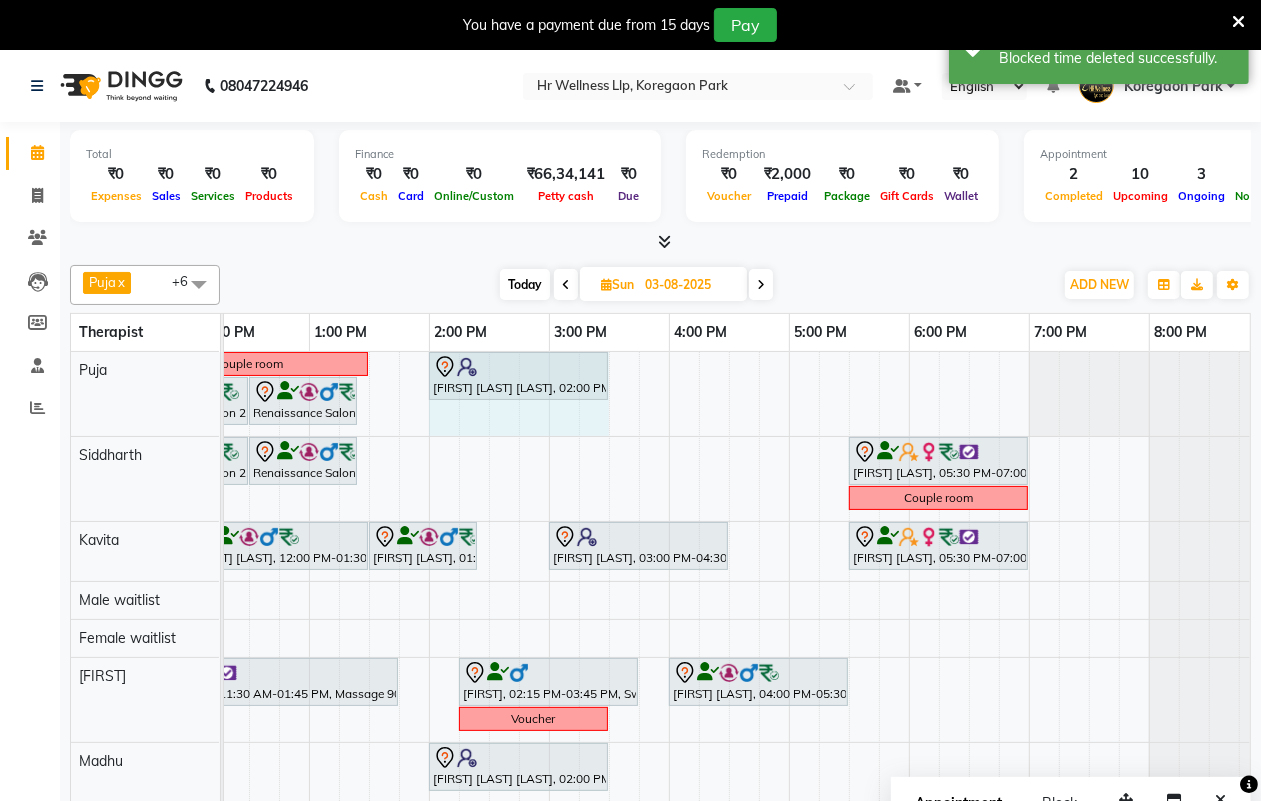 drag, startPoint x: 440, startPoint y: 418, endPoint x: 606, endPoint y: 432, distance: 166.58931 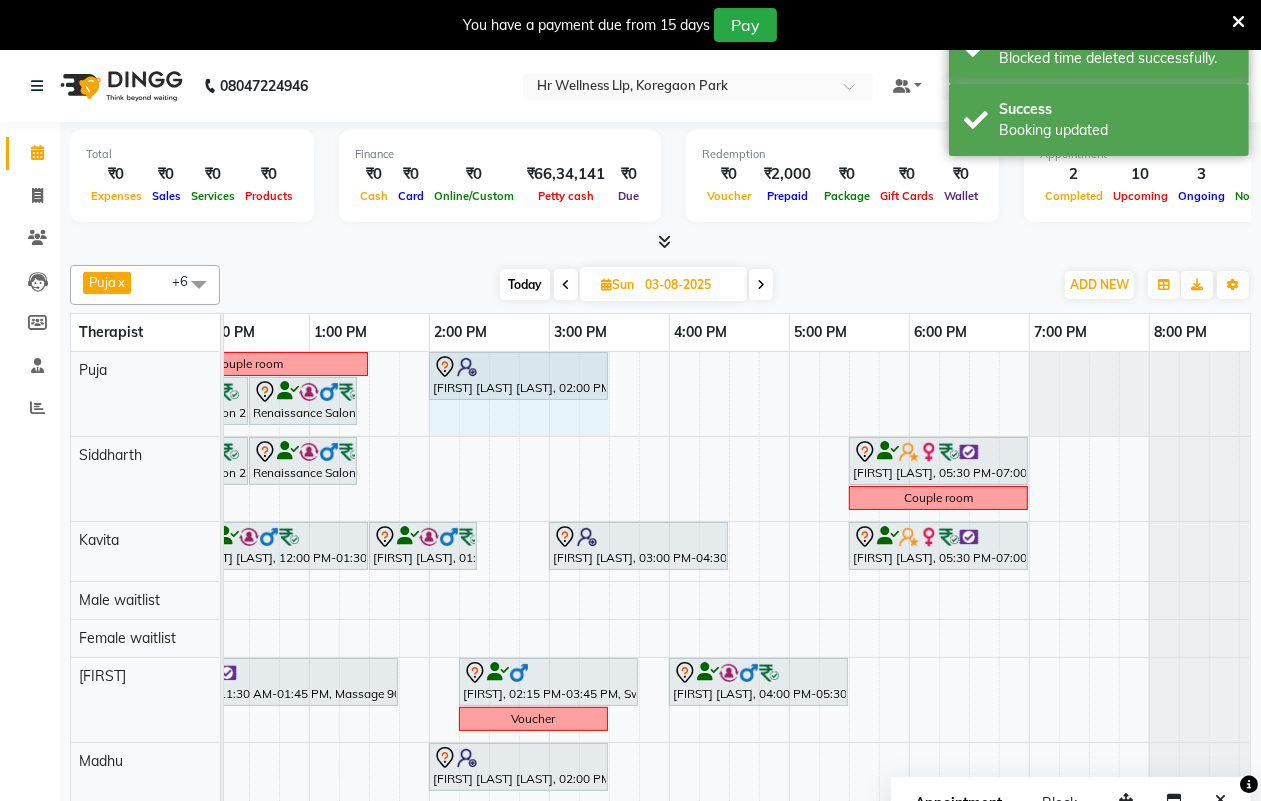 select on "16488" 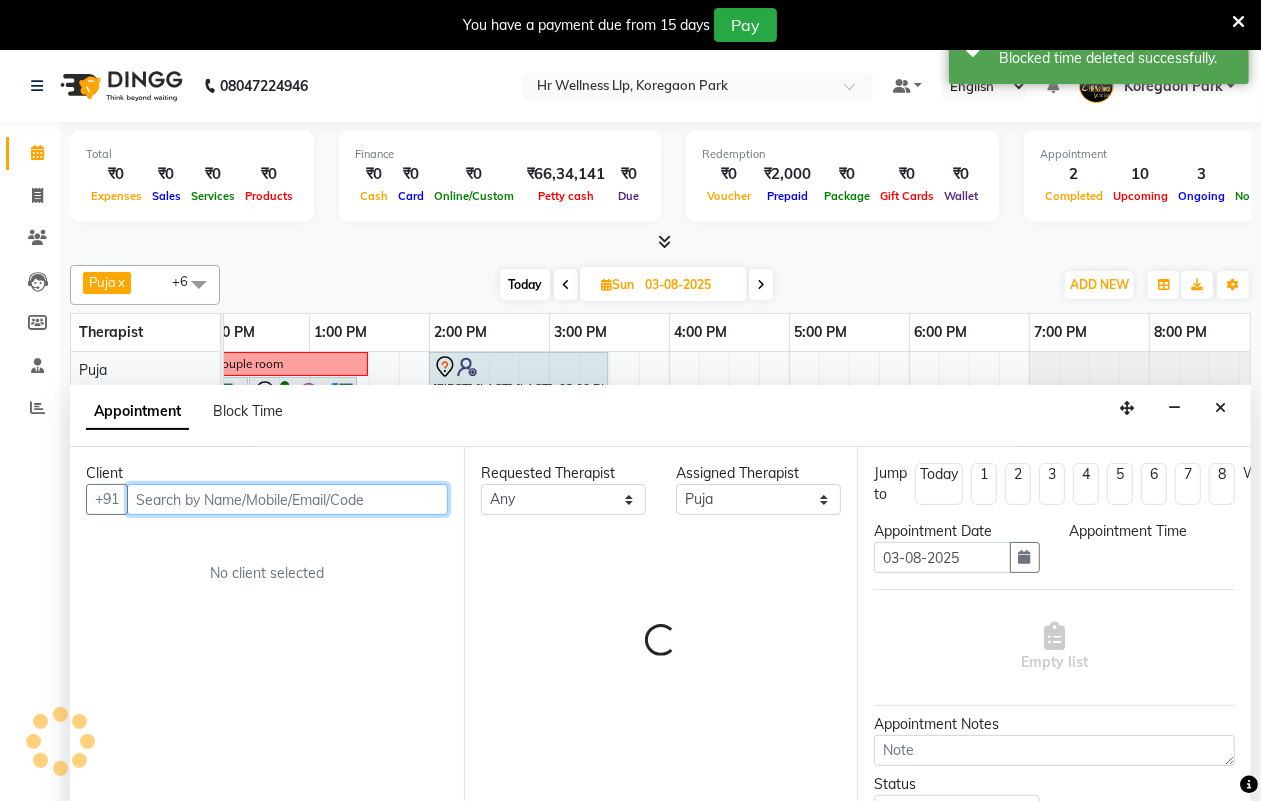 scroll, scrollTop: 50, scrollLeft: 0, axis: vertical 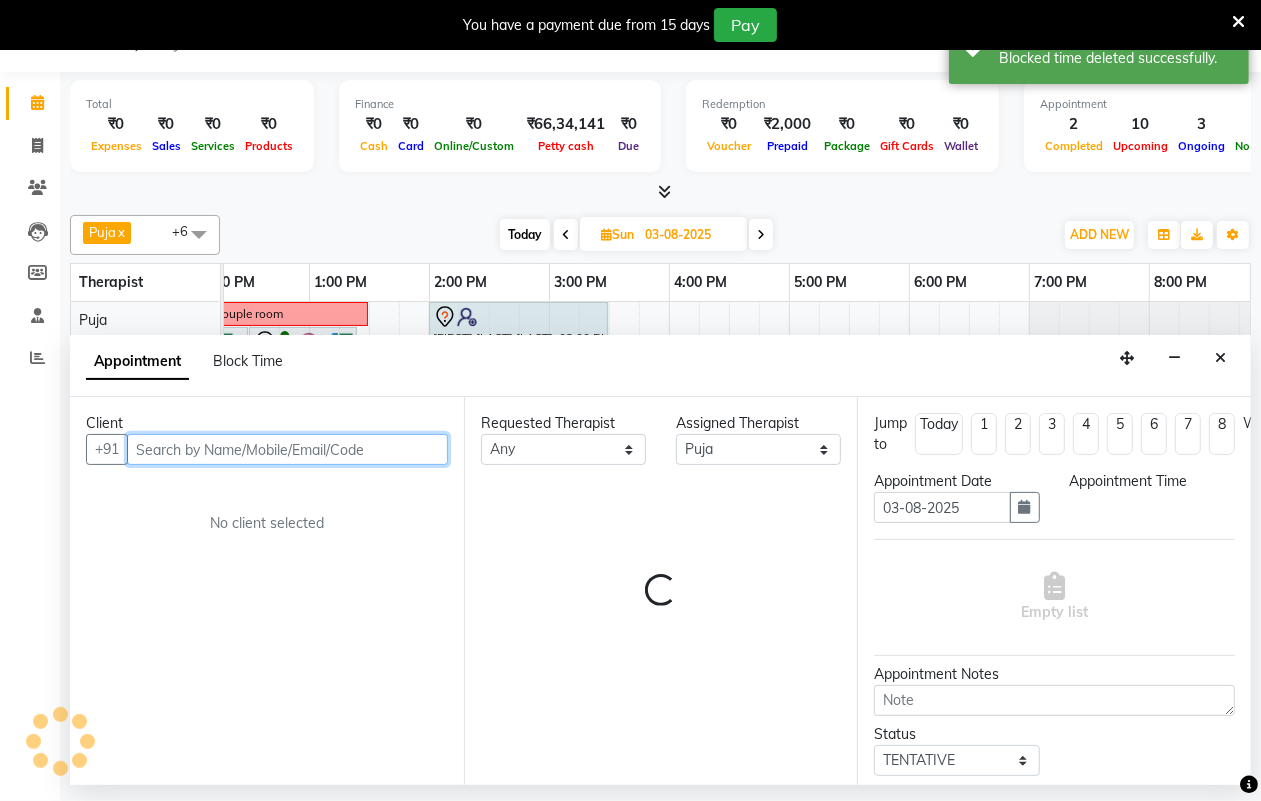 select on "840" 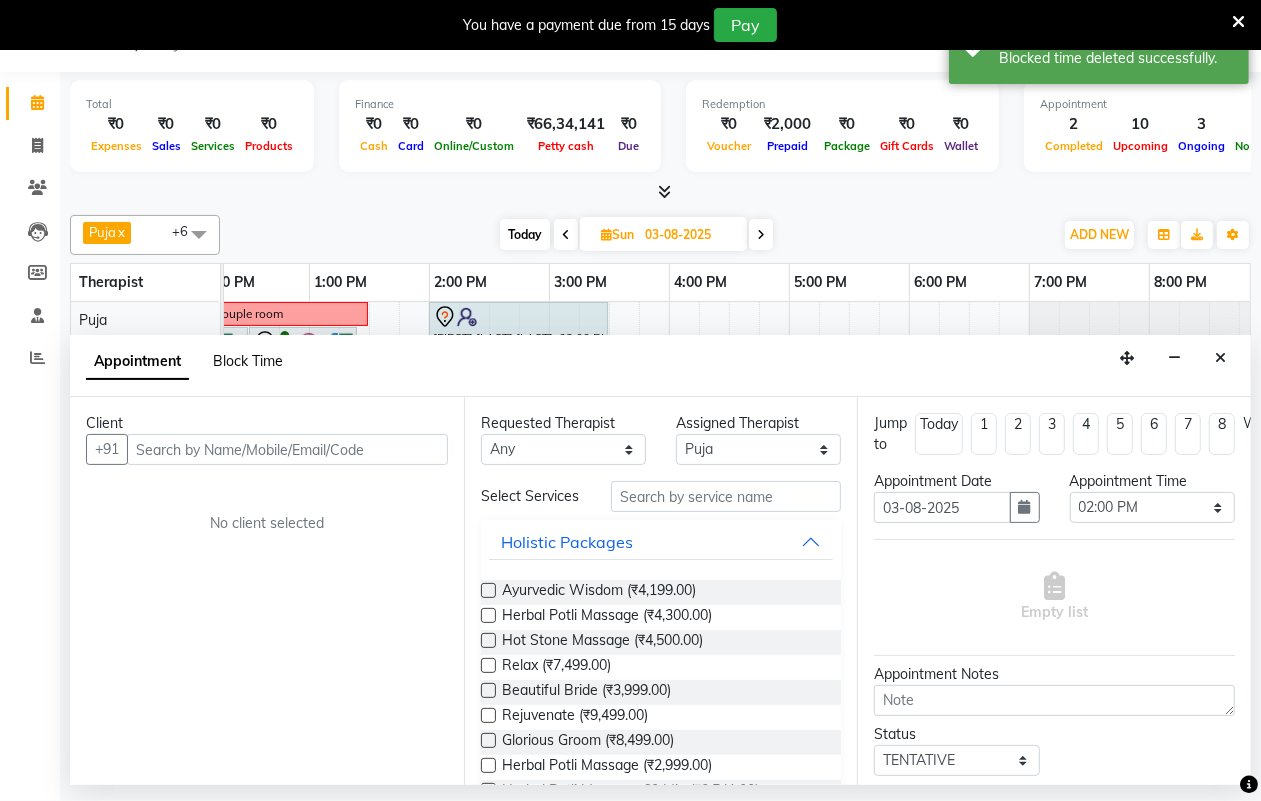 click on "Block Time" at bounding box center [248, 361] 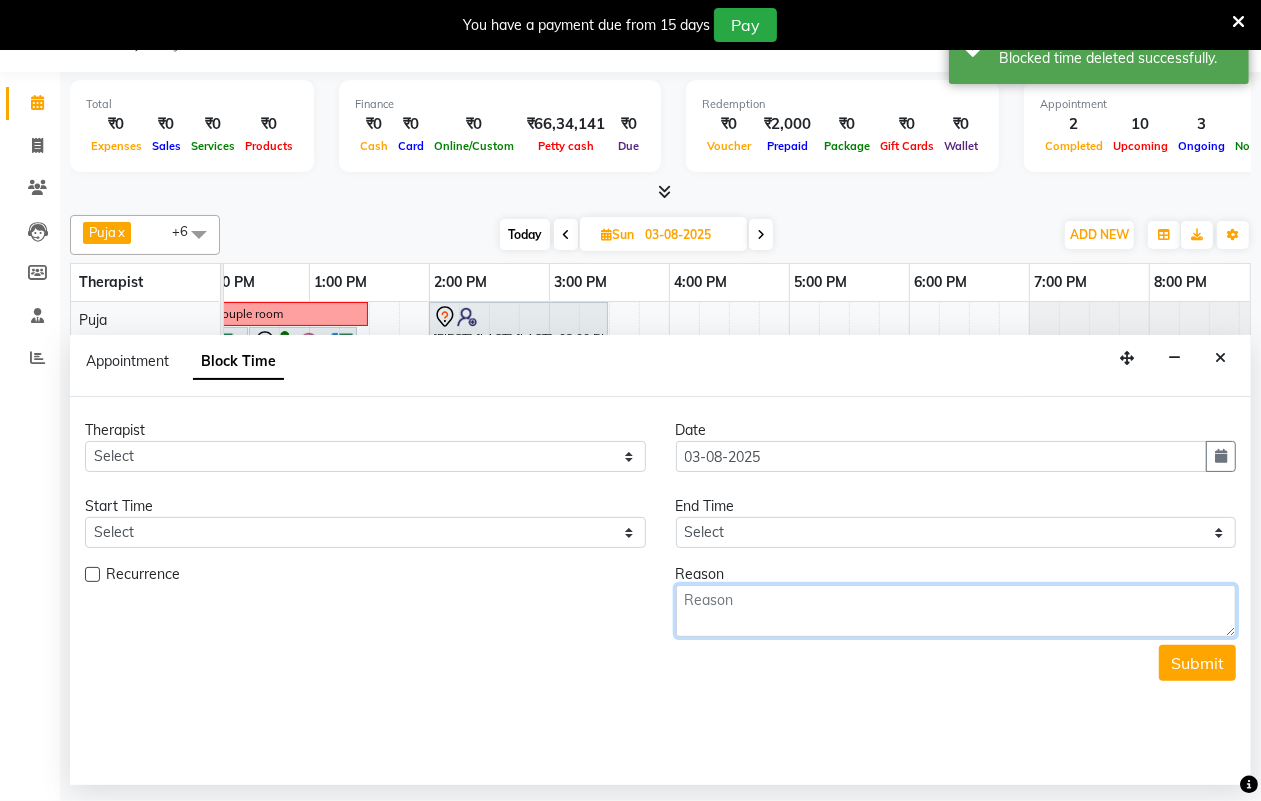 click at bounding box center (956, 611) 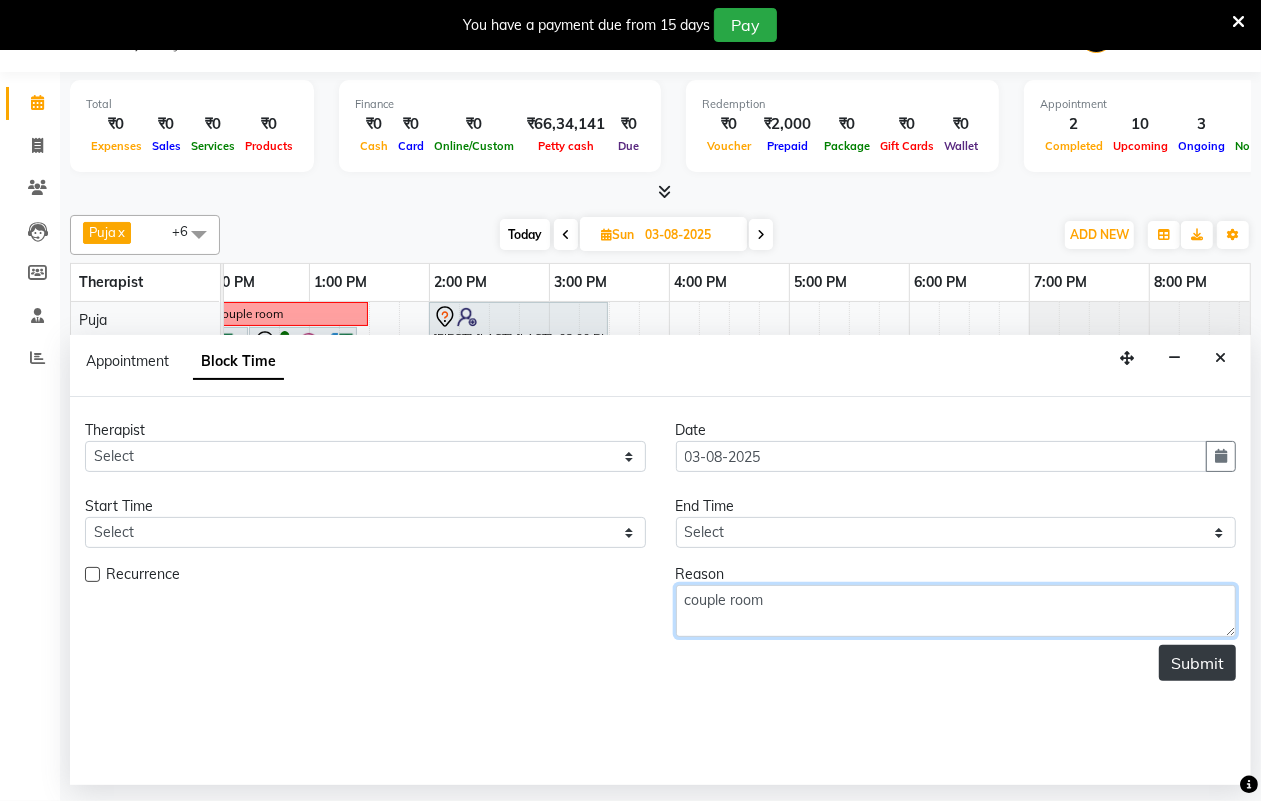 type on "couple room" 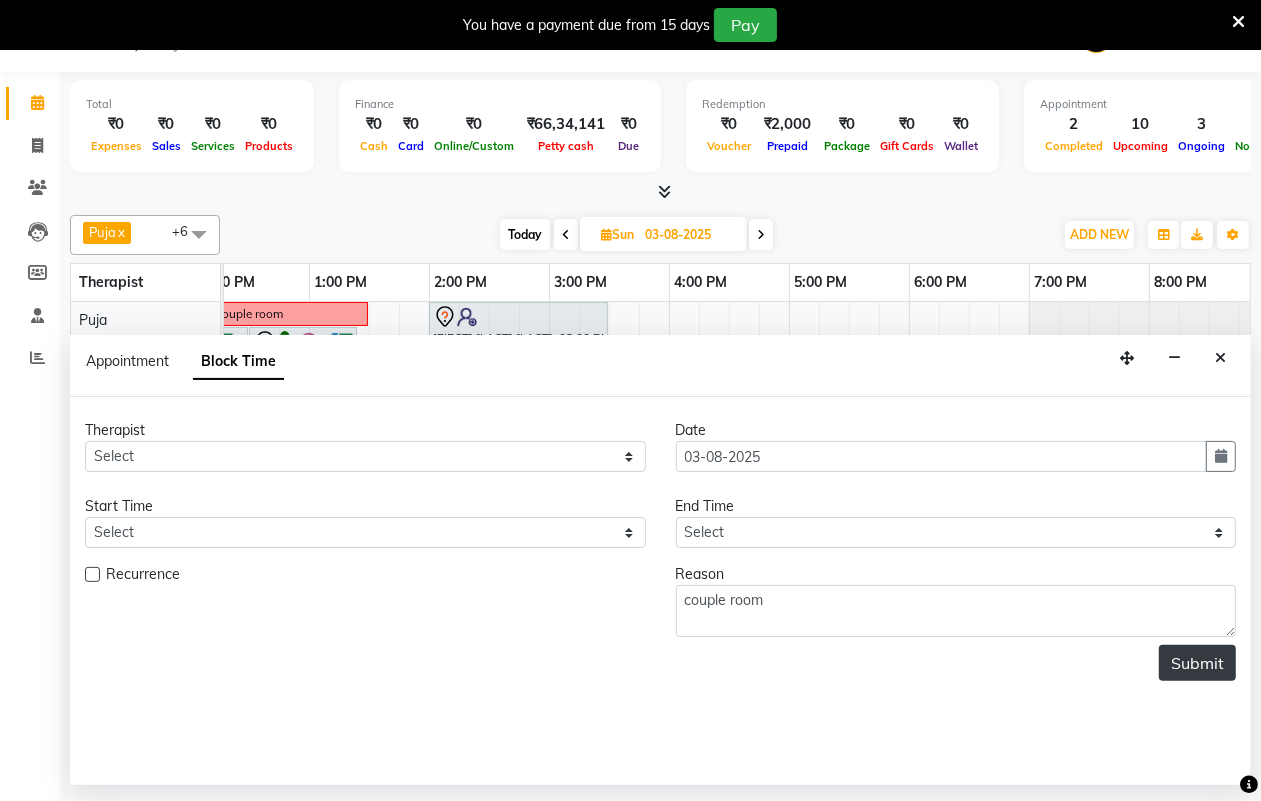 click on "Submit" at bounding box center (1197, 663) 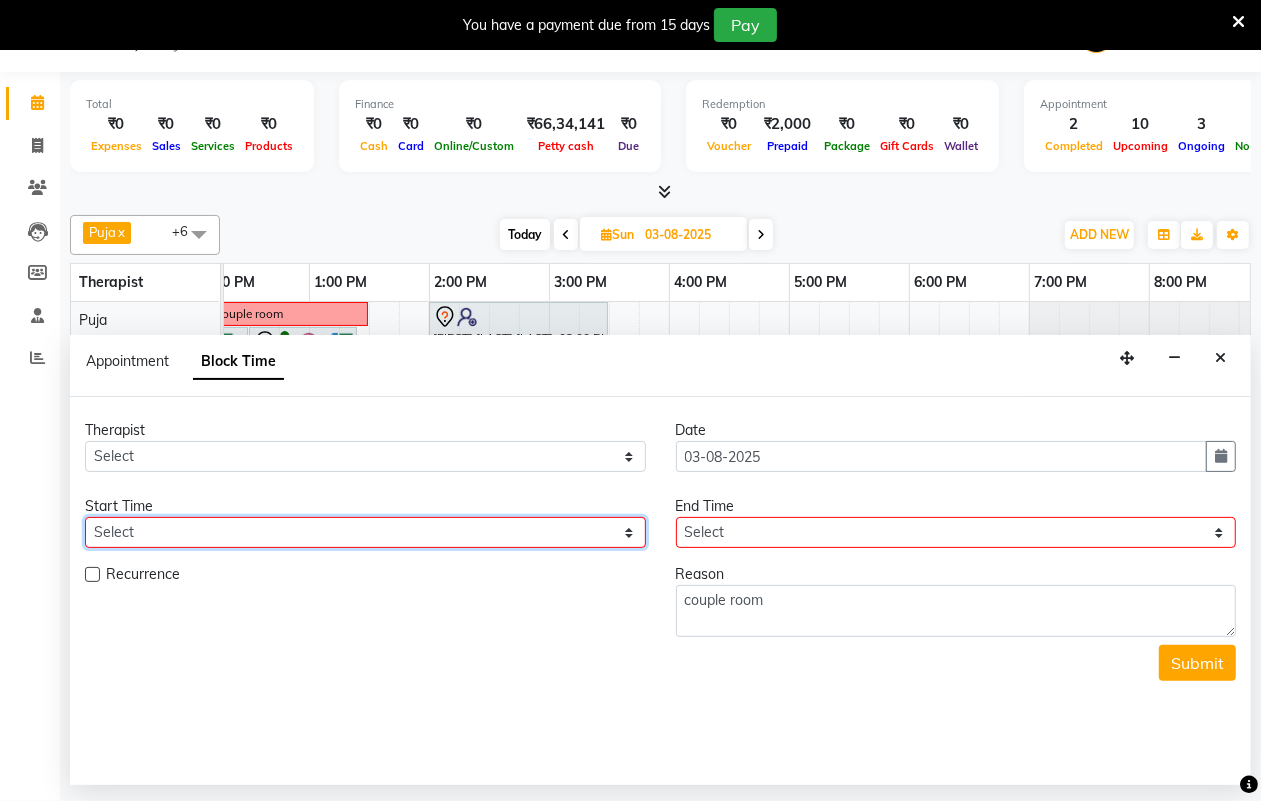 click on "Select" at bounding box center [365, 532] 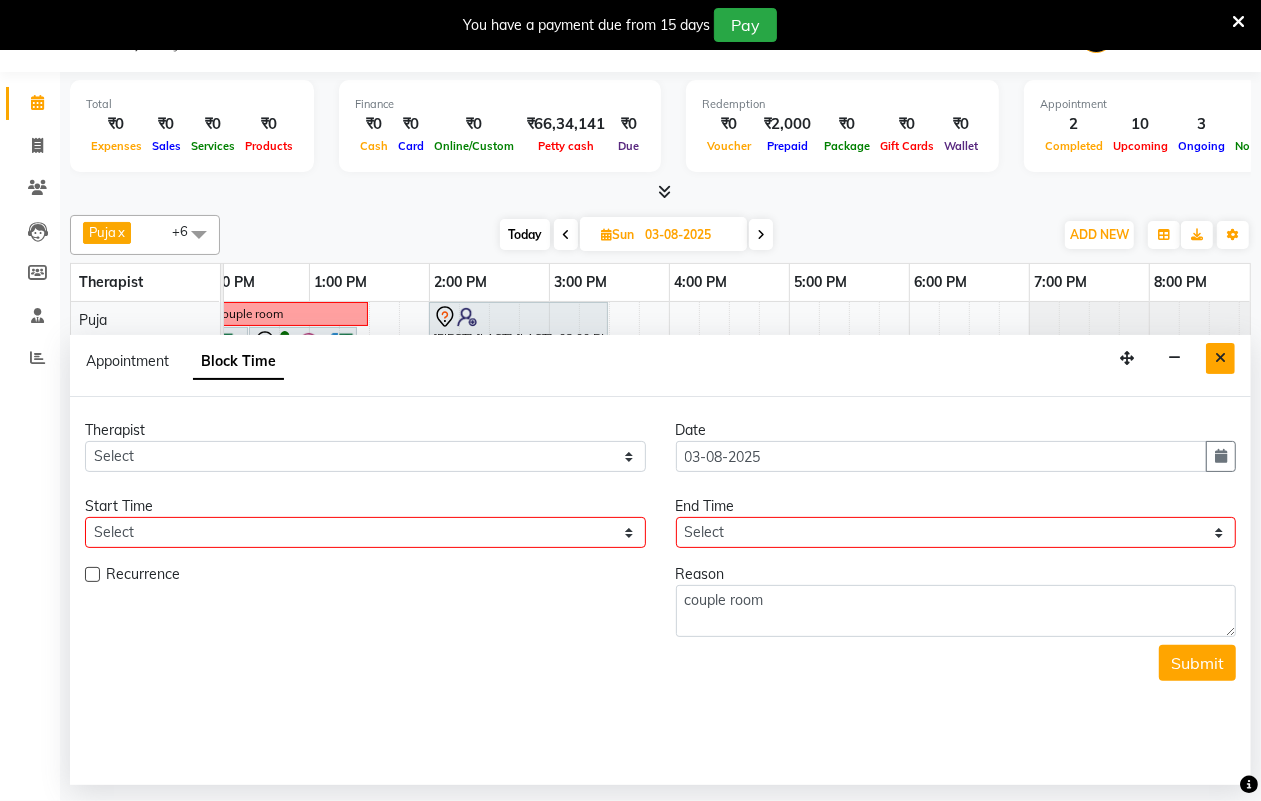 click at bounding box center [1220, 358] 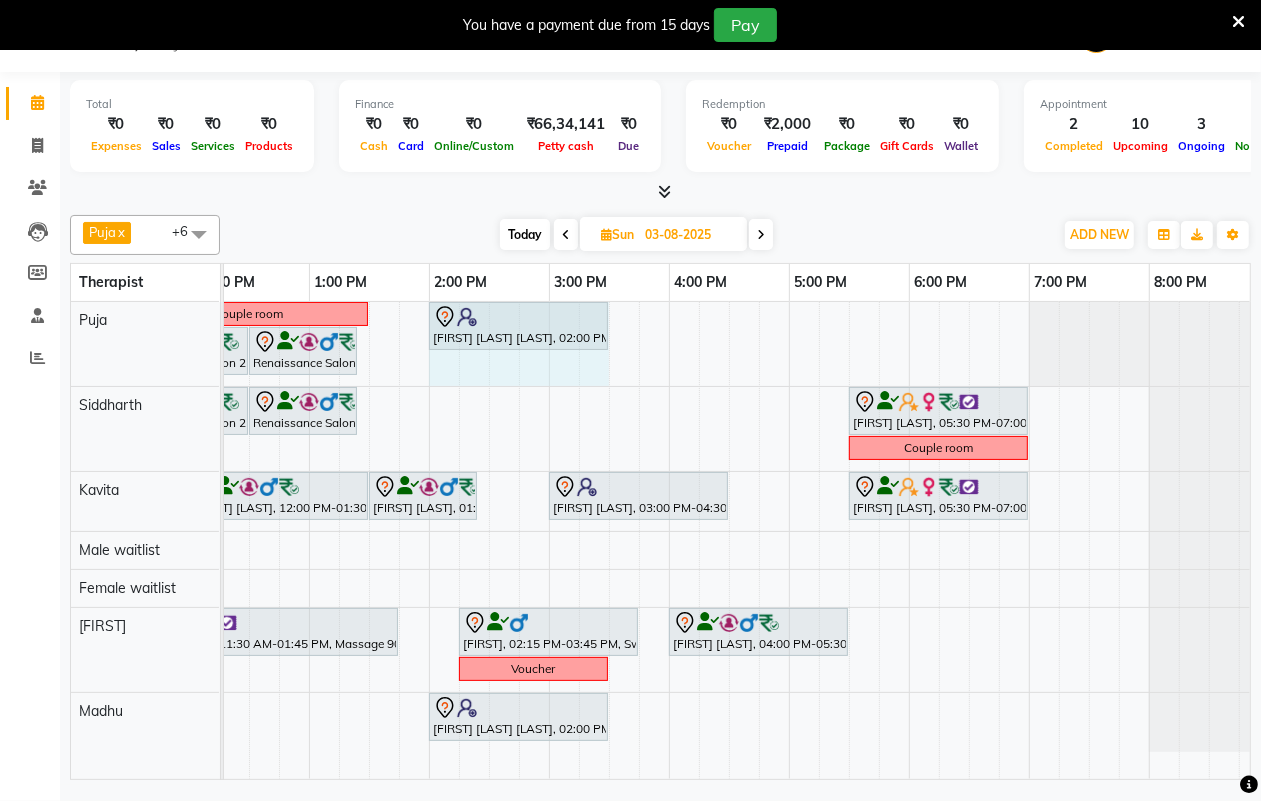 drag, startPoint x: 442, startPoint y: 373, endPoint x: 581, endPoint y: 377, distance: 139.05754 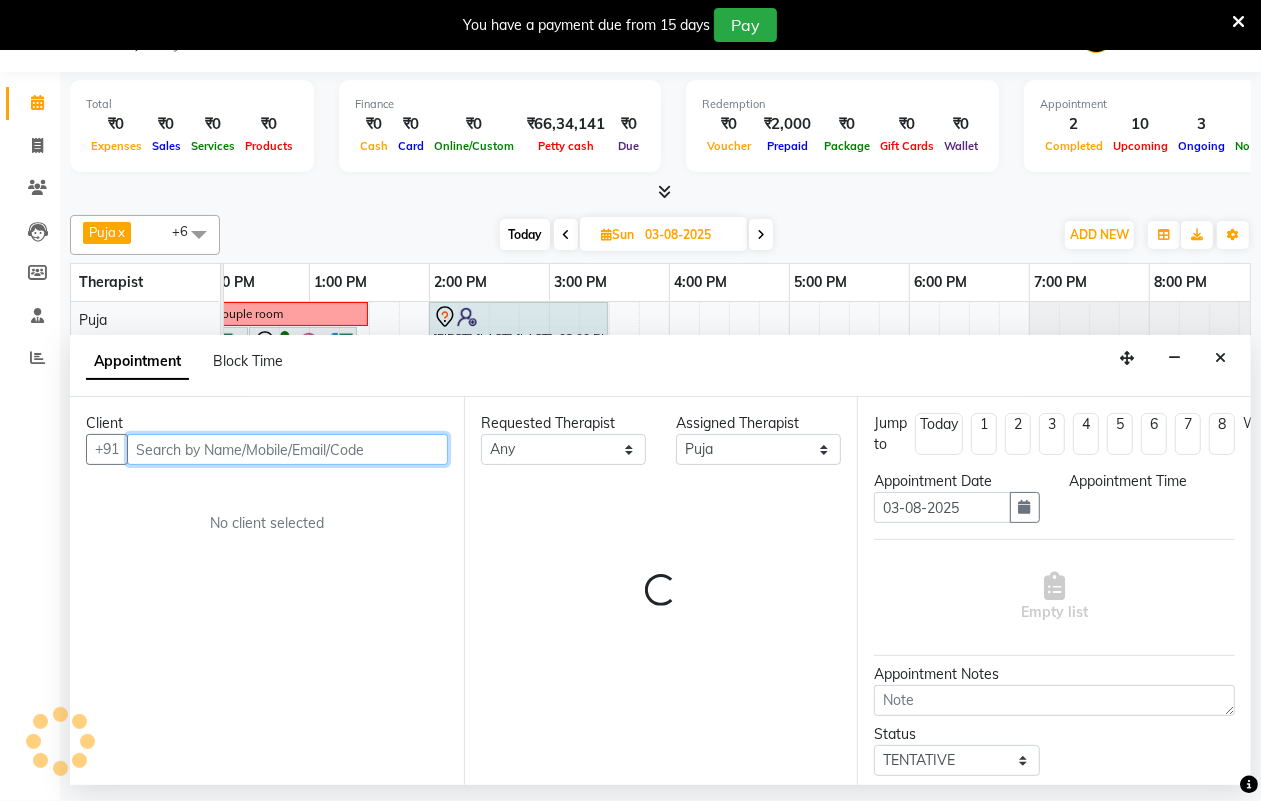 select on "840" 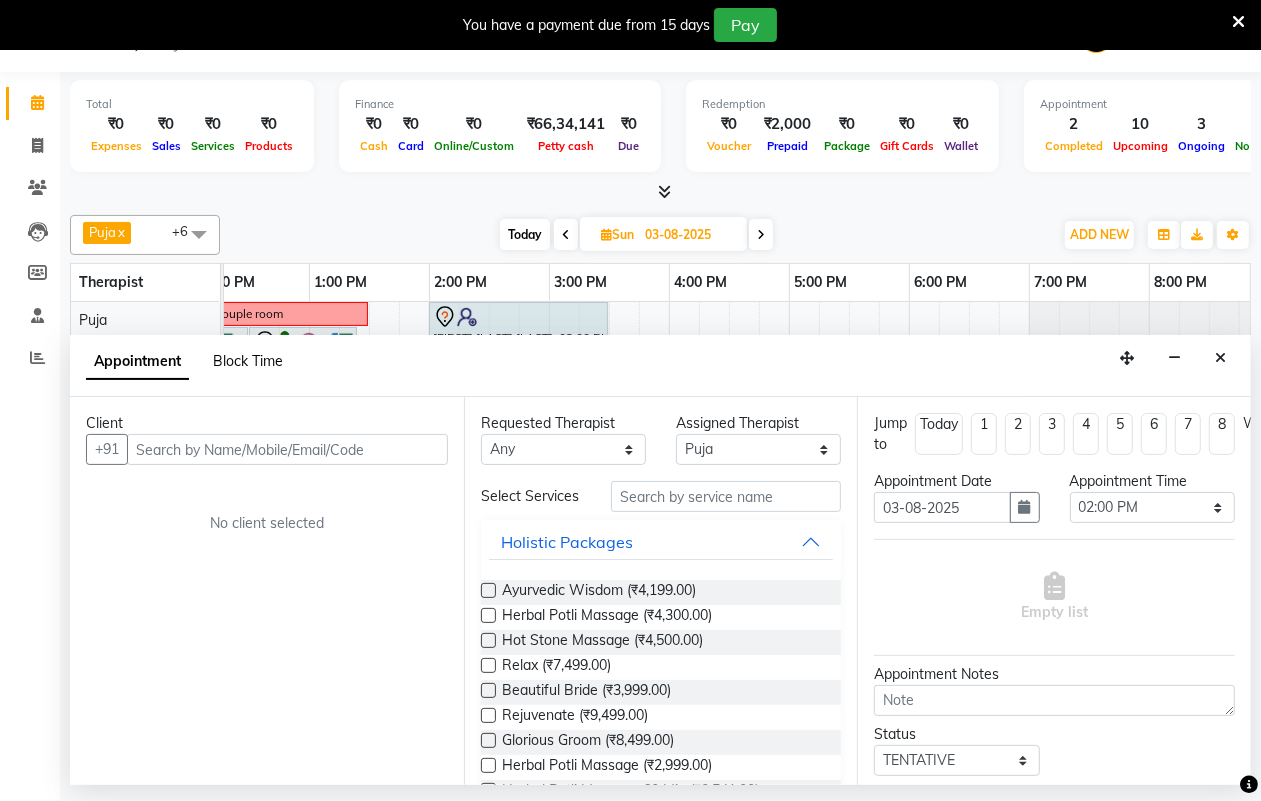 click on "Block Time" at bounding box center (248, 361) 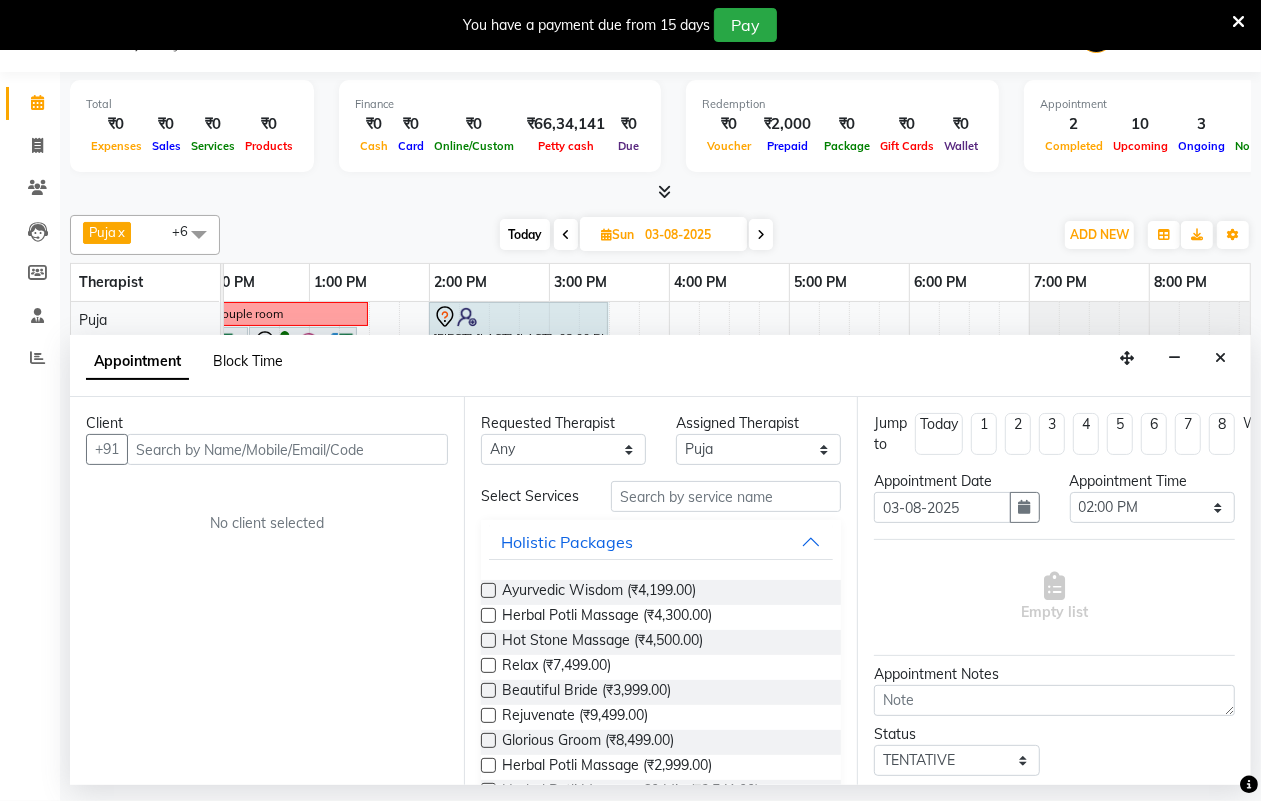 select on "16488" 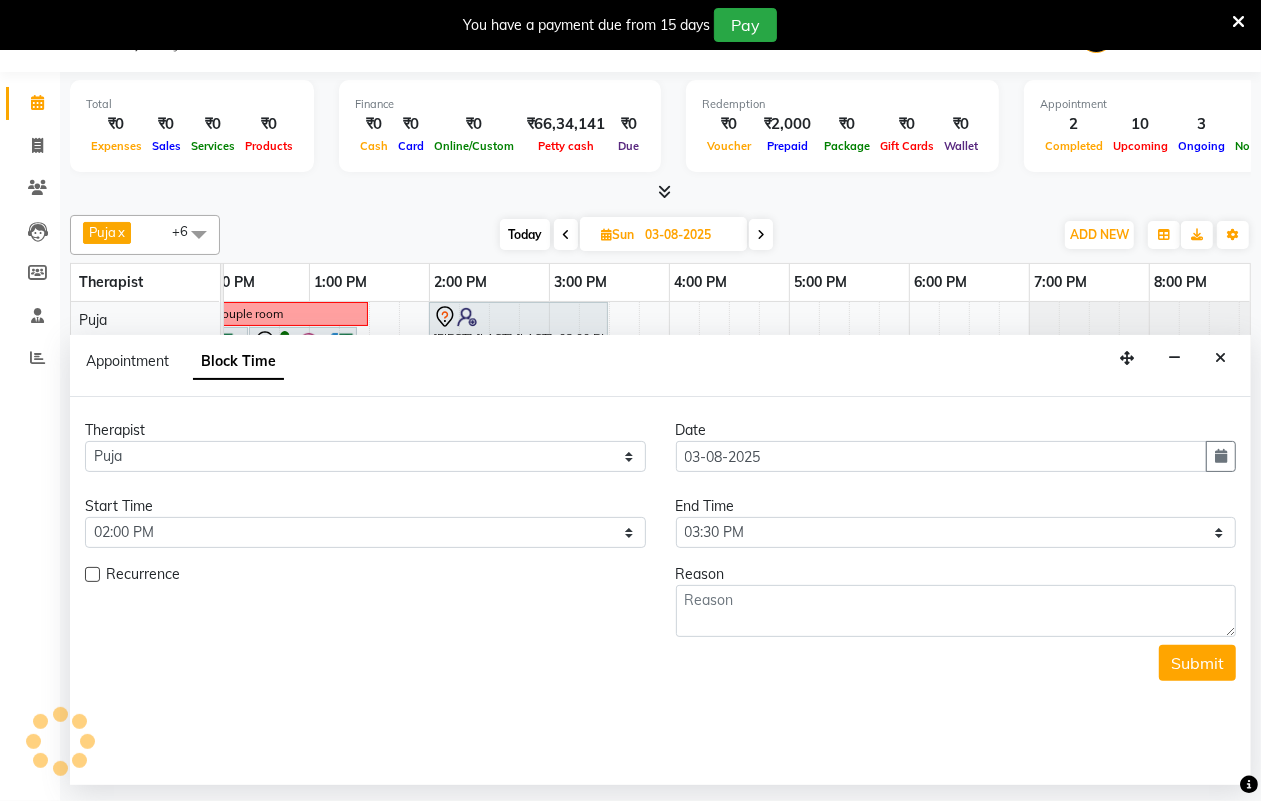scroll, scrollTop: 0, scrollLeft: 533, axis: horizontal 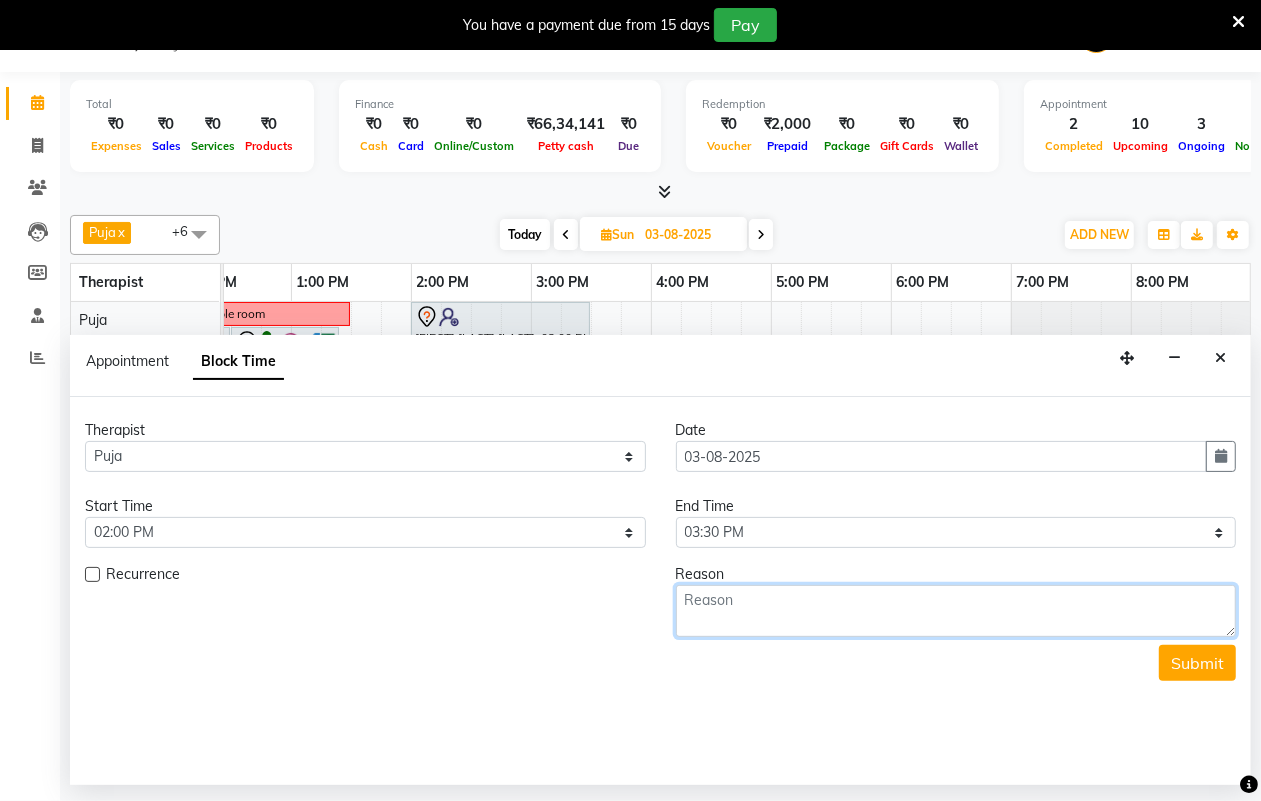 click at bounding box center (956, 611) 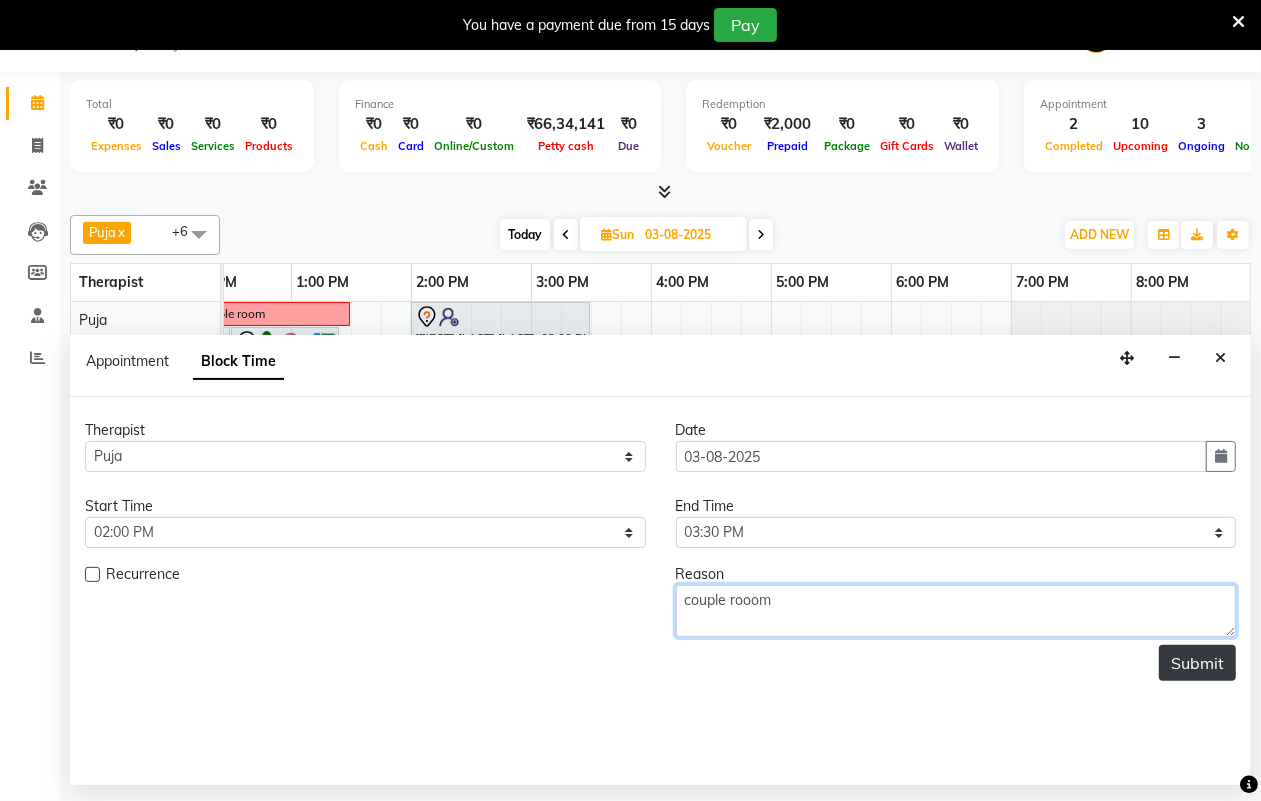 type on "couple rooom" 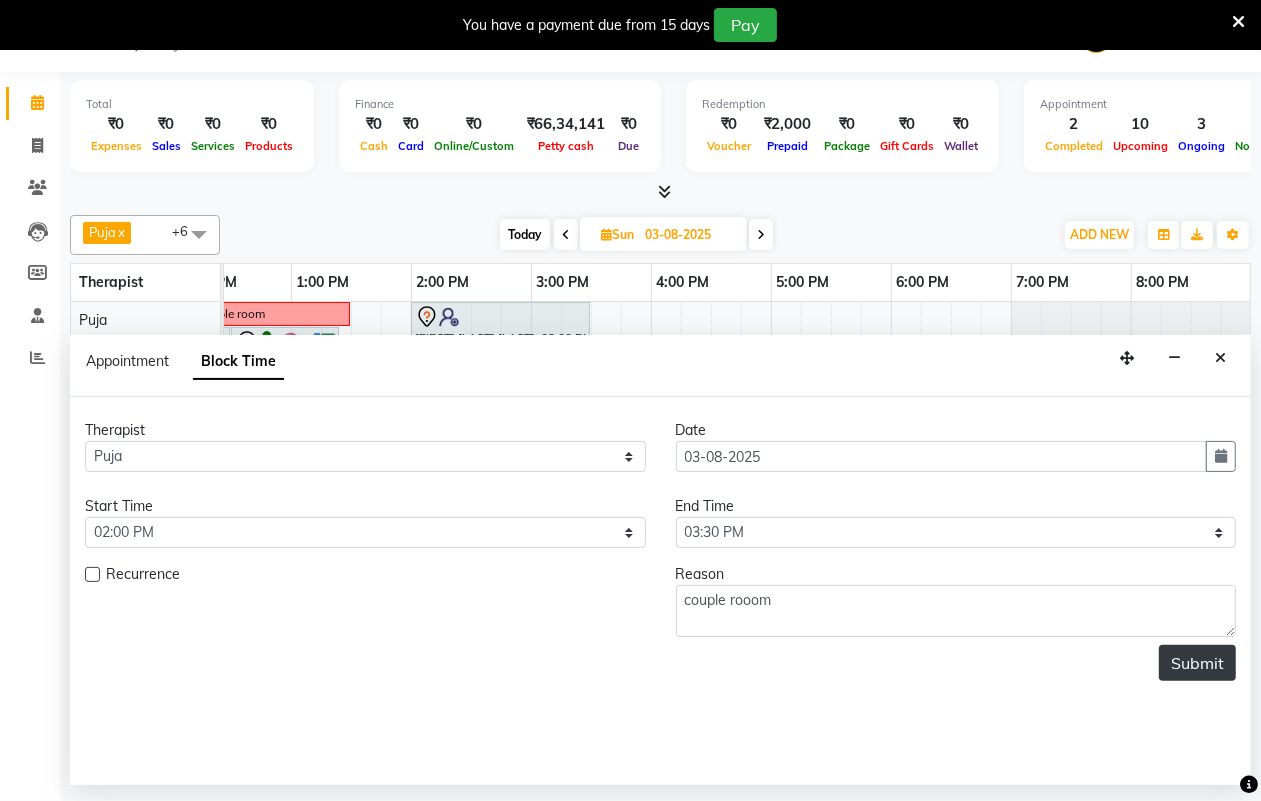 click on "Submit" at bounding box center (1197, 663) 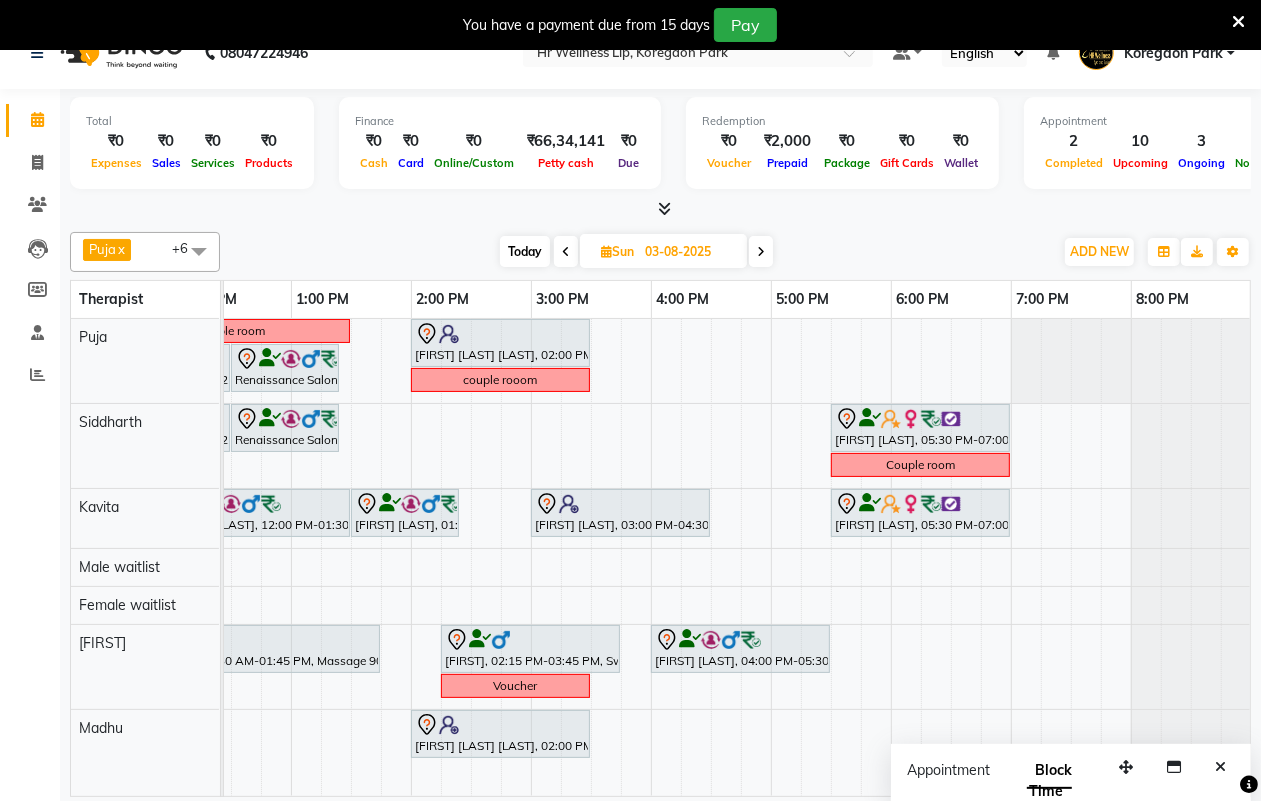 scroll, scrollTop: 50, scrollLeft: 0, axis: vertical 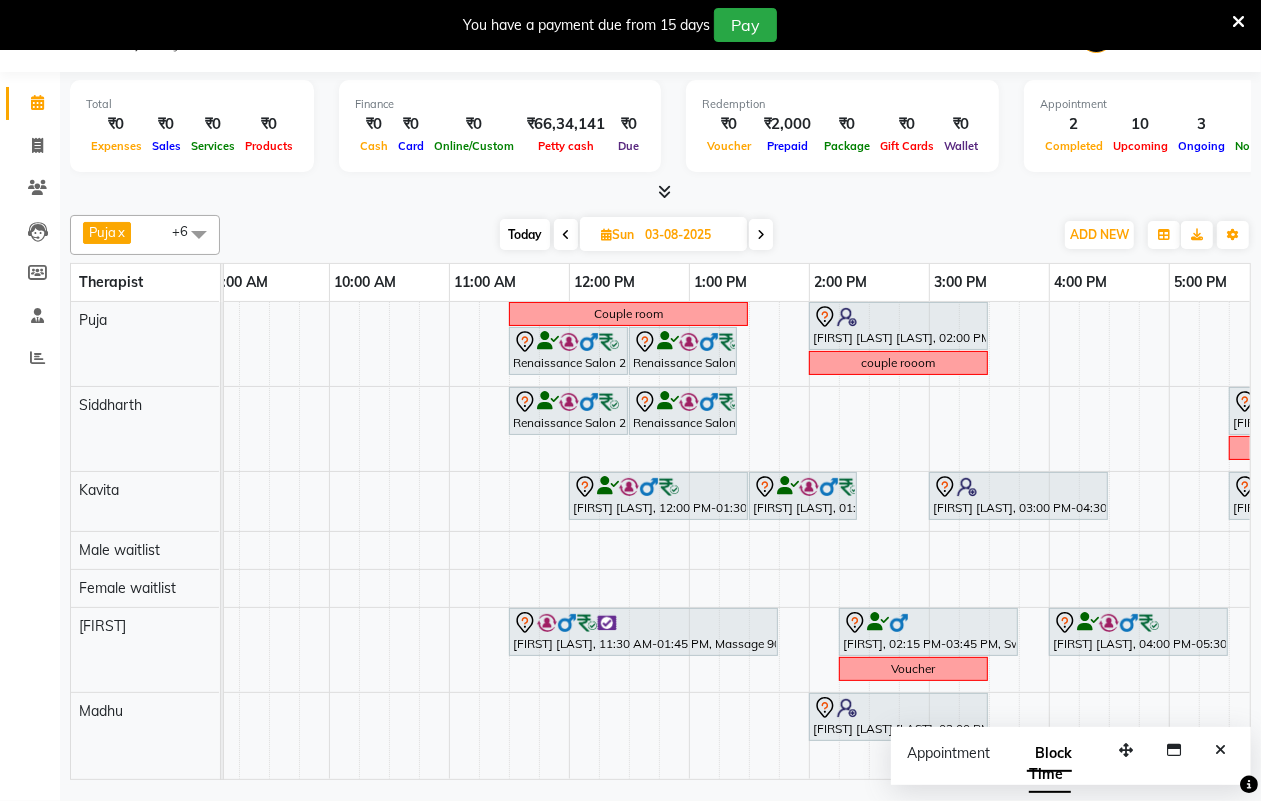click at bounding box center (566, 234) 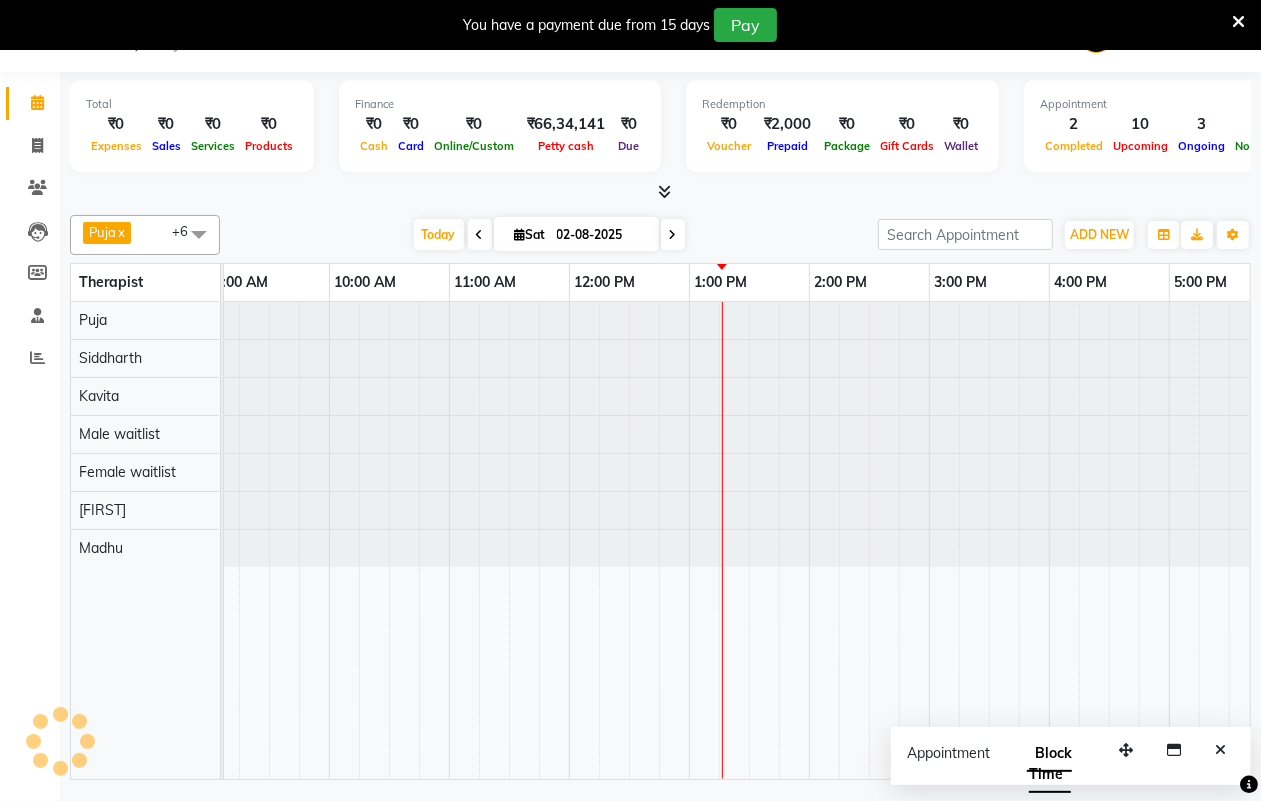 scroll, scrollTop: 0, scrollLeft: 533, axis: horizontal 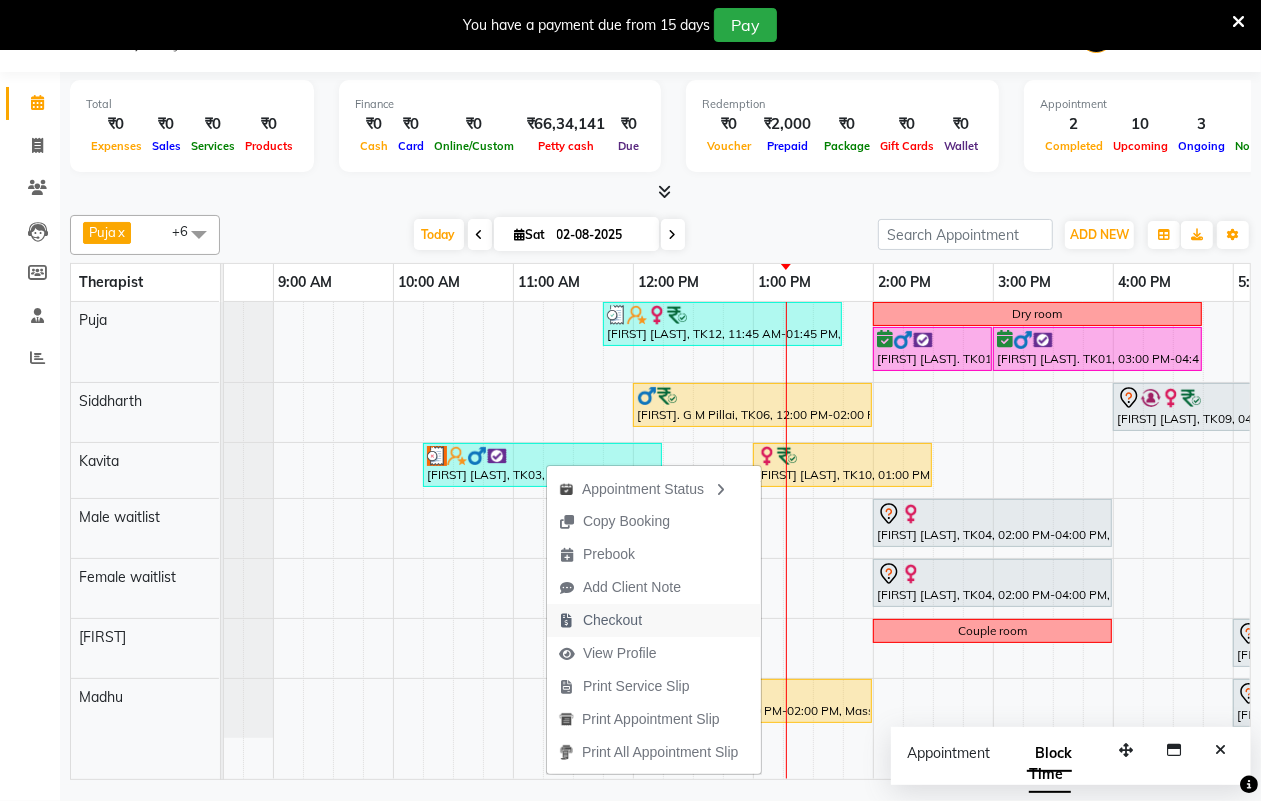click on "Checkout" at bounding box center (600, 620) 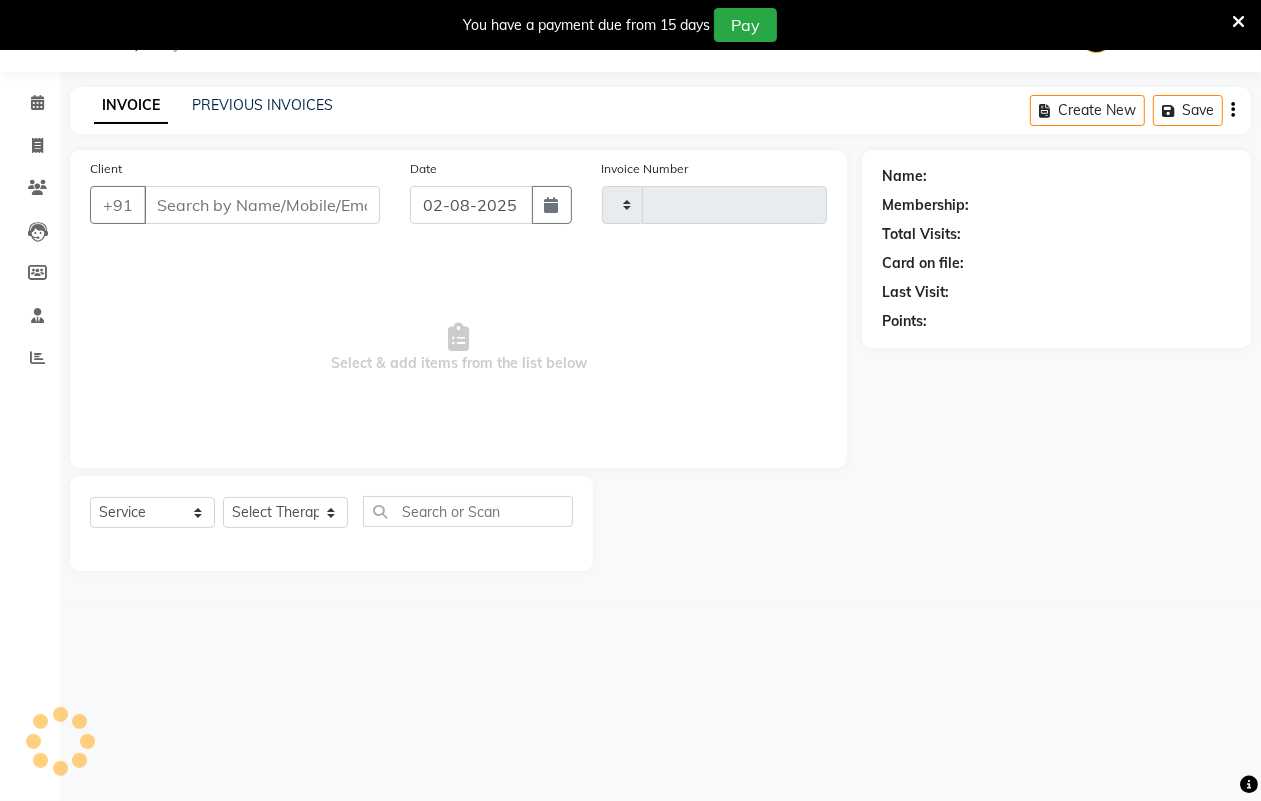 type on "1097" 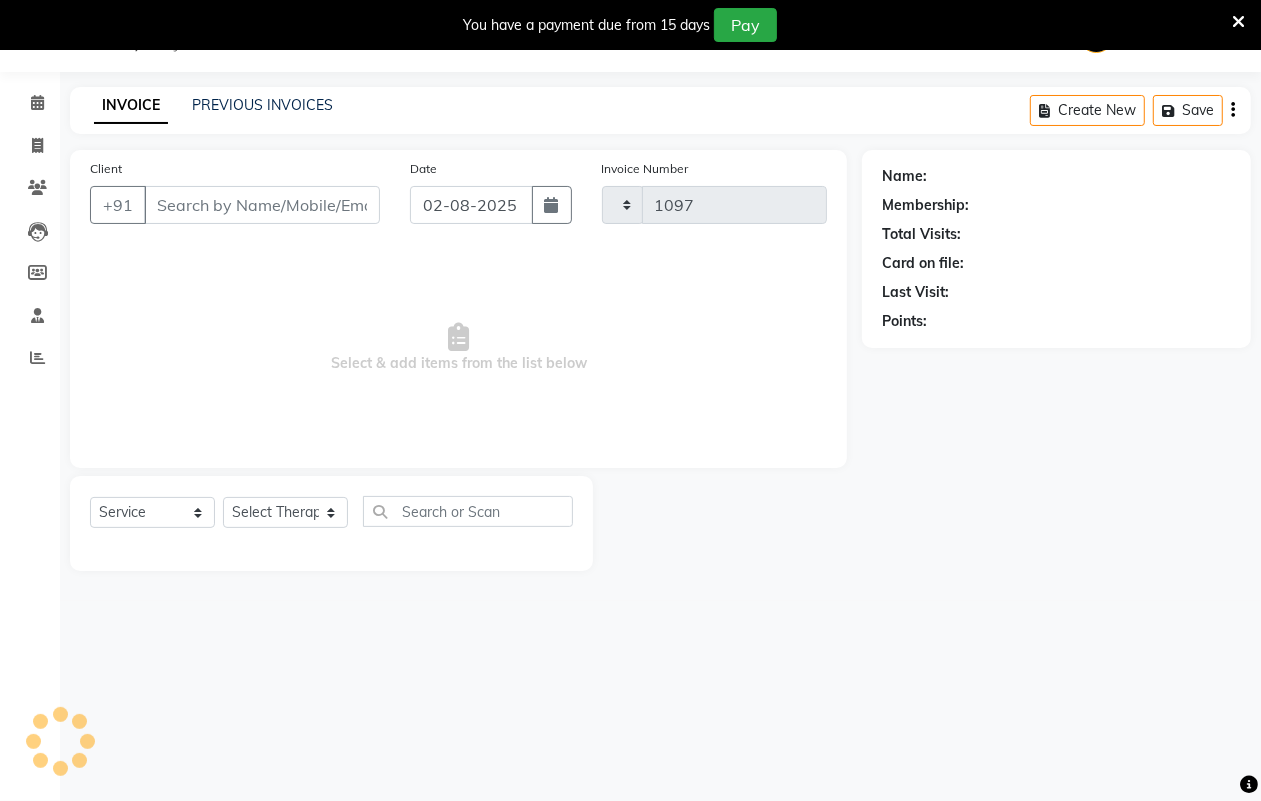 select on "4295" 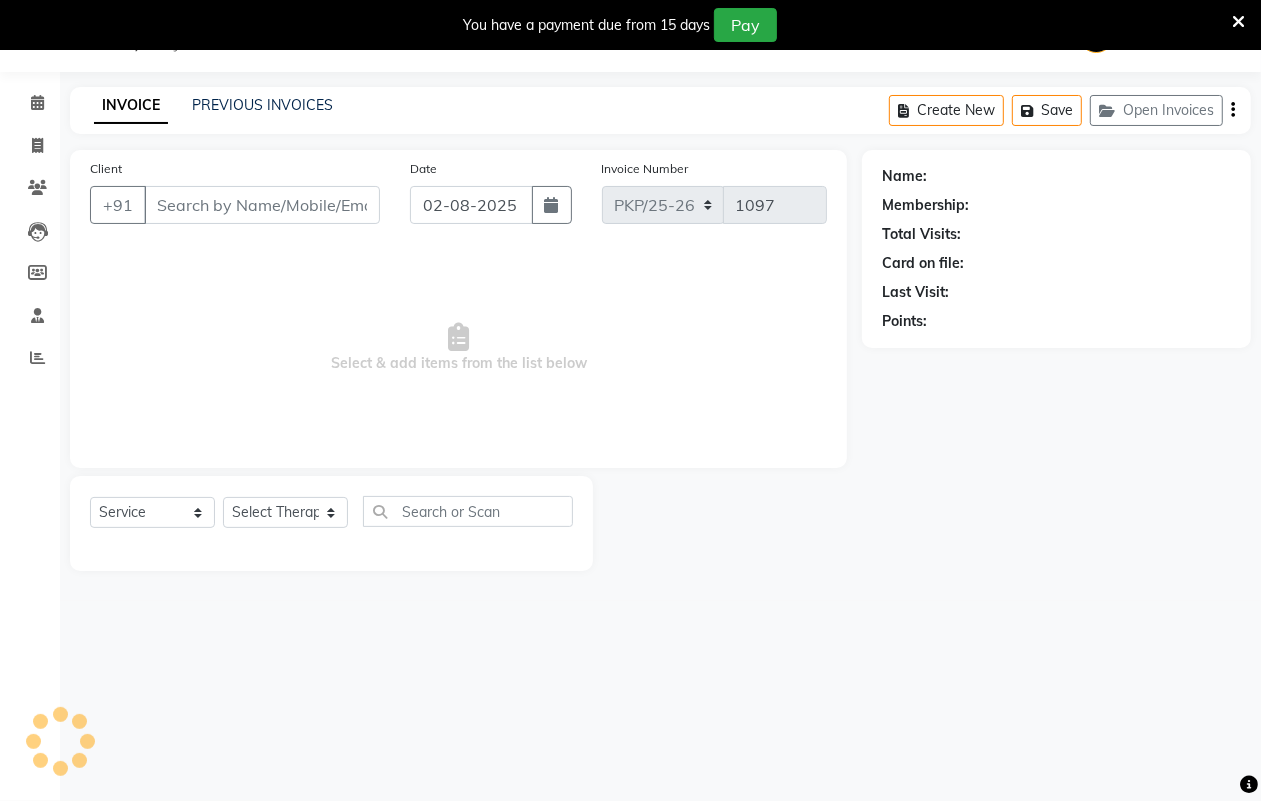 scroll, scrollTop: 0, scrollLeft: 0, axis: both 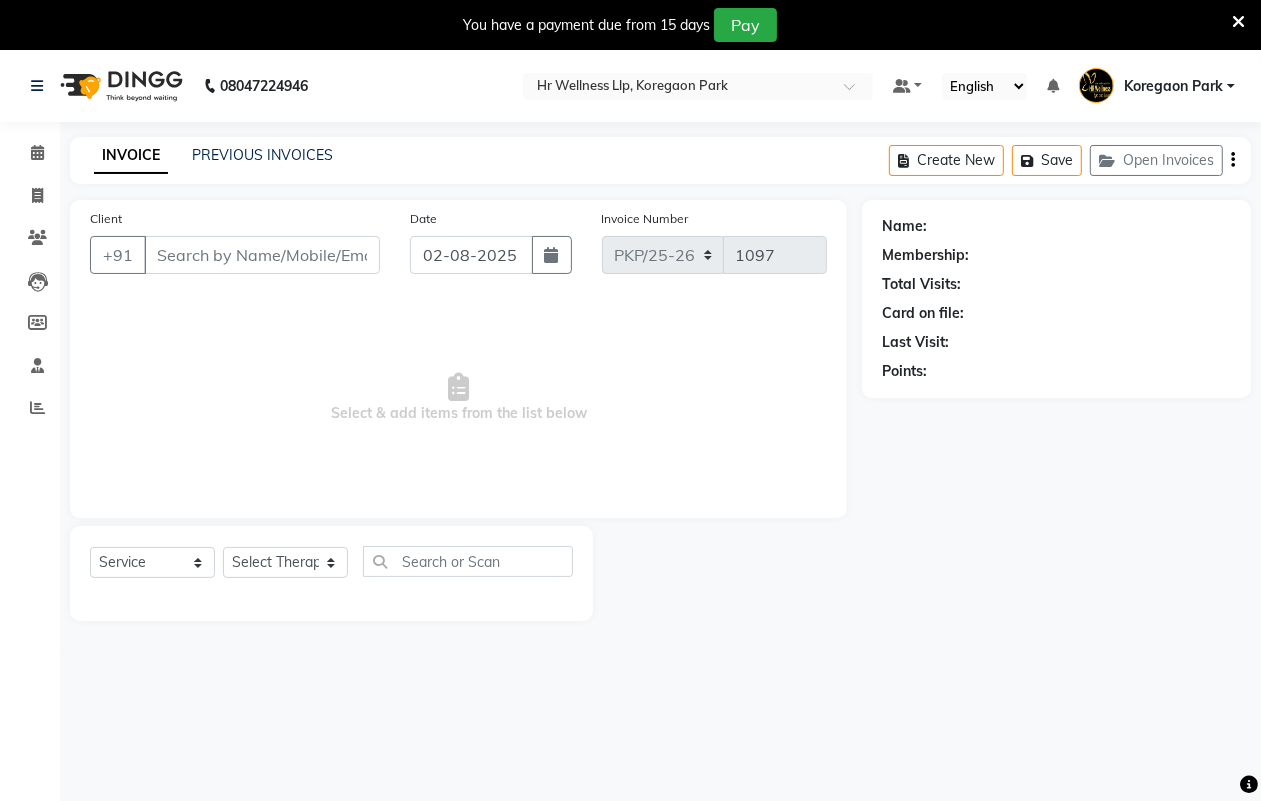 type on "[PHONE]" 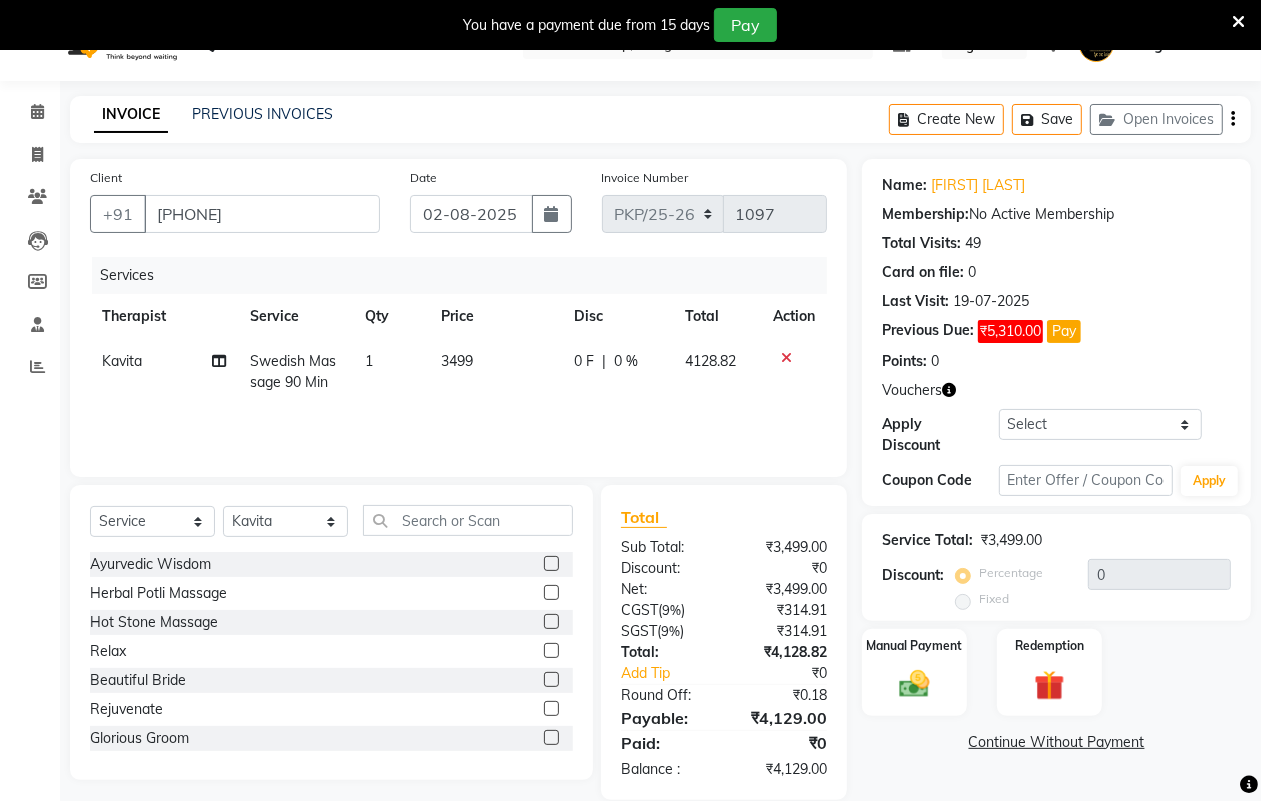 scroll, scrollTop: 70, scrollLeft: 0, axis: vertical 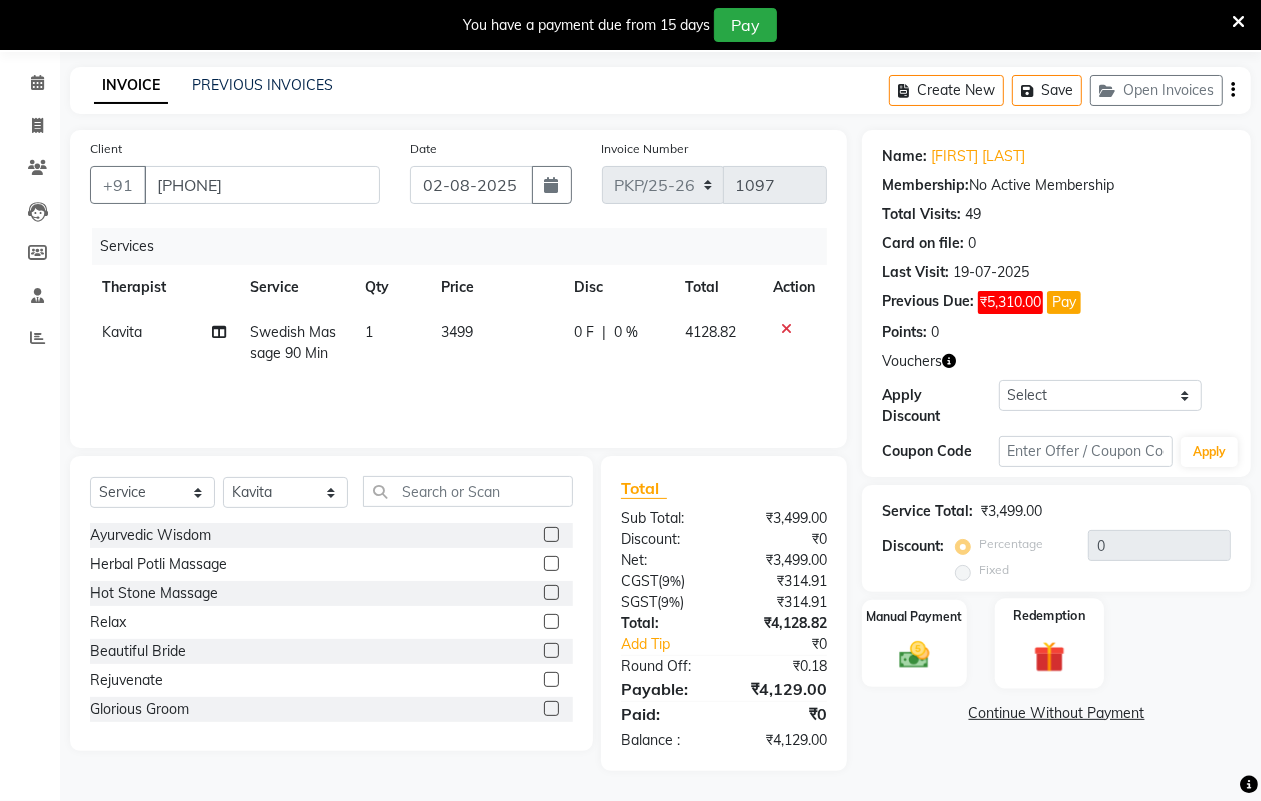 click on "Redemption" 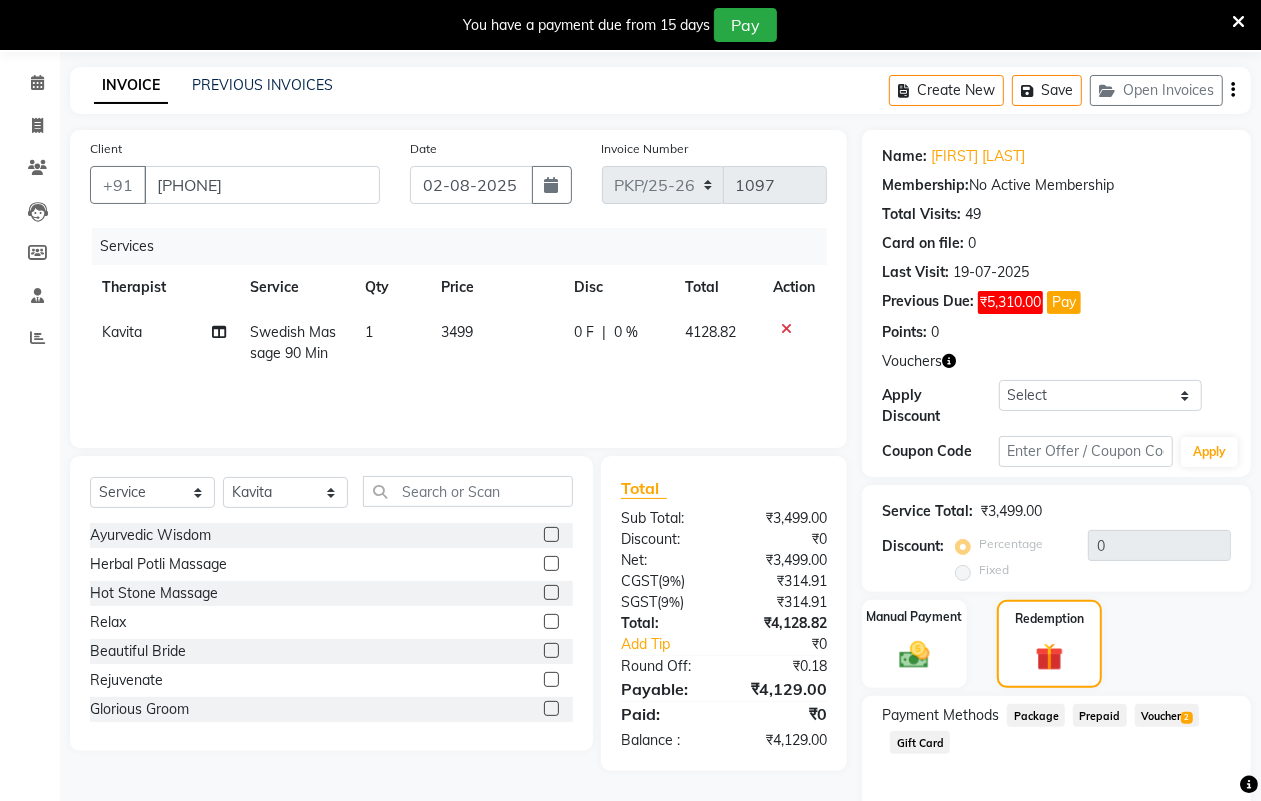 click on "Voucher  2" 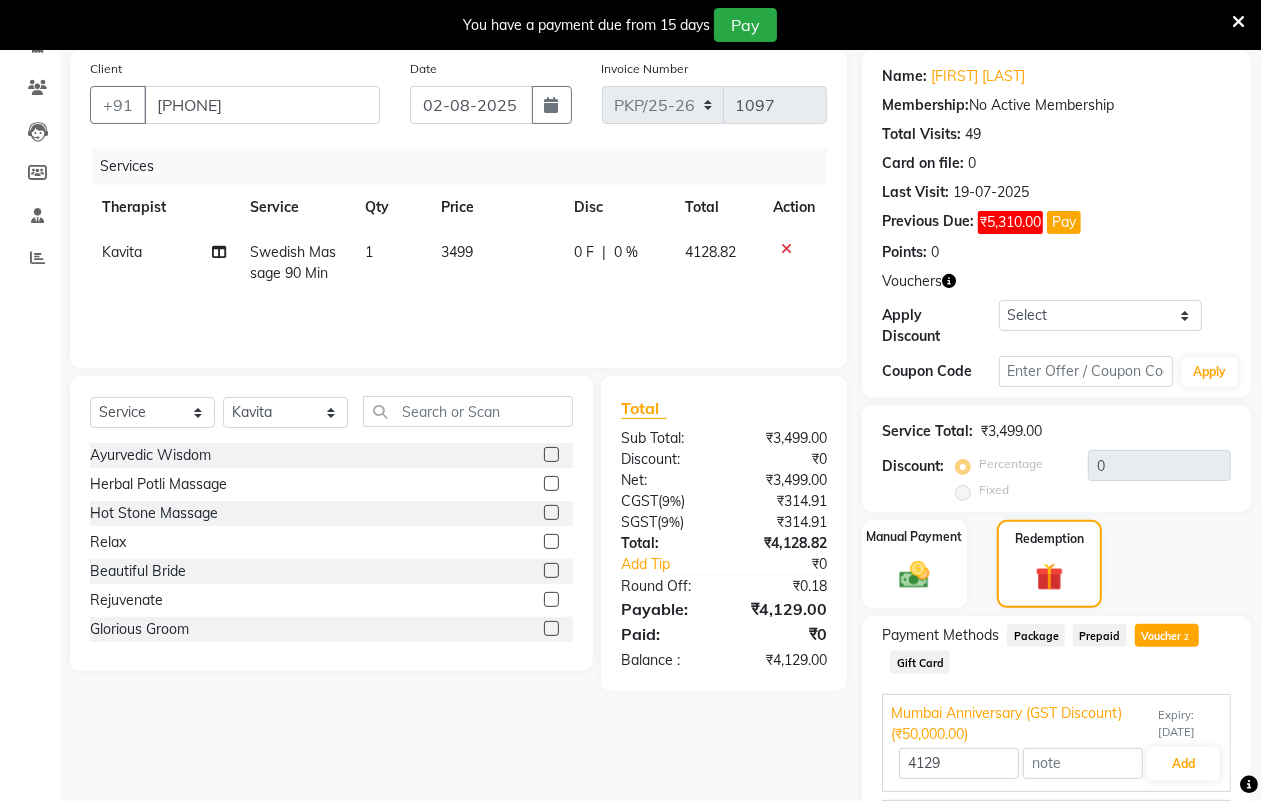 scroll, scrollTop: 0, scrollLeft: 0, axis: both 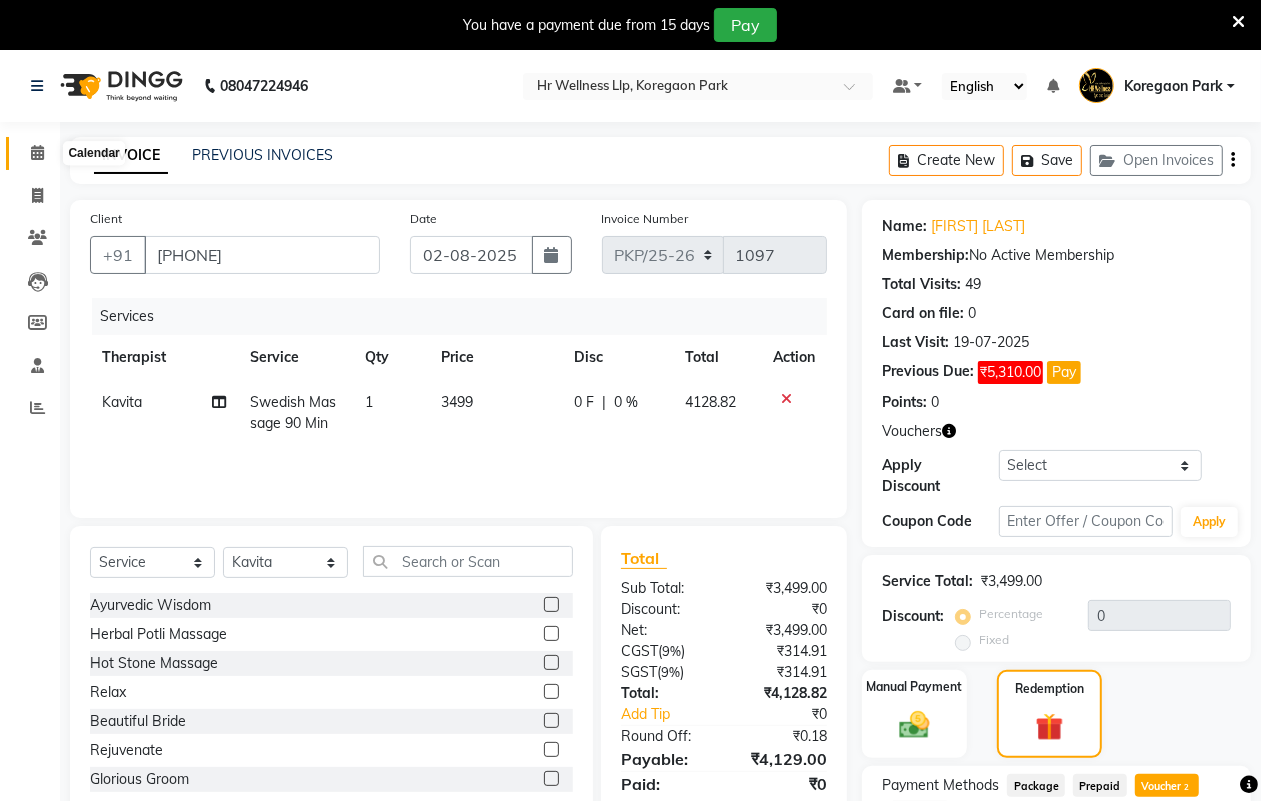 click 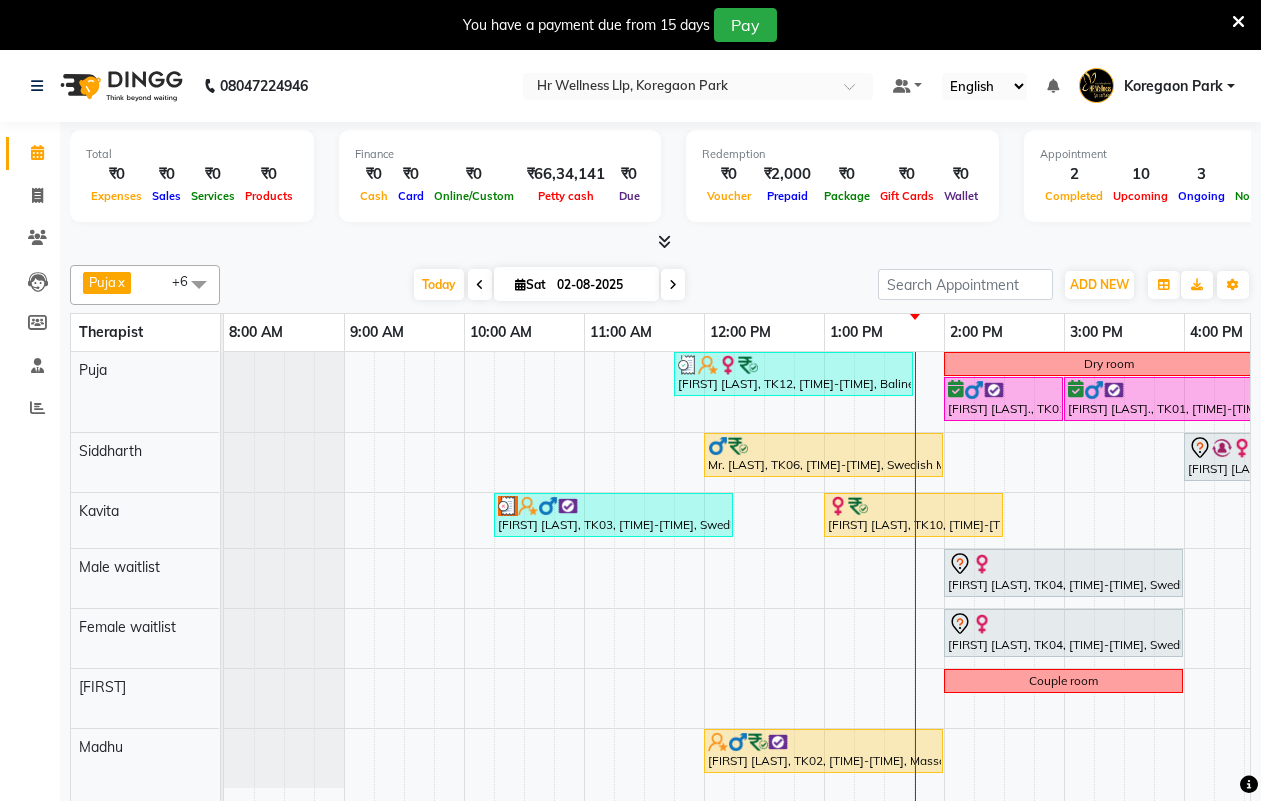 scroll, scrollTop: 0, scrollLeft: 0, axis: both 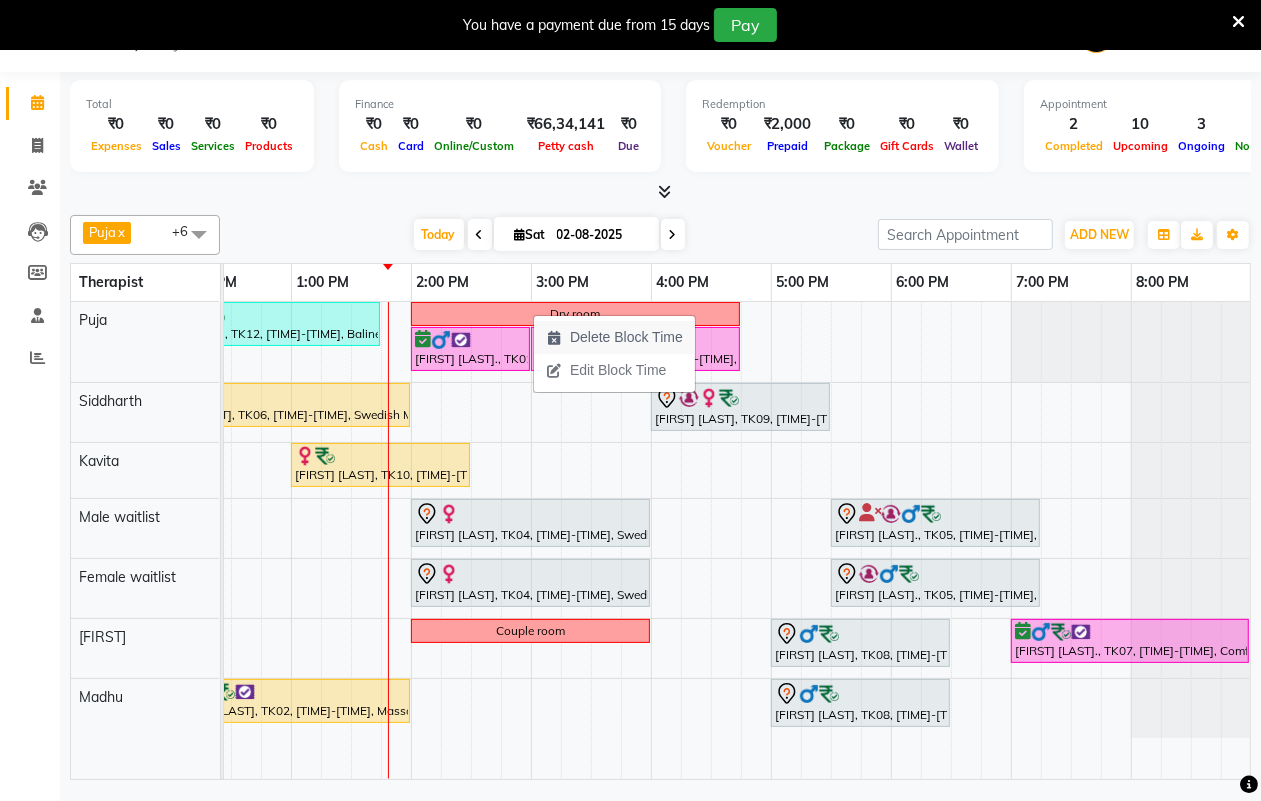 click on "Delete Block Time" at bounding box center (614, 337) 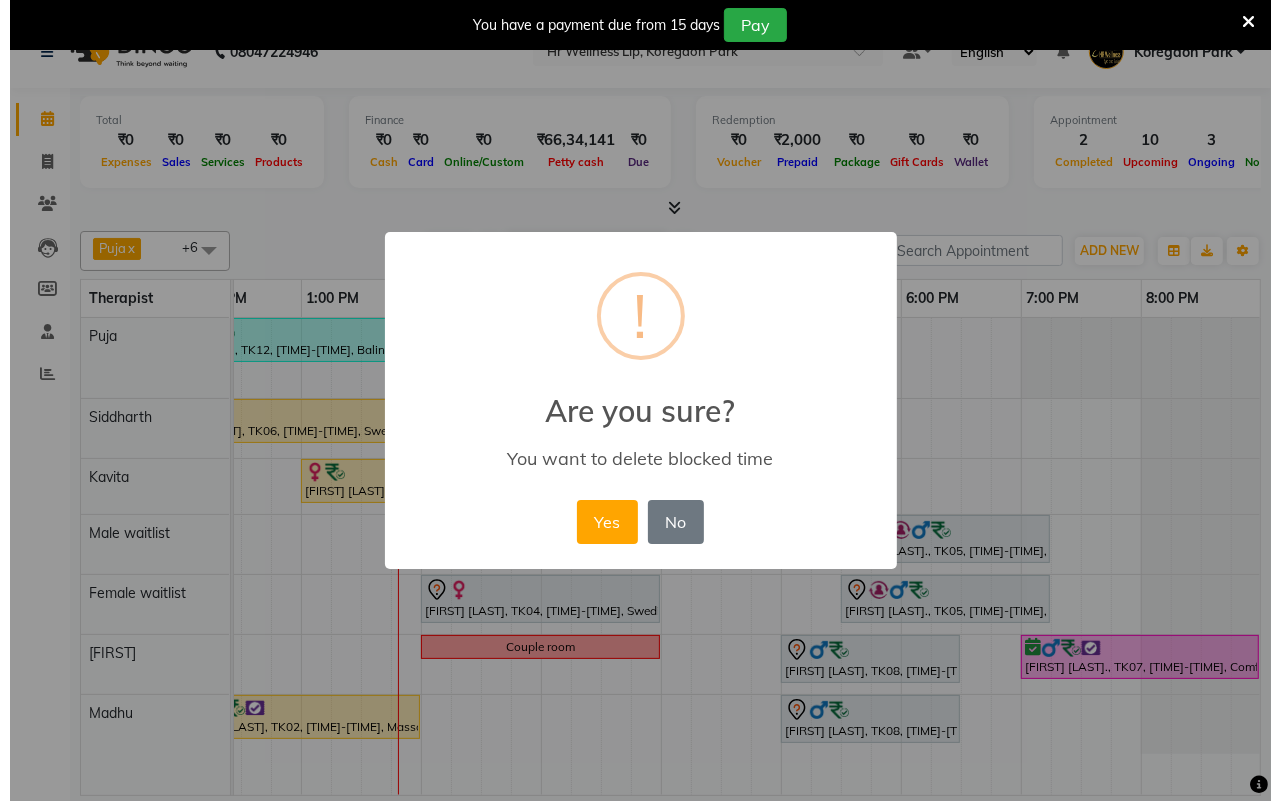 scroll, scrollTop: 35, scrollLeft: 0, axis: vertical 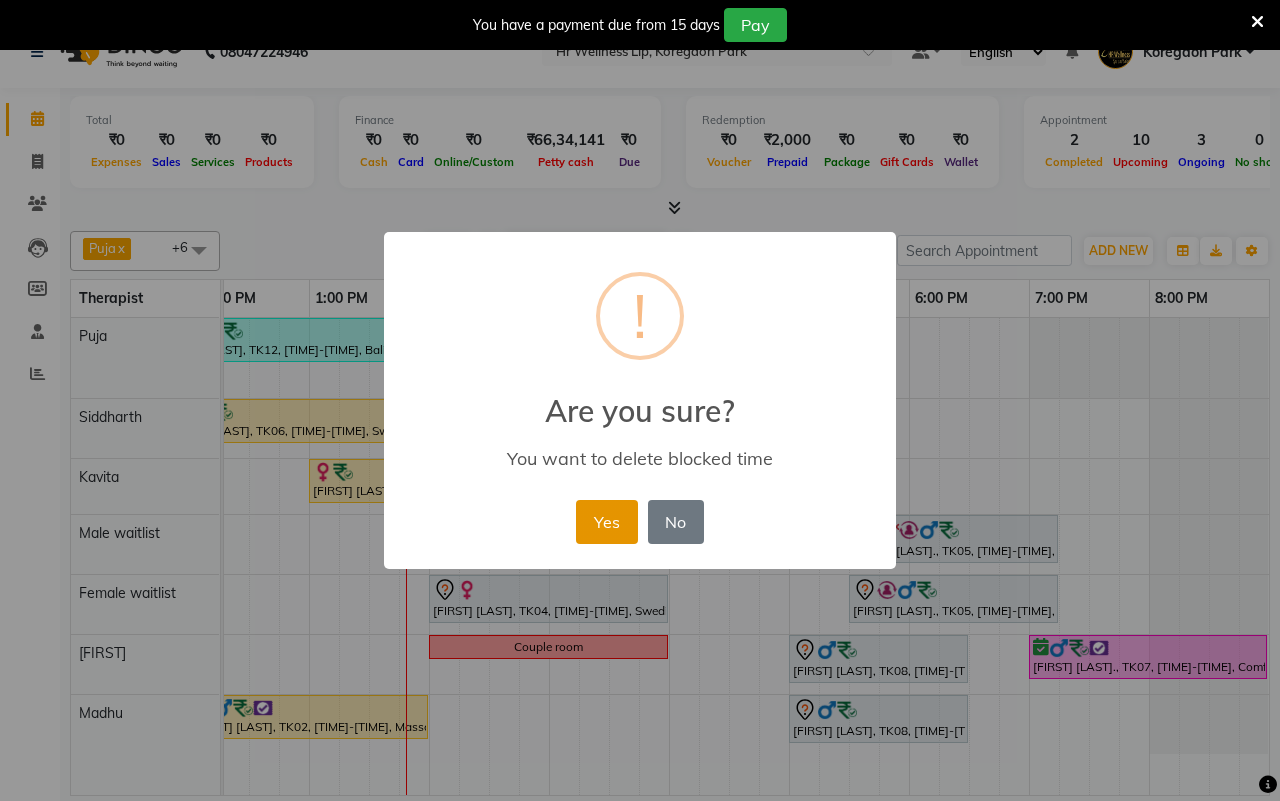click on "Yes" at bounding box center [606, 522] 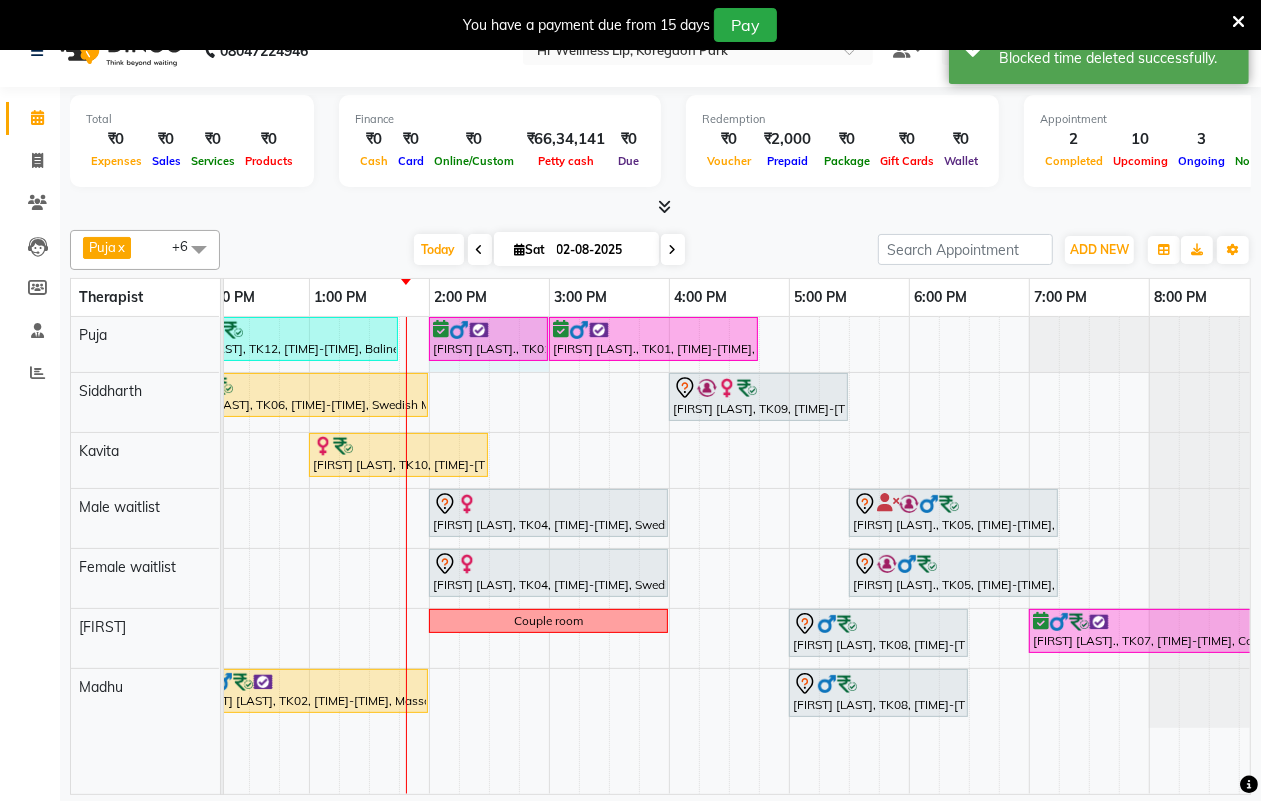 drag, startPoint x: 433, startPoint y: 368, endPoint x: 522, endPoint y: 370, distance: 89.02247 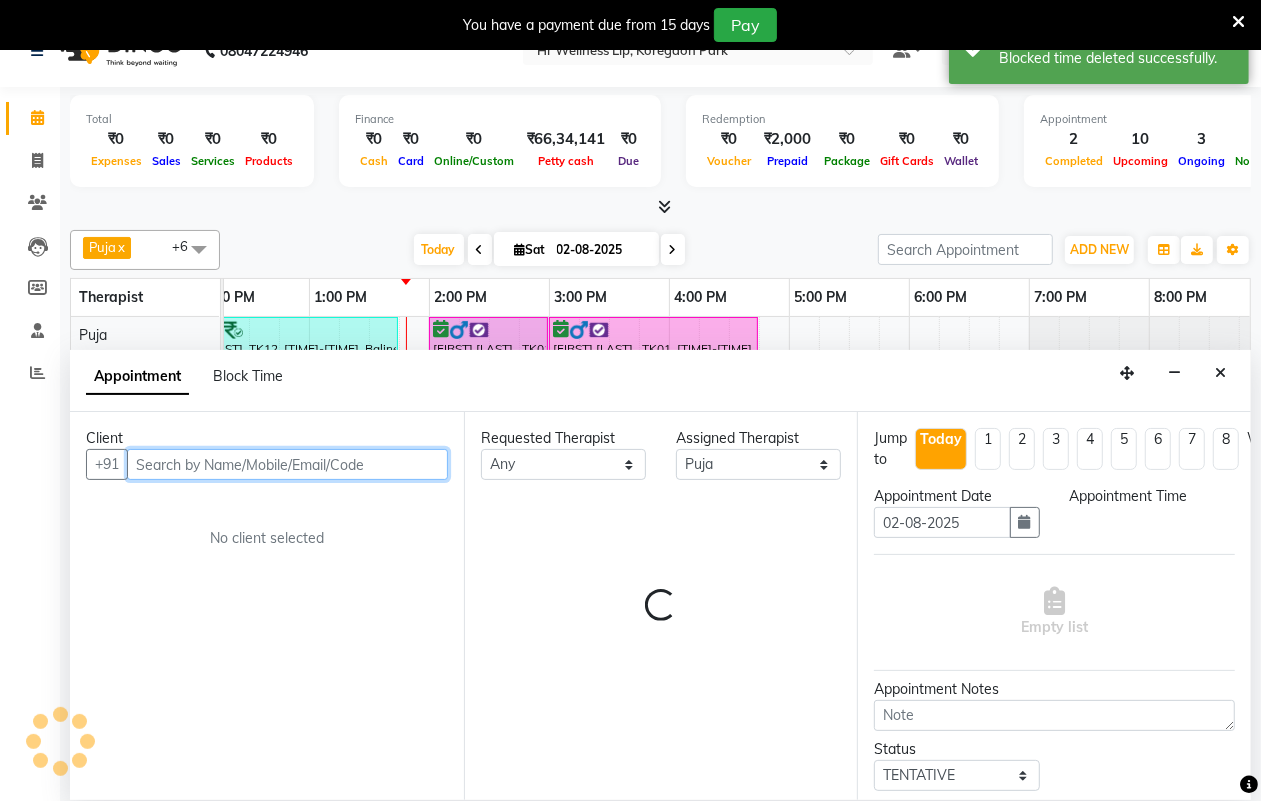 scroll, scrollTop: 50, scrollLeft: 0, axis: vertical 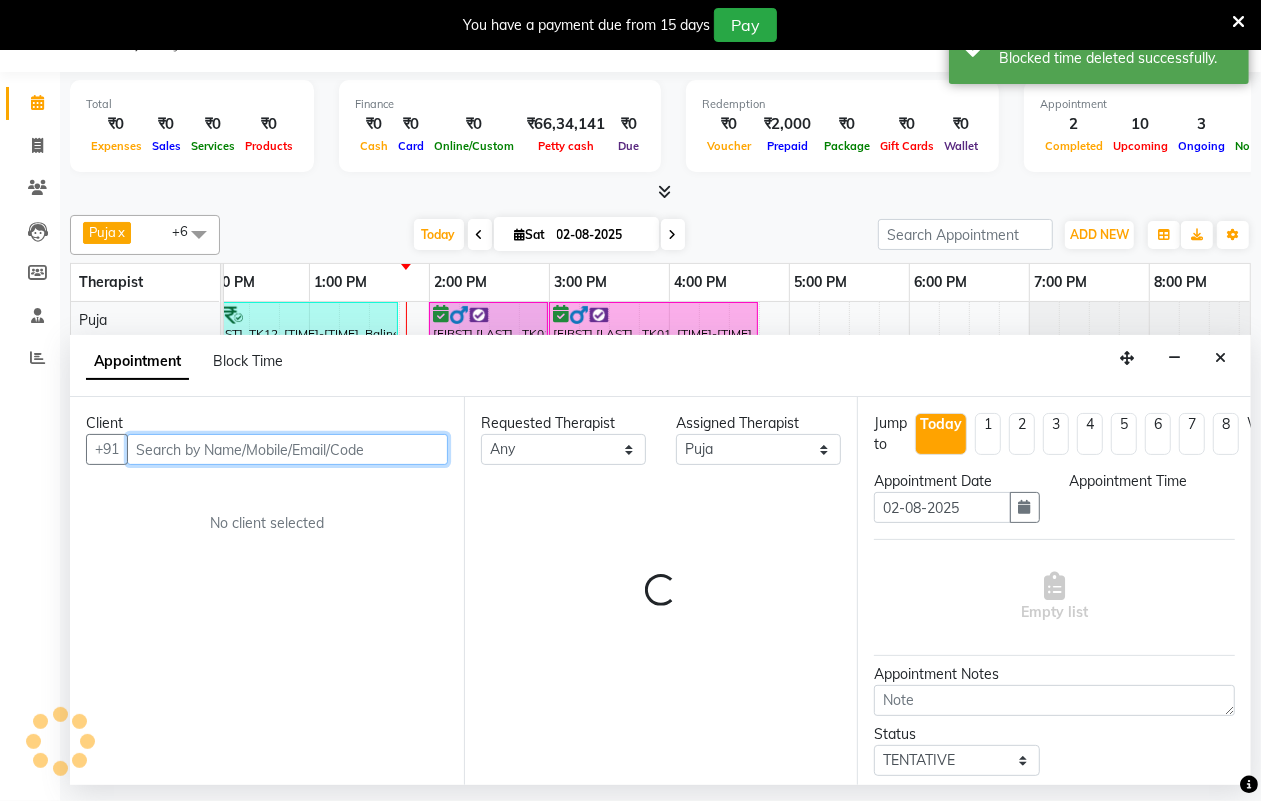 select on "840" 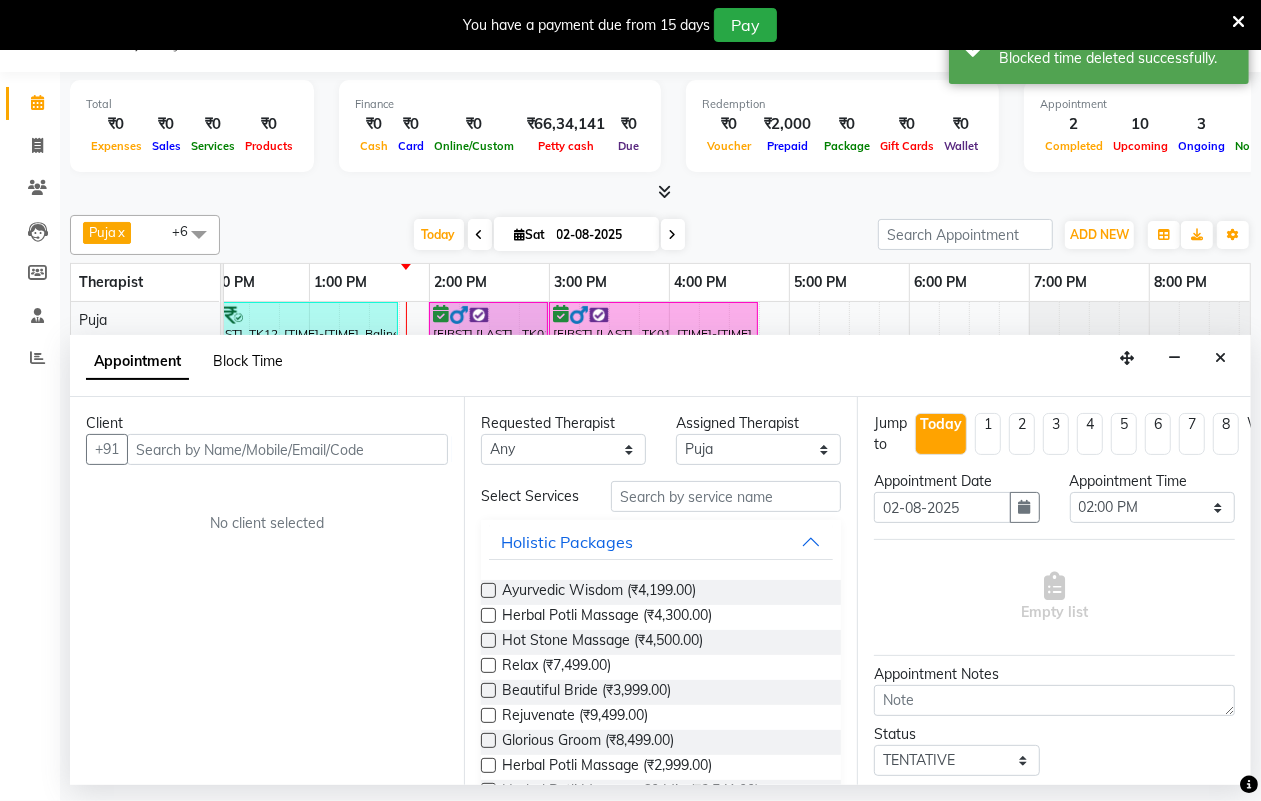click on "Block Time" at bounding box center [248, 361] 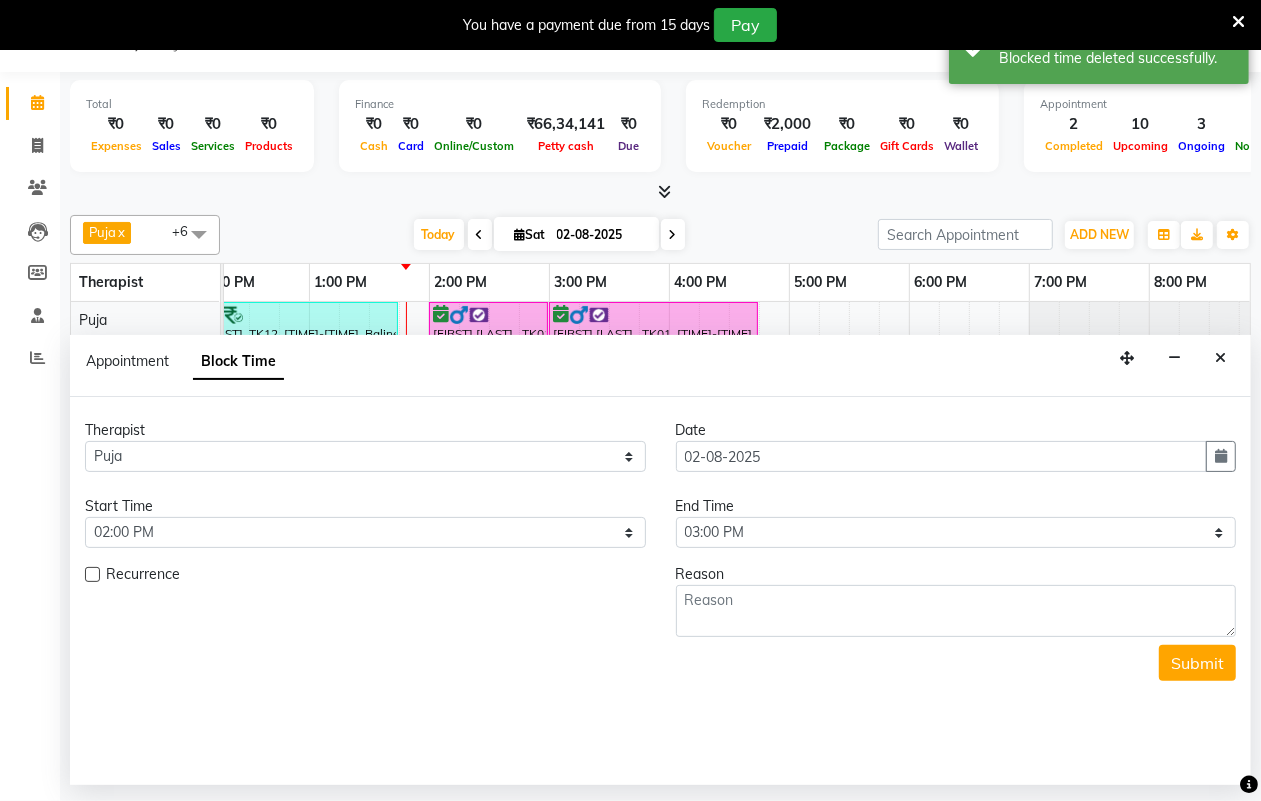 scroll, scrollTop: 0, scrollLeft: 533, axis: horizontal 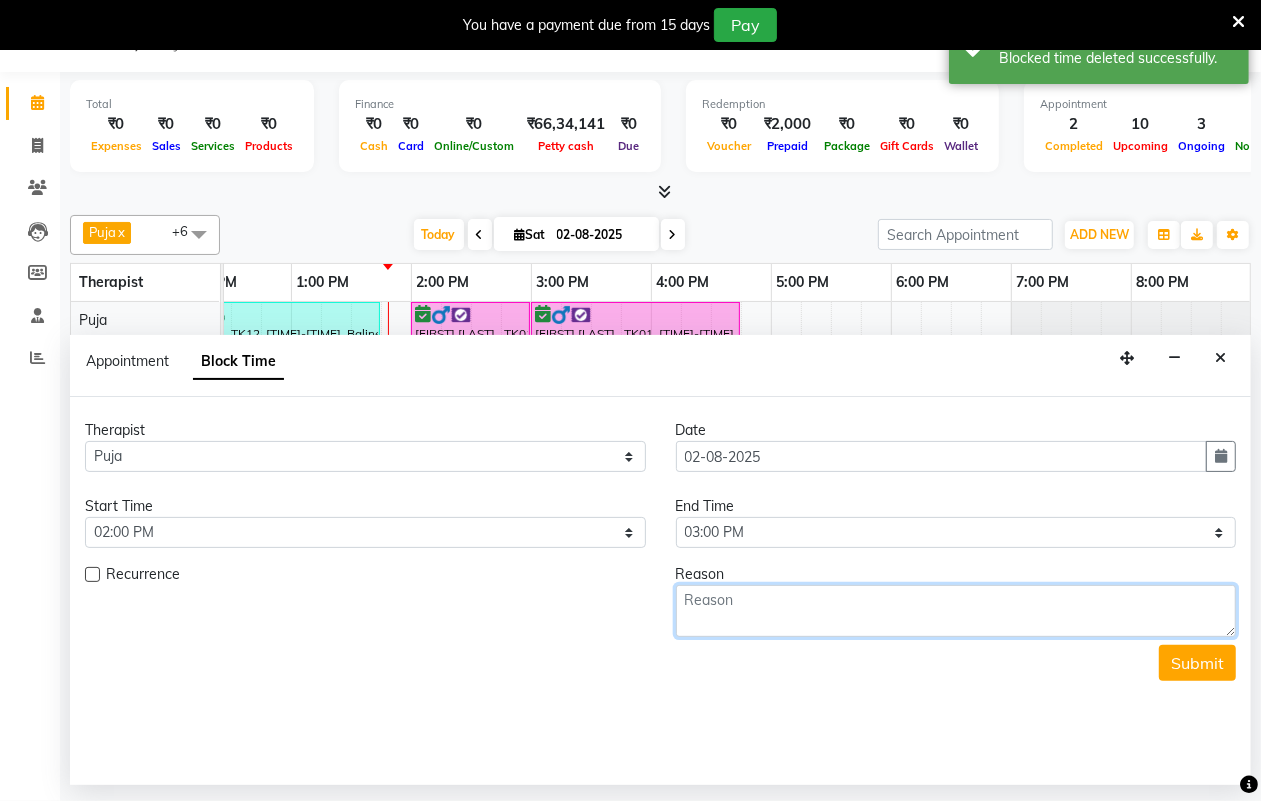 click at bounding box center [956, 611] 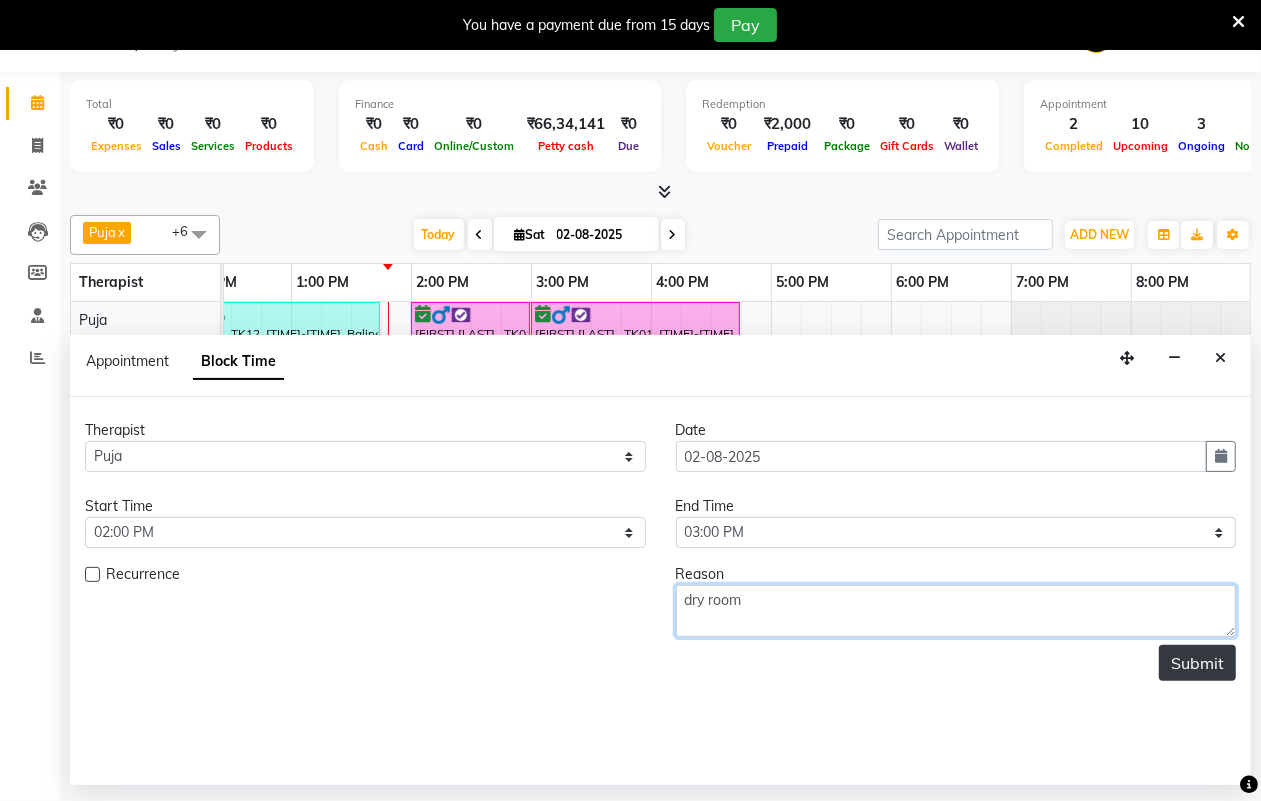 type on "dry room" 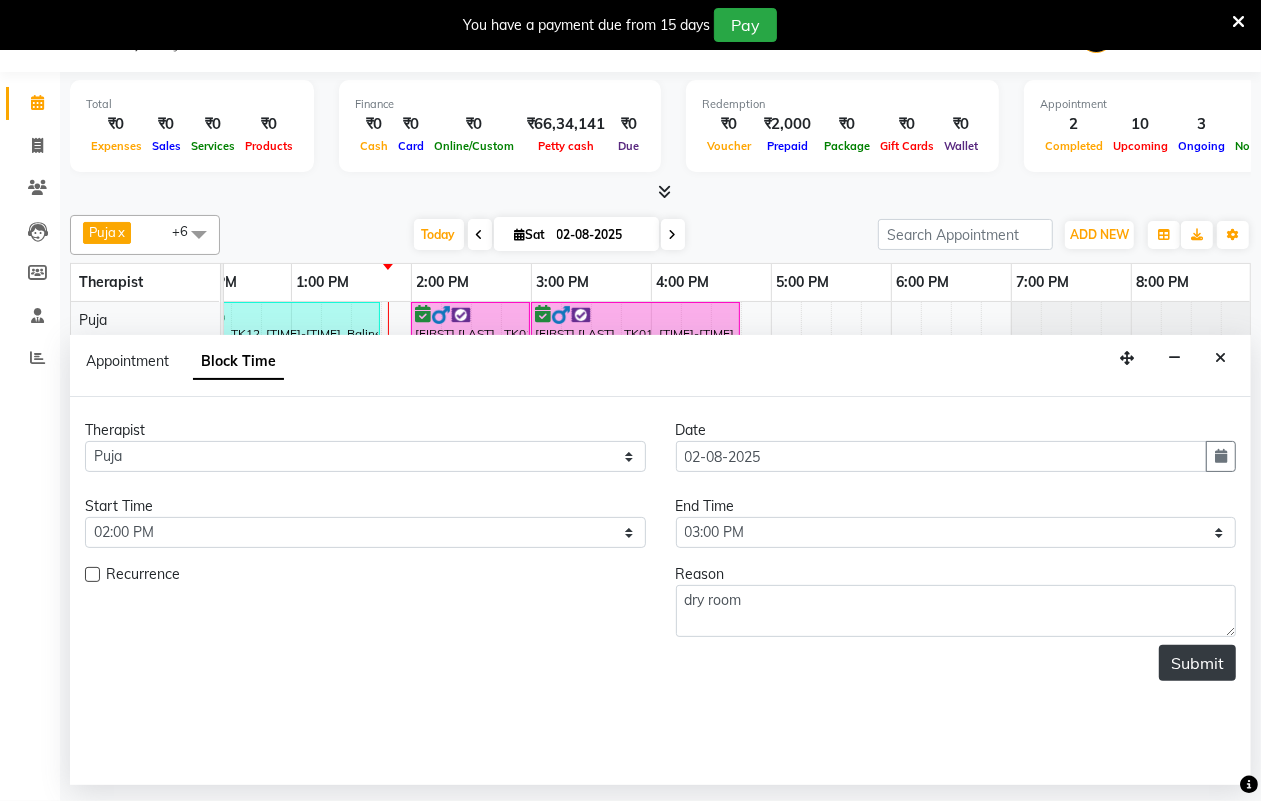 click on "Submit" at bounding box center (1197, 663) 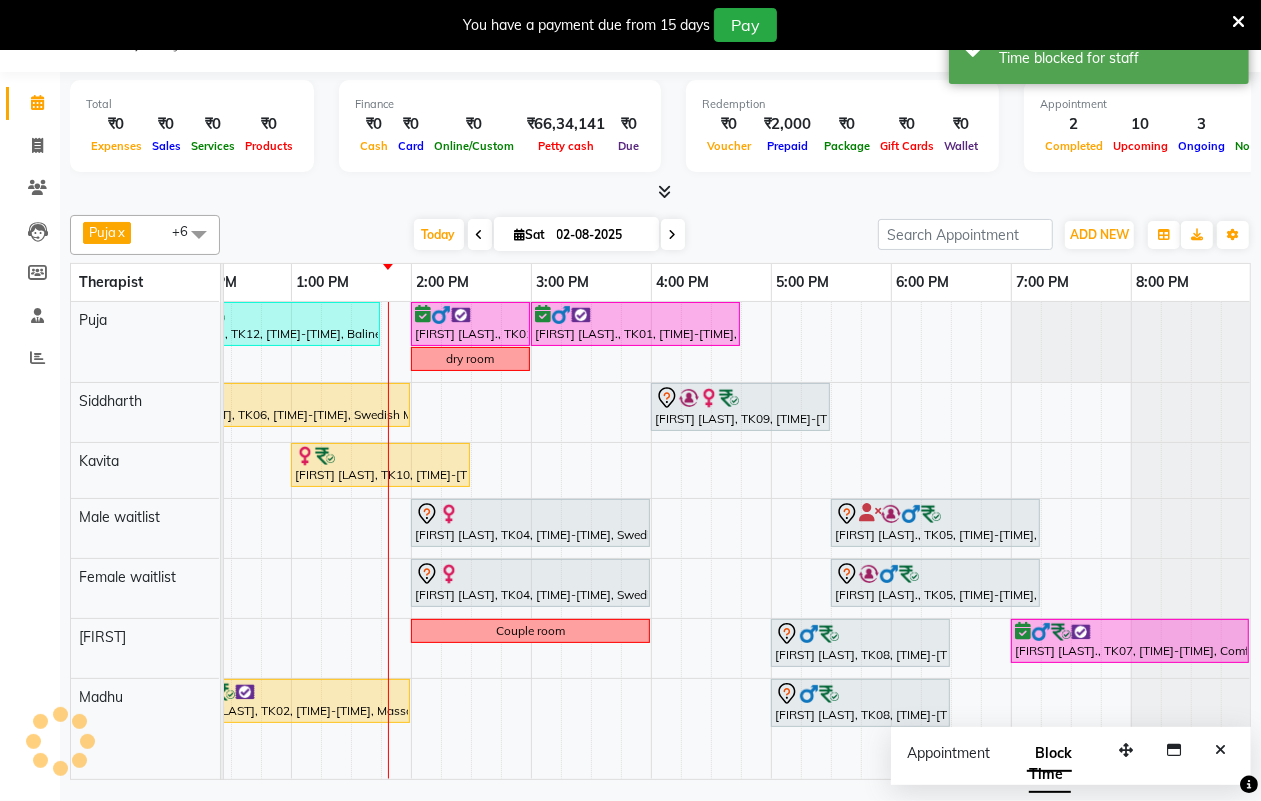 scroll, scrollTop: 0, scrollLeft: 0, axis: both 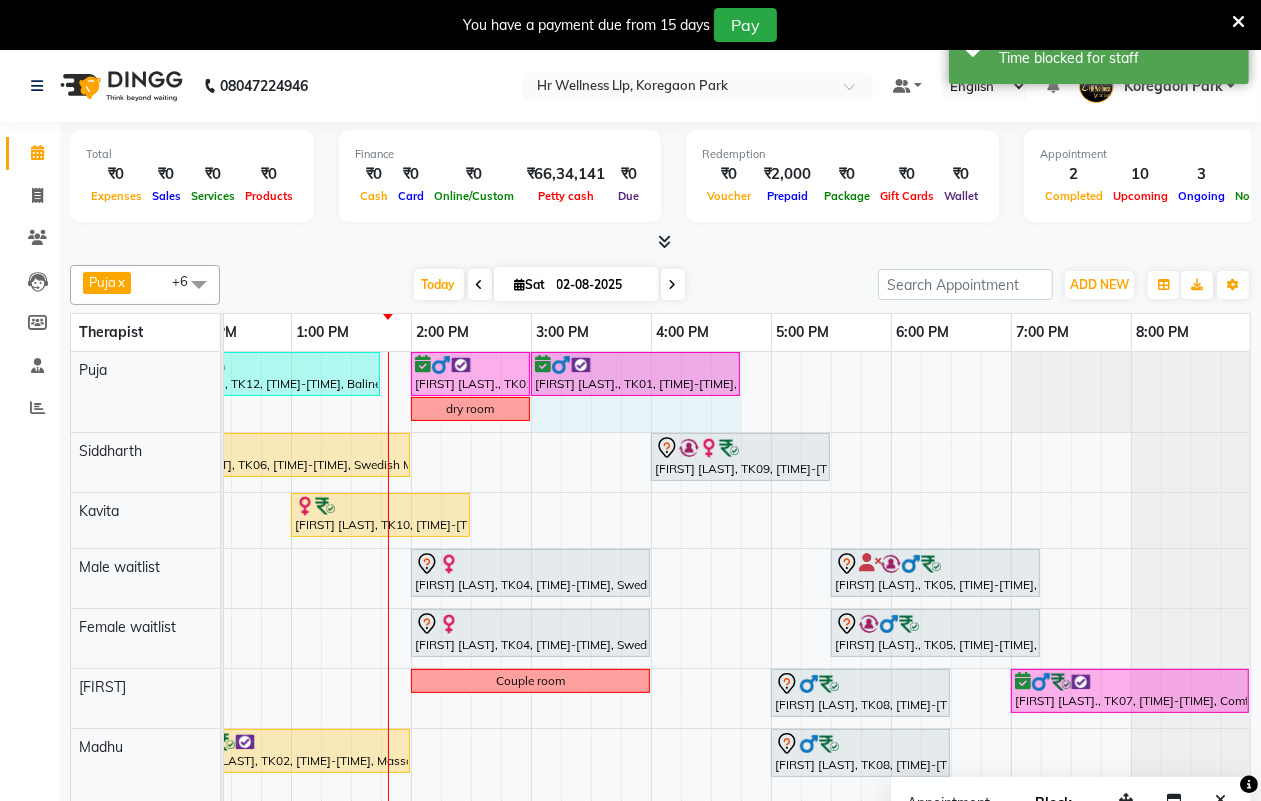drag, startPoint x: 541, startPoint y: 415, endPoint x: 713, endPoint y: 411, distance: 172.04651 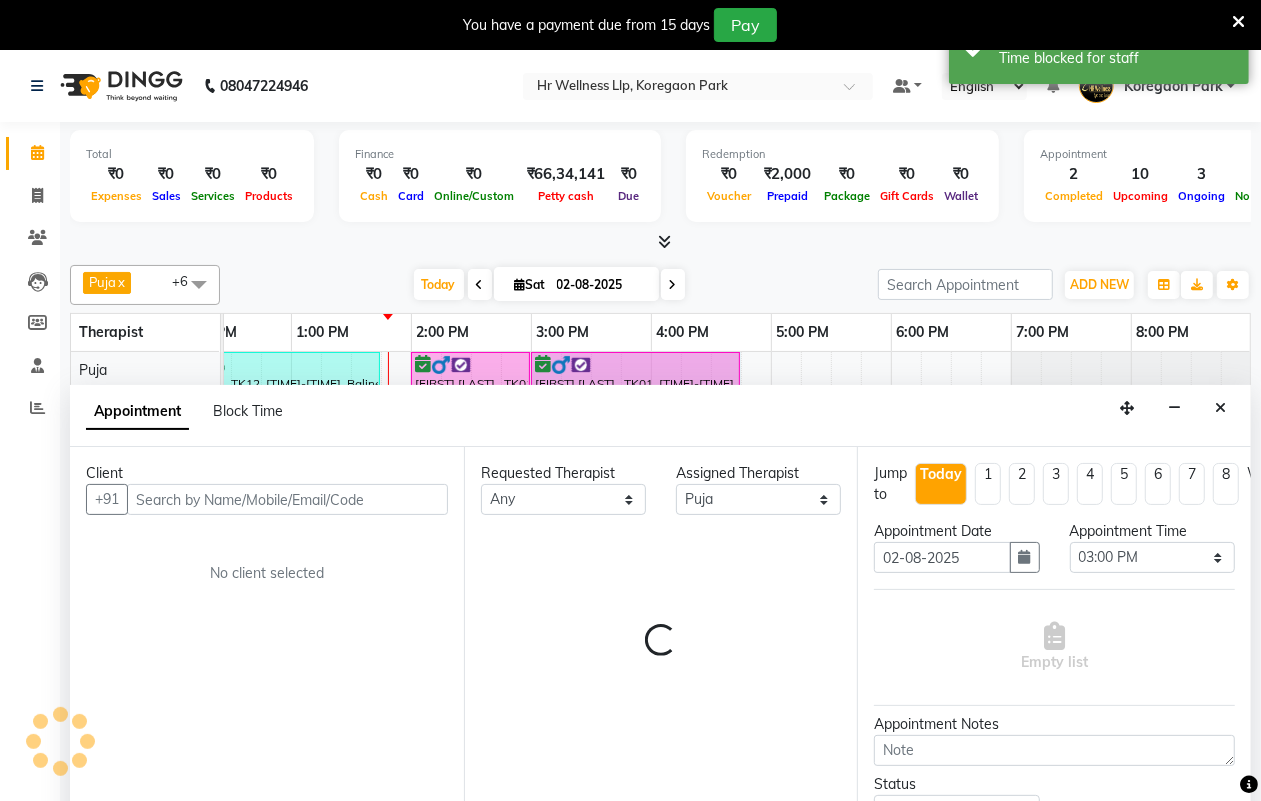 scroll, scrollTop: 50, scrollLeft: 0, axis: vertical 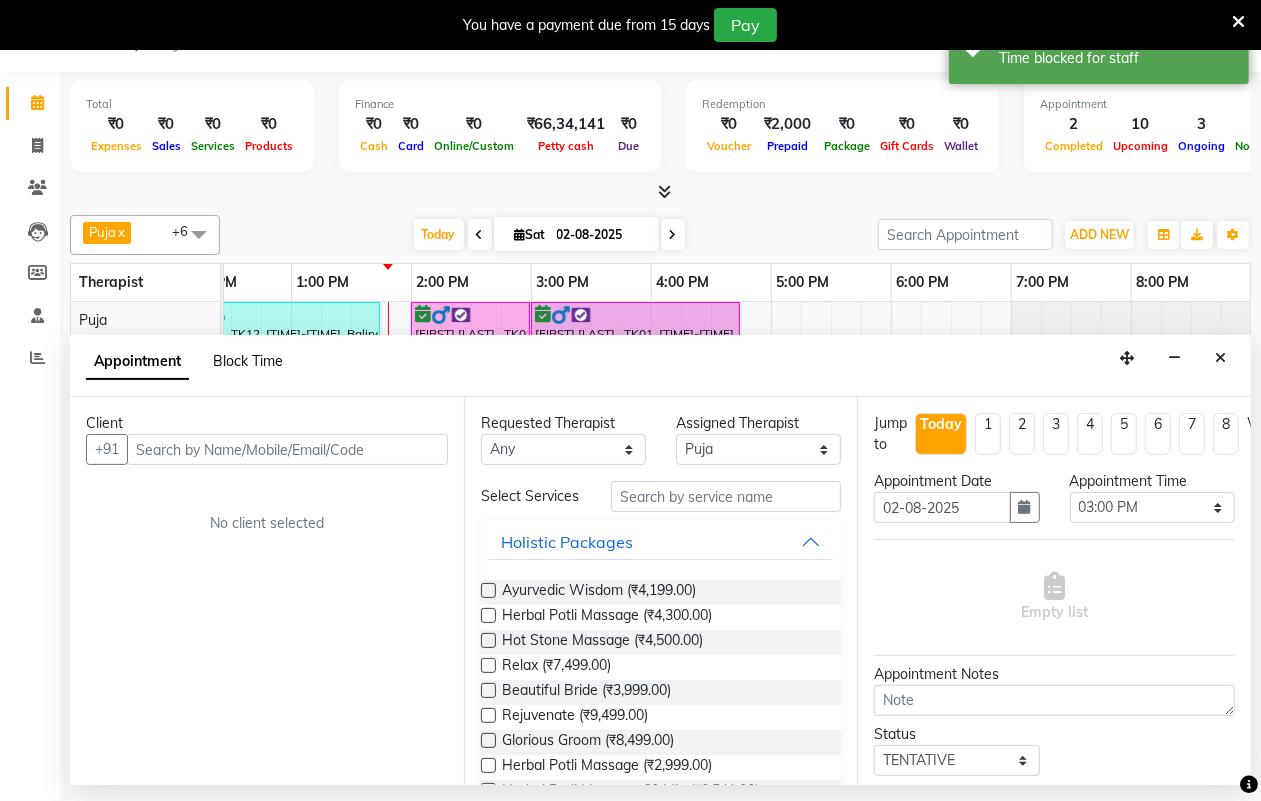 click on "Block Time" at bounding box center [248, 361] 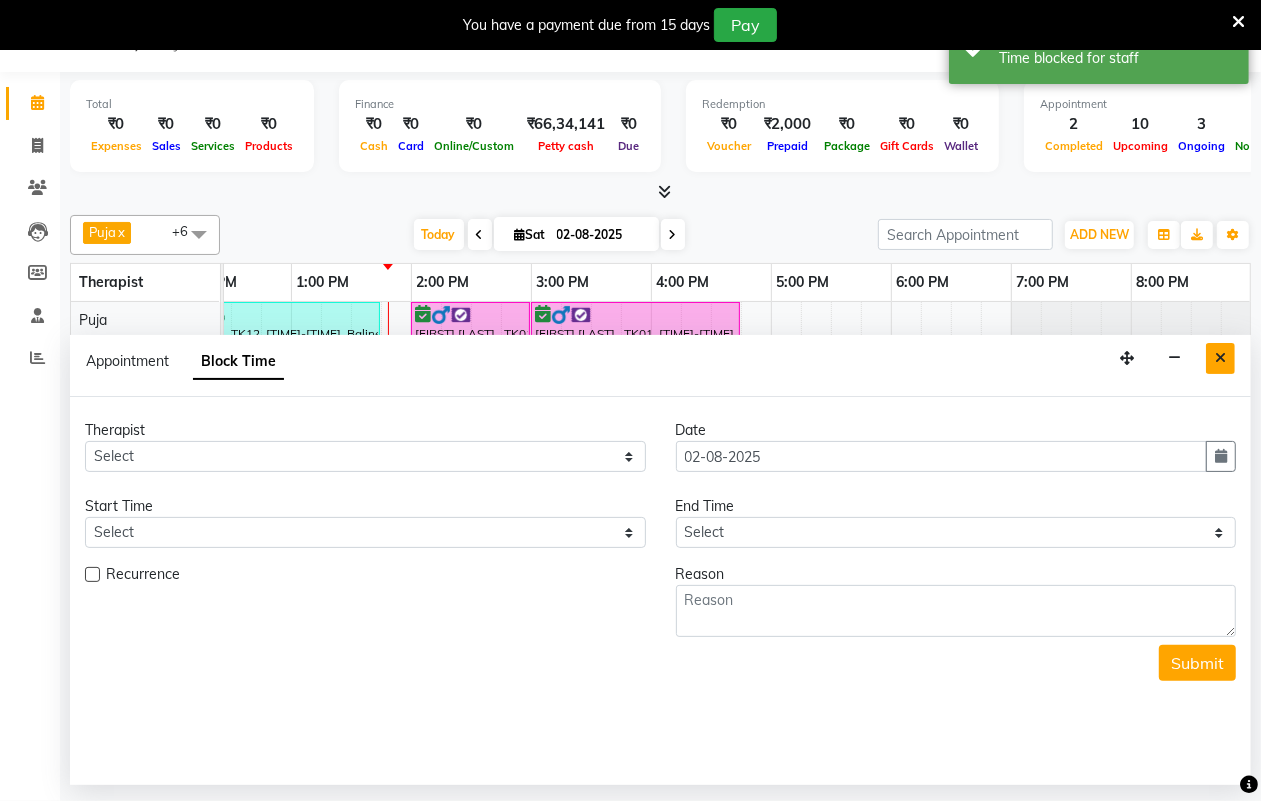 click at bounding box center (1220, 358) 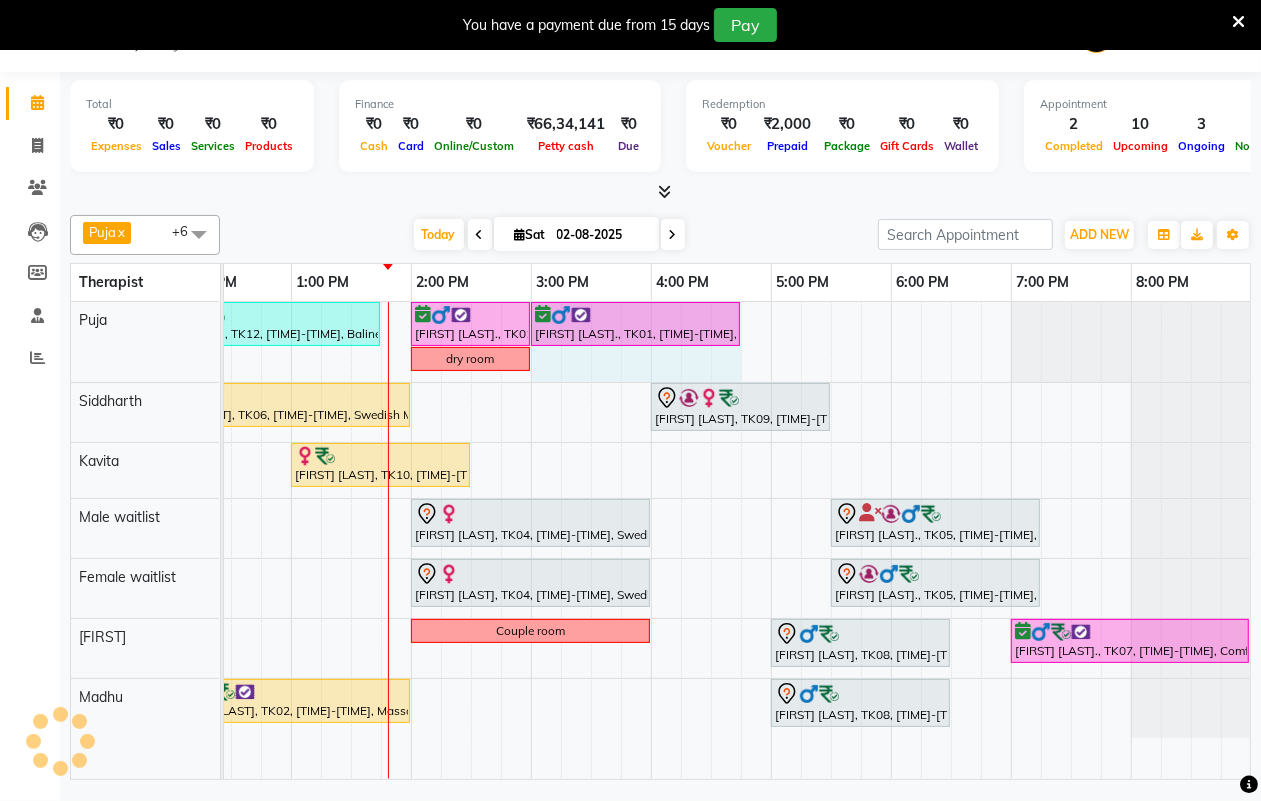 drag, startPoint x: 541, startPoint y: 360, endPoint x: 712, endPoint y: 362, distance: 171.01169 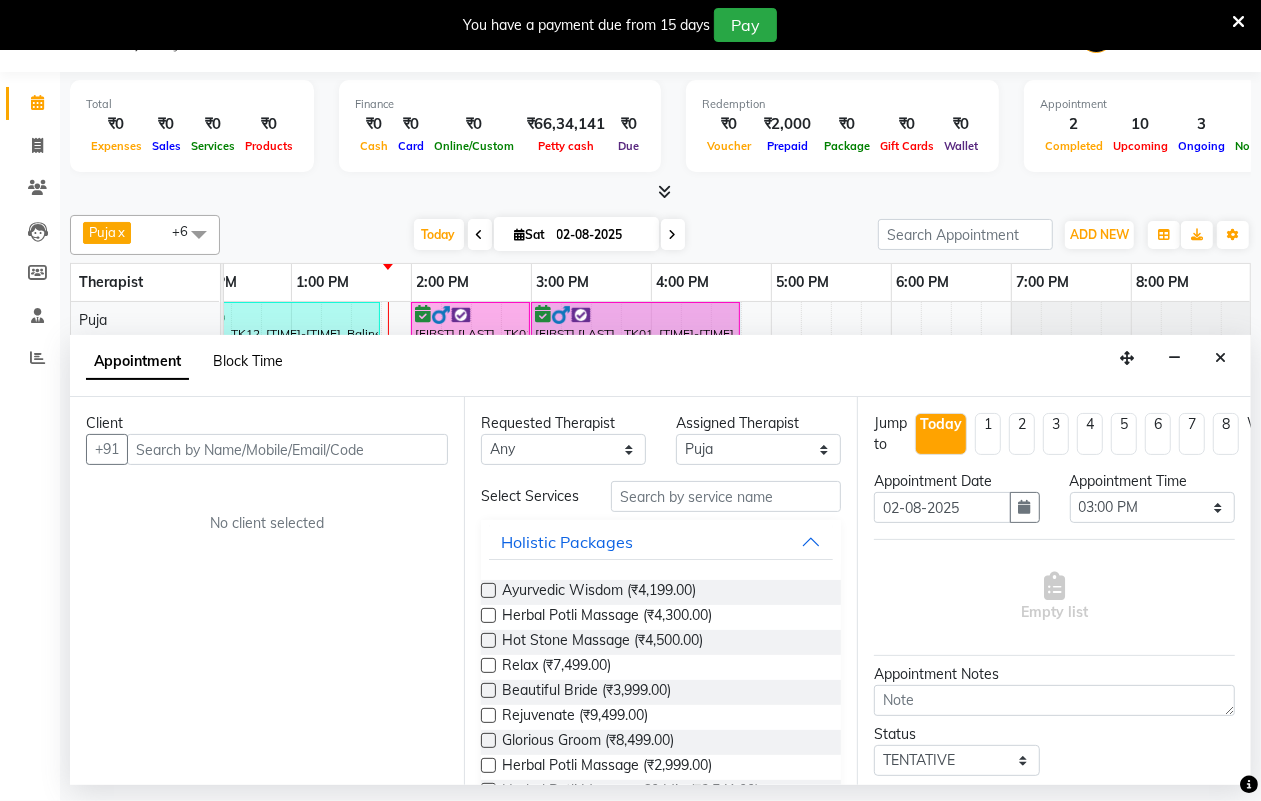 click on "Block Time" at bounding box center [248, 361] 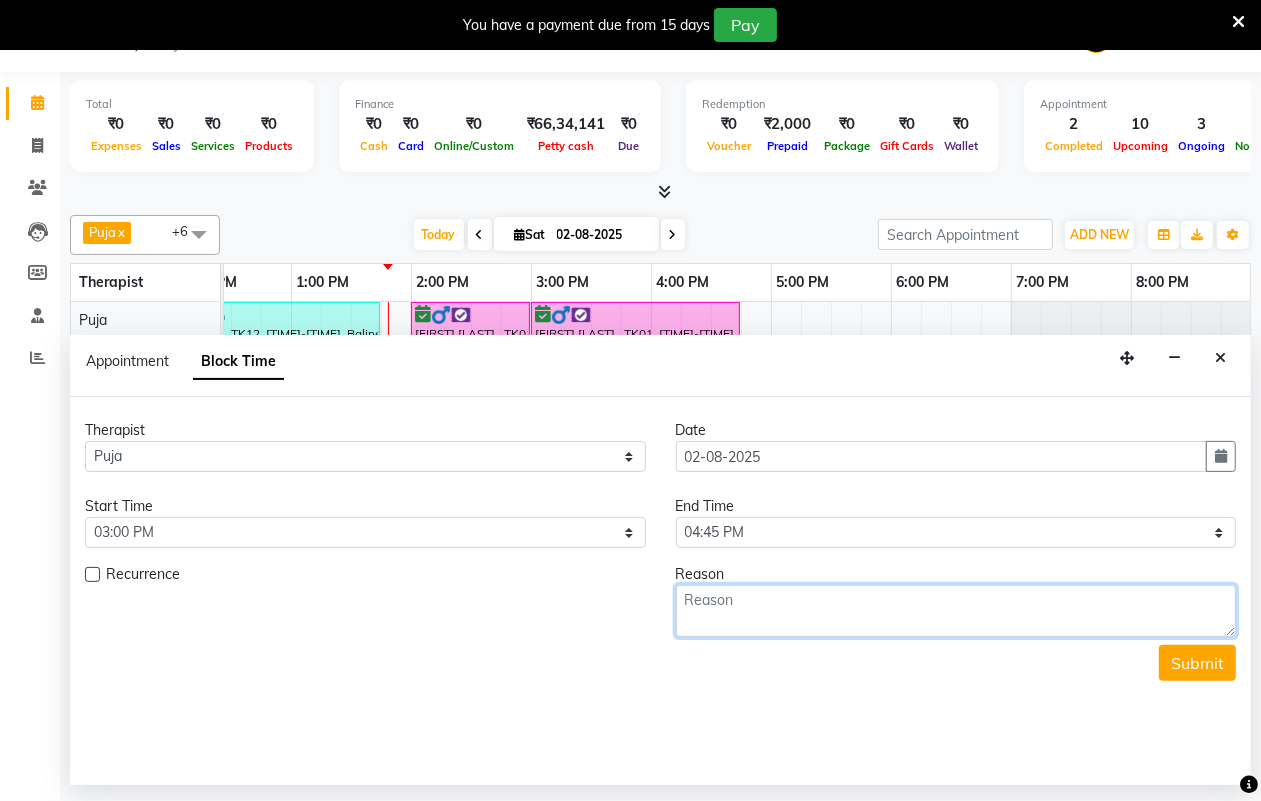 click at bounding box center (956, 611) 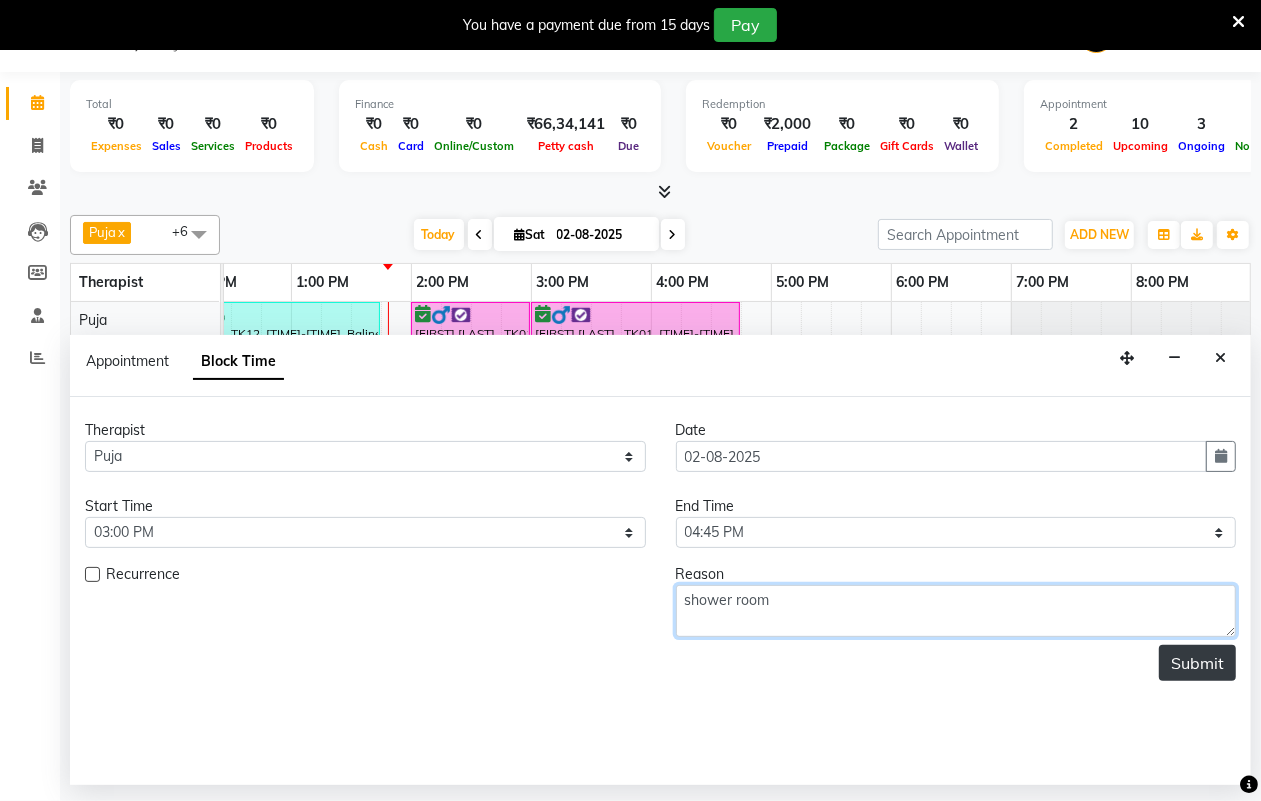 type on "shower room" 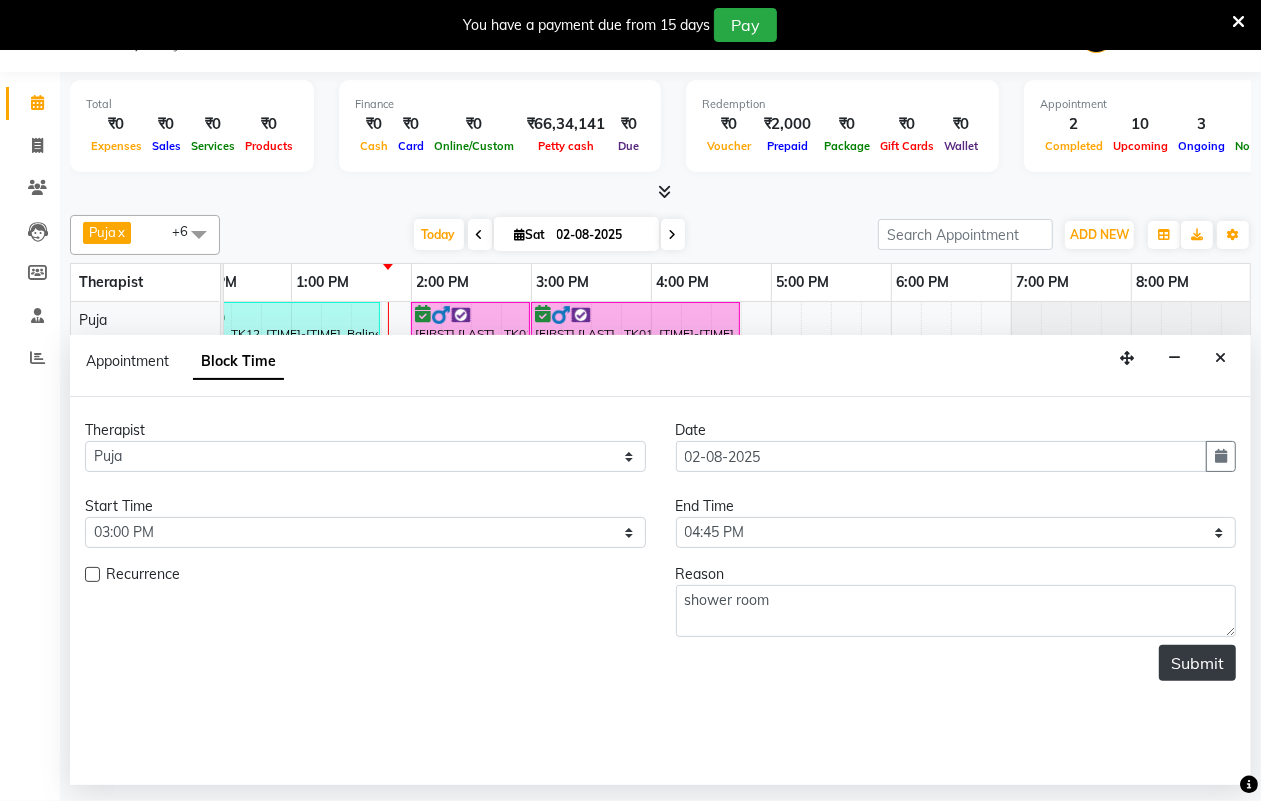 click on "Submit" at bounding box center [1197, 663] 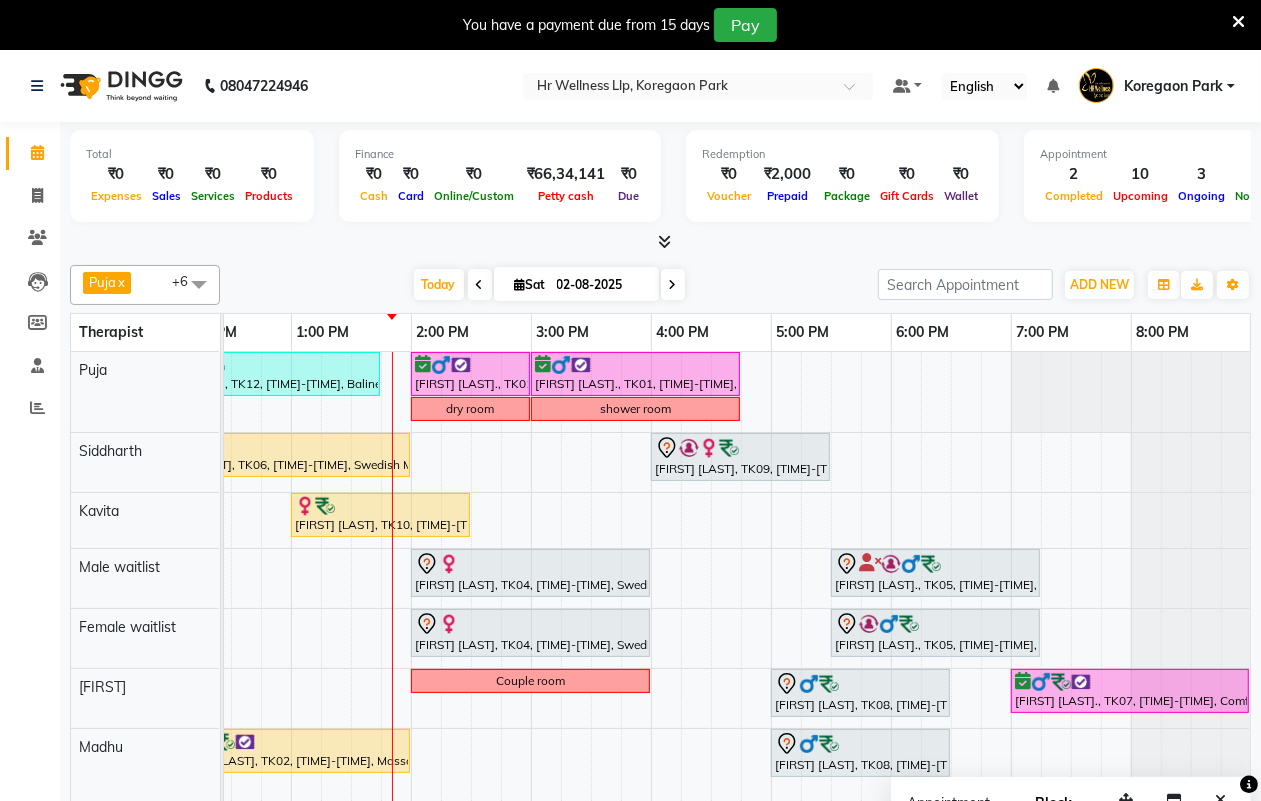 scroll, scrollTop: 50, scrollLeft: 0, axis: vertical 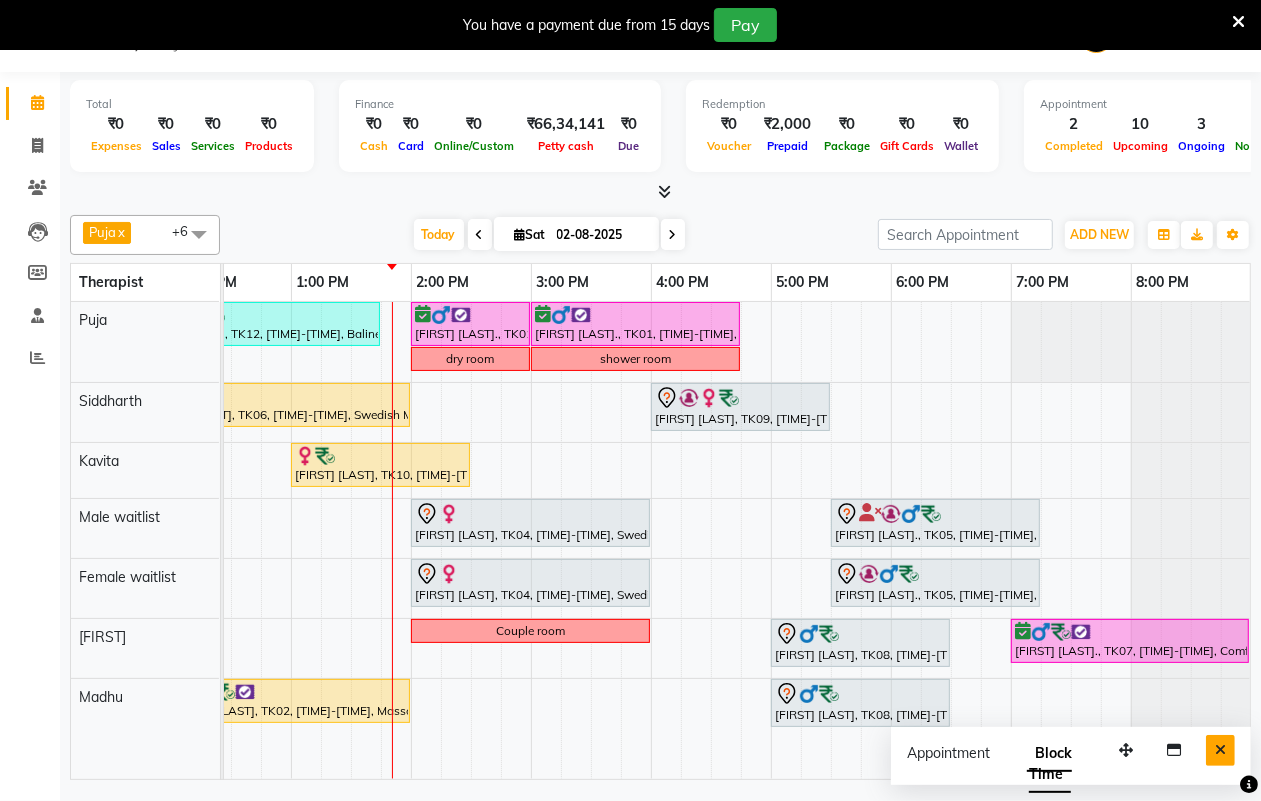 click at bounding box center [1220, 750] 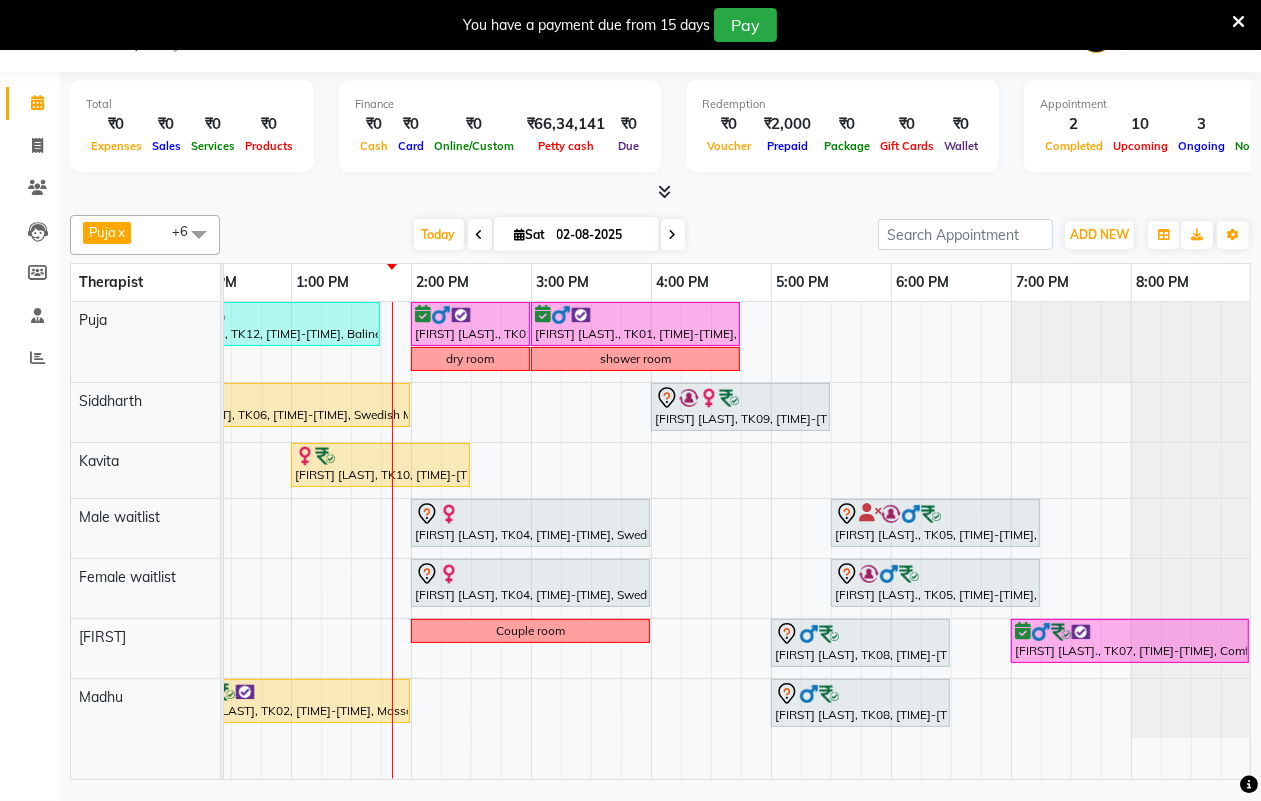 scroll, scrollTop: 0, scrollLeft: 0, axis: both 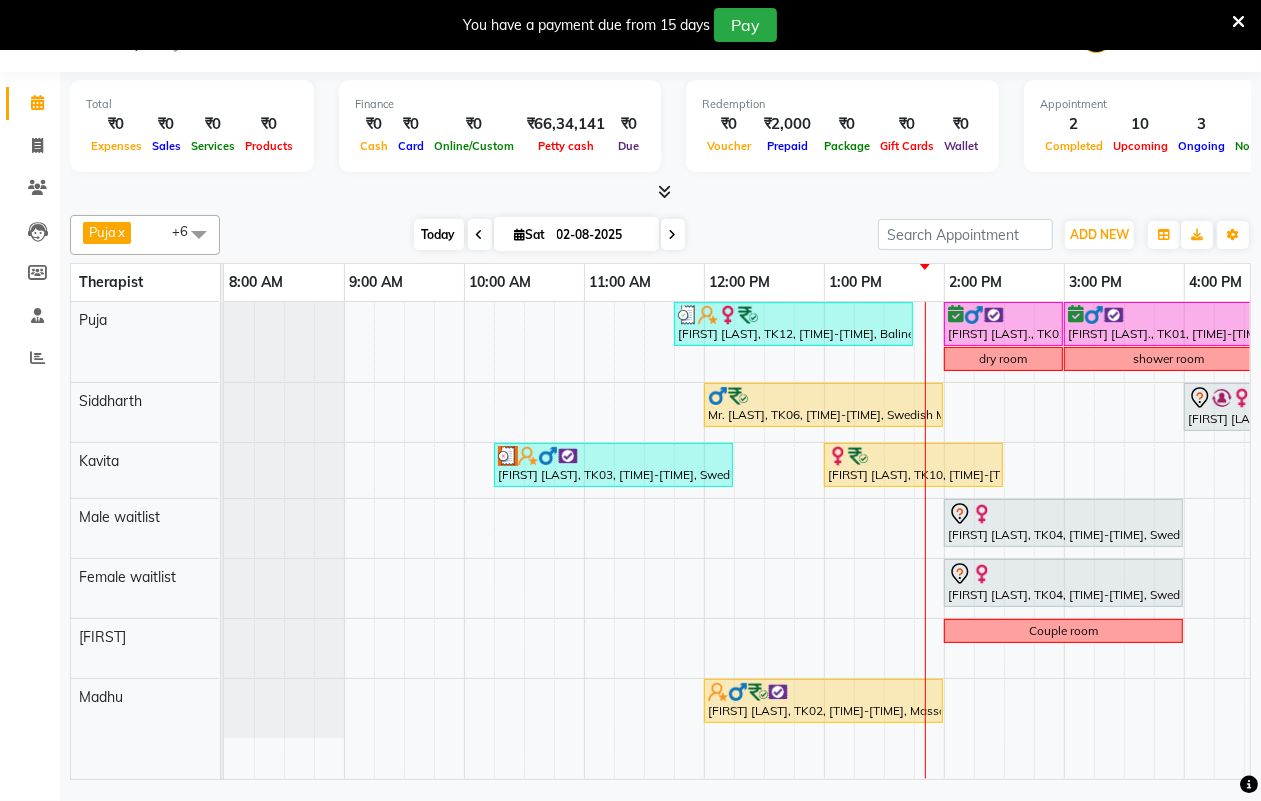 click on "Today" at bounding box center [439, 234] 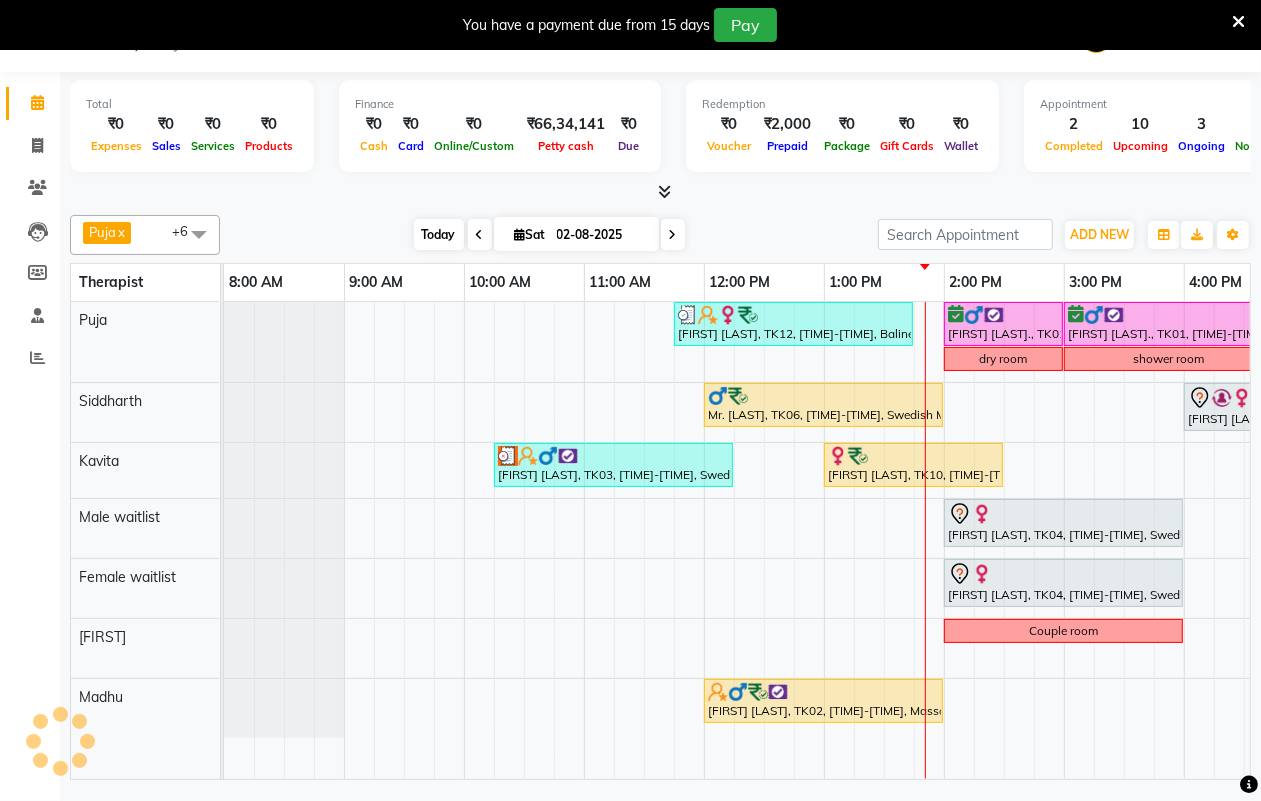 scroll, scrollTop: 0, scrollLeft: 533, axis: horizontal 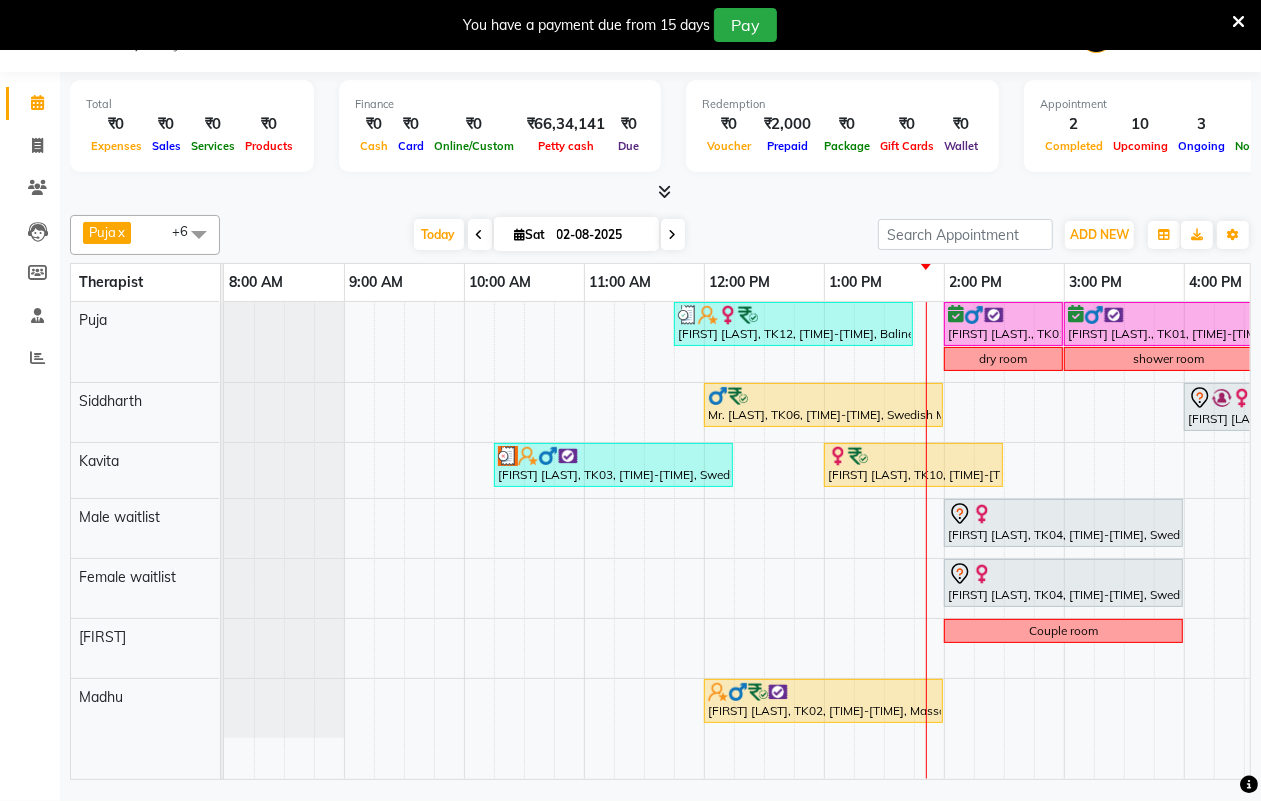 click at bounding box center (673, 235) 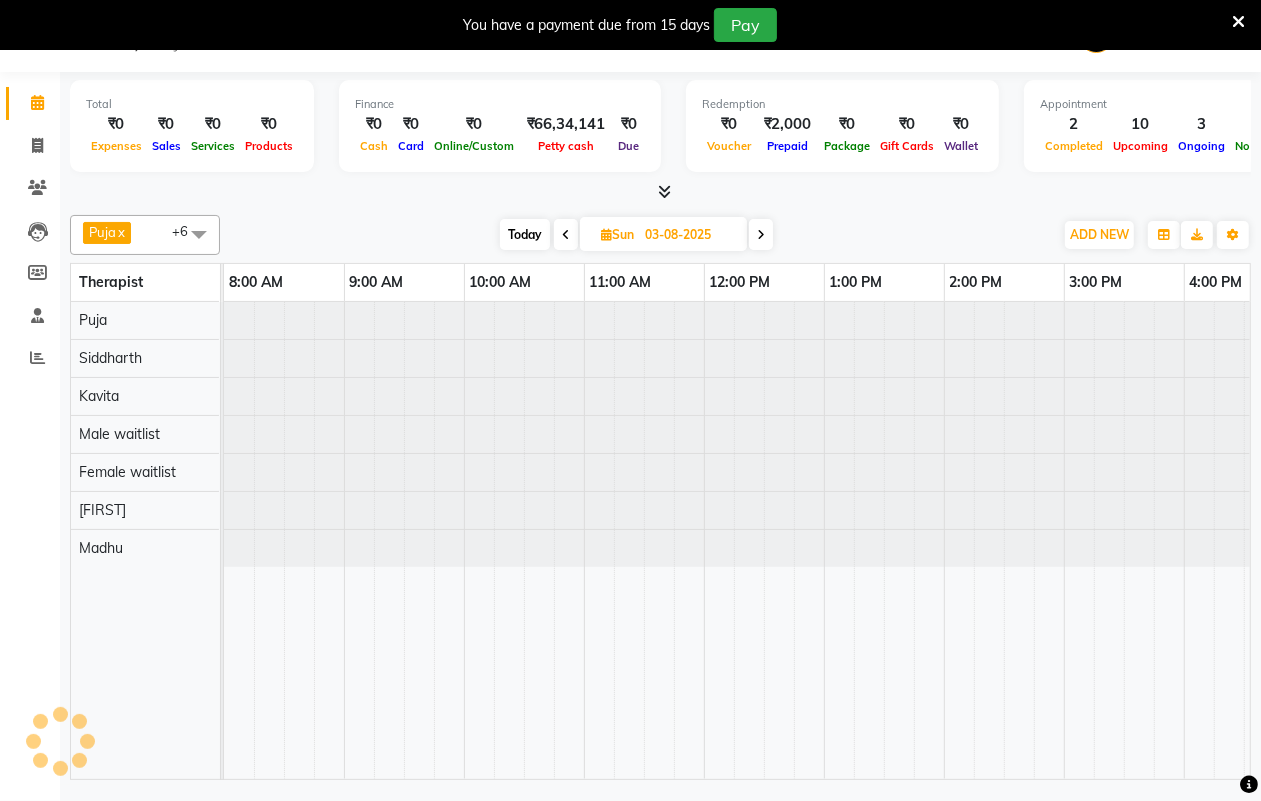 scroll, scrollTop: 0, scrollLeft: 533, axis: horizontal 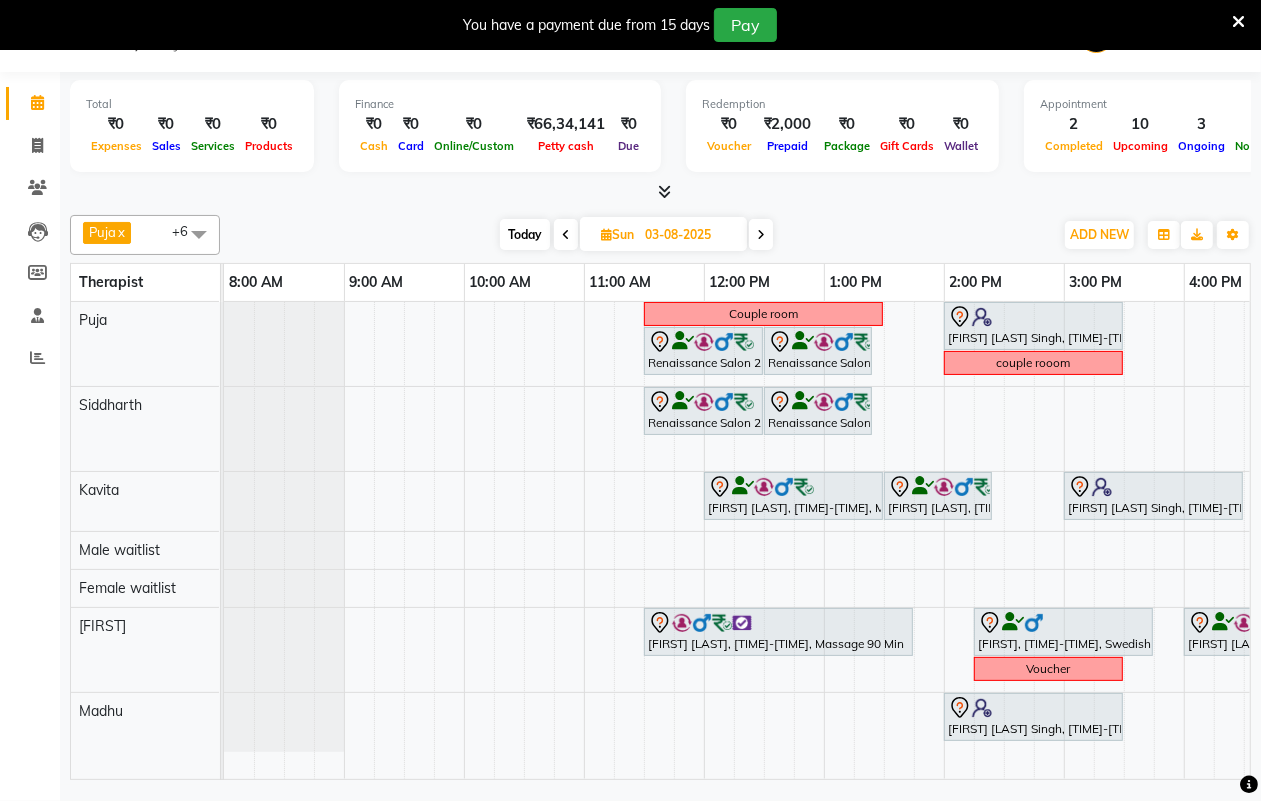 click on "Today" at bounding box center (525, 234) 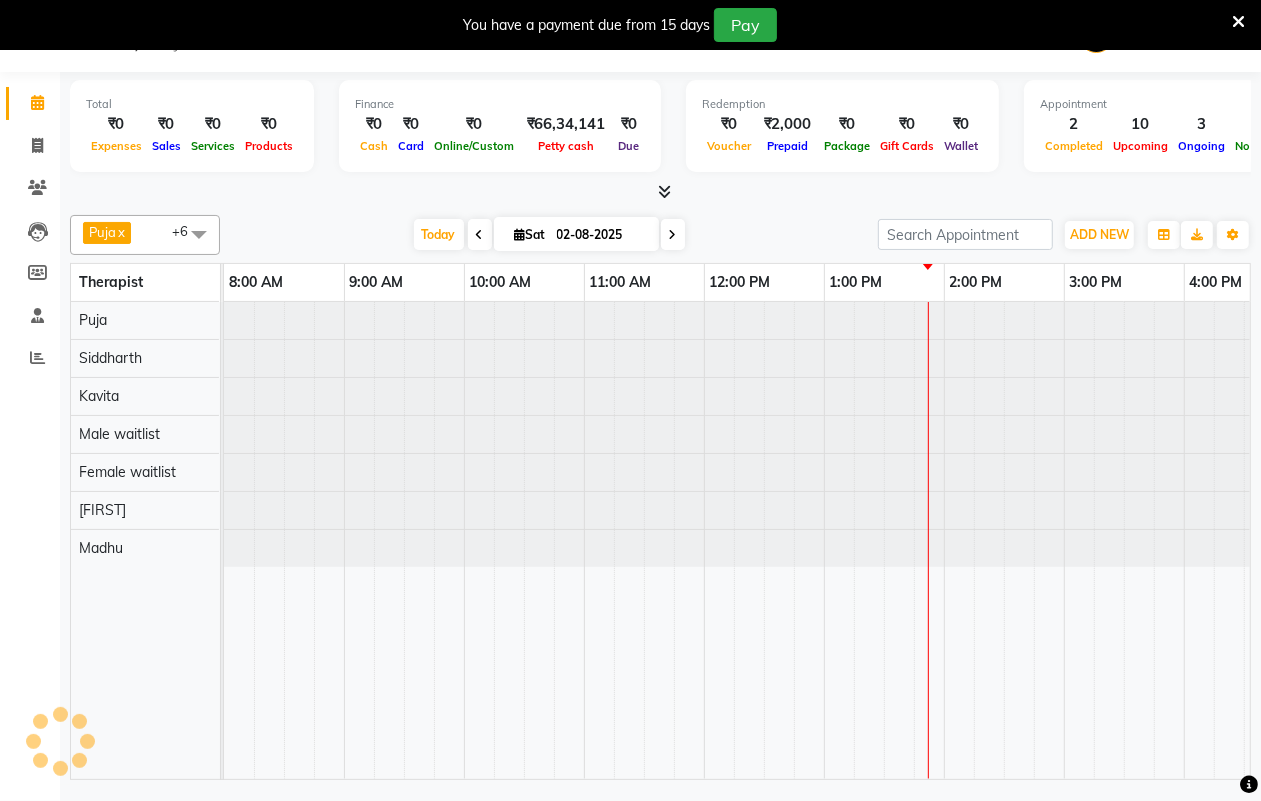 scroll, scrollTop: 0, scrollLeft: 533, axis: horizontal 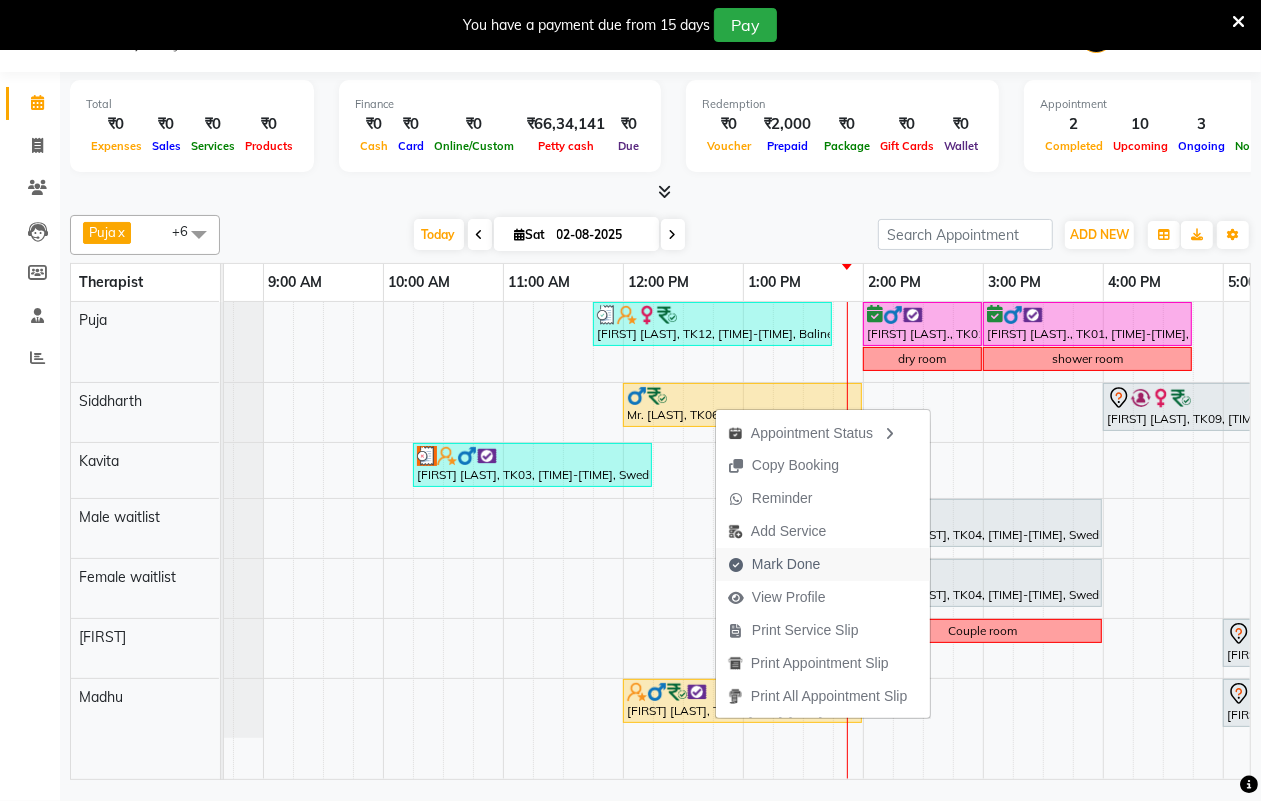 click on "Mark Done" at bounding box center (786, 564) 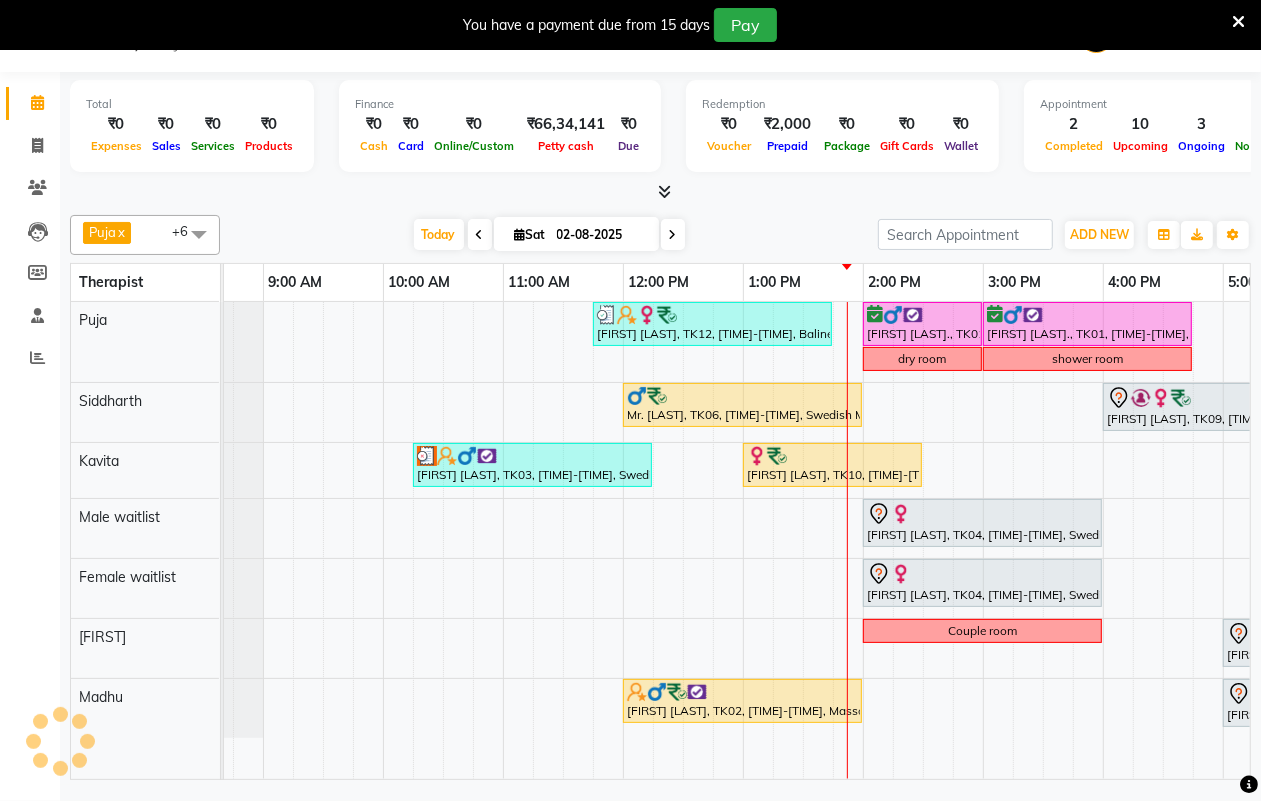 select on "service" 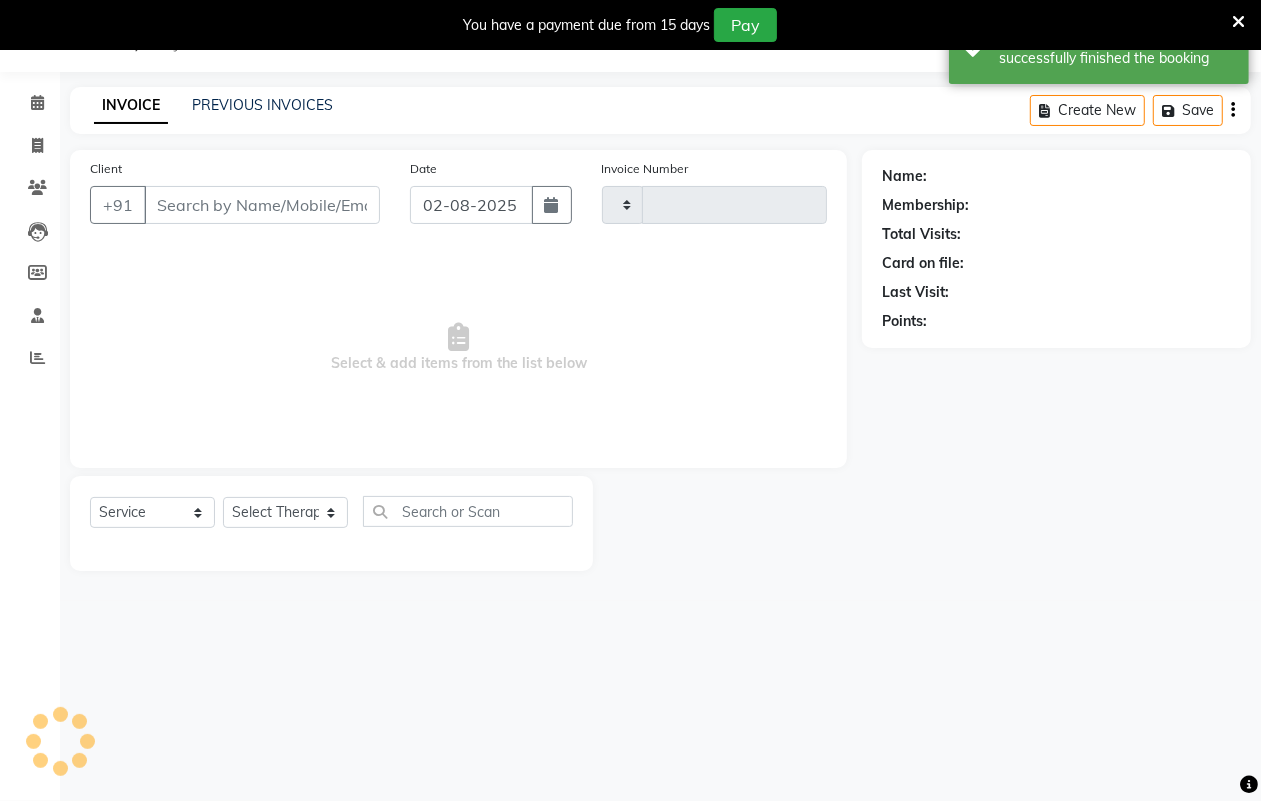 type on "1097" 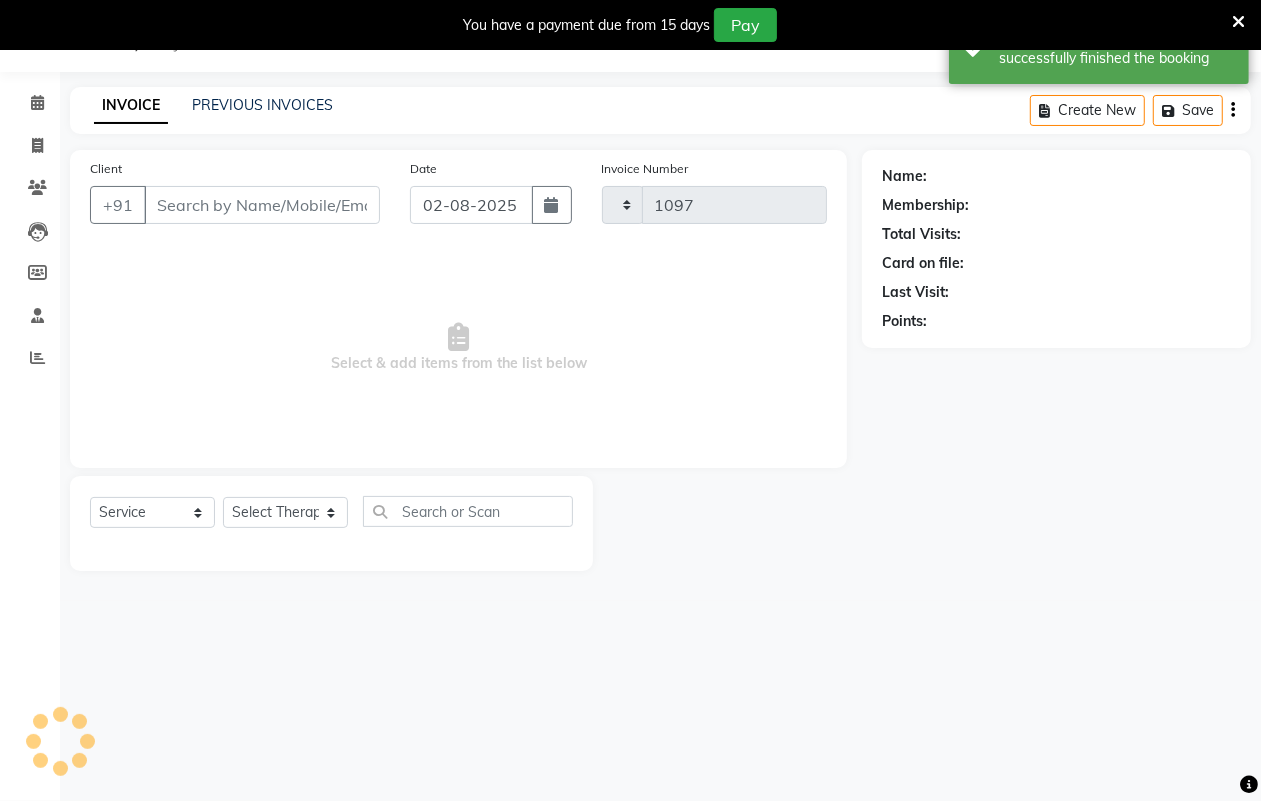 select on "4295" 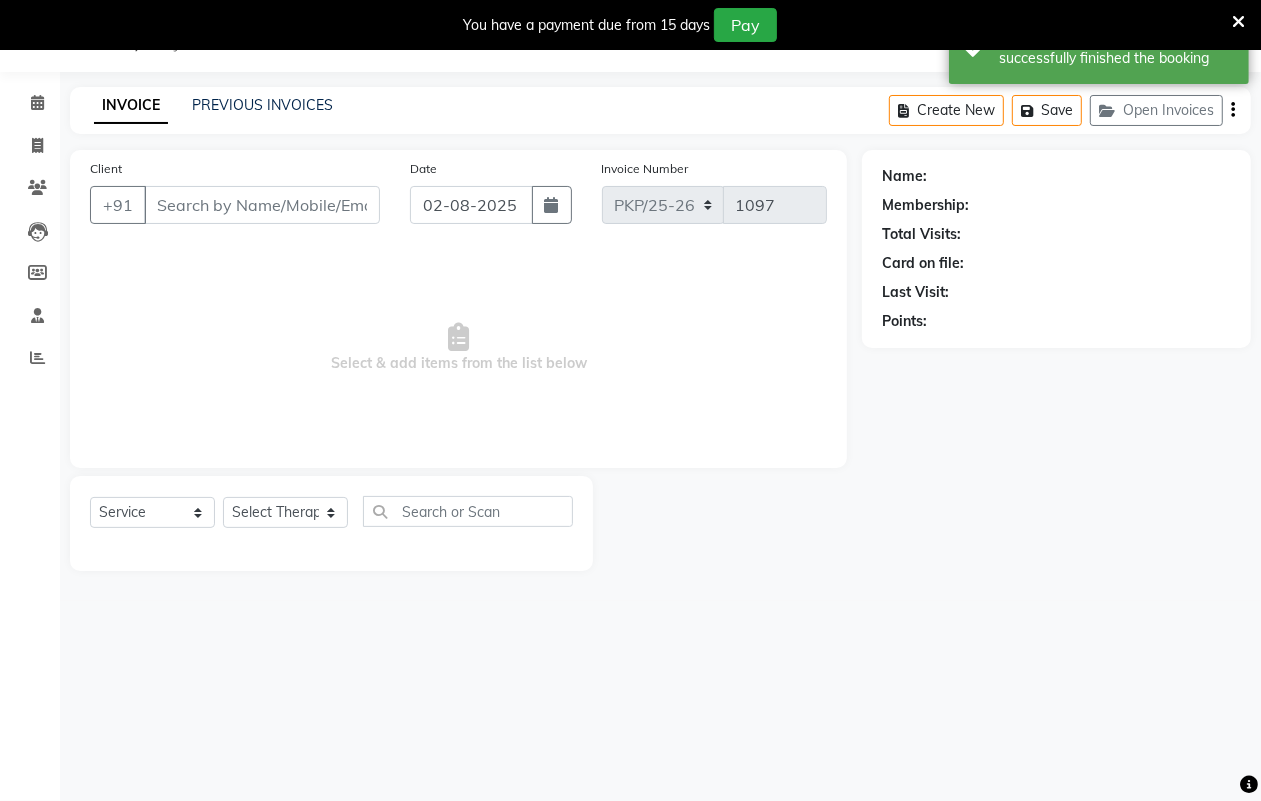 type on "9822226366" 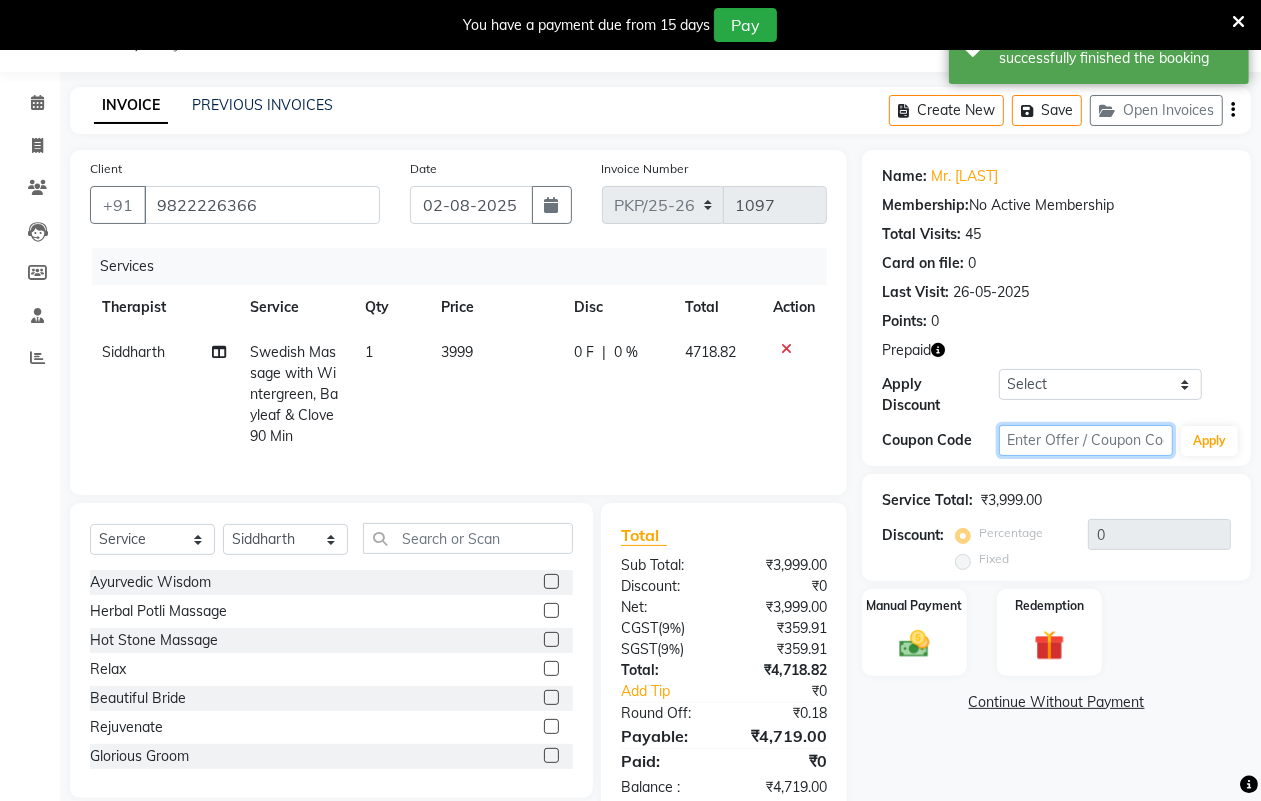 click 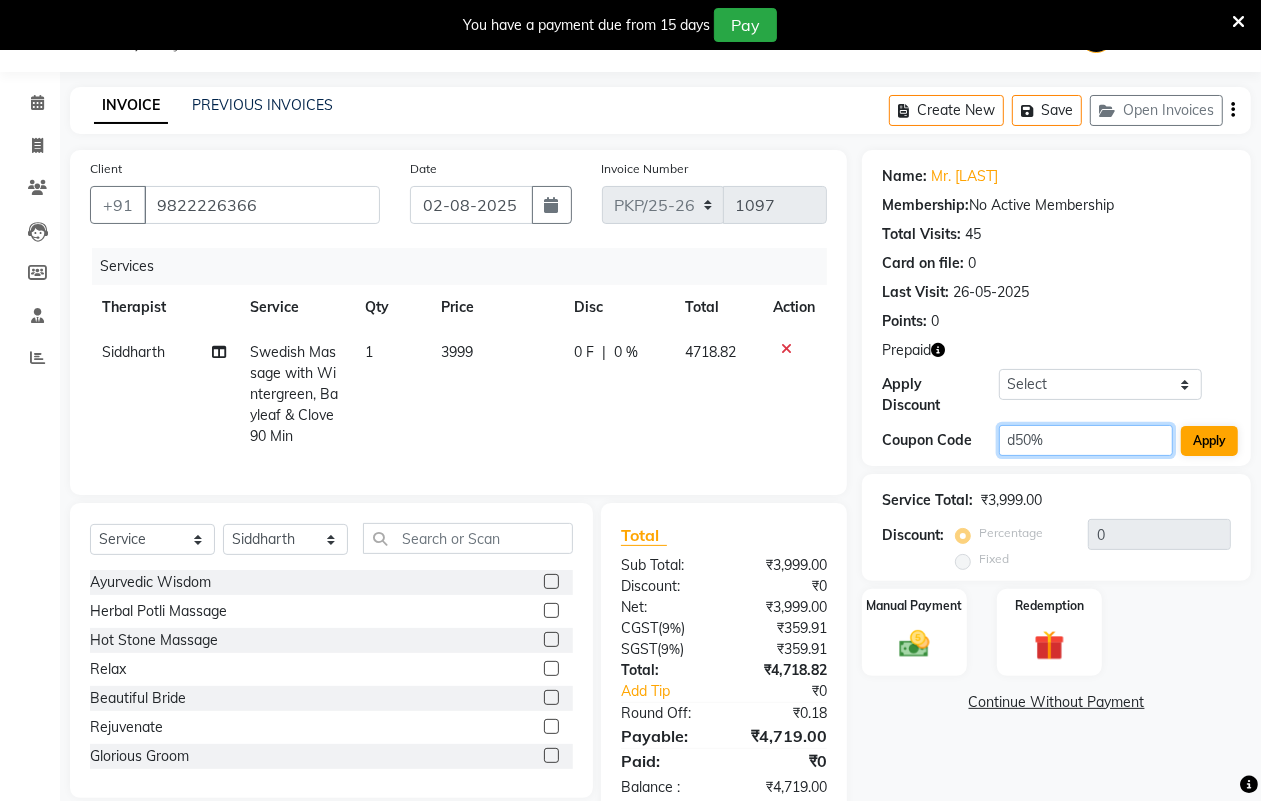 type on "d50%" 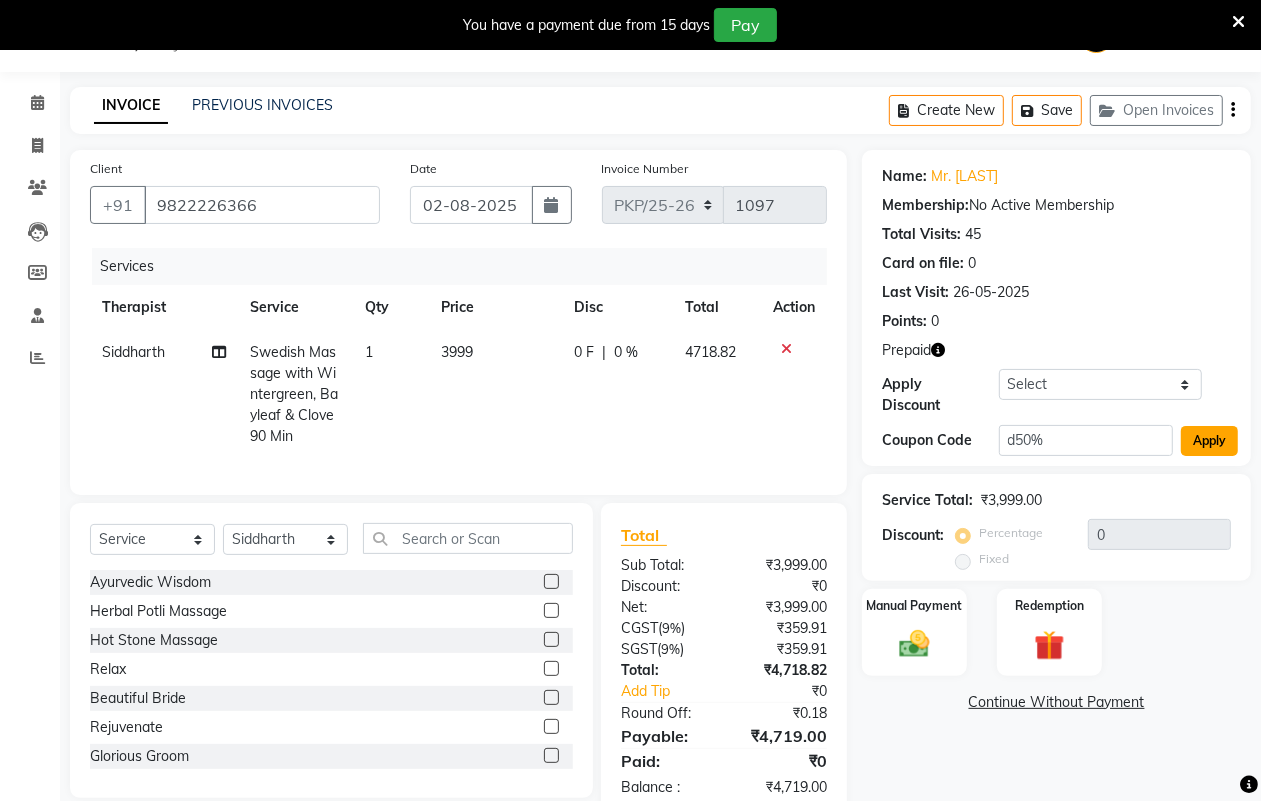 click on "Apply" 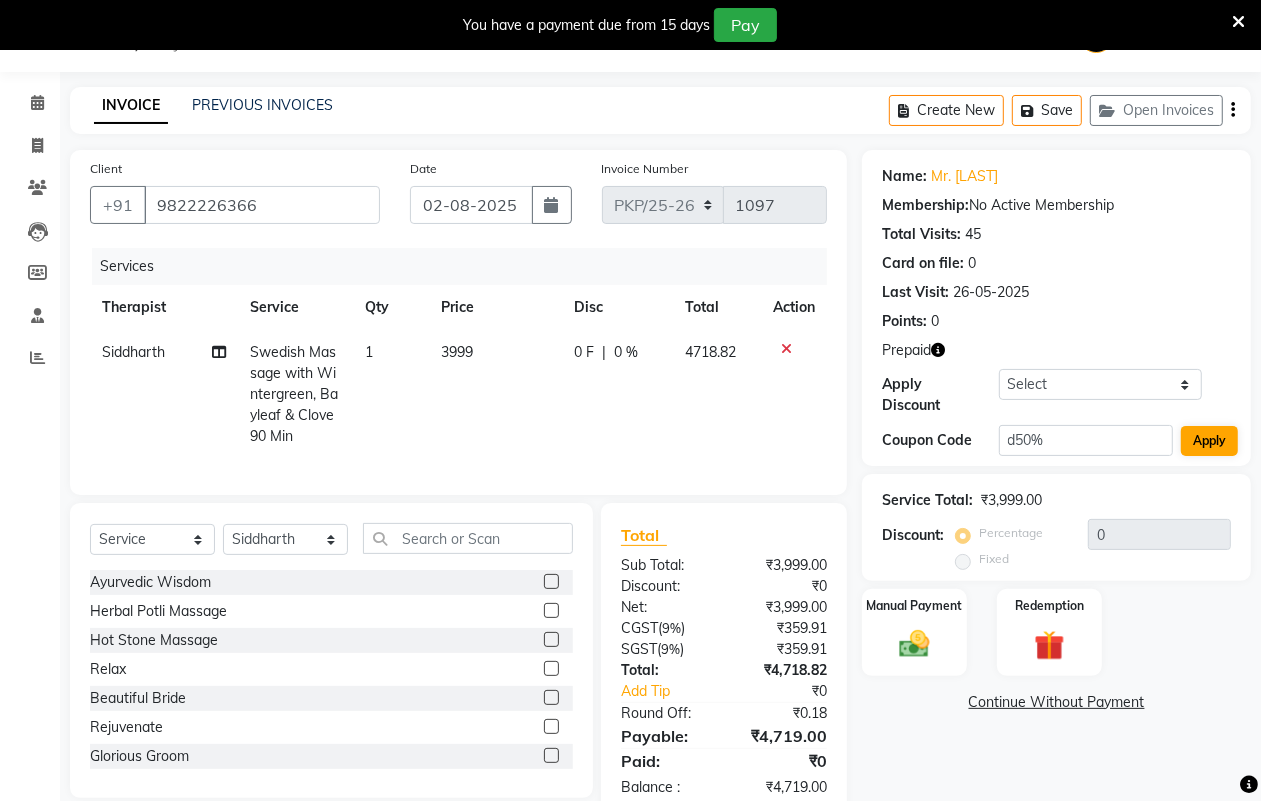 type on "50" 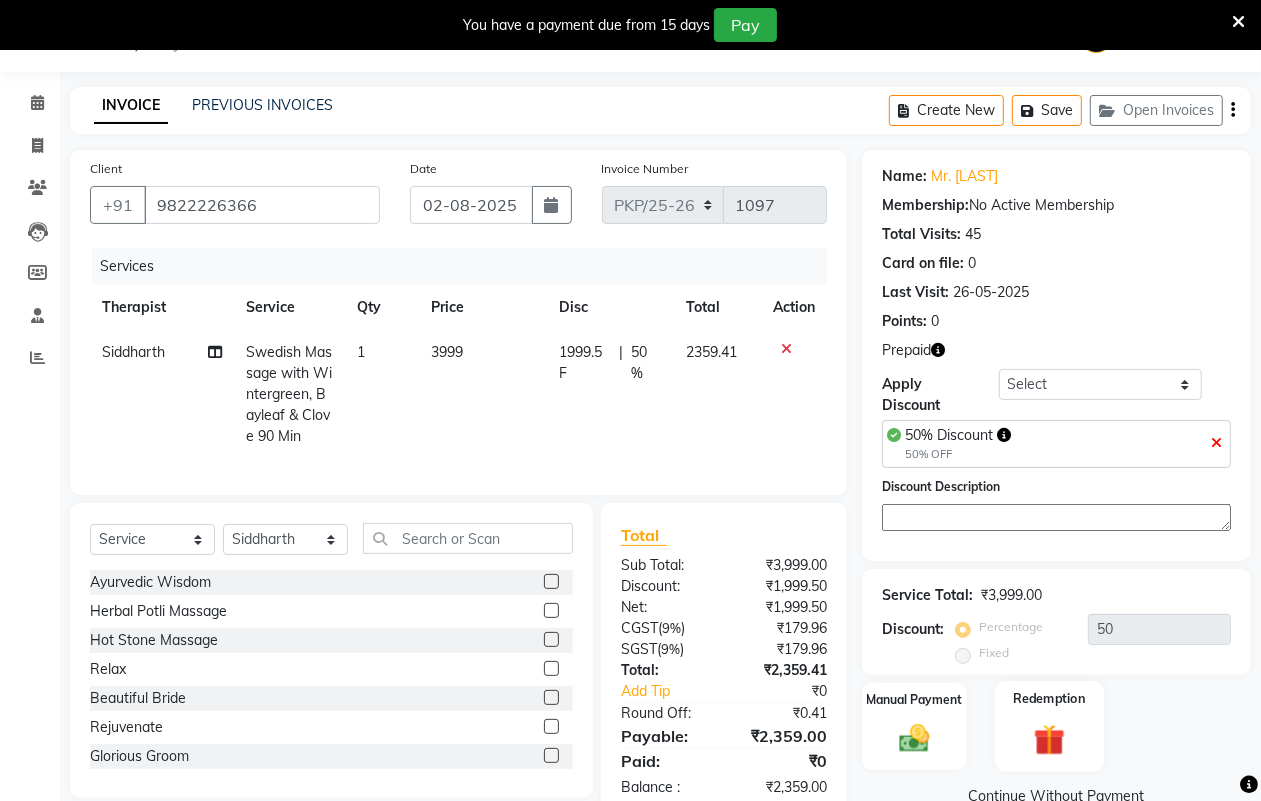 click 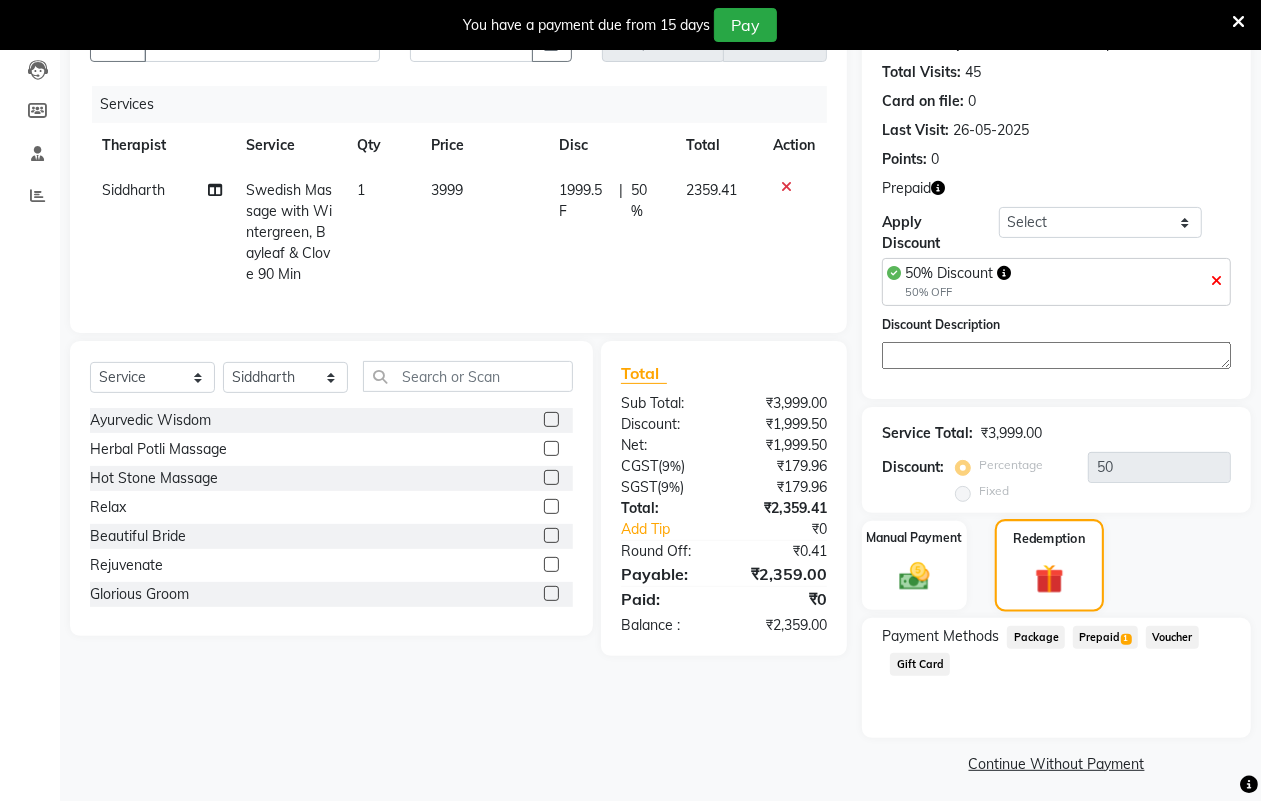 scroll, scrollTop: 220, scrollLeft: 0, axis: vertical 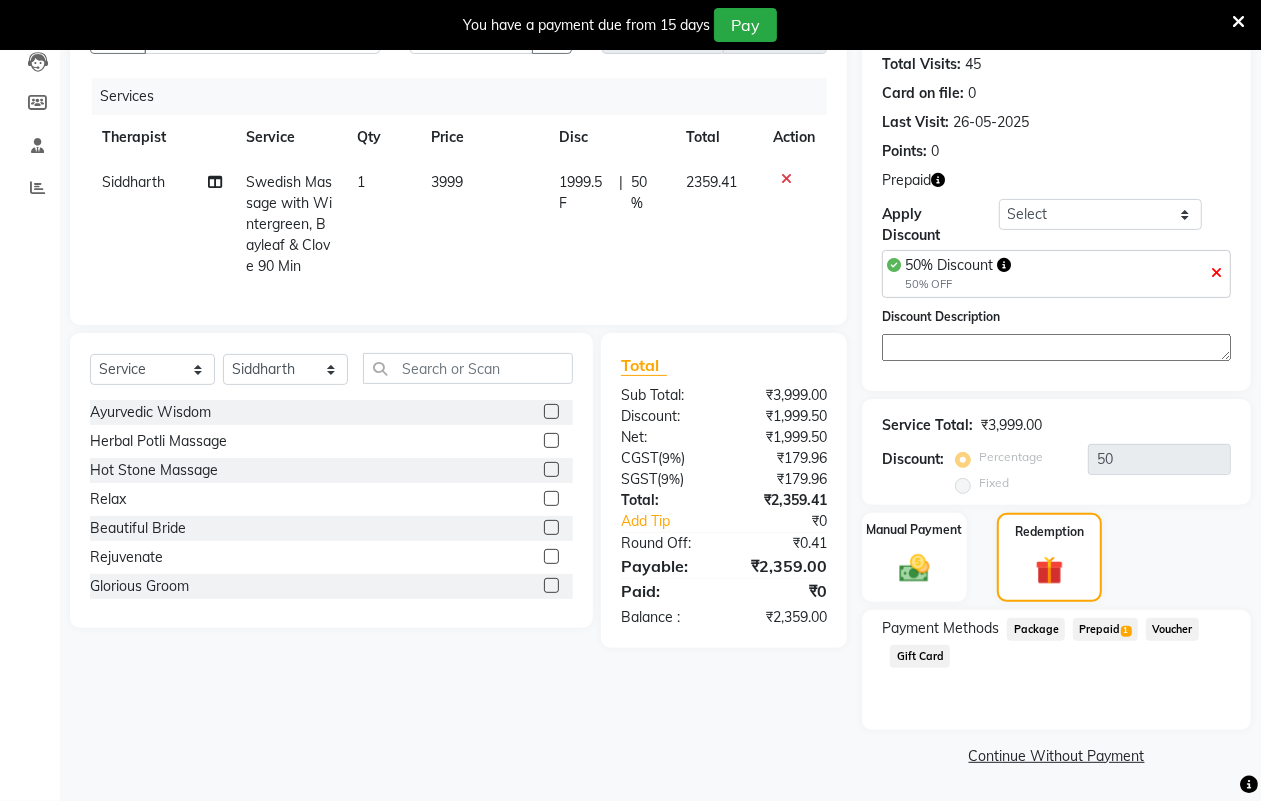 click on "Prepaid  1" 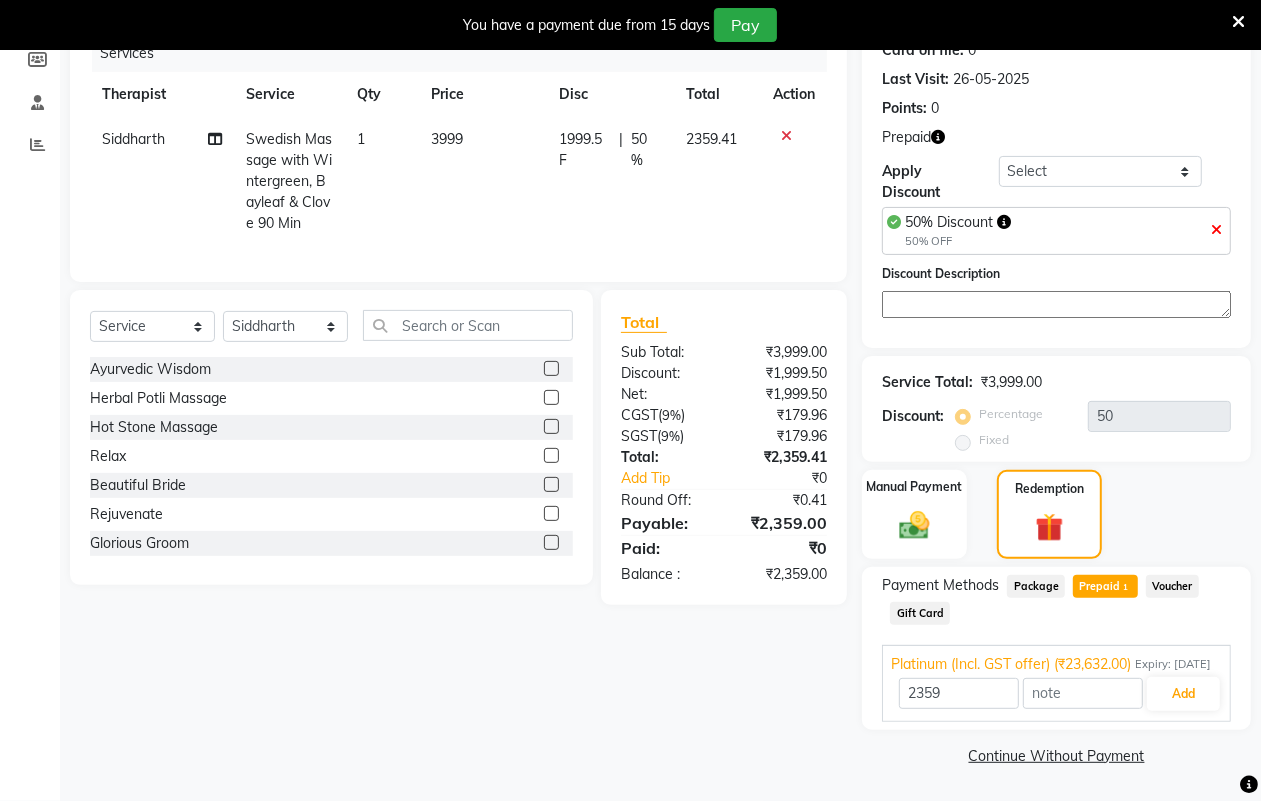 scroll, scrollTop: 283, scrollLeft: 0, axis: vertical 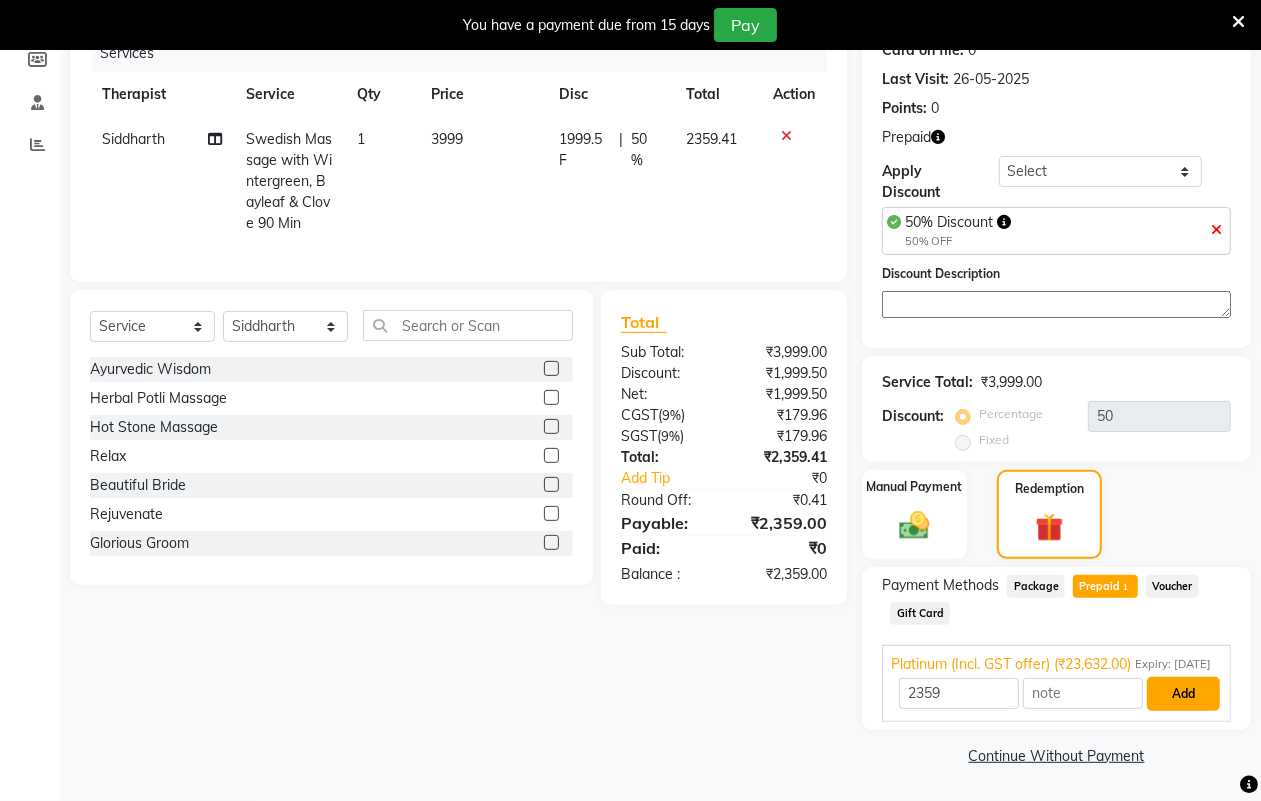 click on "Add" at bounding box center (1183, 694) 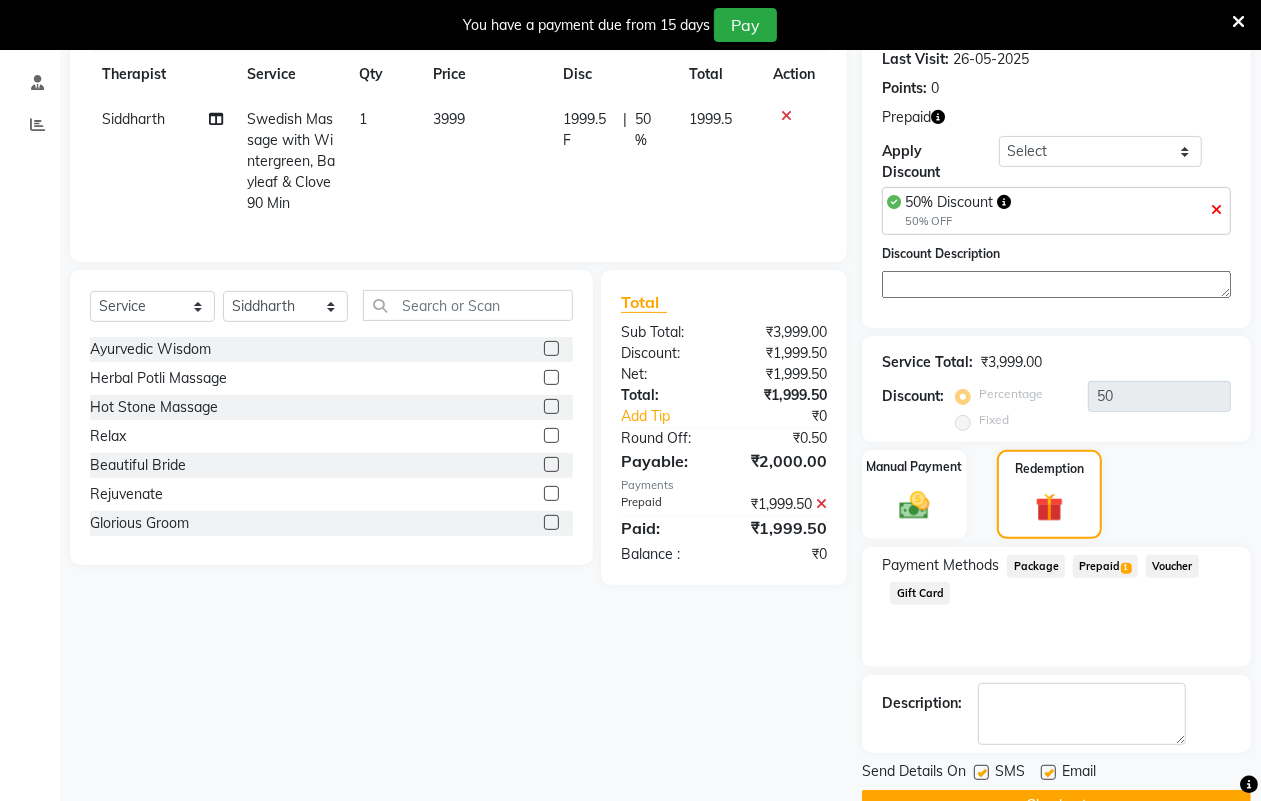 scroll, scrollTop: 333, scrollLeft: 0, axis: vertical 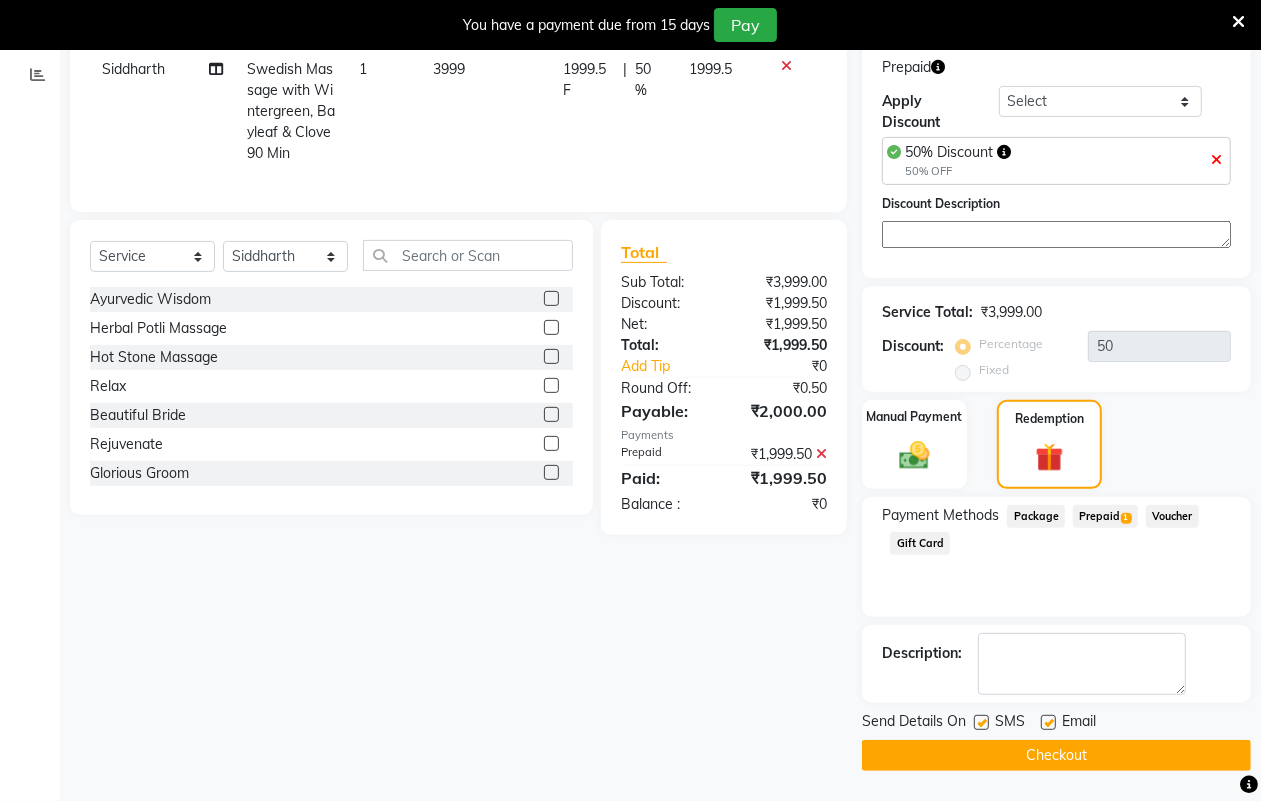 click on "Checkout" 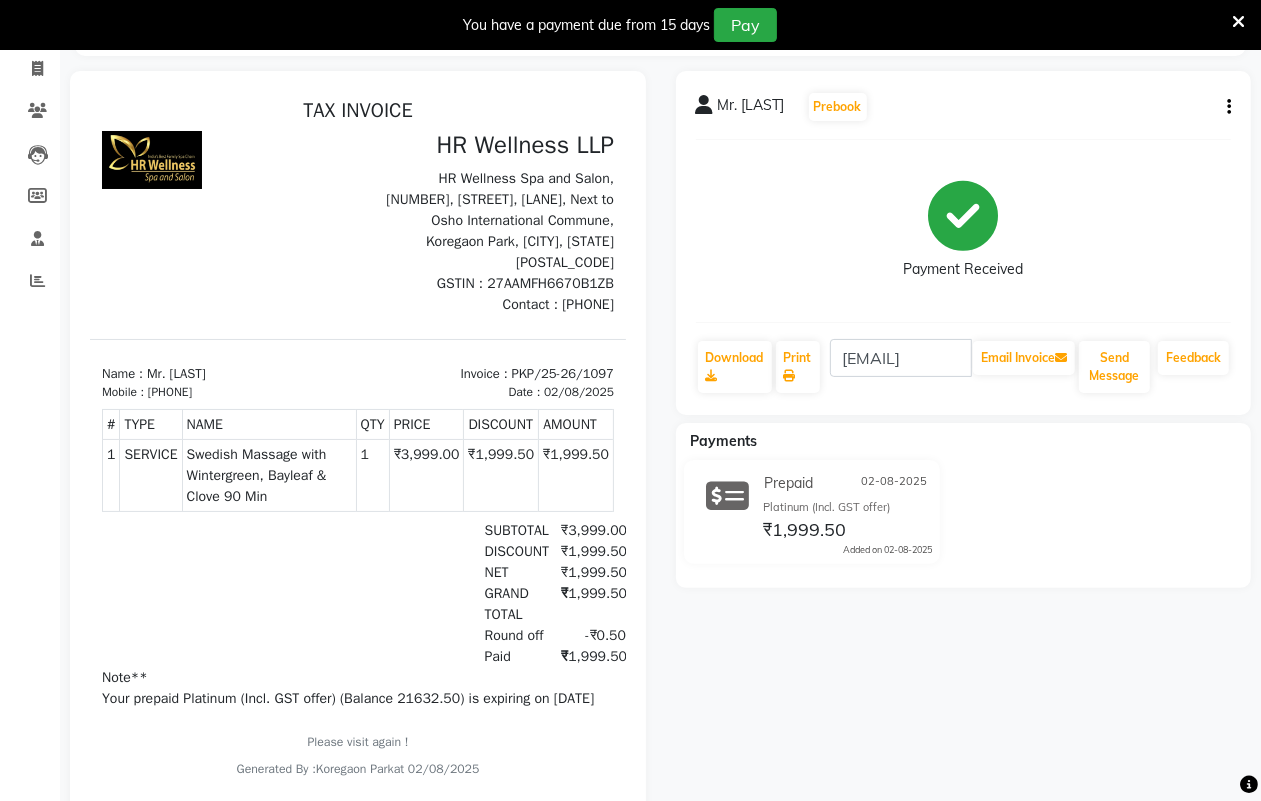 scroll, scrollTop: 0, scrollLeft: 0, axis: both 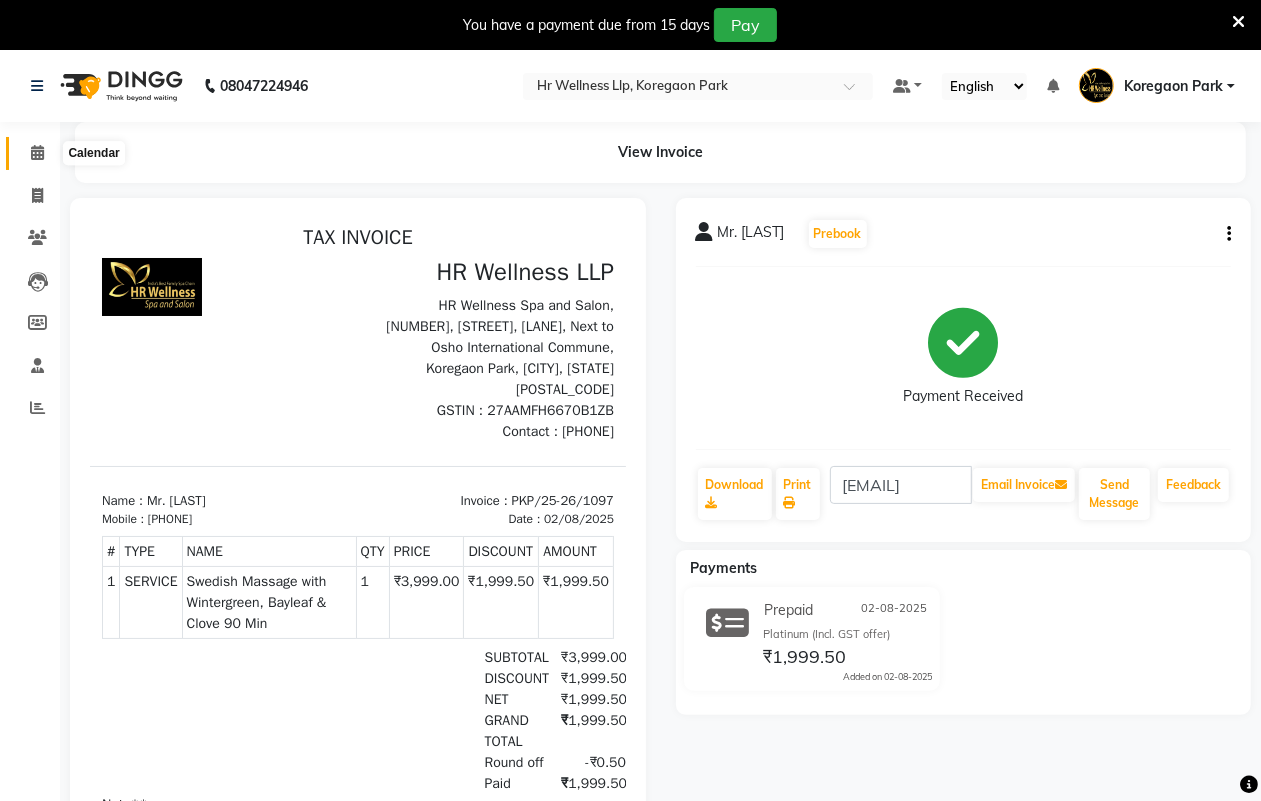 click 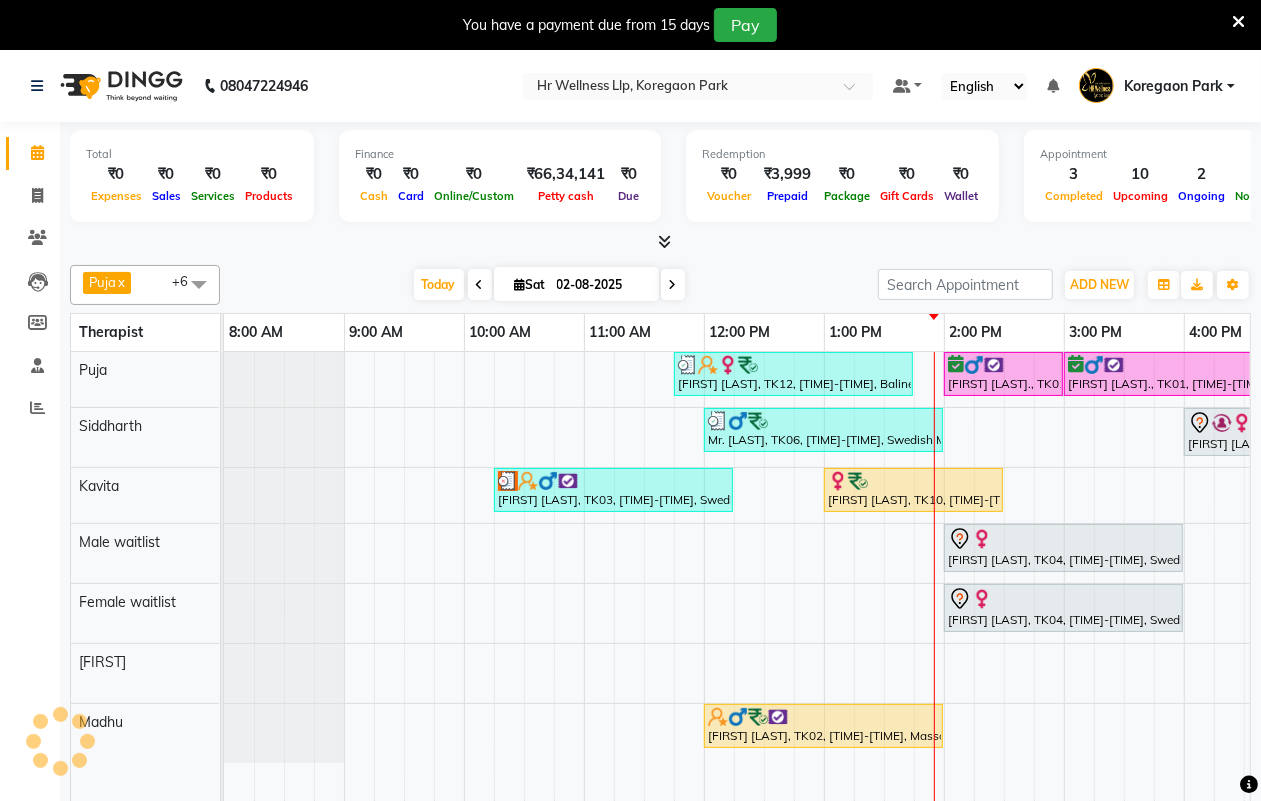 scroll, scrollTop: 0, scrollLeft: 0, axis: both 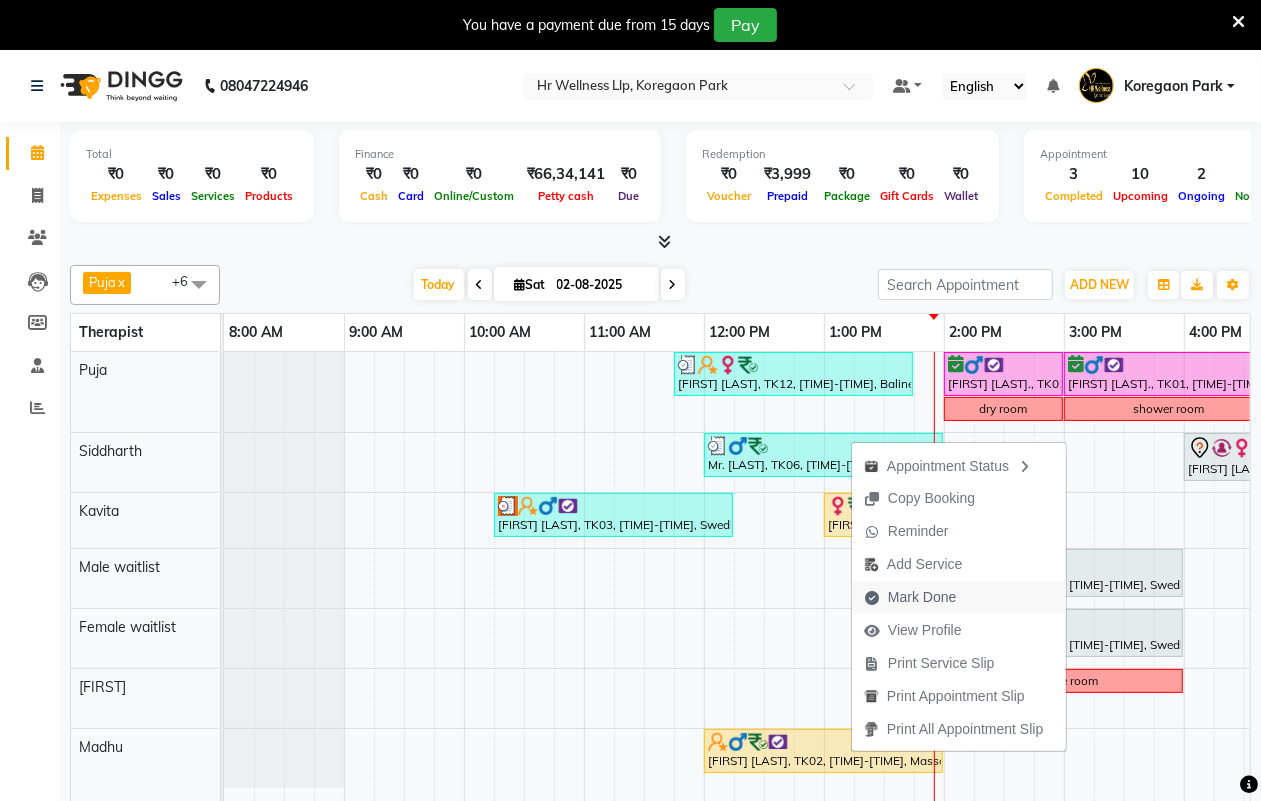 click on "Mark Done" at bounding box center (922, 597) 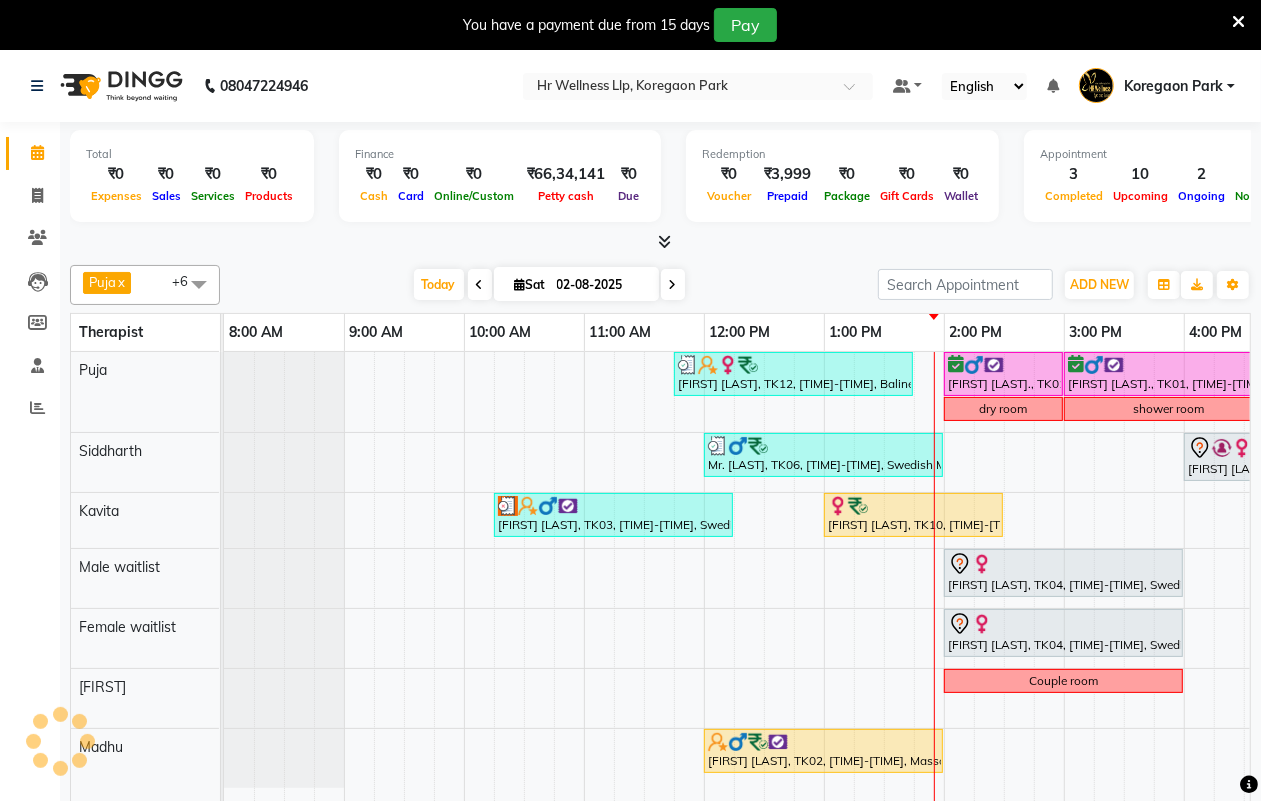 select on "service" 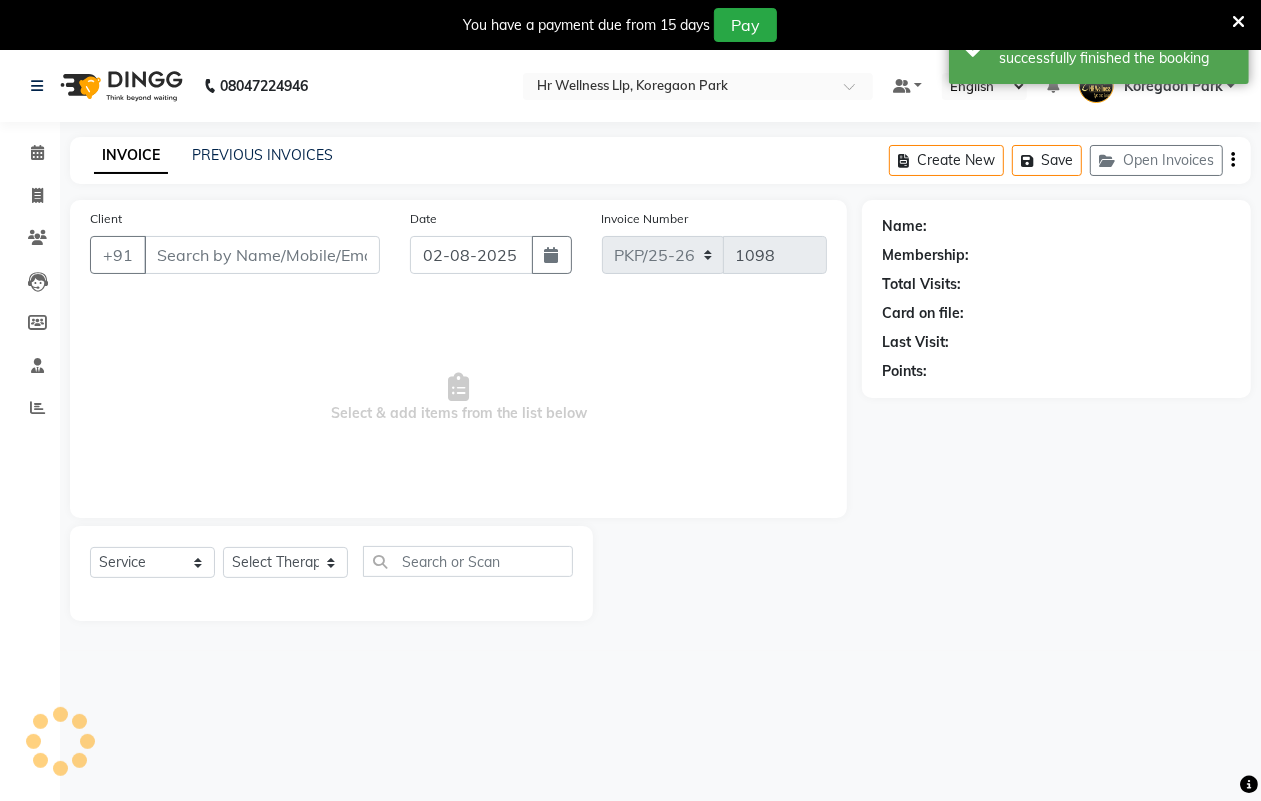 type on "8806118441" 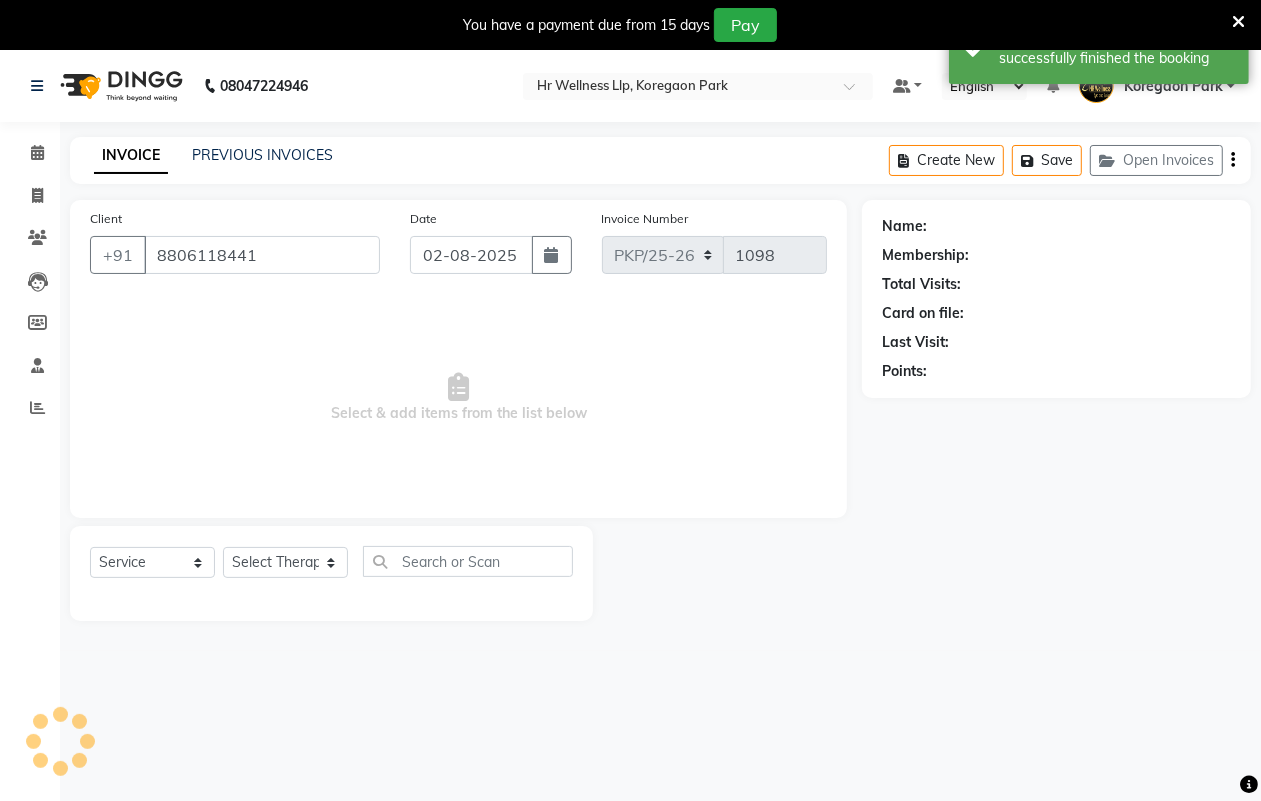 select on "86787" 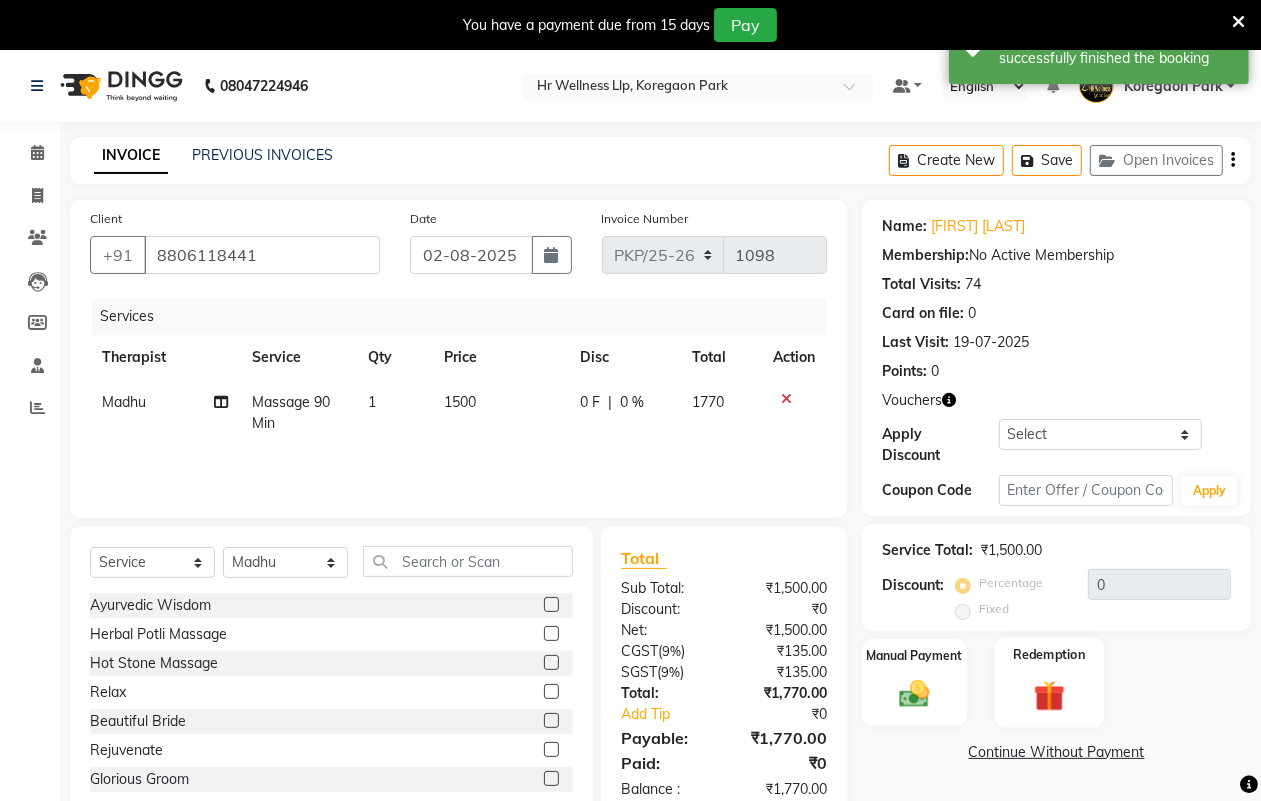click on "Redemption" 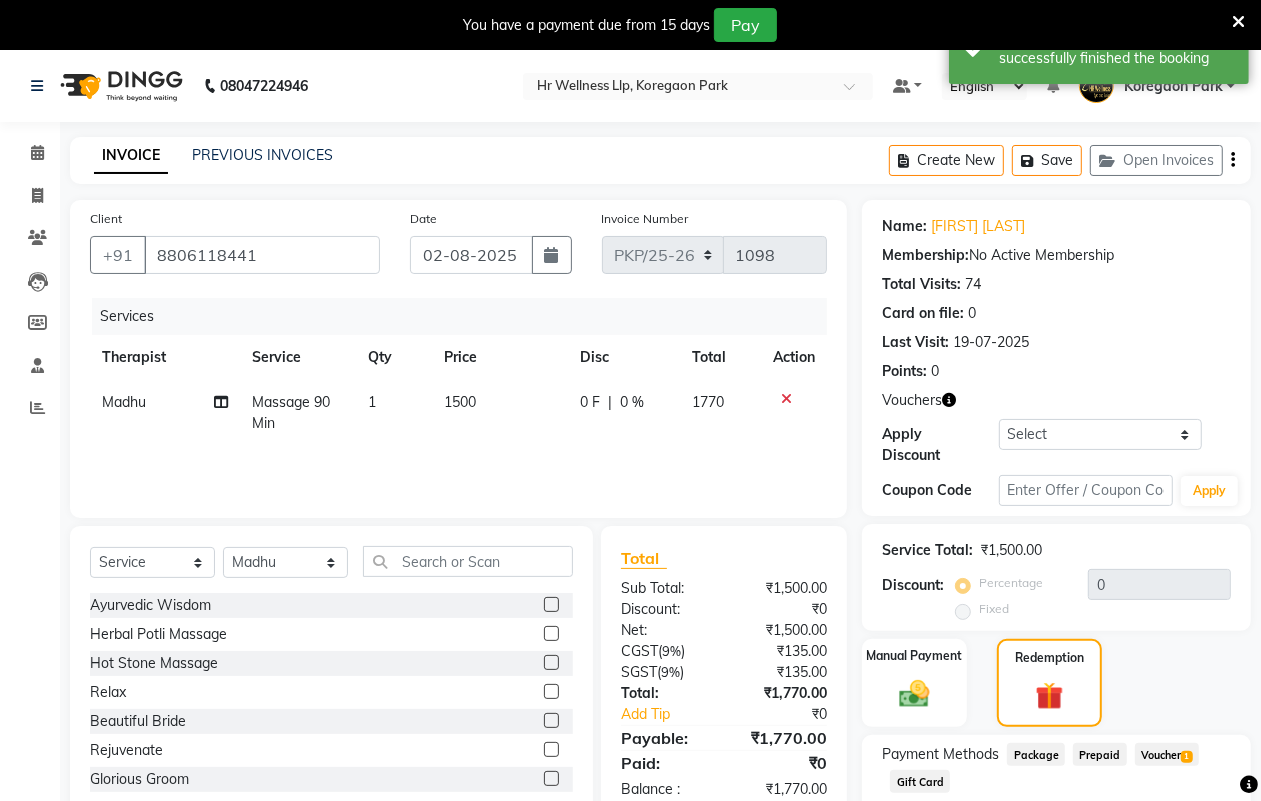 click on "Voucher  1" 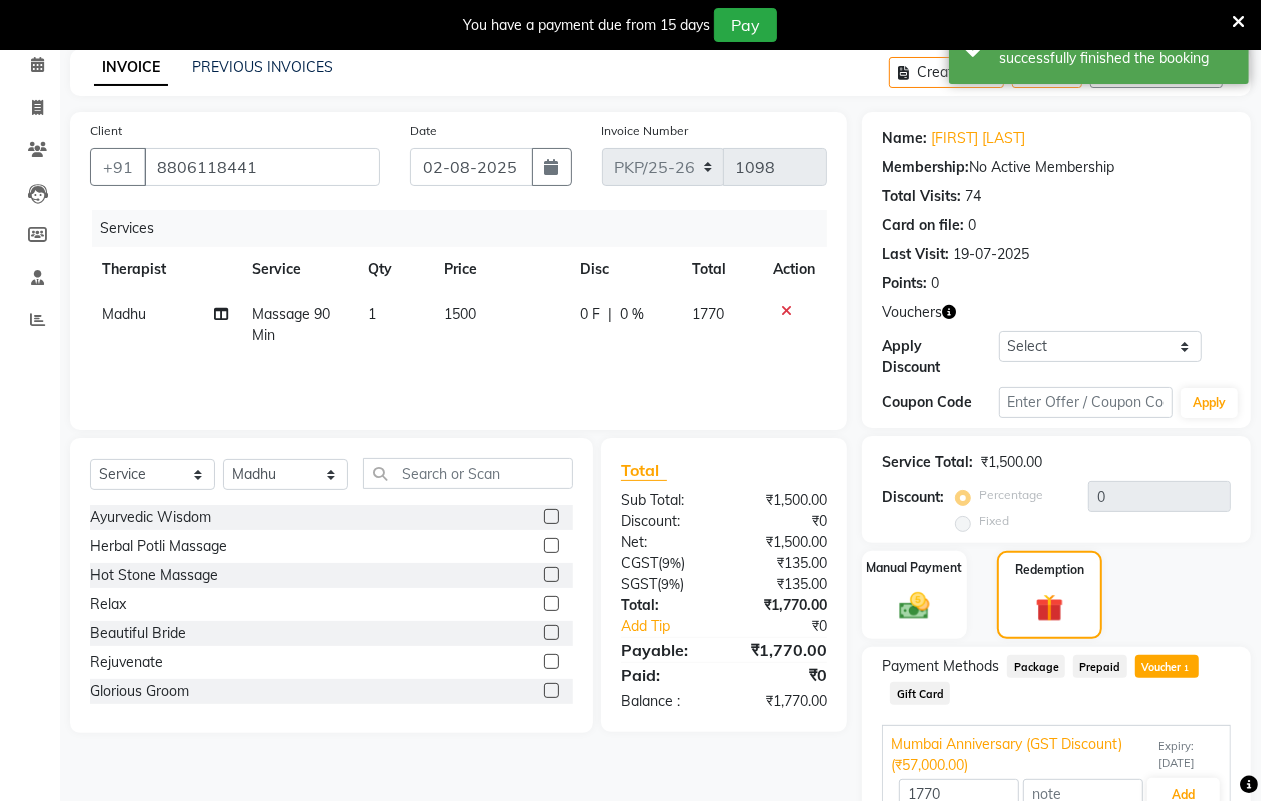 scroll, scrollTop: 188, scrollLeft: 0, axis: vertical 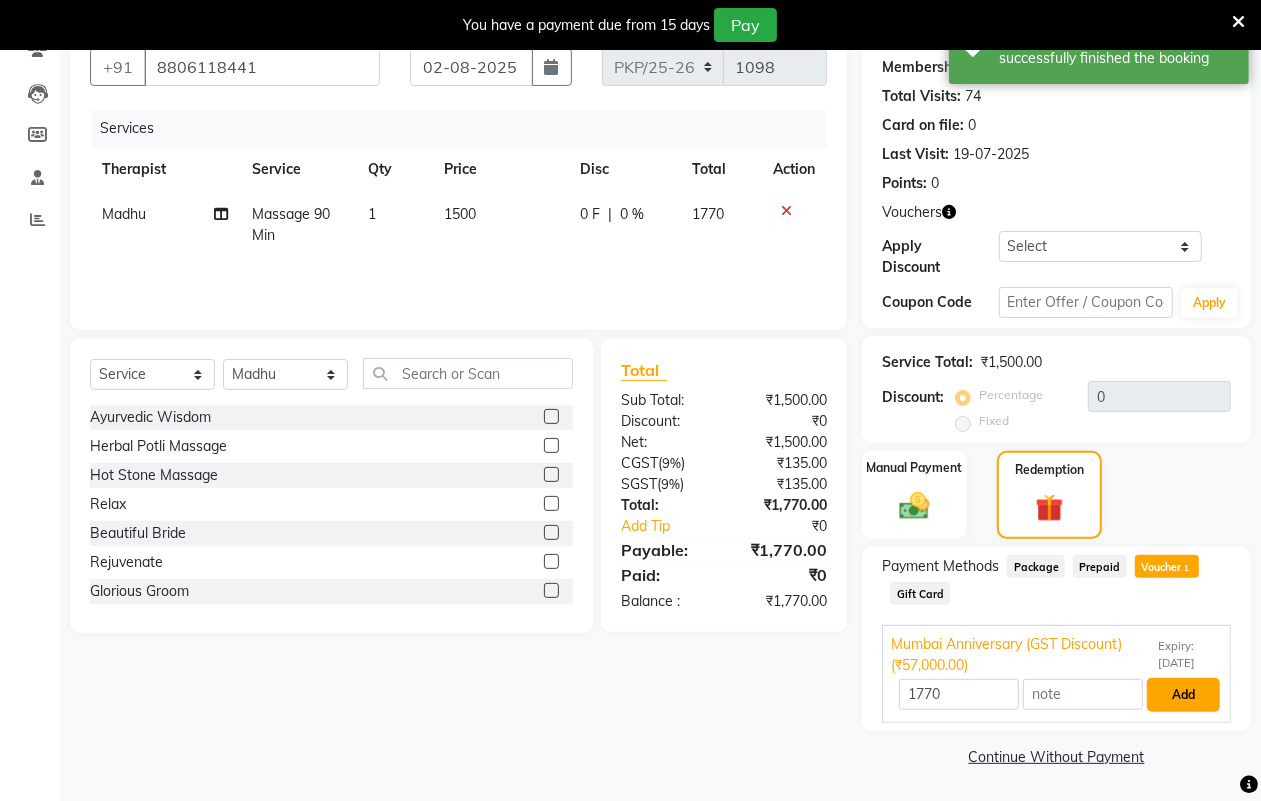 click on "Add" at bounding box center (1183, 695) 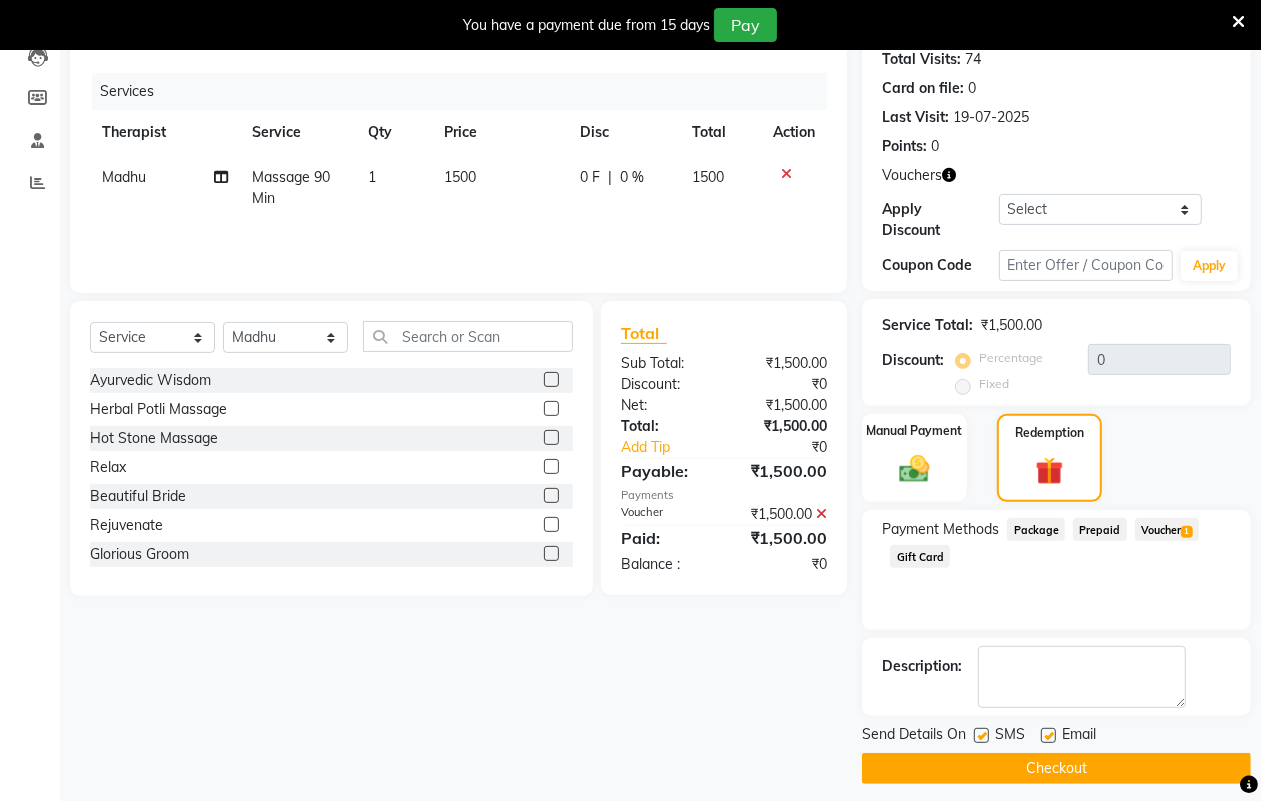 scroll, scrollTop: 238, scrollLeft: 0, axis: vertical 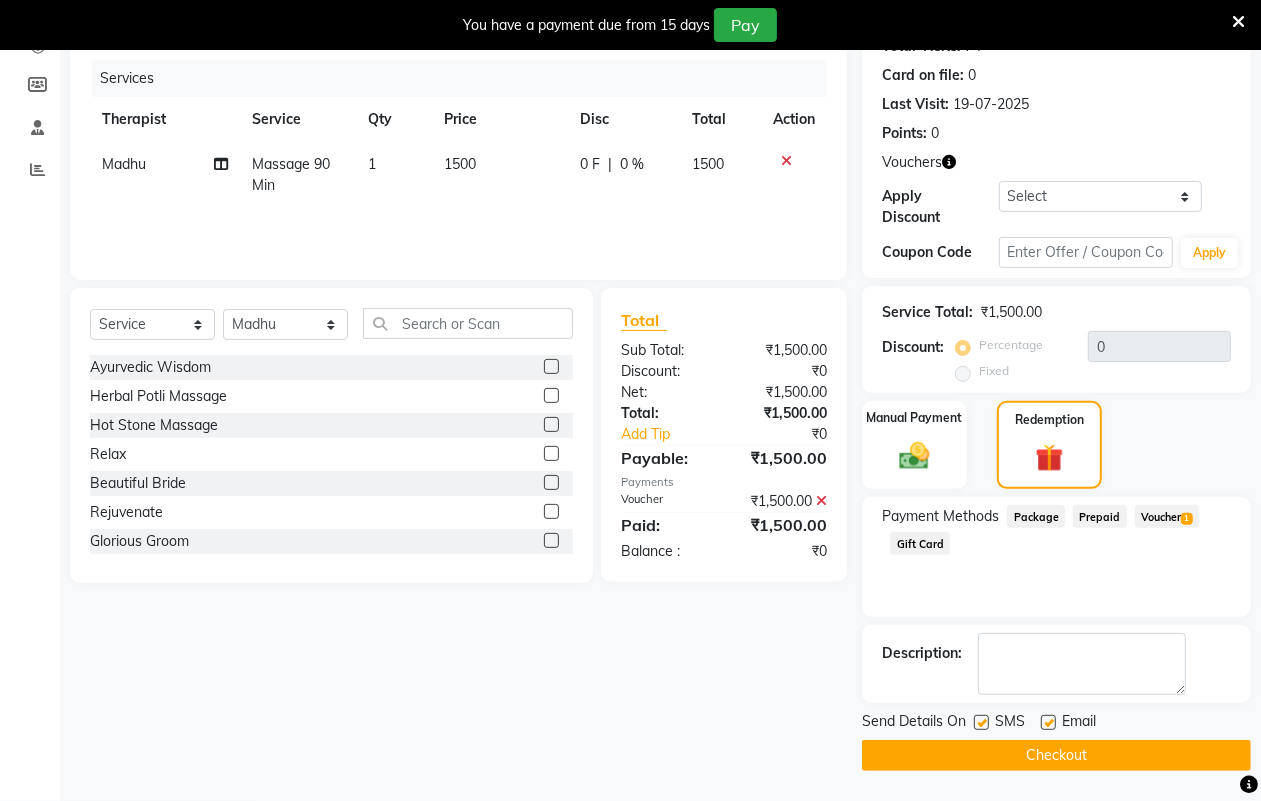 click on "Checkout" 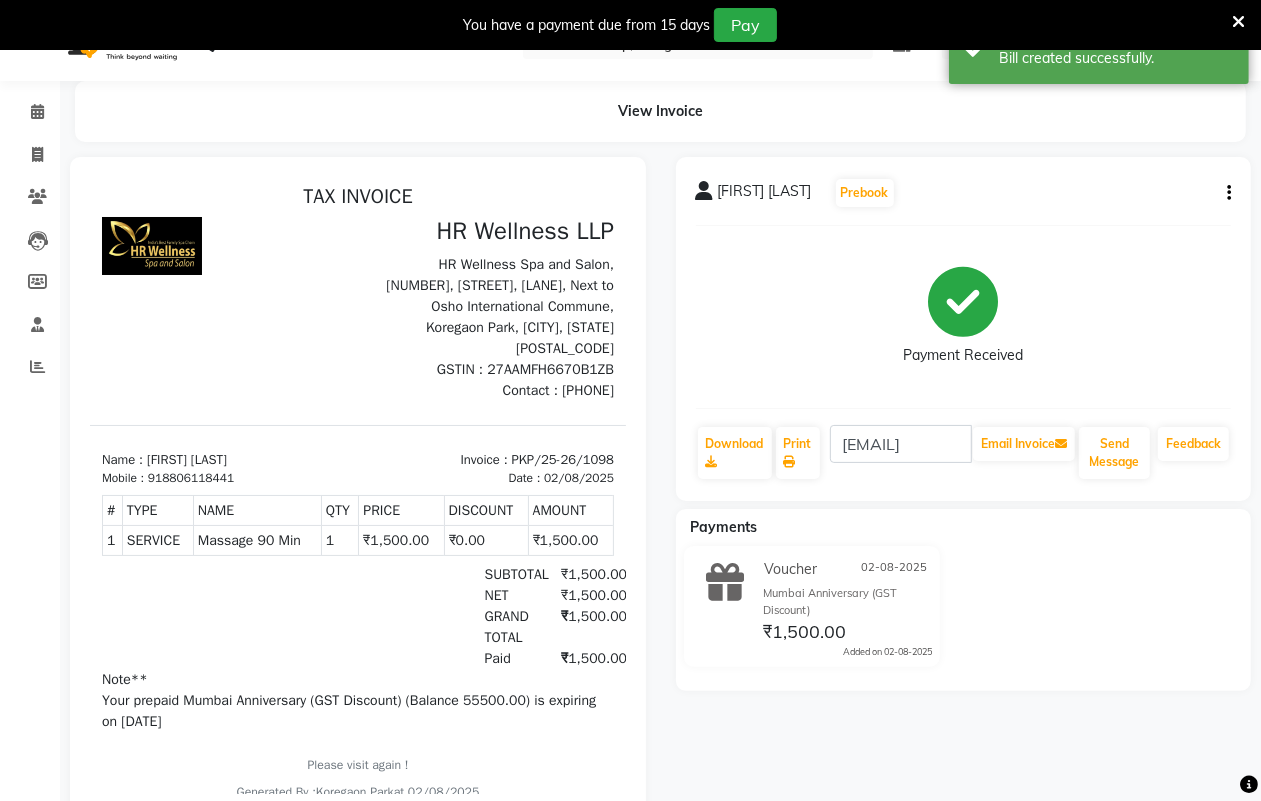 scroll, scrollTop: 0, scrollLeft: 0, axis: both 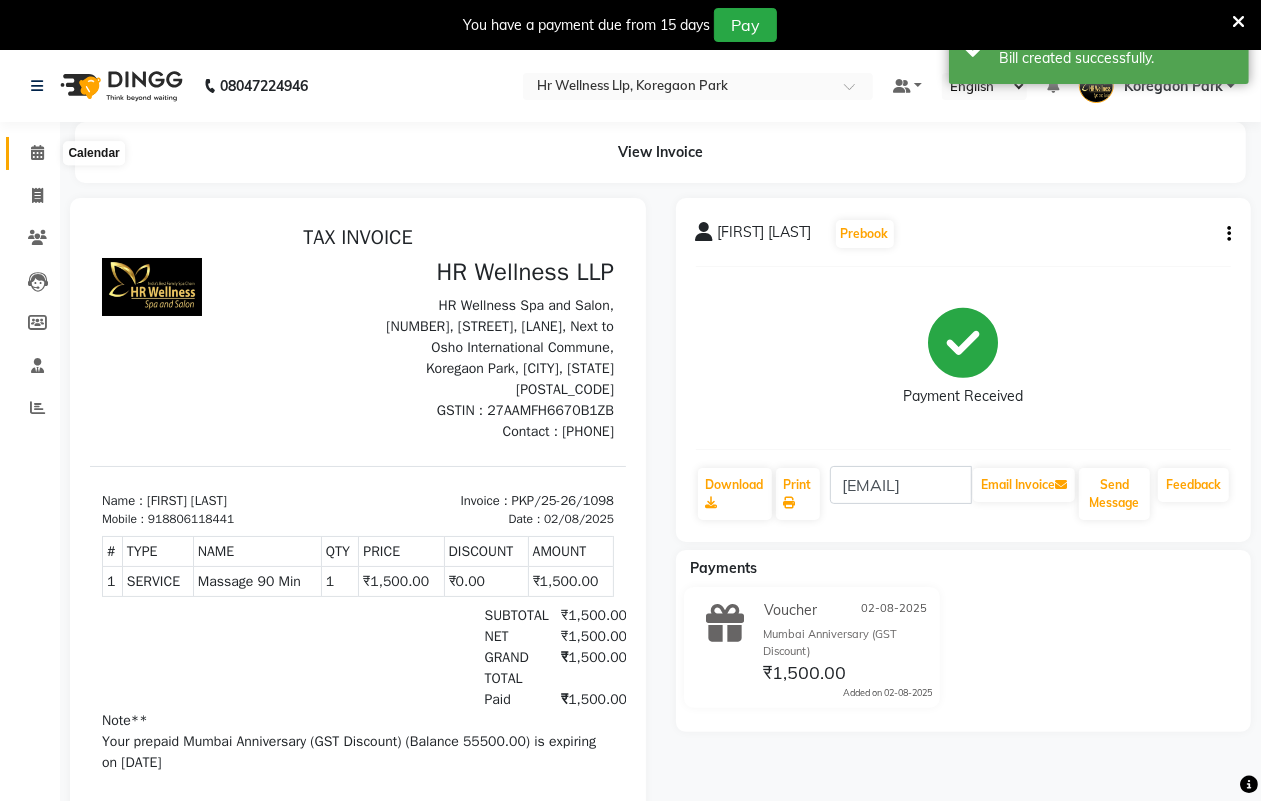 click 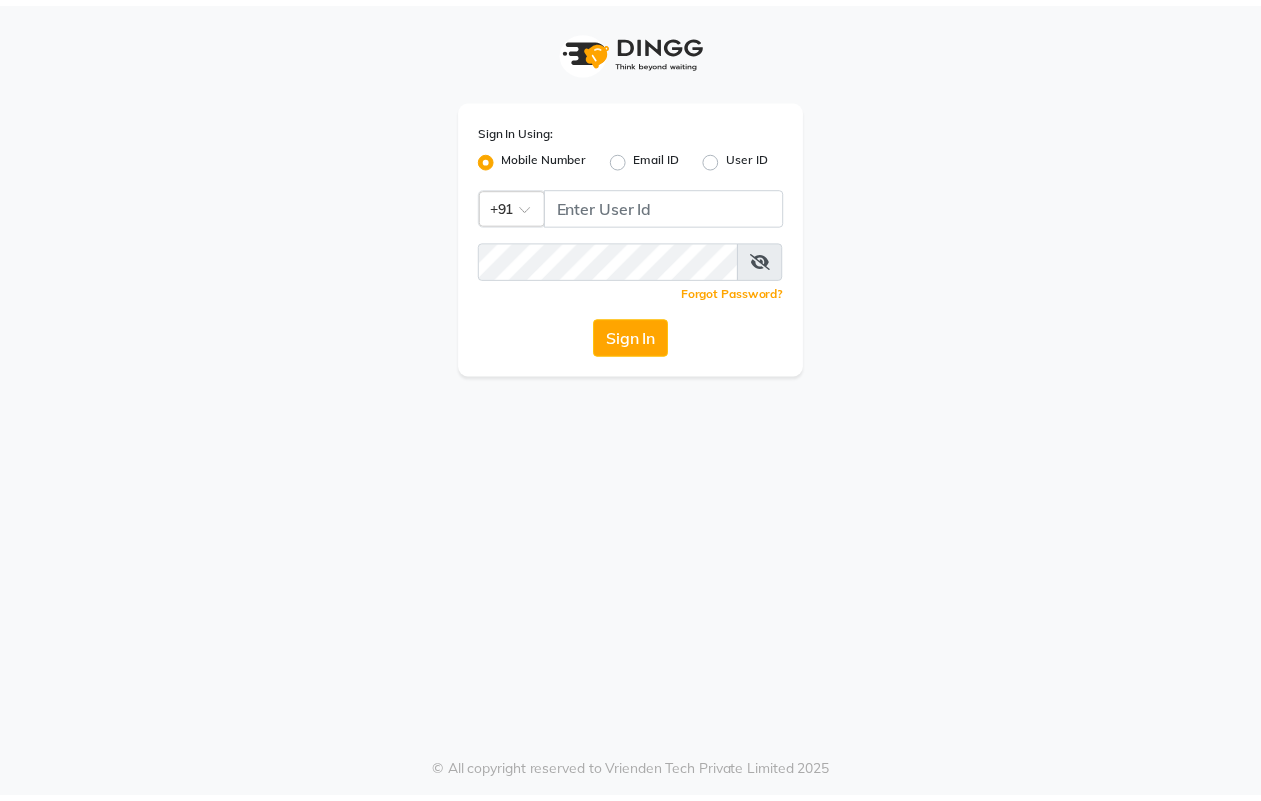 scroll, scrollTop: 0, scrollLeft: 0, axis: both 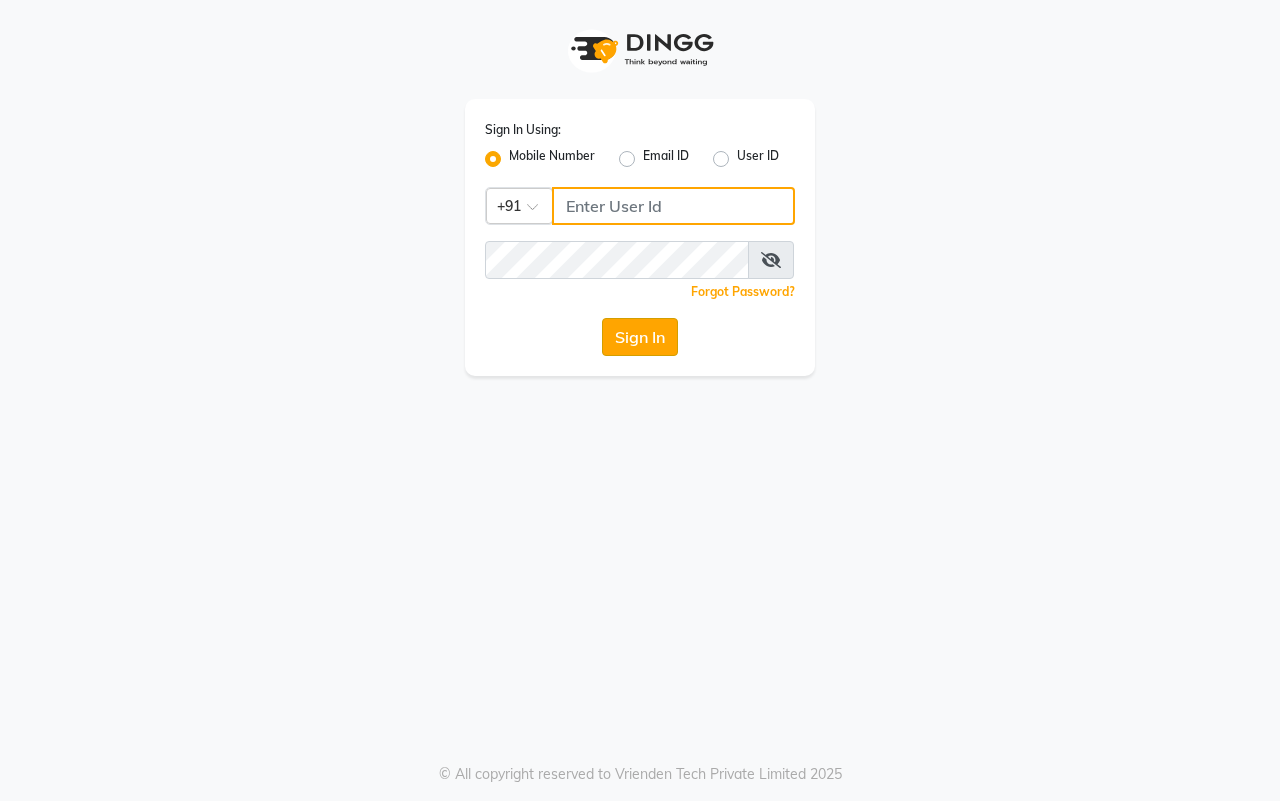 type on "7666948584" 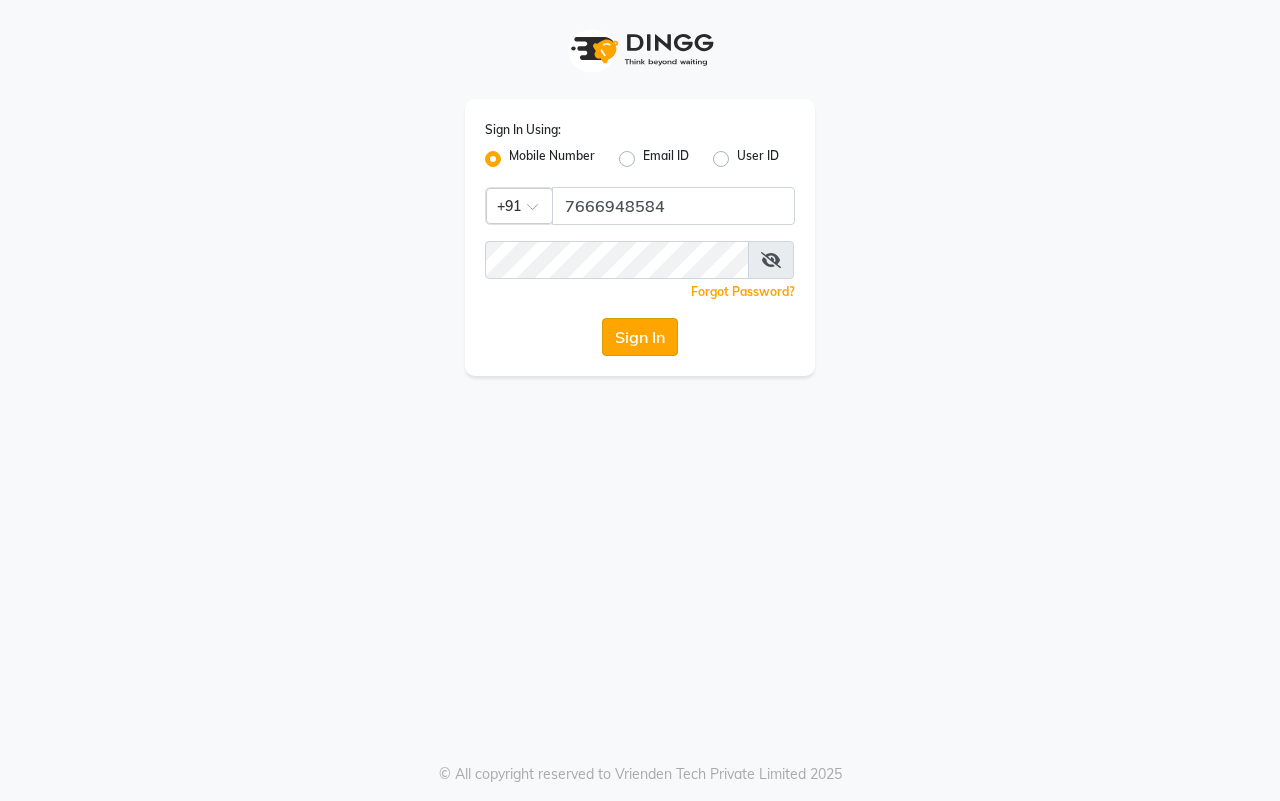 click on "Sign In" 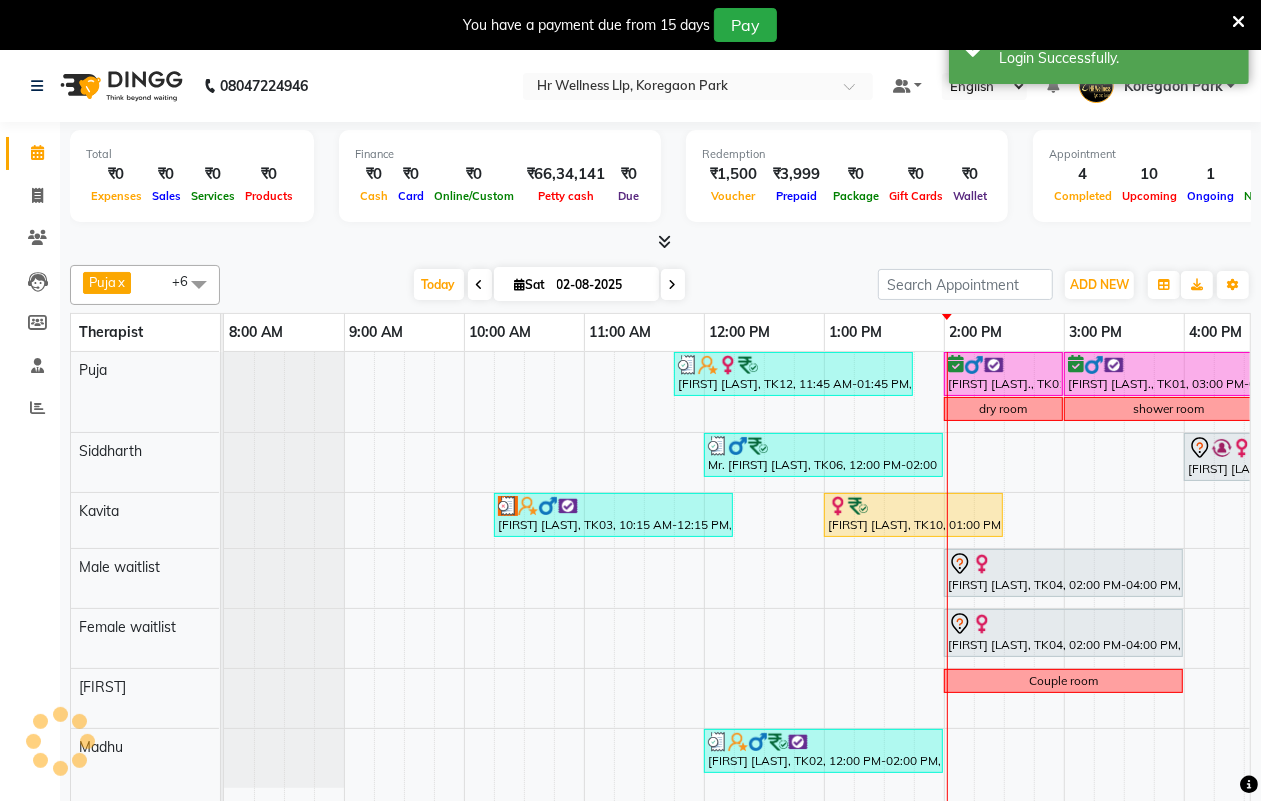 scroll, scrollTop: 0, scrollLeft: 0, axis: both 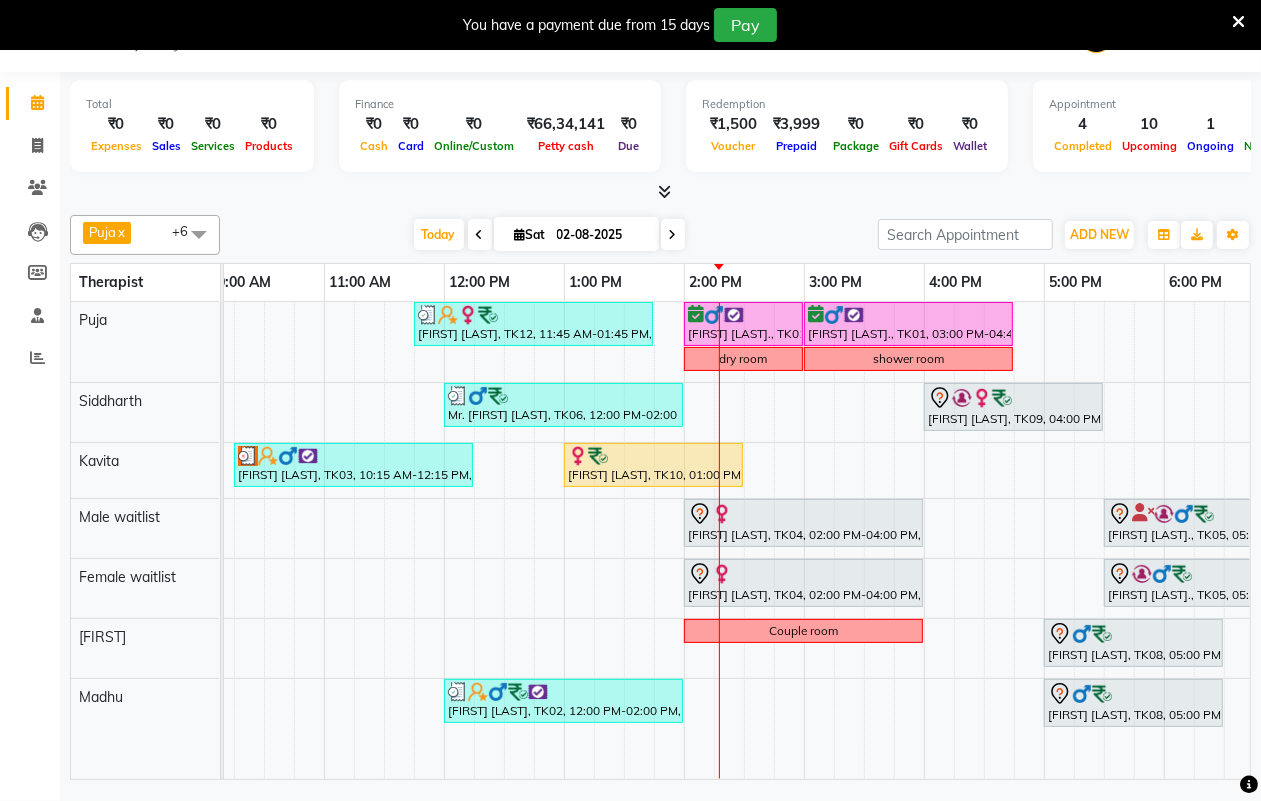 click on "[FIRST] [LAST], TK12, 11:45 AM-01:45 PM, Balinese Massage with Wintergreen, Bayleaf & Clove 90 Min     [FIRST] [LAST]., TK01, 02:00 PM-03:00 PM, Massage 60 Min     [FIRST] [LAST]., TK01, 03:00 PM-04:45 PM, Massage 60 Min  dry room   shower room      Mr. [FIRST] [LAST], TK06, 12:00 PM-02:00 PM, Swedish Massage with Wintergreen, Bayleaf & Clove 90 Min             [FIRST] [LAST], TK09, 04:00 PM-05:30 PM, Swedish Massage with Wintergreen, Bayleaf & Clove 60 Min     [FIRST] [LAST], TK03, 10:15 AM-12:15 PM, Swedish Massage 90 Min     [FIRST] [LAST], TK10, 01:00 PM-02:30 PM, Swedish Massage with Wintergreen, Bayleaf & Clove 90 Min             [FIRST] [LAST], TK04, 02:00 PM-04:00 PM, Swedish Massage with Wintergreen, Bayleaf & Clove 60 Min             [FIRST] [LAST]., TK05, 05:30 PM-07:15 PM, Deep Tissue Massage with Wintergreen oil 60 Min             [FIRST] [LAST], TK04, 02:00 PM-04:00 PM, Swedish Massage with Wintergreen, Bayleaf & Clove 60 Min              Couple room" at bounding box center (744, 540) 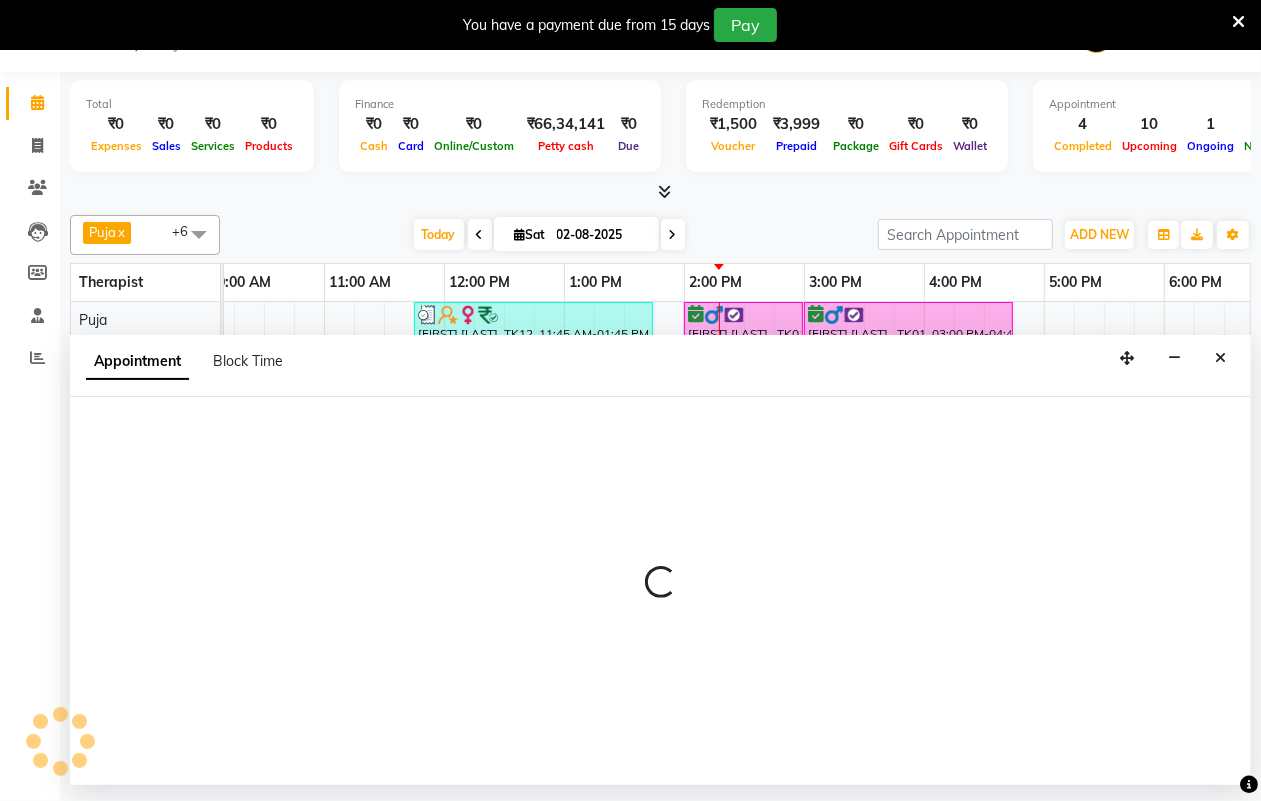 select on "85702" 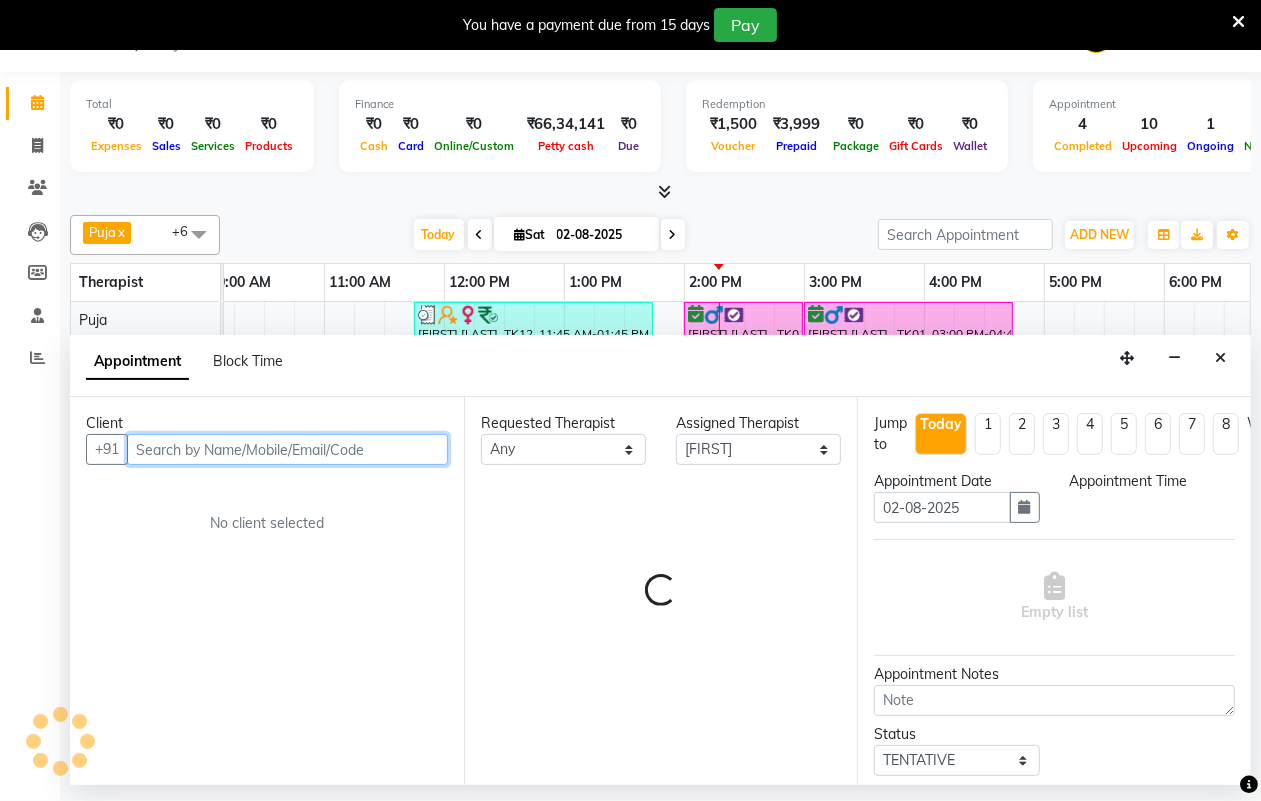 select on "885" 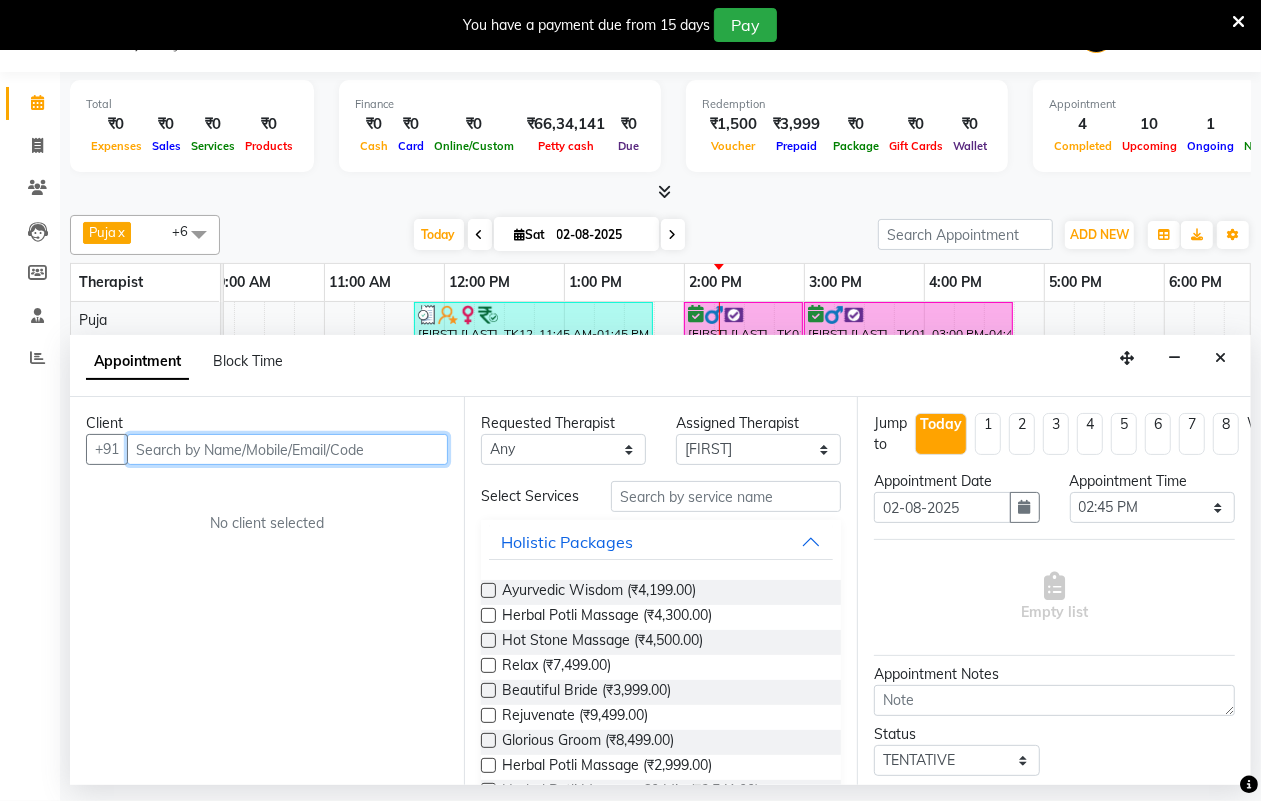 click at bounding box center (287, 449) 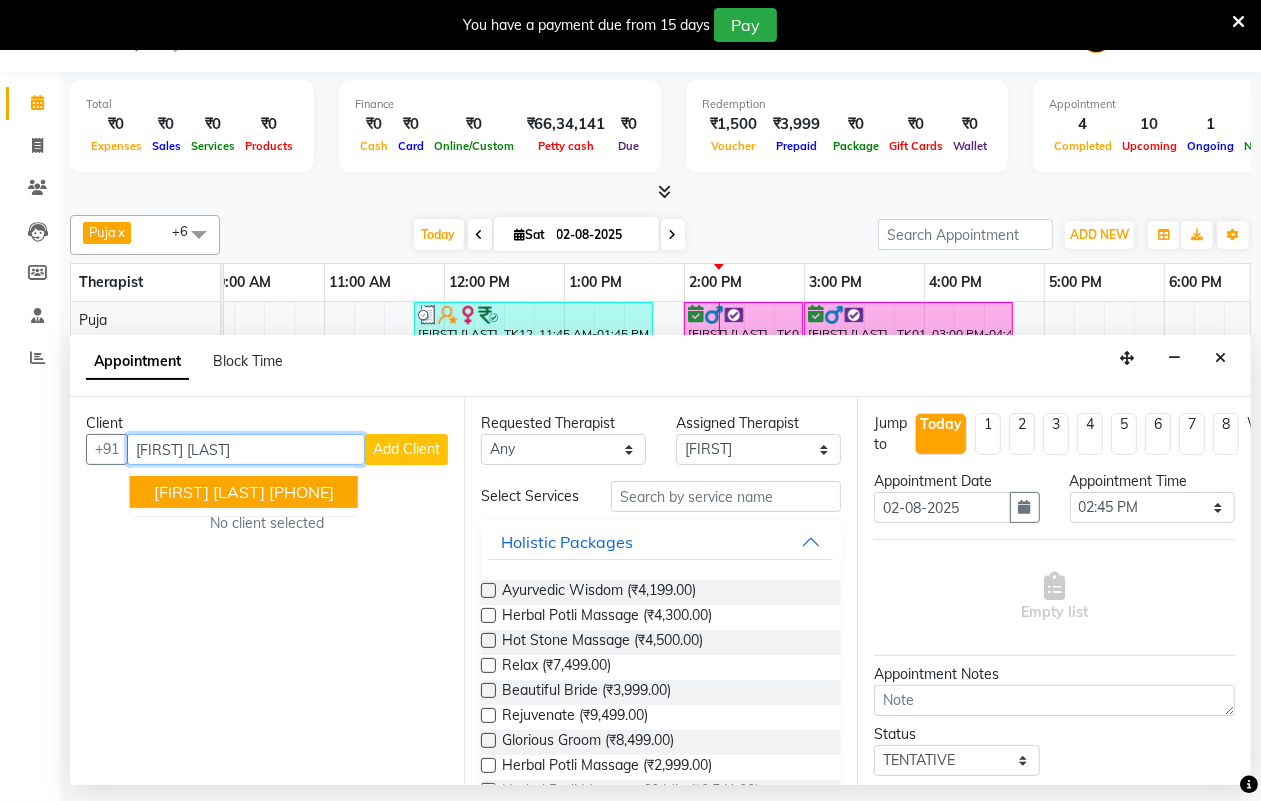 click on "[FIRST] [LAST]" at bounding box center (209, 492) 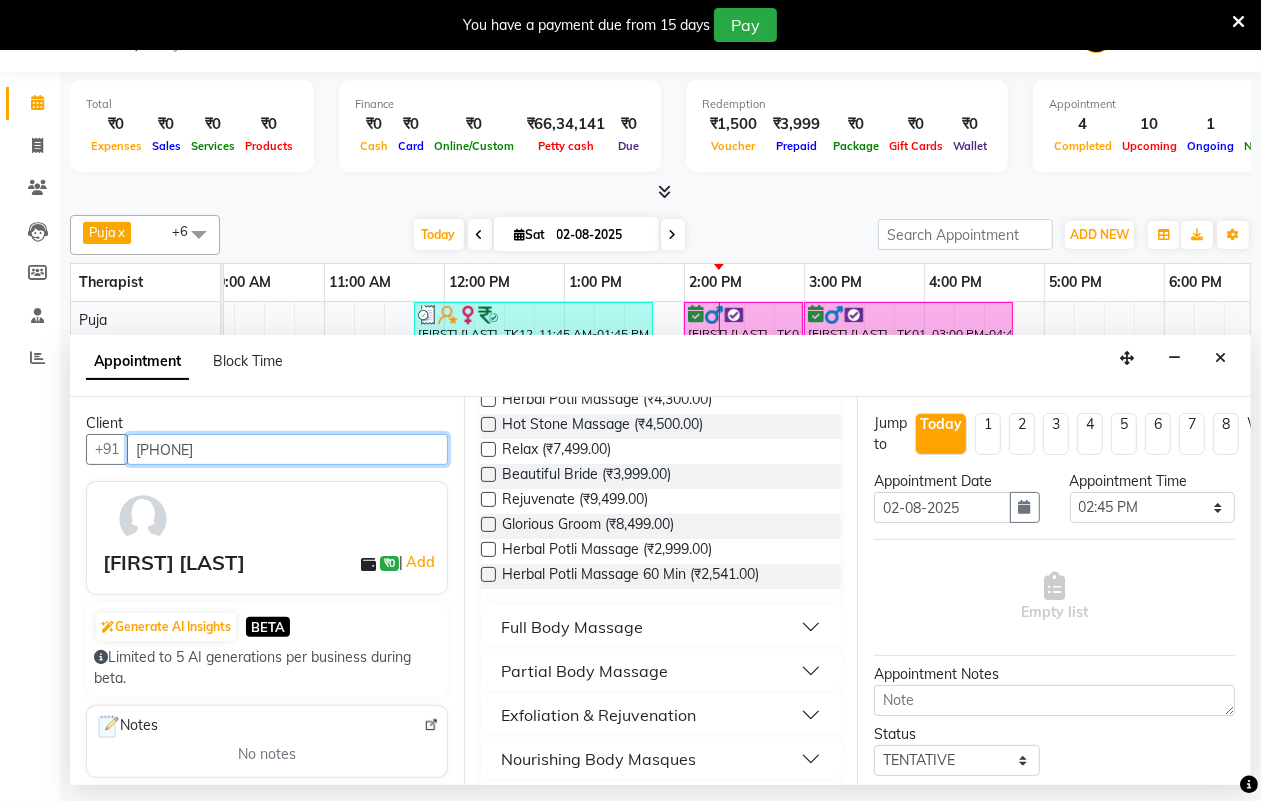 scroll, scrollTop: 250, scrollLeft: 0, axis: vertical 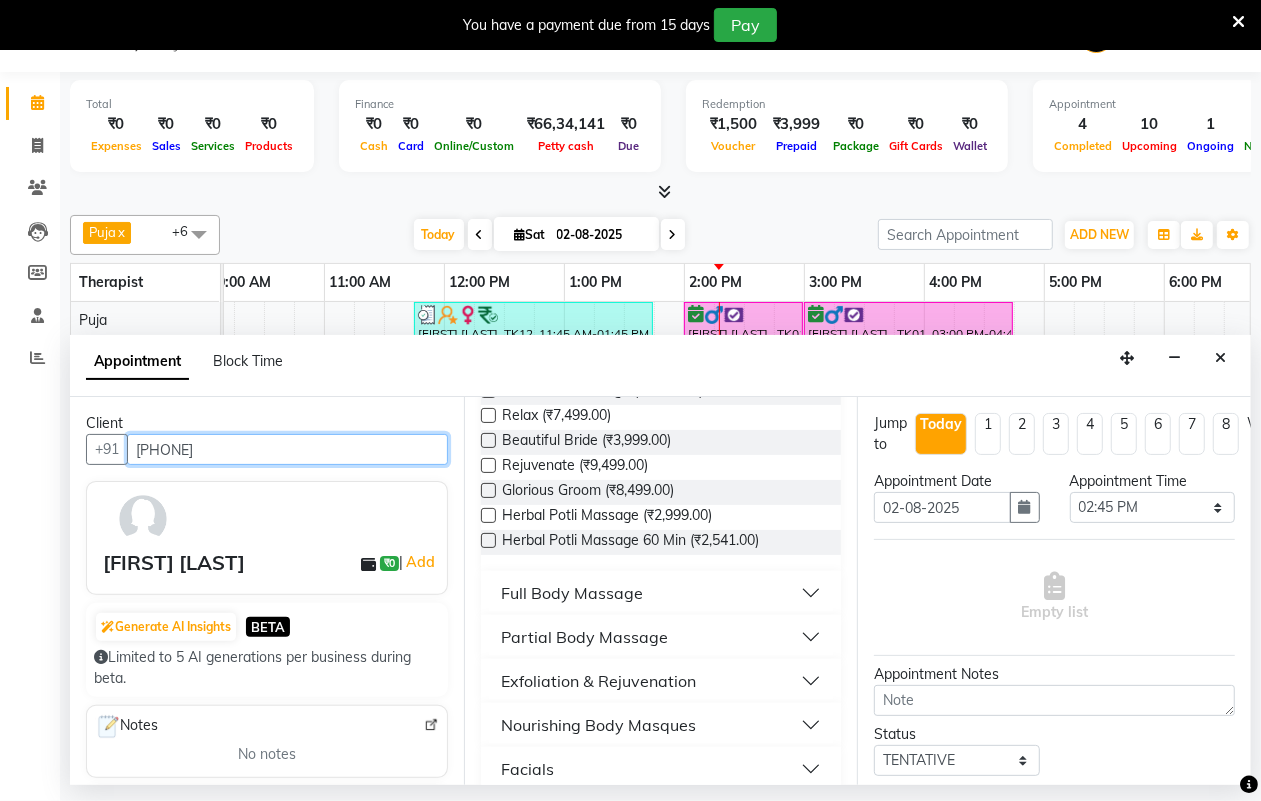 type on "[PHONE]" 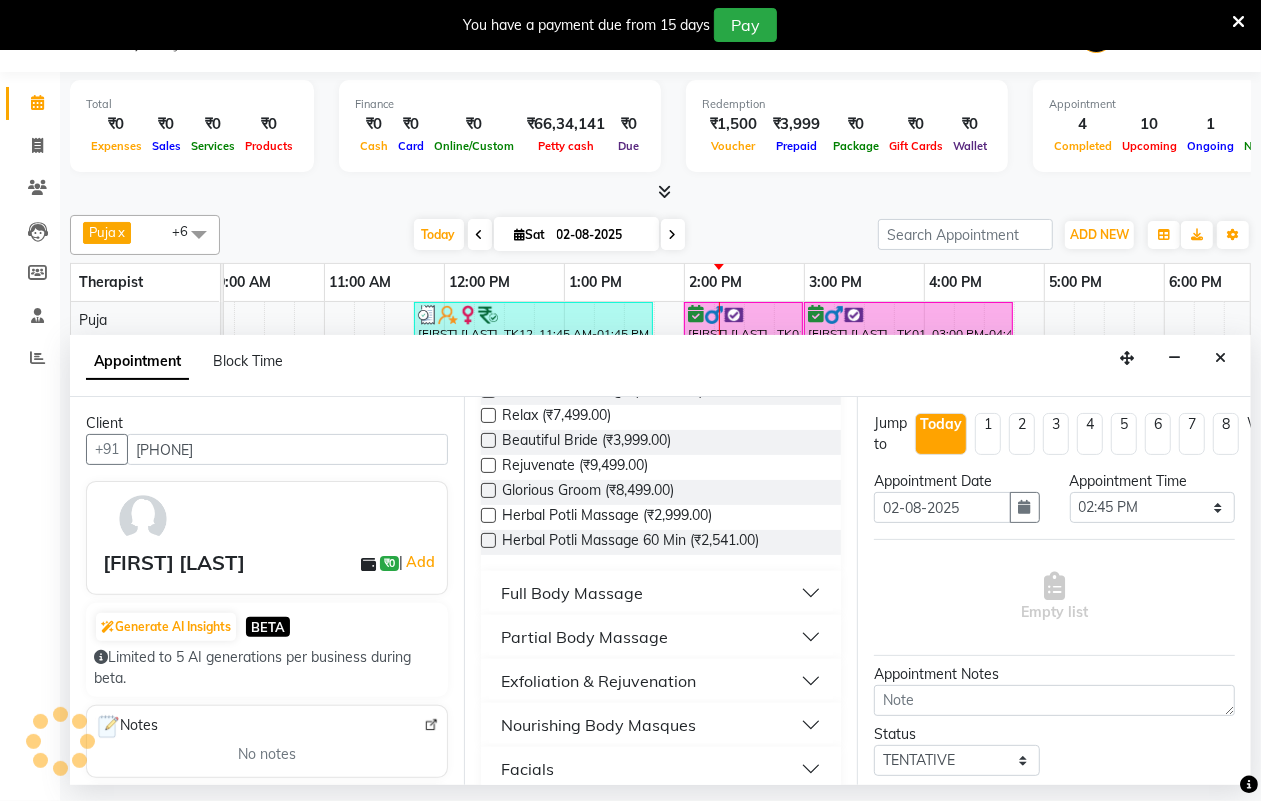click on "Full Body Massage" at bounding box center (661, 593) 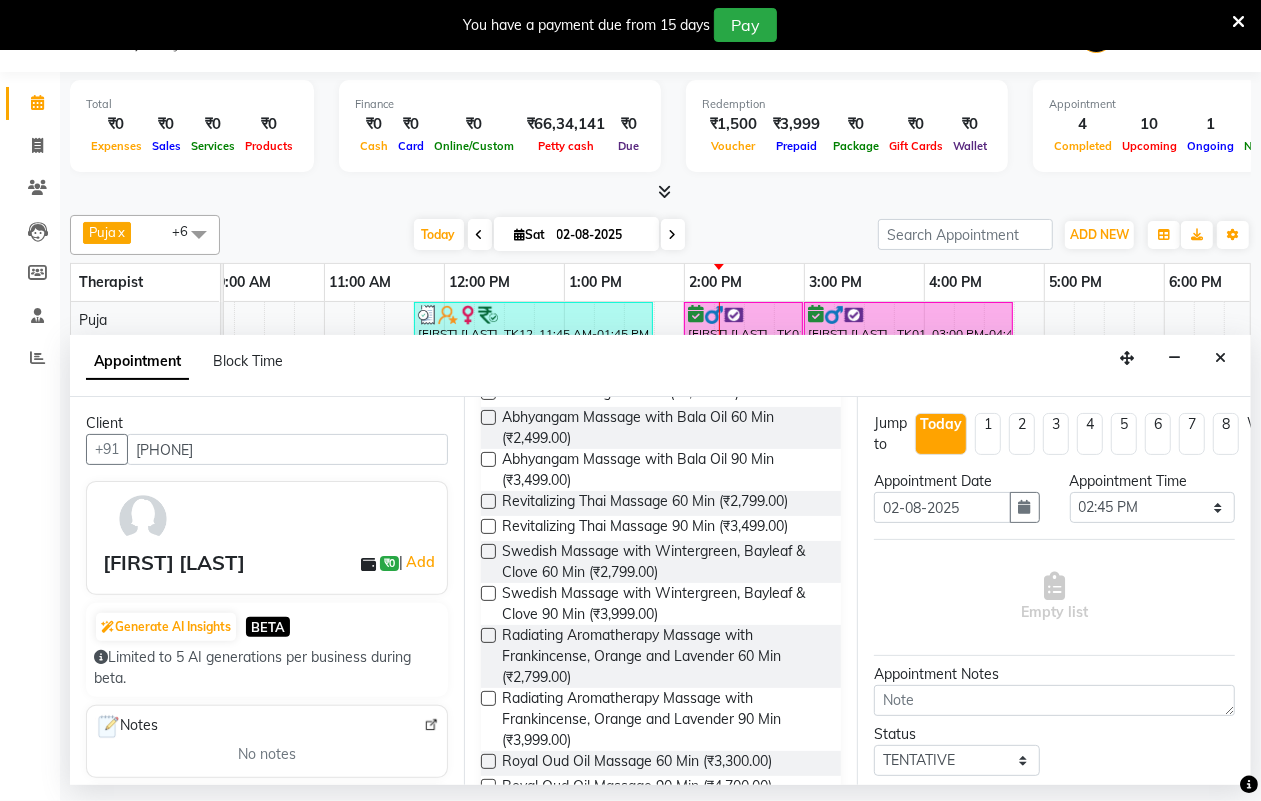 scroll, scrollTop: 875, scrollLeft: 0, axis: vertical 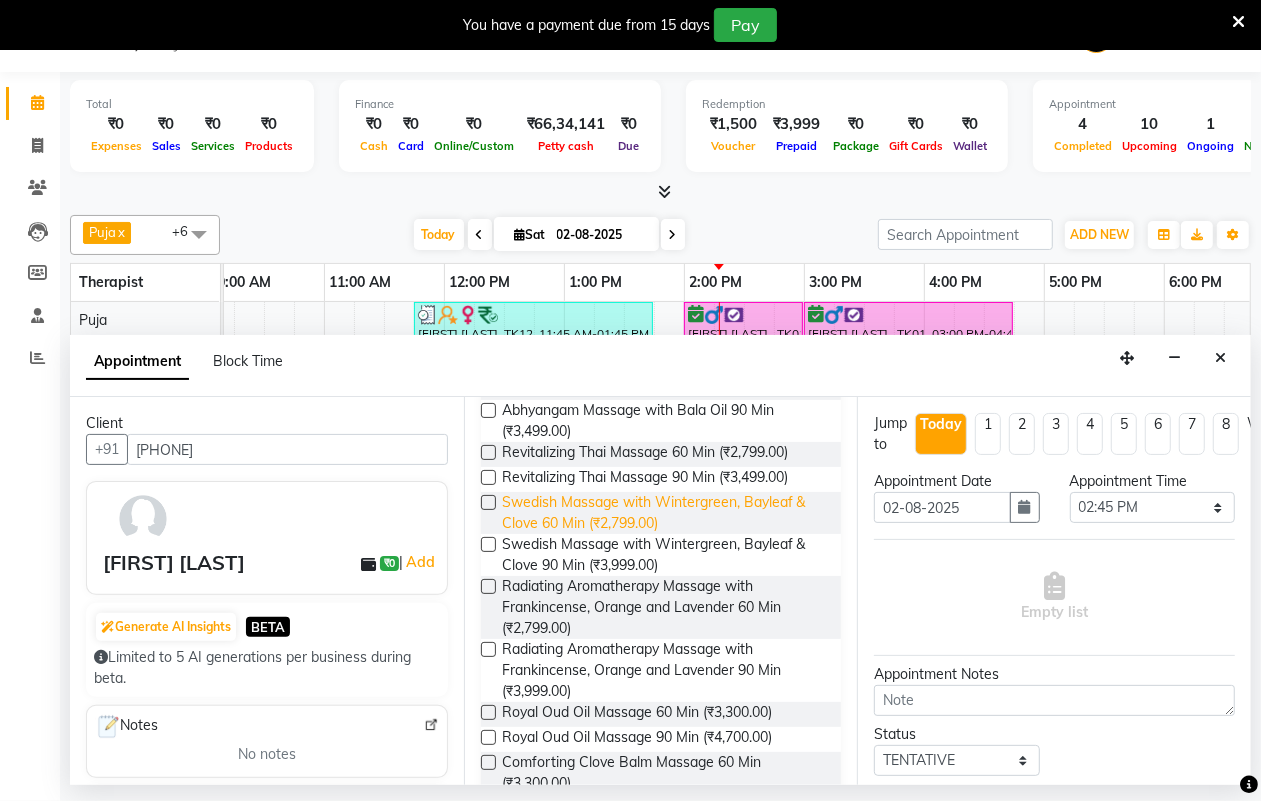 click on "Swedish Massage with Wintergreen, Bayleaf & Clove 60 Min (₹2,799.00)" at bounding box center [664, 513] 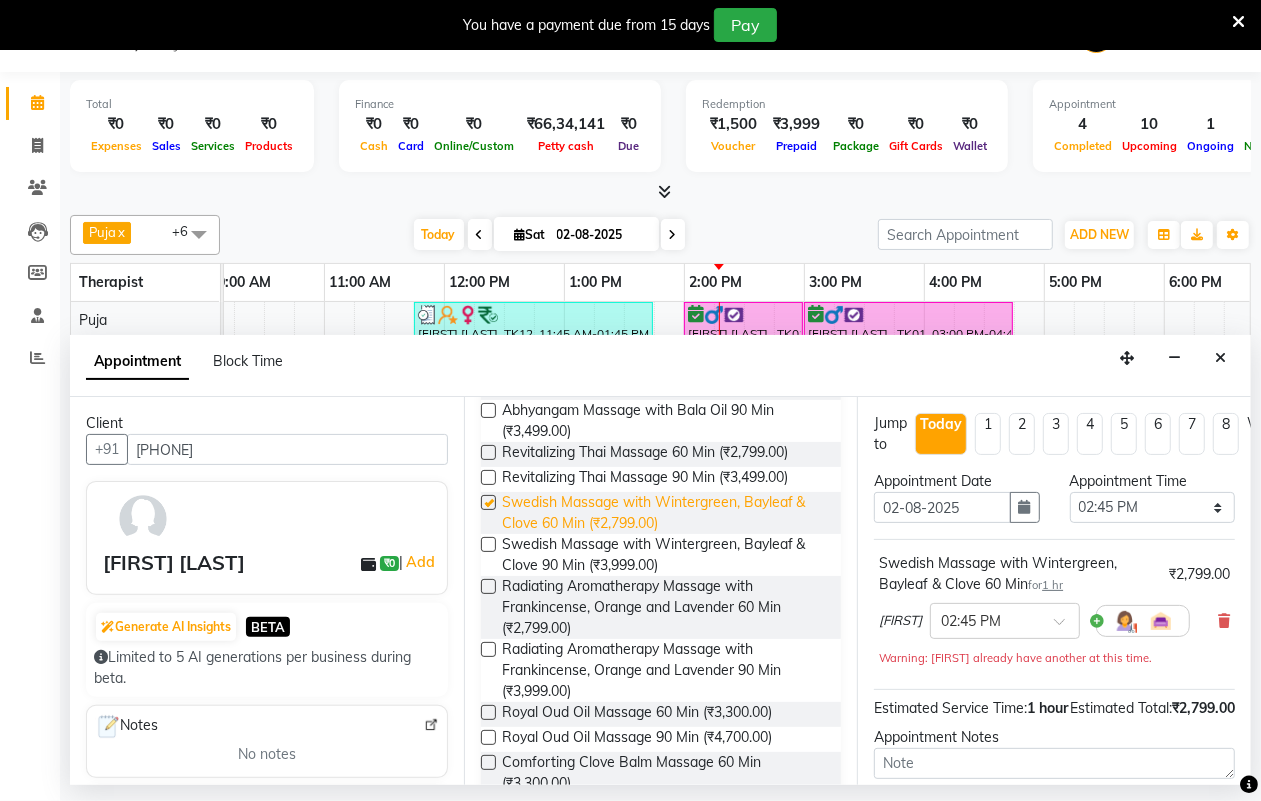 checkbox on "false" 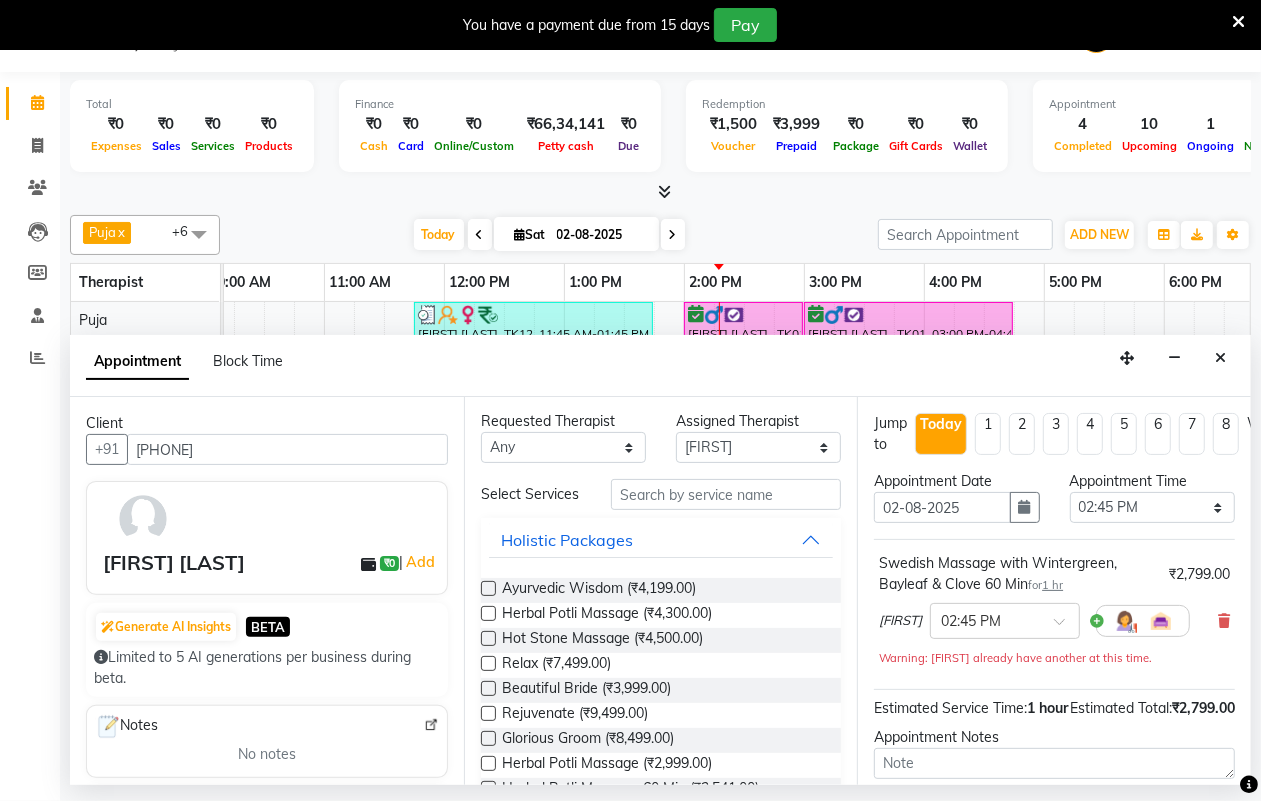 scroll, scrollTop: 0, scrollLeft: 0, axis: both 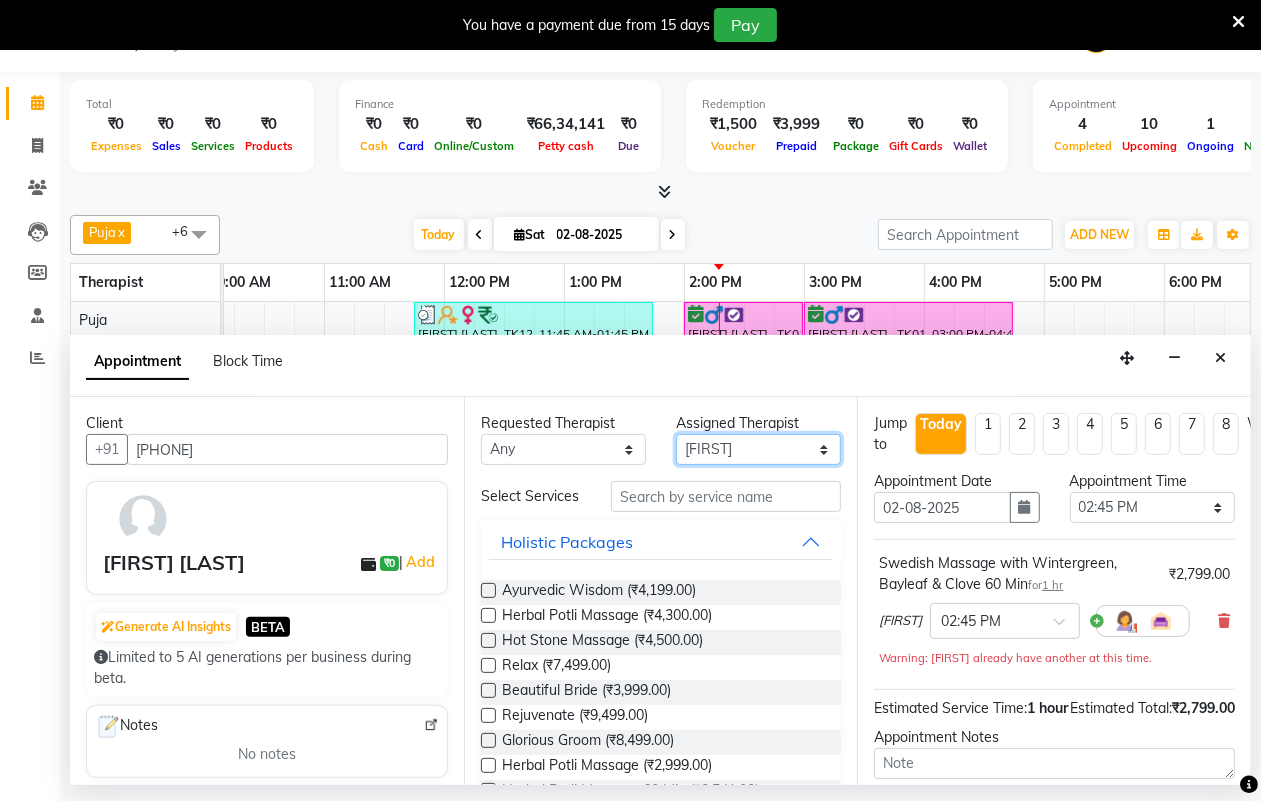 click on "Select Female waitlist Female waitlist 1 Kavita [FIRST] Madhu Male waitlist Puja [FIRST] [LAST] Siddharth" at bounding box center [758, 449] 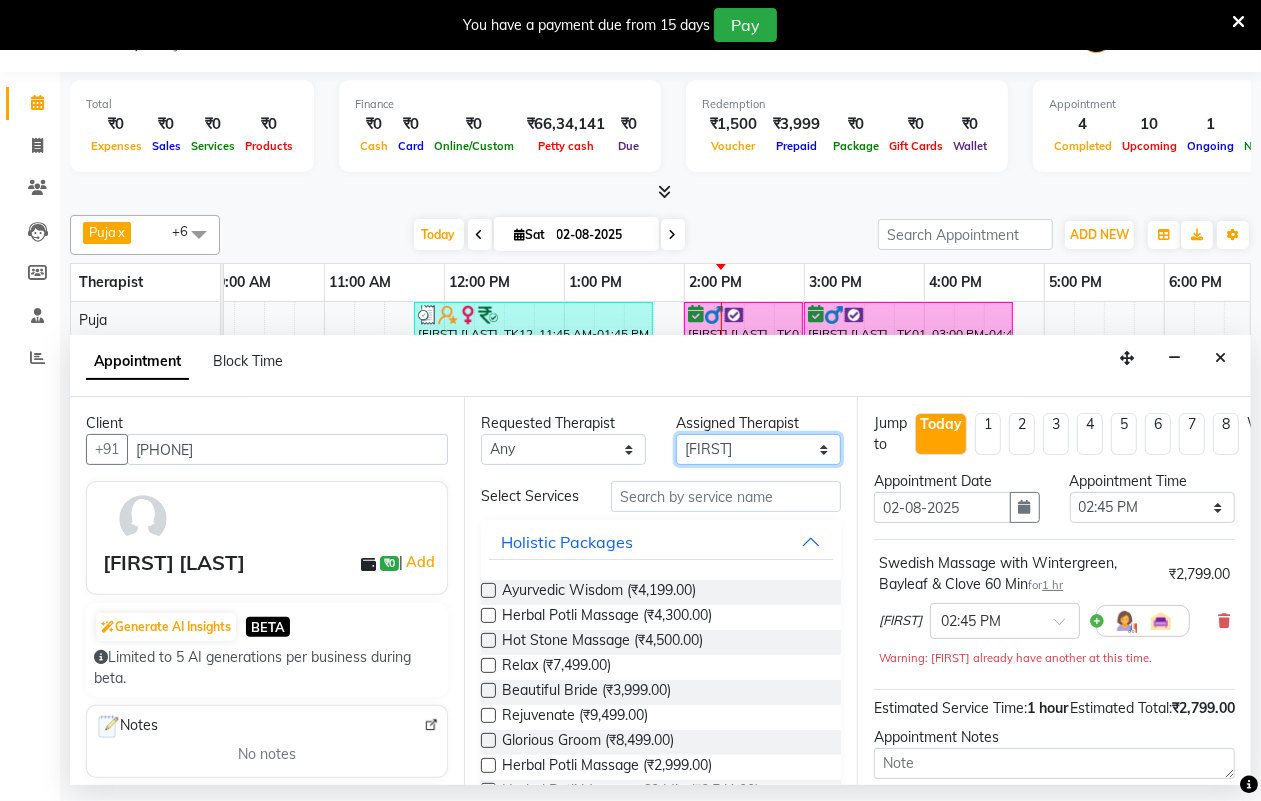 select on "86787" 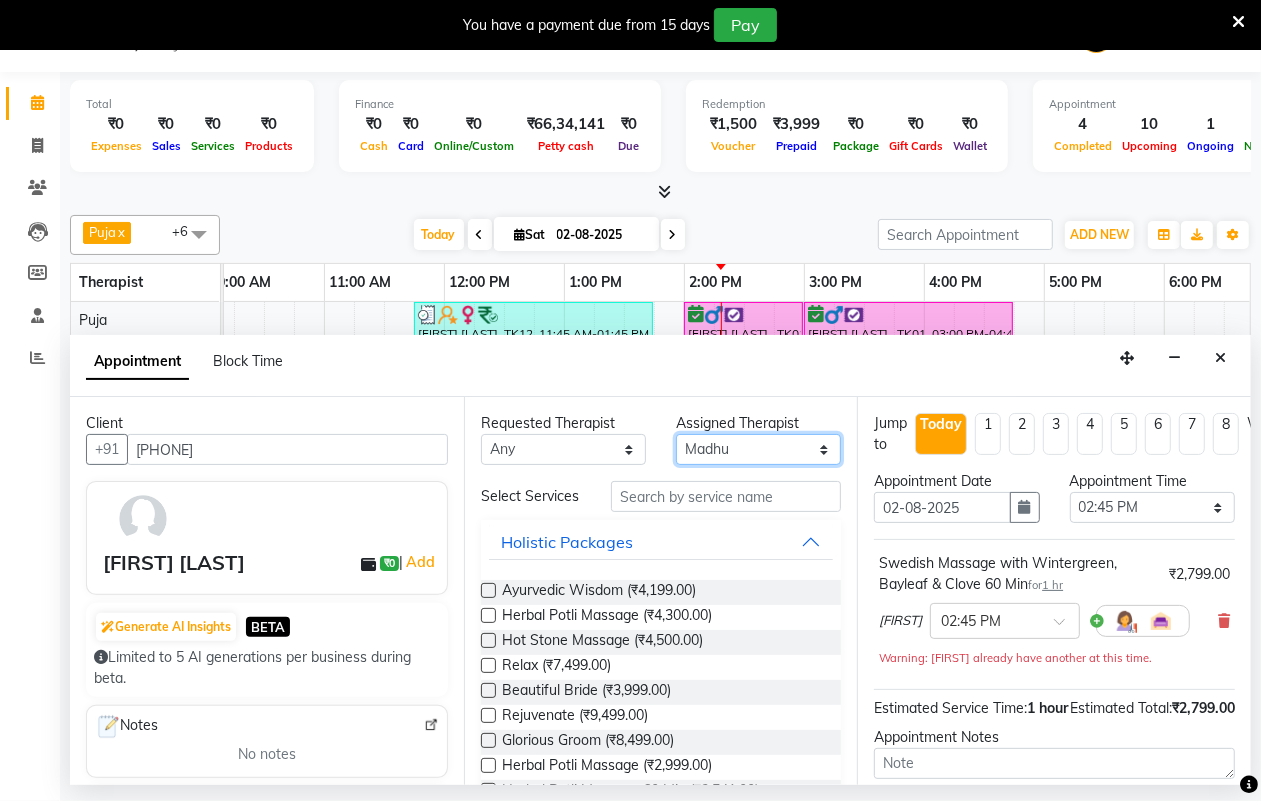 click on "Select Female waitlist Female waitlist 1 Kavita [FIRST] Madhu Male waitlist Puja [FIRST] [LAST] Siddharth" at bounding box center [758, 449] 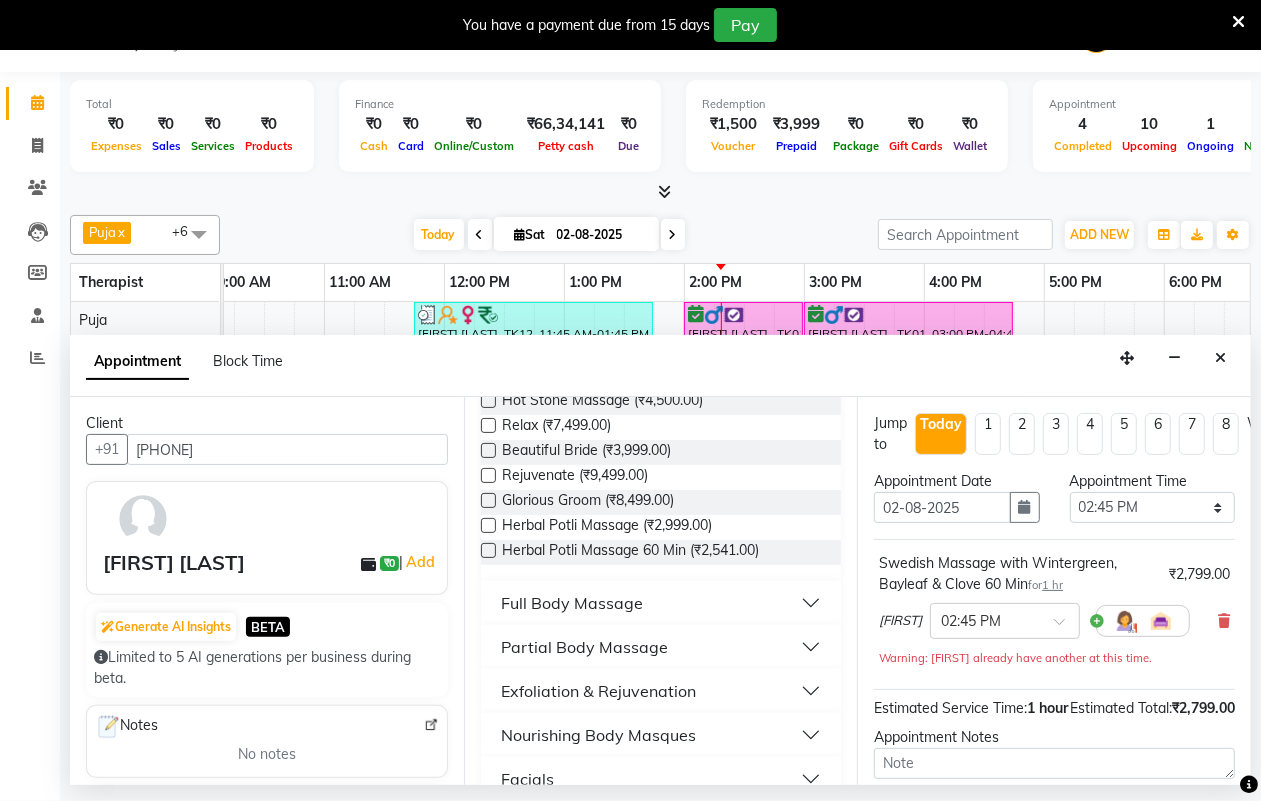 scroll, scrollTop: 250, scrollLeft: 0, axis: vertical 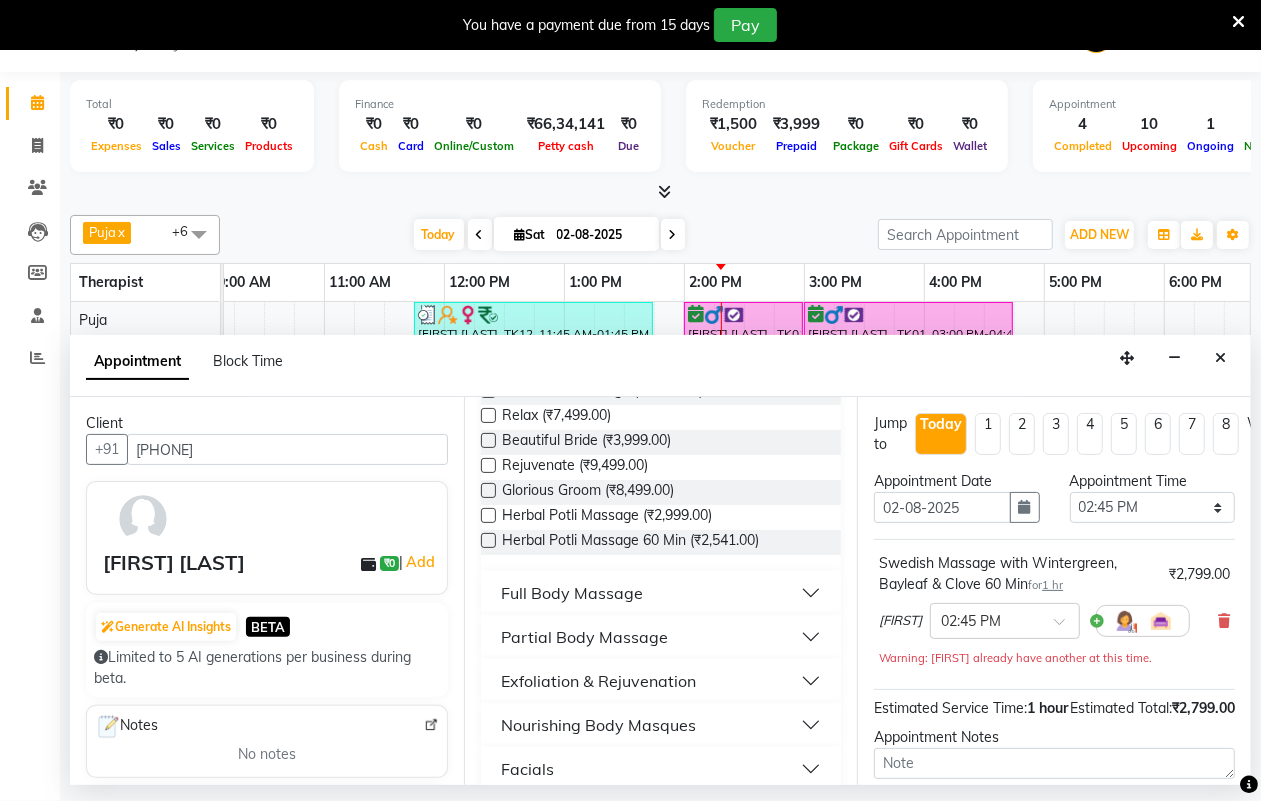 click on "Full Body Massage" at bounding box center [661, 593] 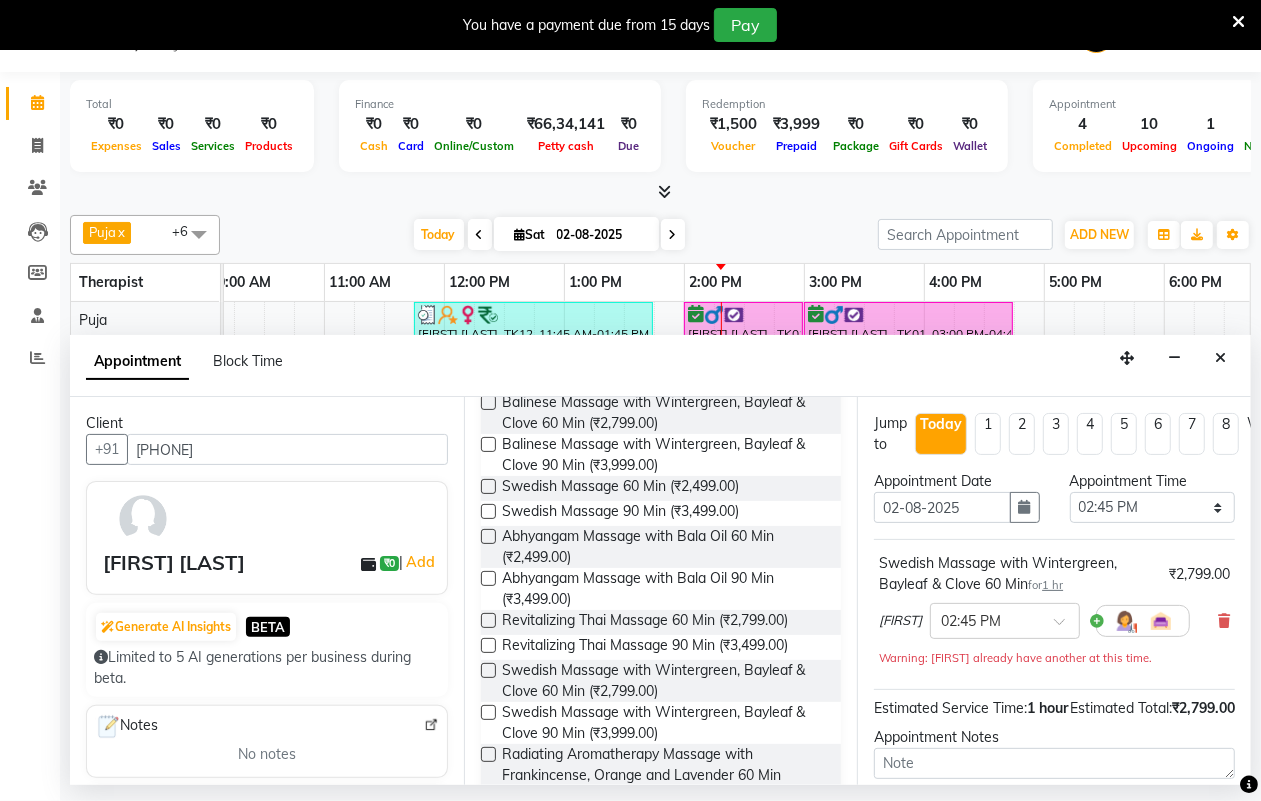 scroll, scrollTop: 750, scrollLeft: 0, axis: vertical 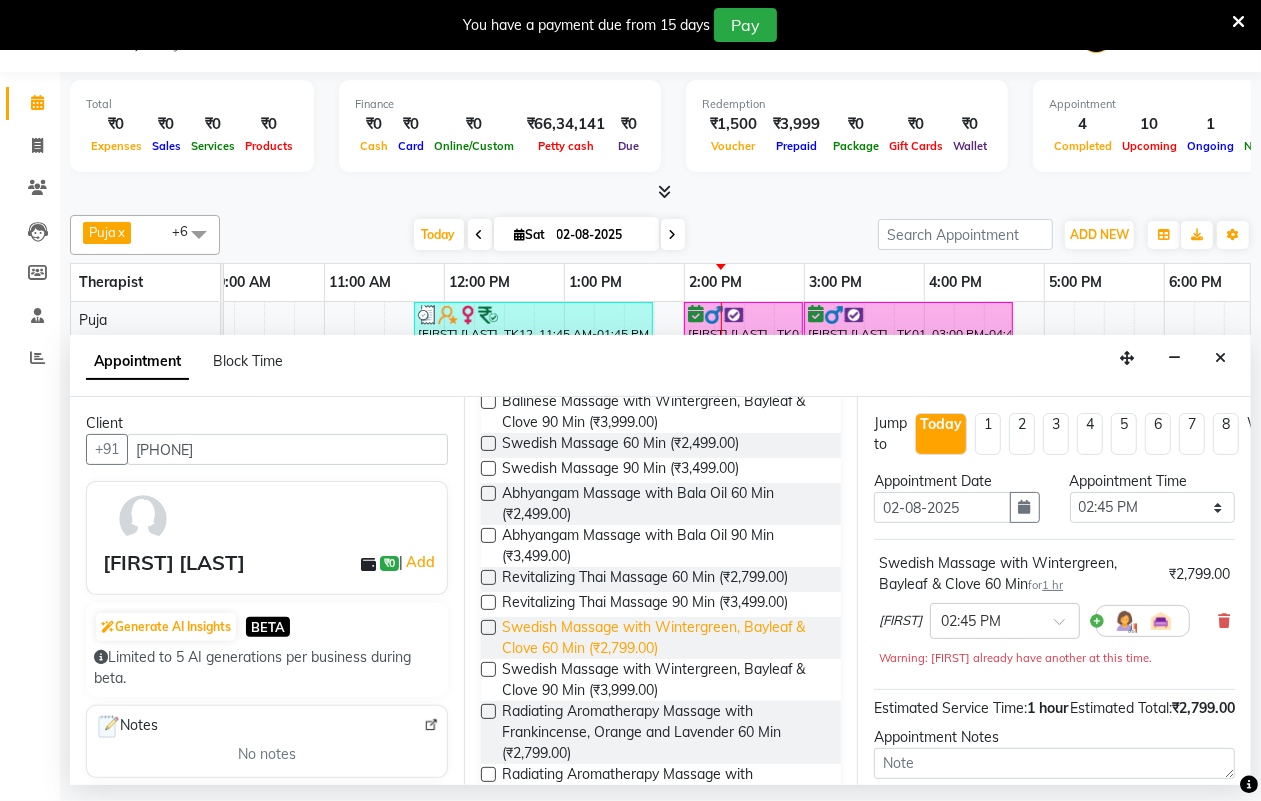 click on "Swedish Massage with Wintergreen, Bayleaf & Clove 60 Min (₹2,799.00)" at bounding box center [664, 638] 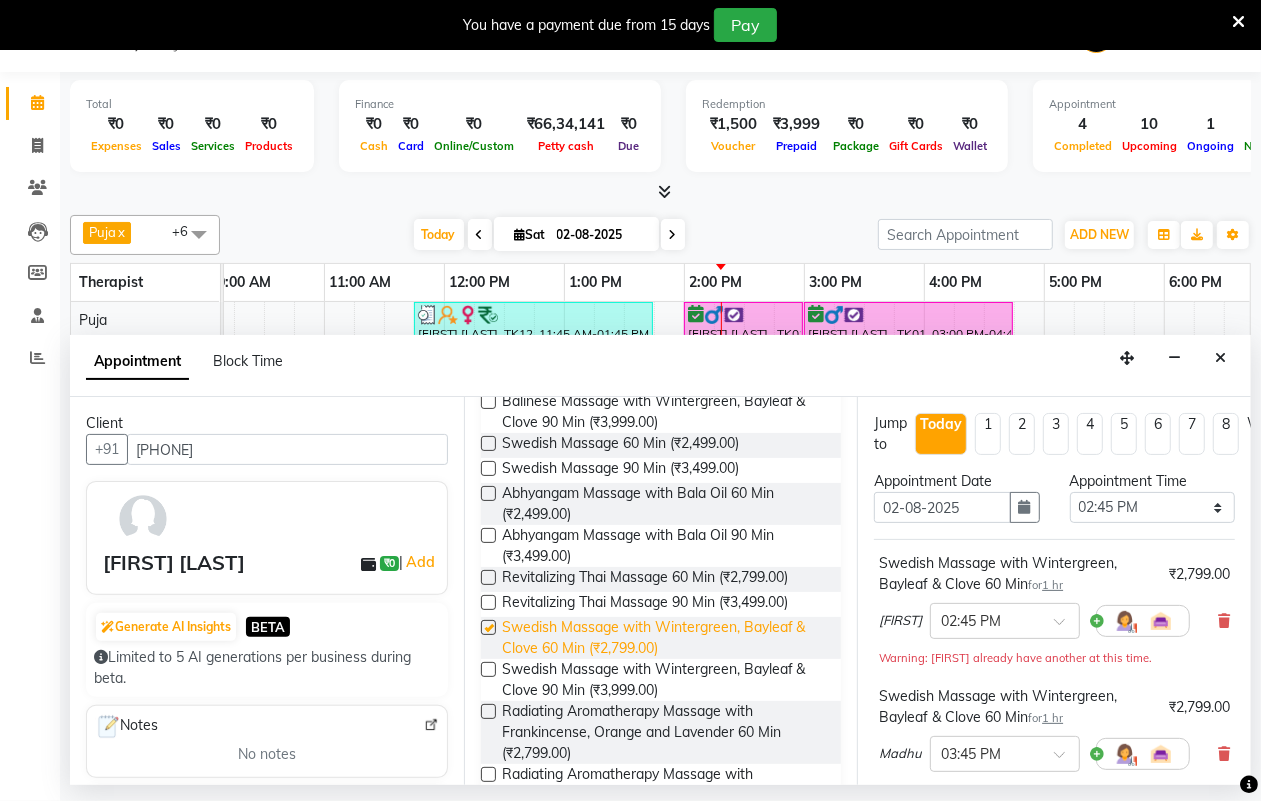 checkbox on "false" 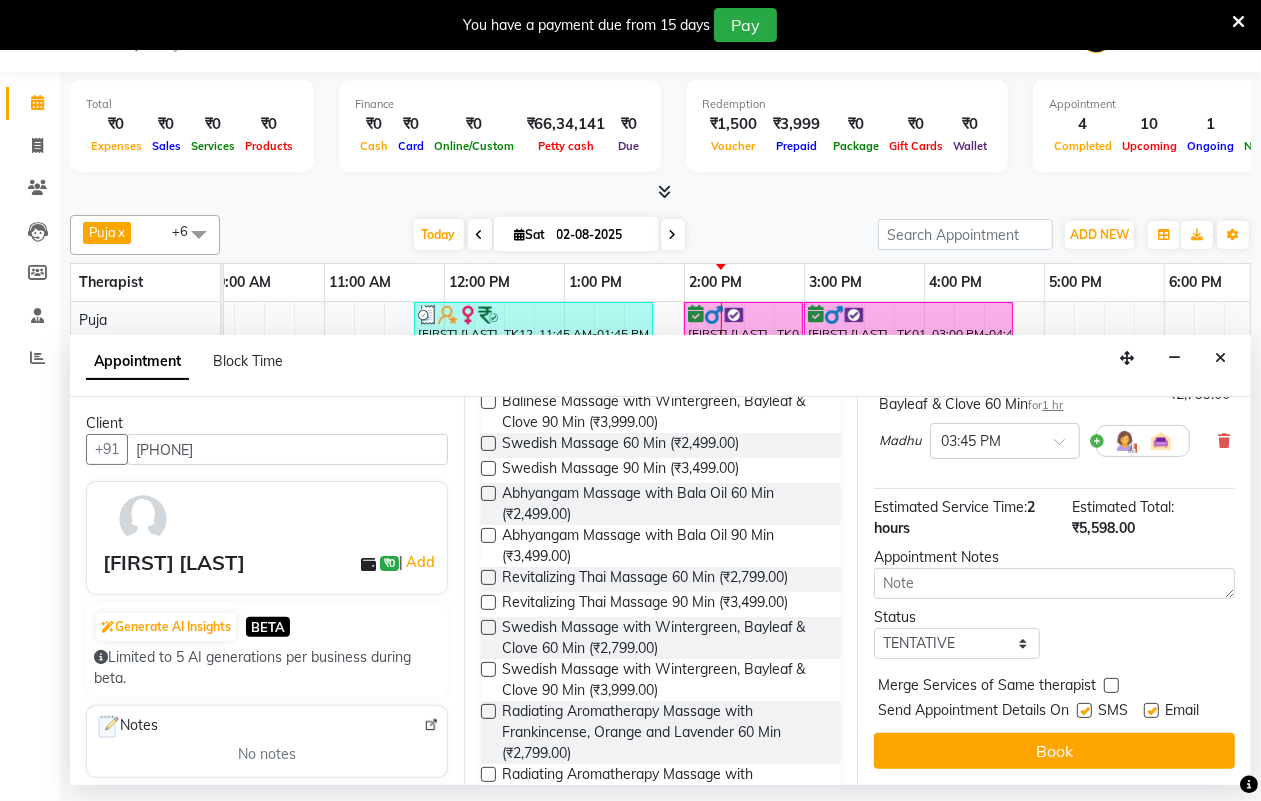 scroll, scrollTop: 350, scrollLeft: 0, axis: vertical 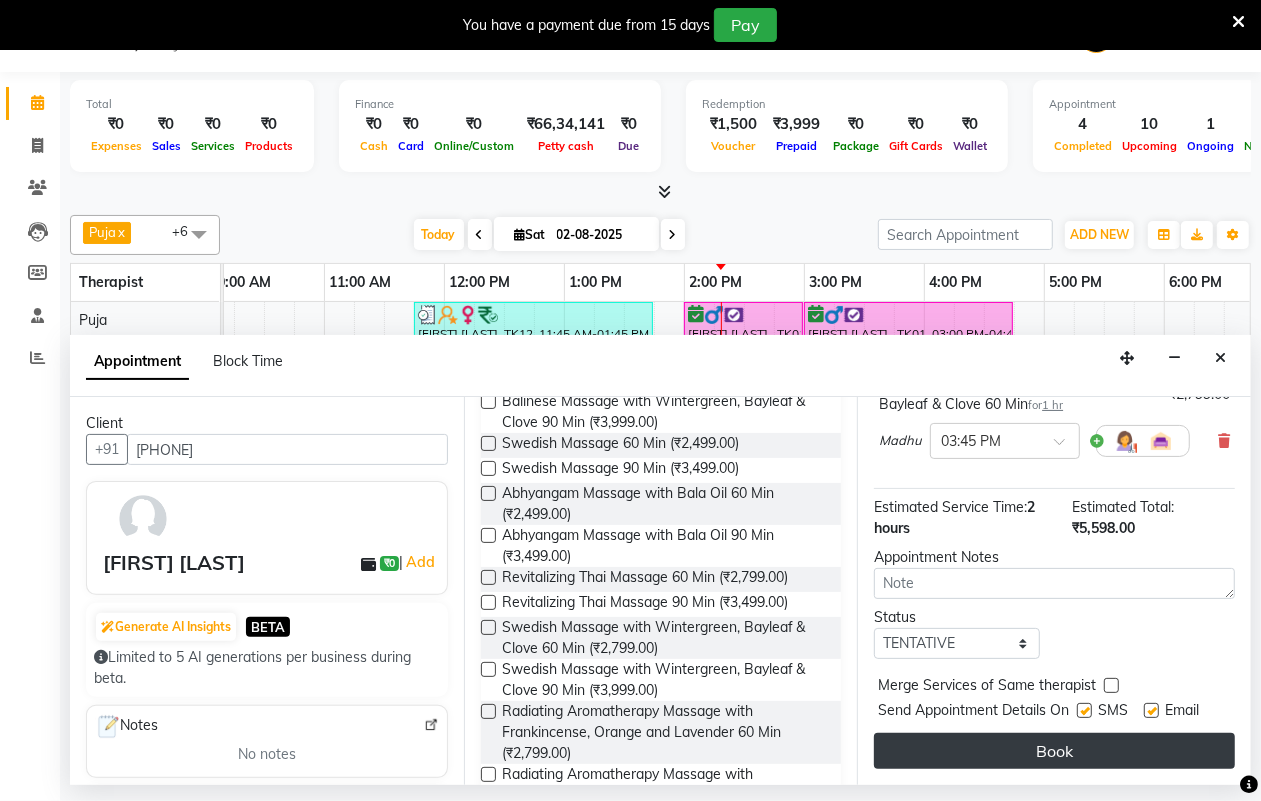 click on "Book" at bounding box center (1054, 751) 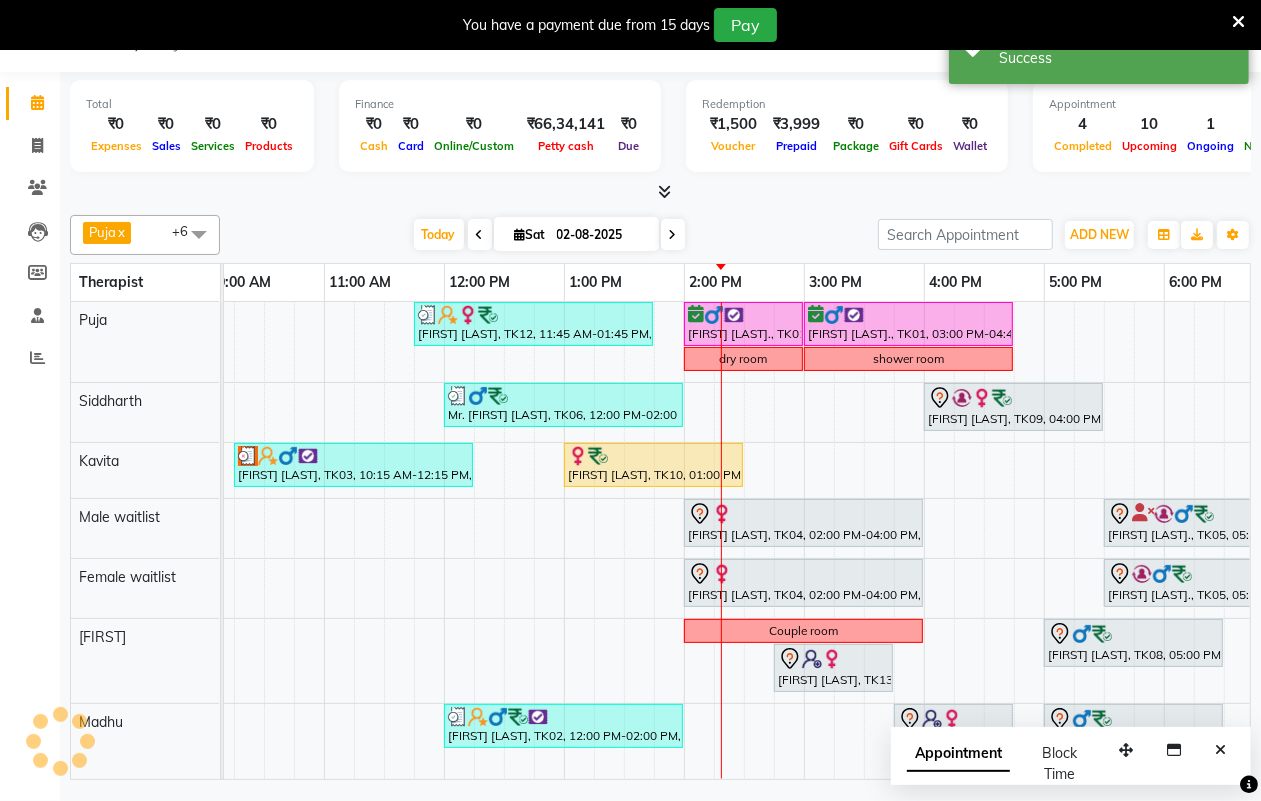 scroll, scrollTop: 0, scrollLeft: 0, axis: both 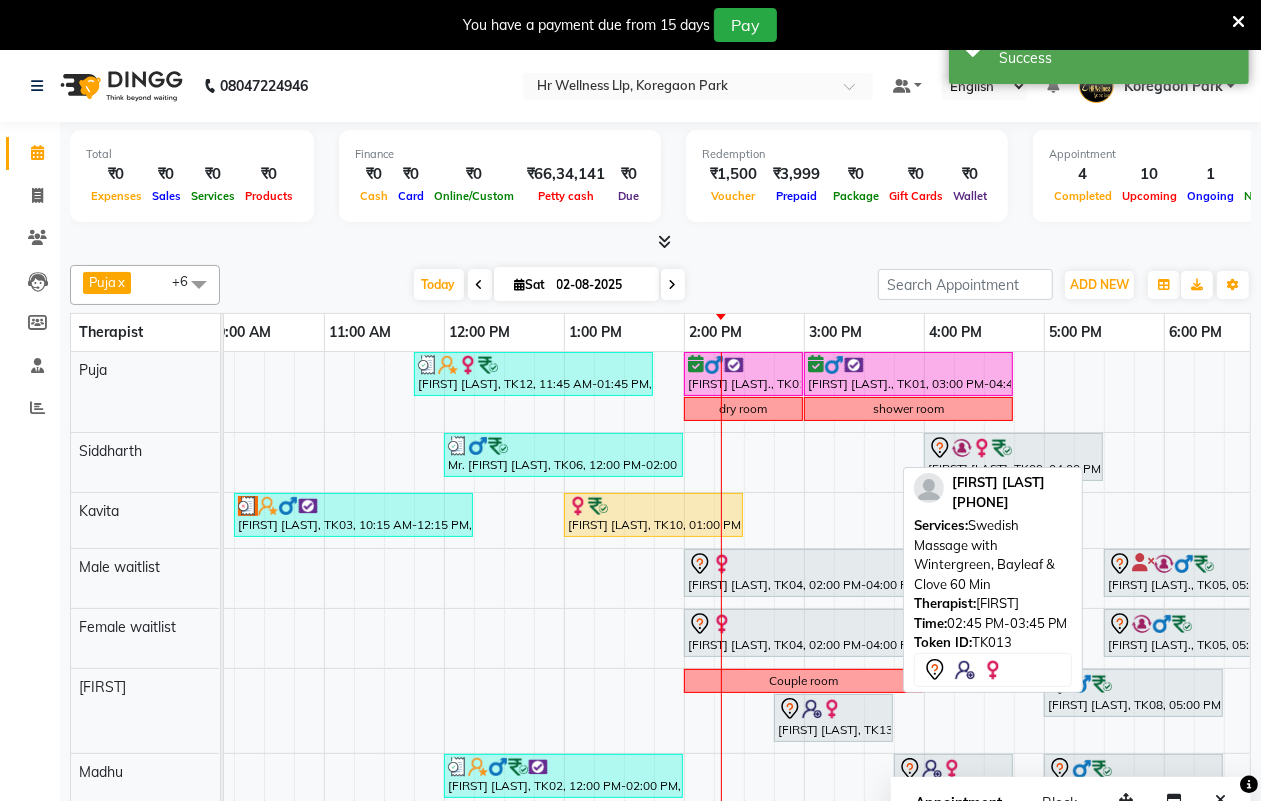 click at bounding box center (812, 709) 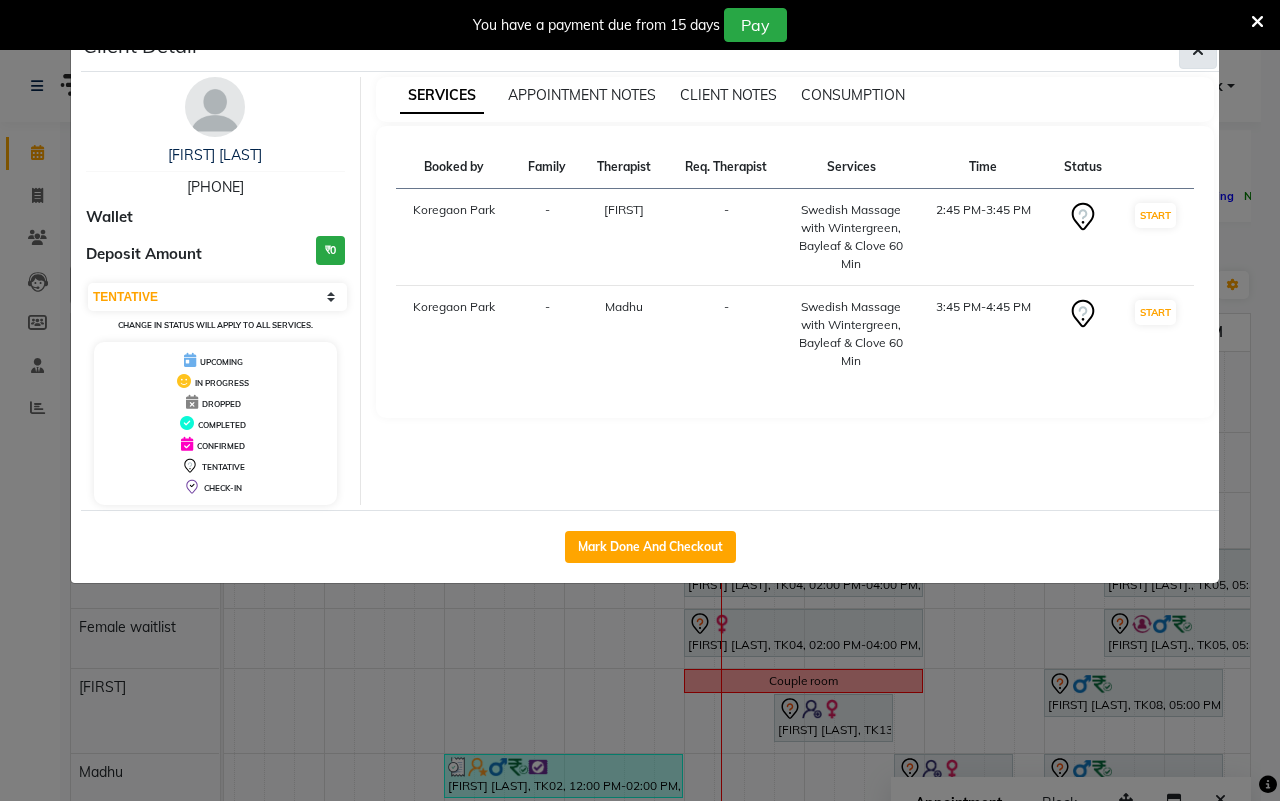 click 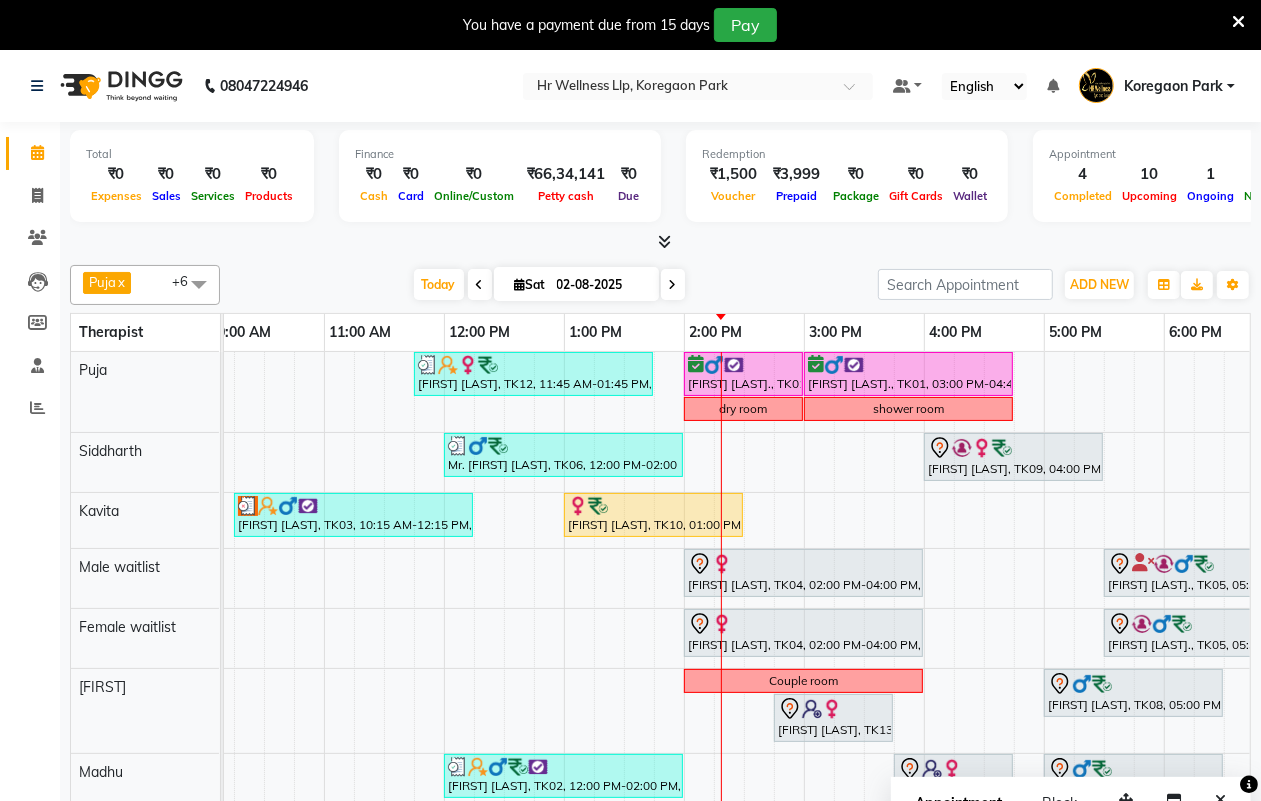 scroll, scrollTop: 5, scrollLeft: 260, axis: both 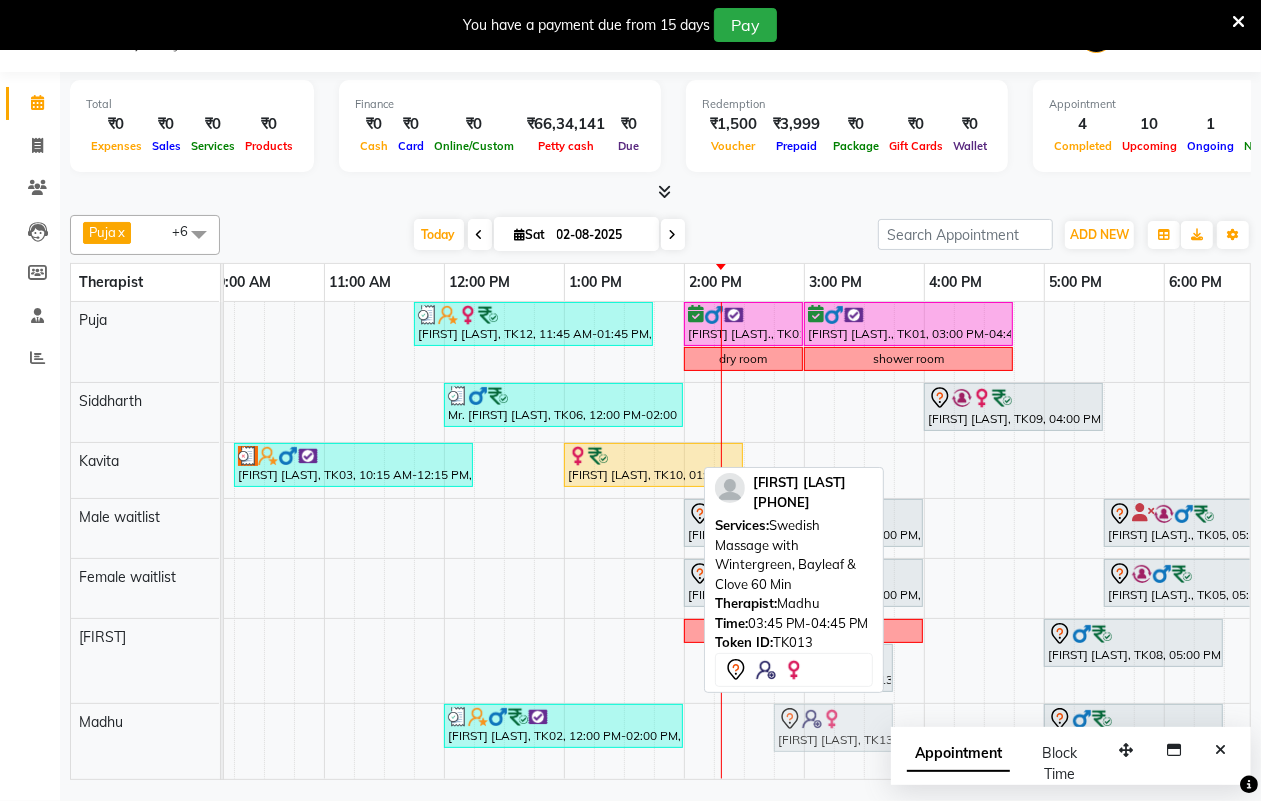drag, startPoint x: 951, startPoint y: 713, endPoint x: 840, endPoint y: 722, distance: 111.364265 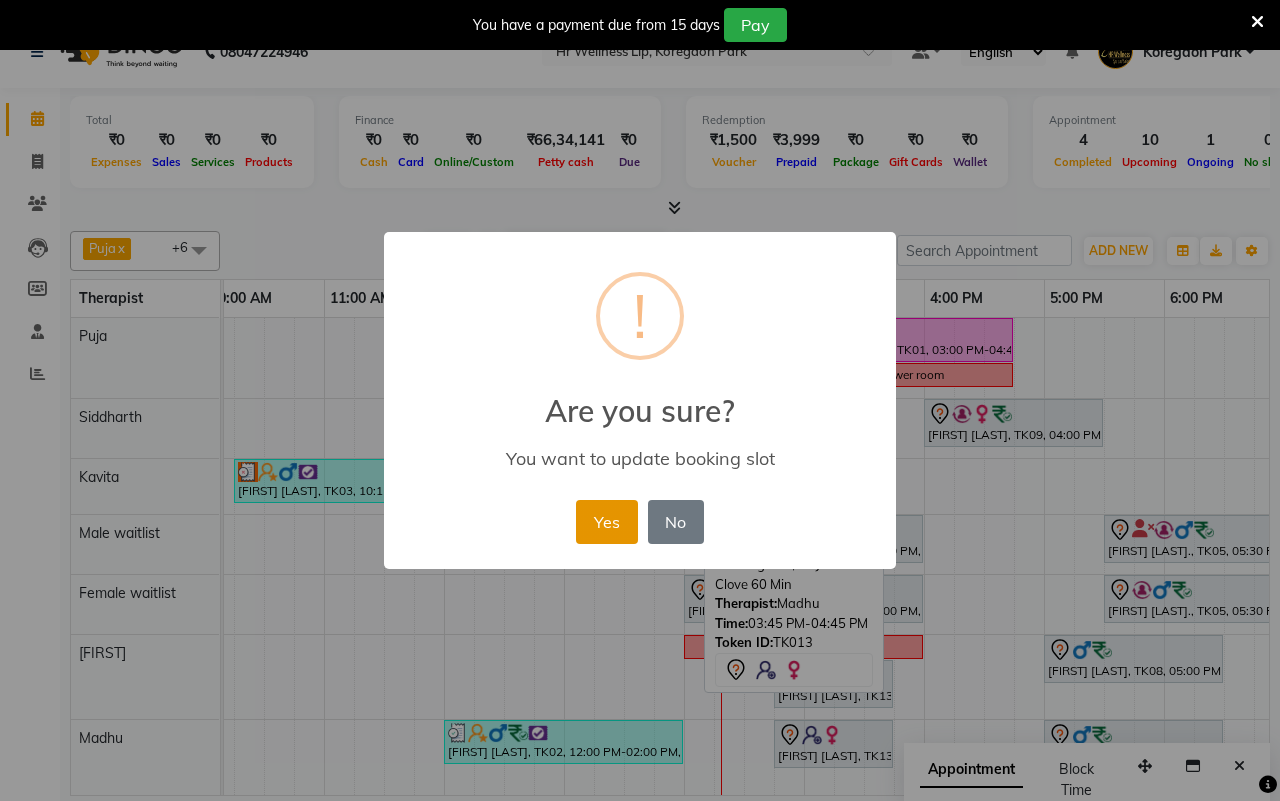 click on "Yes" at bounding box center (606, 522) 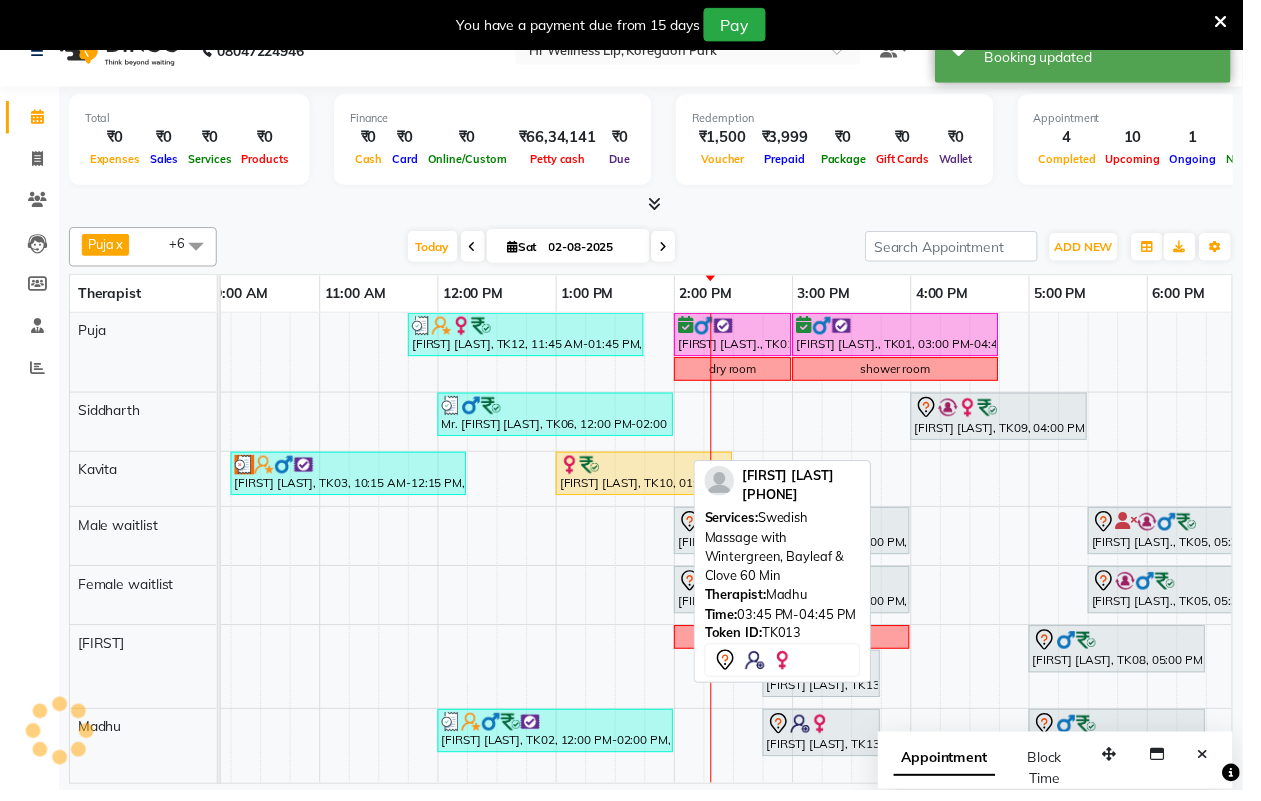 scroll, scrollTop: 5, scrollLeft: 0, axis: vertical 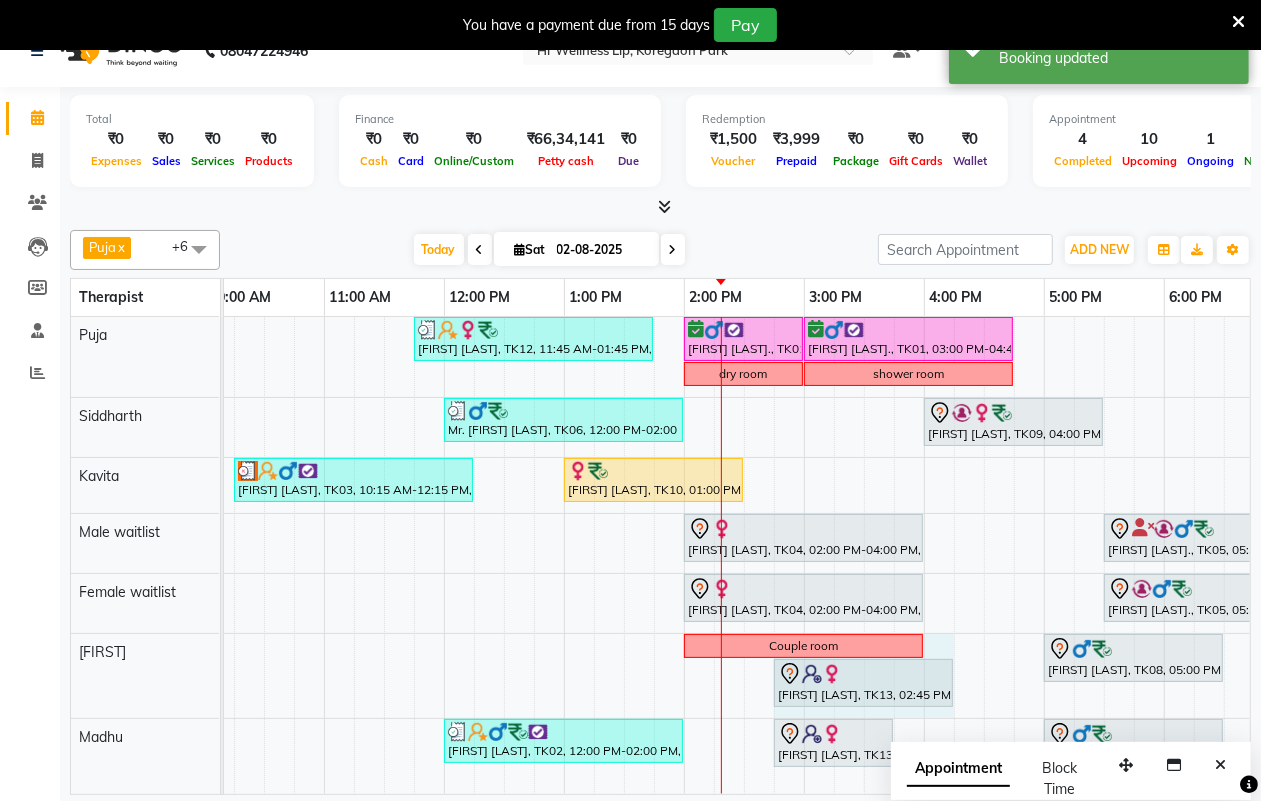 drag, startPoint x: 892, startPoint y: 673, endPoint x: 941, endPoint y: 671, distance: 49.0408 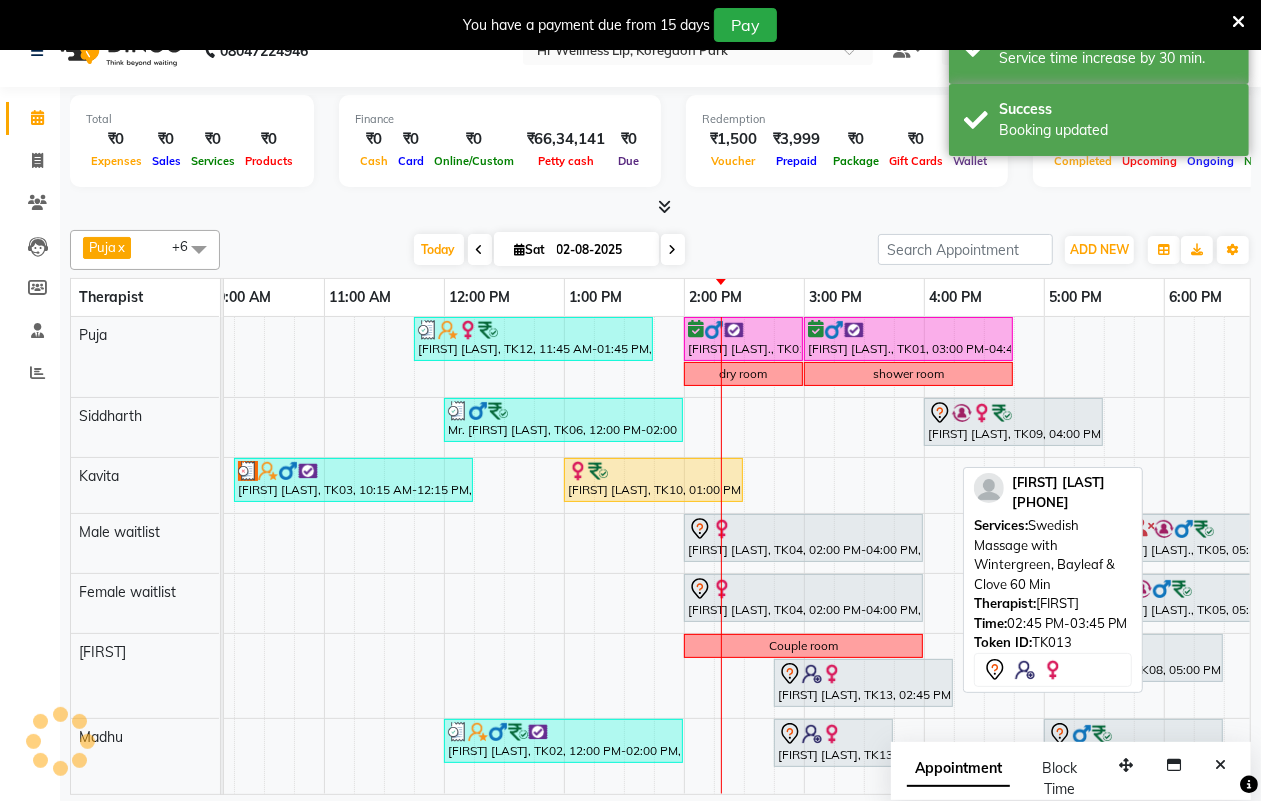 scroll, scrollTop: 0, scrollLeft: 0, axis: both 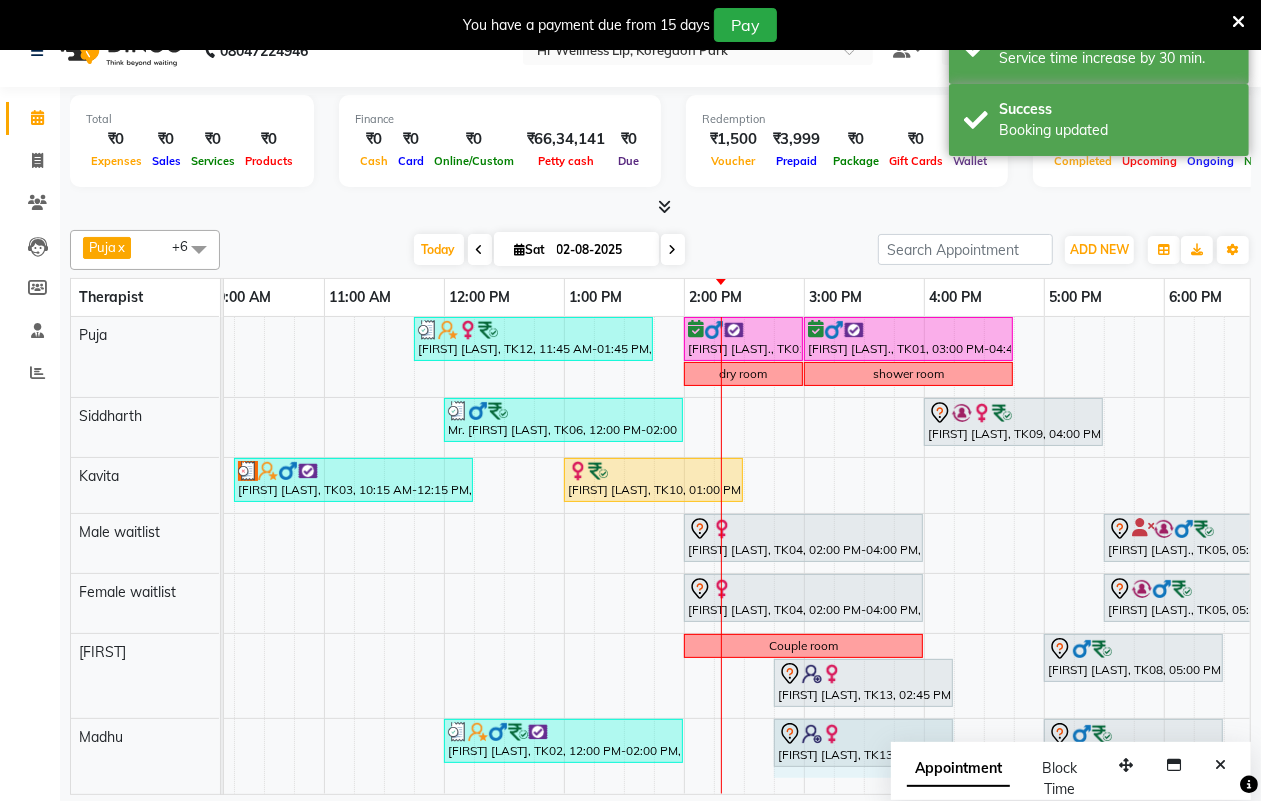 drag, startPoint x: 890, startPoint y: 731, endPoint x: 953, endPoint y: 728, distance: 63.07139 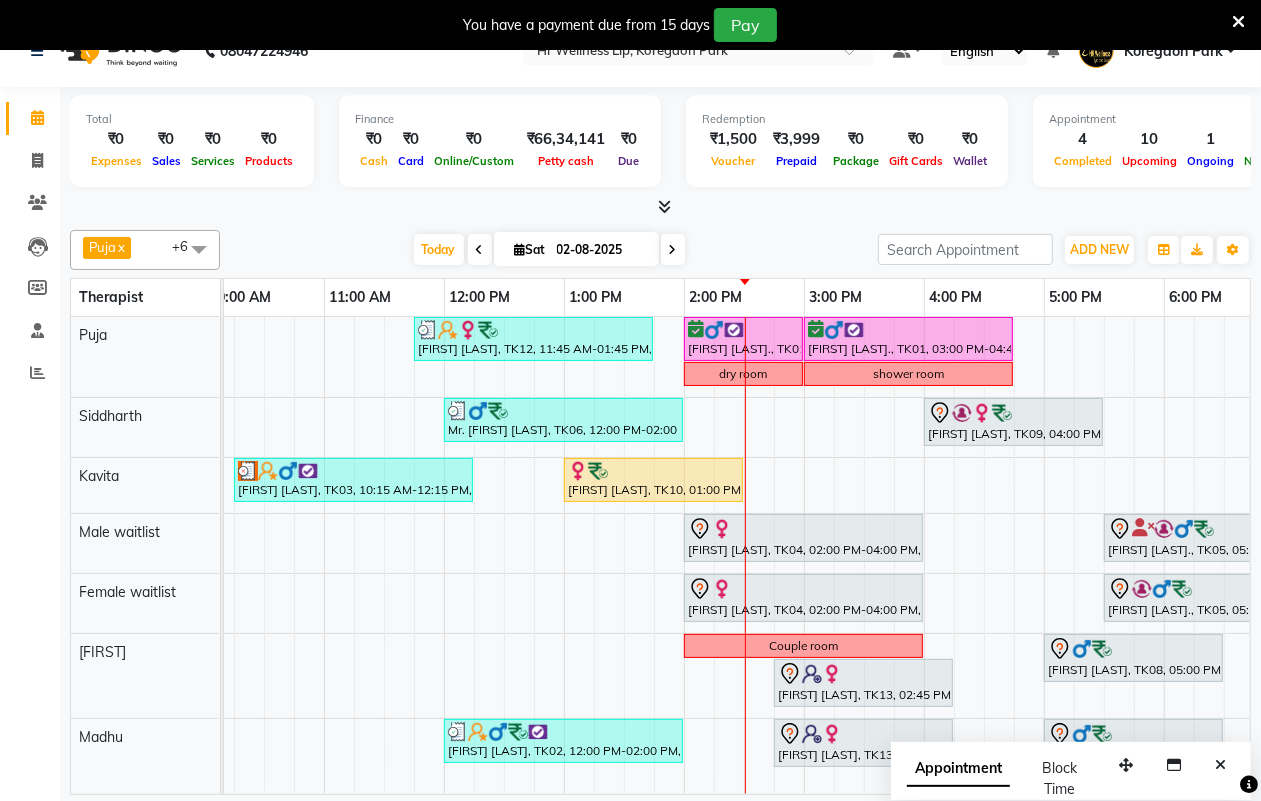 scroll, scrollTop: 5, scrollLeft: 260, axis: both 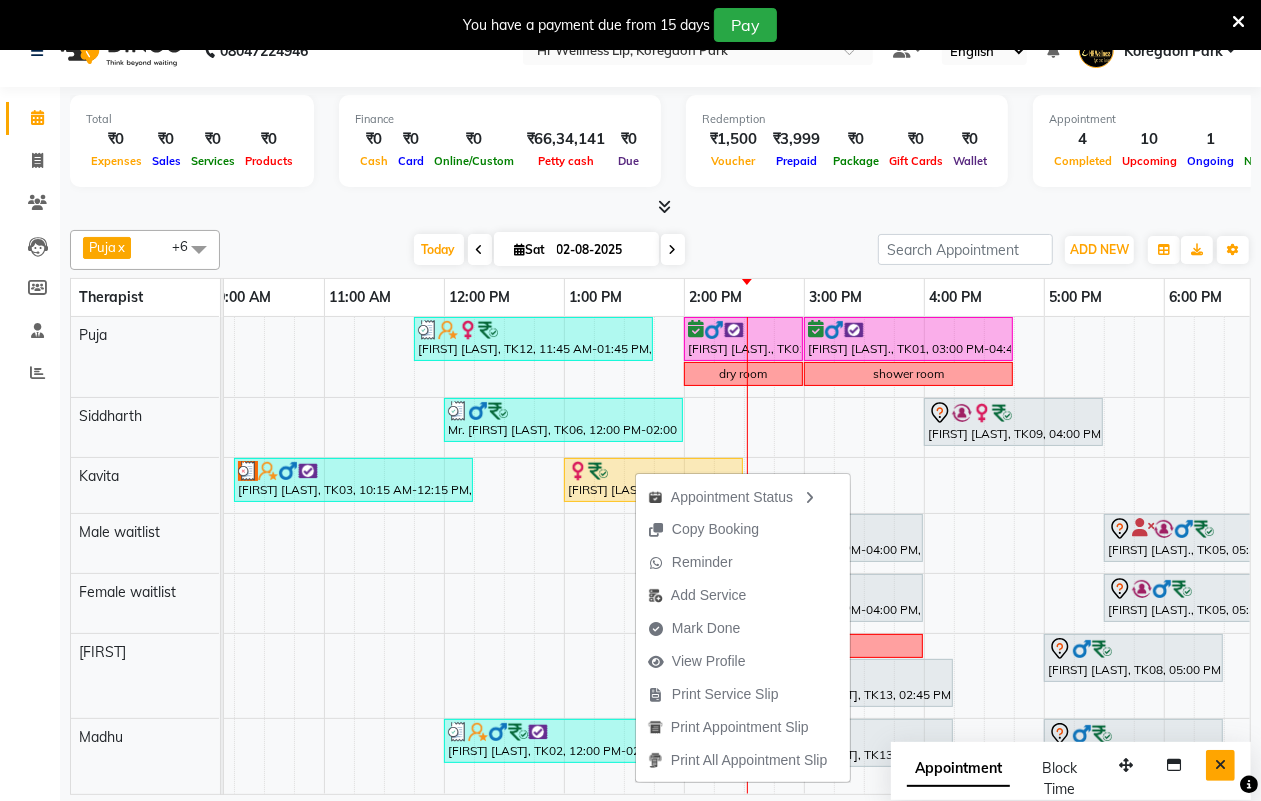 click at bounding box center [1220, 765] 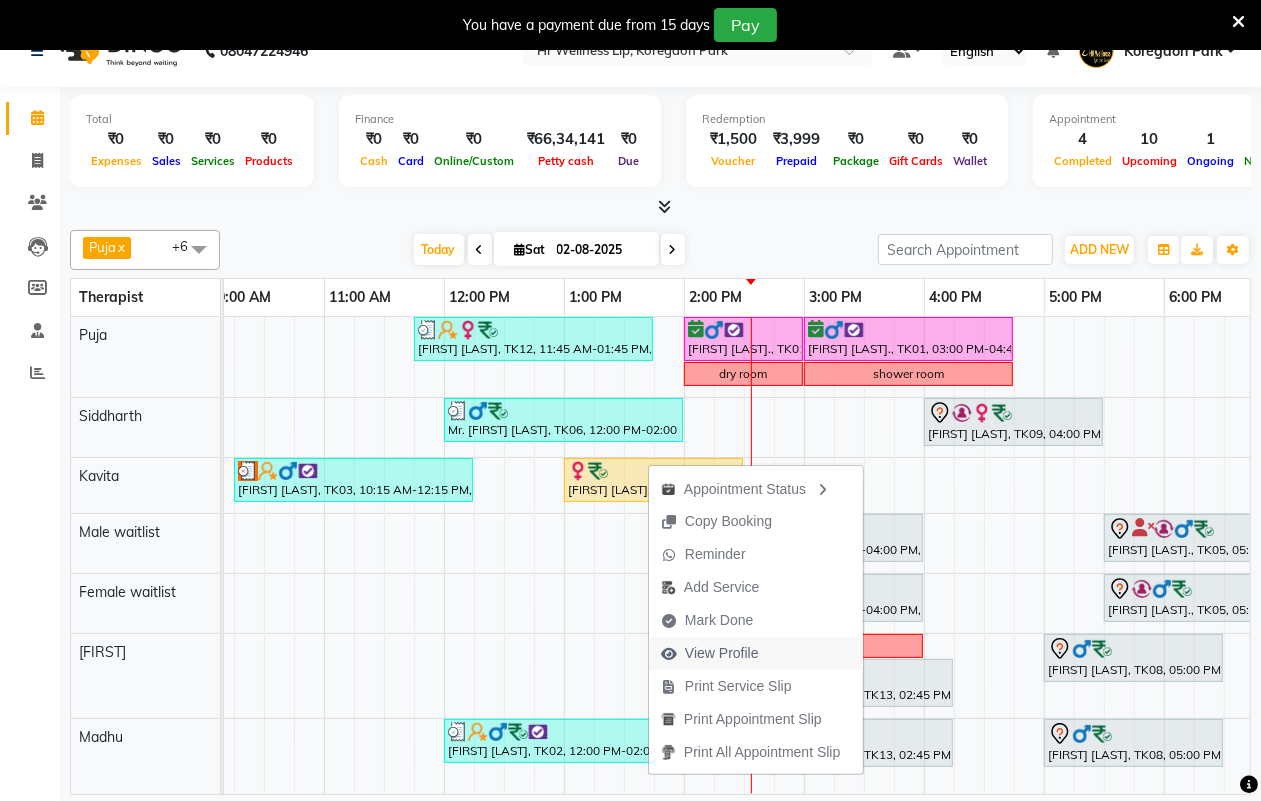 click on "View Profile" at bounding box center [722, 653] 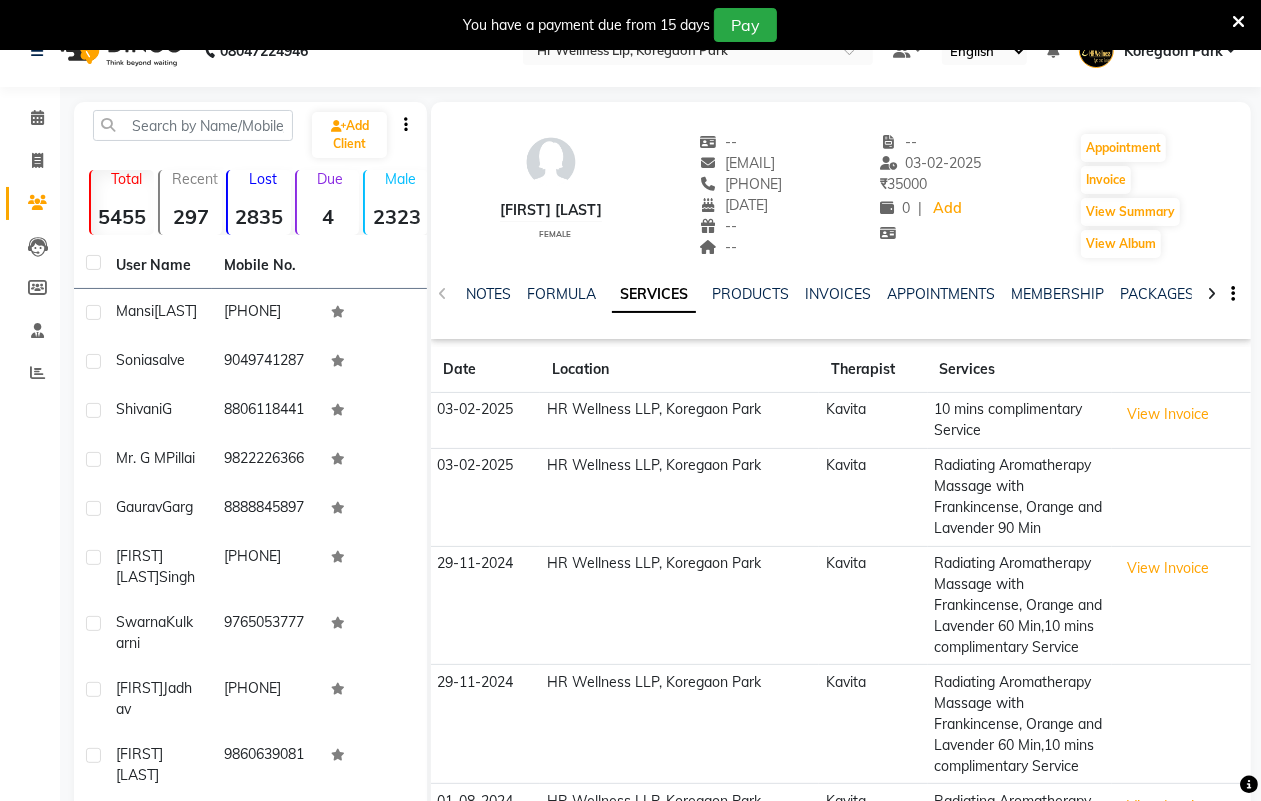 click 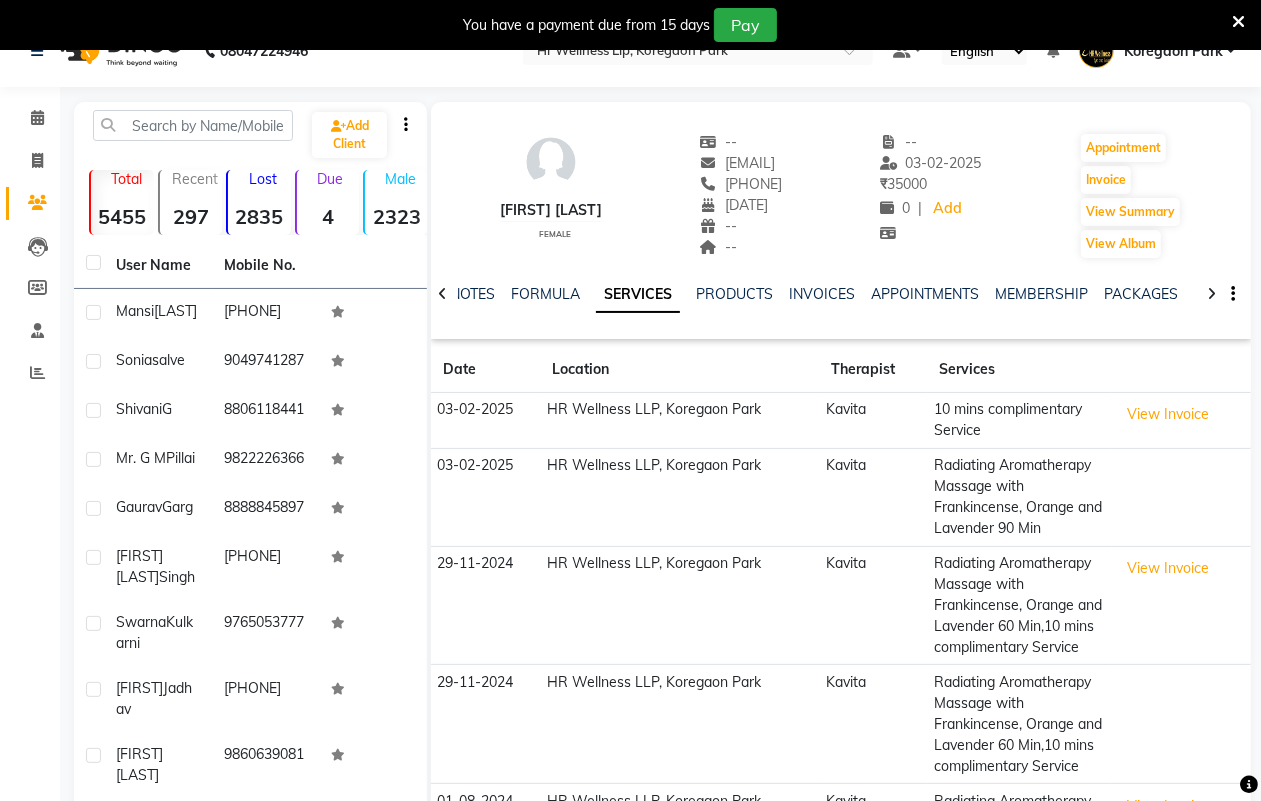 click 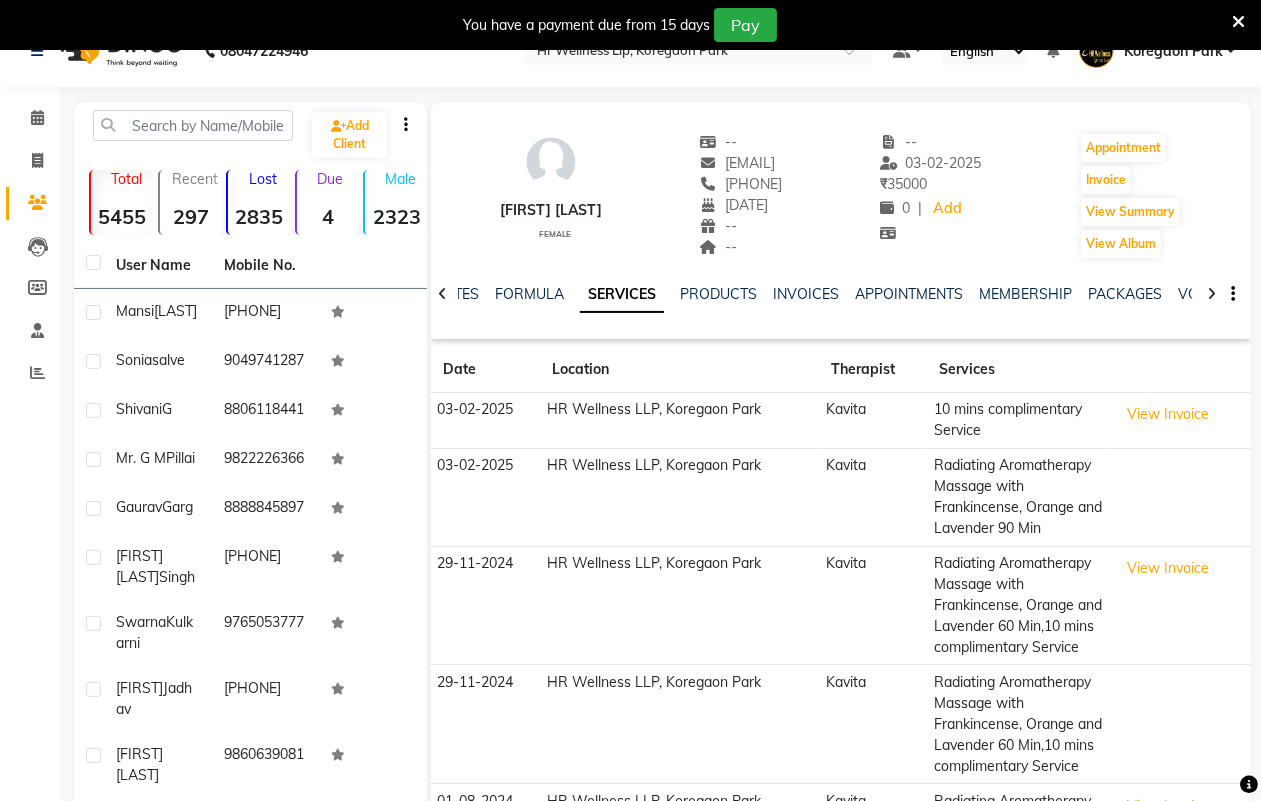 click 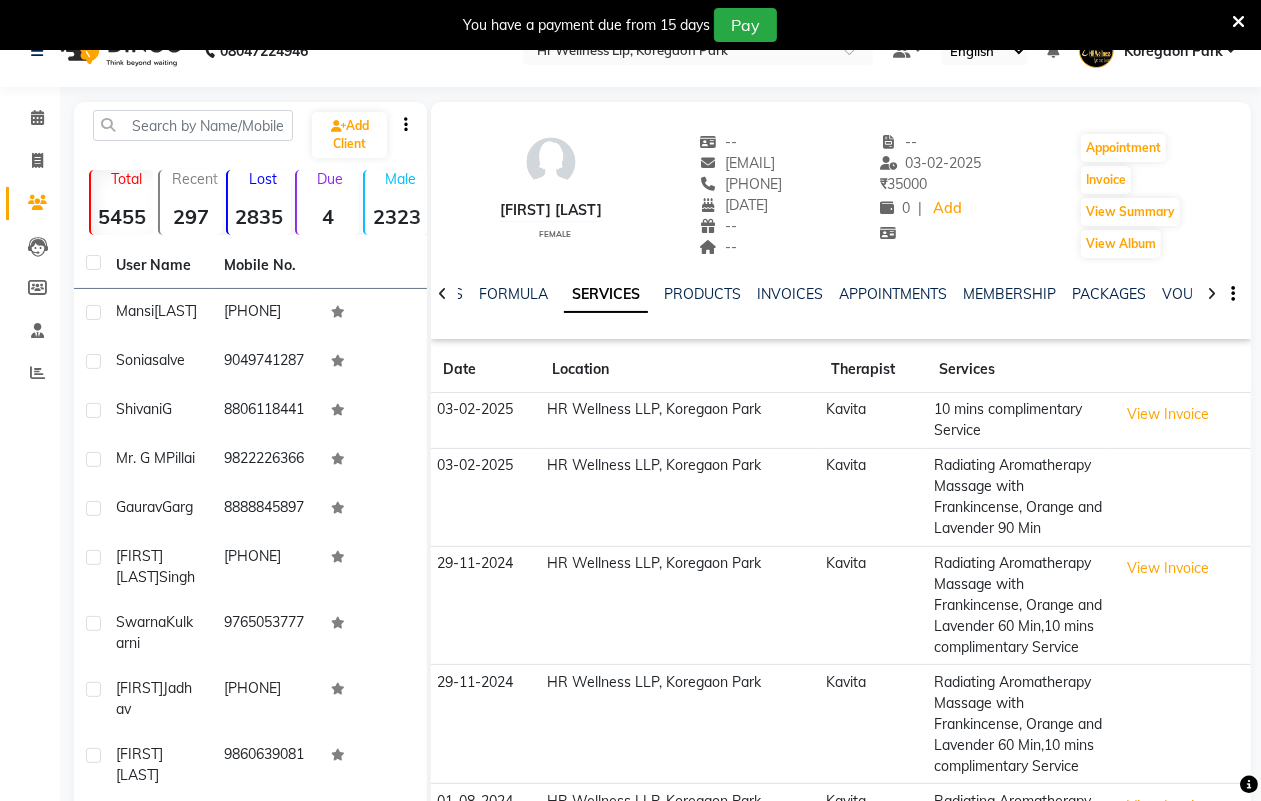 click 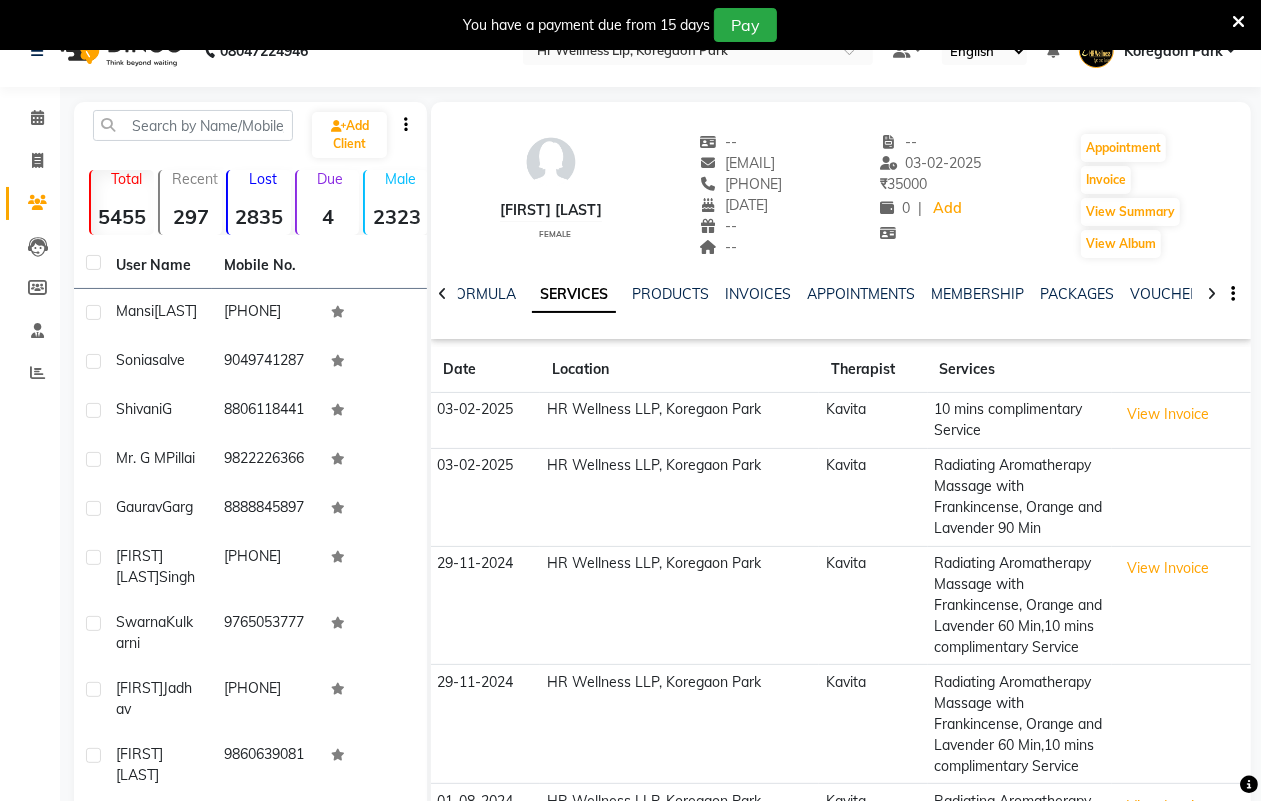 click 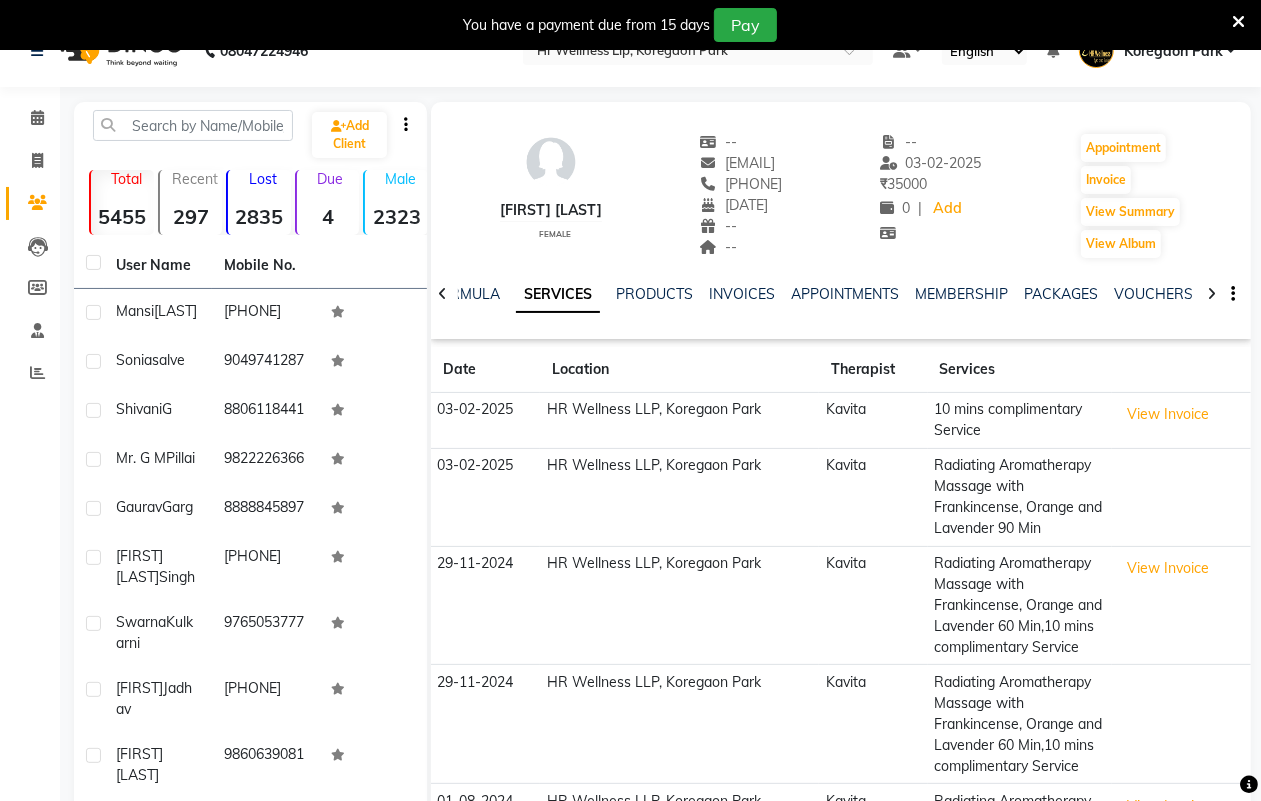 click 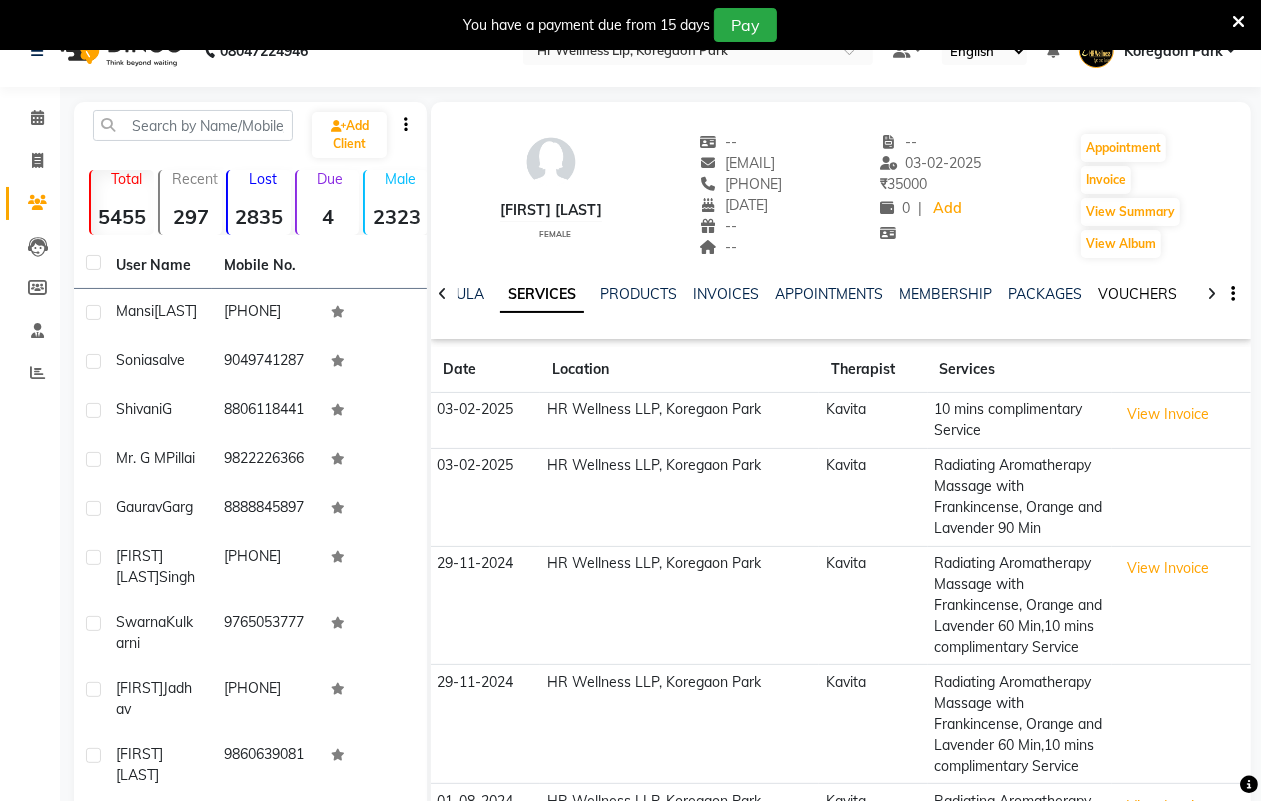 click on "VOUCHERS" 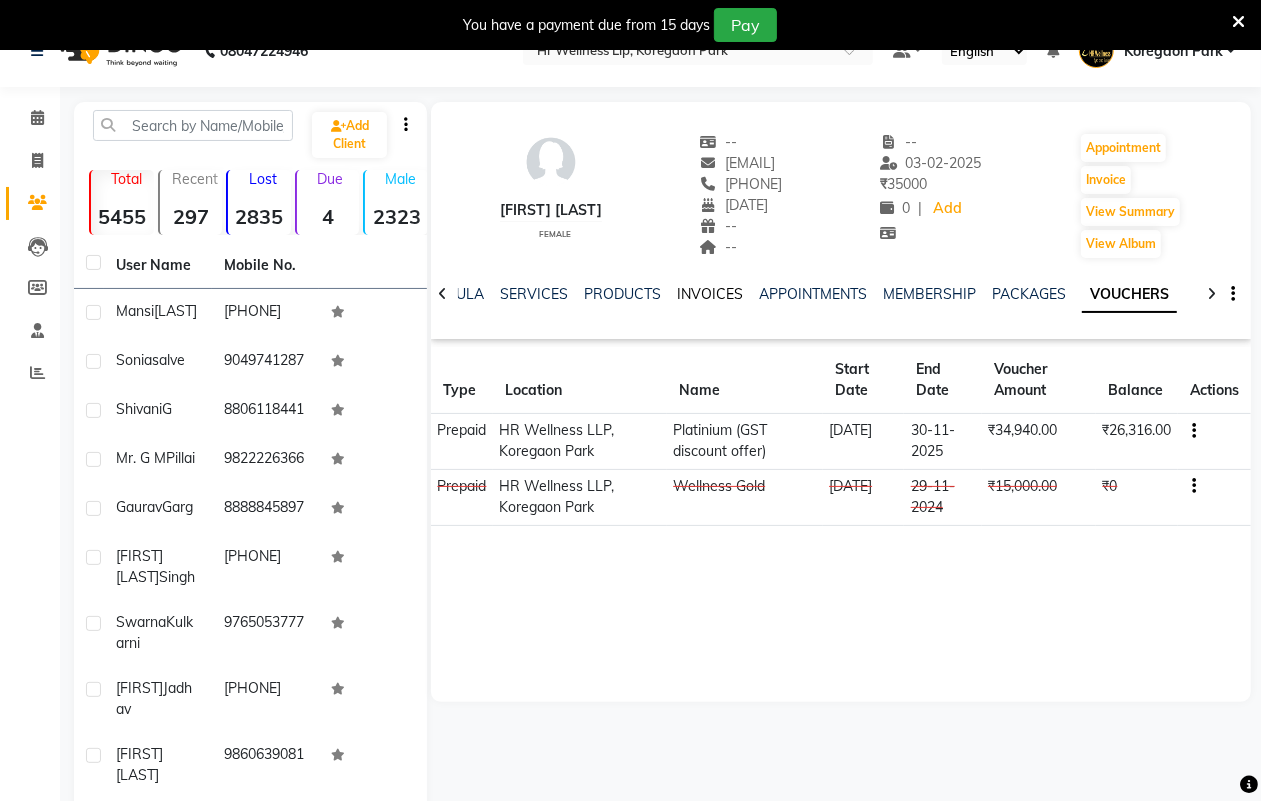 click on "INVOICES" 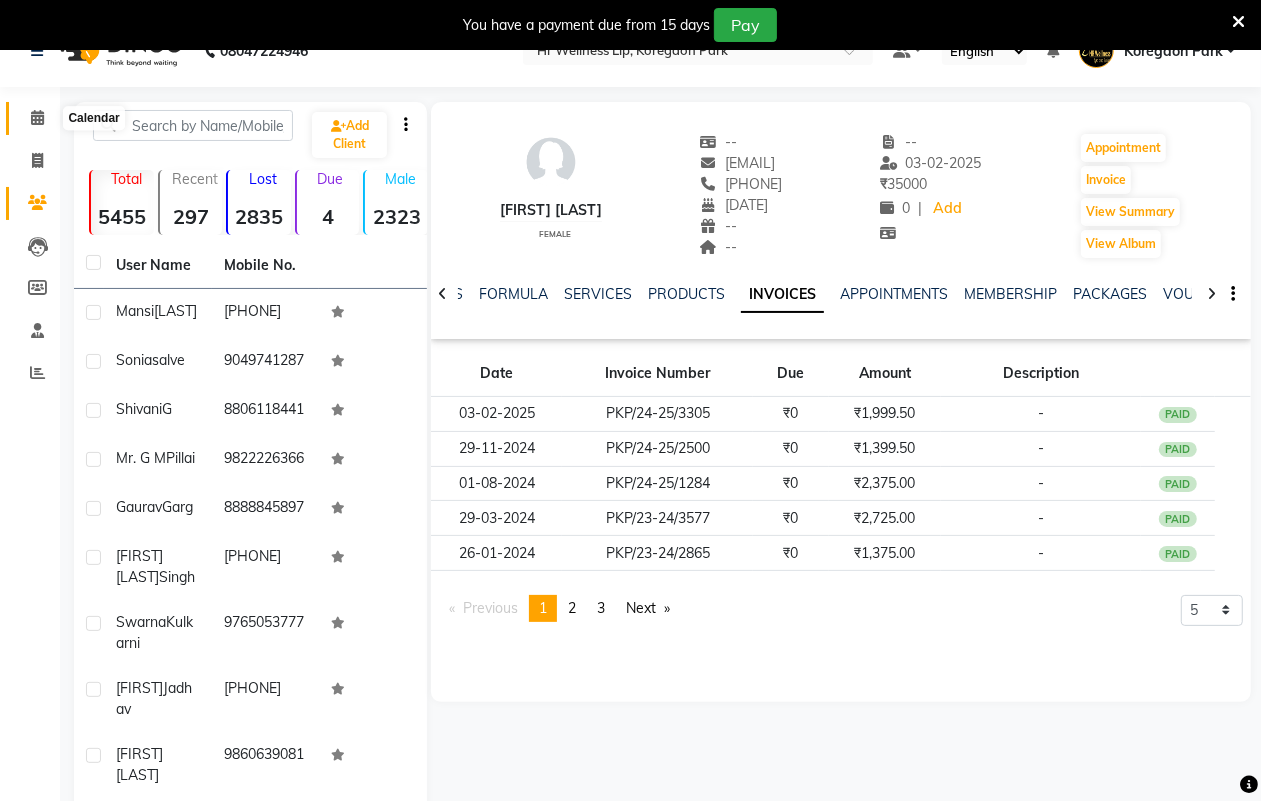 click 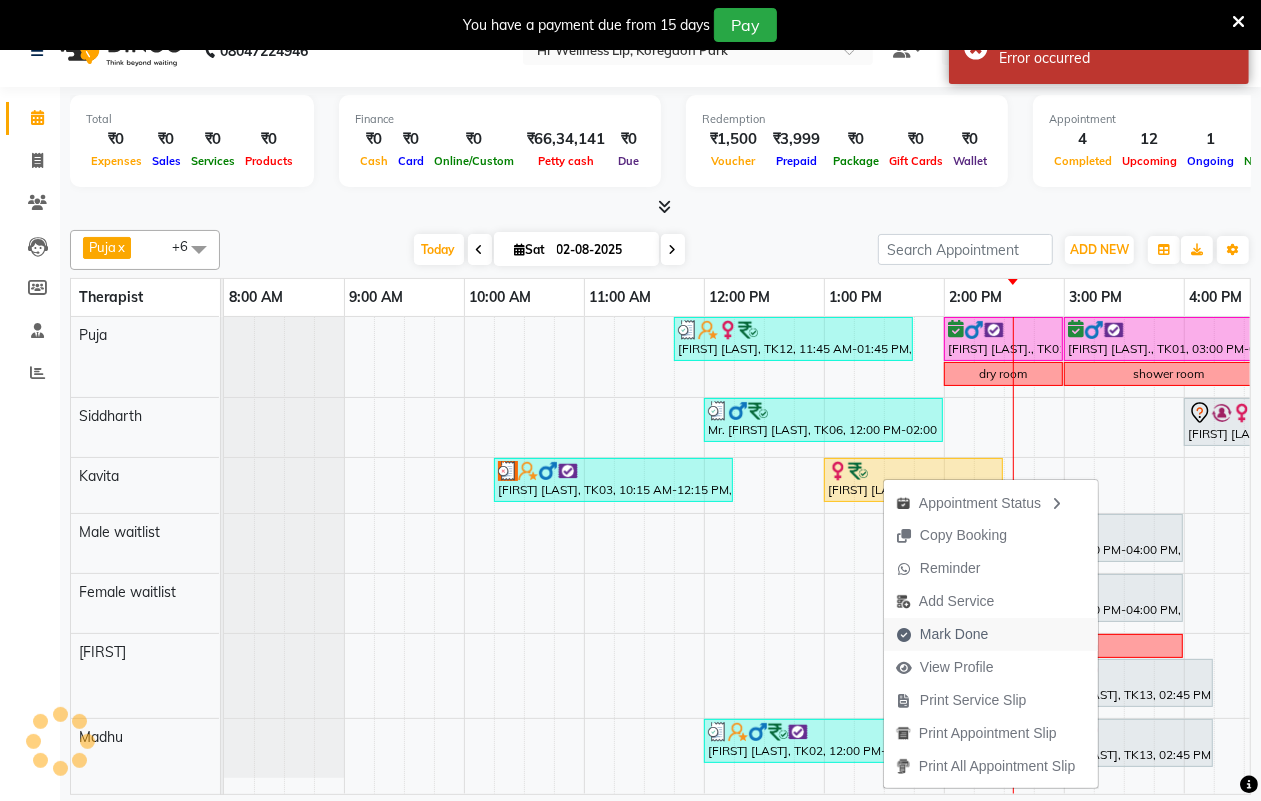 click on "Mark Done" at bounding box center (954, 634) 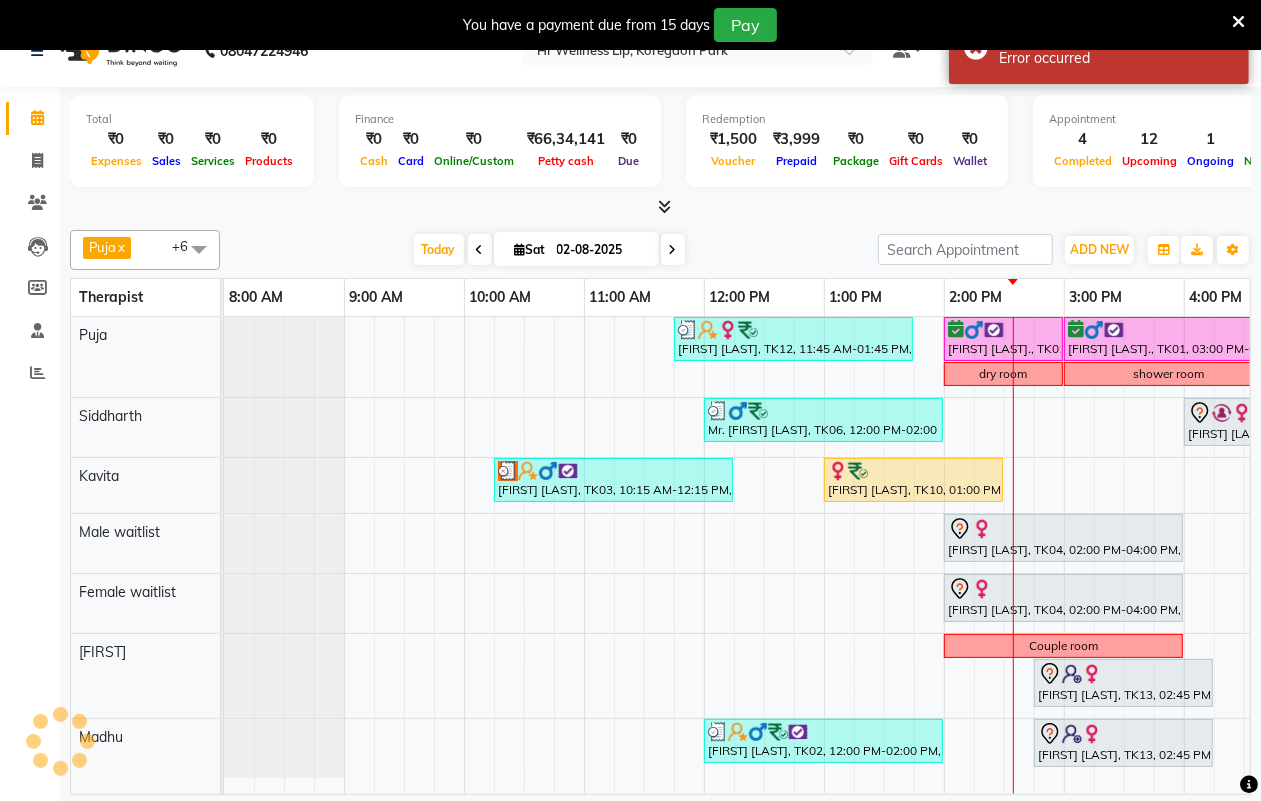 select on "service" 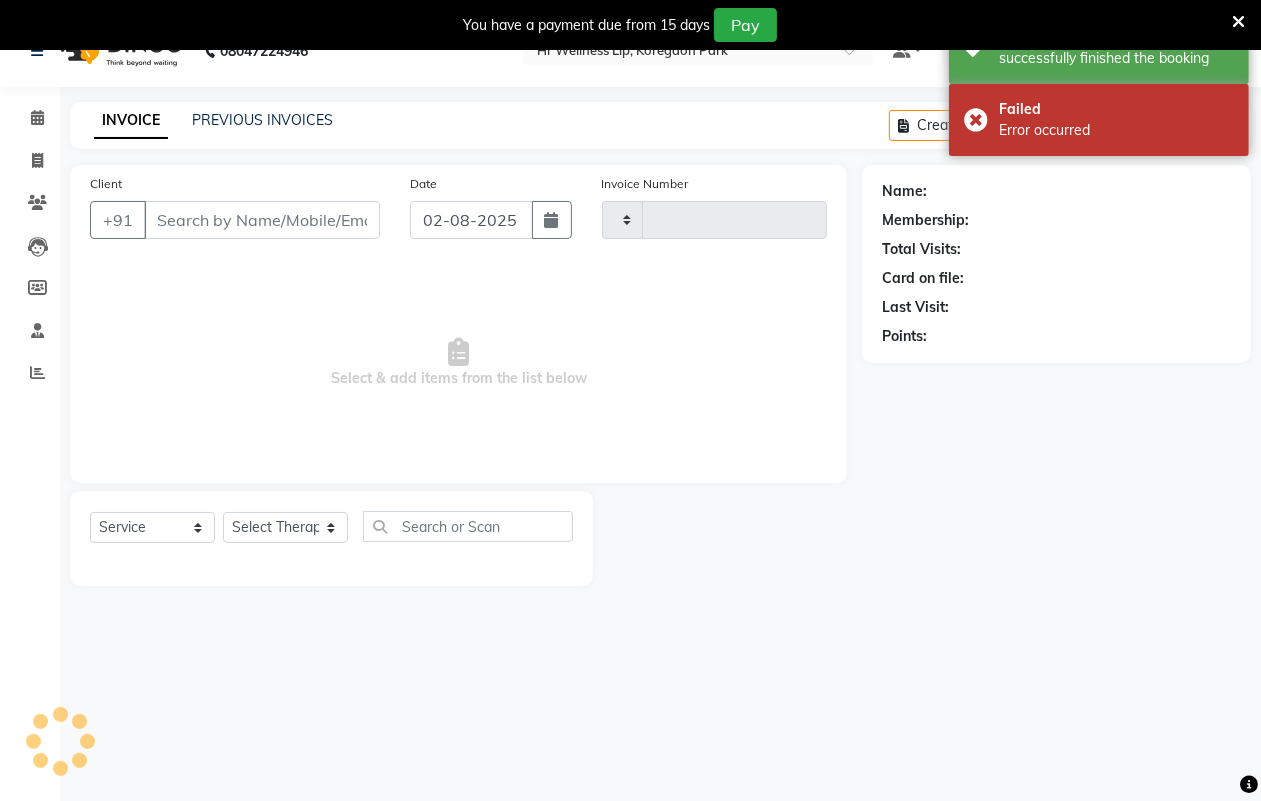 type on "1099" 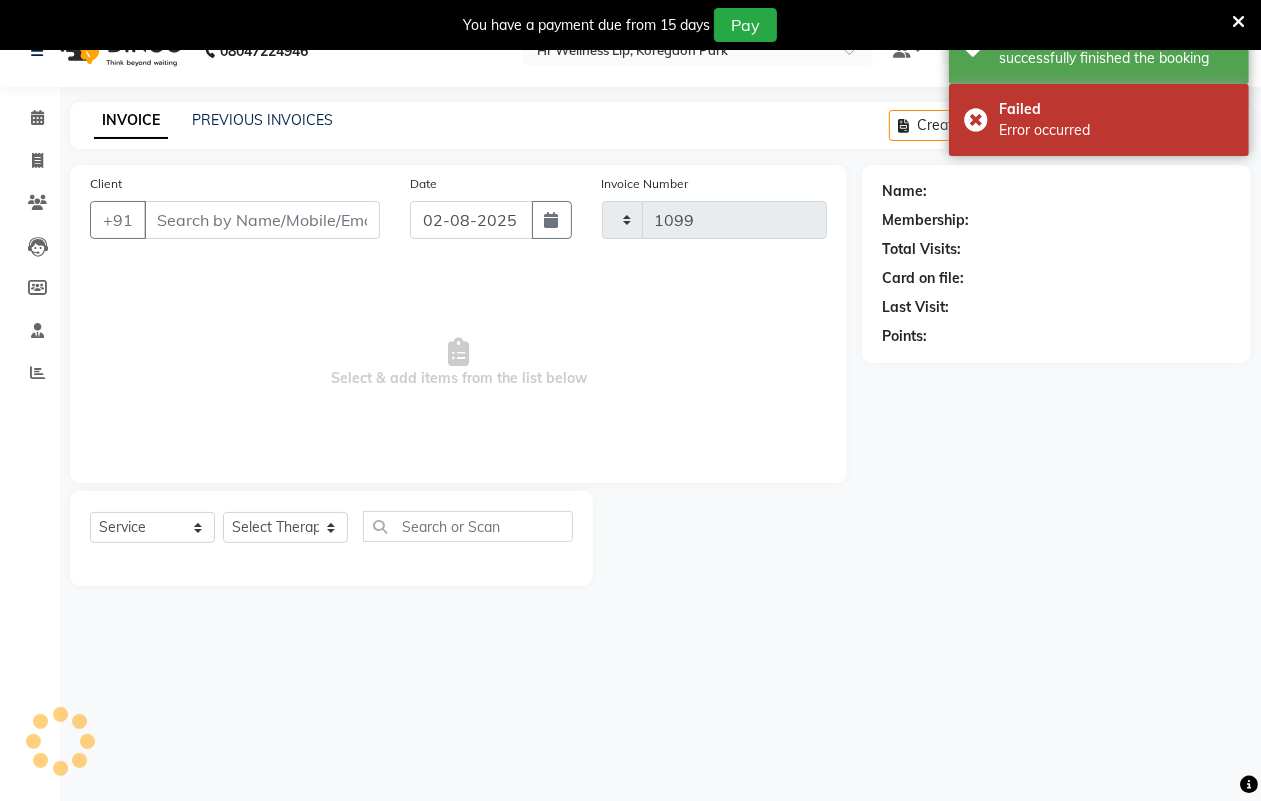 select on "4295" 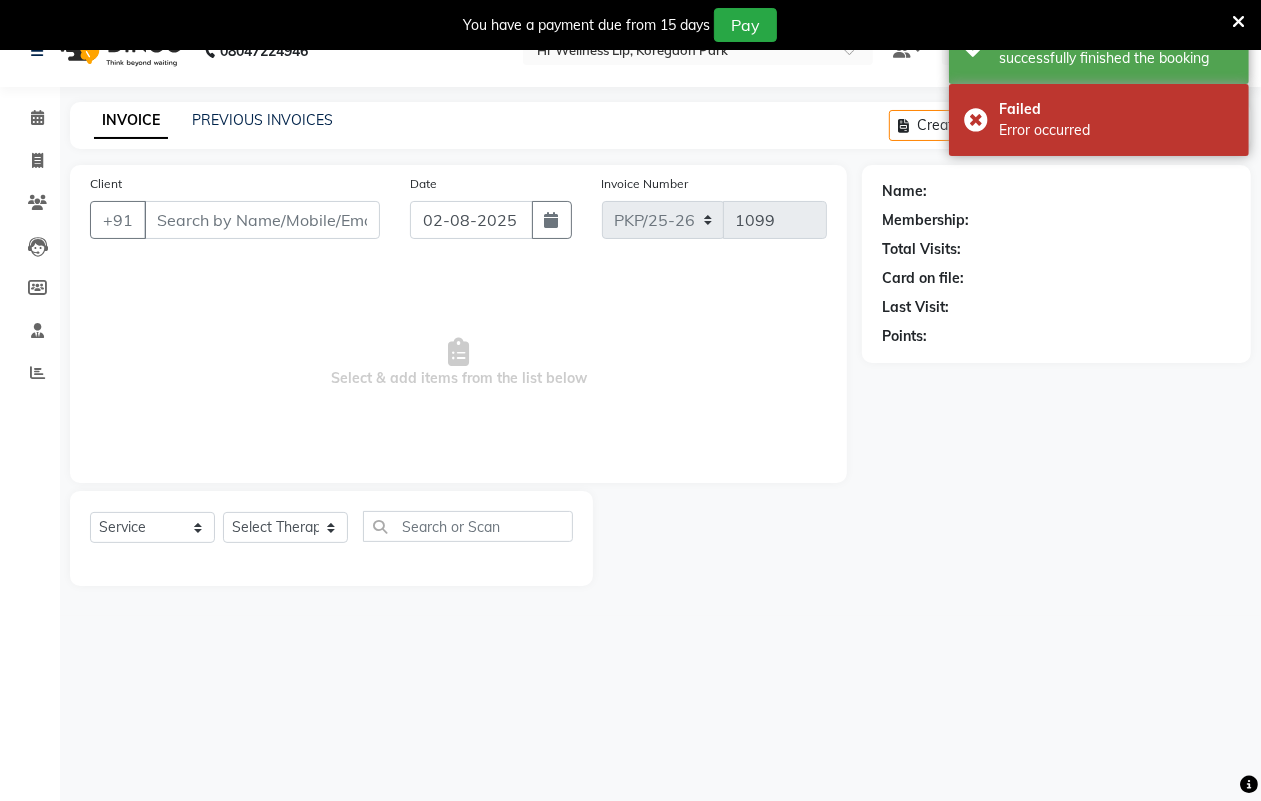 type on "[PHONE]" 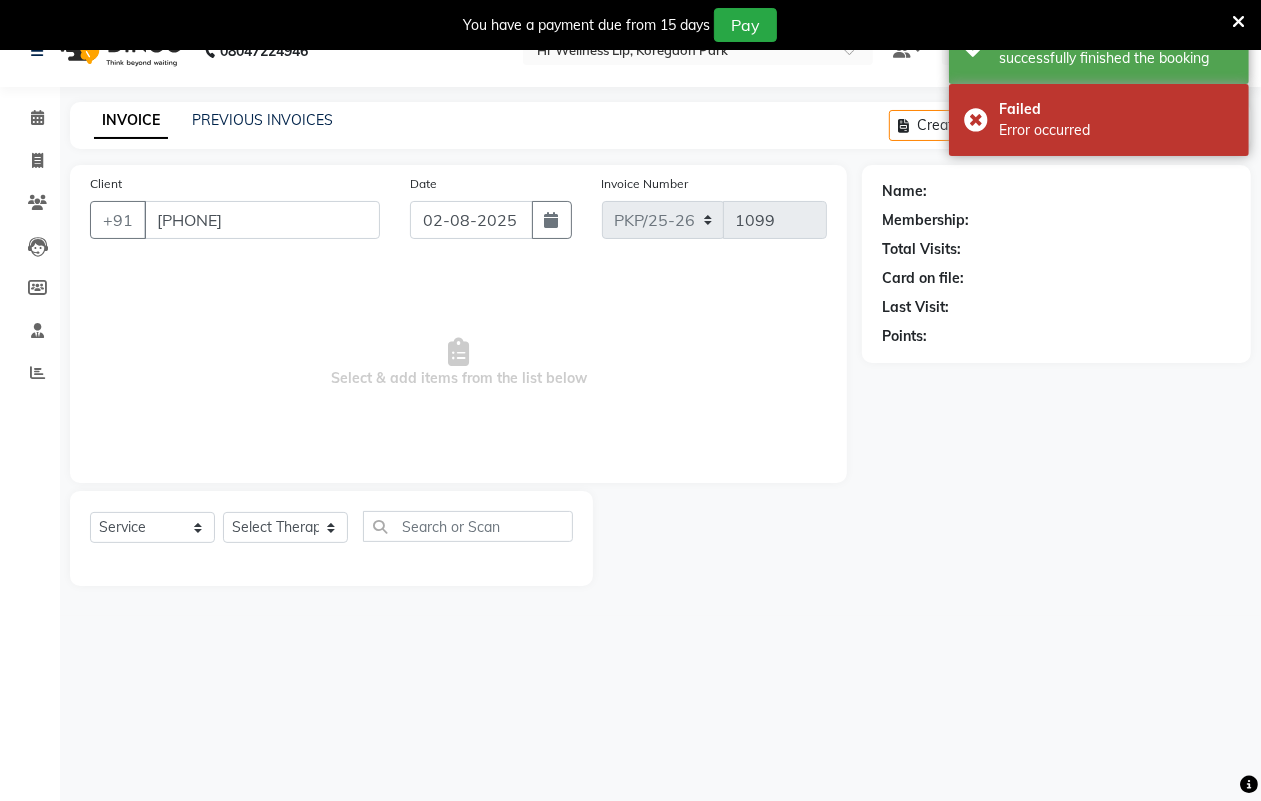 select on "19506" 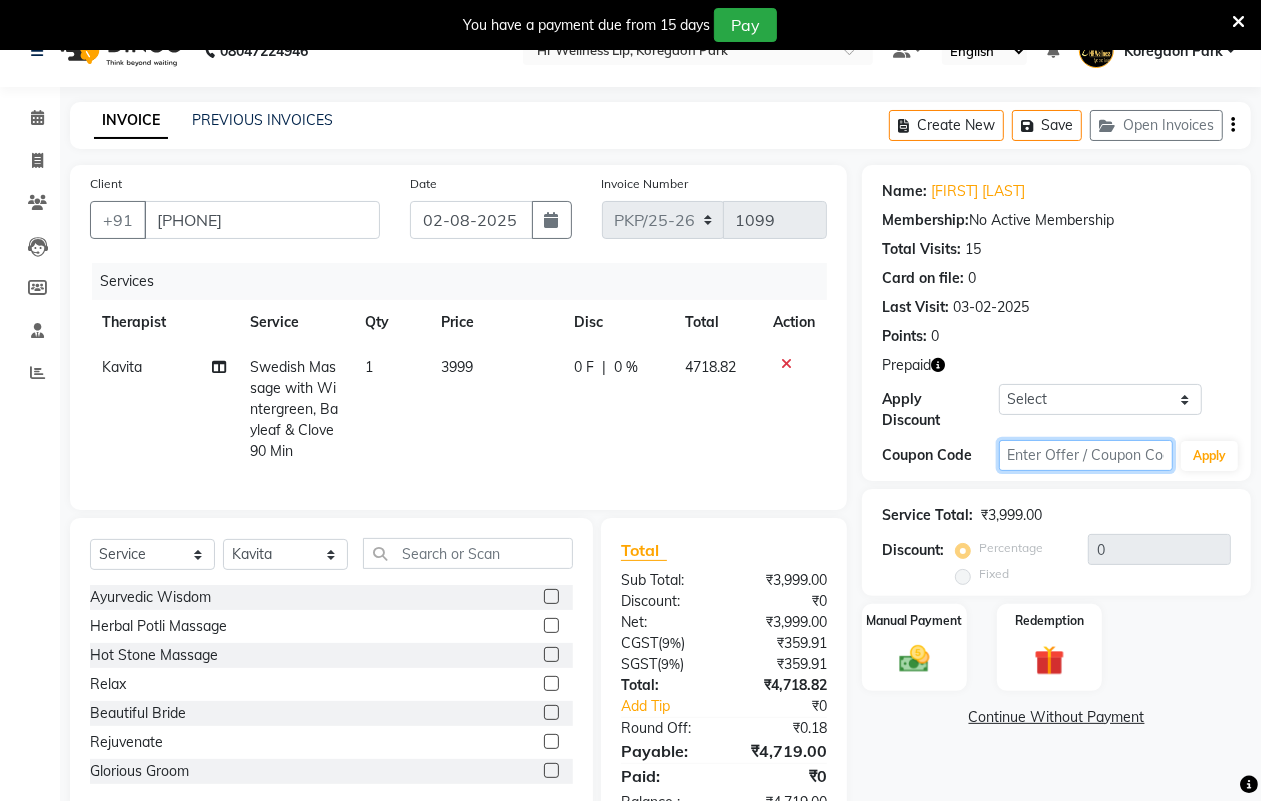 click 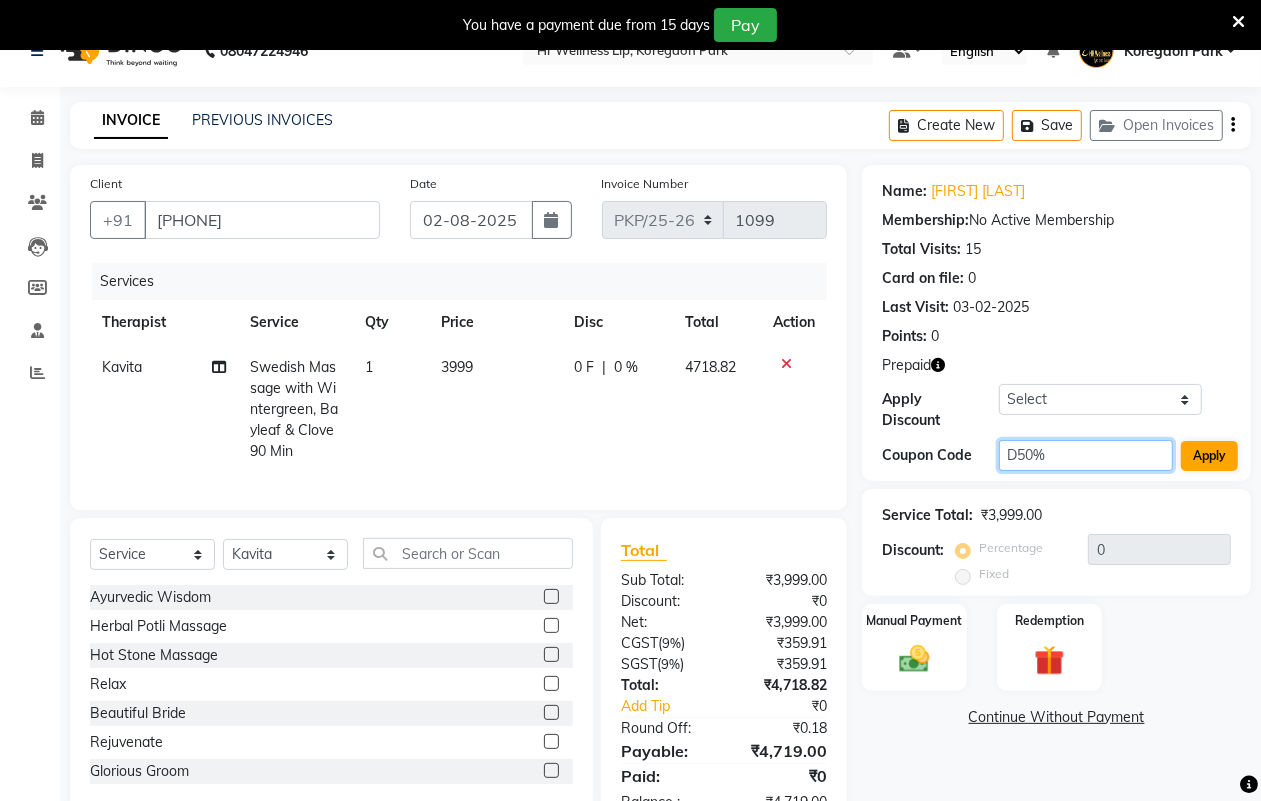 type on "D50%" 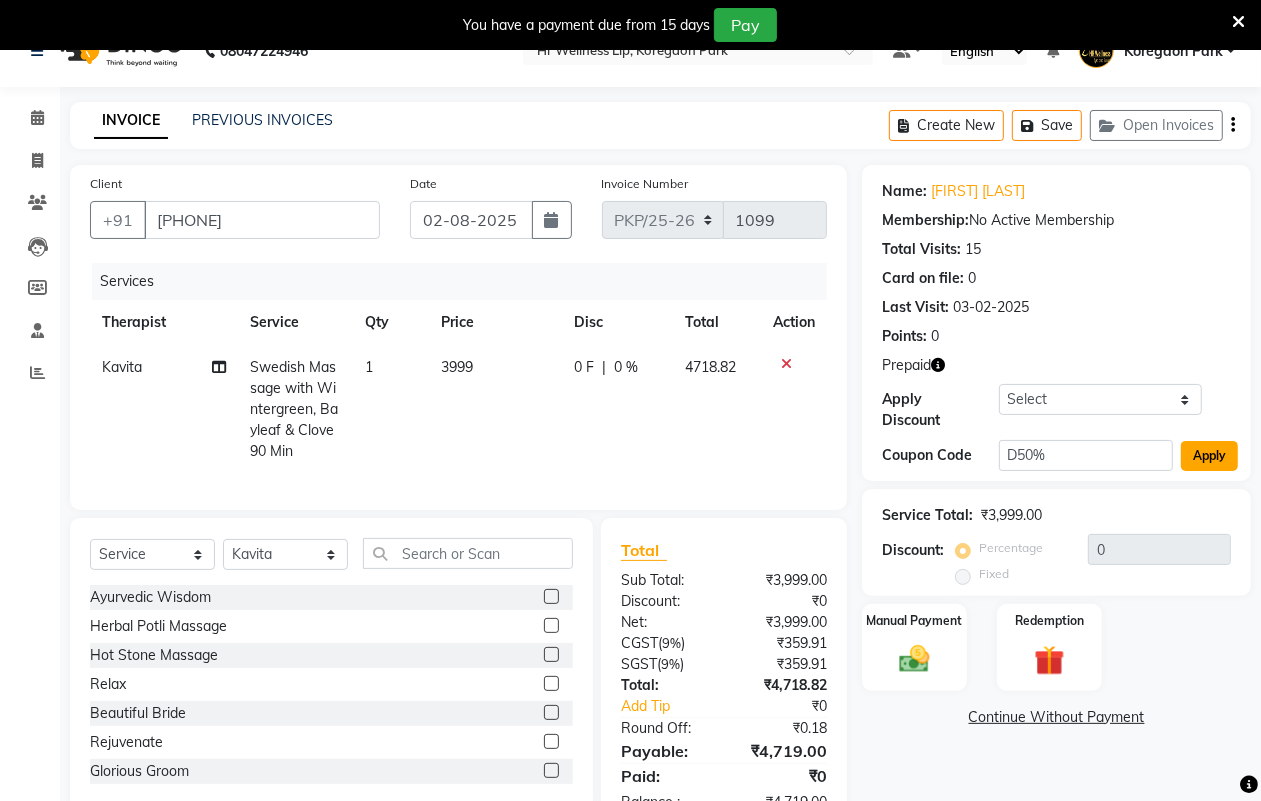 click on "Apply" 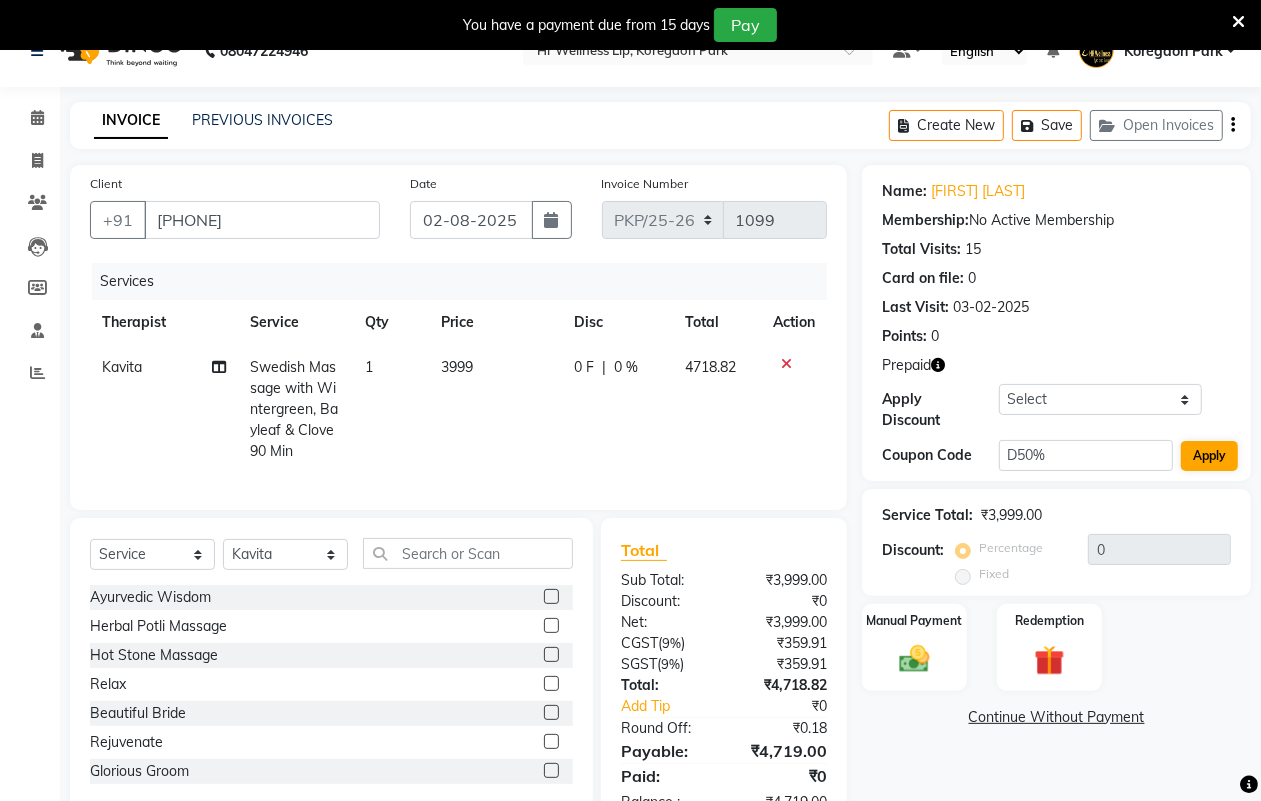 type on "50" 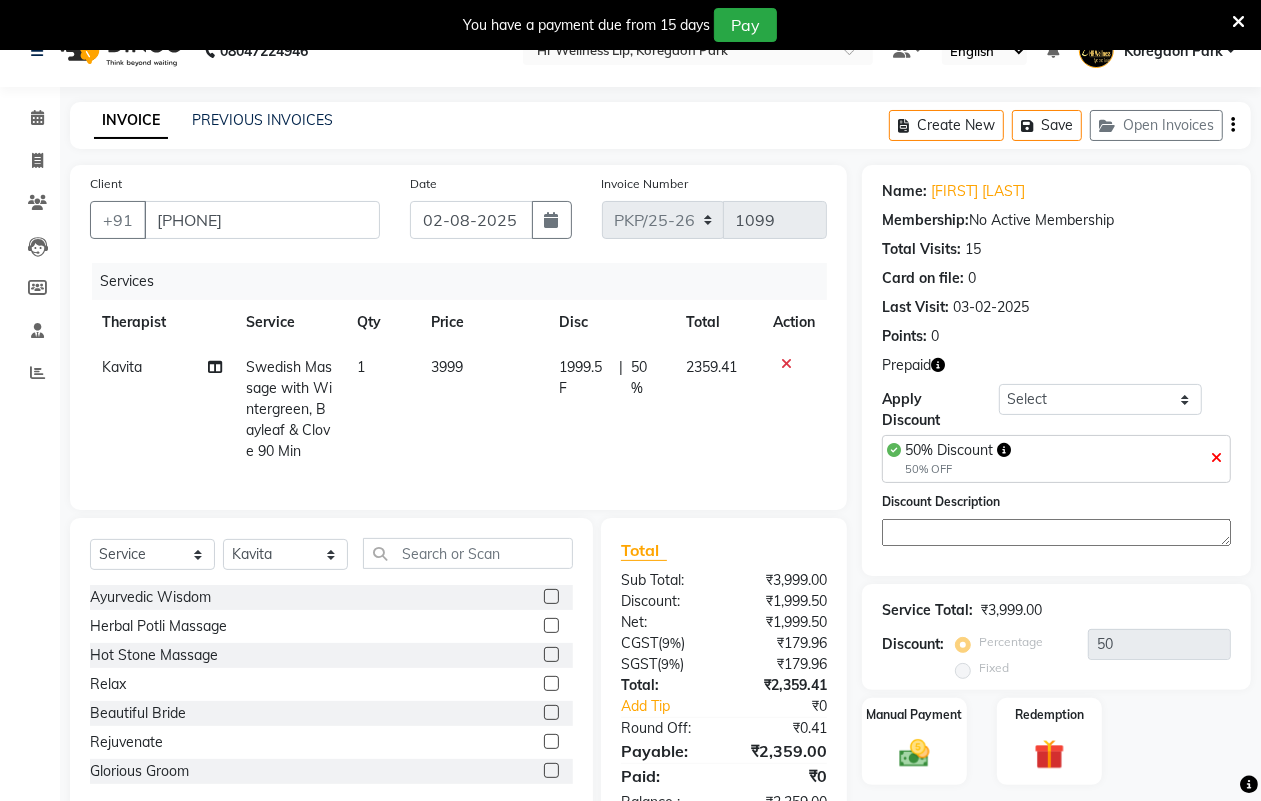 scroll, scrollTop: 115, scrollLeft: 0, axis: vertical 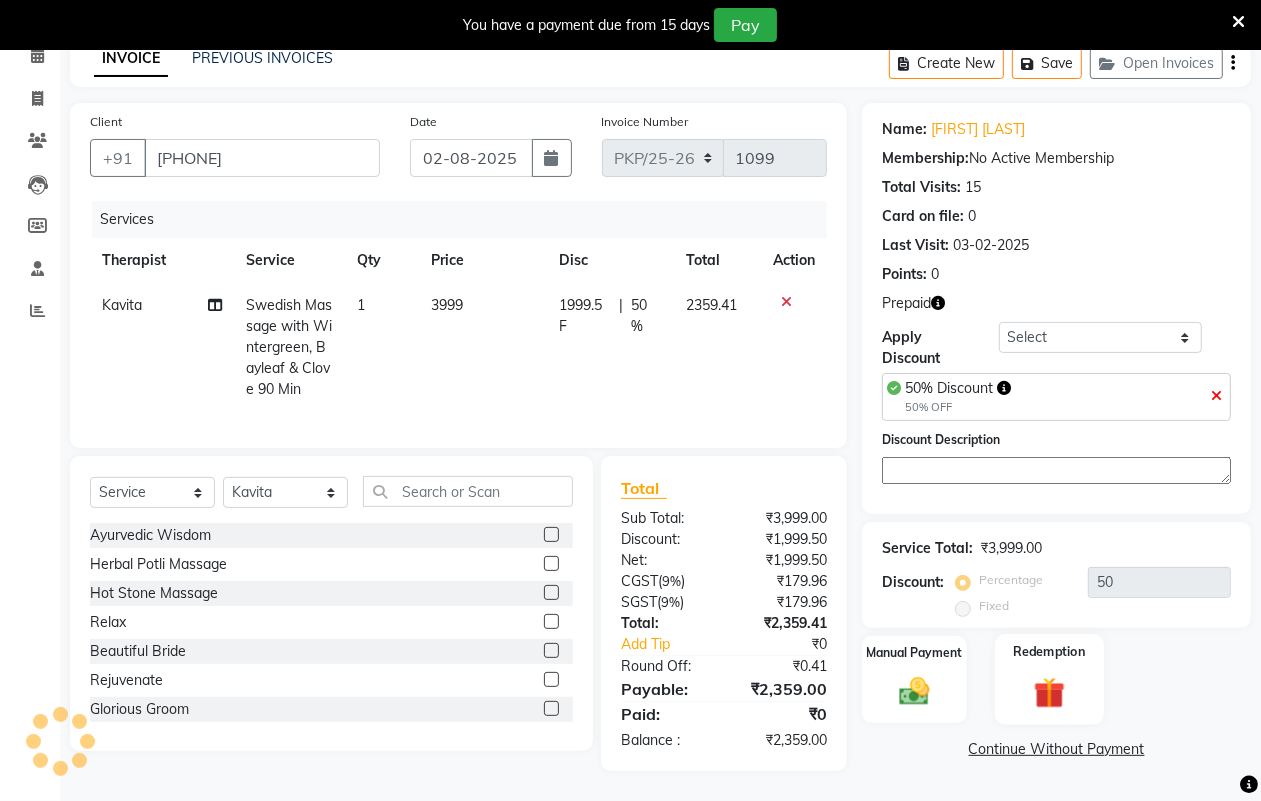 click 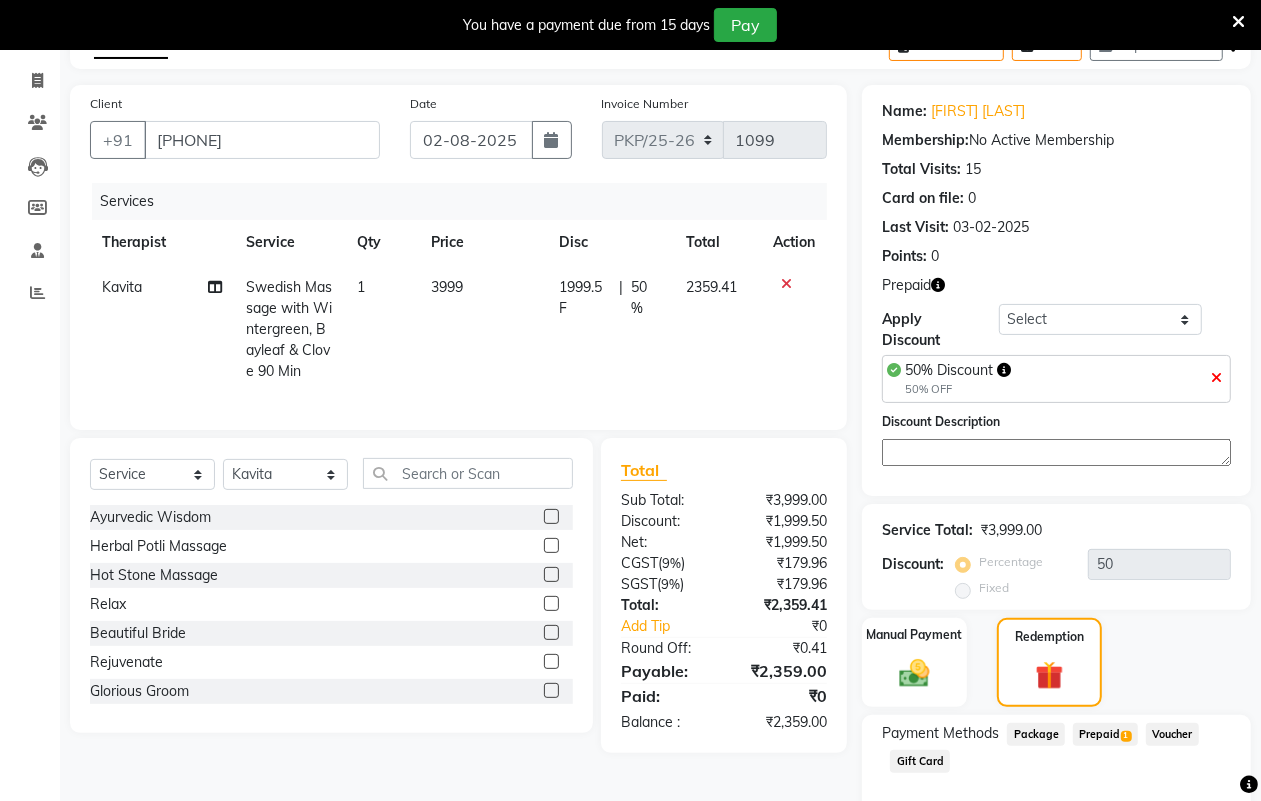 click on "Prepaid  1" 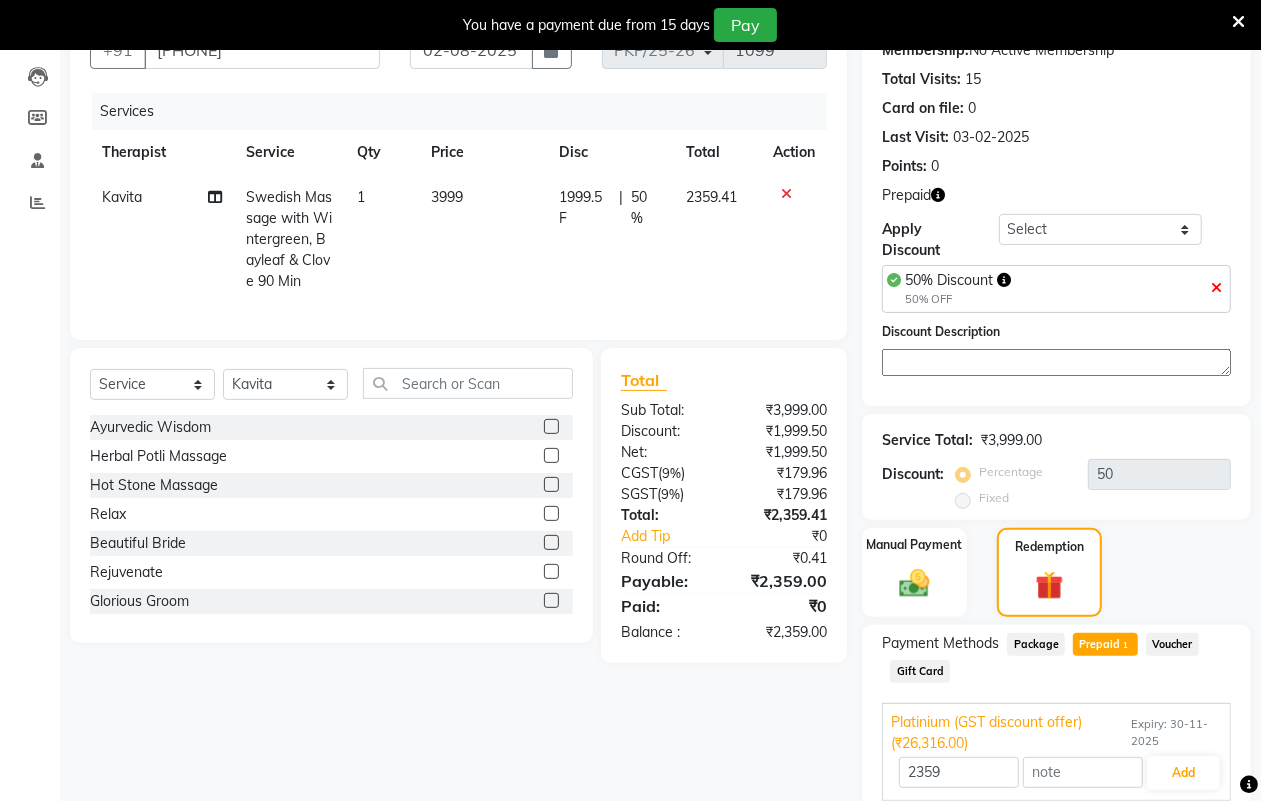 scroll, scrollTop: 283, scrollLeft: 0, axis: vertical 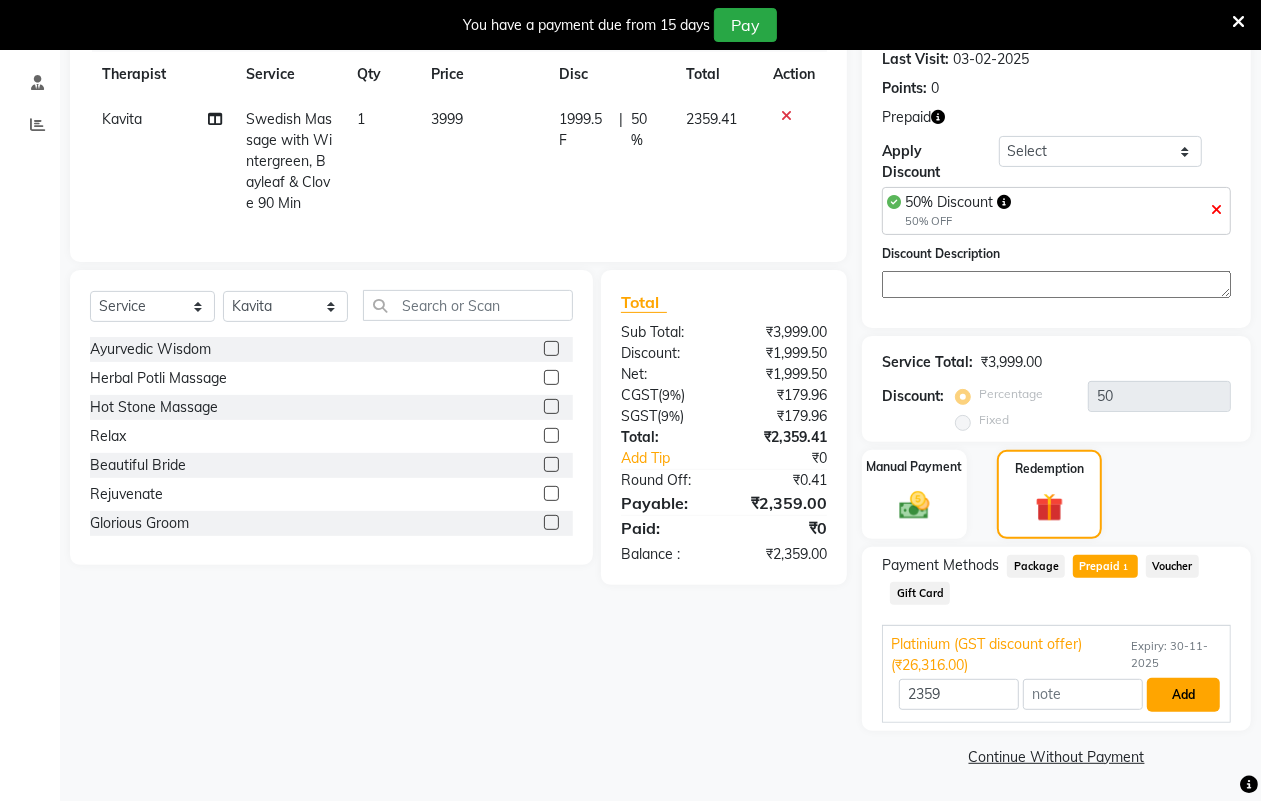 click on "Add" at bounding box center [1183, 695] 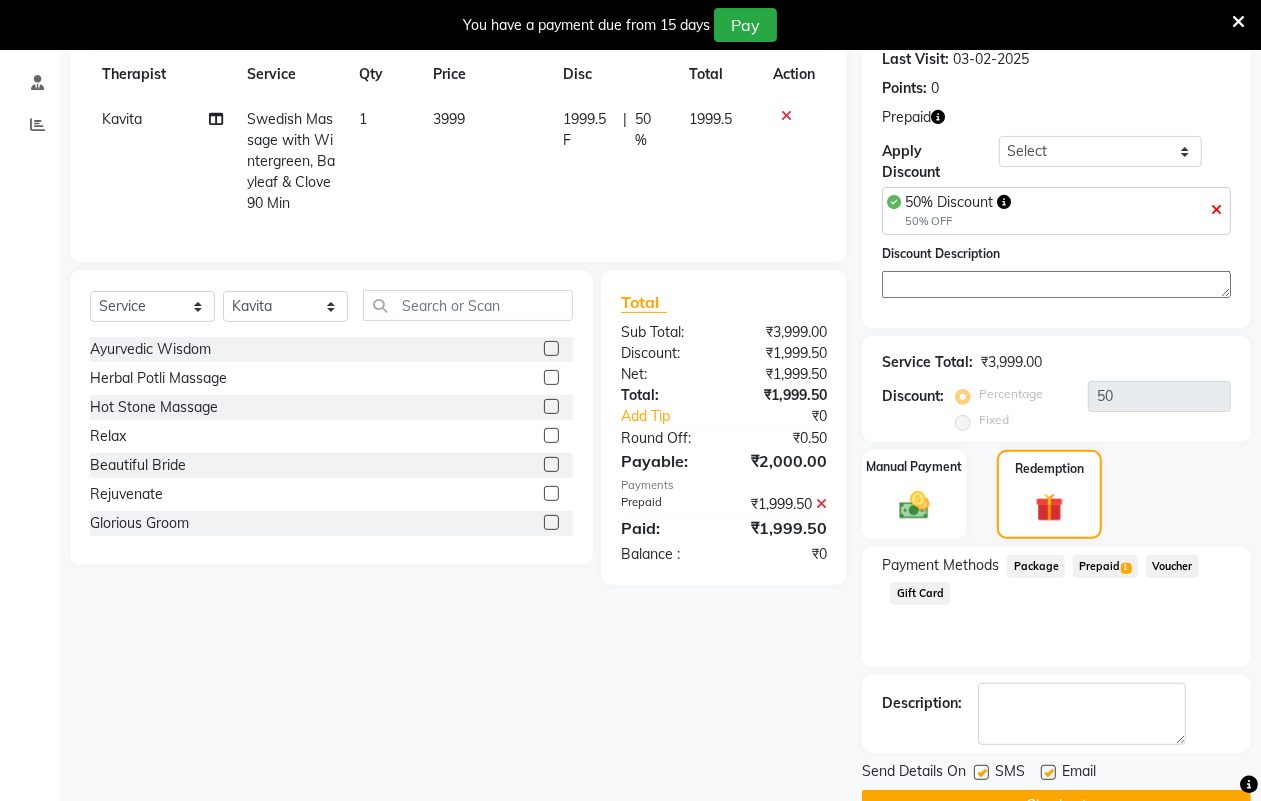 scroll, scrollTop: 333, scrollLeft: 0, axis: vertical 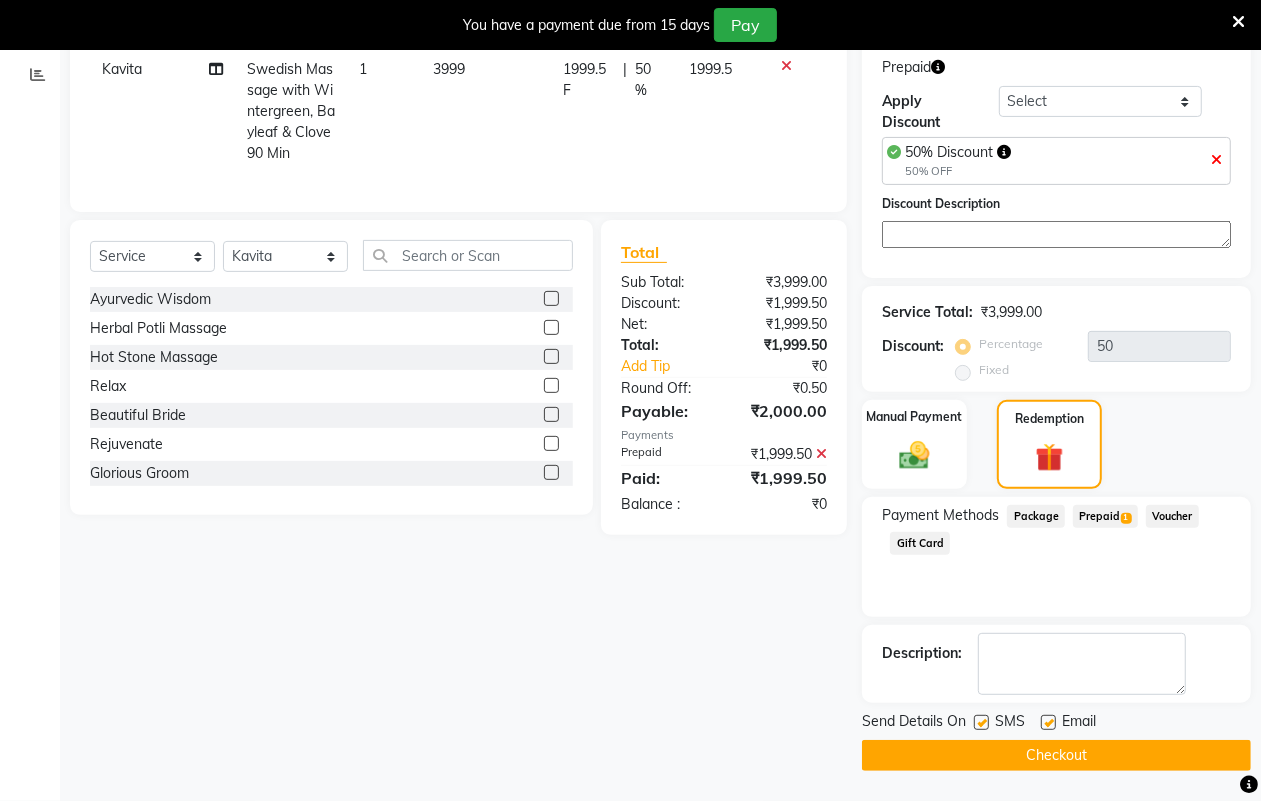 click on "Checkout" 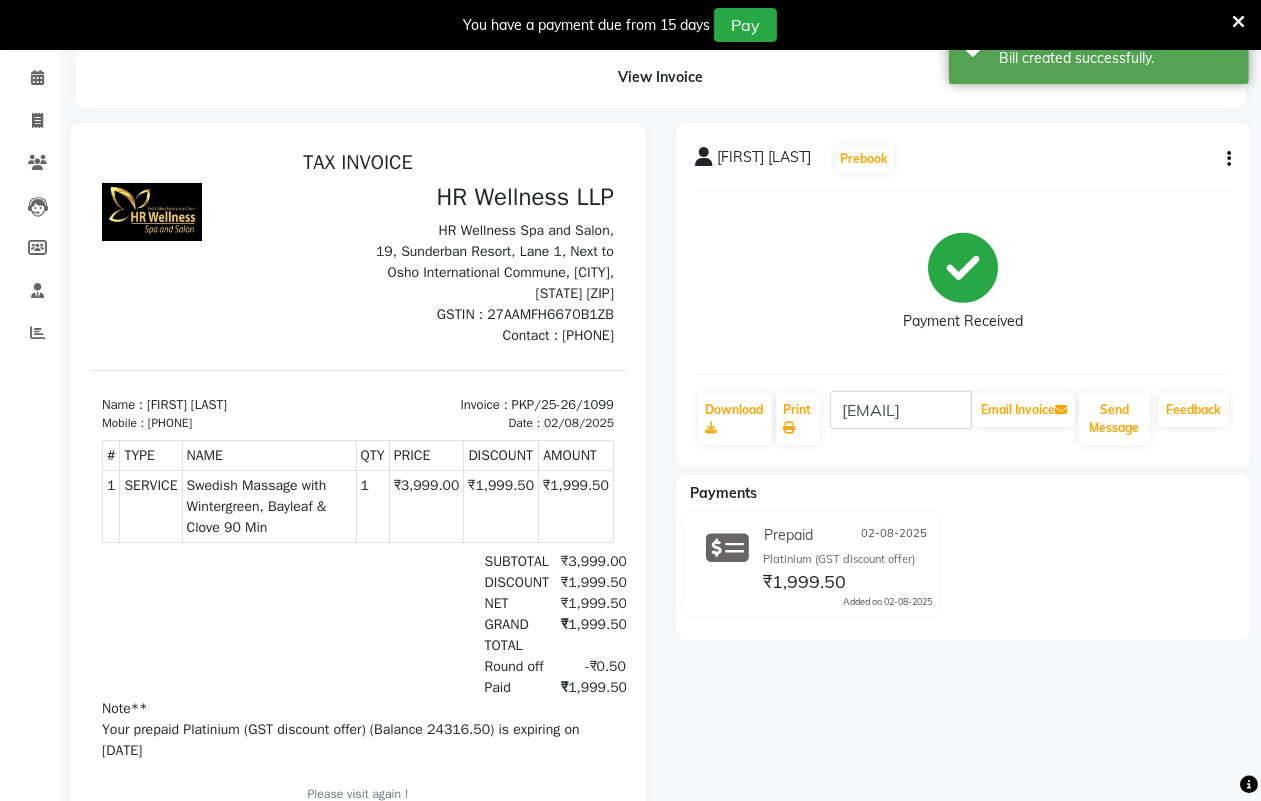 scroll, scrollTop: 0, scrollLeft: 0, axis: both 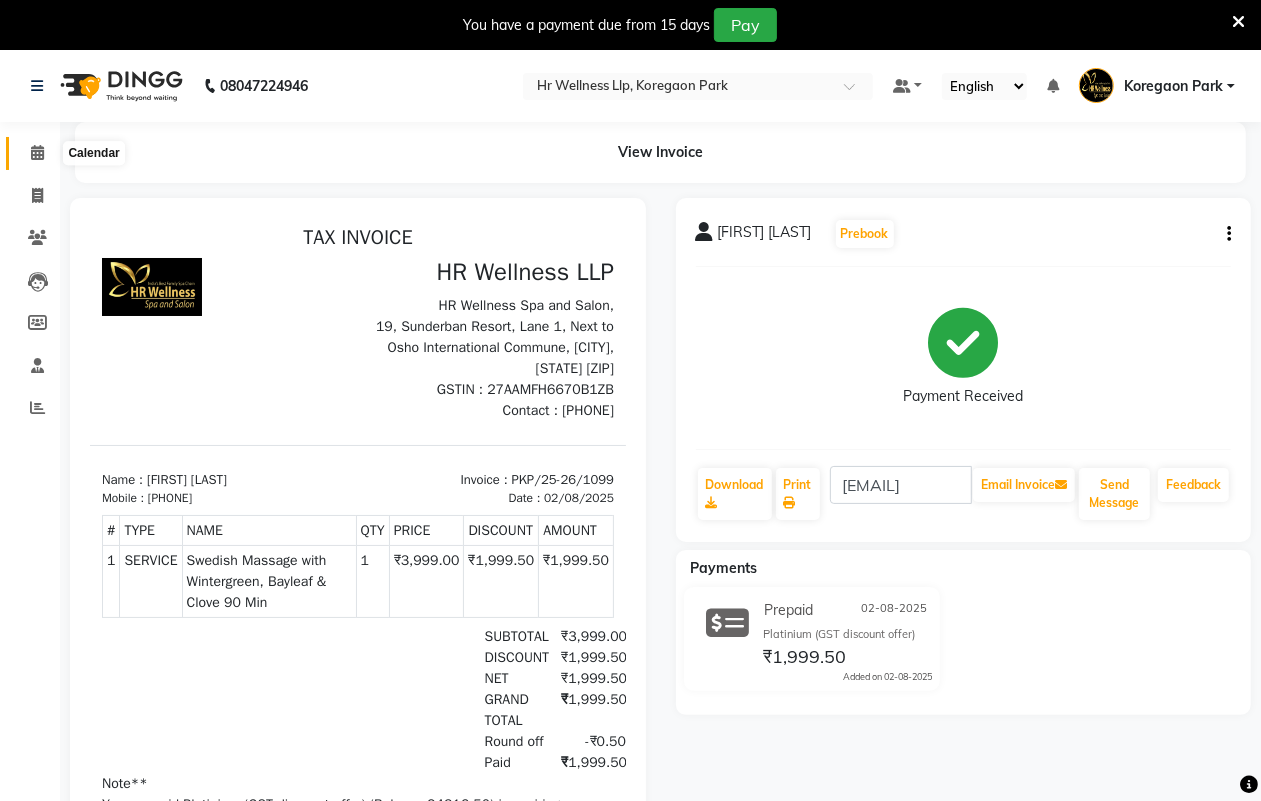 click 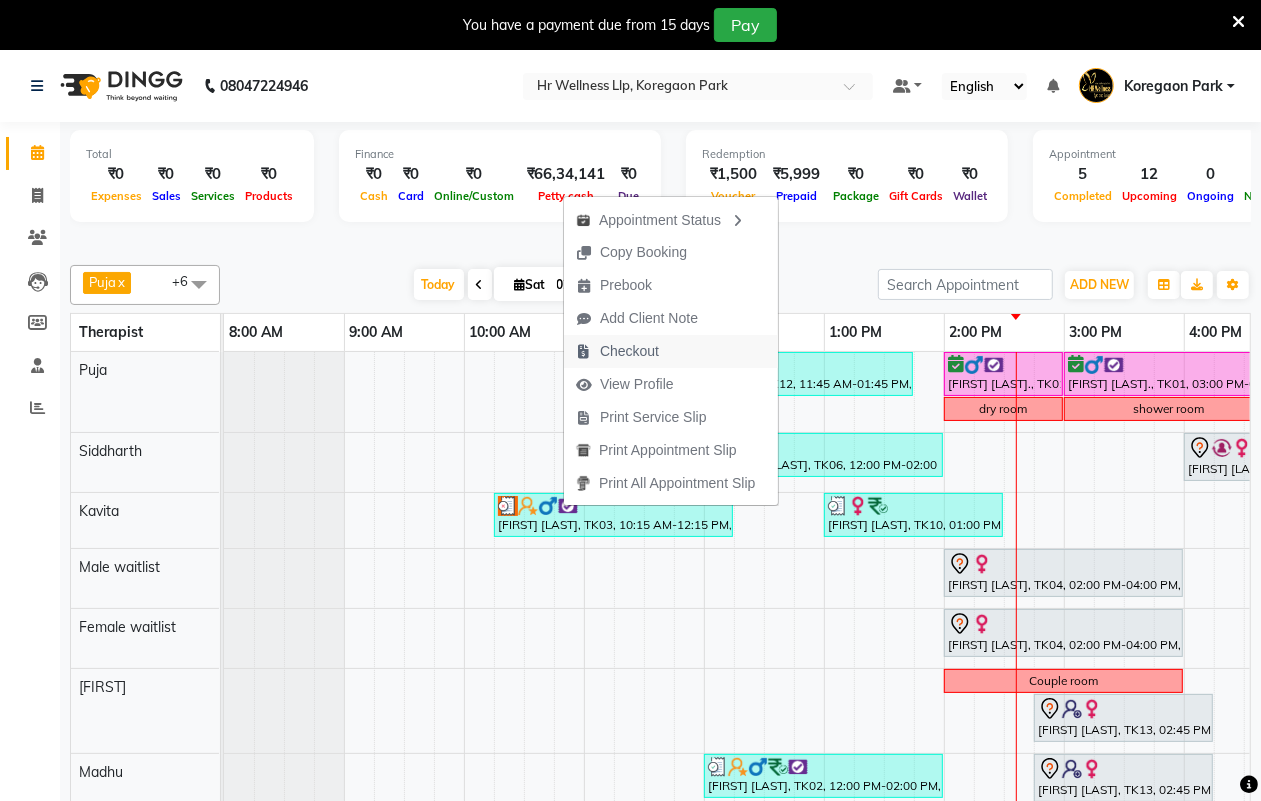 click on "Checkout" at bounding box center [629, 351] 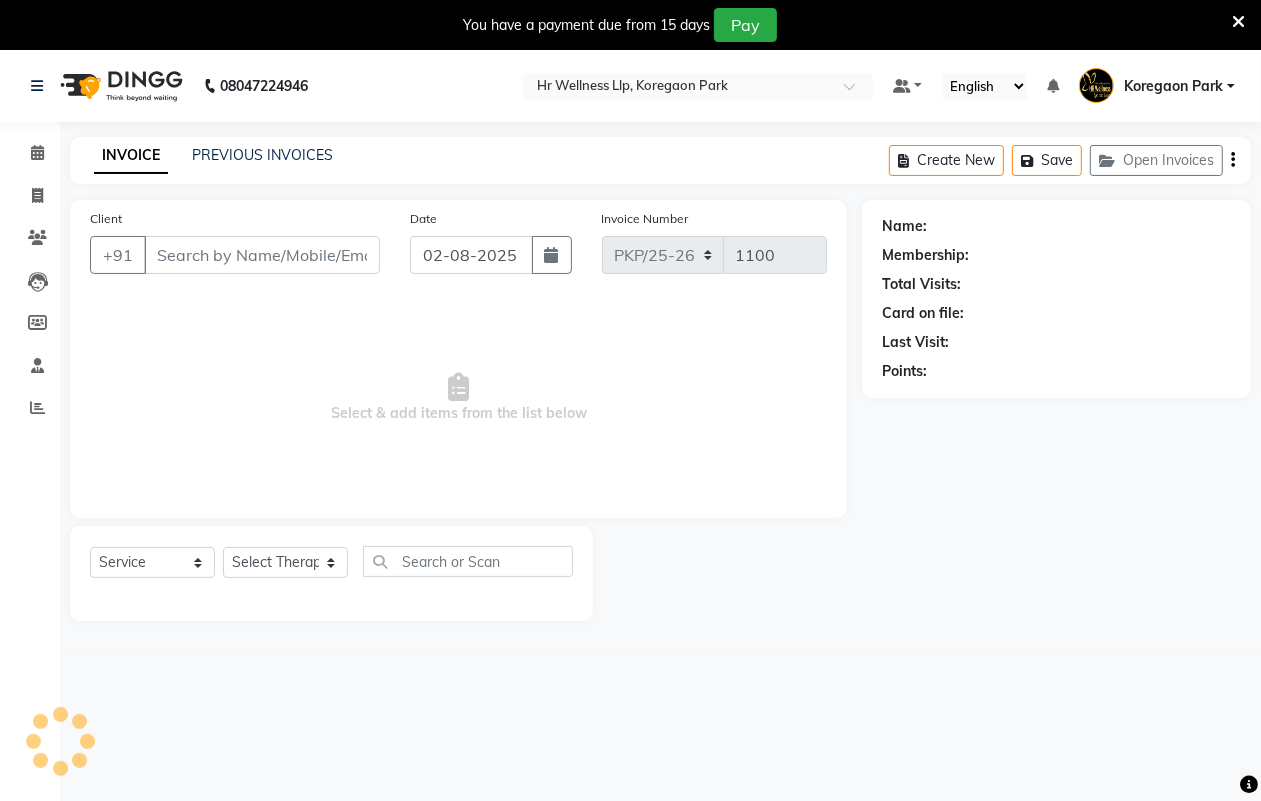 type on "[PHONE]" 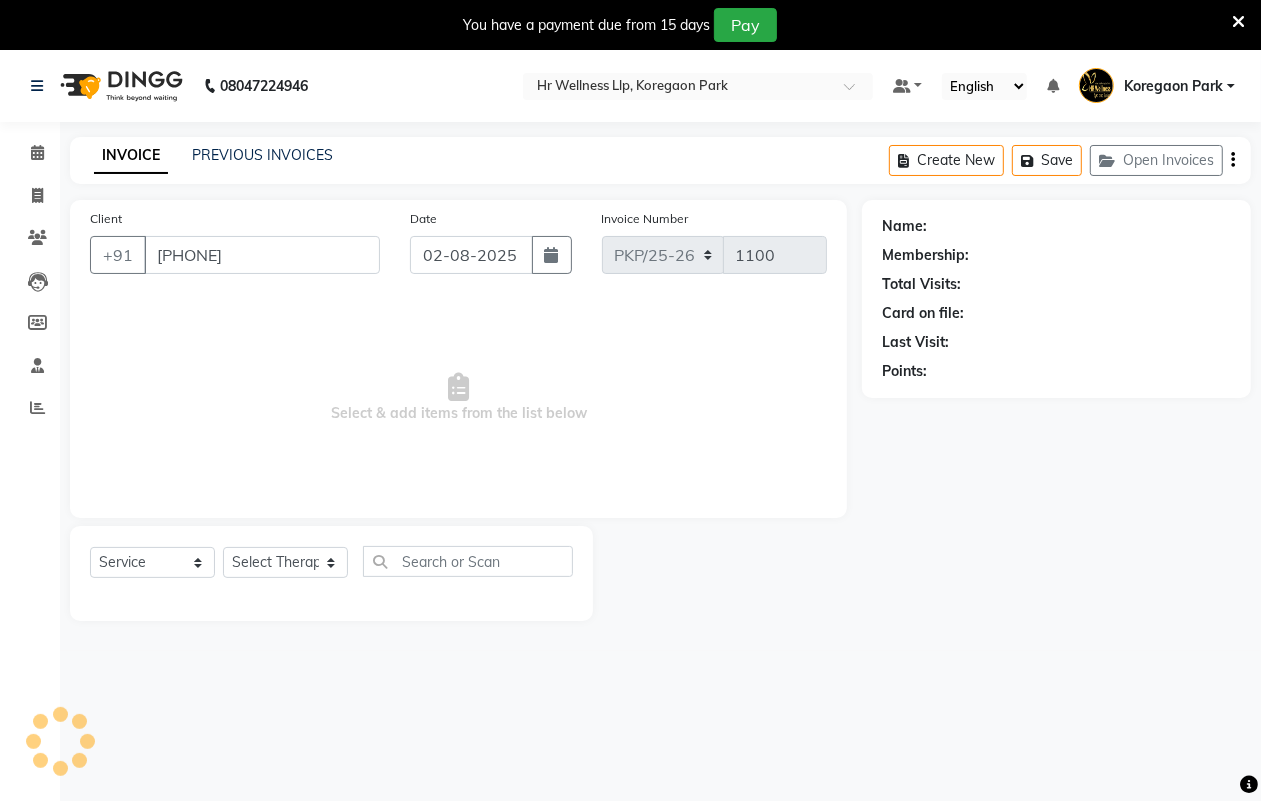 select on "19506" 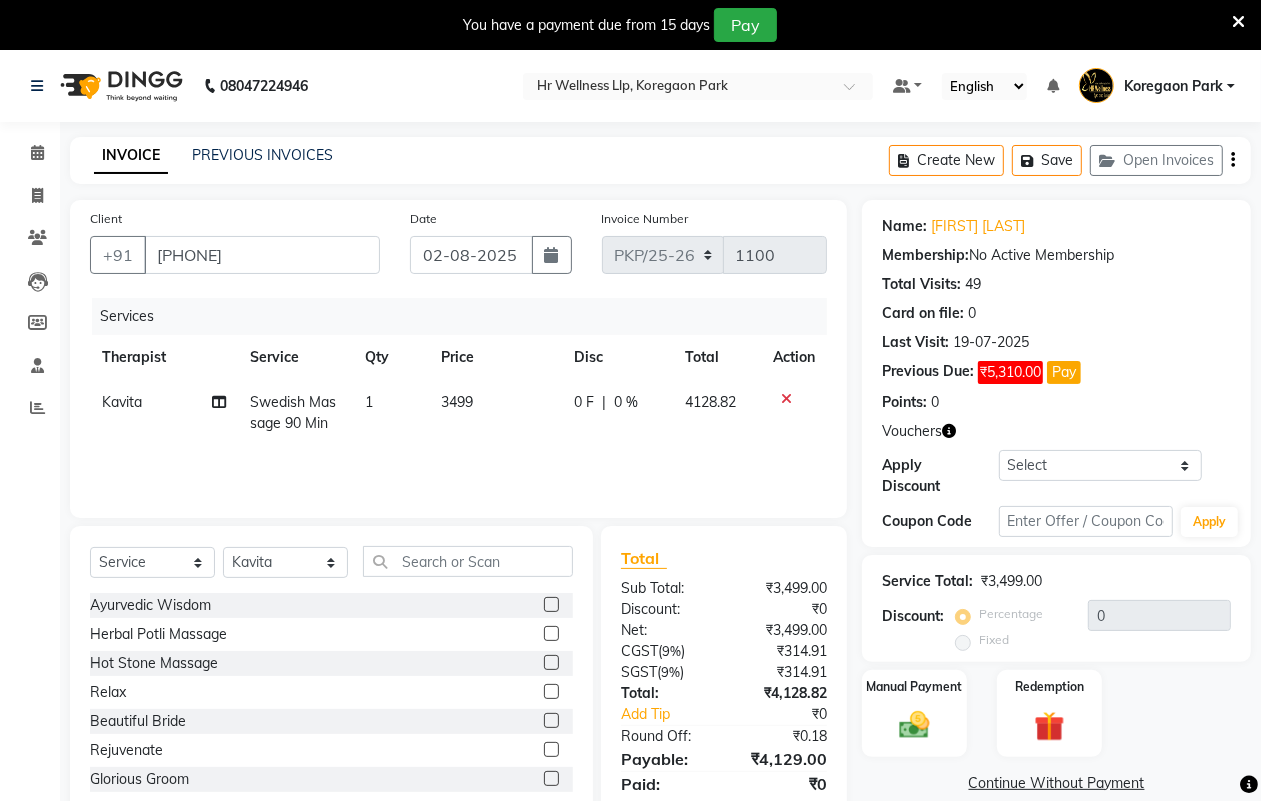 click on "Swedish Massage 90 Min" 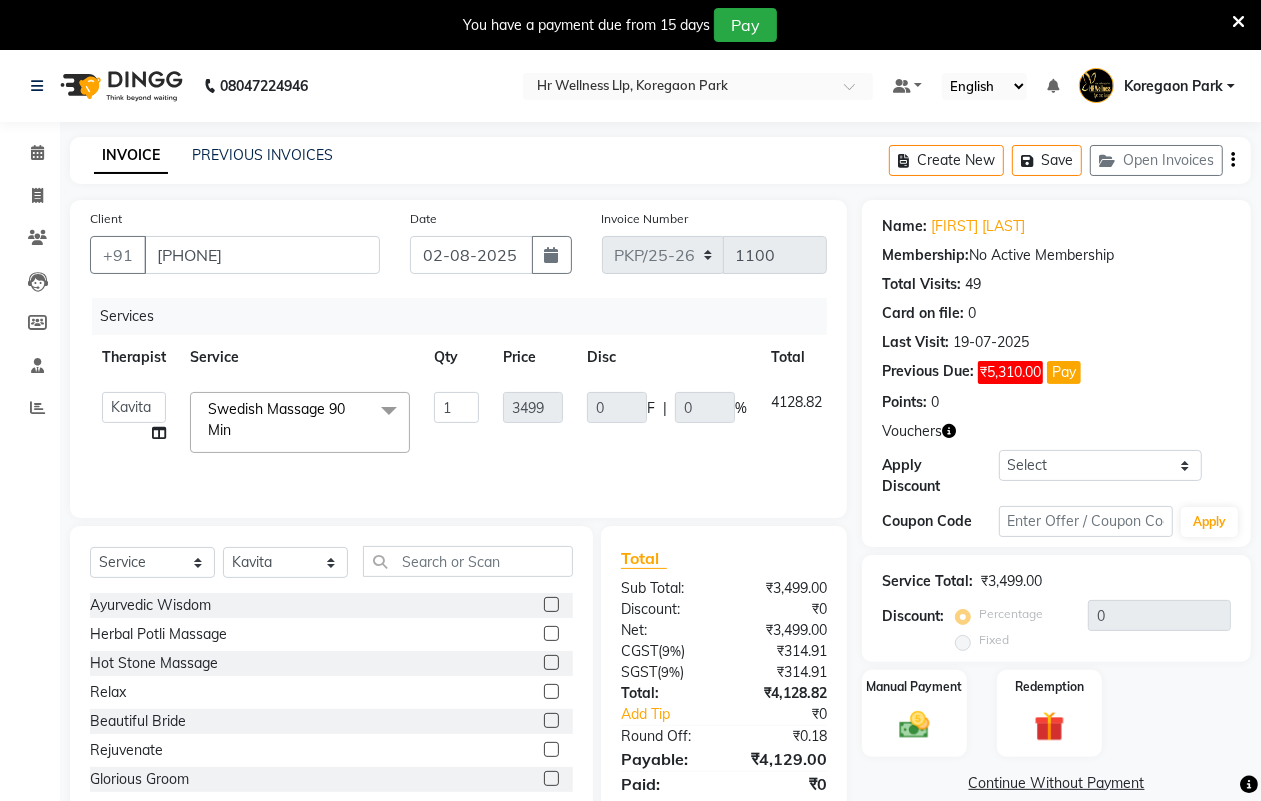click 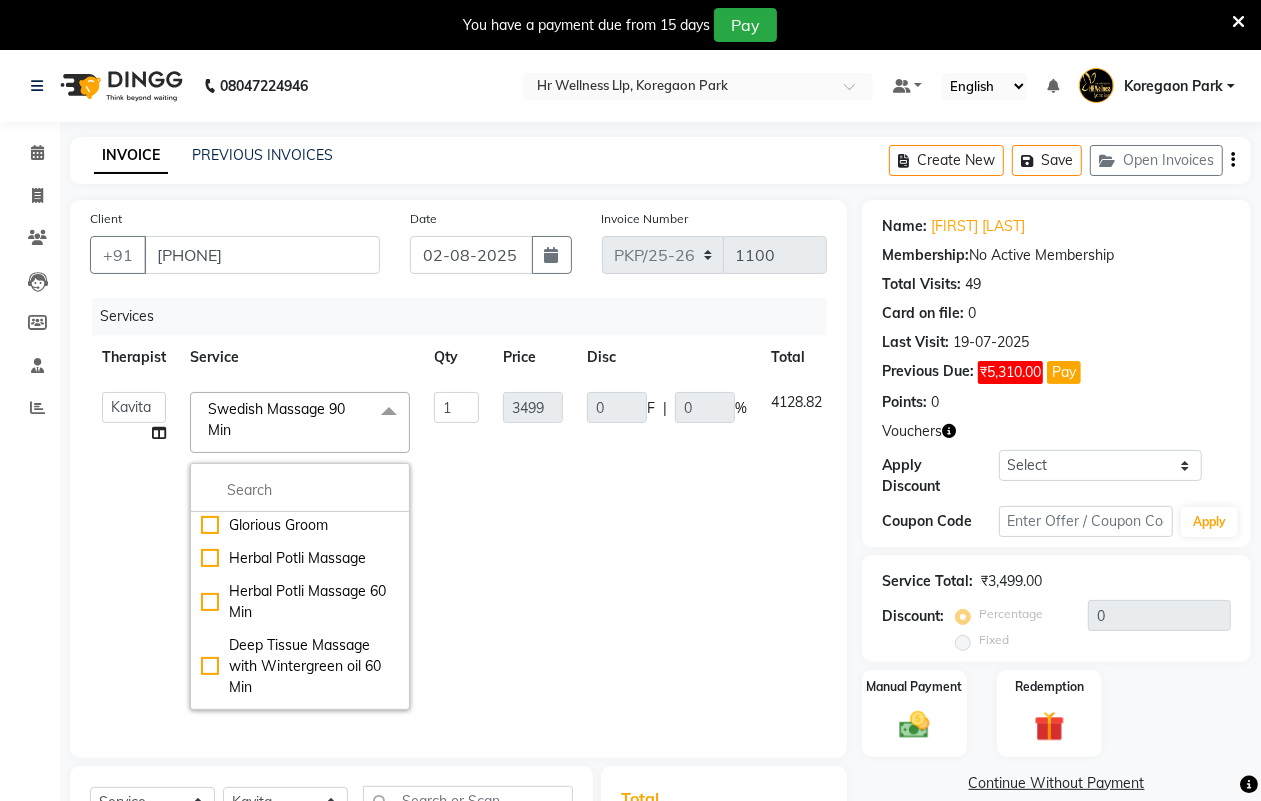 scroll, scrollTop: 0, scrollLeft: 0, axis: both 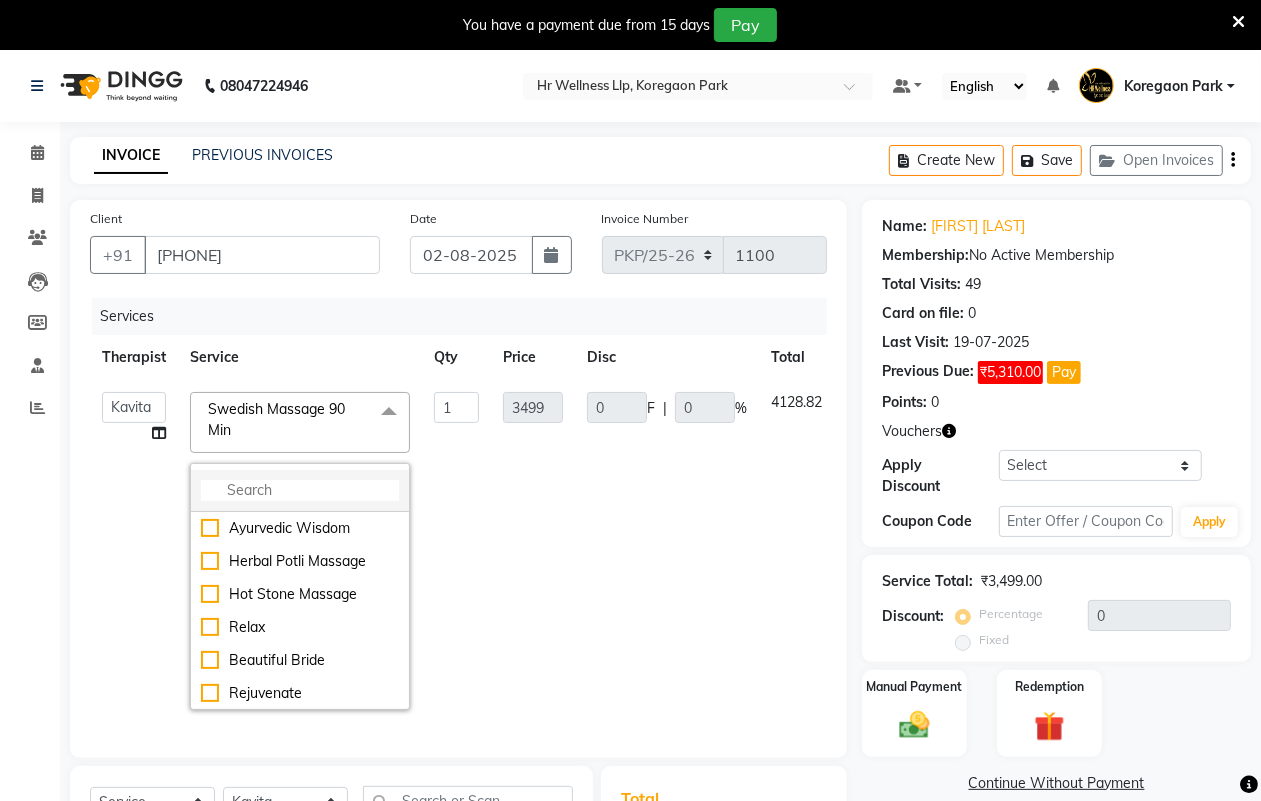 click 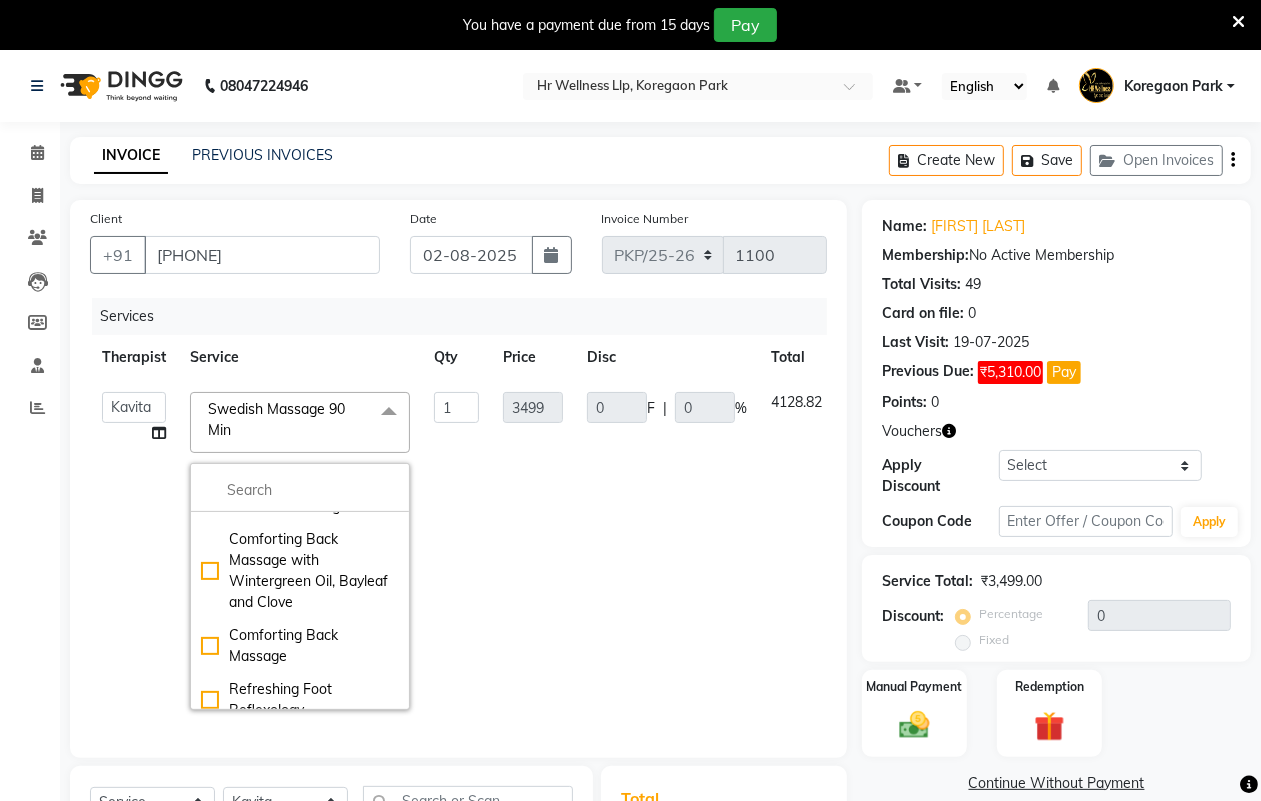 scroll, scrollTop: 2151, scrollLeft: 0, axis: vertical 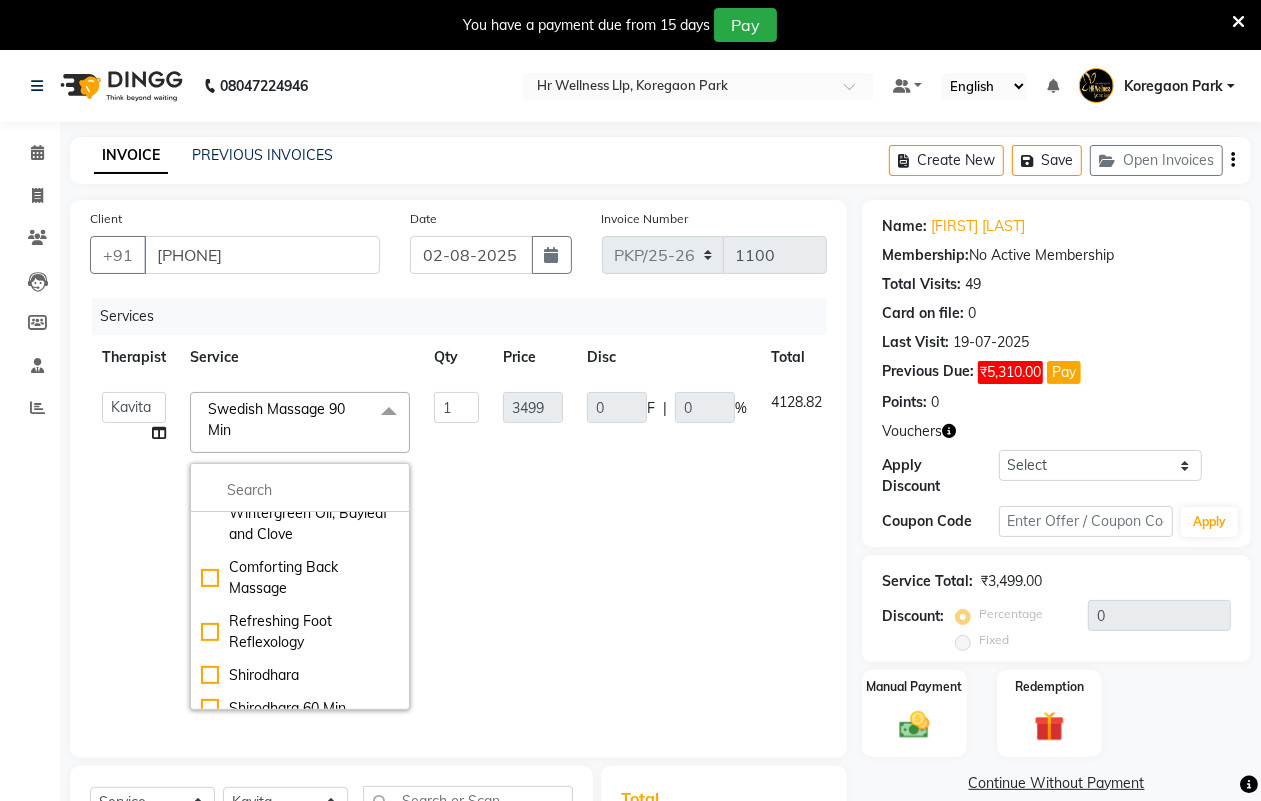 click on "Massage 90 Min" 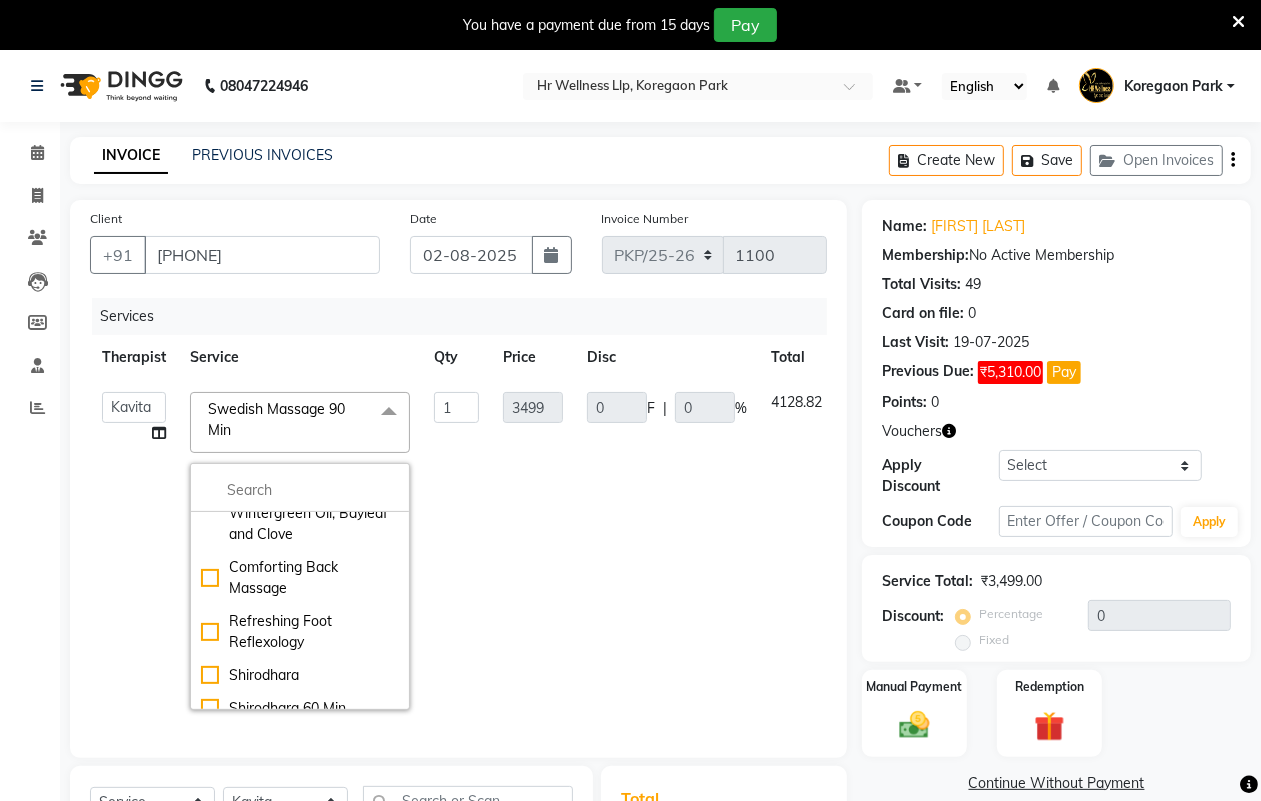 checkbox on "false" 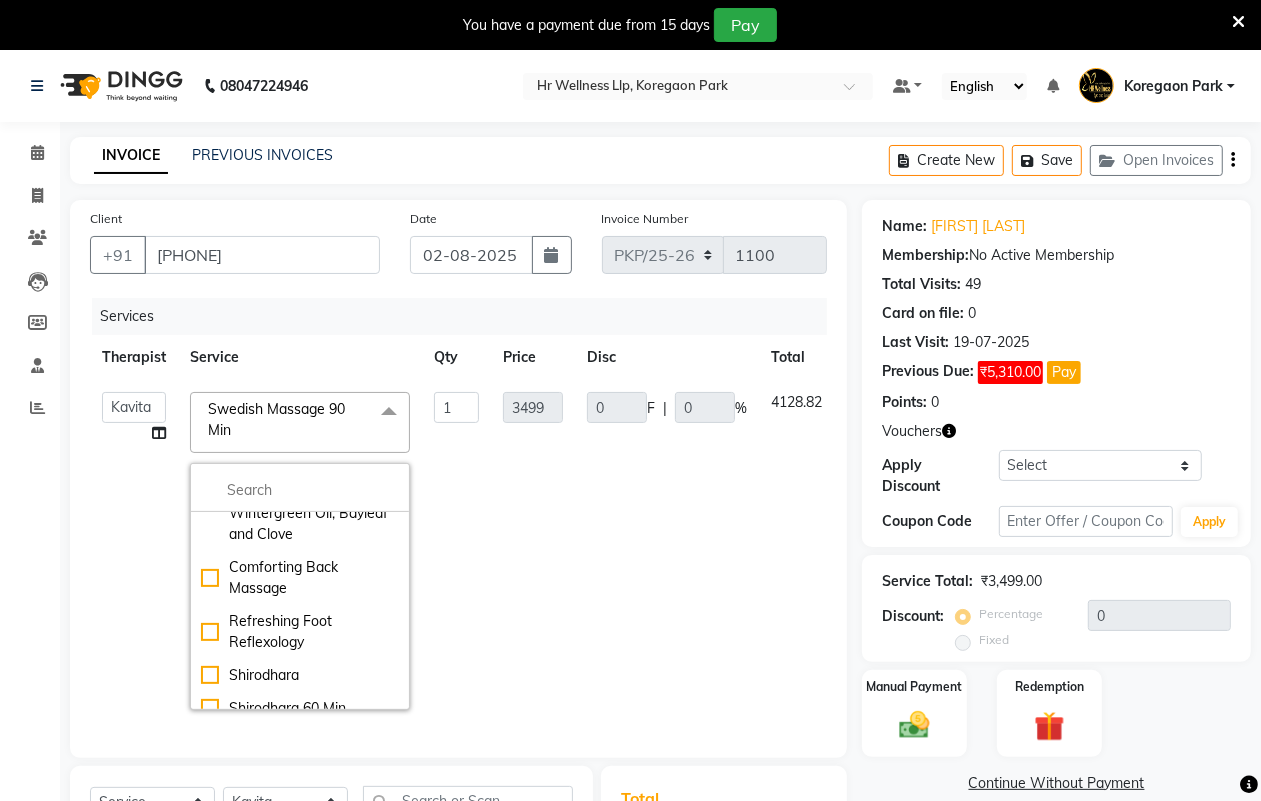 checkbox on "true" 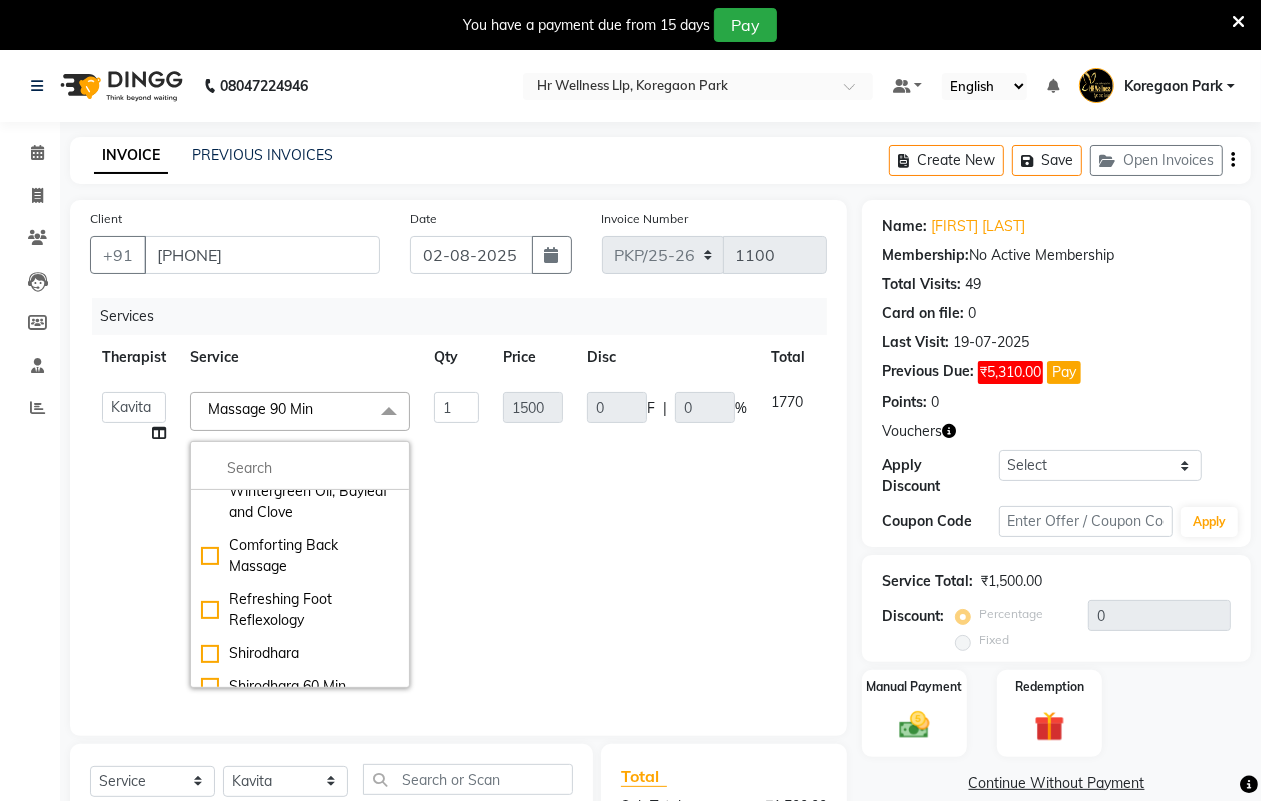click on "1500" 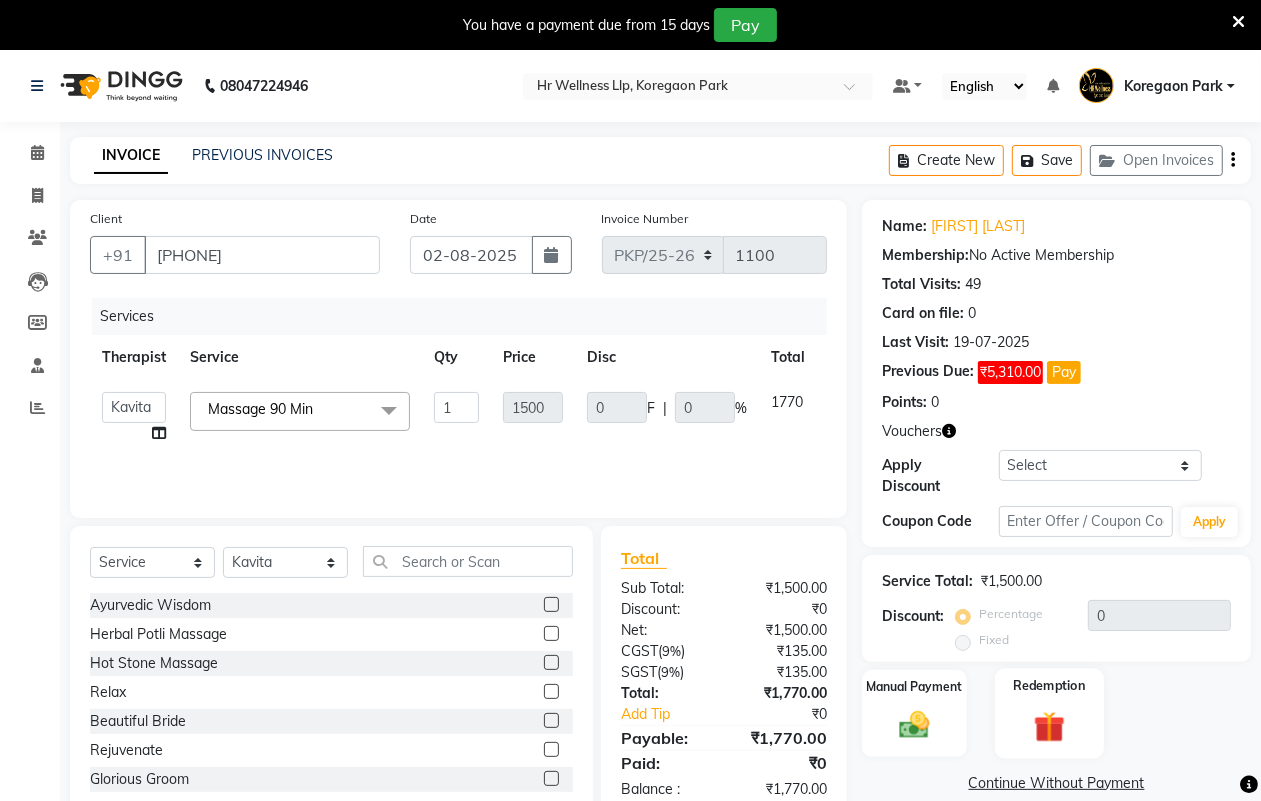 click 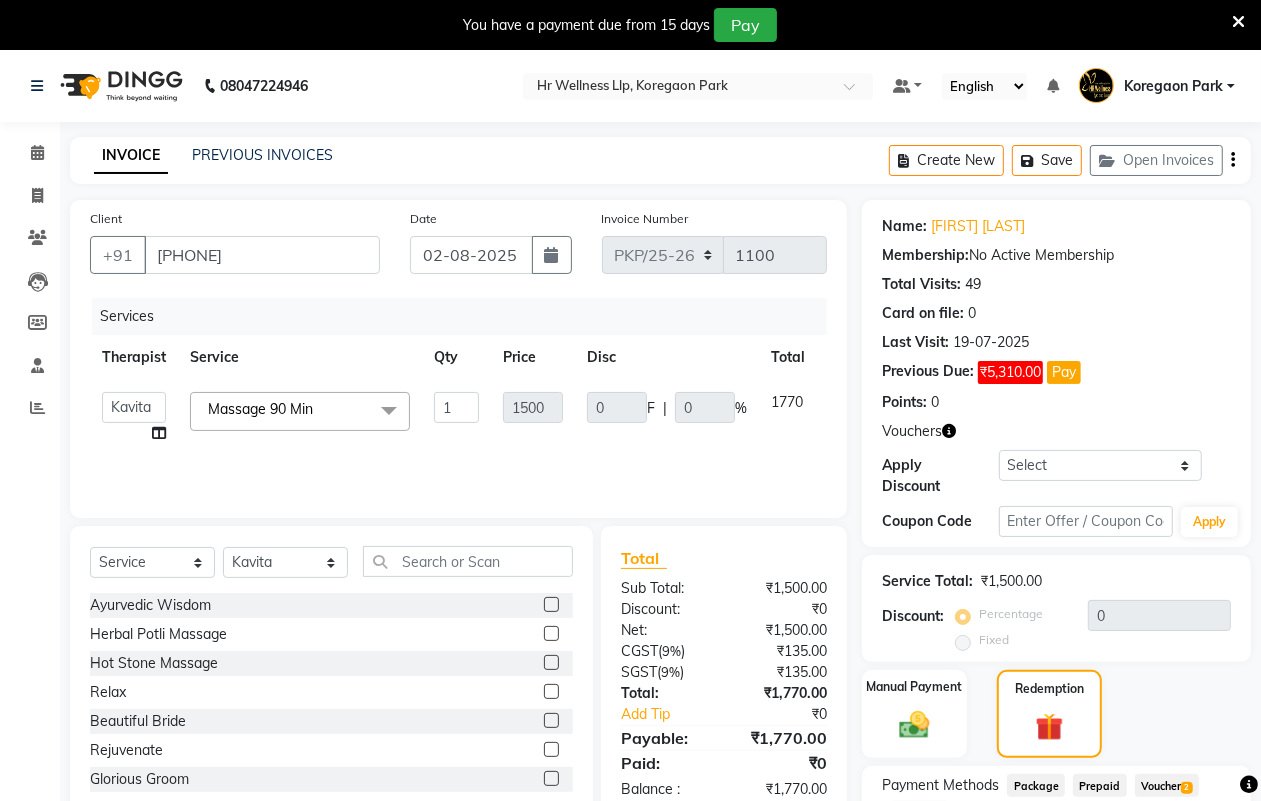 scroll, scrollTop: 156, scrollLeft: 0, axis: vertical 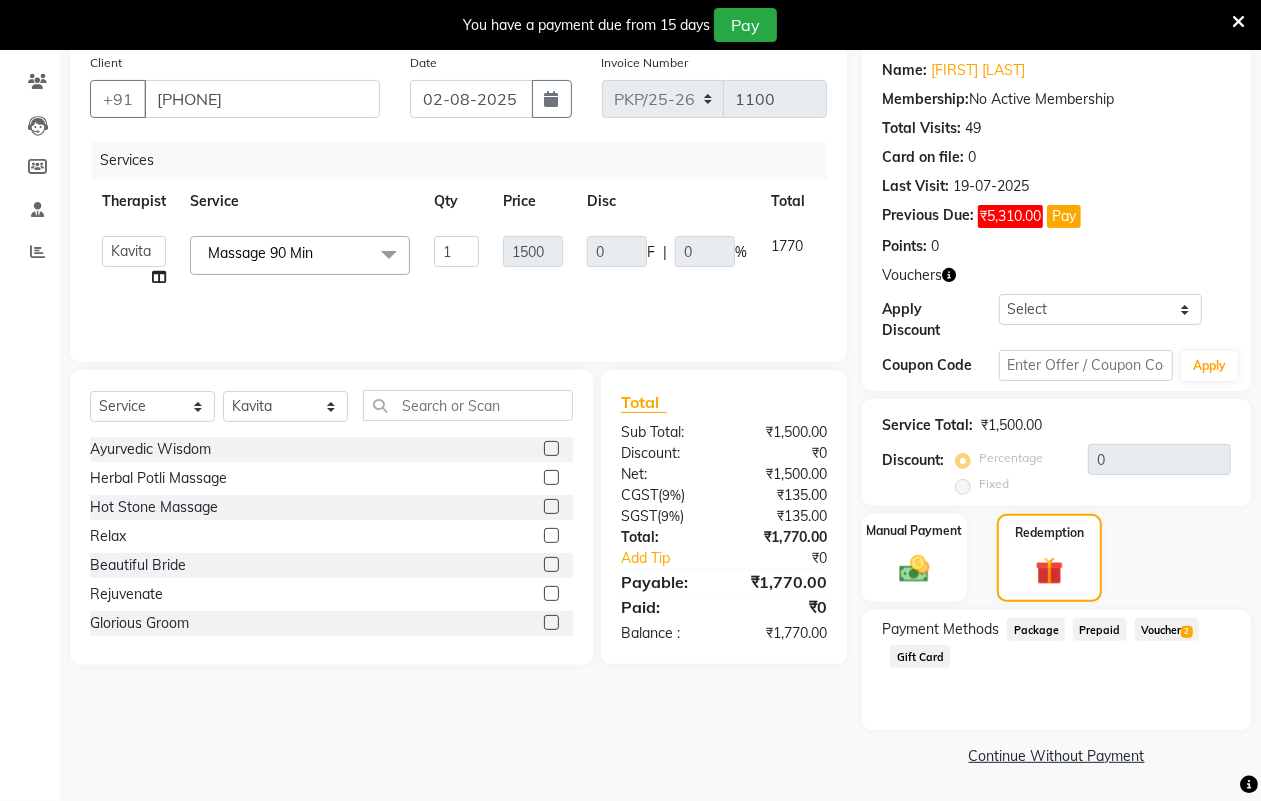 click on "Voucher  2" 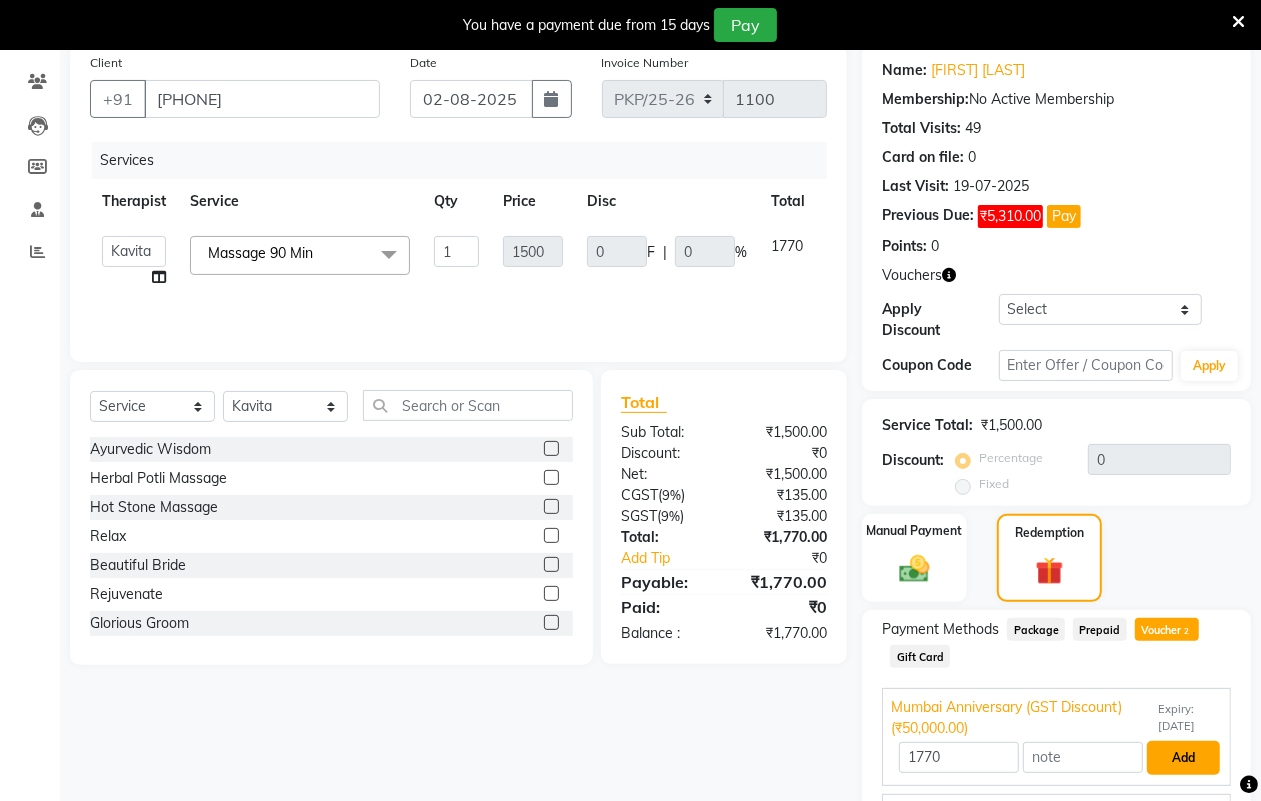 click on "Add" at bounding box center [1183, 758] 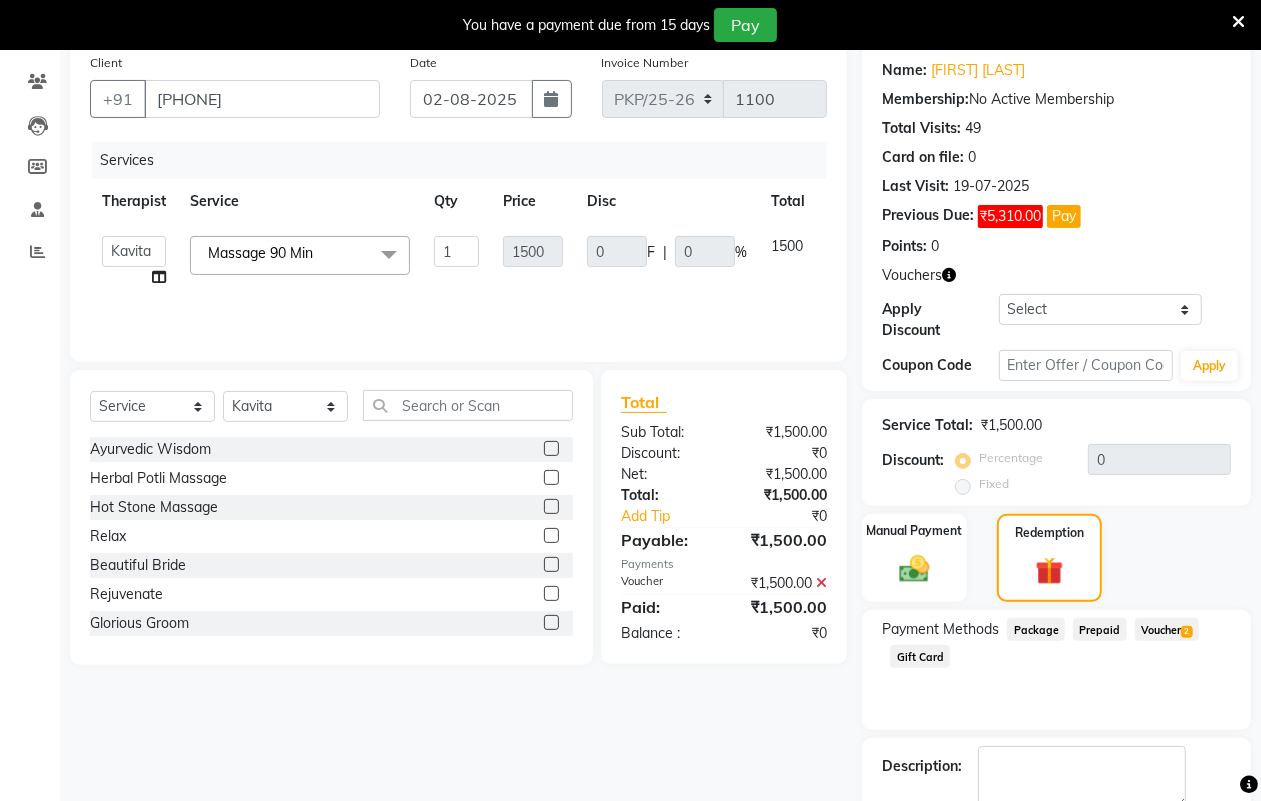 scroll, scrollTop: 270, scrollLeft: 0, axis: vertical 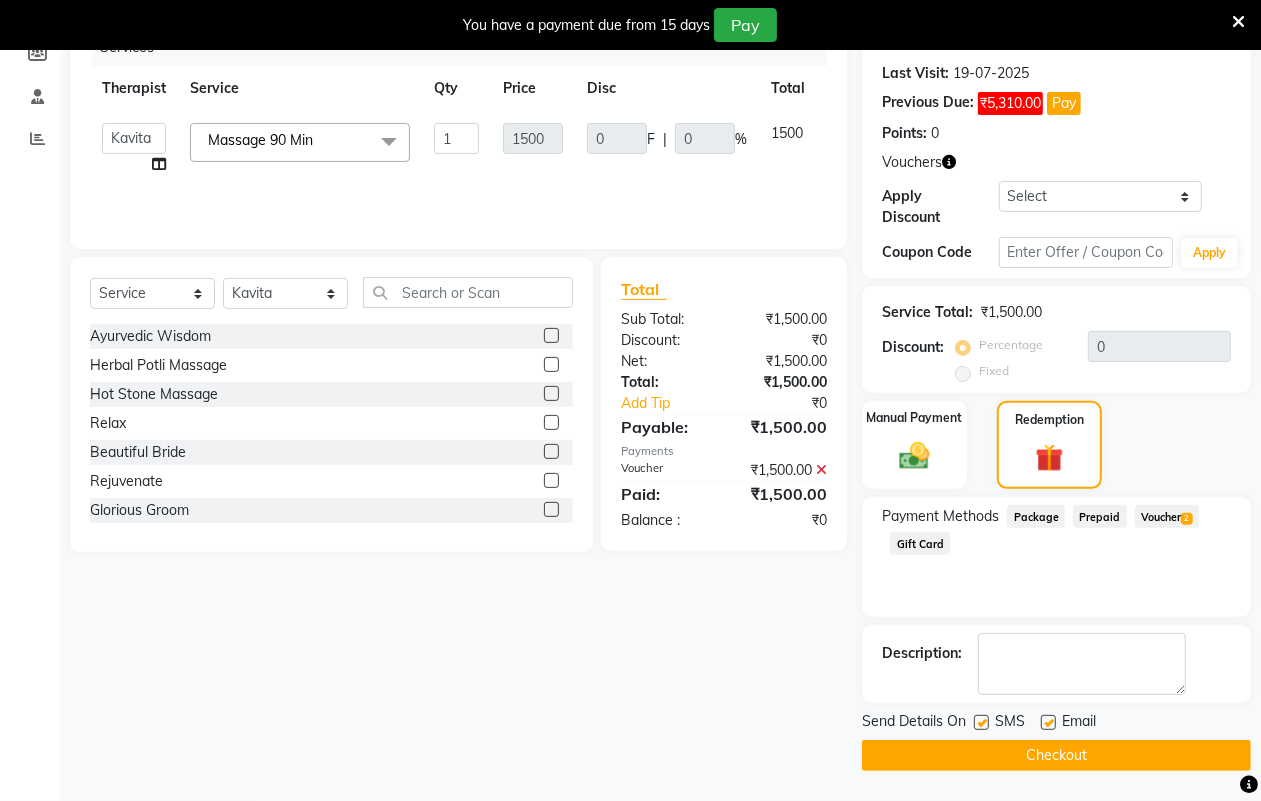 click on "Checkout" 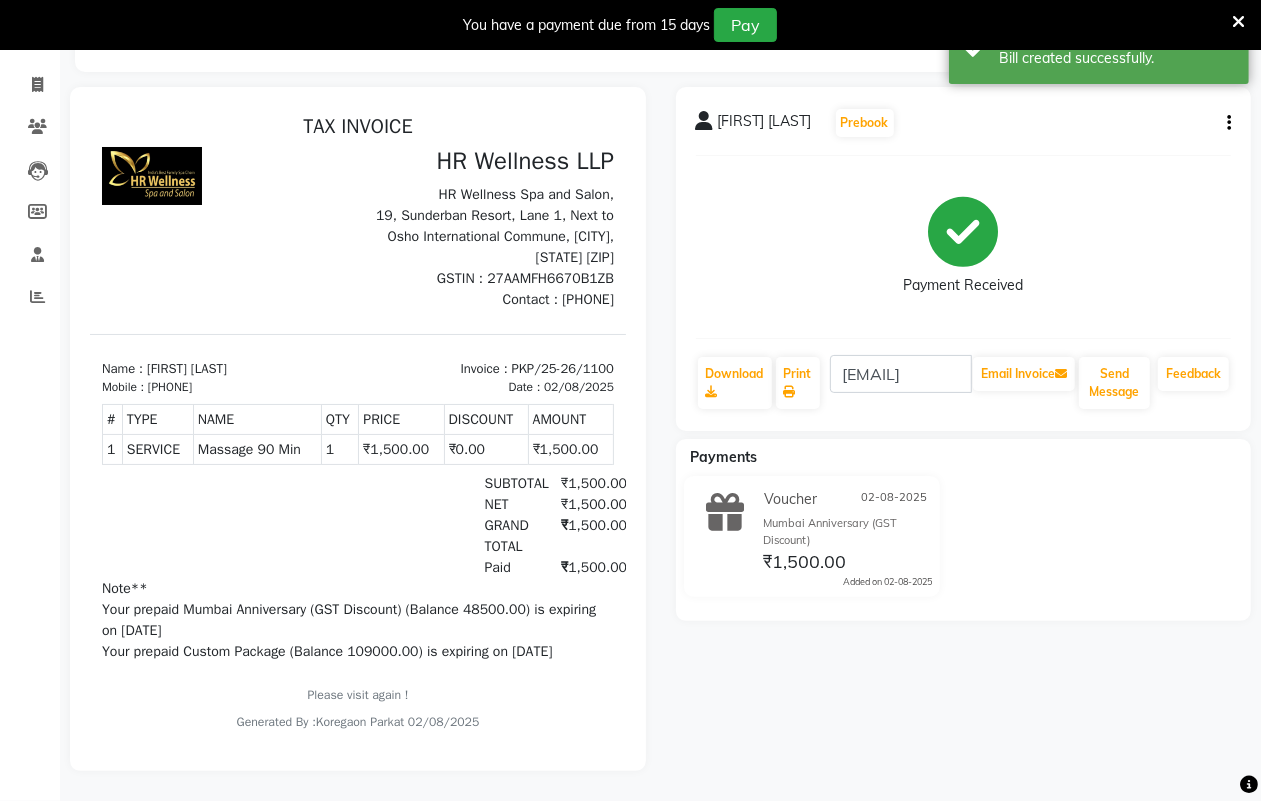 scroll, scrollTop: 0, scrollLeft: 0, axis: both 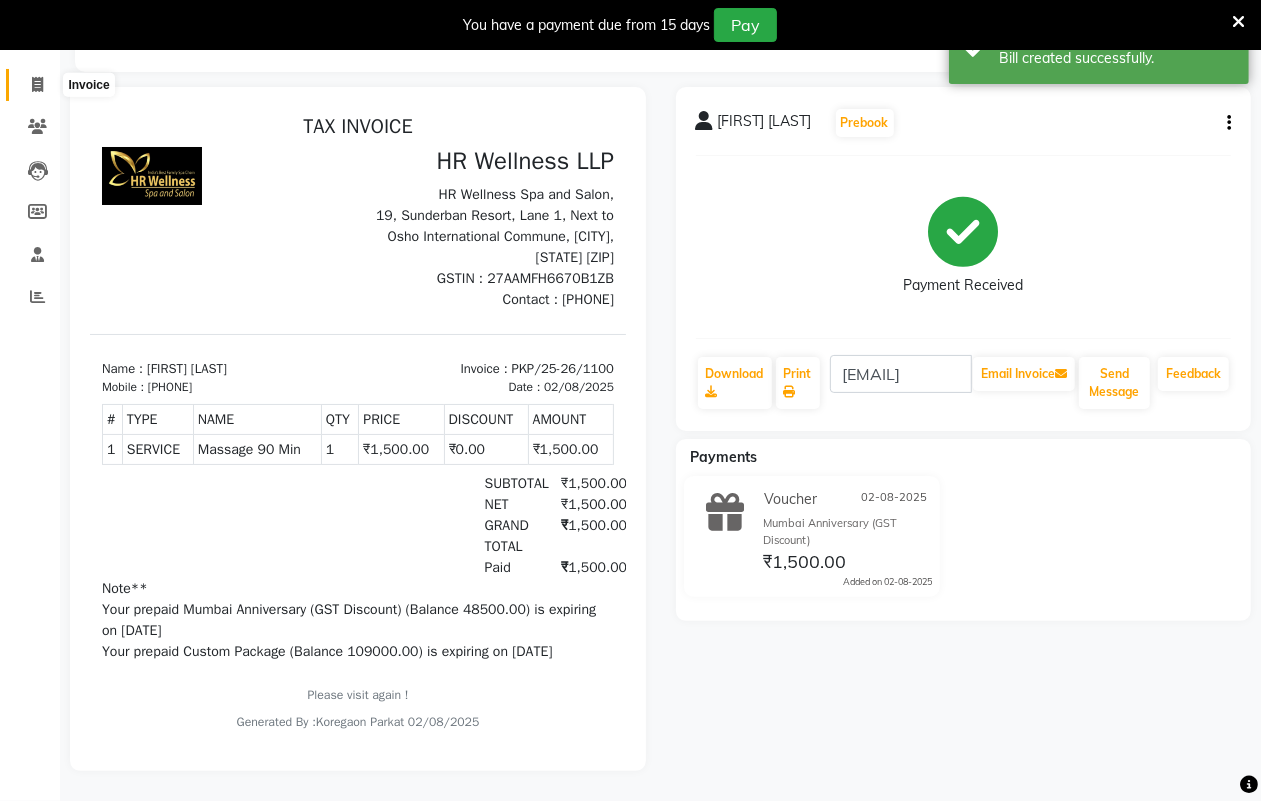 click 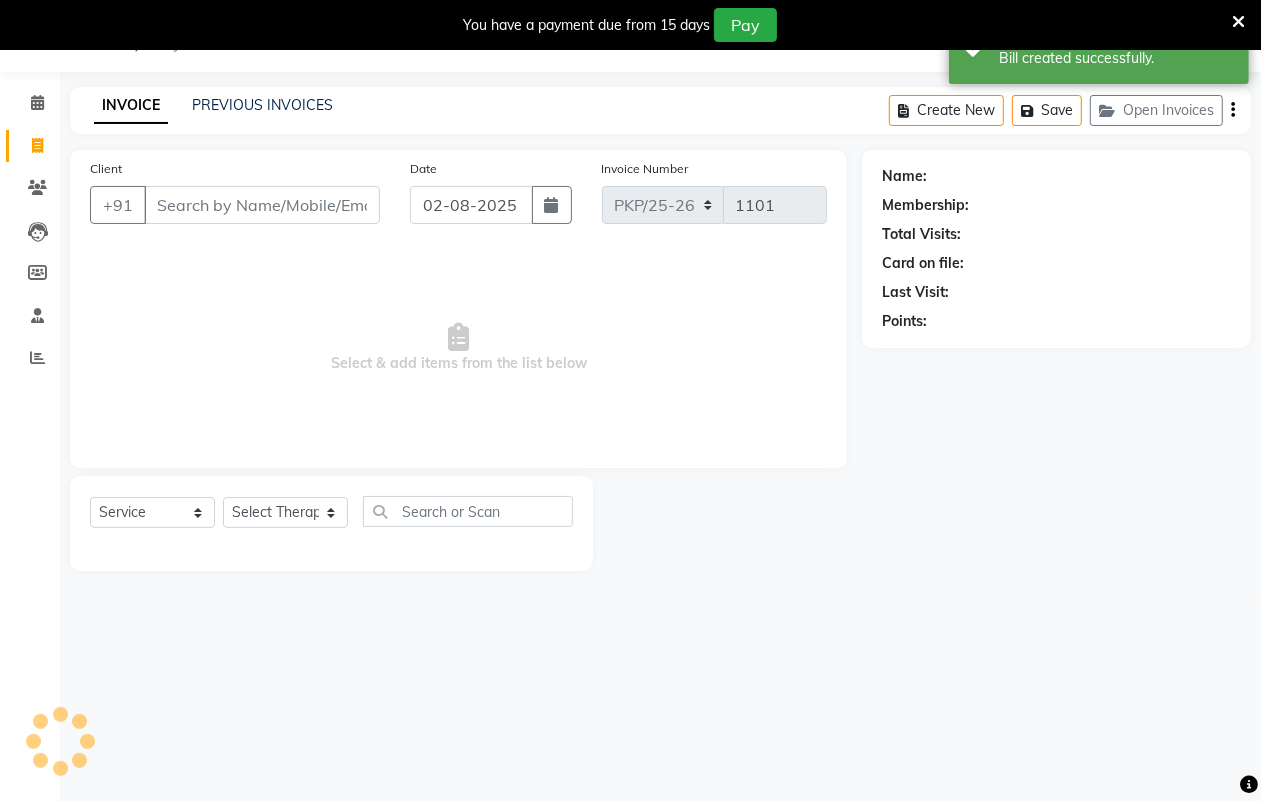 scroll, scrollTop: 50, scrollLeft: 0, axis: vertical 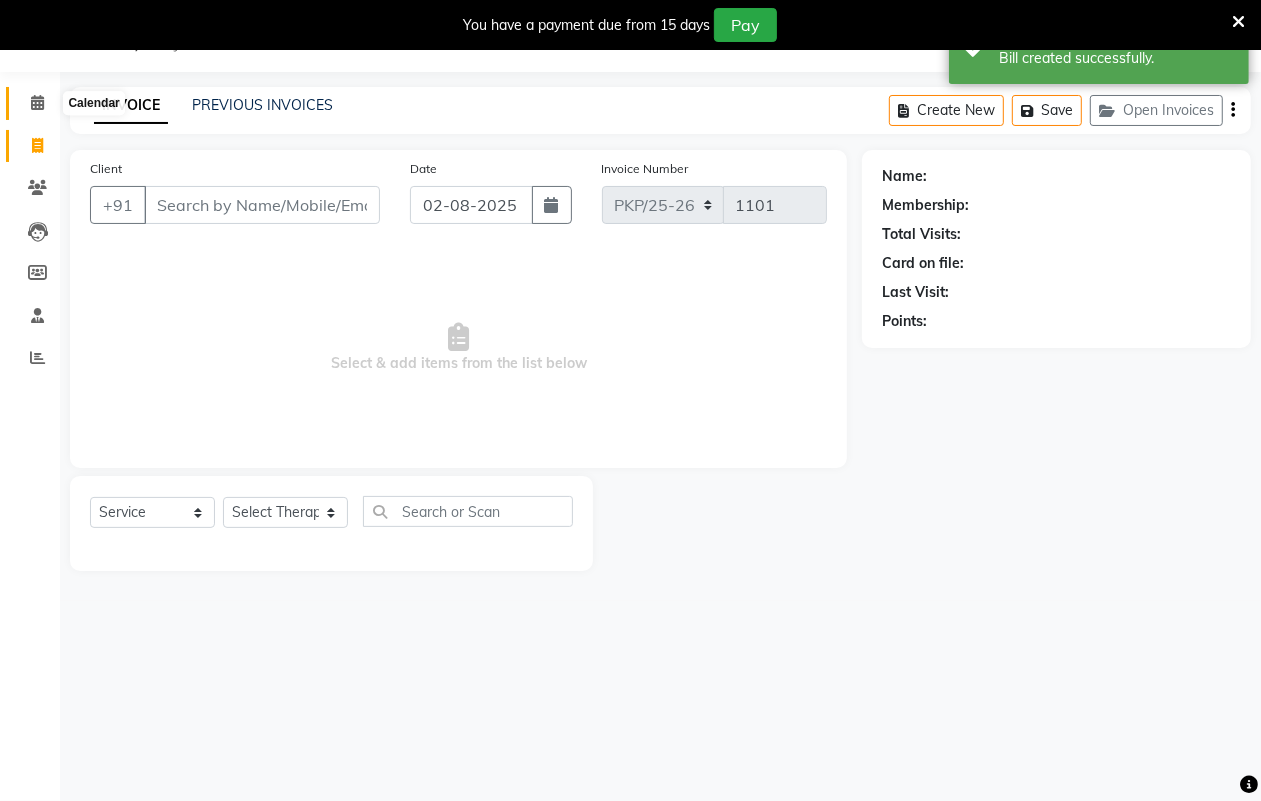 click 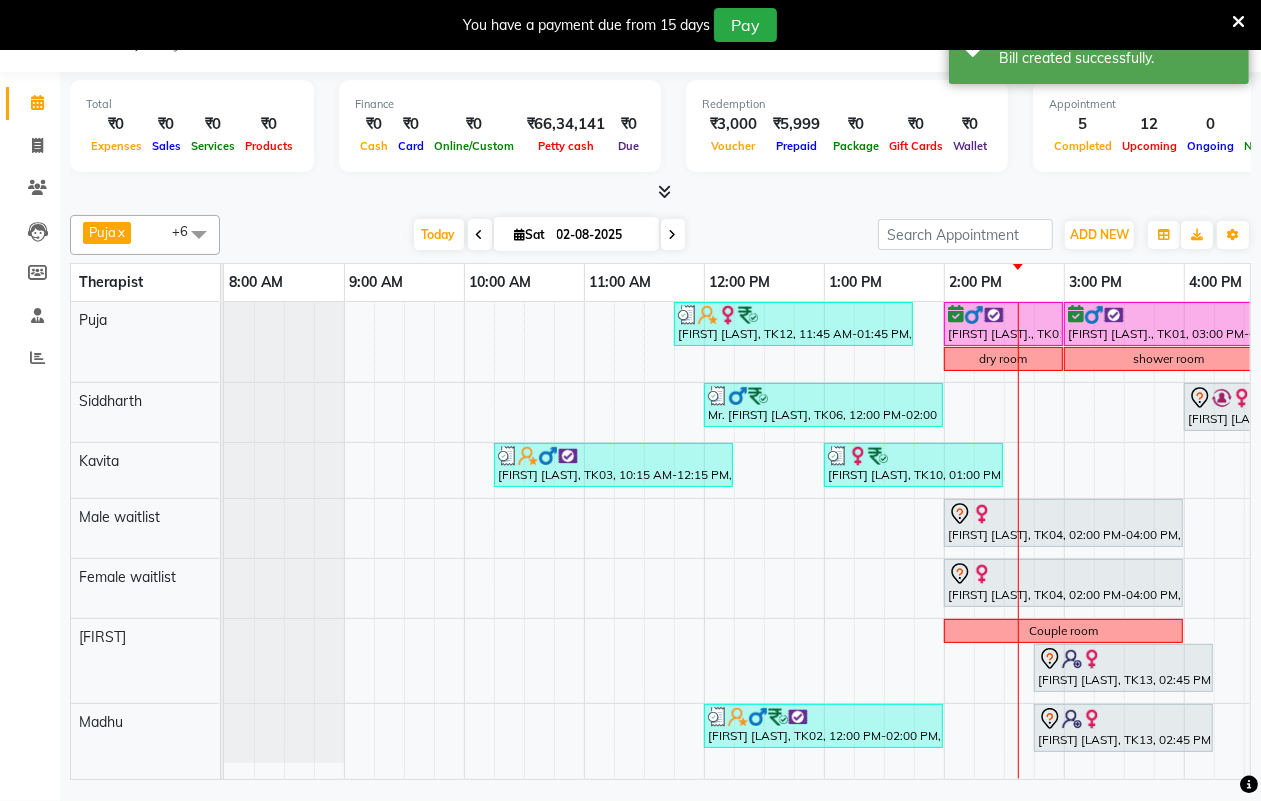 scroll, scrollTop: 0, scrollLeft: 251, axis: horizontal 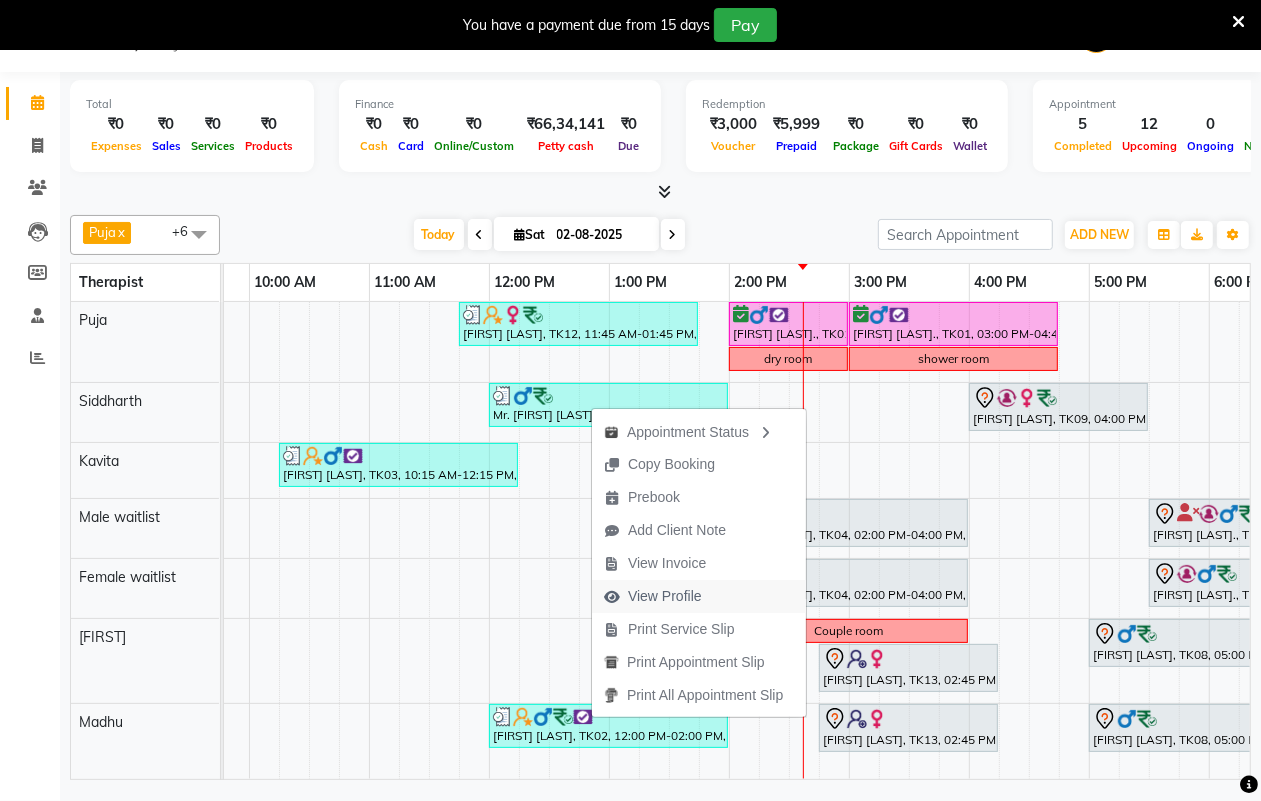 click on "View Profile" at bounding box center [665, 596] 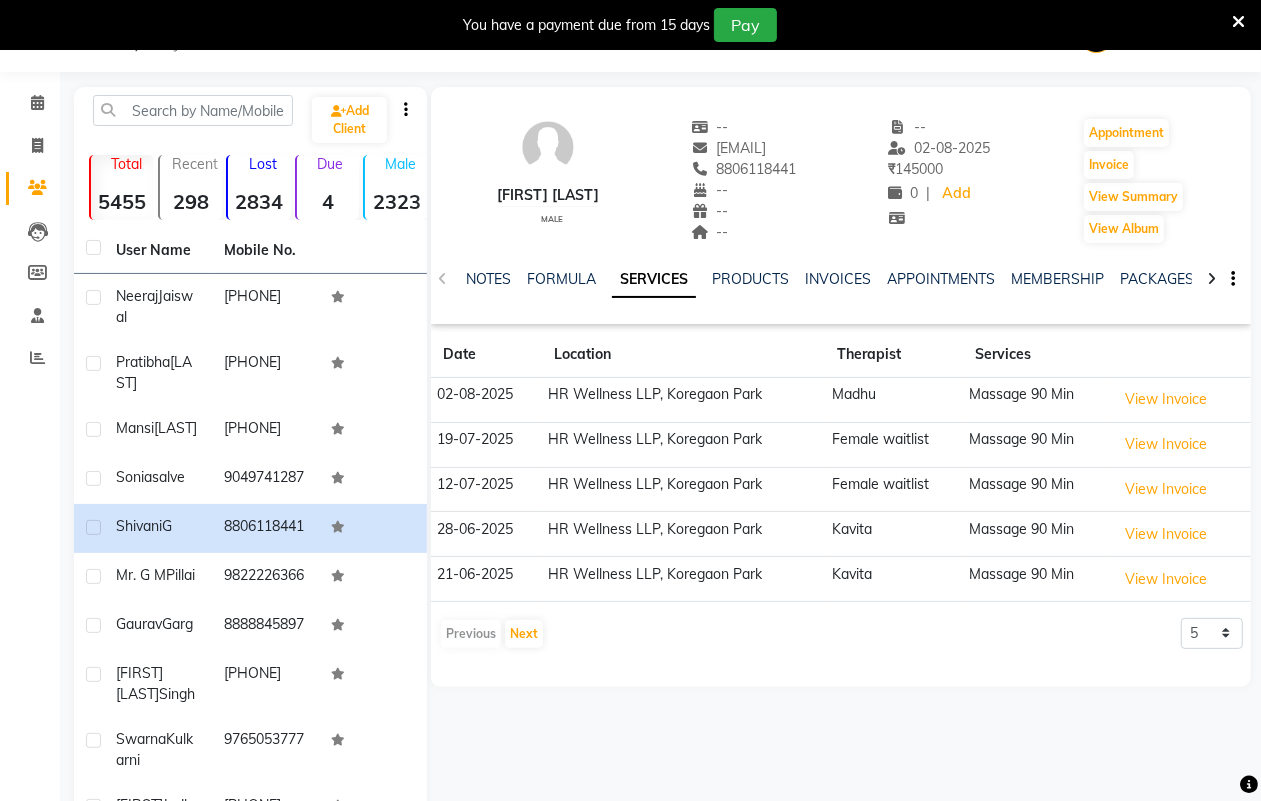 click 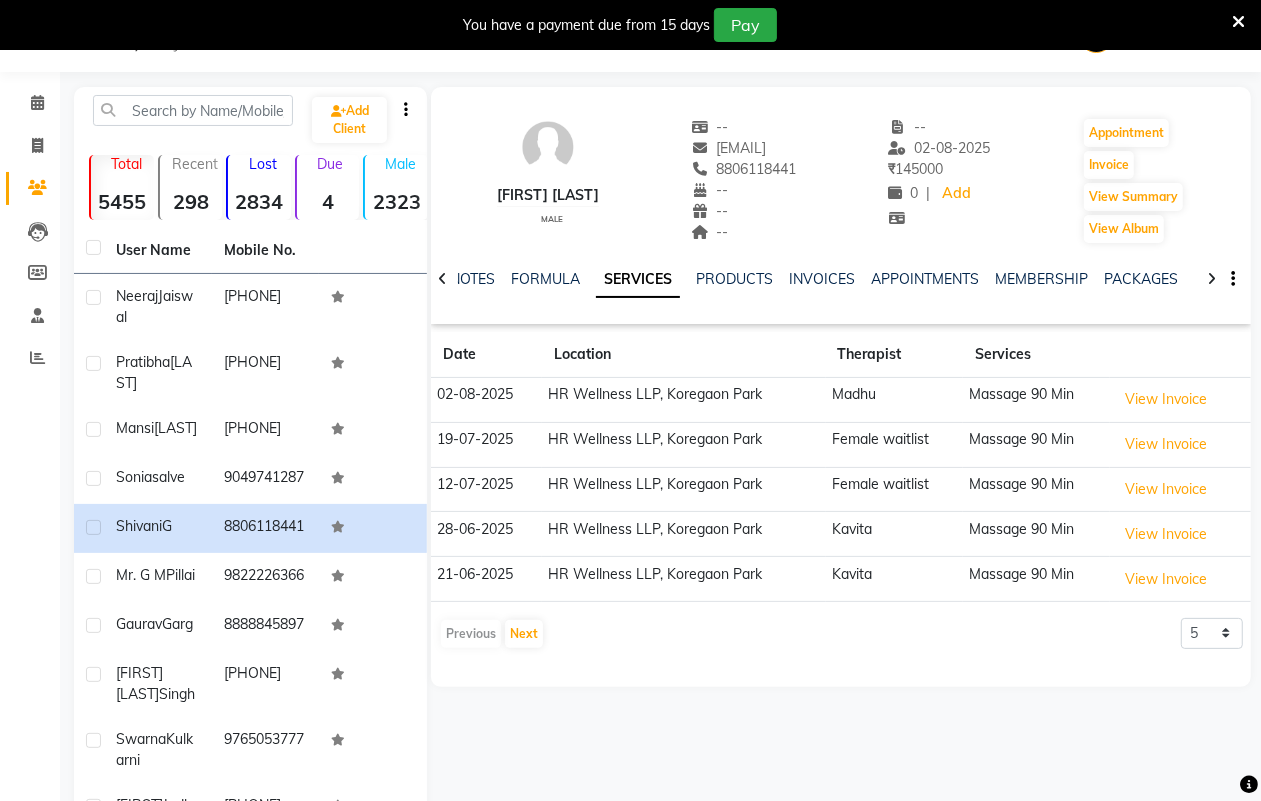 click 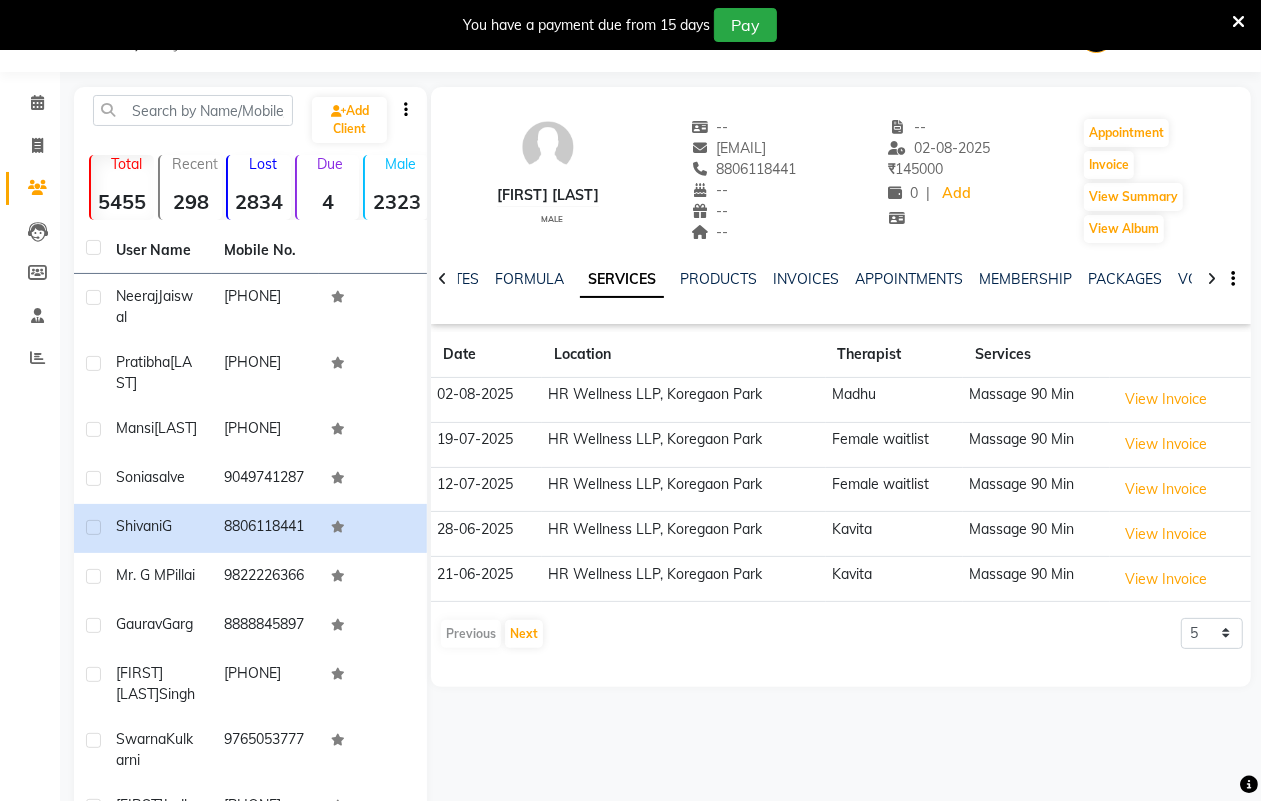 click 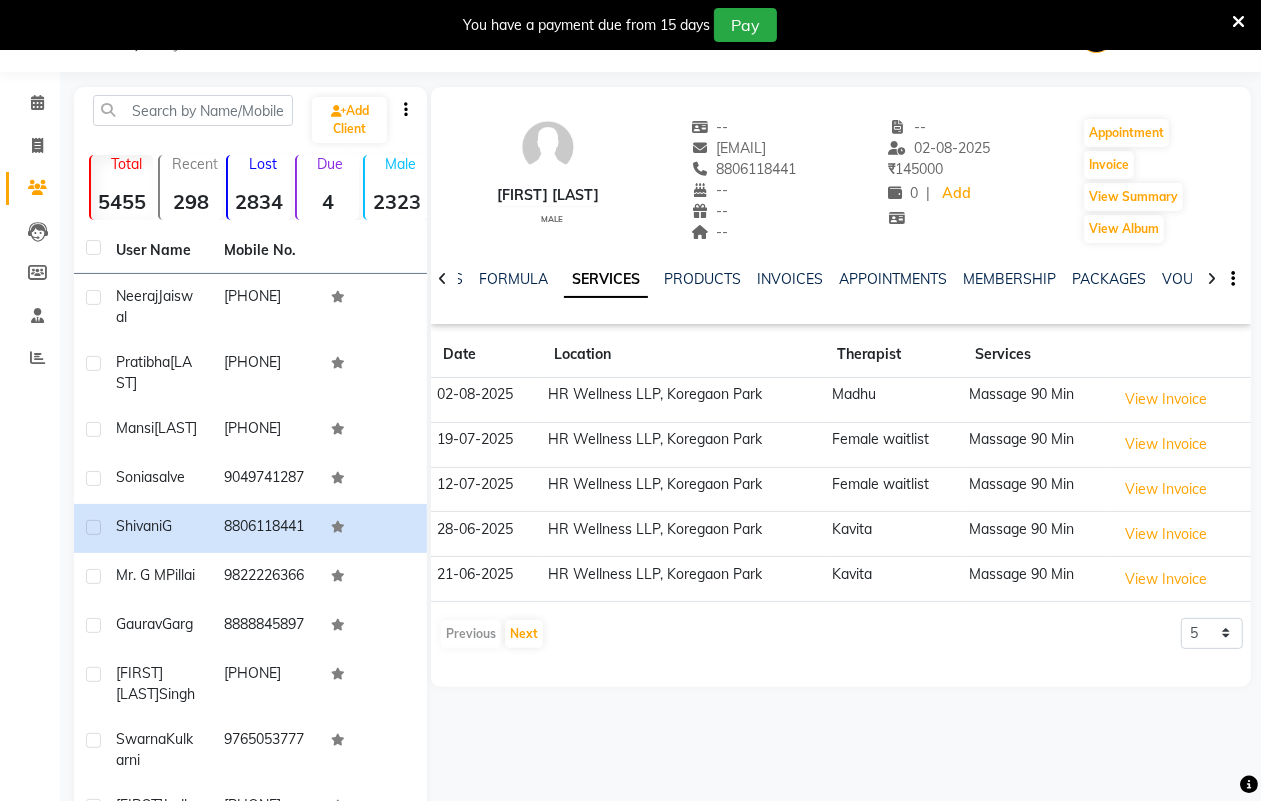 click 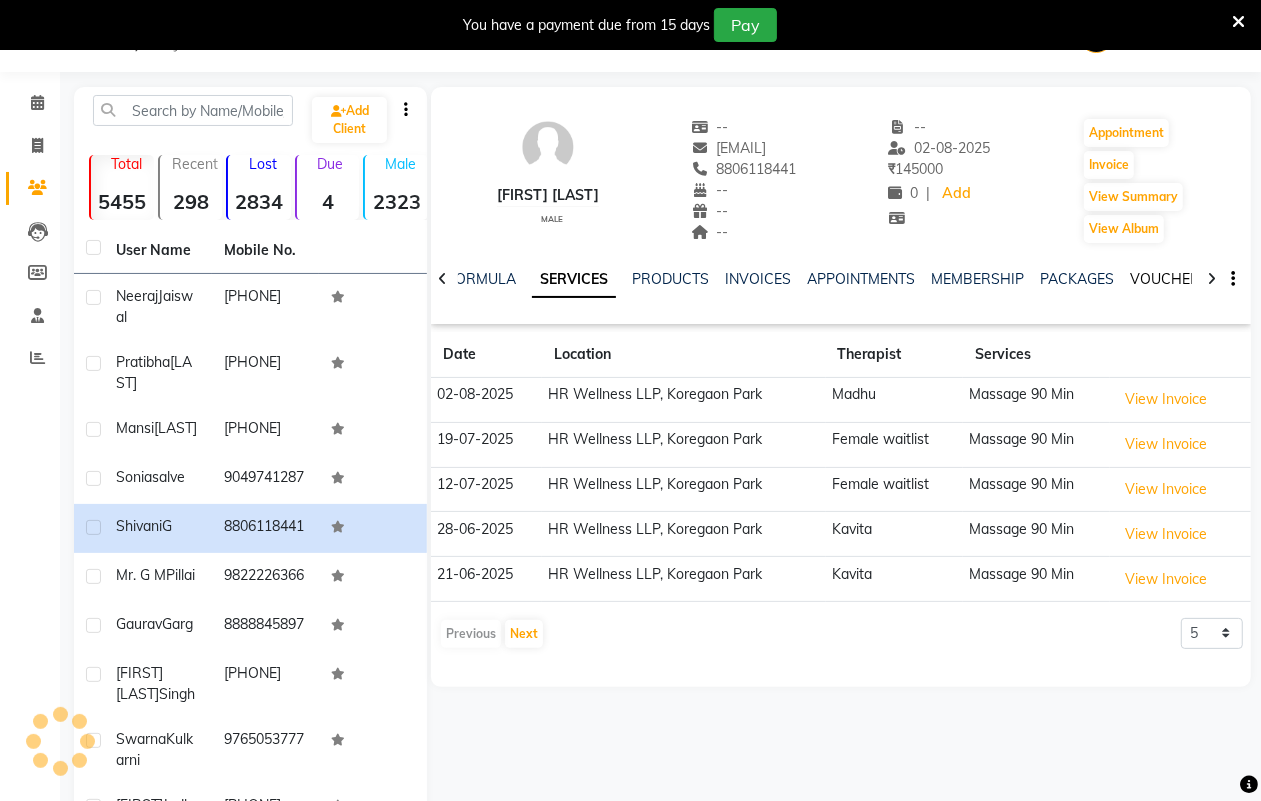 click on "VOUCHERS" 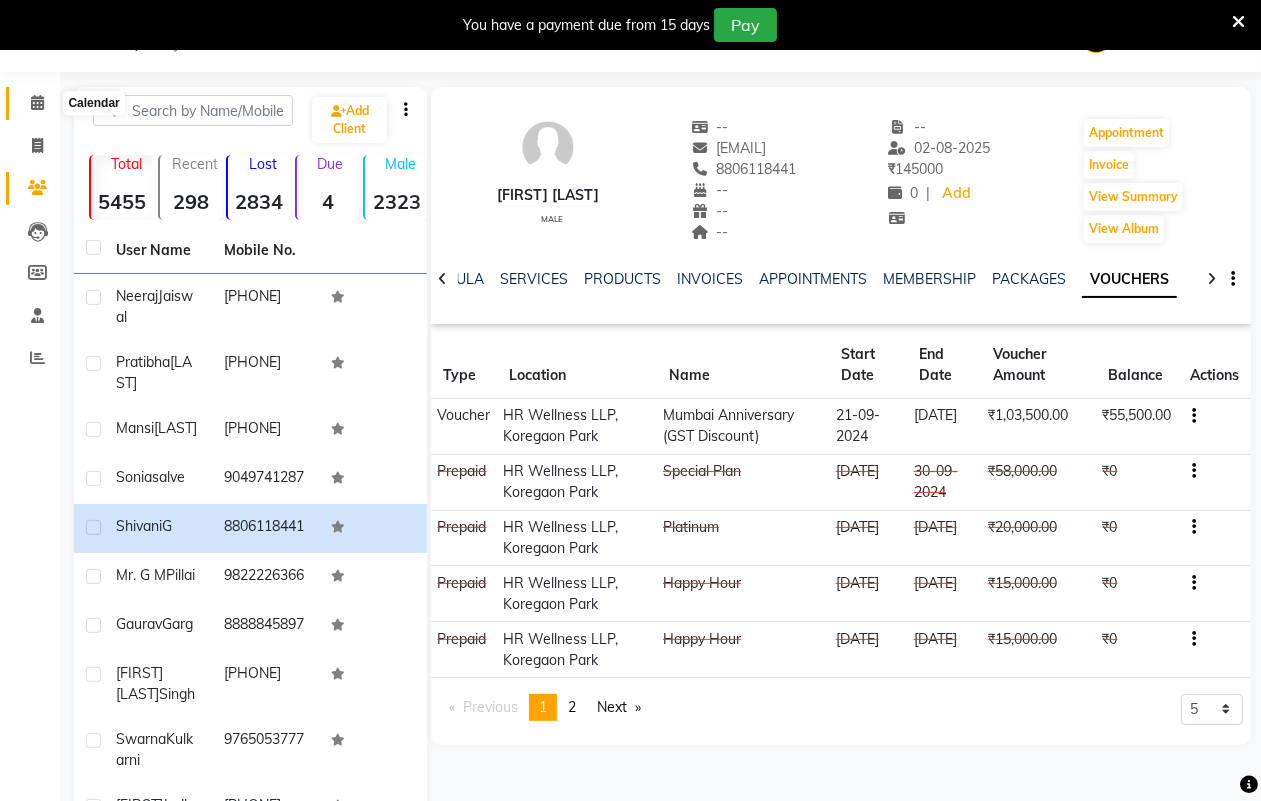 click 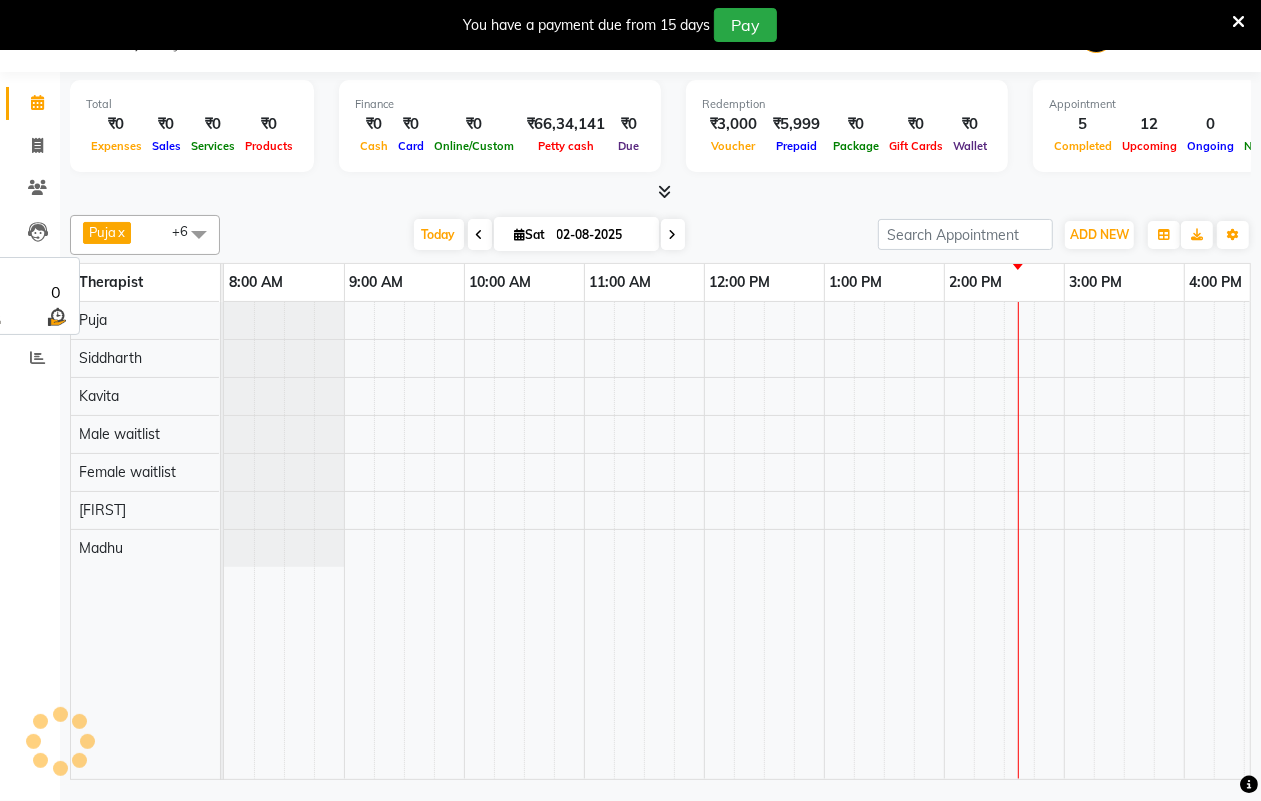 scroll, scrollTop: 0, scrollLeft: 0, axis: both 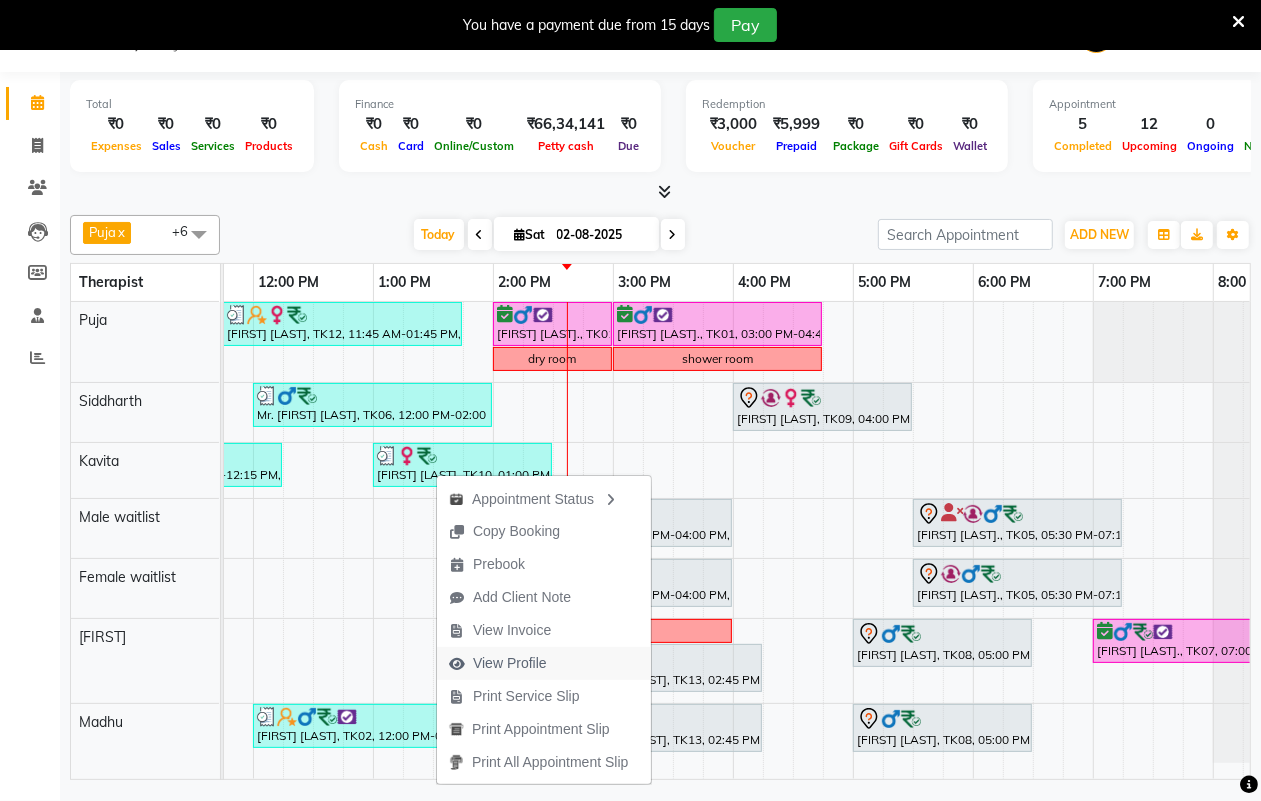 click on "View Profile" at bounding box center [510, 663] 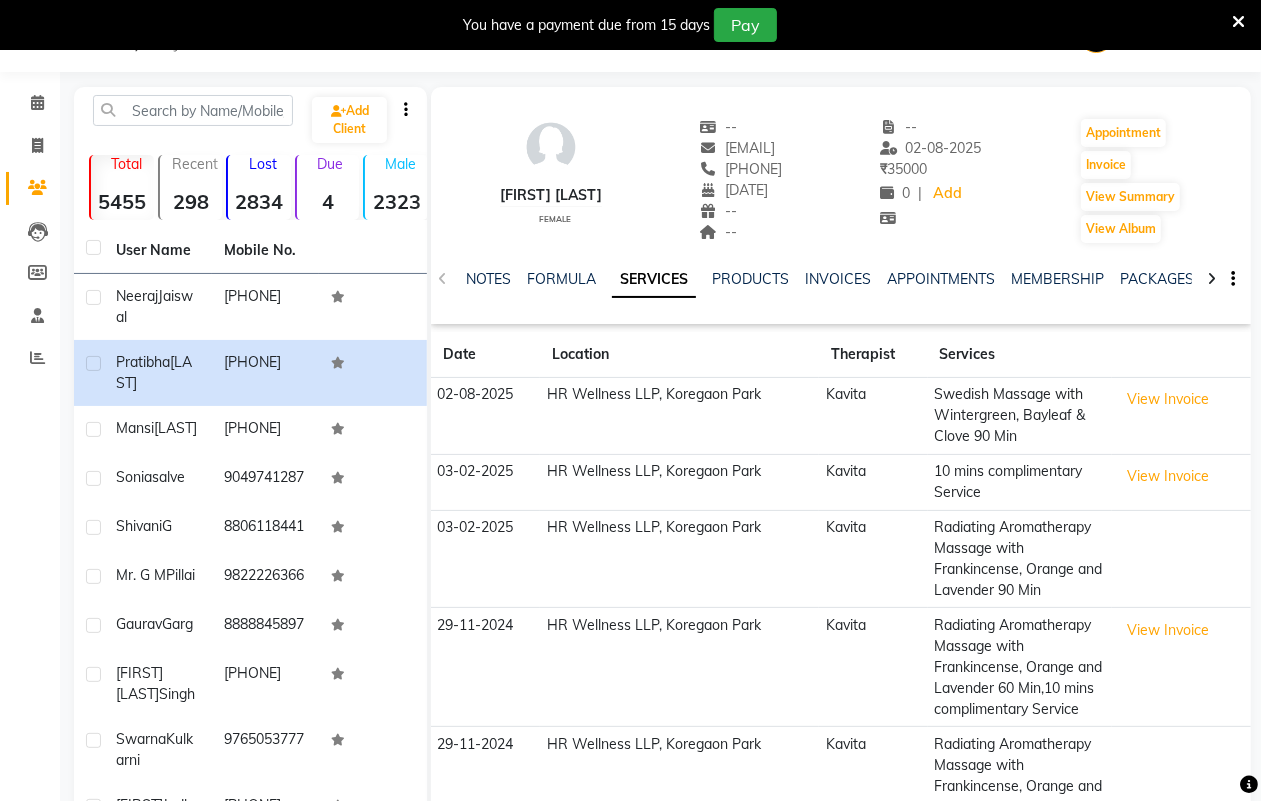 click 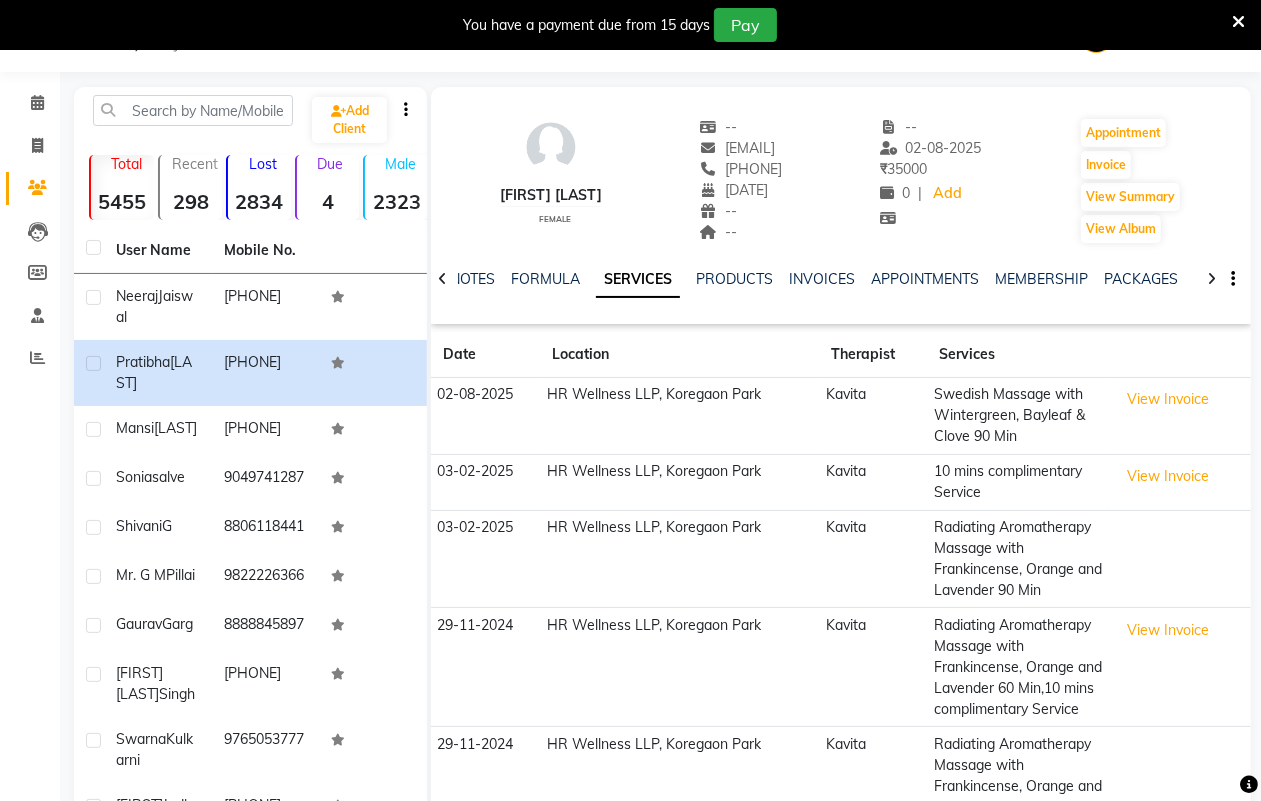 click 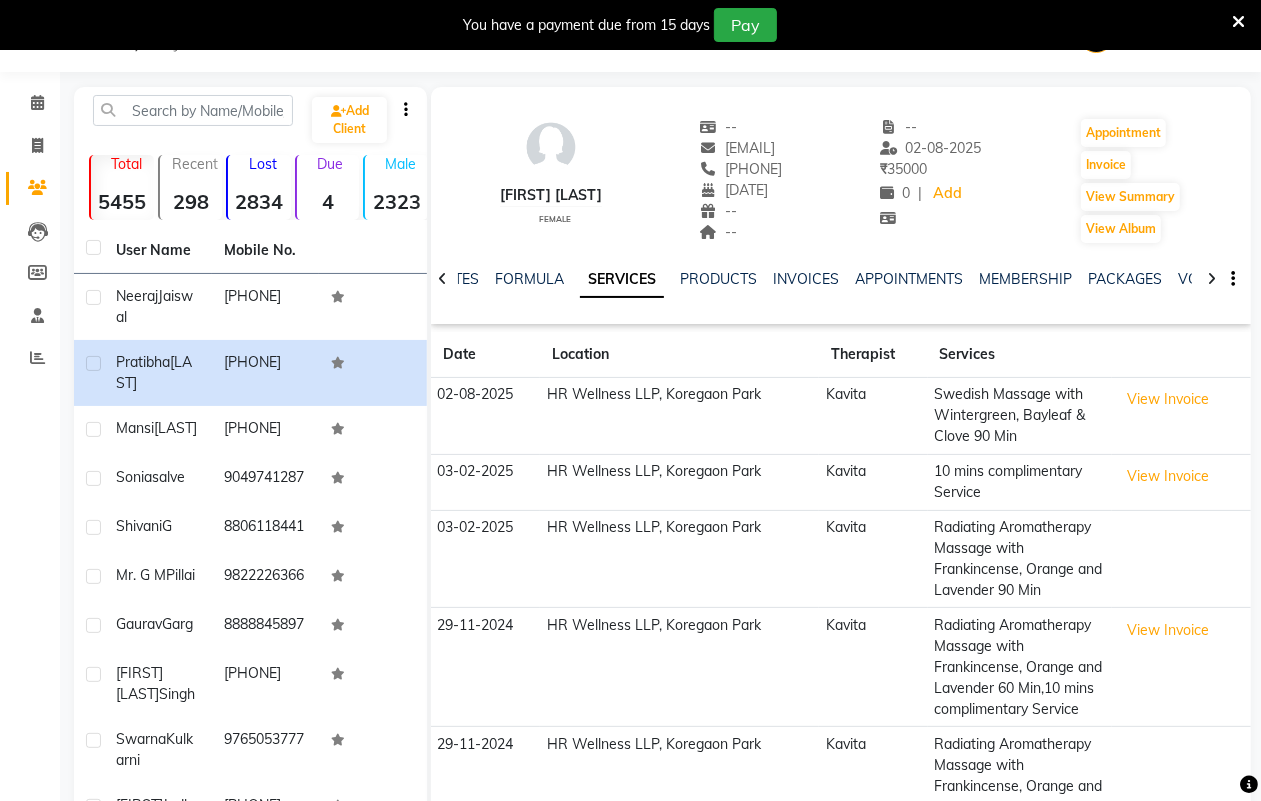 click 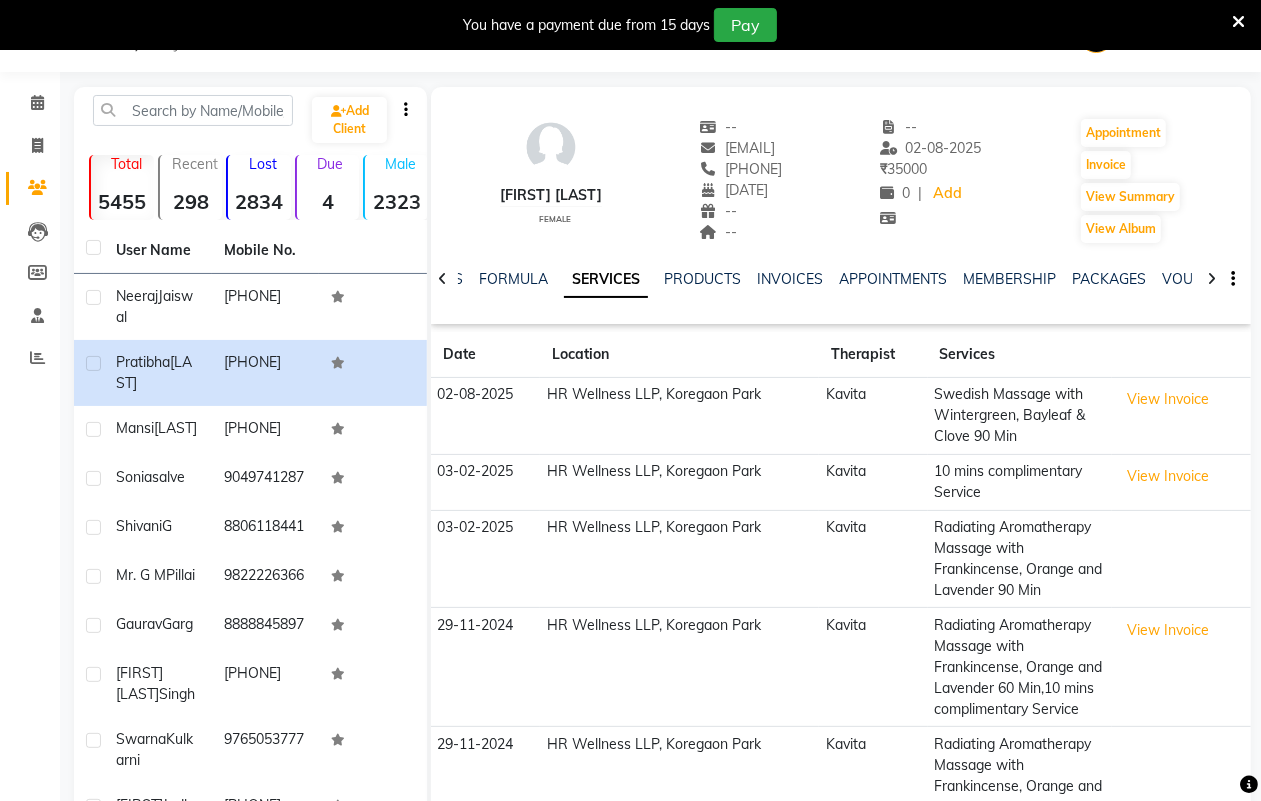 click 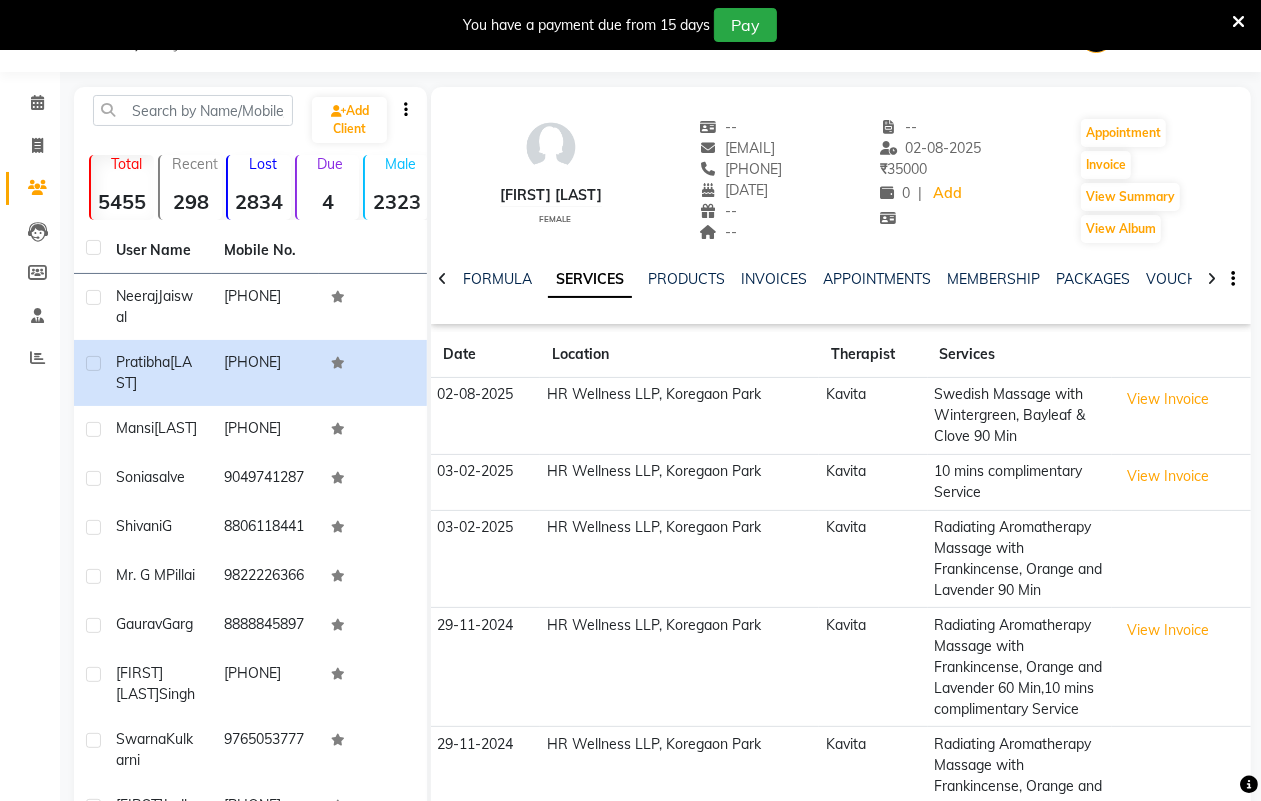 click 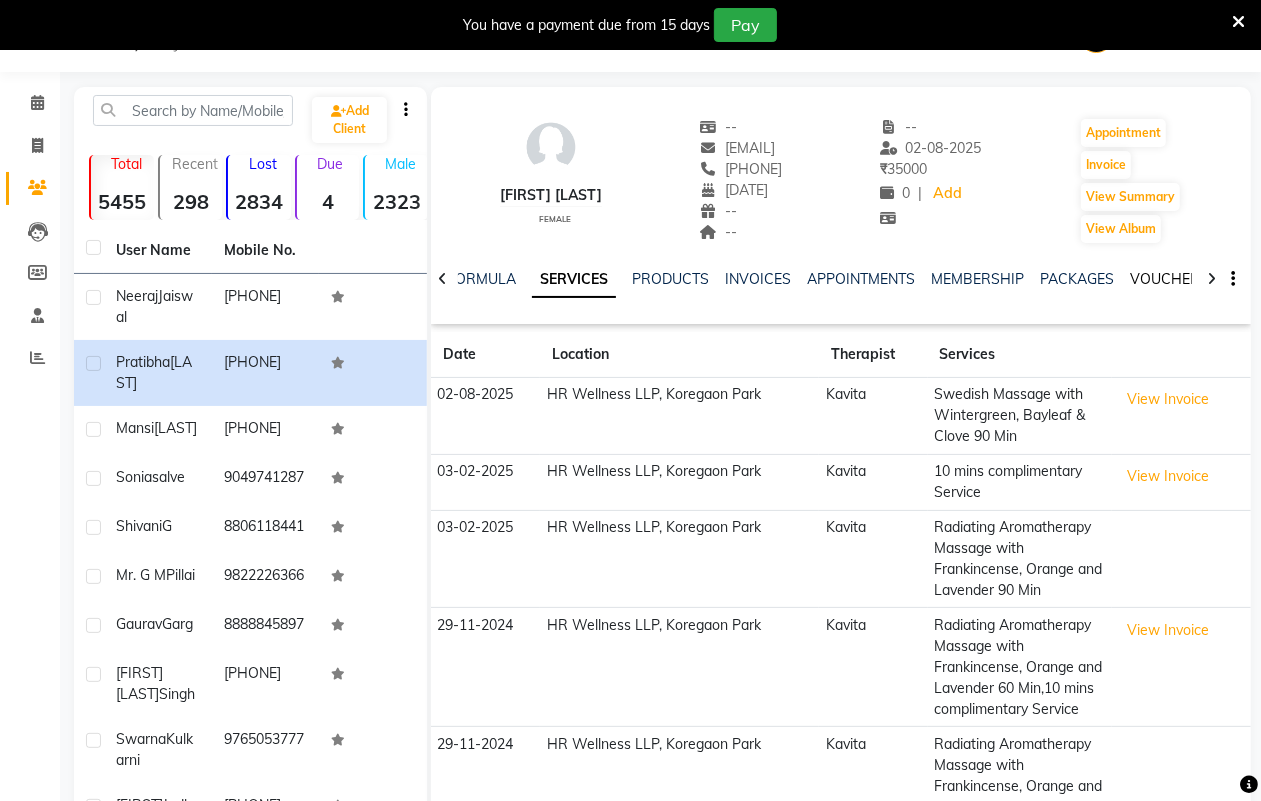 click on "VOUCHERS" 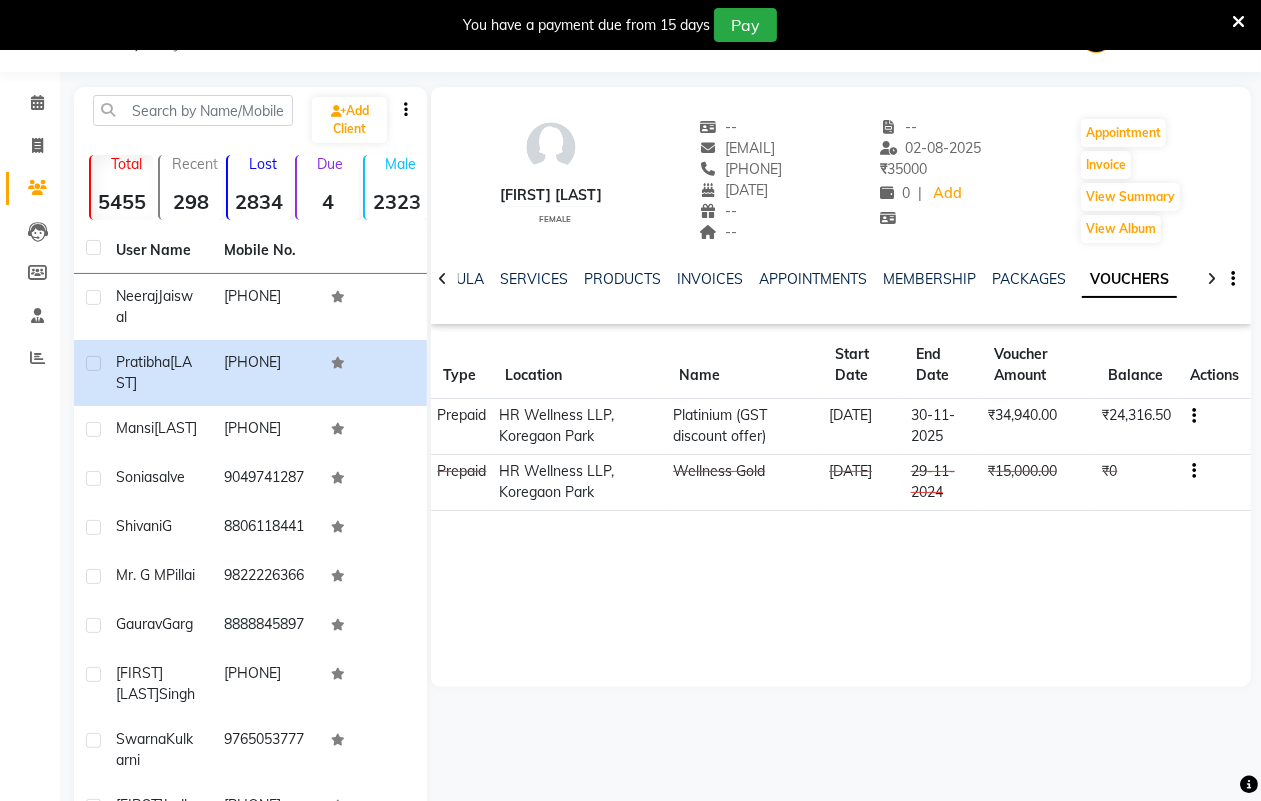 click on "Pratibha Nerlekar female -- [EMAIL] [PHONE] [DATE] -- -- -- [DATE] ₹ 35000 0 | Add Appointment Invoice View Summary View Album NOTES FORMULA SERVICES PRODUCTS INVOICES APPOINTMENTS MEMBERSHIP PACKAGES VOUCHERS GIFTCARDS POINTS FORMS FAMILY CARDS WALLET Type Location Name Start Date End Date Voucher Amount Balance Actions Prepaid HR Wellness LLP, Koregaon Park Platinium (GST discount offer) 30-11-2023 30-11-2025 ₹34,940.00 ₹24,316.50 Prepaid HR Wellness LLP, Koregaon Park Wellness Gold 03-12-2022 29-11-2024 ₹15,000.00 ₹0" 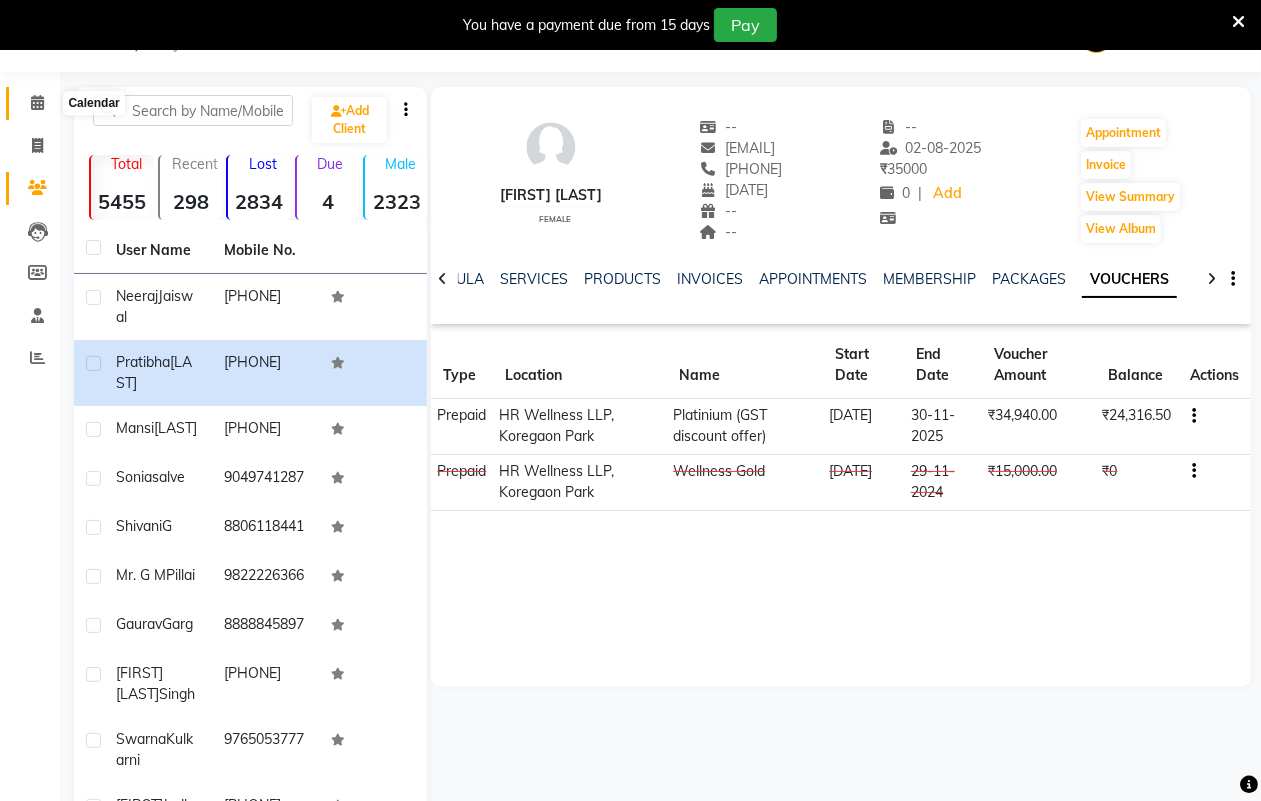 click 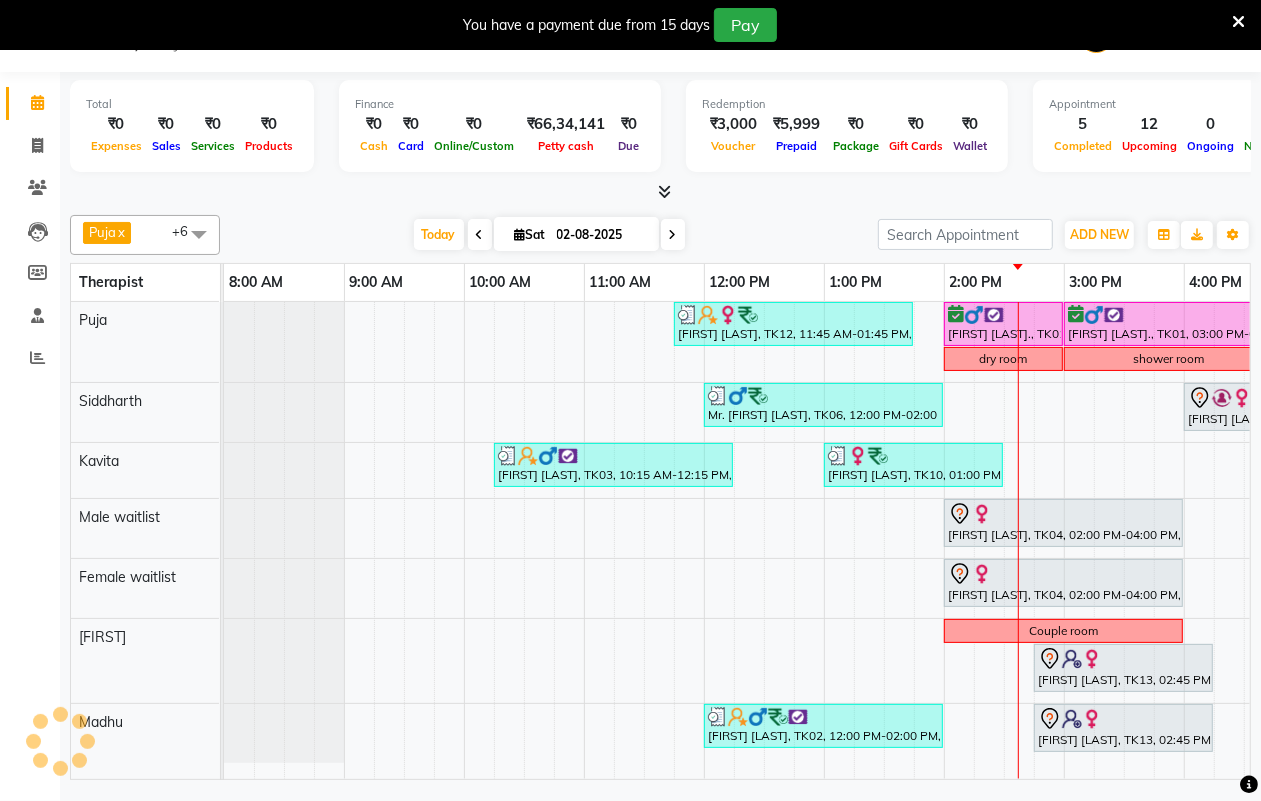scroll, scrollTop: 0, scrollLeft: 0, axis: both 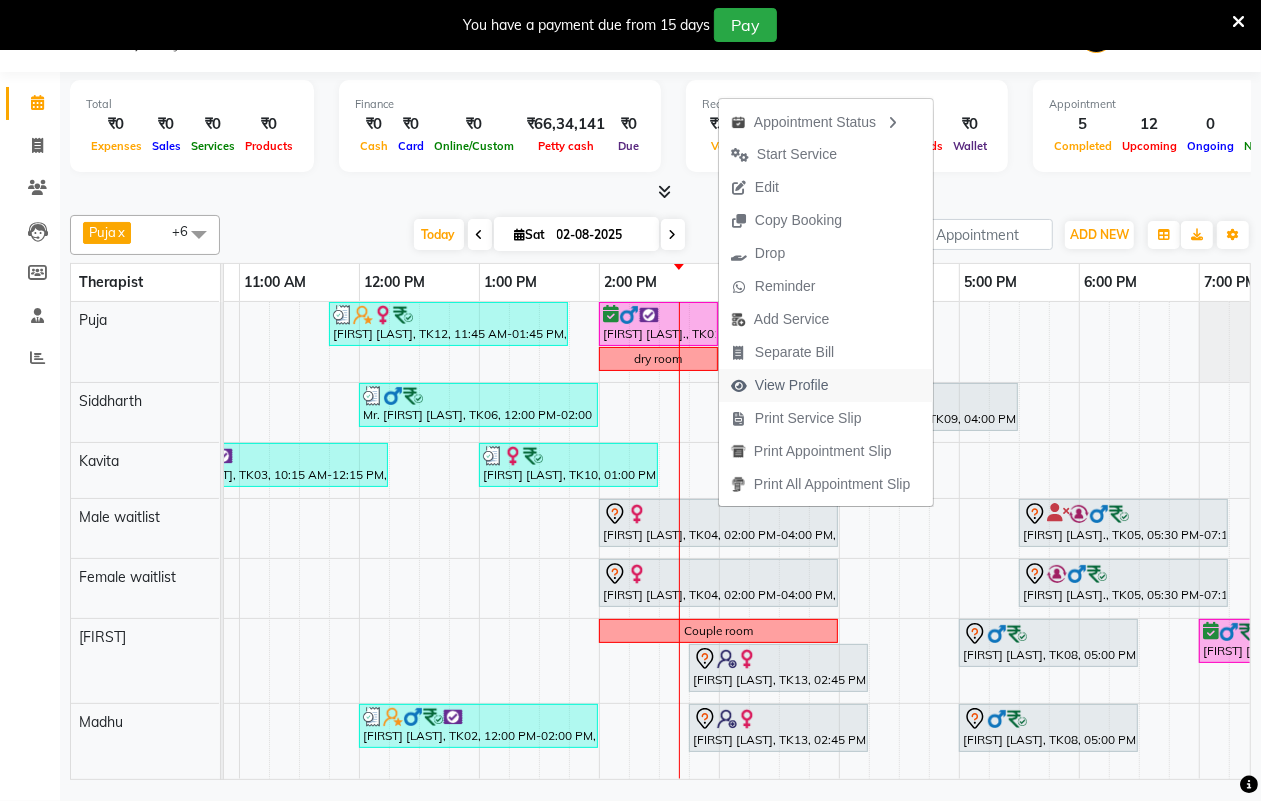 click on "View Profile" at bounding box center (792, 385) 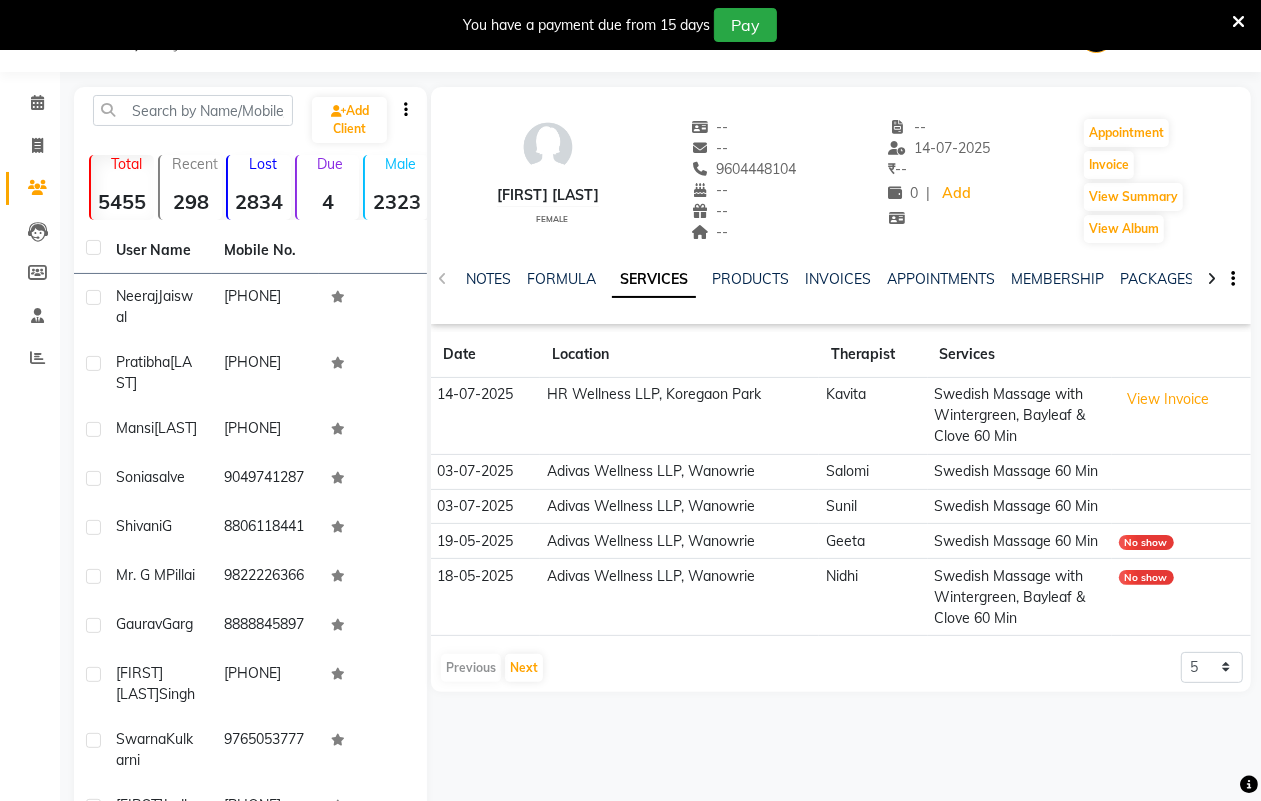 click 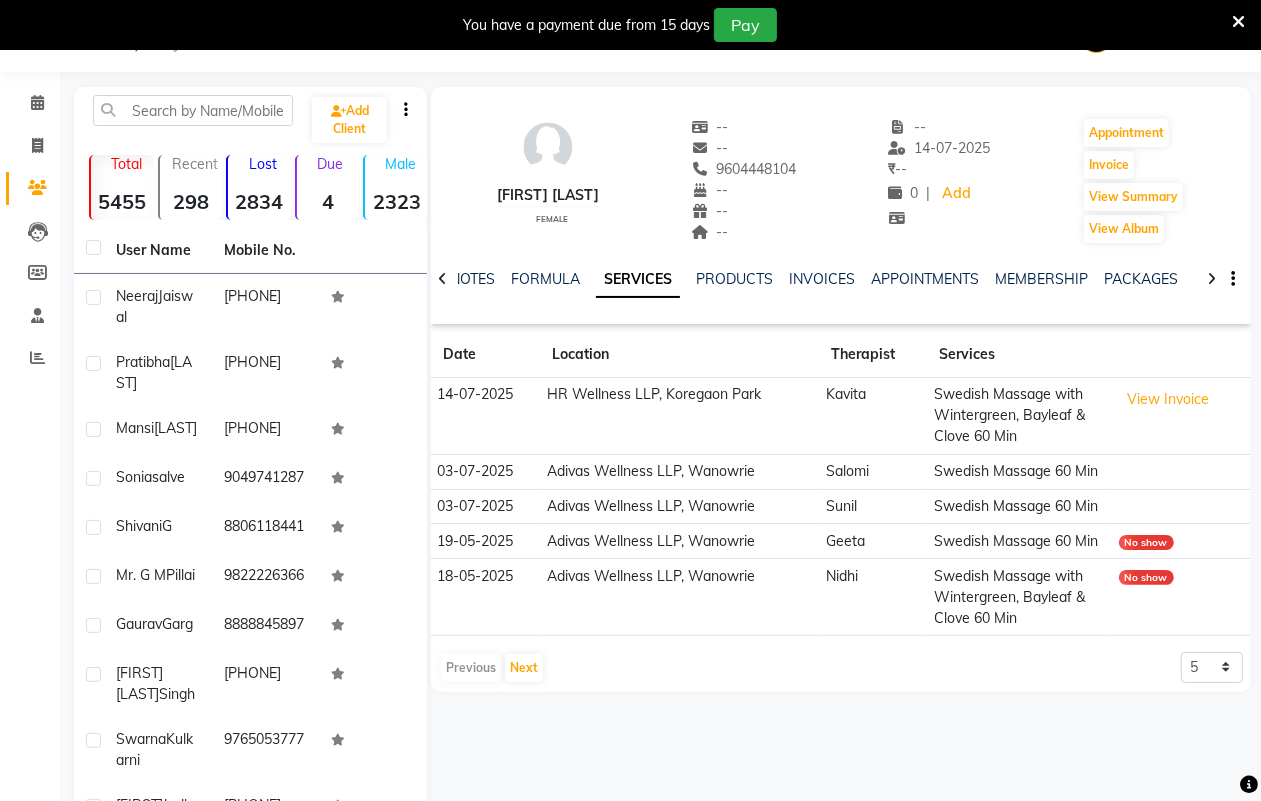 click 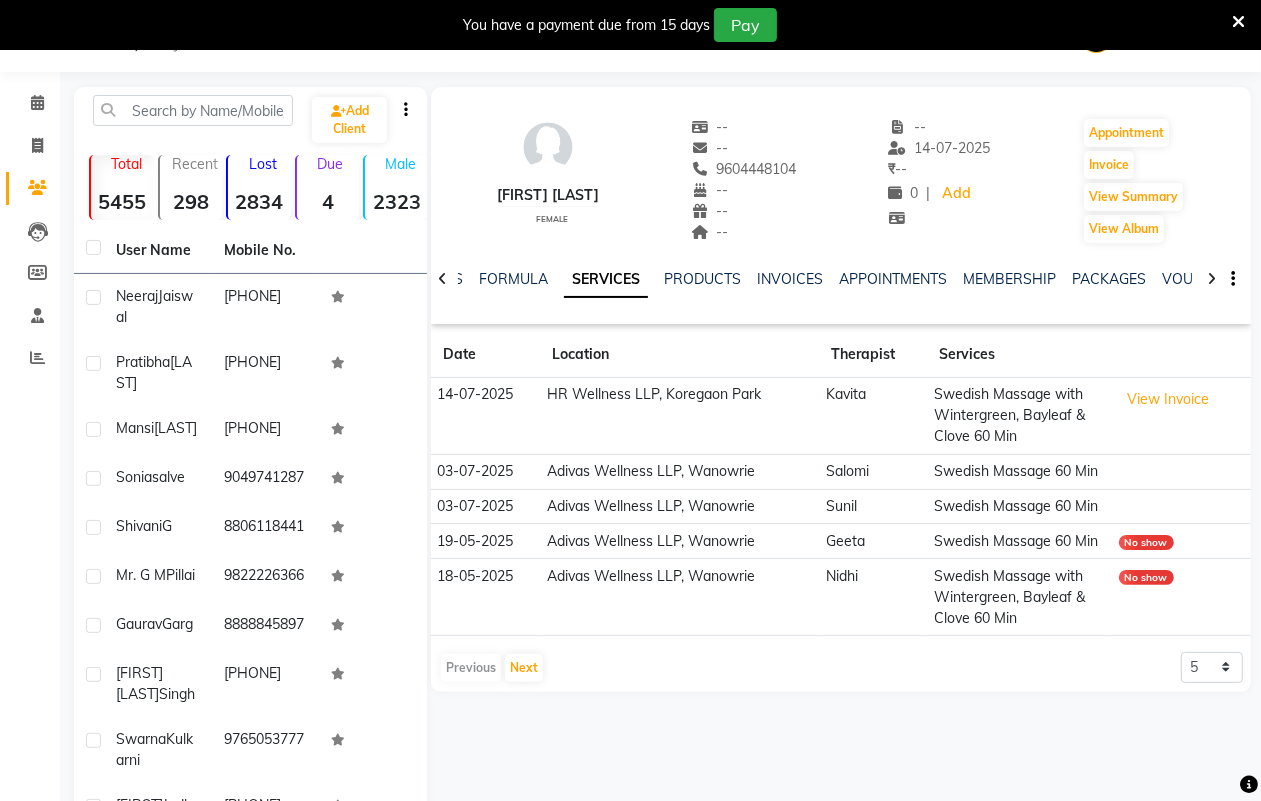 click 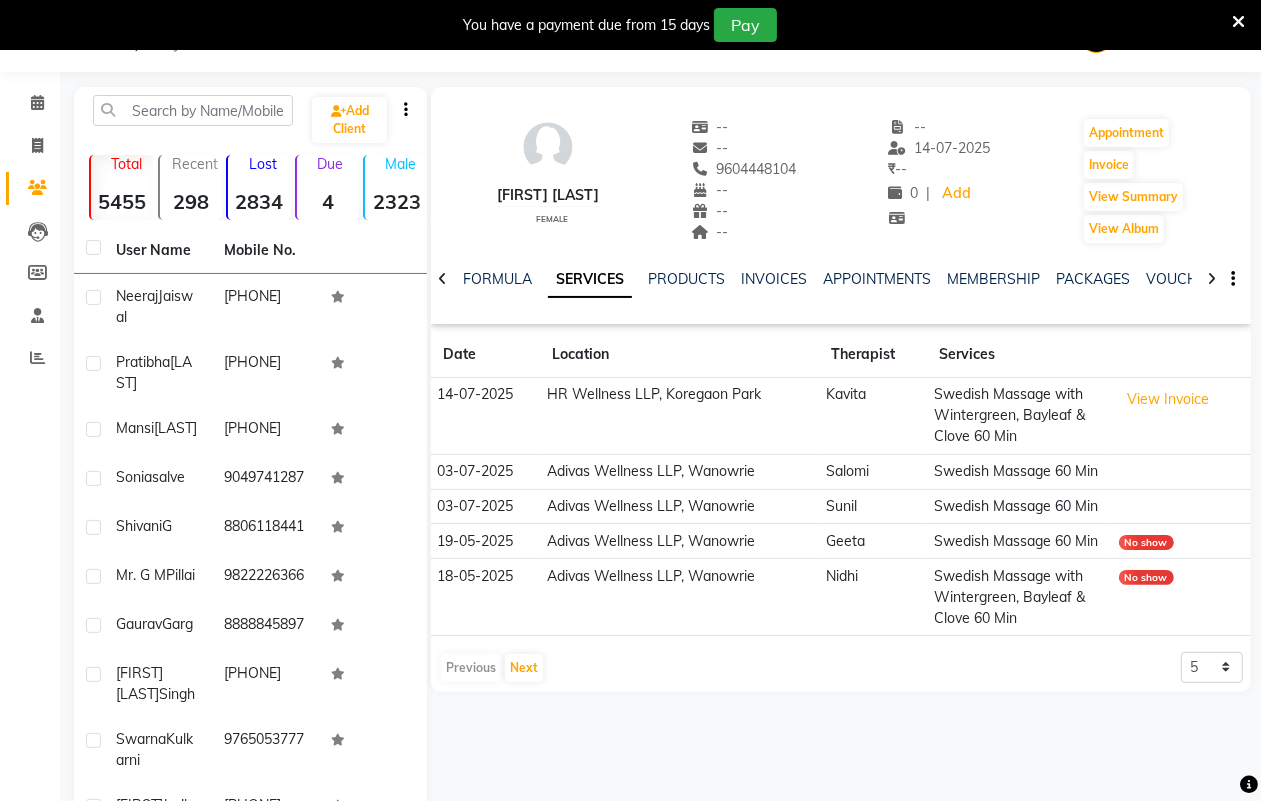 click 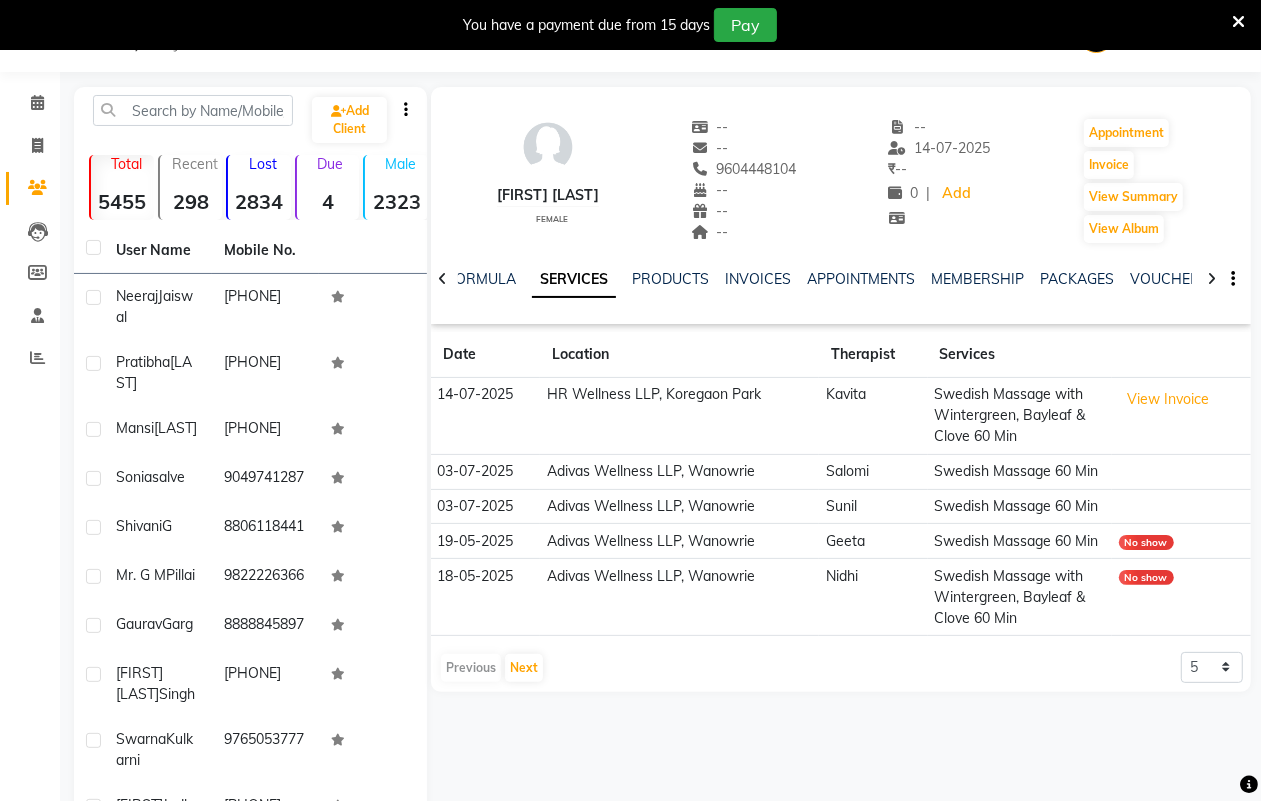 click 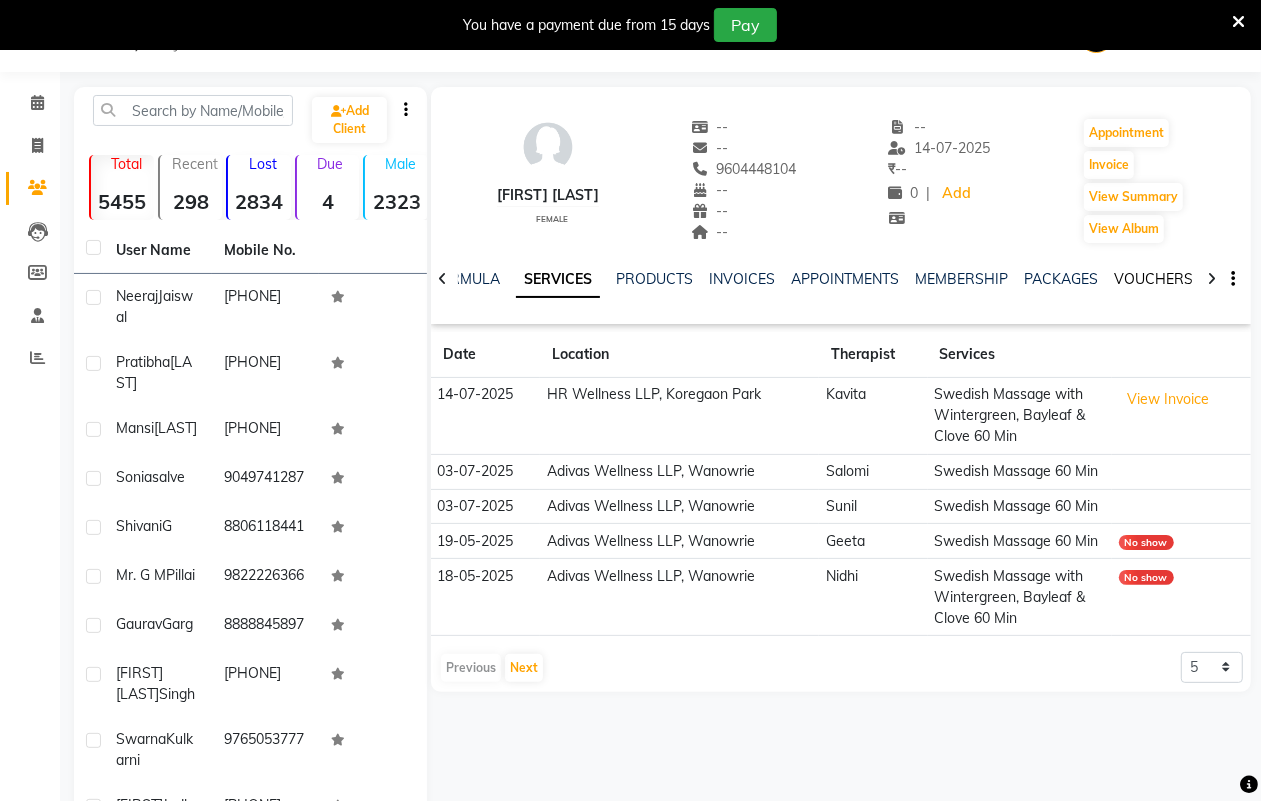 click on "VOUCHERS" 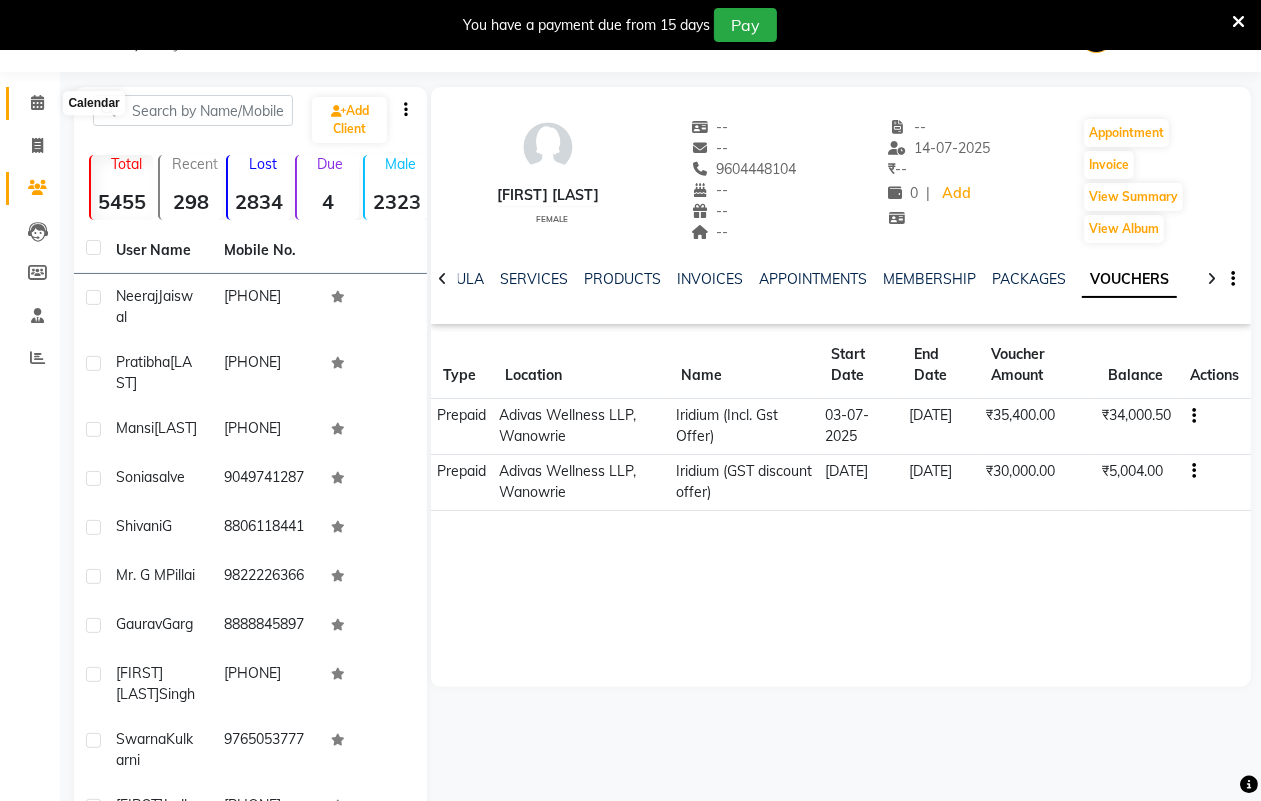 click 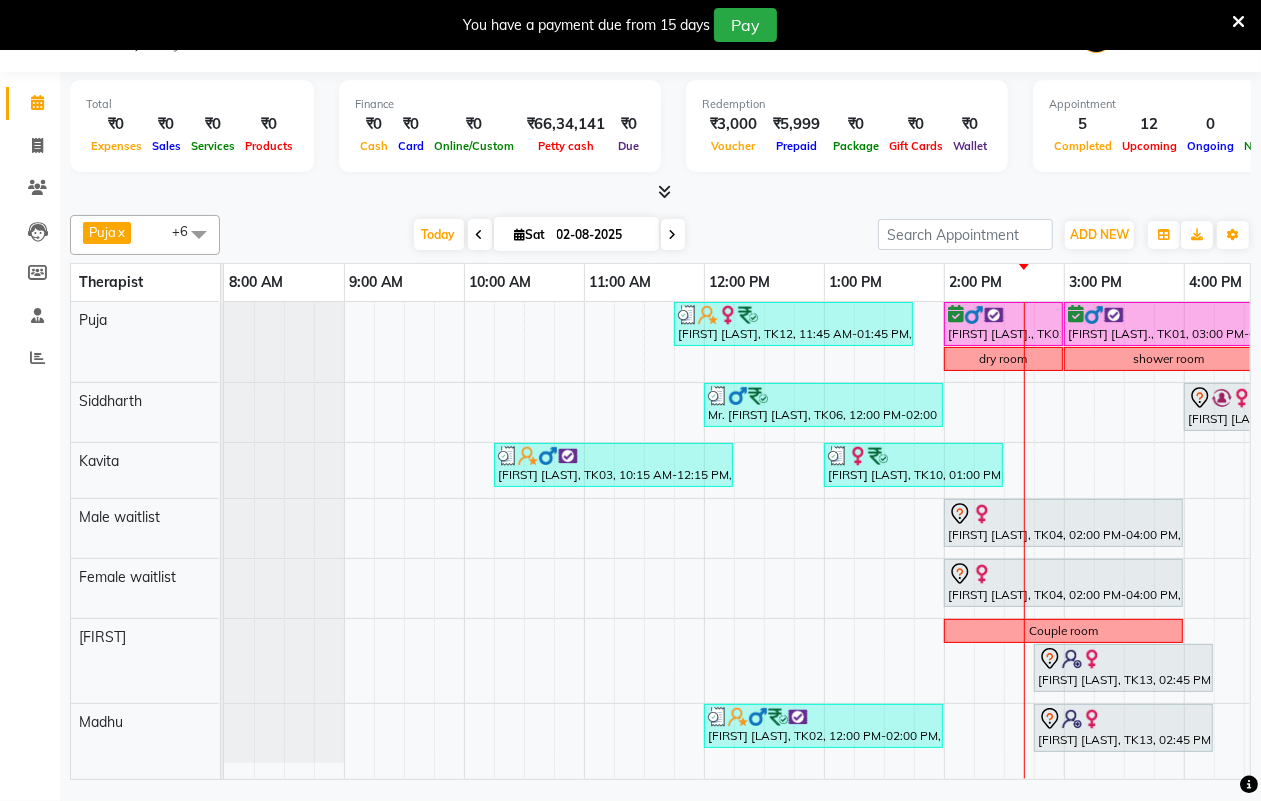 scroll, scrollTop: 0, scrollLeft: 113, axis: horizontal 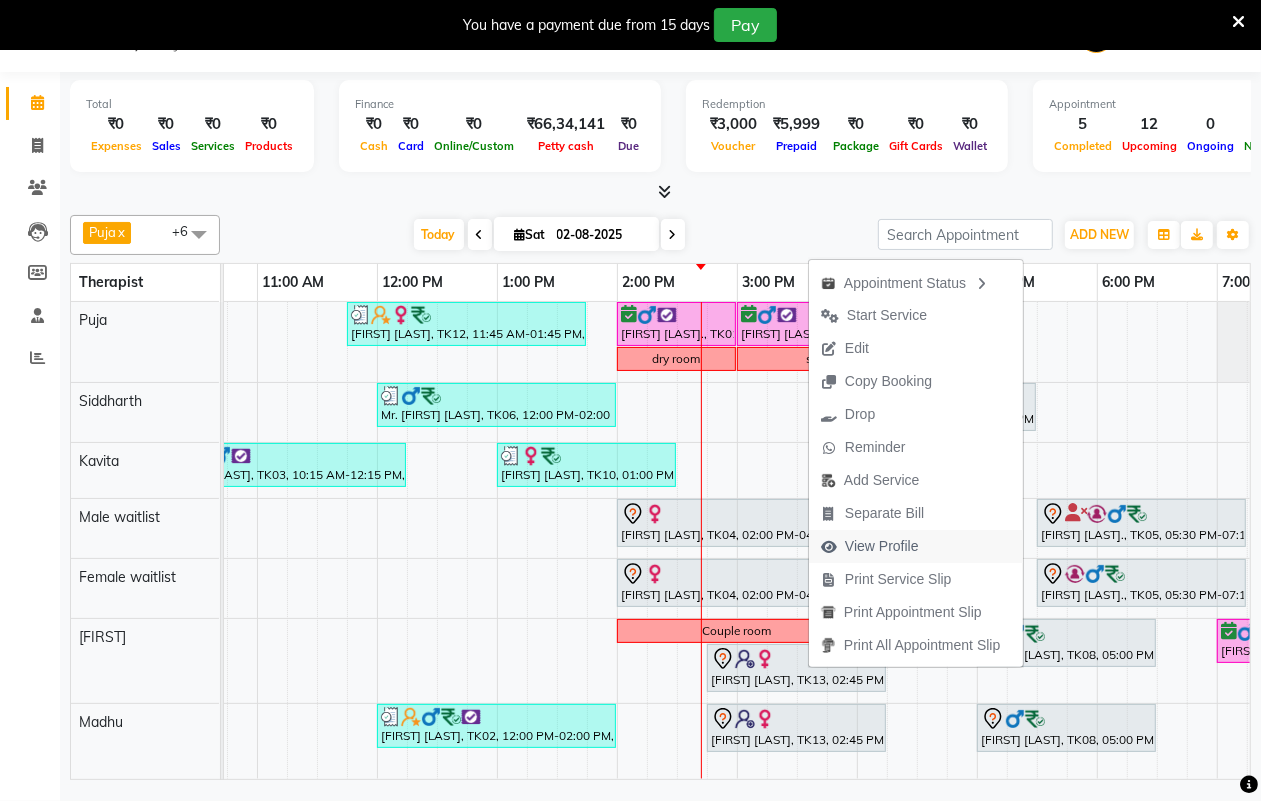 click on "View Profile" at bounding box center [882, 546] 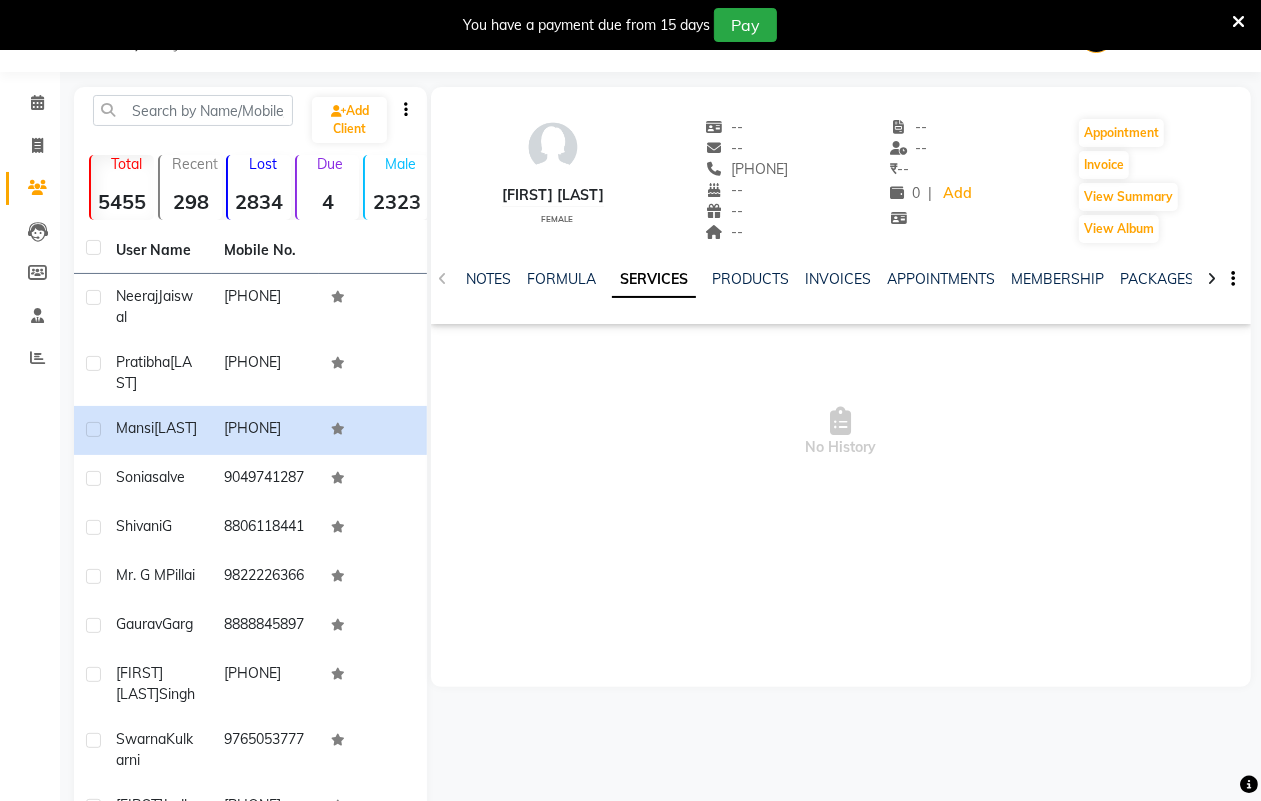 click 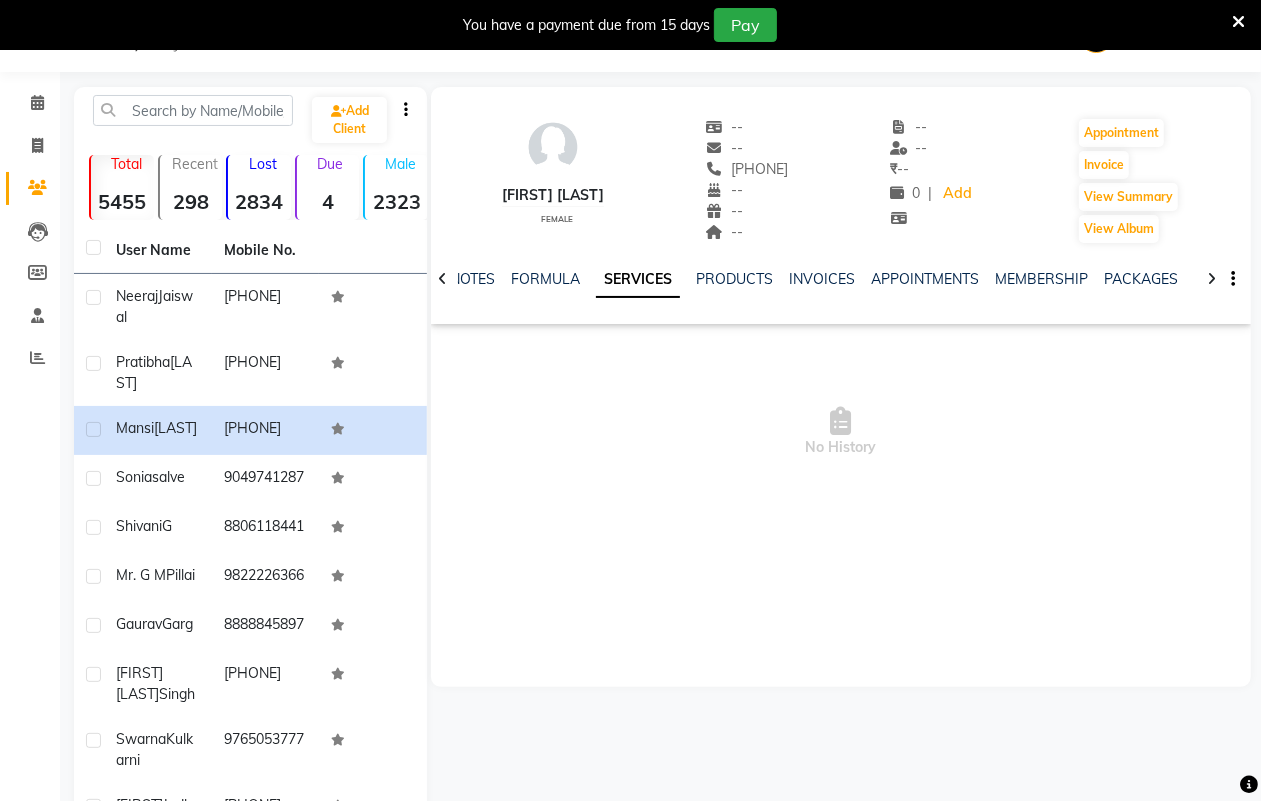 click 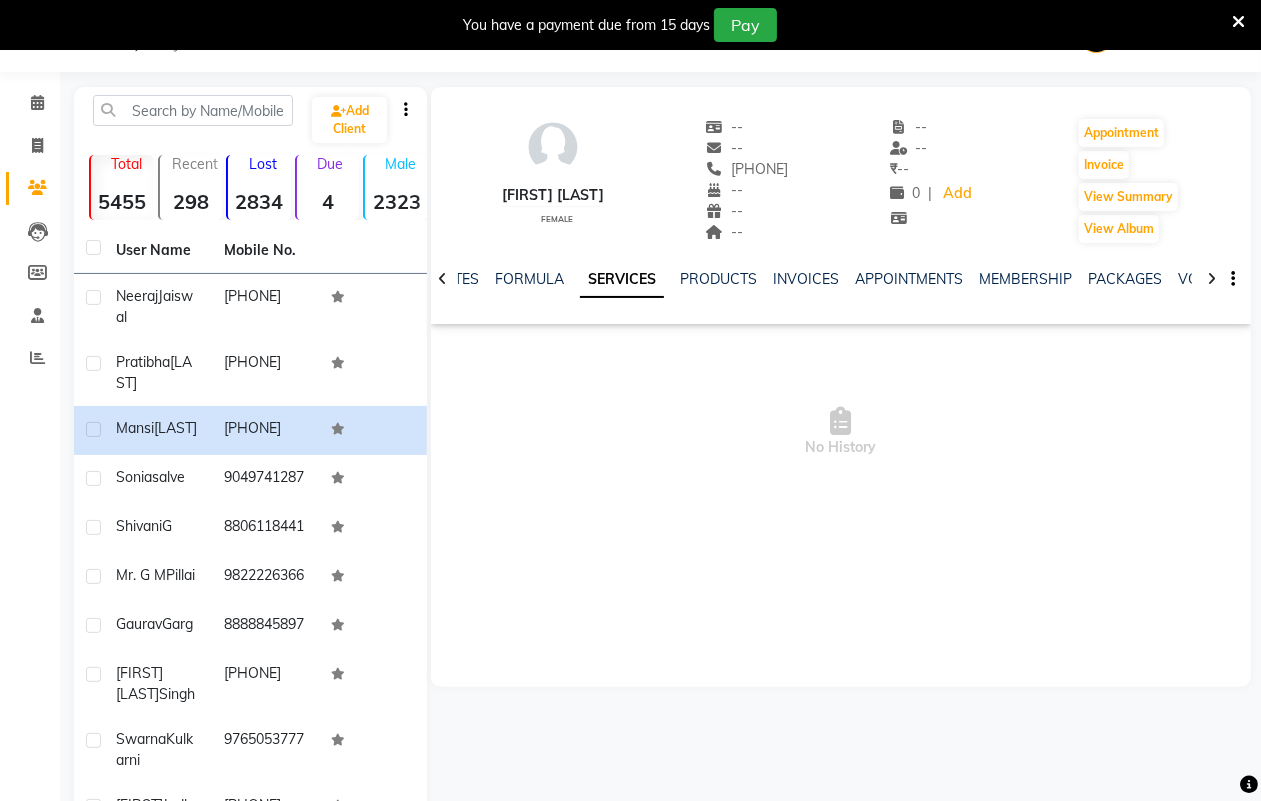 click 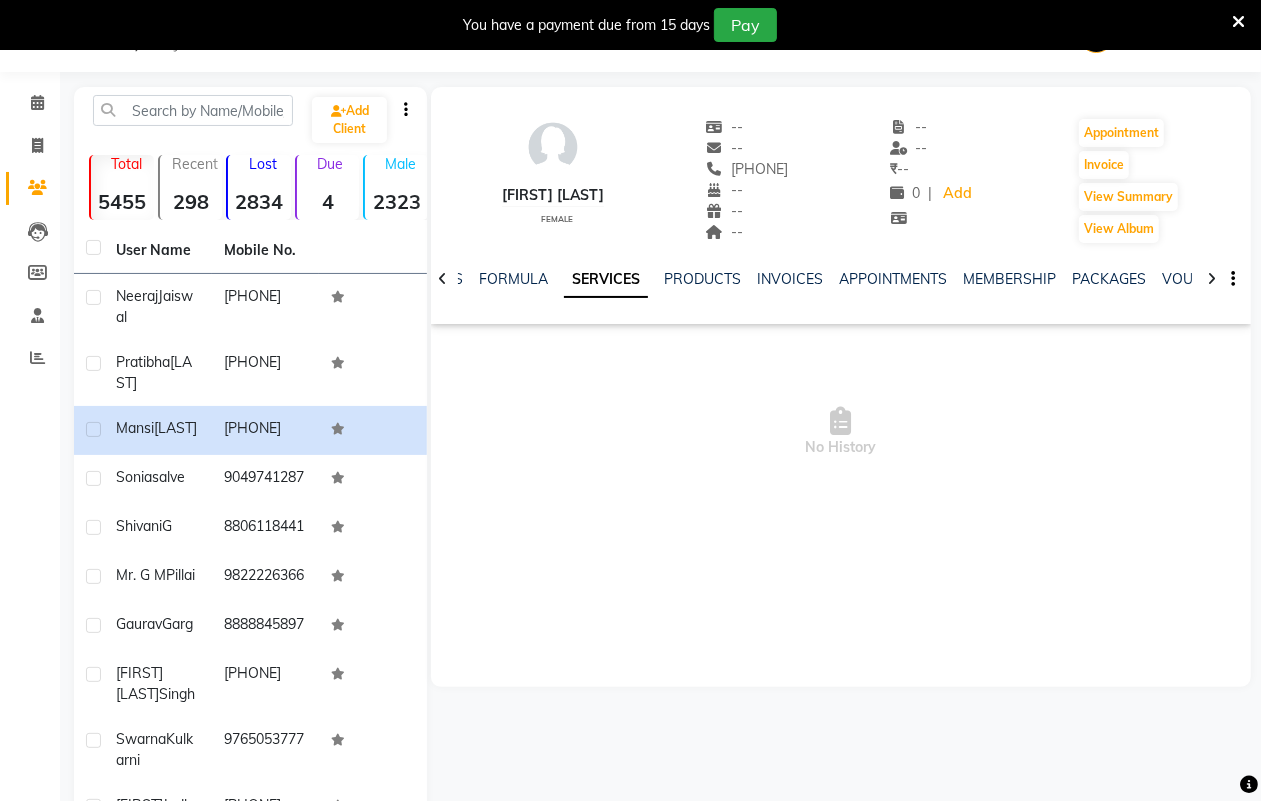 click 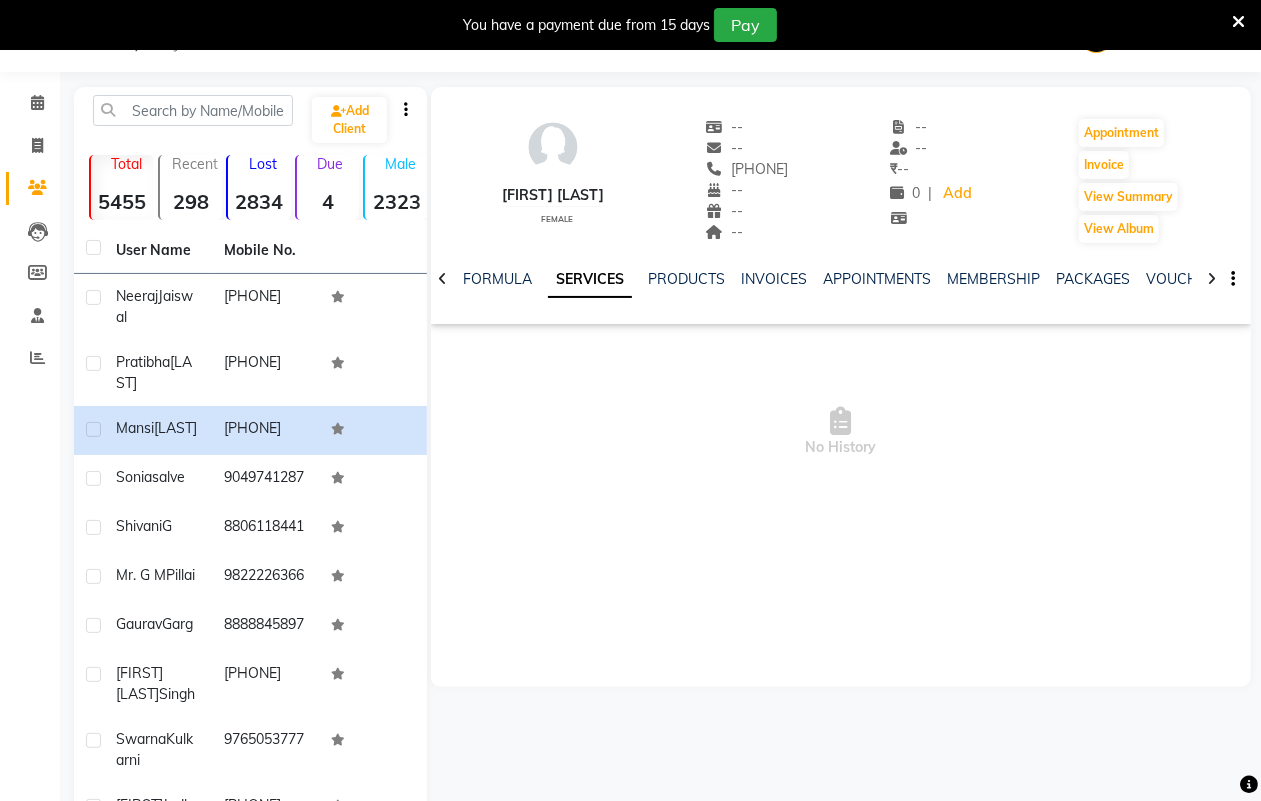 click 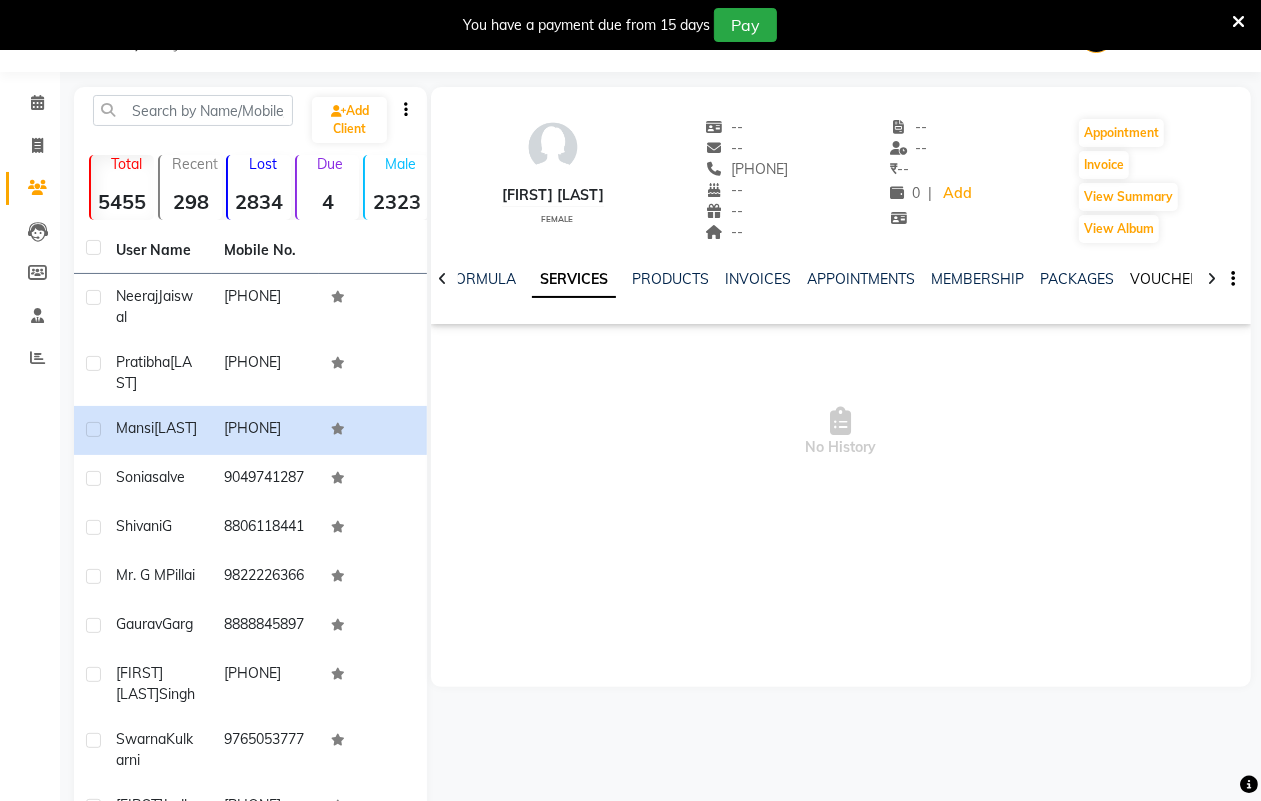 click on "VOUCHERS" 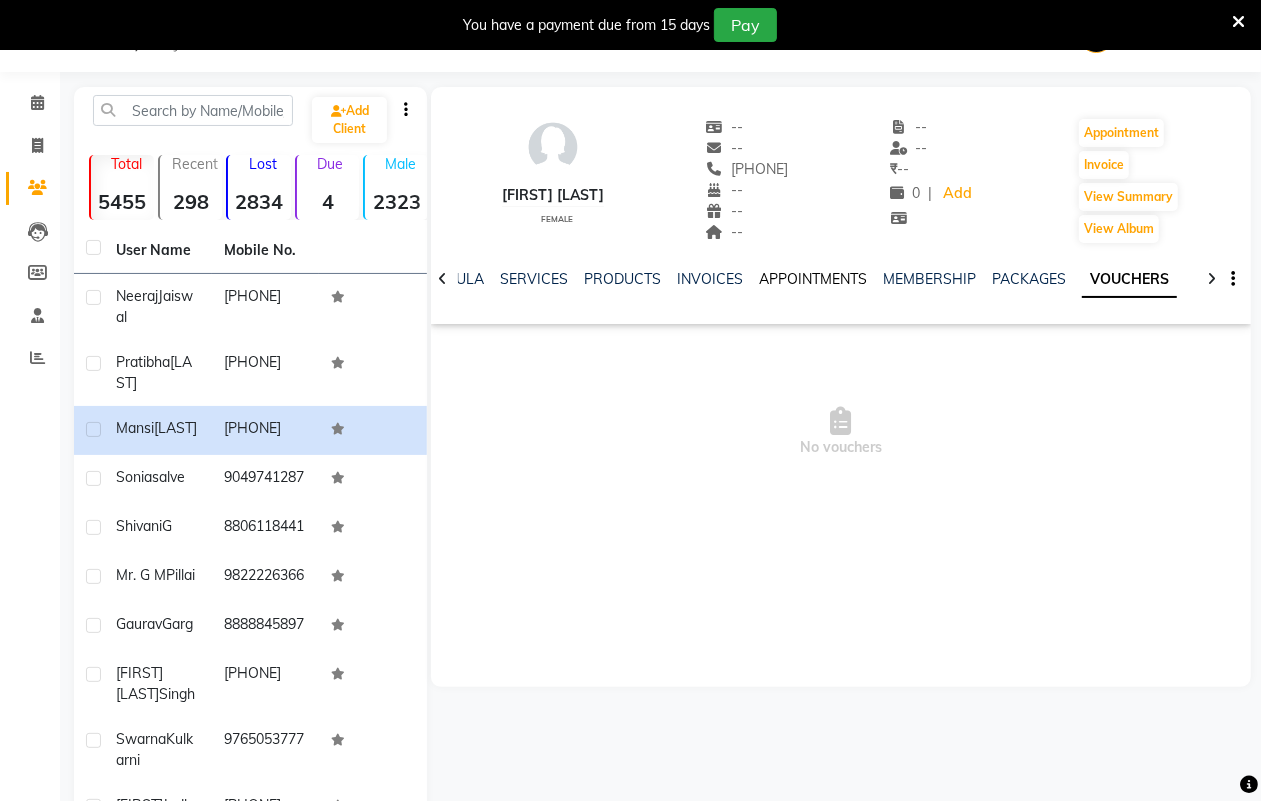 click on "APPOINTMENTS" 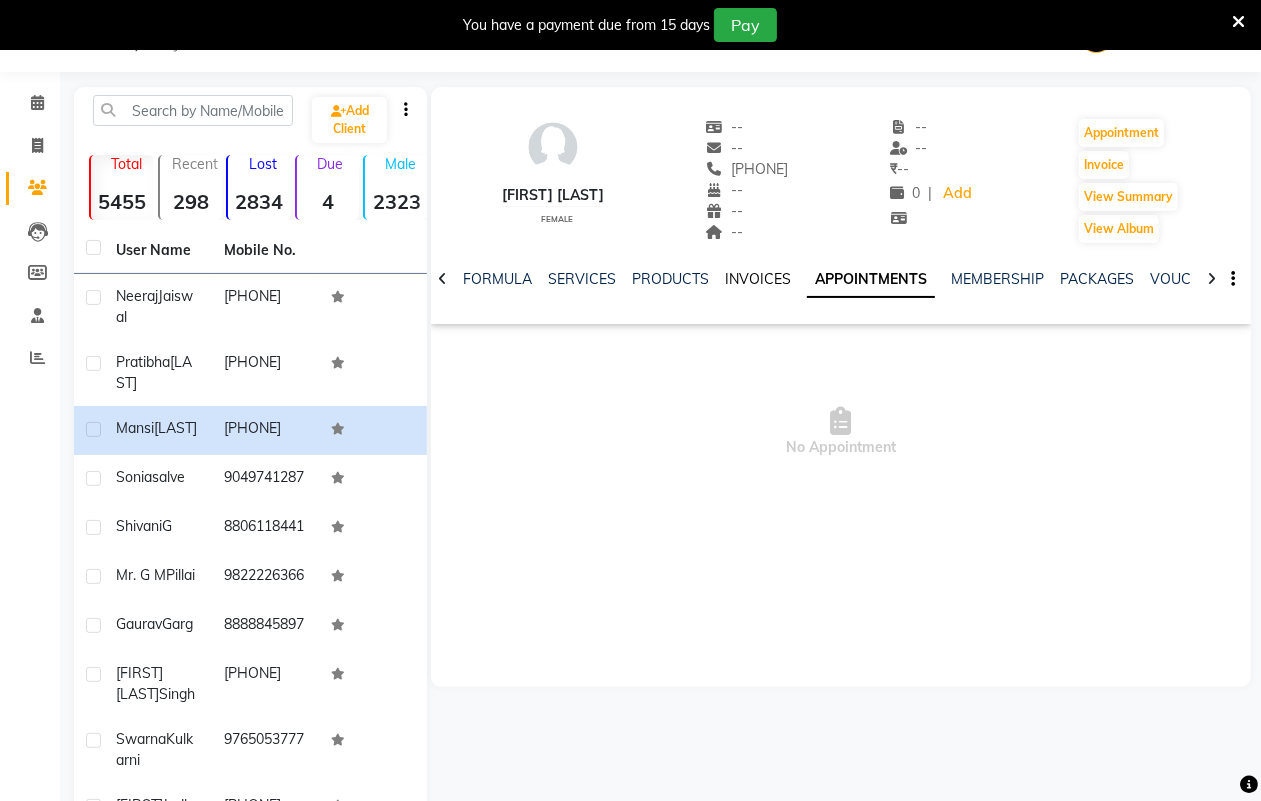 click on "INVOICES" 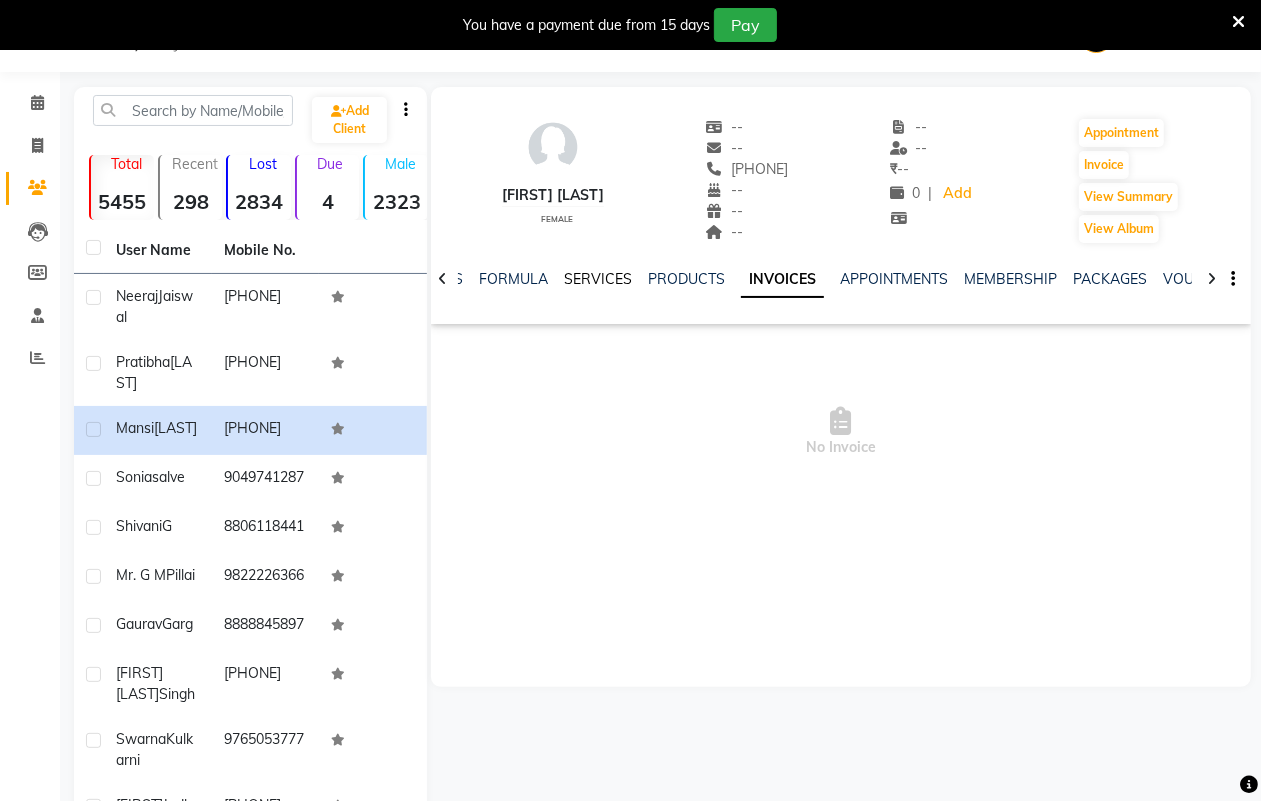 click on "SERVICES" 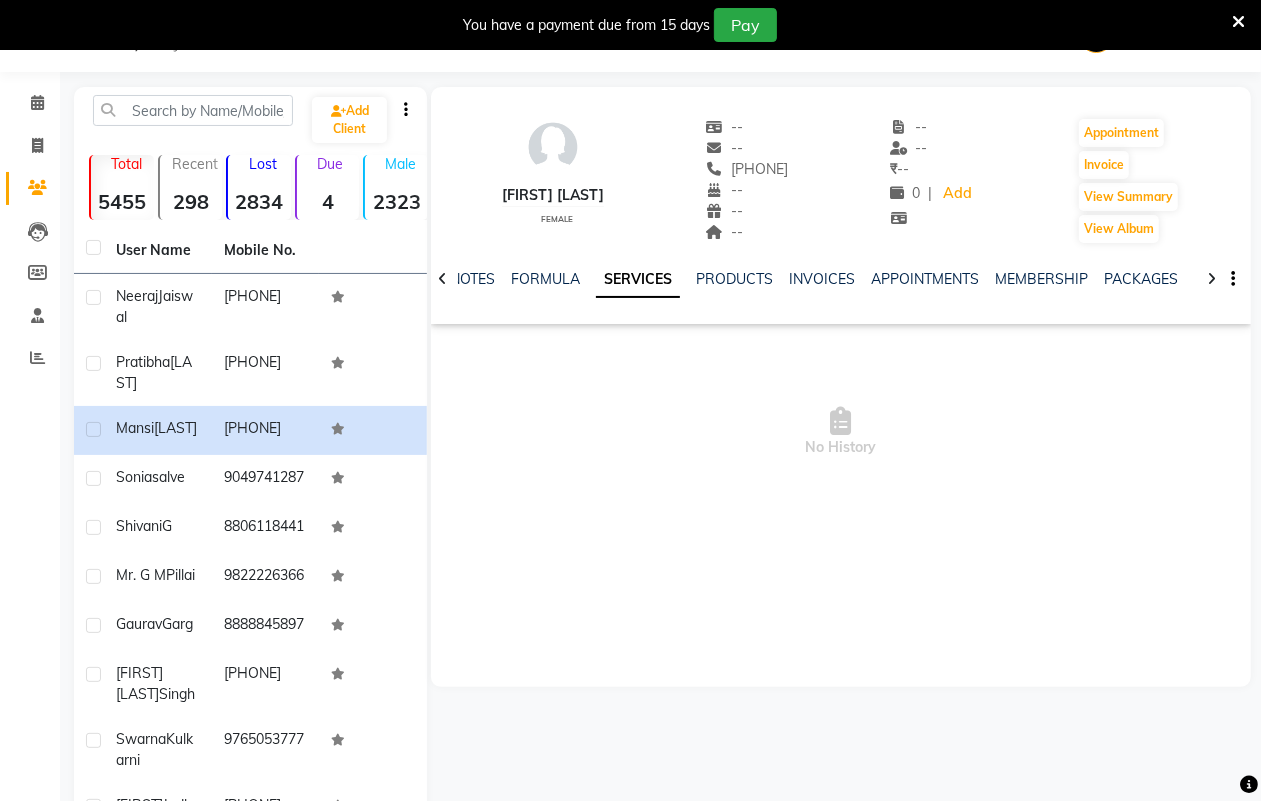 click 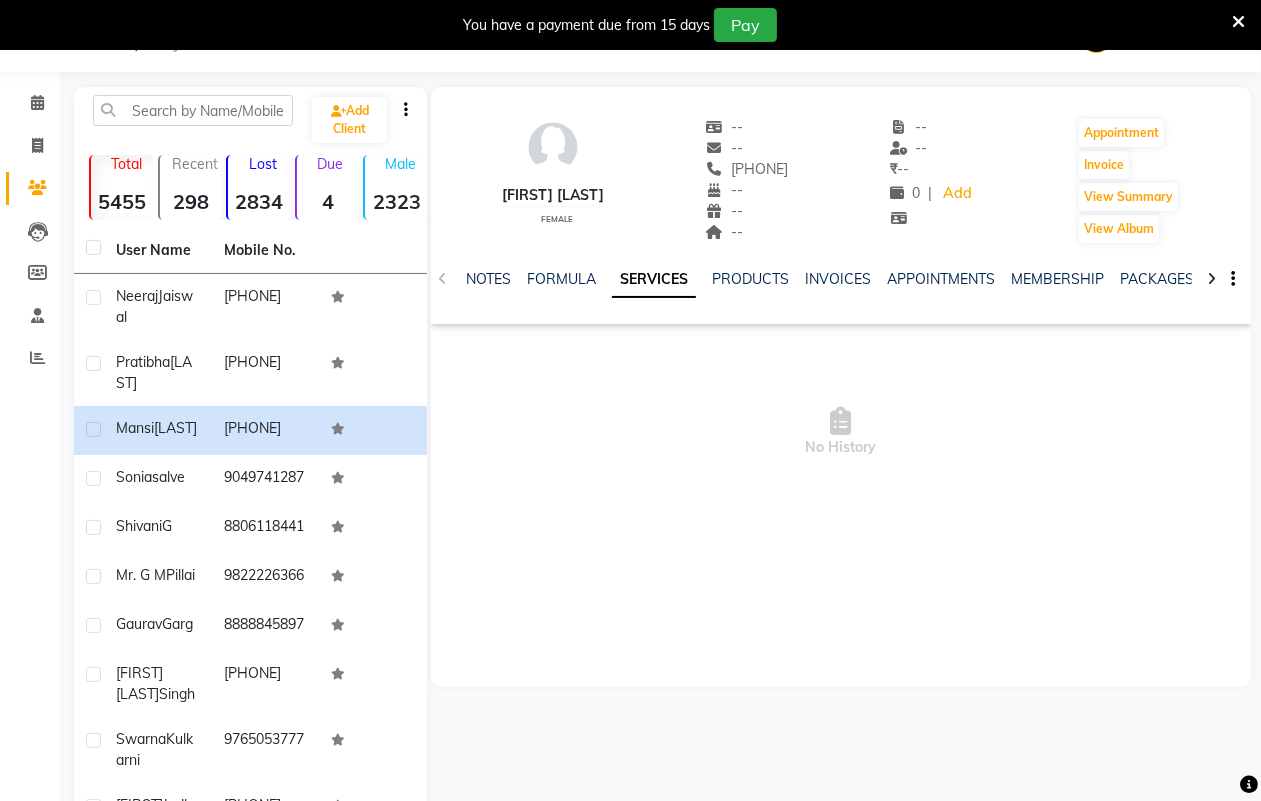 click at bounding box center [1238, 22] 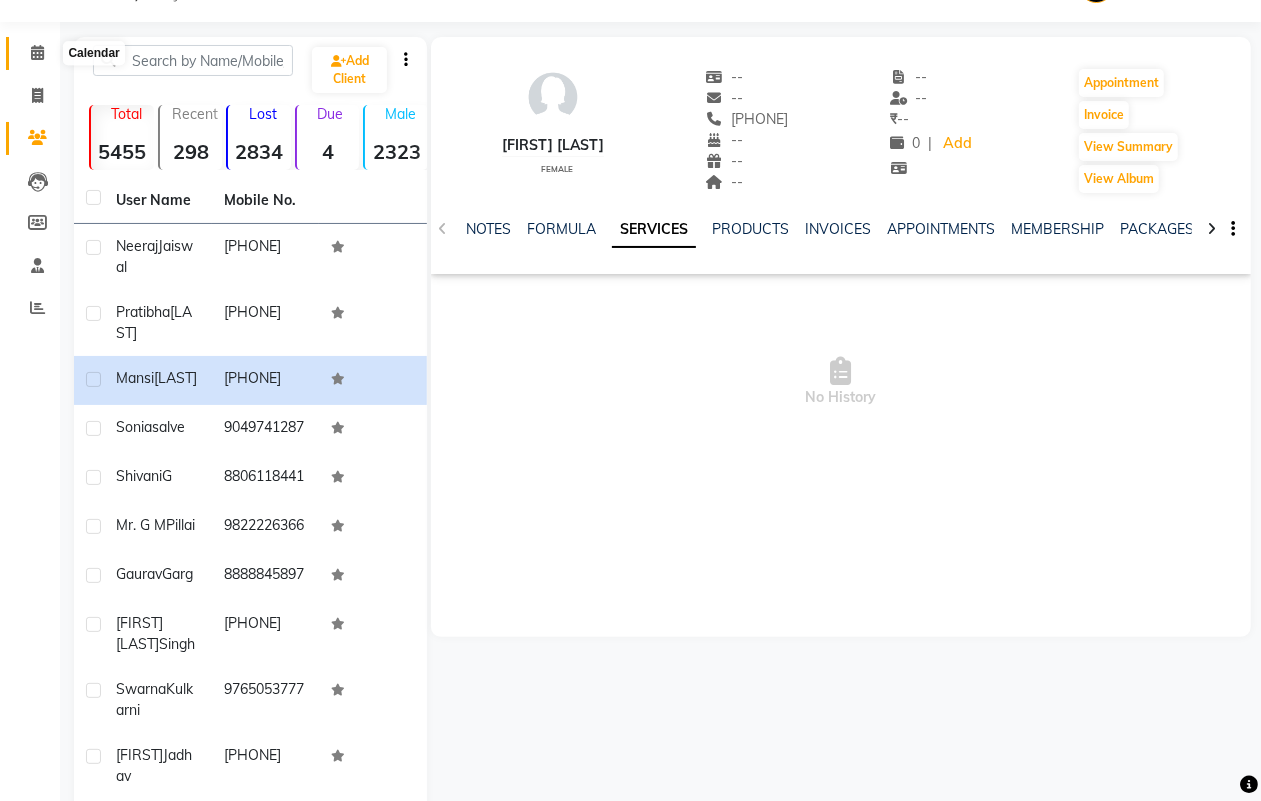 click 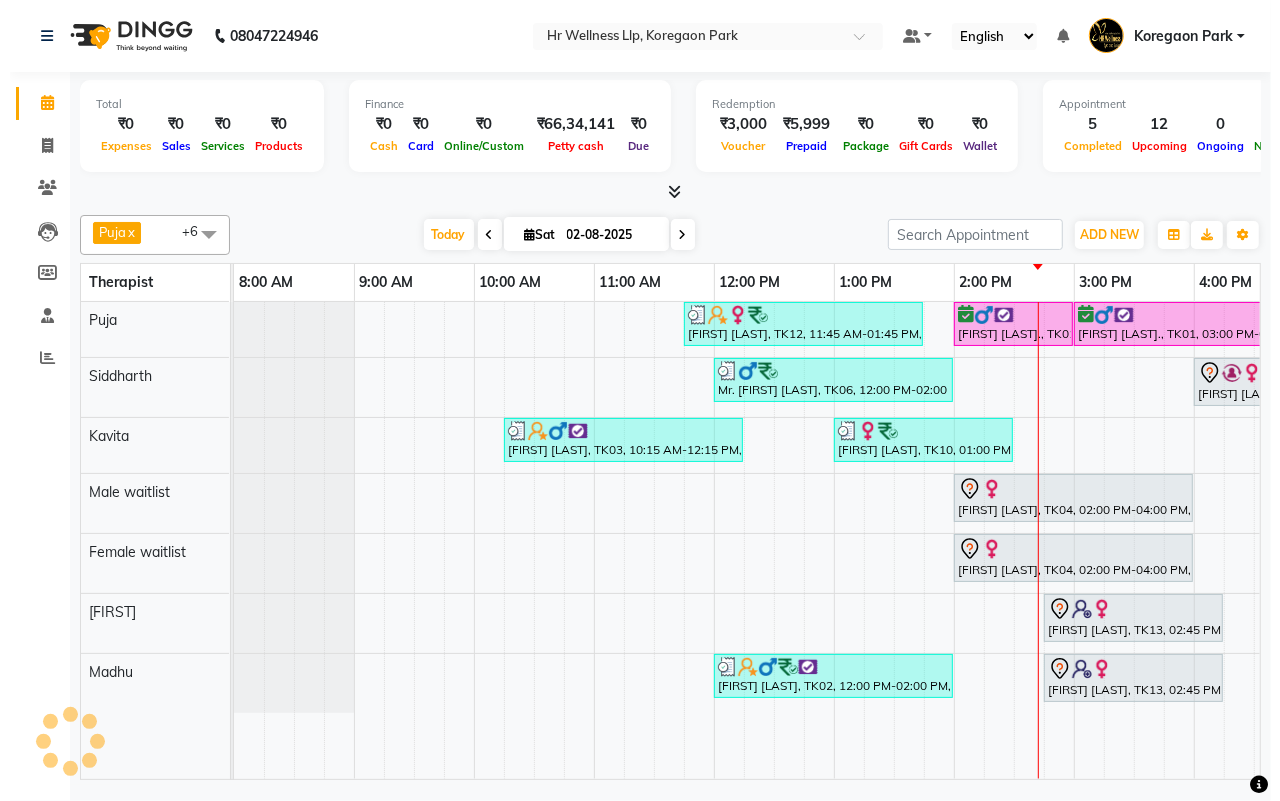 scroll, scrollTop: 0, scrollLeft: 0, axis: both 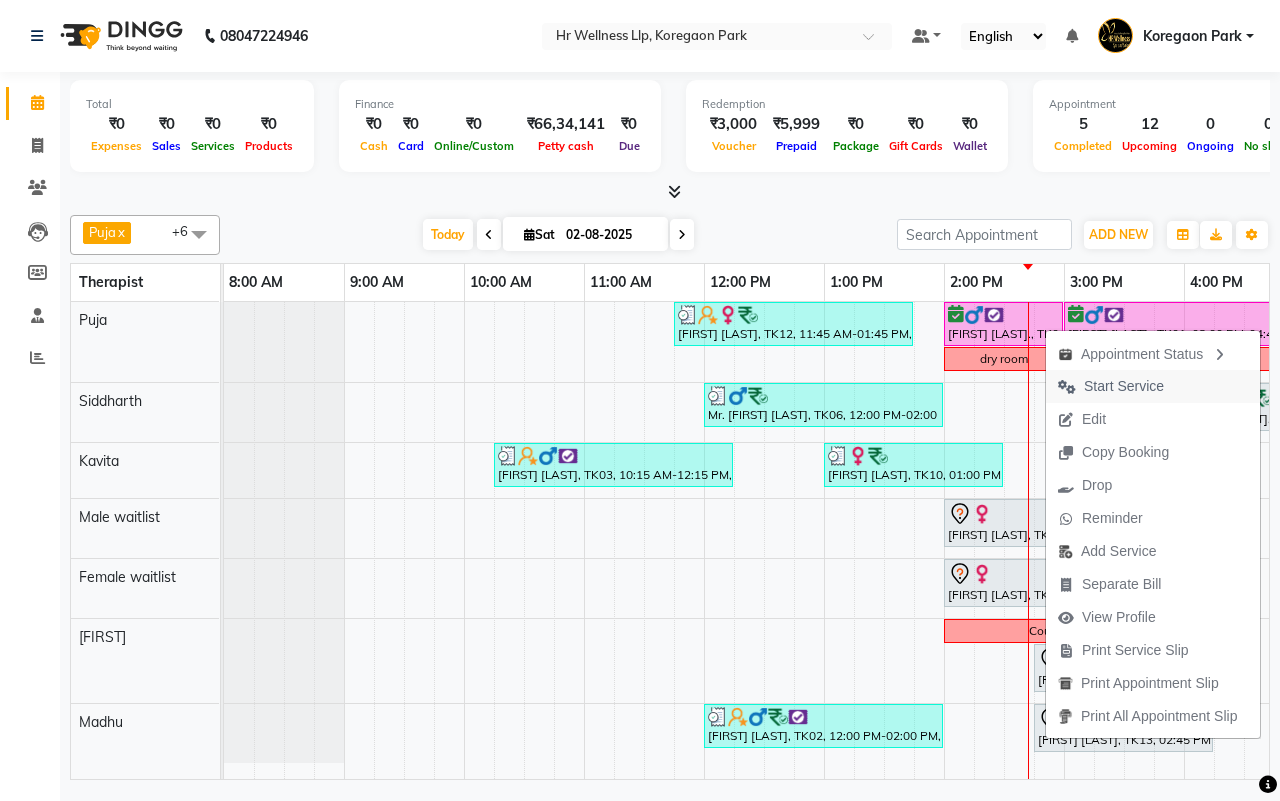 click on "Start Service" at bounding box center [1124, 386] 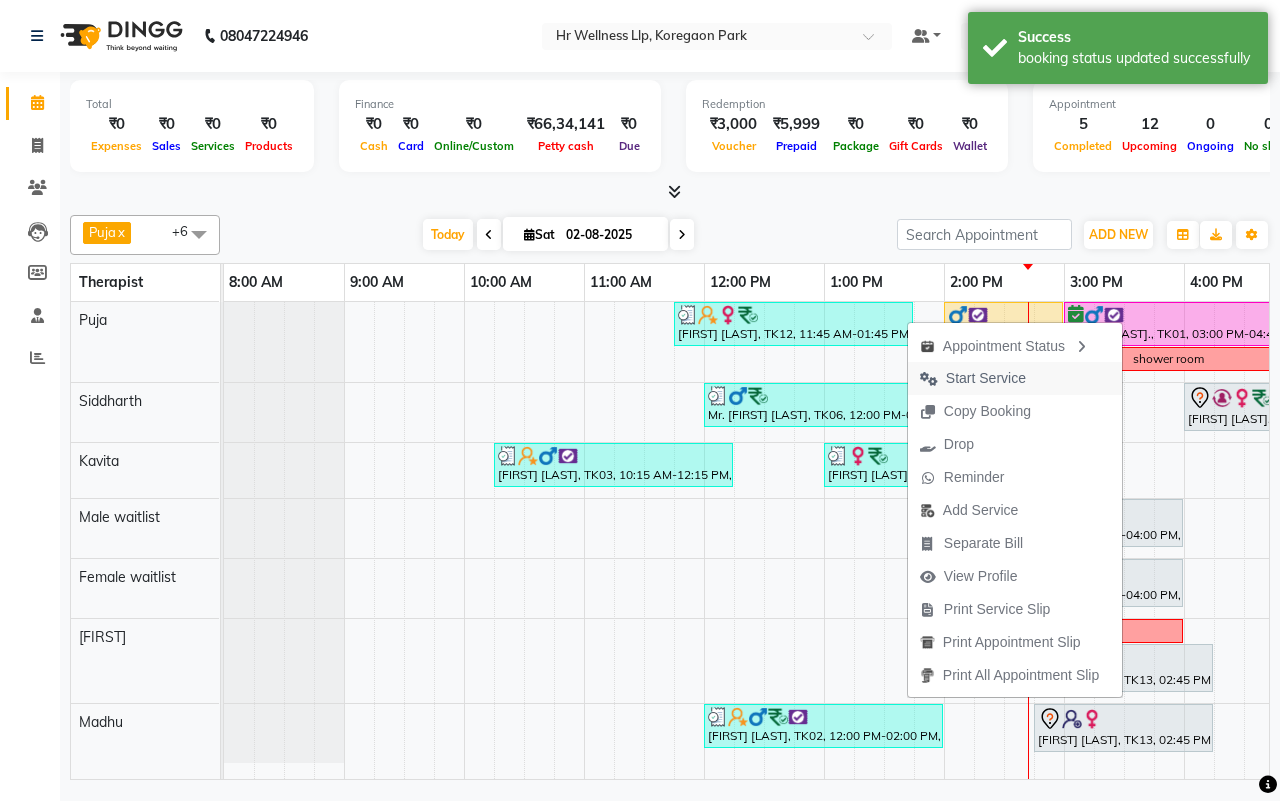 click on "Start Service" at bounding box center [986, 378] 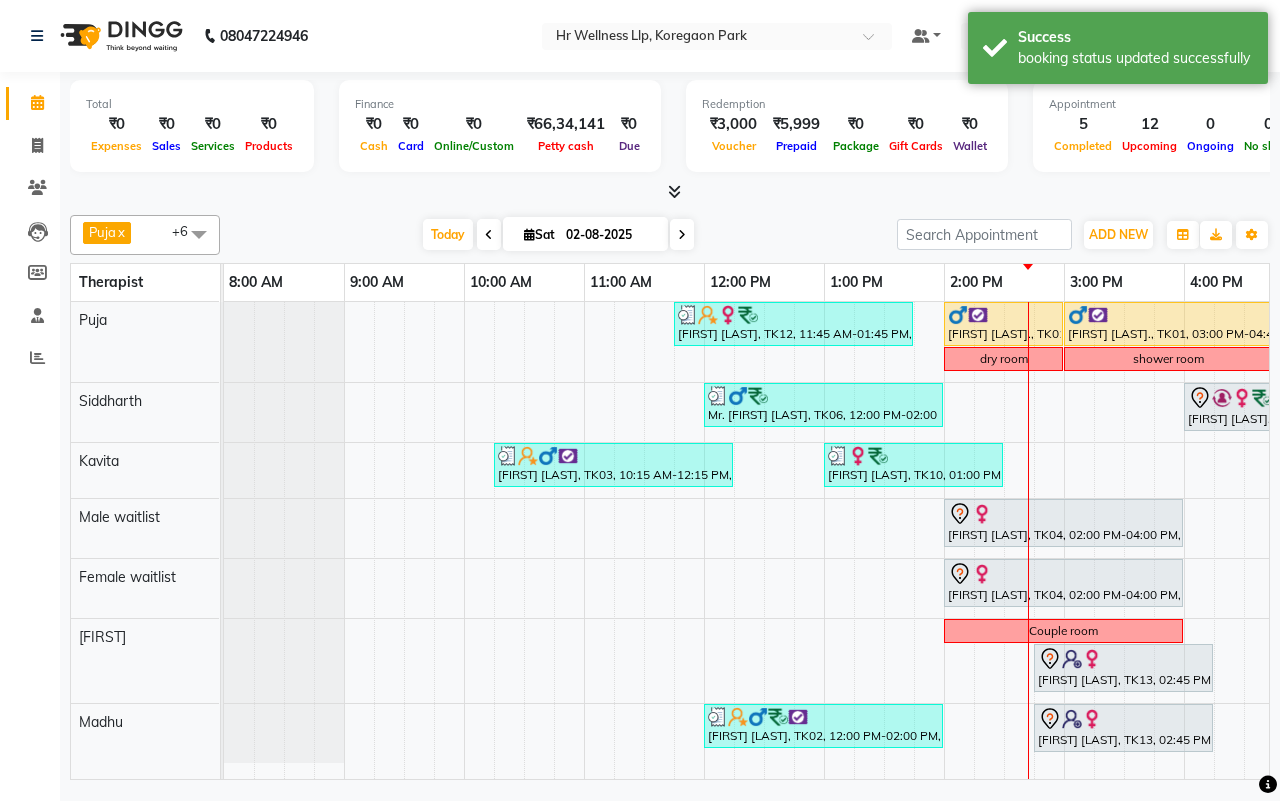 scroll, scrollTop: 0, scrollLeft: 310, axis: horizontal 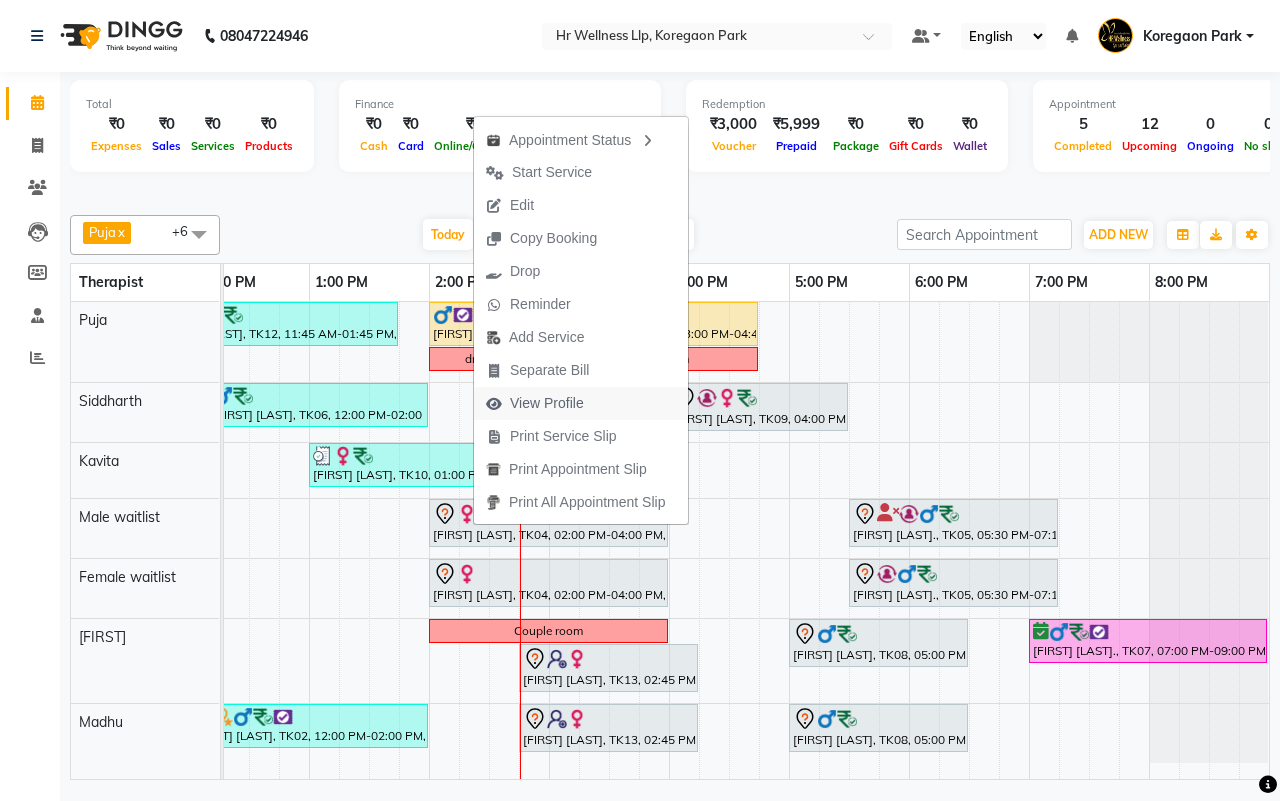 click on "View Profile" at bounding box center (547, 403) 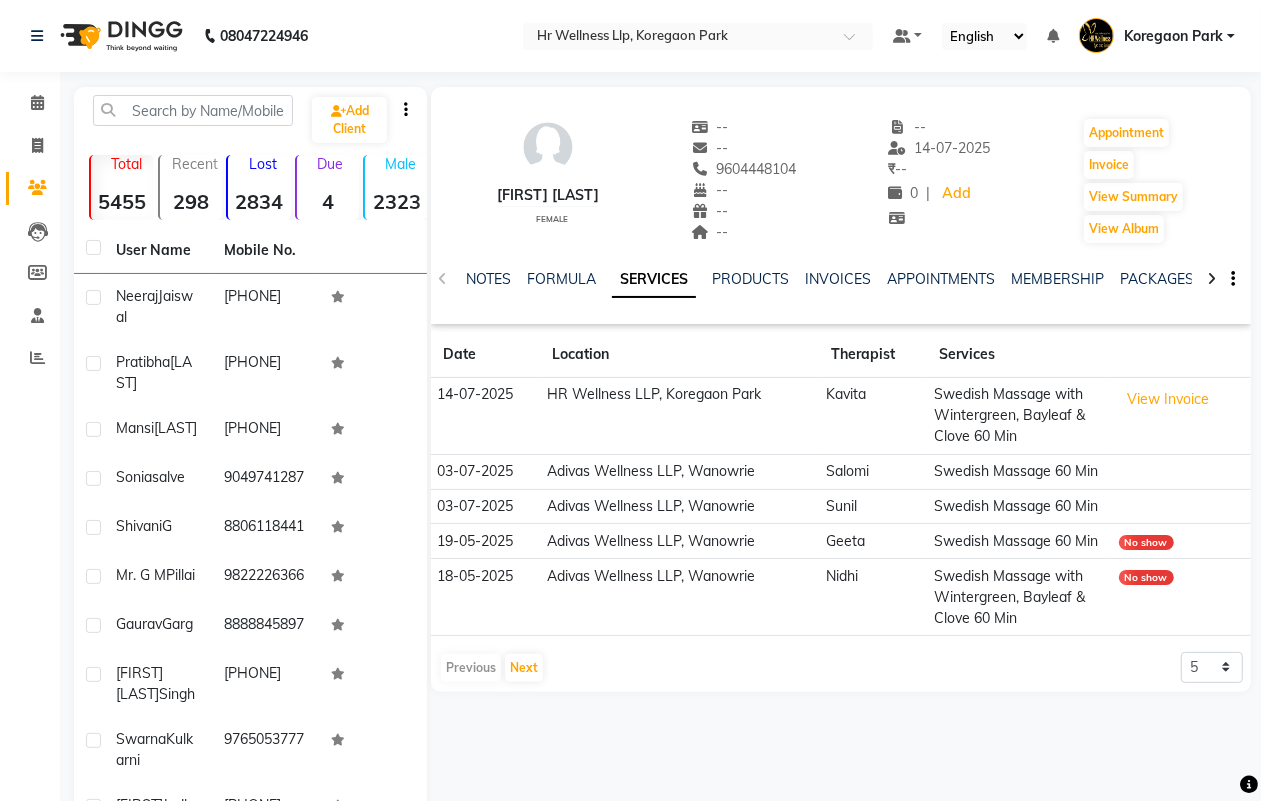 click 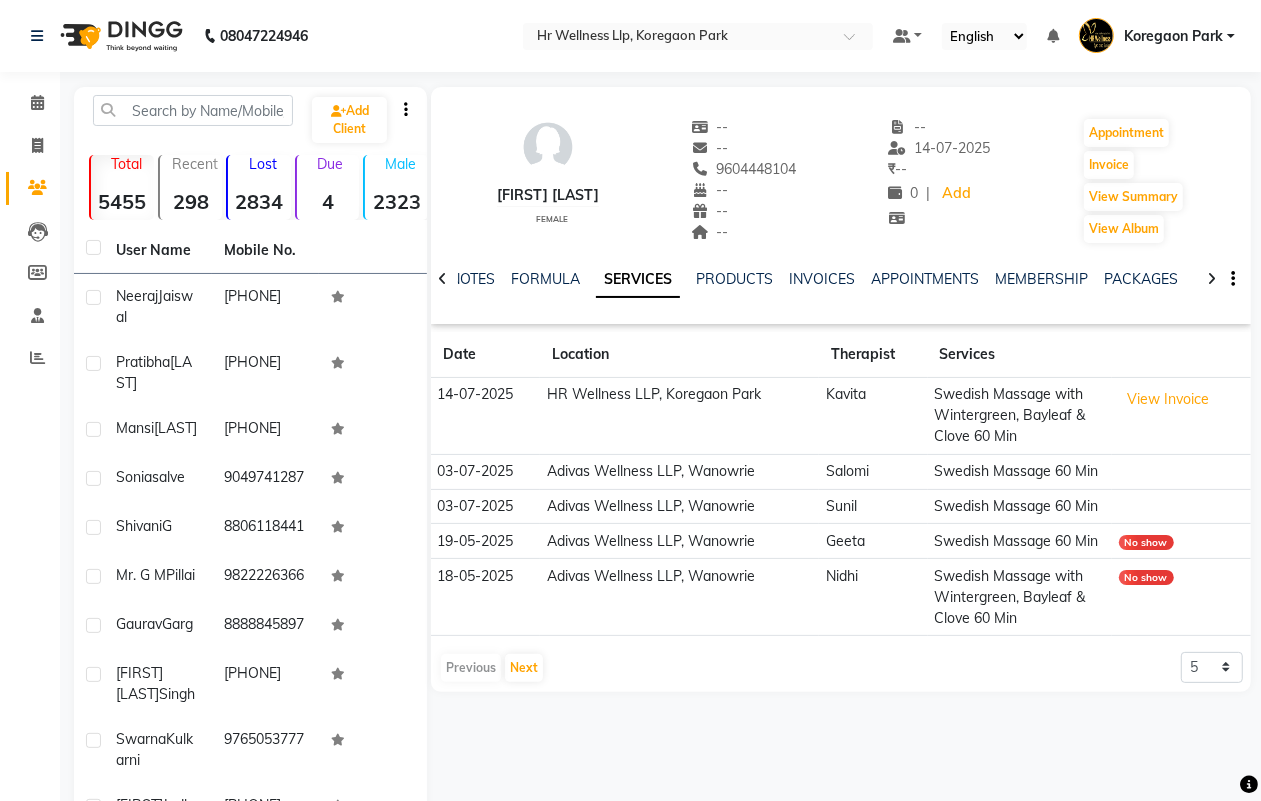 click 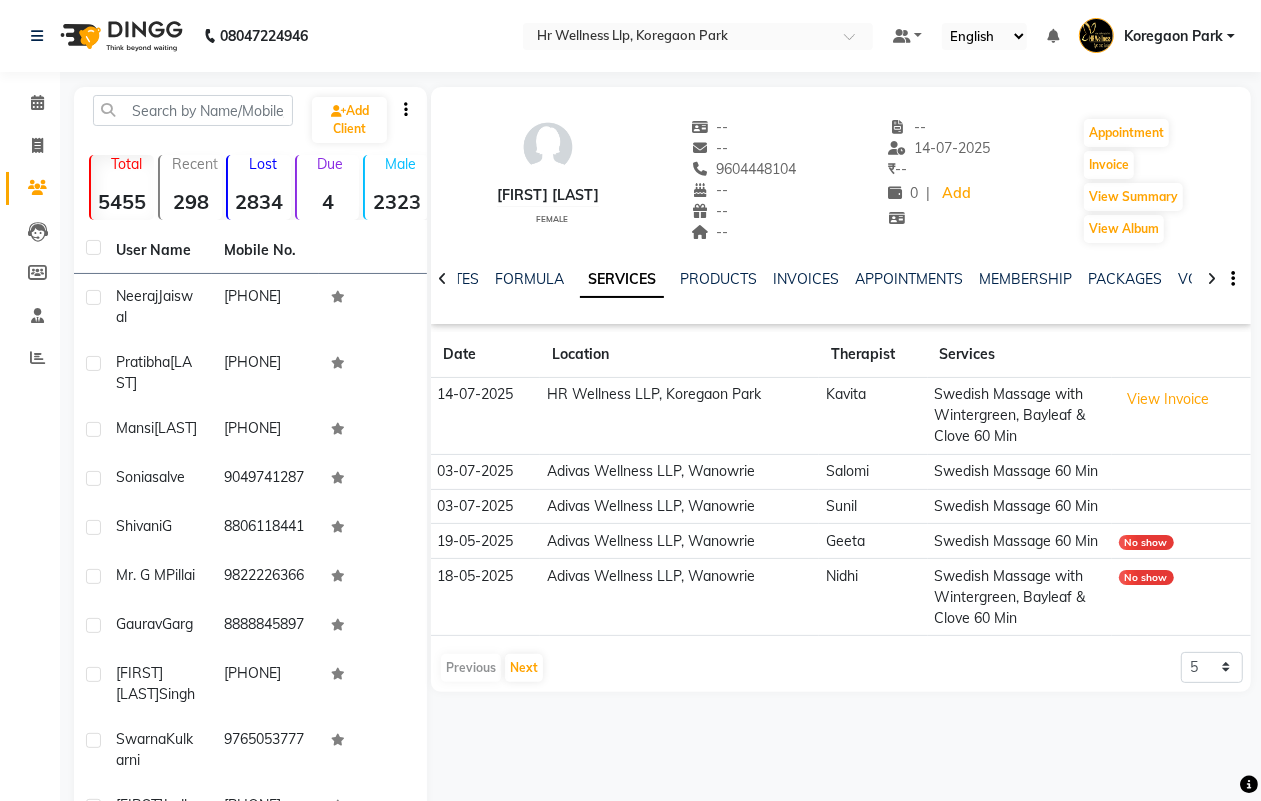 click 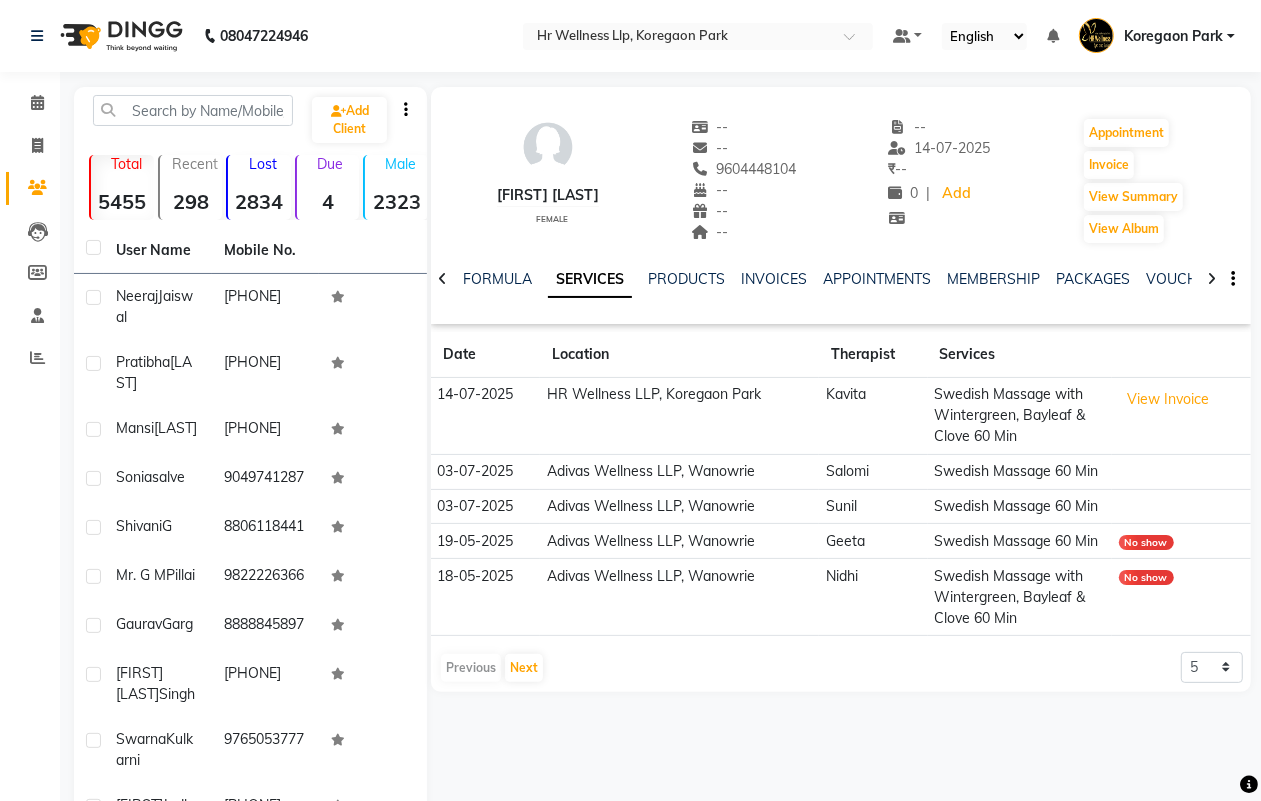 click 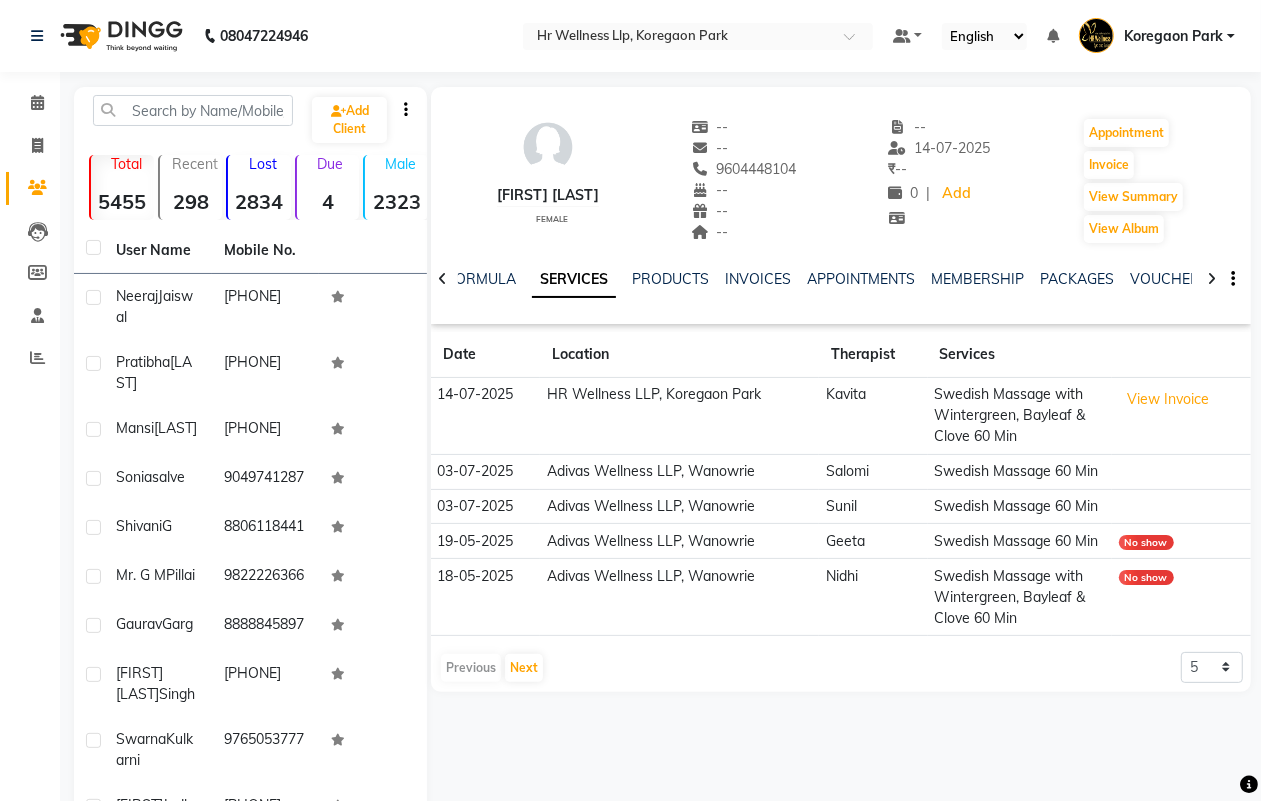 click 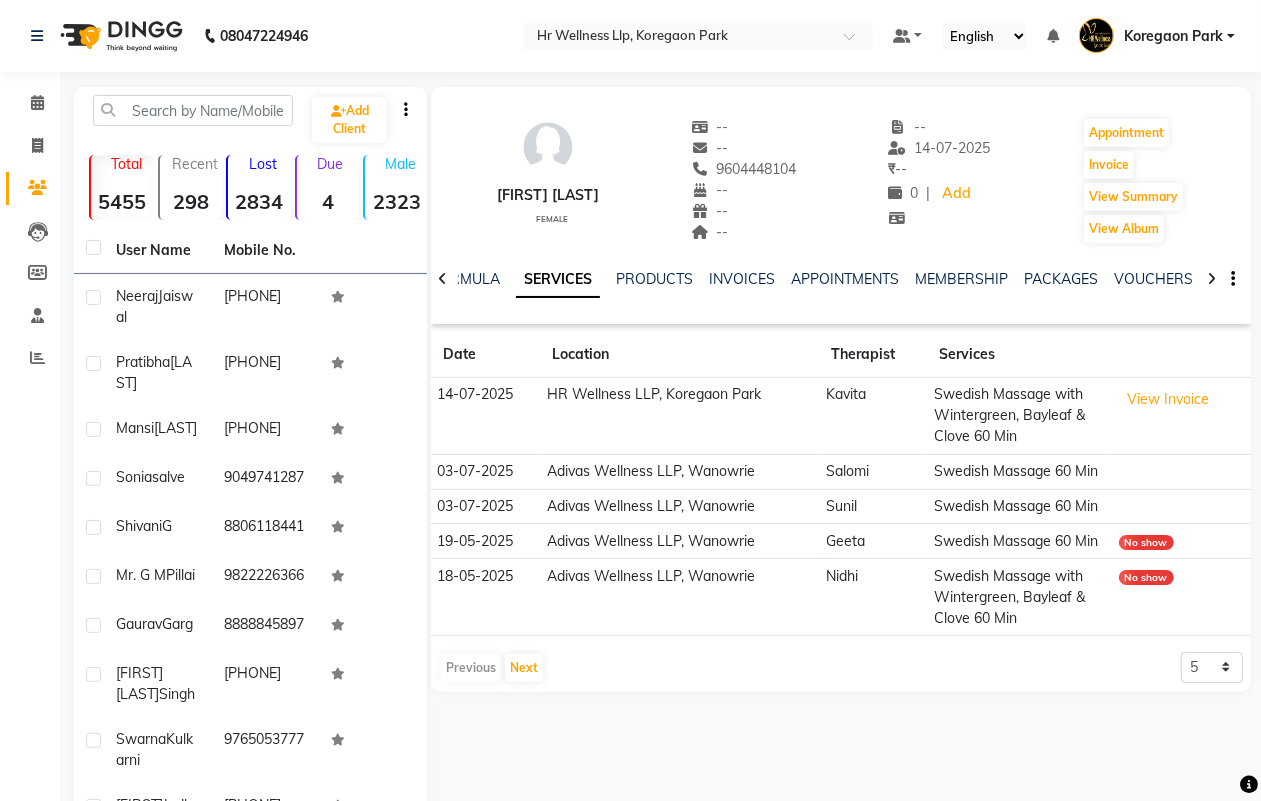 click on "Koregaon Park" at bounding box center [1157, 36] 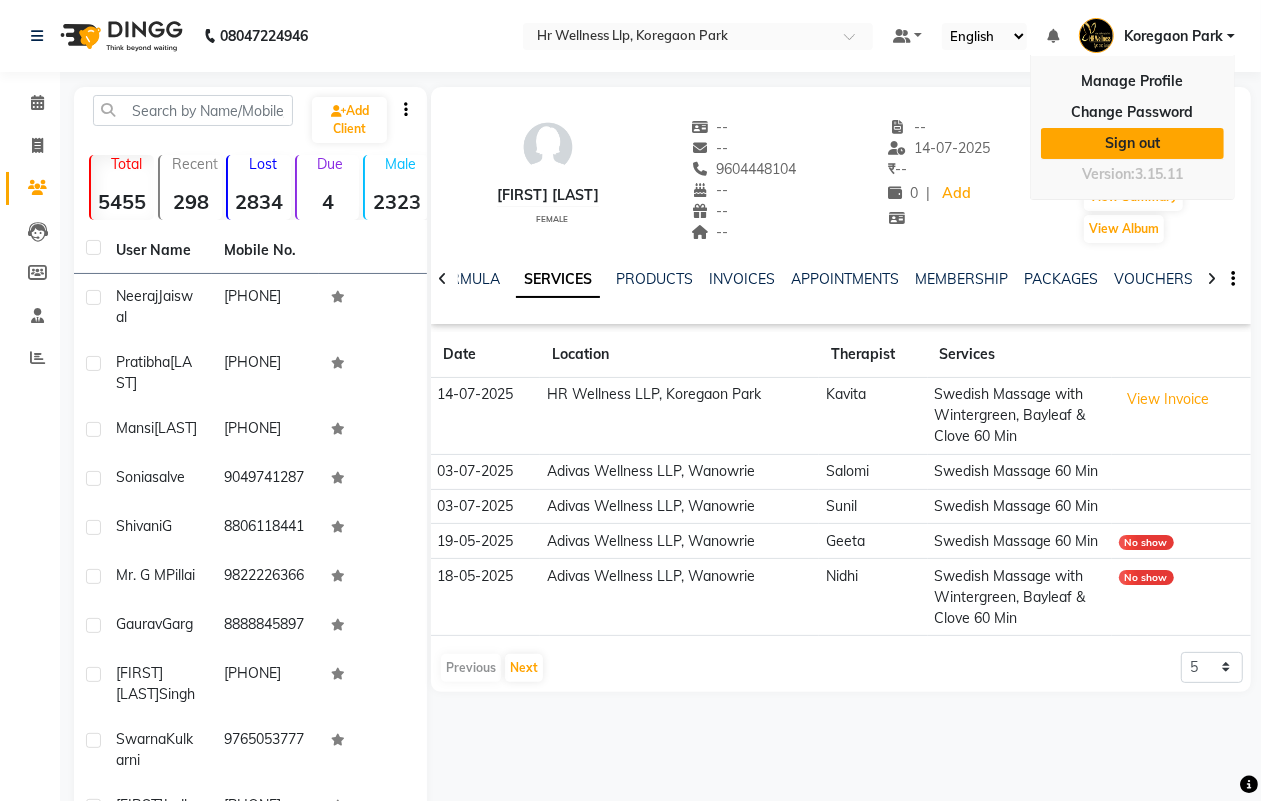 click on "Sign out" at bounding box center [1132, 143] 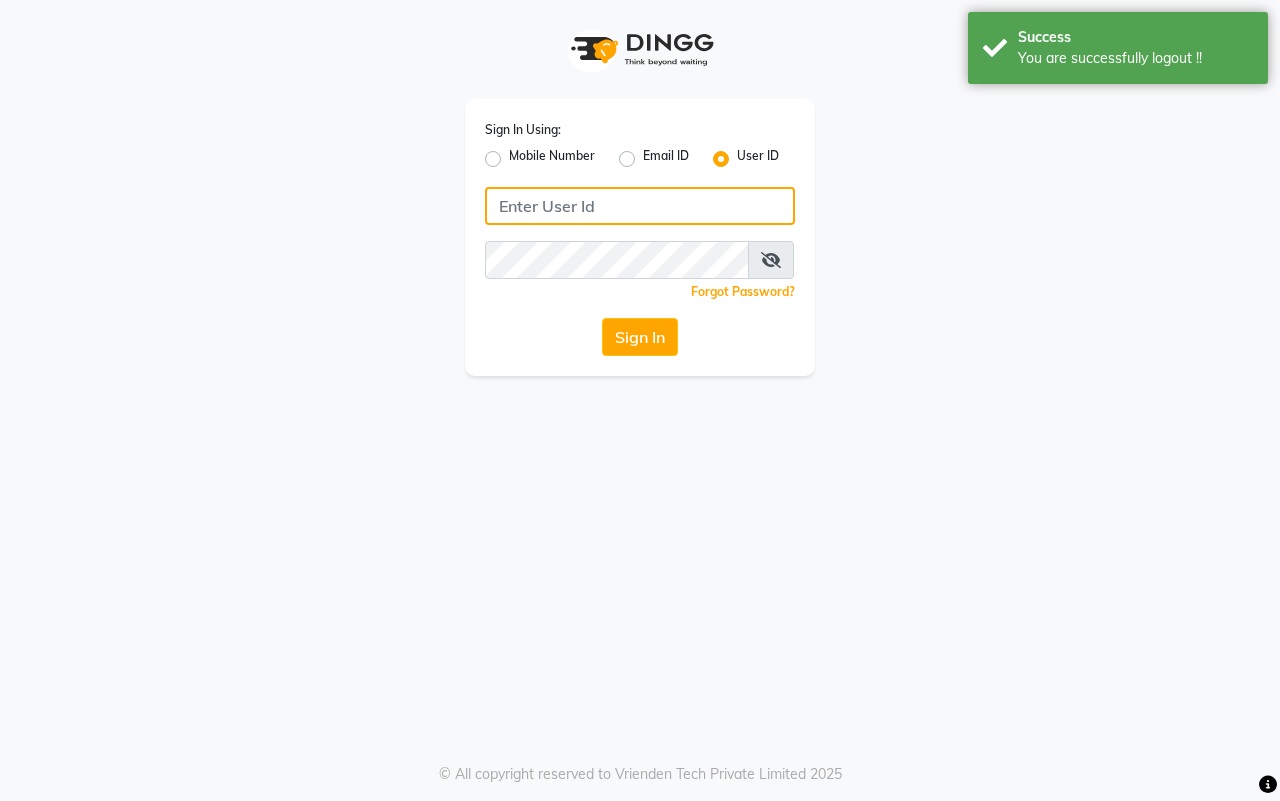 type on "7666948584" 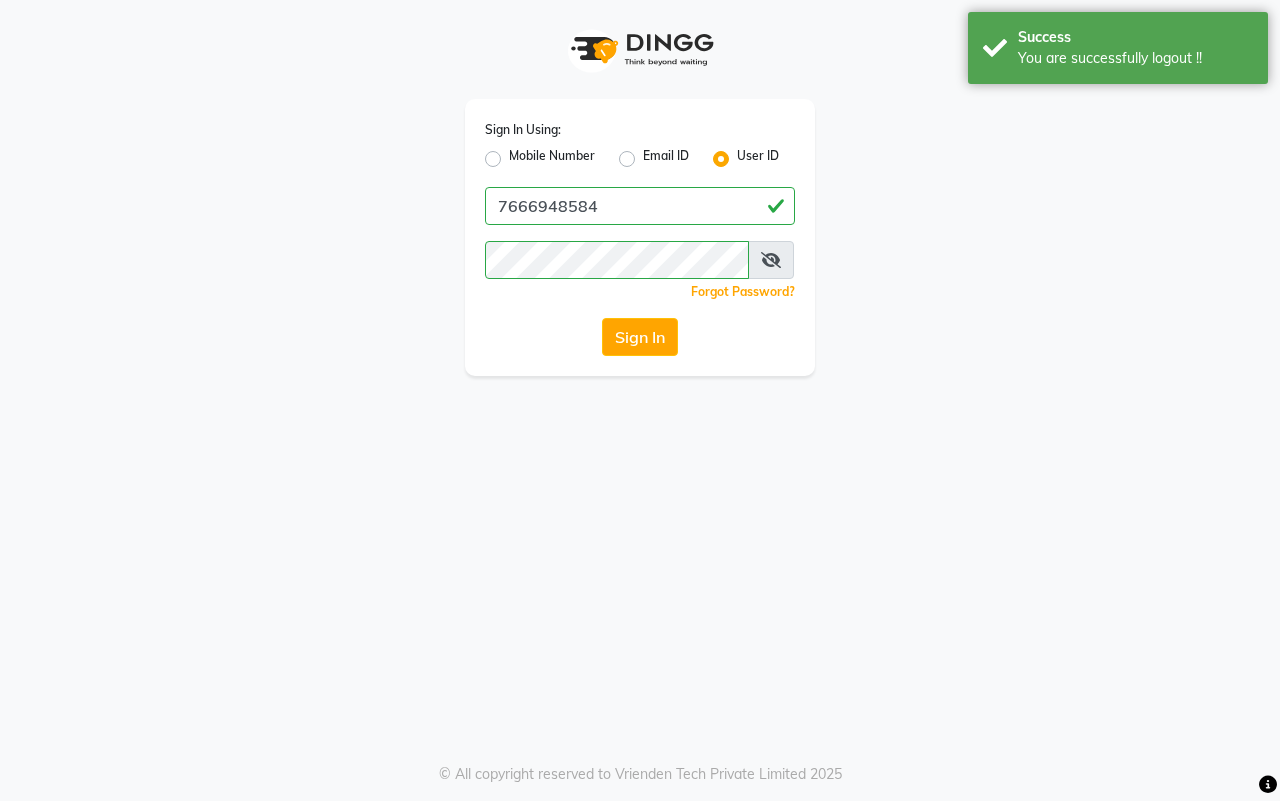 click on "Mobile Number" 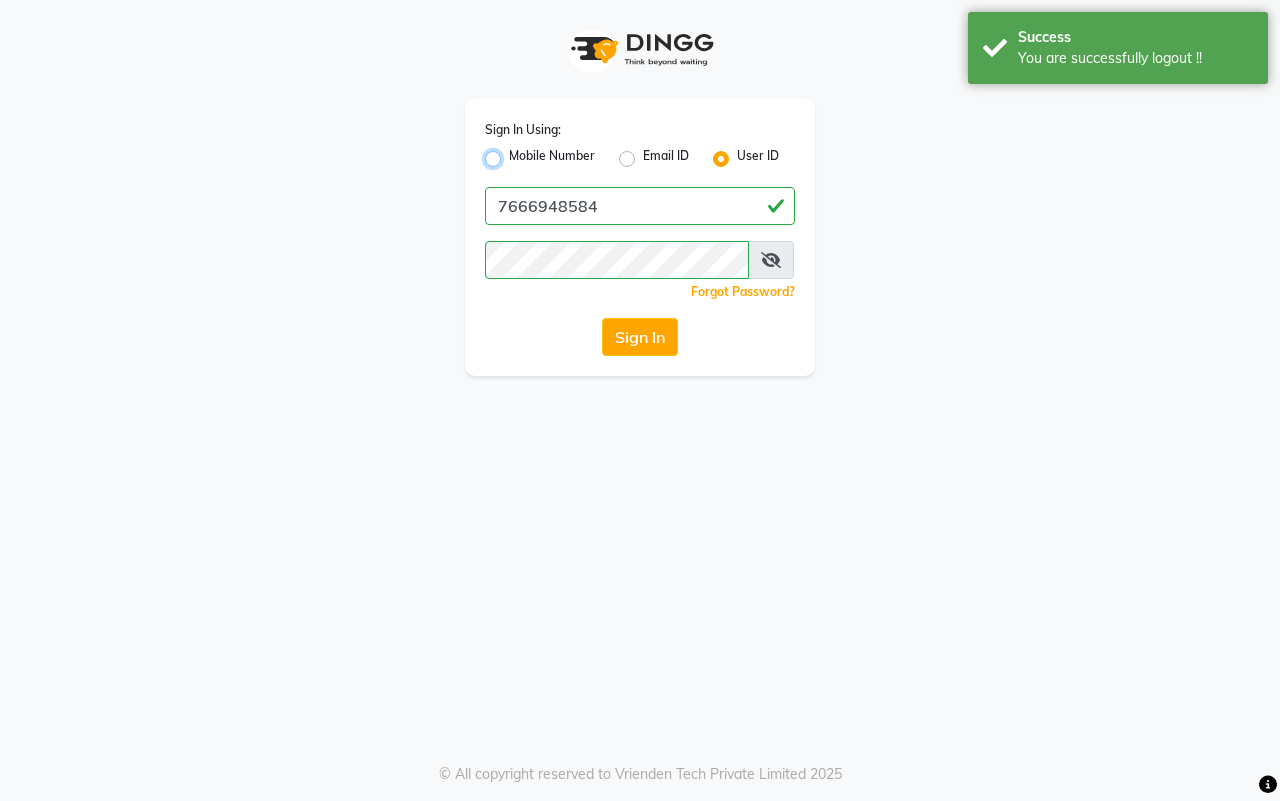 click on "Mobile Number" at bounding box center [515, 153] 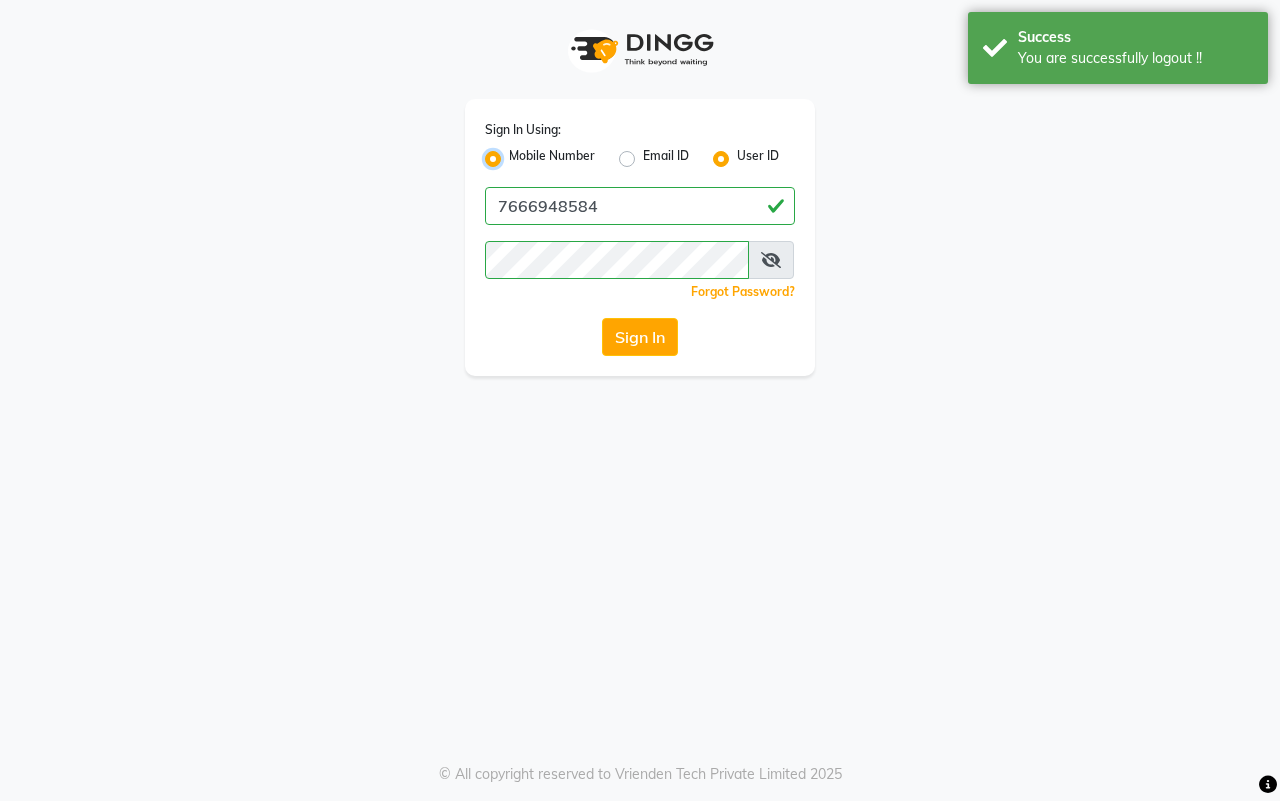radio on "false" 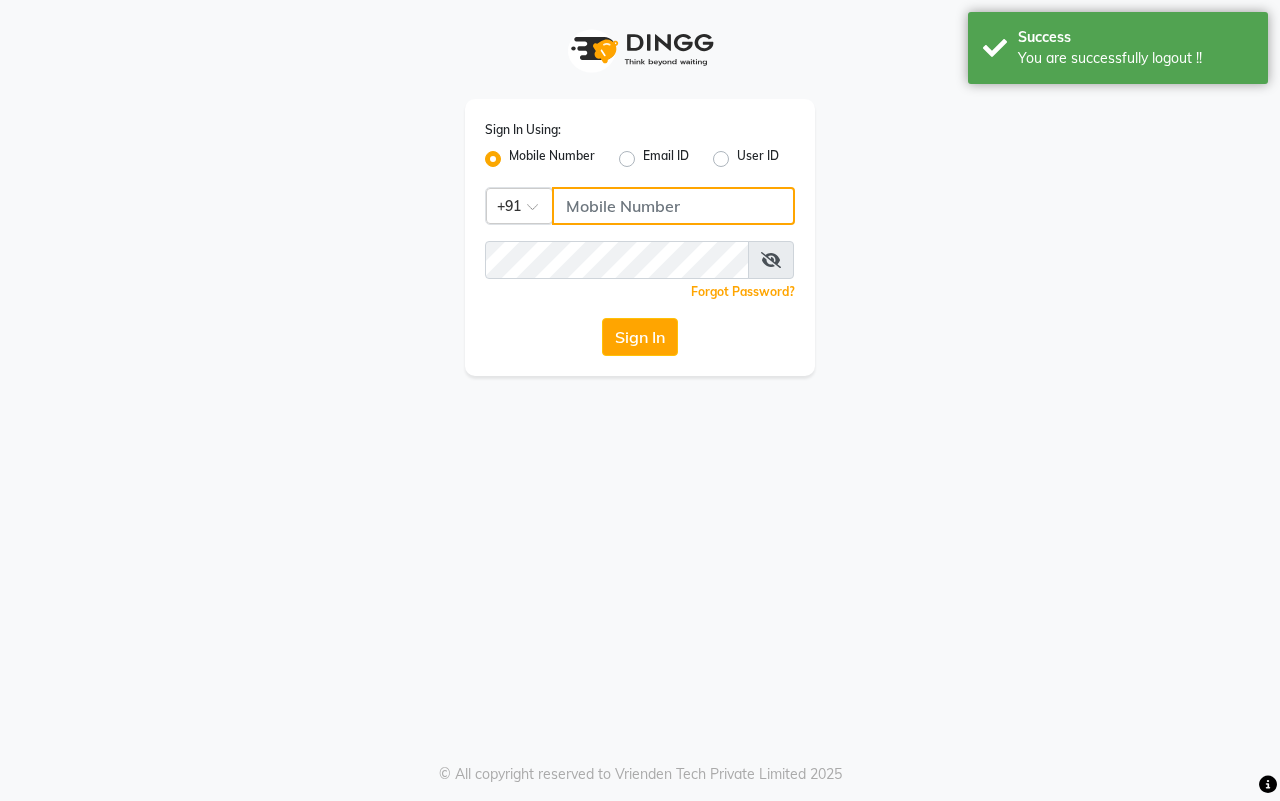 click 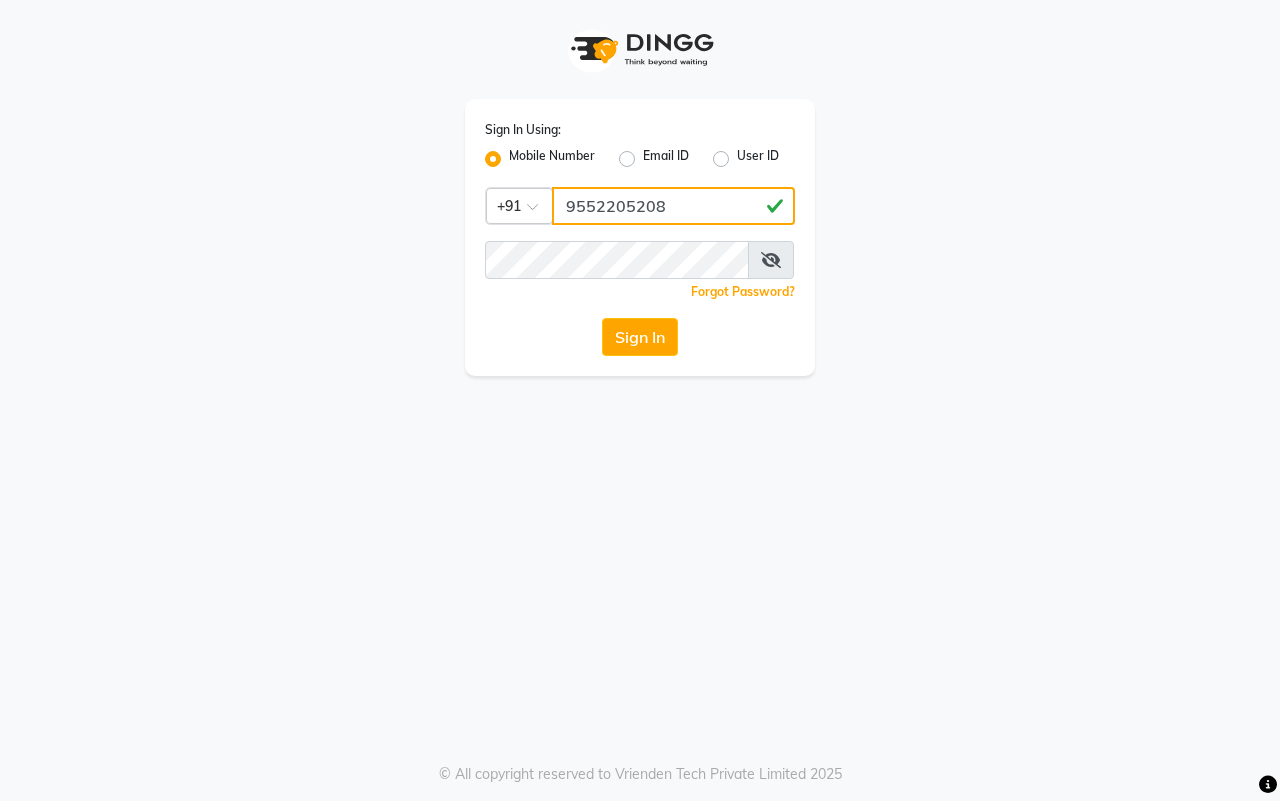type on "9552205208" 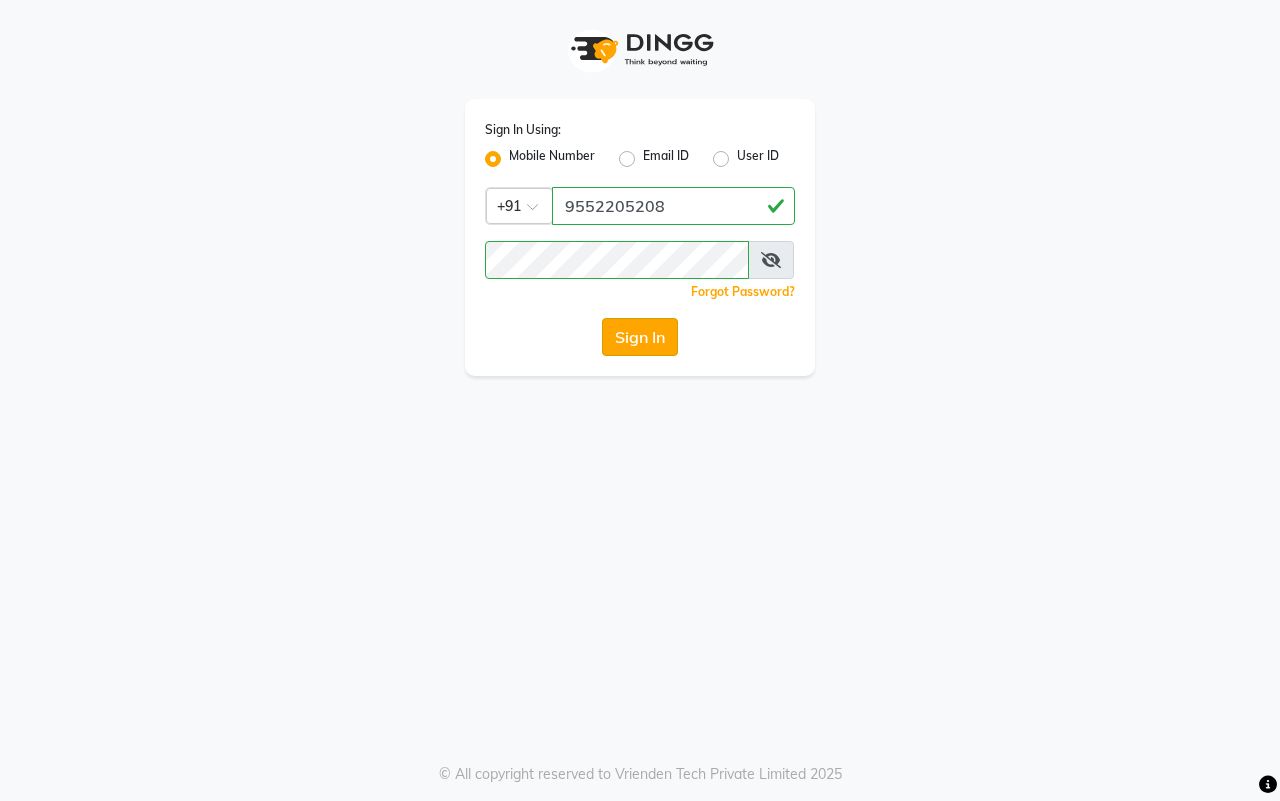 click on "Sign In" 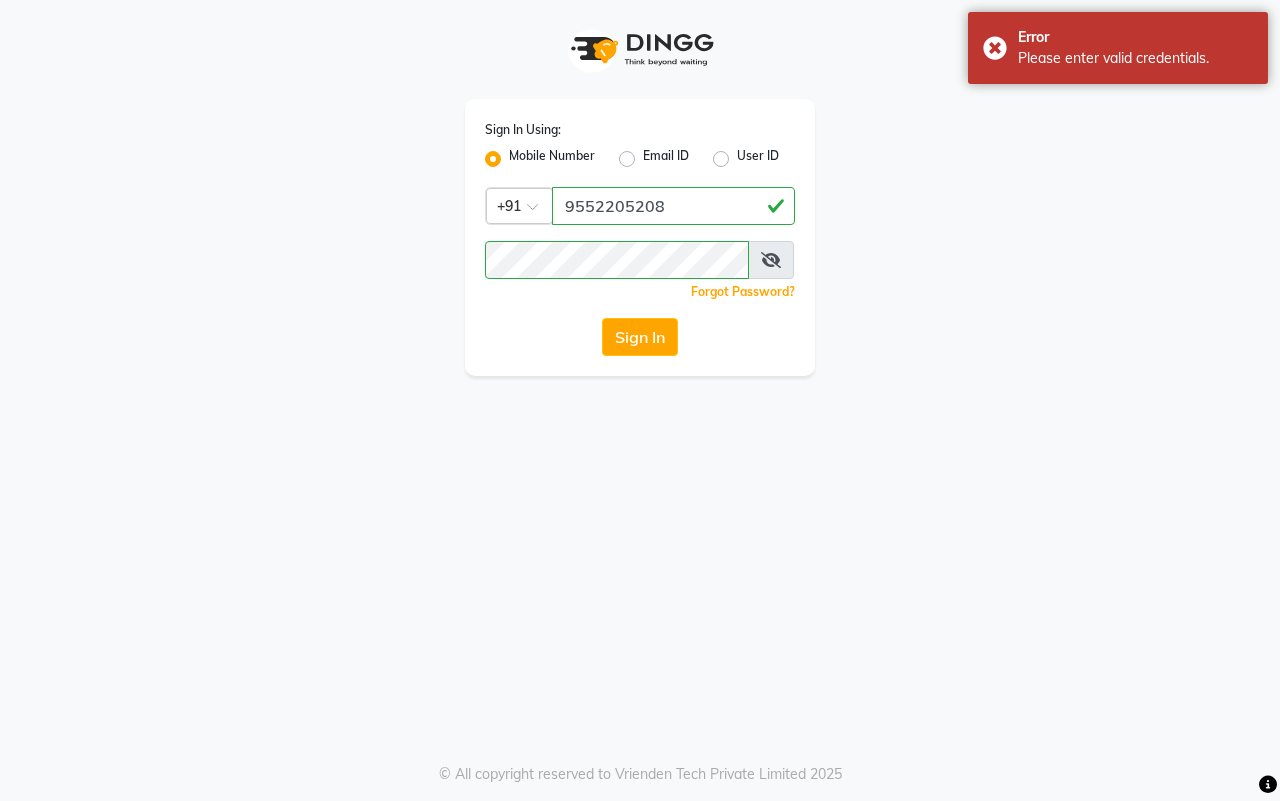 click on "Sign In Using: Mobile Number Email ID User ID Country Code × +91 [PHONE]  Remember me Forgot Password?  Sign In" 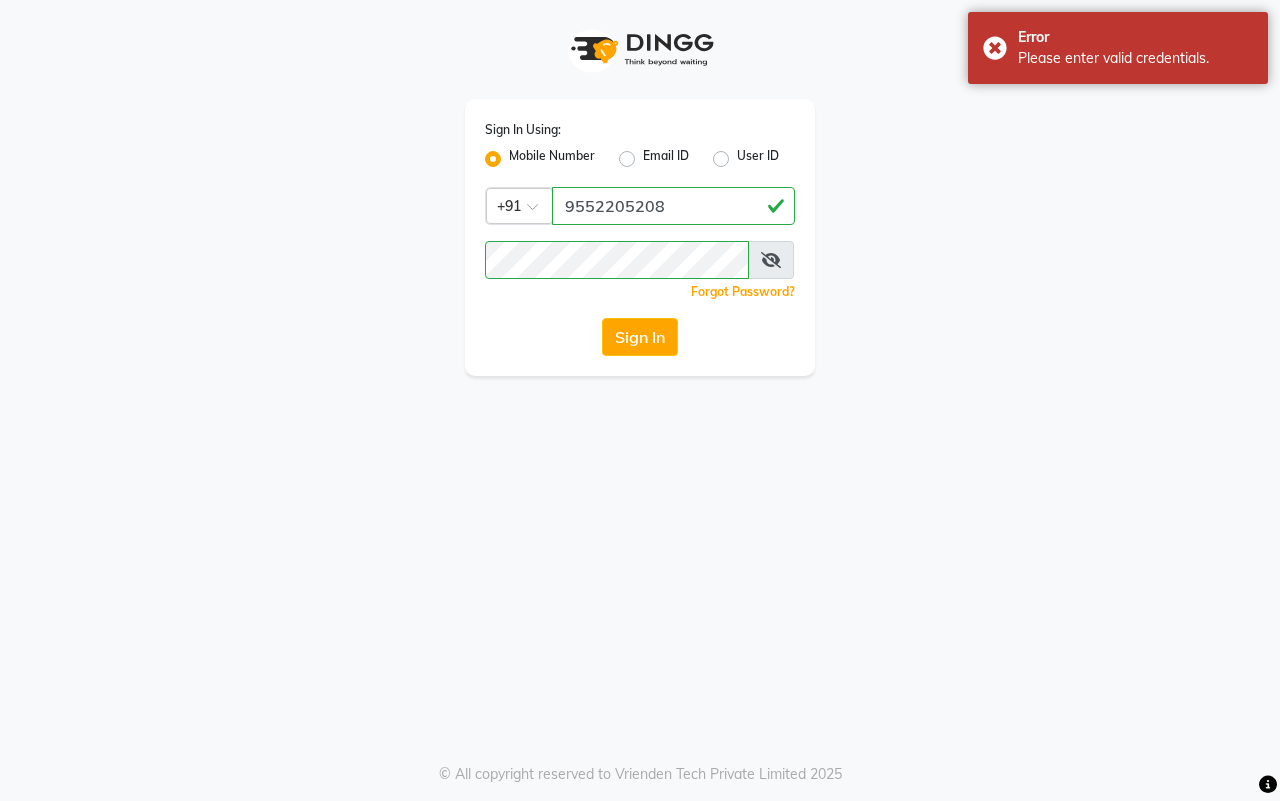 click at bounding box center (771, 260) 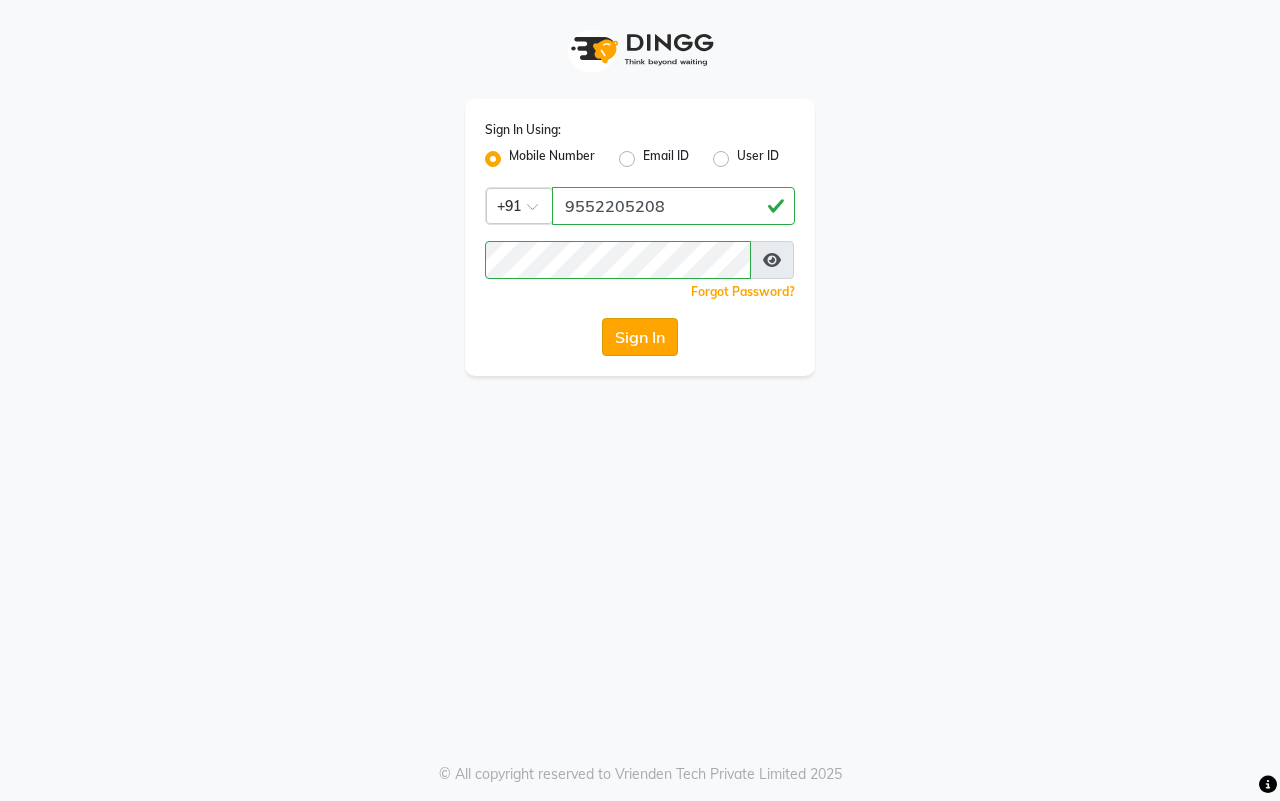 click on "Sign In" 